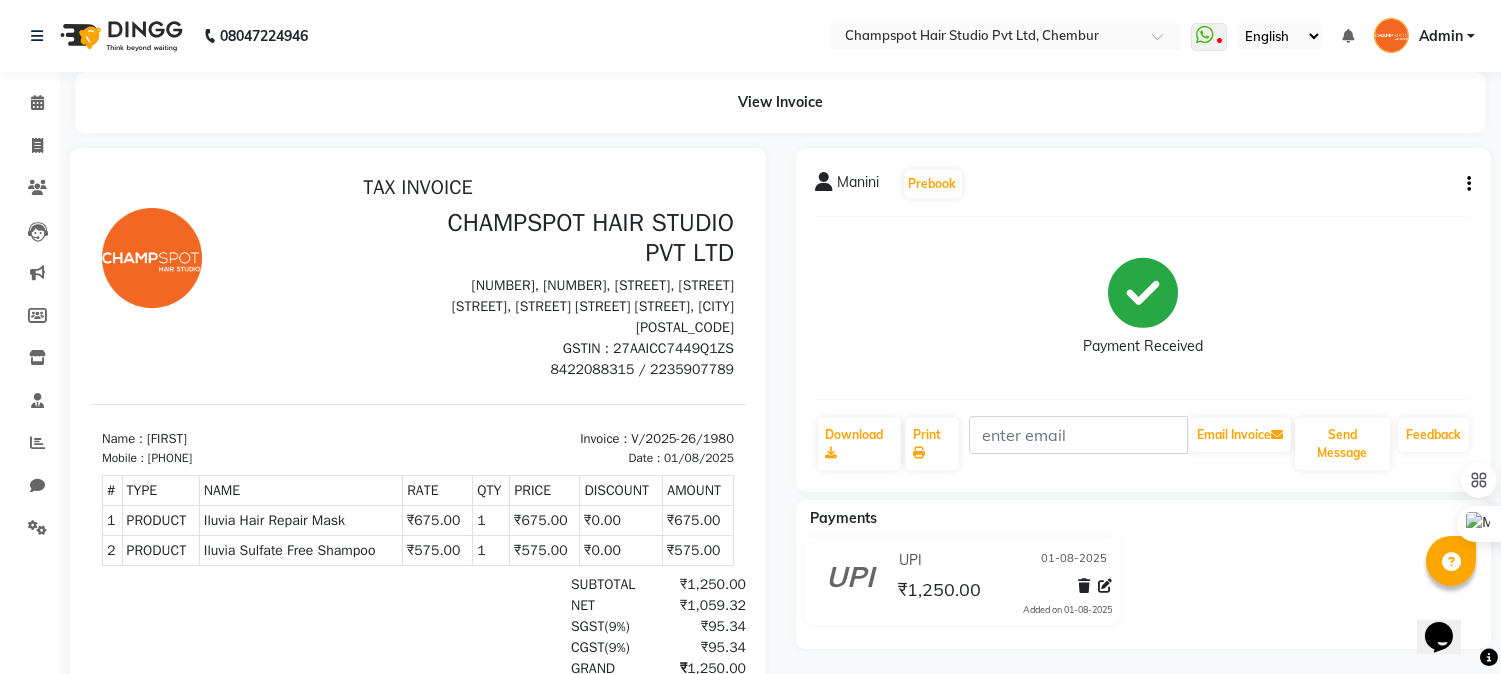 scroll, scrollTop: 0, scrollLeft: 0, axis: both 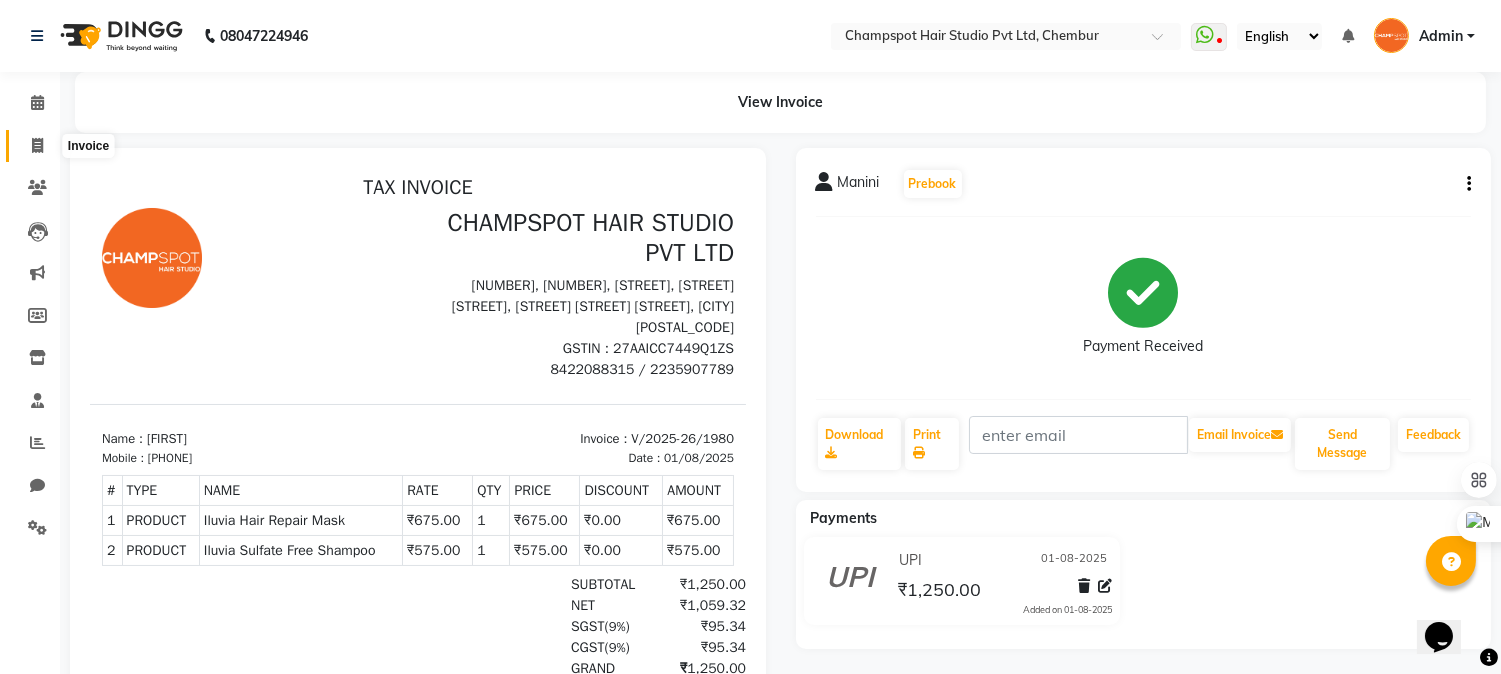 click 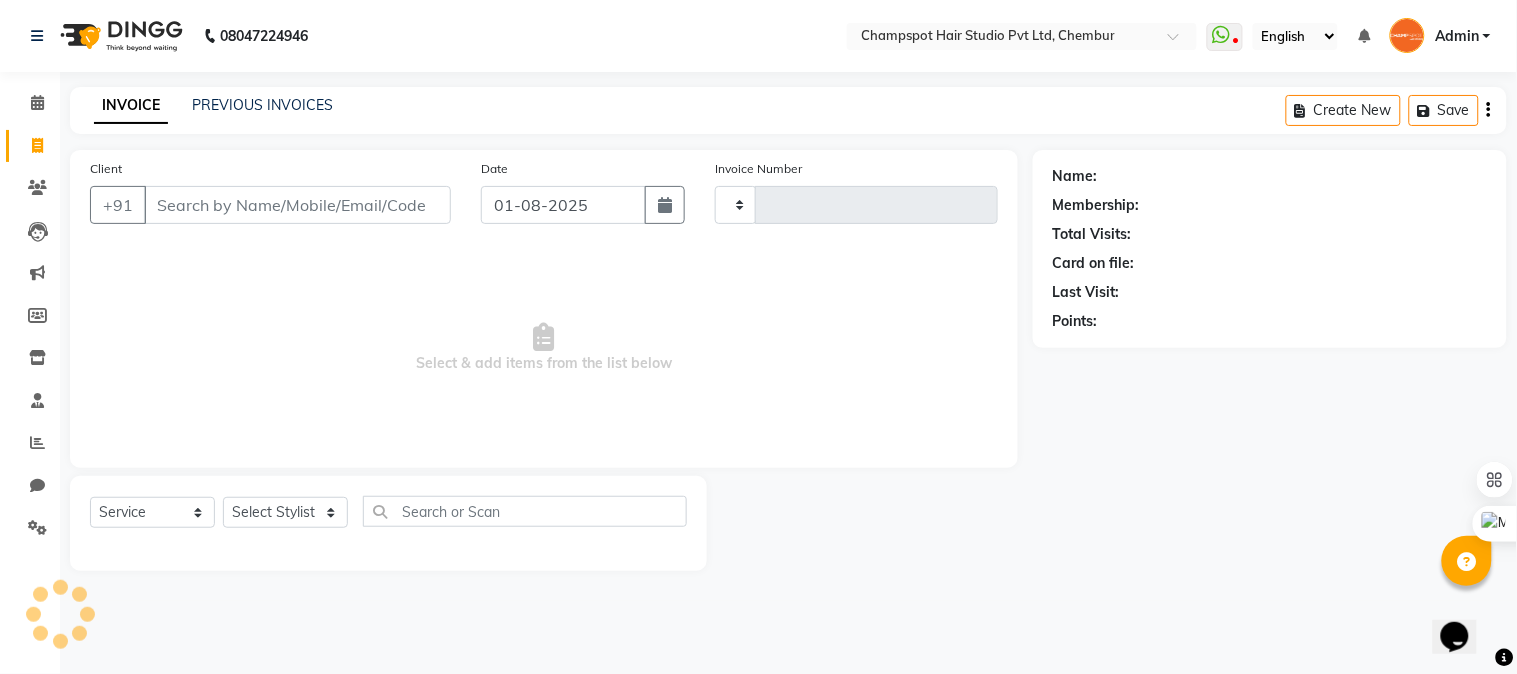 click on "Client" at bounding box center [297, 205] 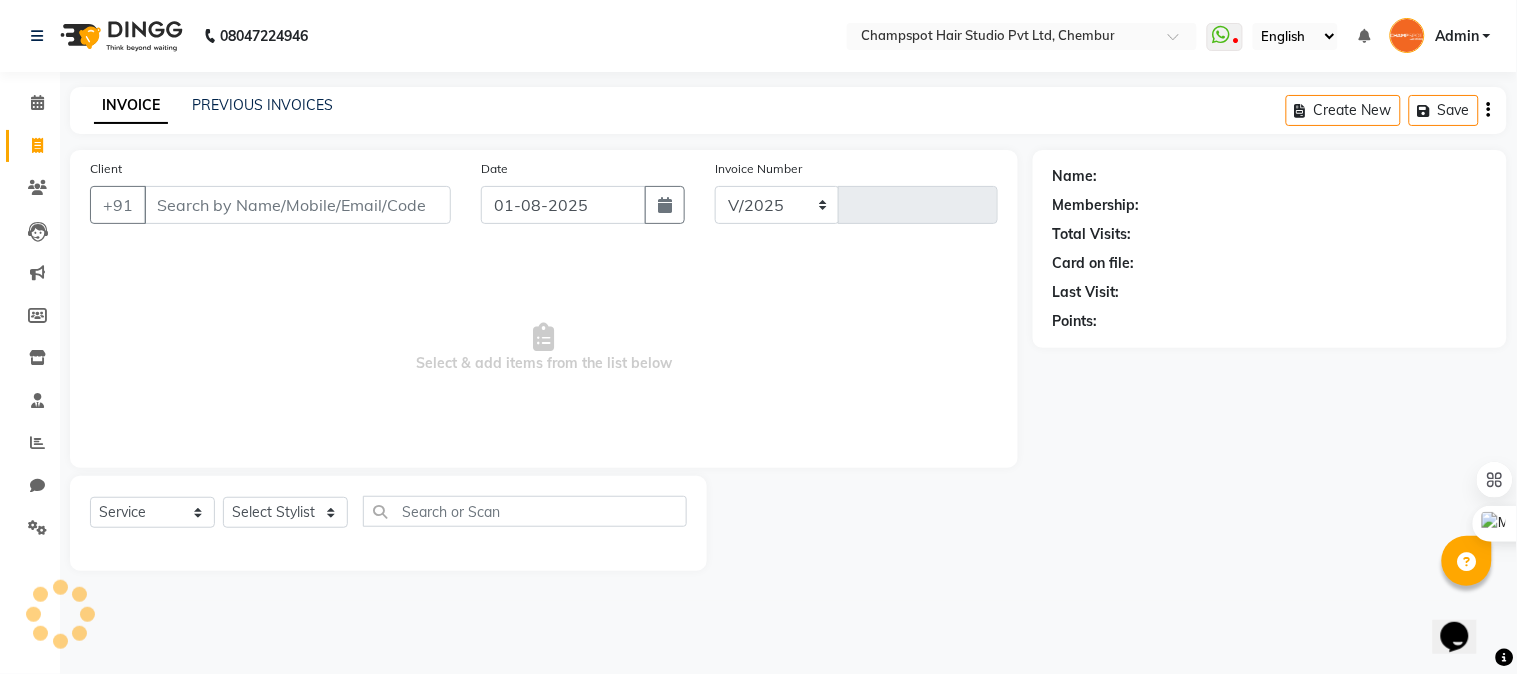 select on "7690" 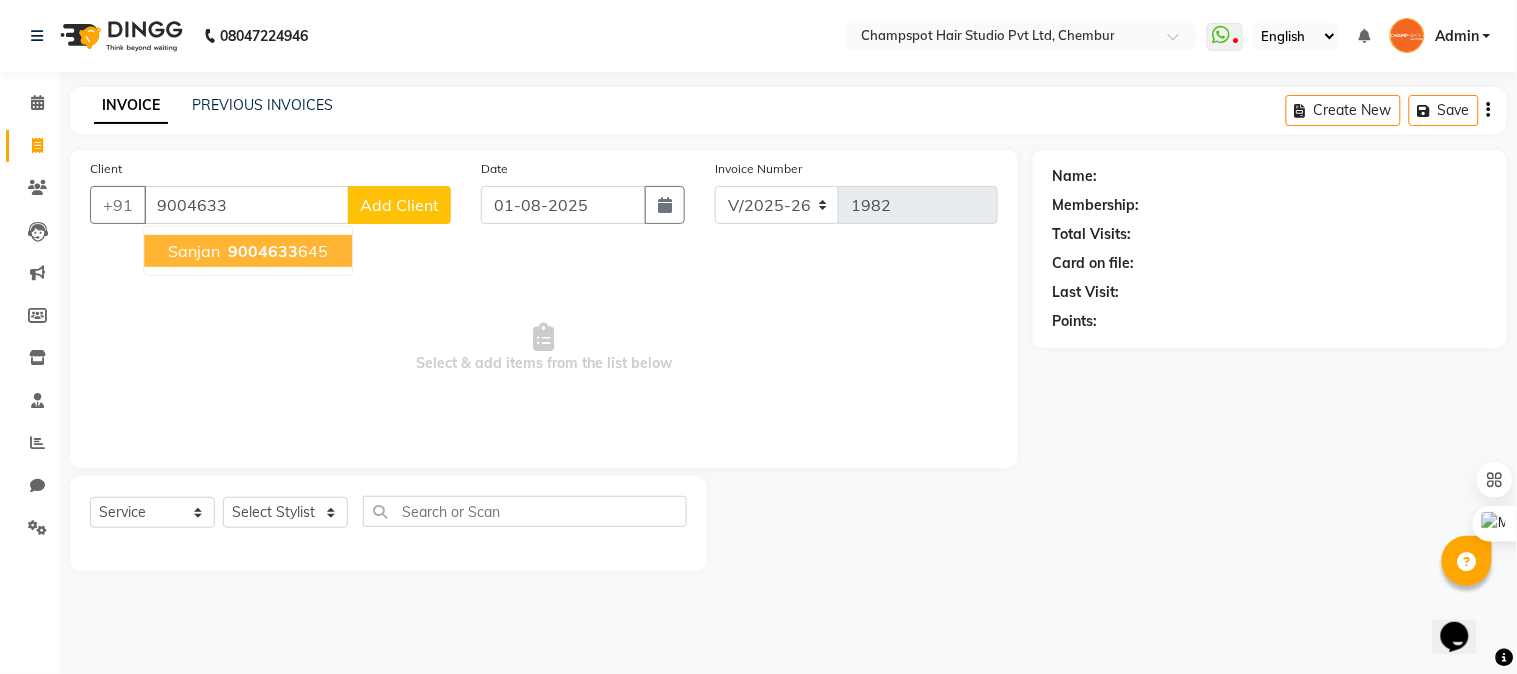 click on "sanjan" at bounding box center [194, 251] 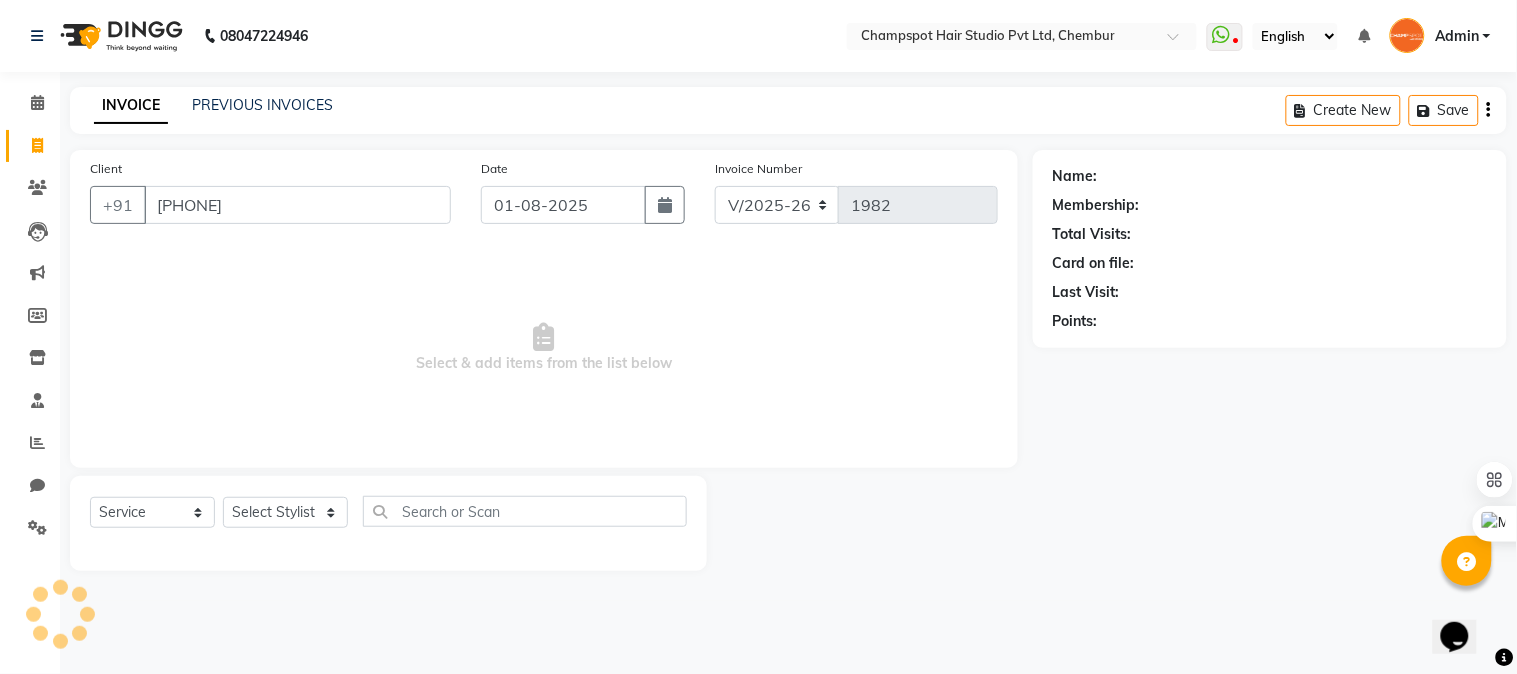 type on "[PHONE]" 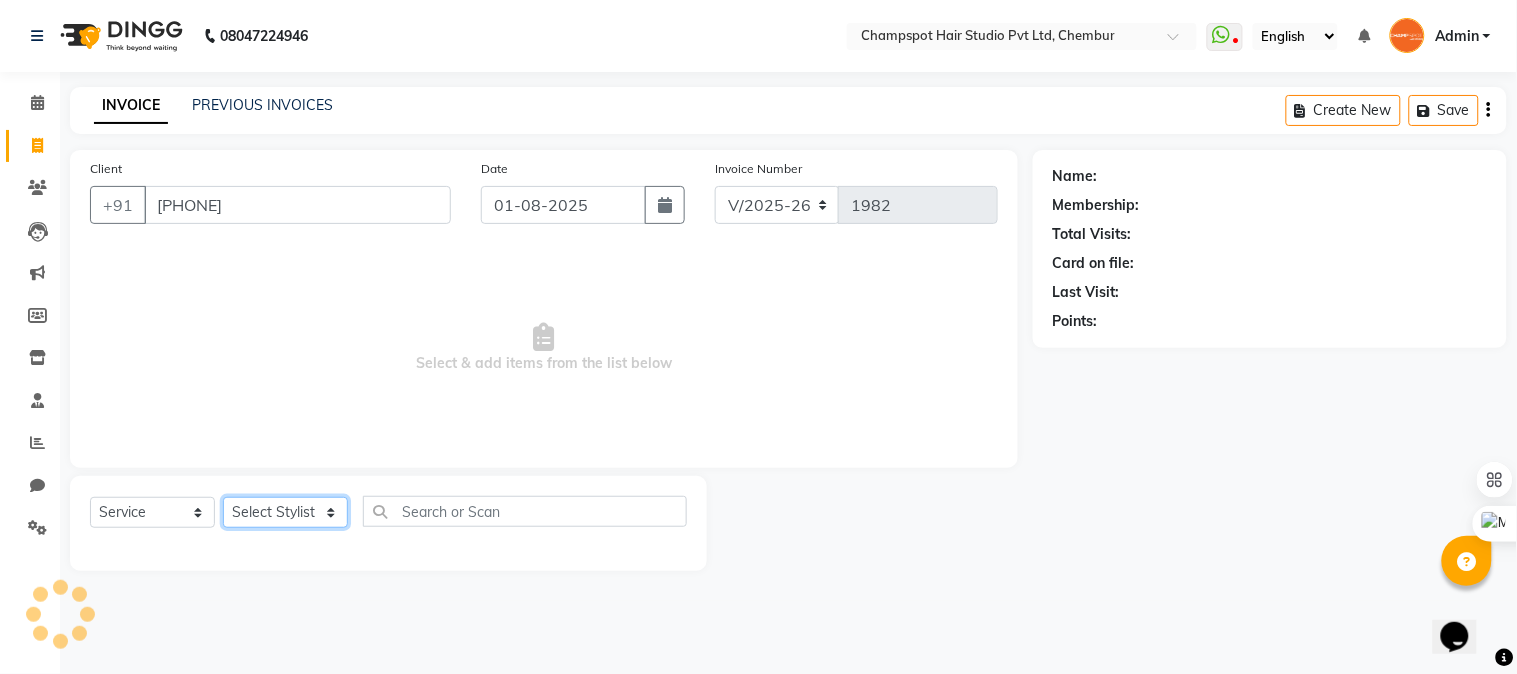 click on "Select Stylist Admin Ahmad Bhavesh Limbachia Falak Shaikh 	Hemant Limbachia Mamta Divekar Mukhtar Shamshad" 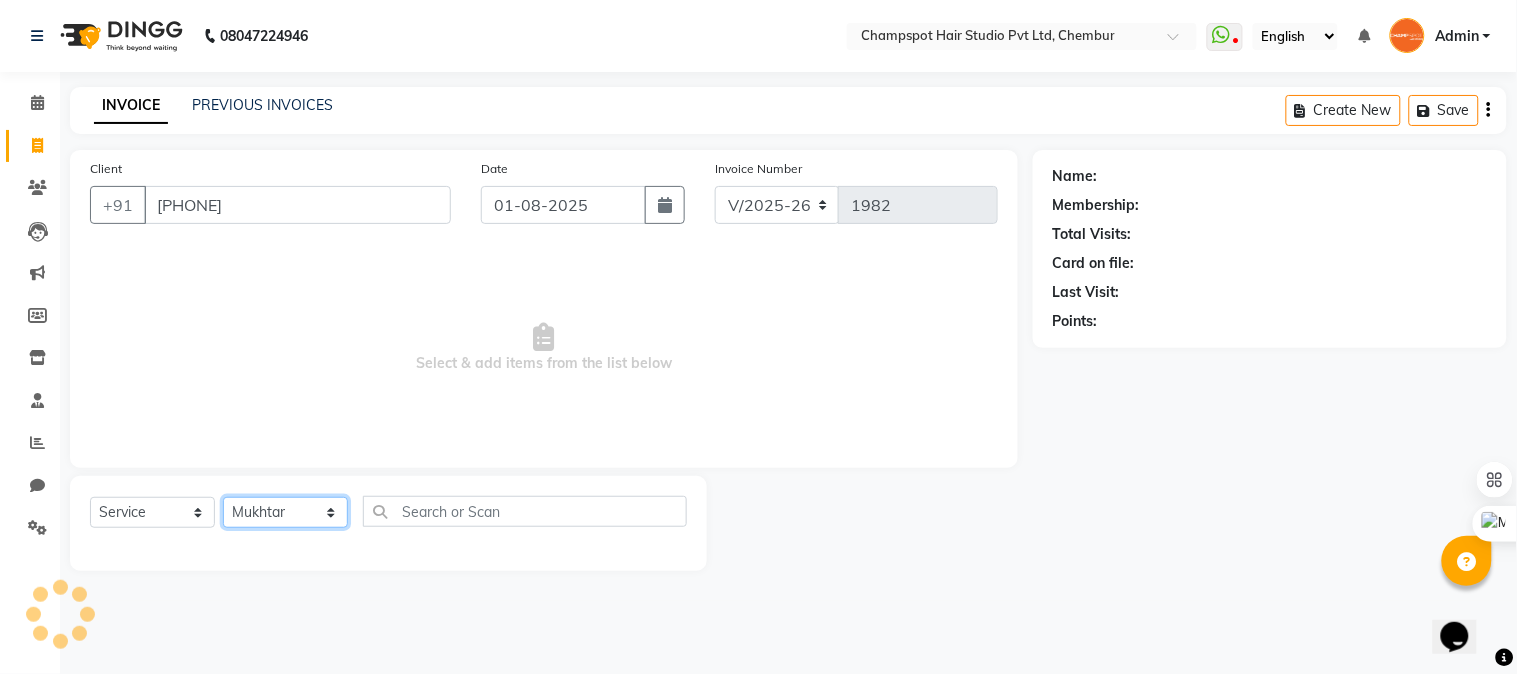 click on "Select Stylist Admin Ahmad Bhavesh Limbachia Falak Shaikh 	Hemant Limbachia Mamta Divekar Mukhtar Shamshad" 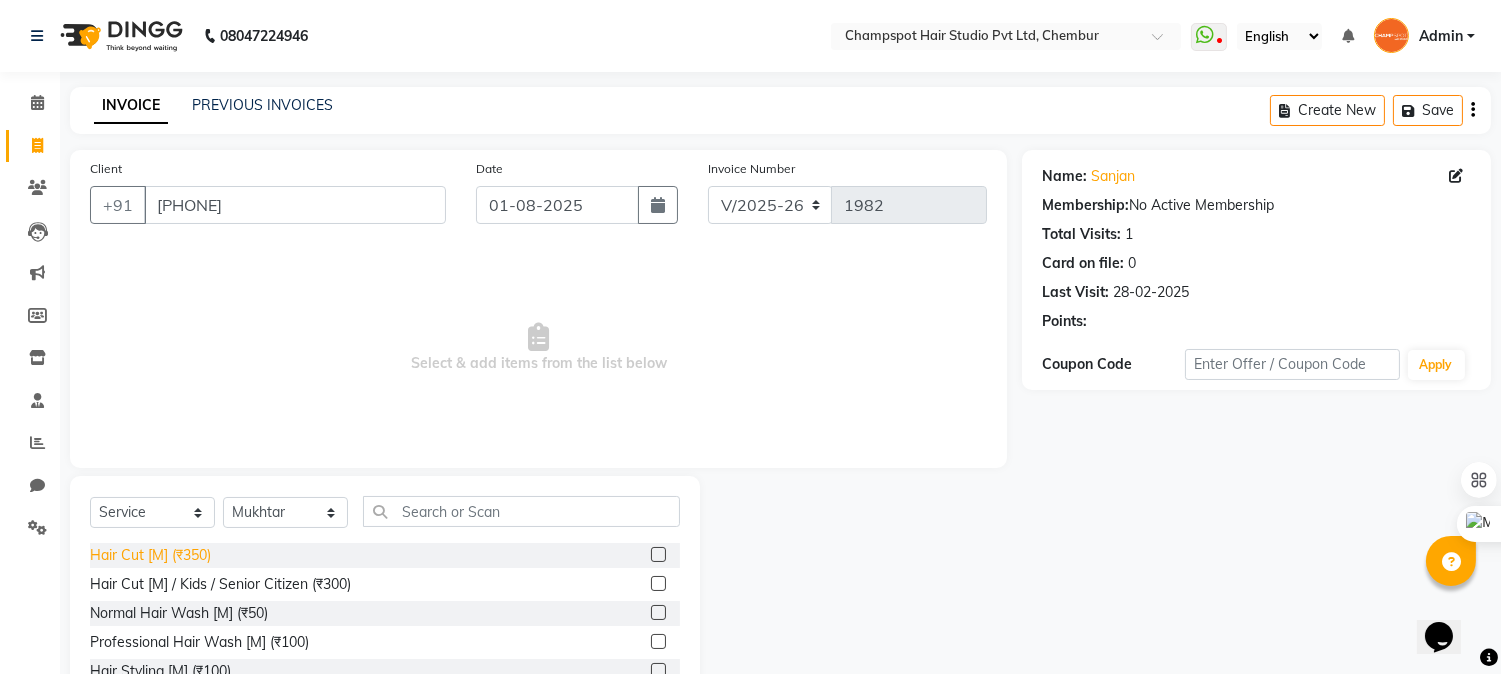 click on "Hair Cut [M] (₹350)" 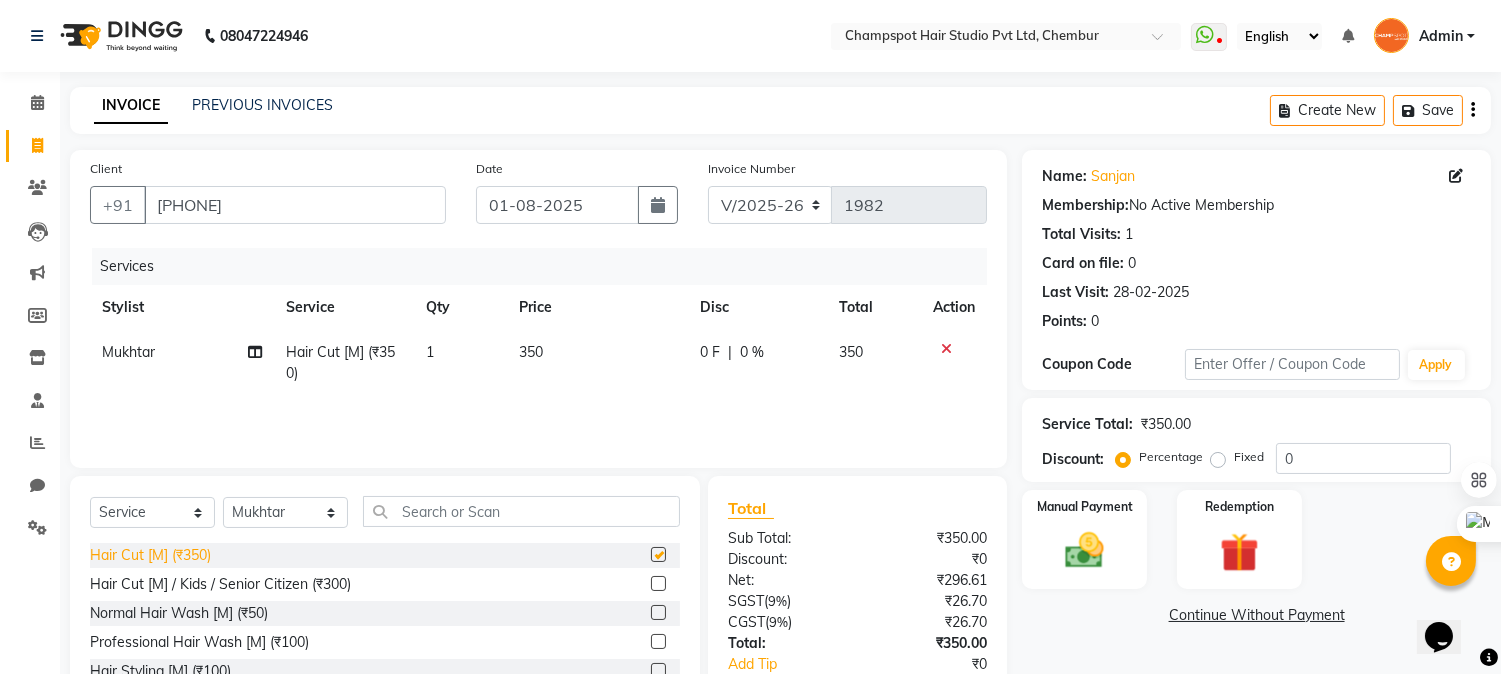 checkbox on "false" 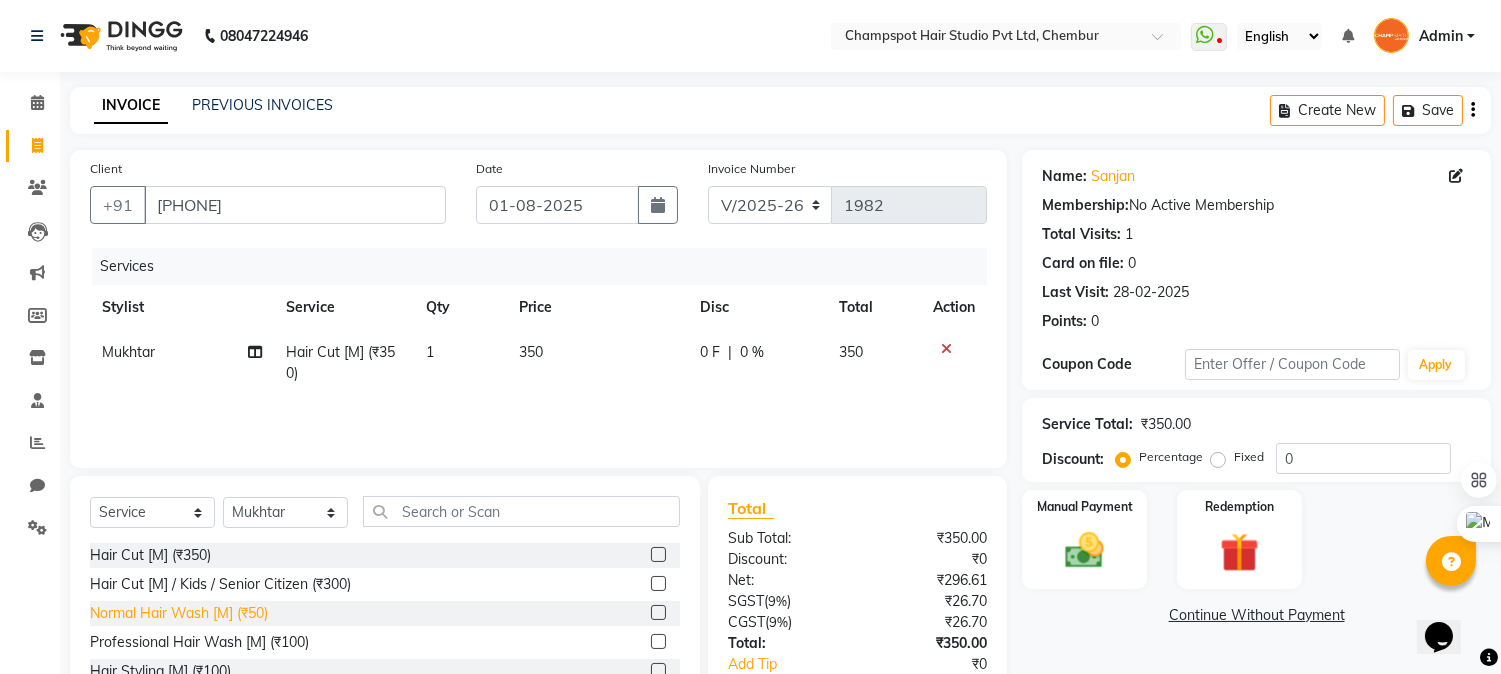 click on "Normal Hair Wash [M] (₹50)" 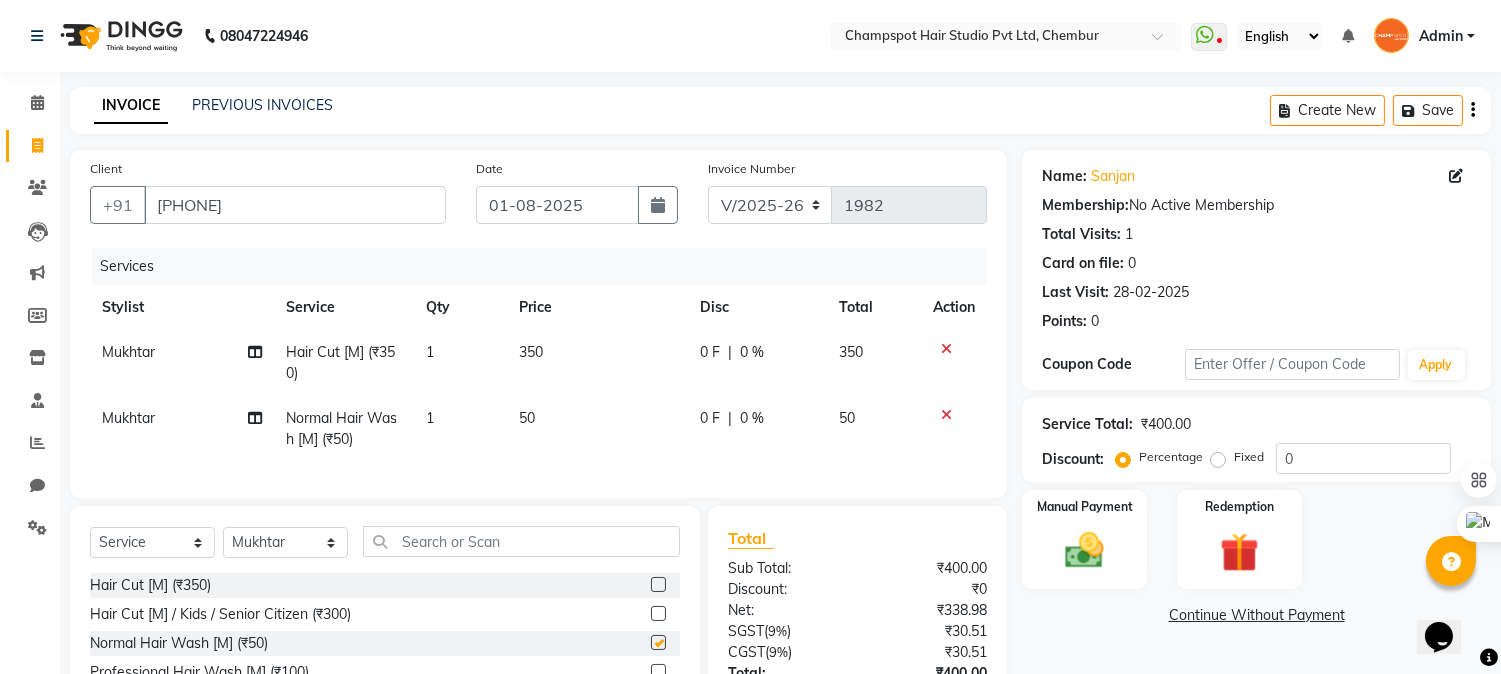 checkbox on "false" 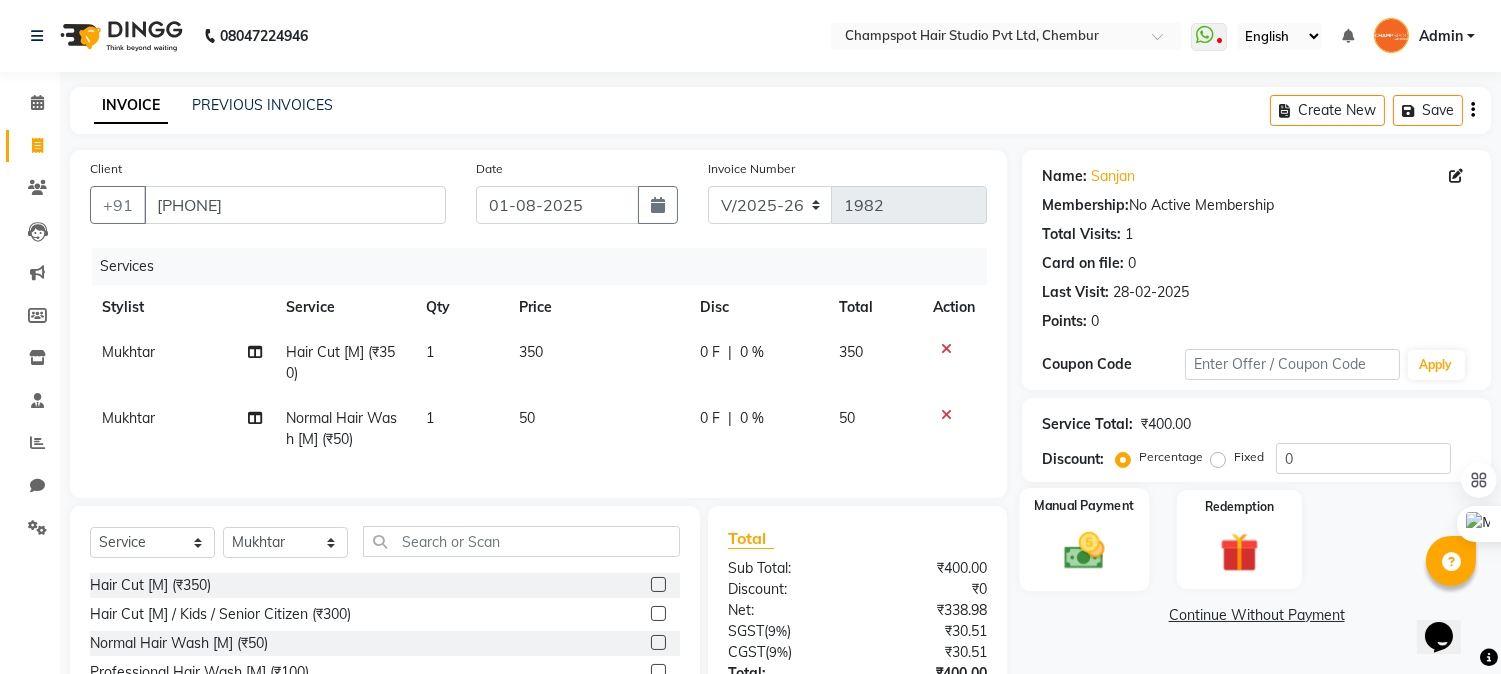 scroll, scrollTop: 173, scrollLeft: 0, axis: vertical 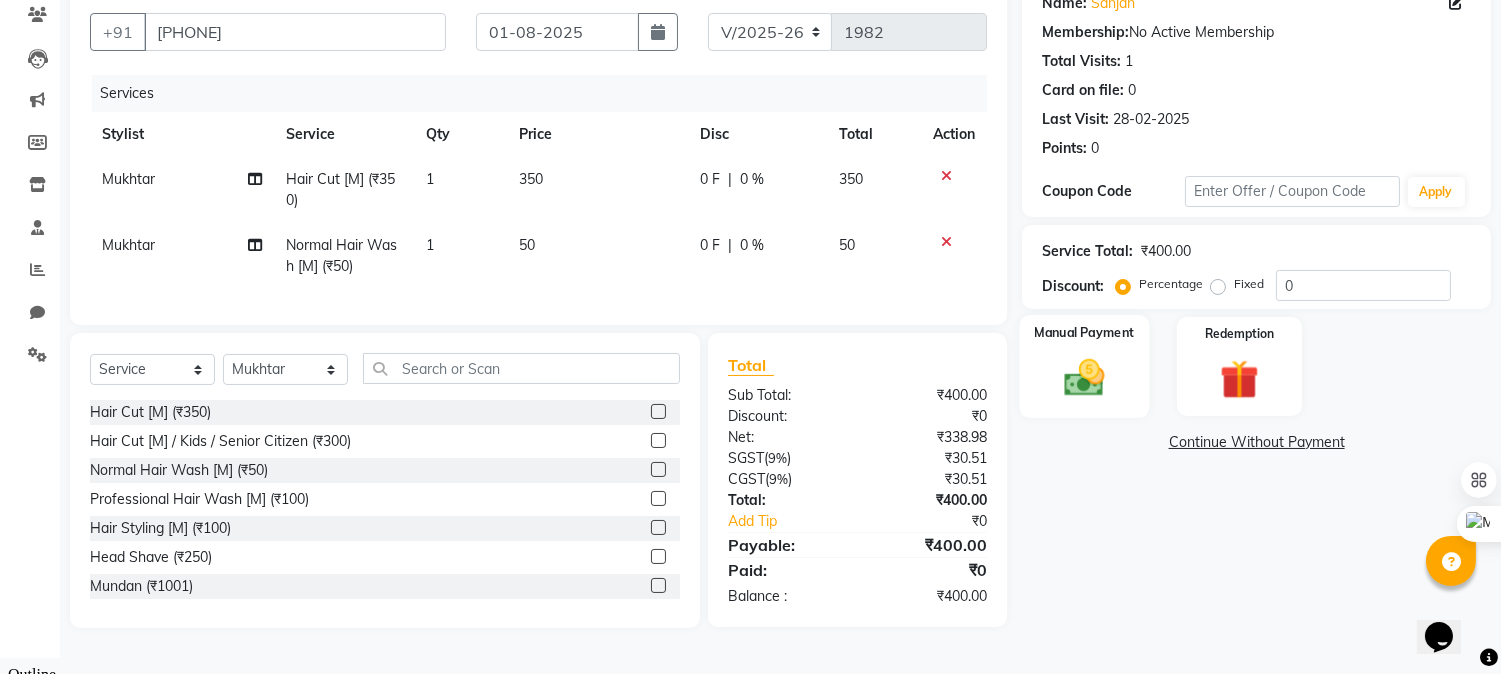 click 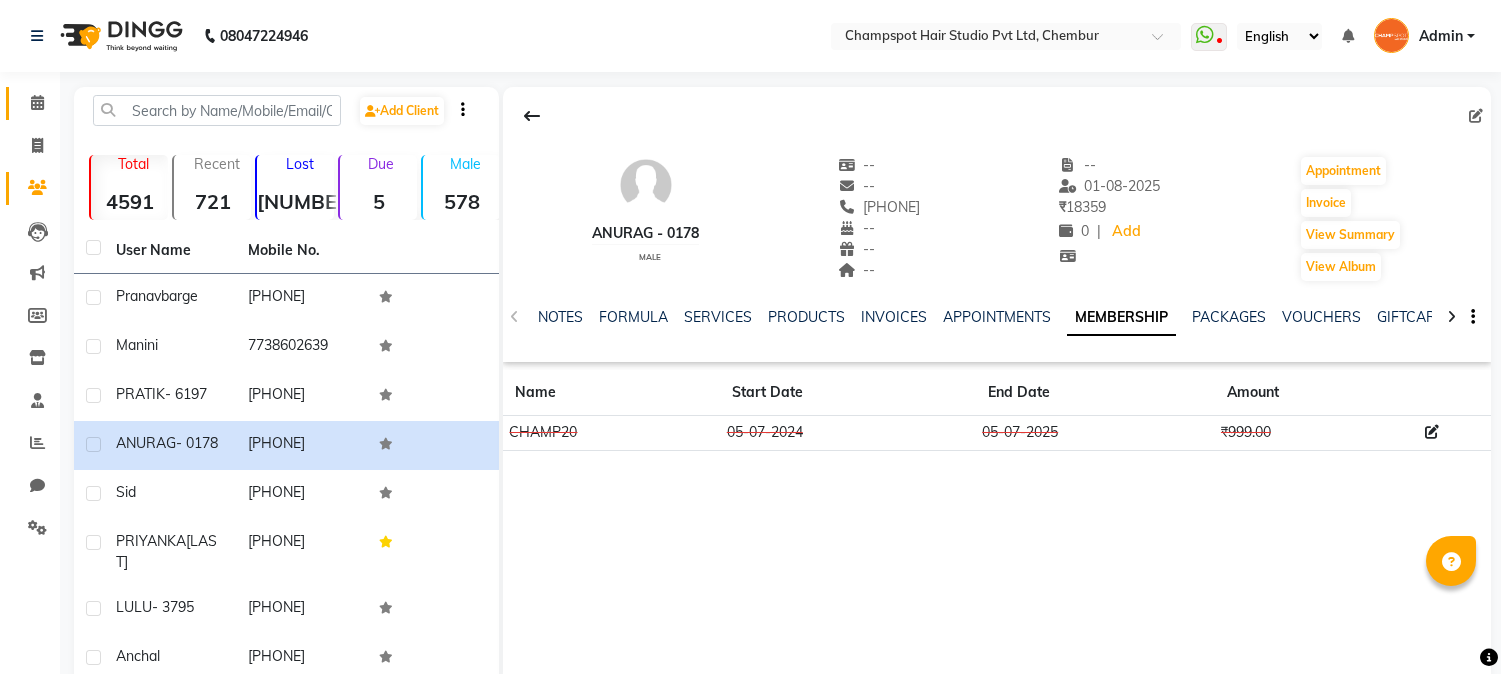 scroll, scrollTop: 0, scrollLeft: 0, axis: both 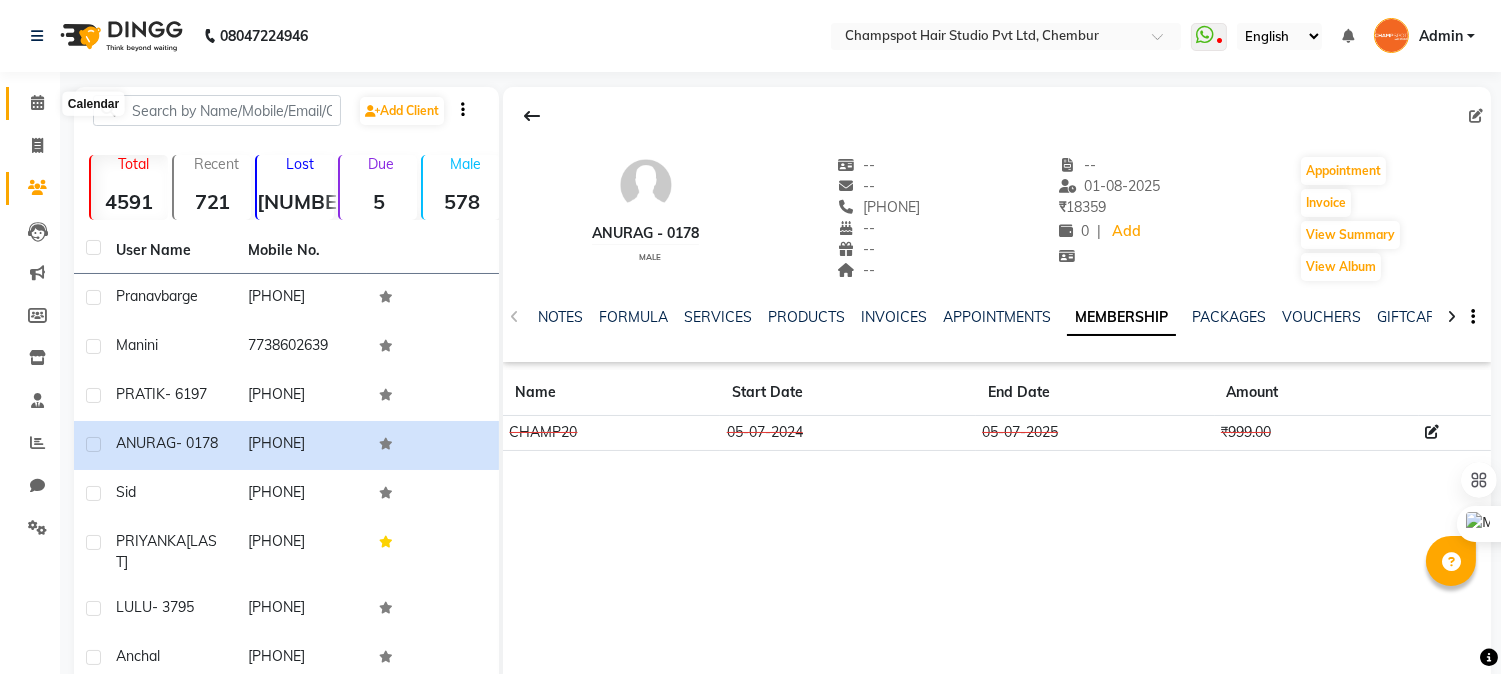 click 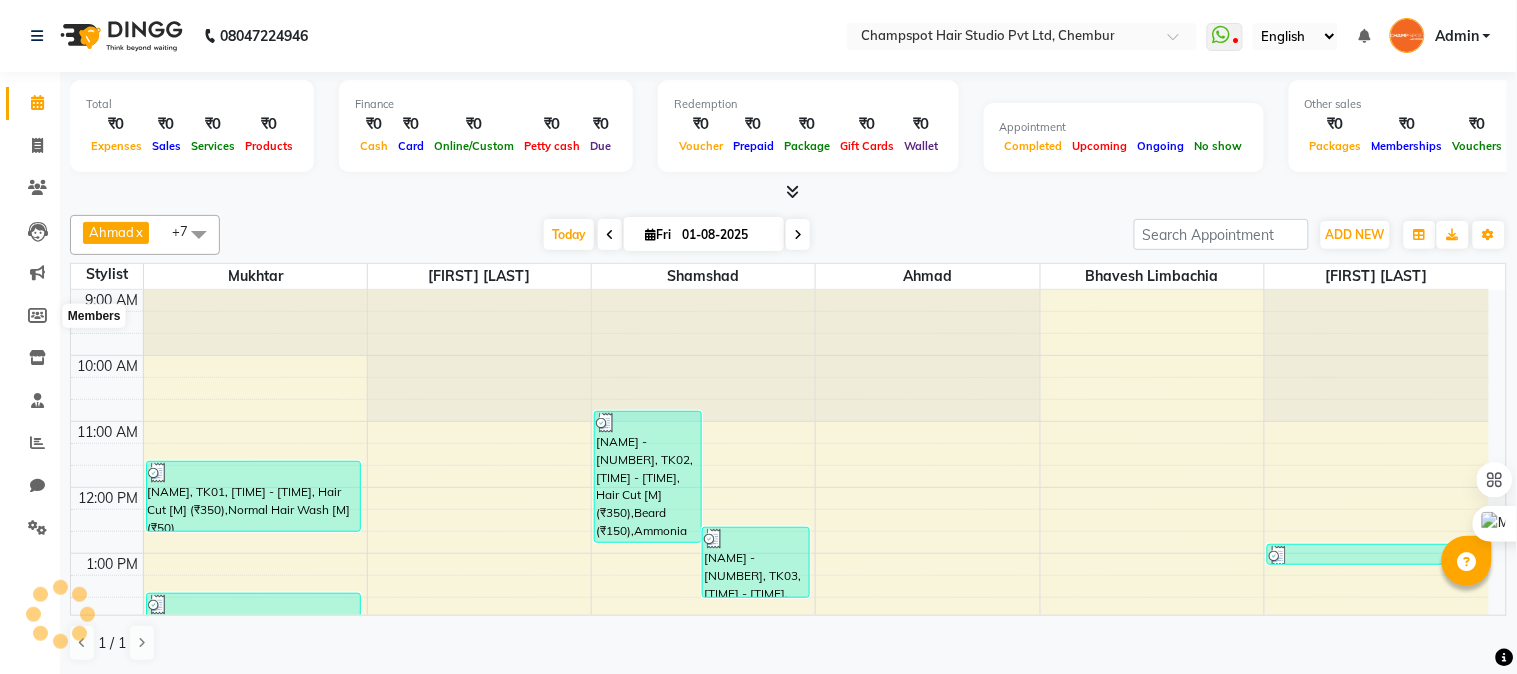 scroll, scrollTop: 0, scrollLeft: 0, axis: both 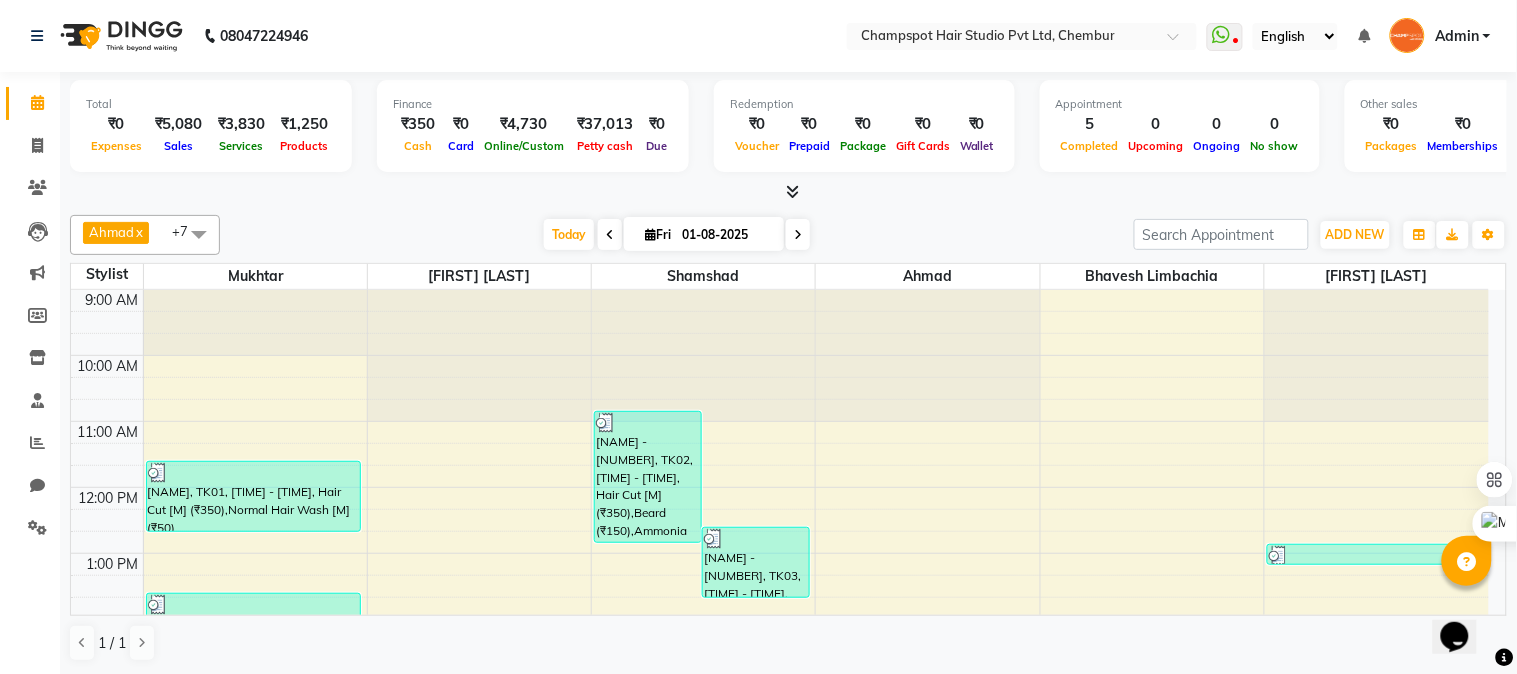 click at bounding box center [788, 192] 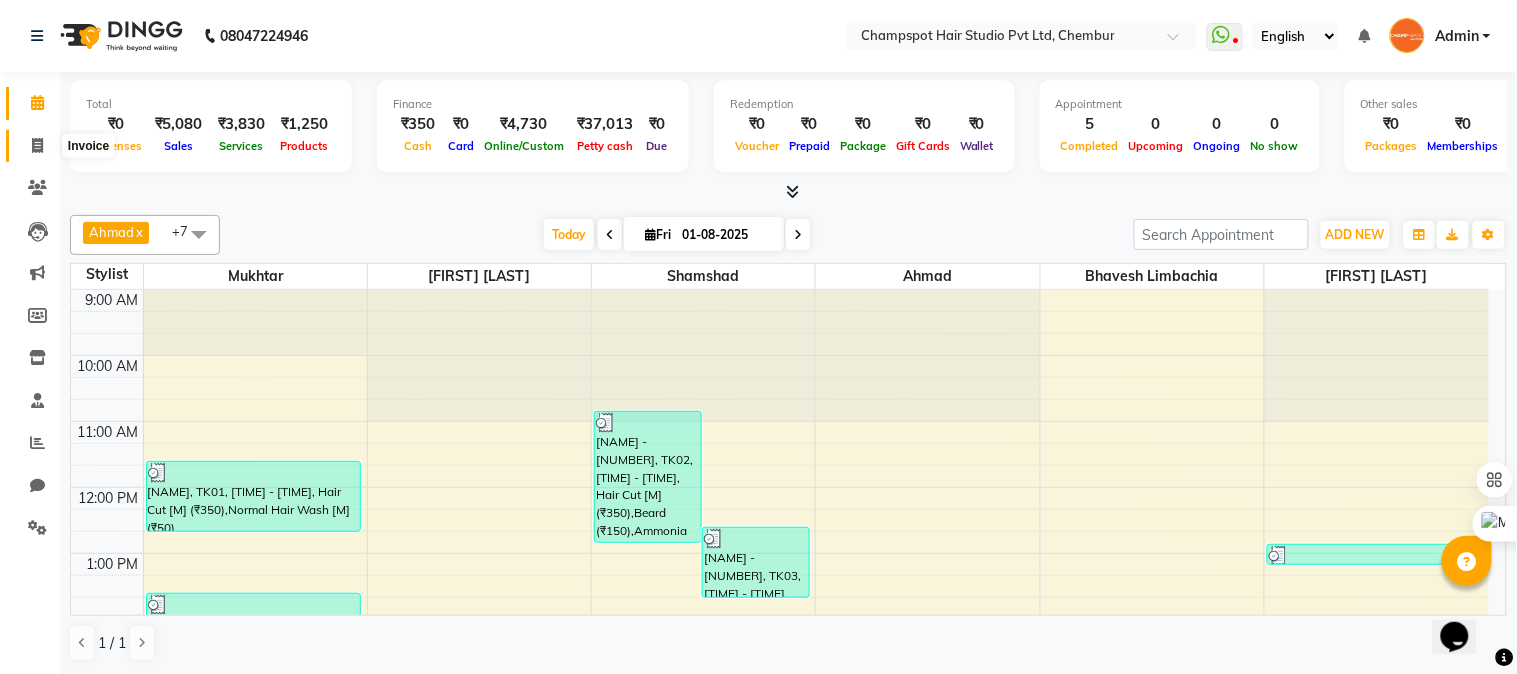 click 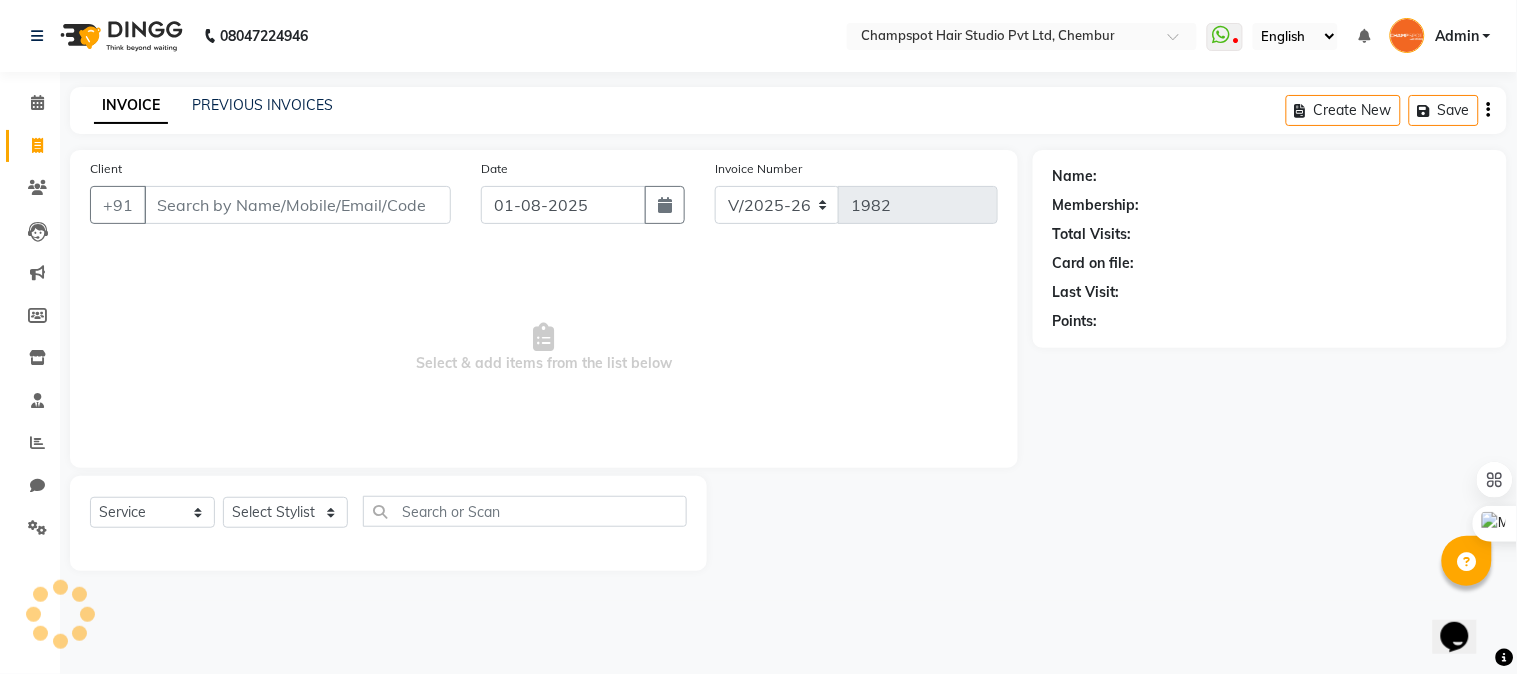 click on "Client" at bounding box center [297, 205] 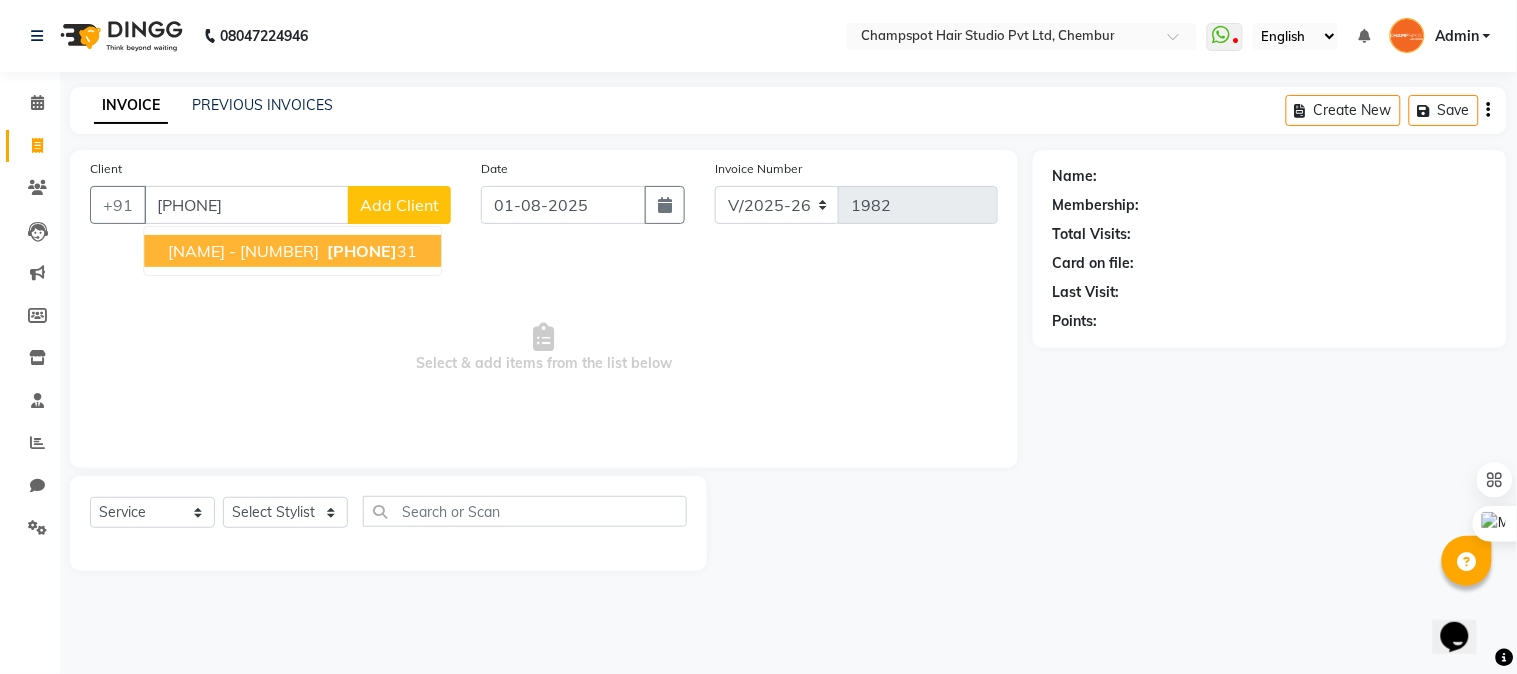 click on "PRATHMESH - 7731" at bounding box center [243, 251] 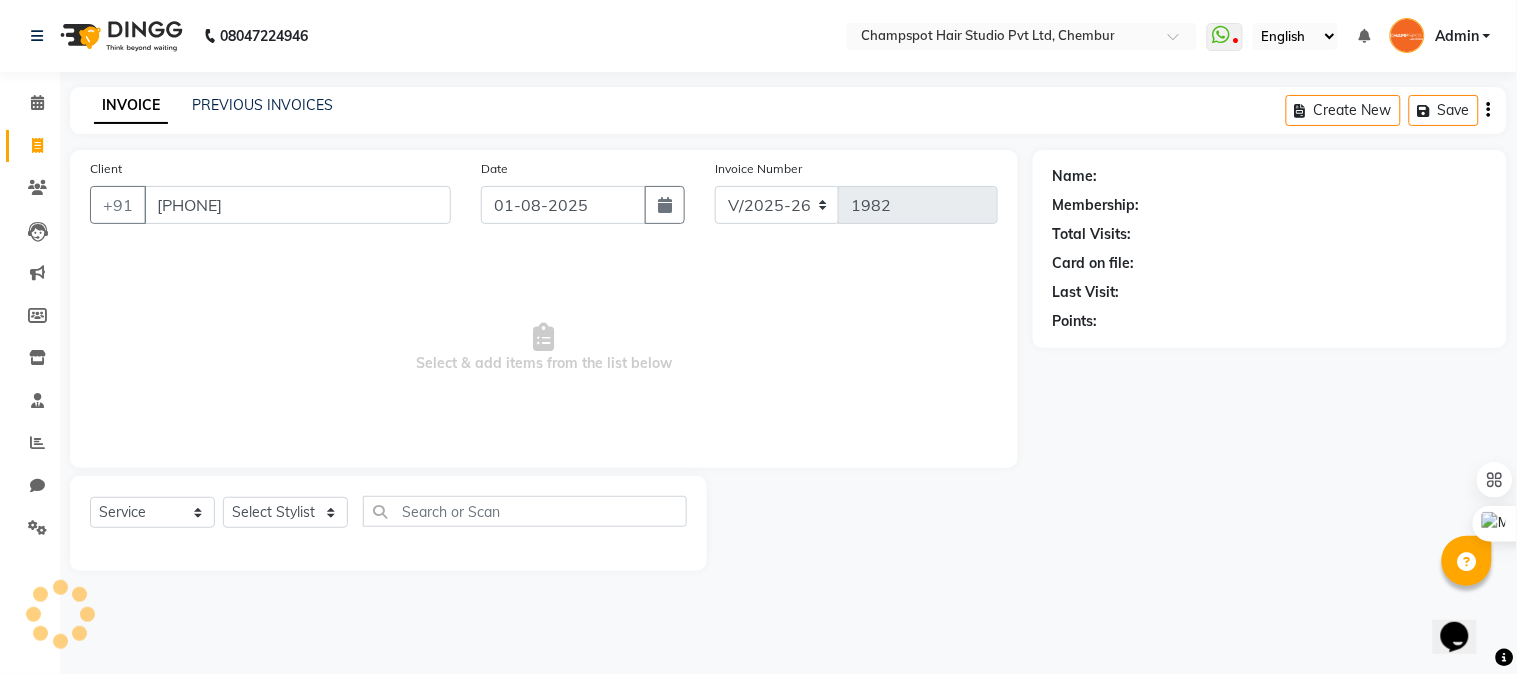 type on "9820507731" 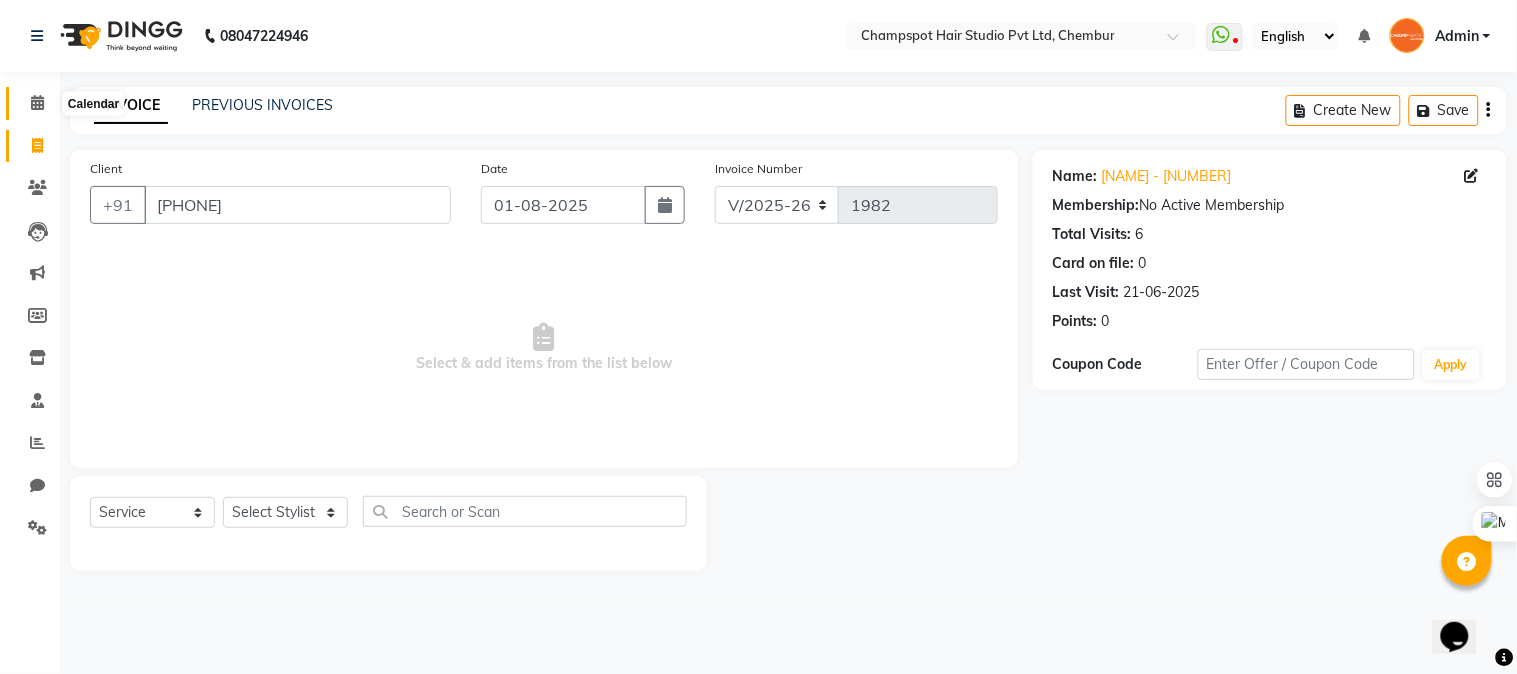 click 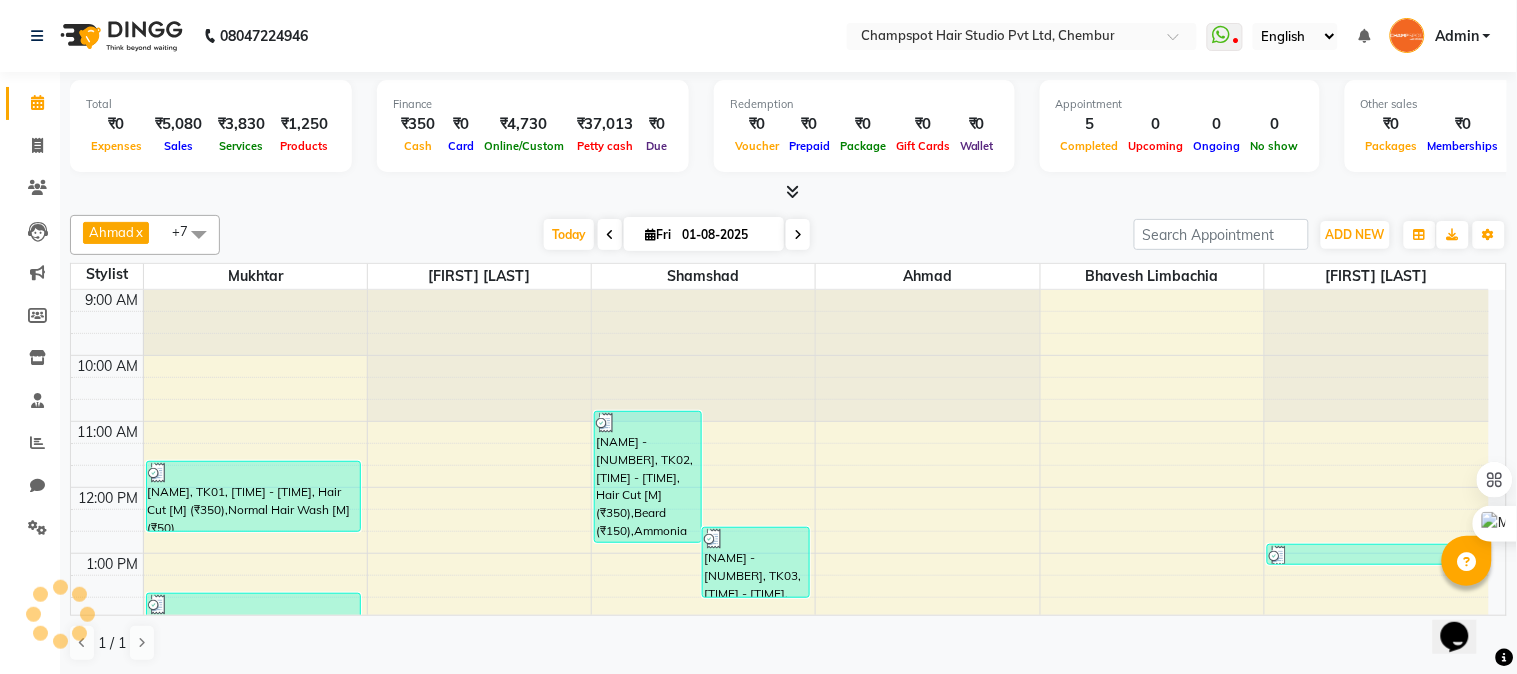 scroll, scrollTop: 0, scrollLeft: 0, axis: both 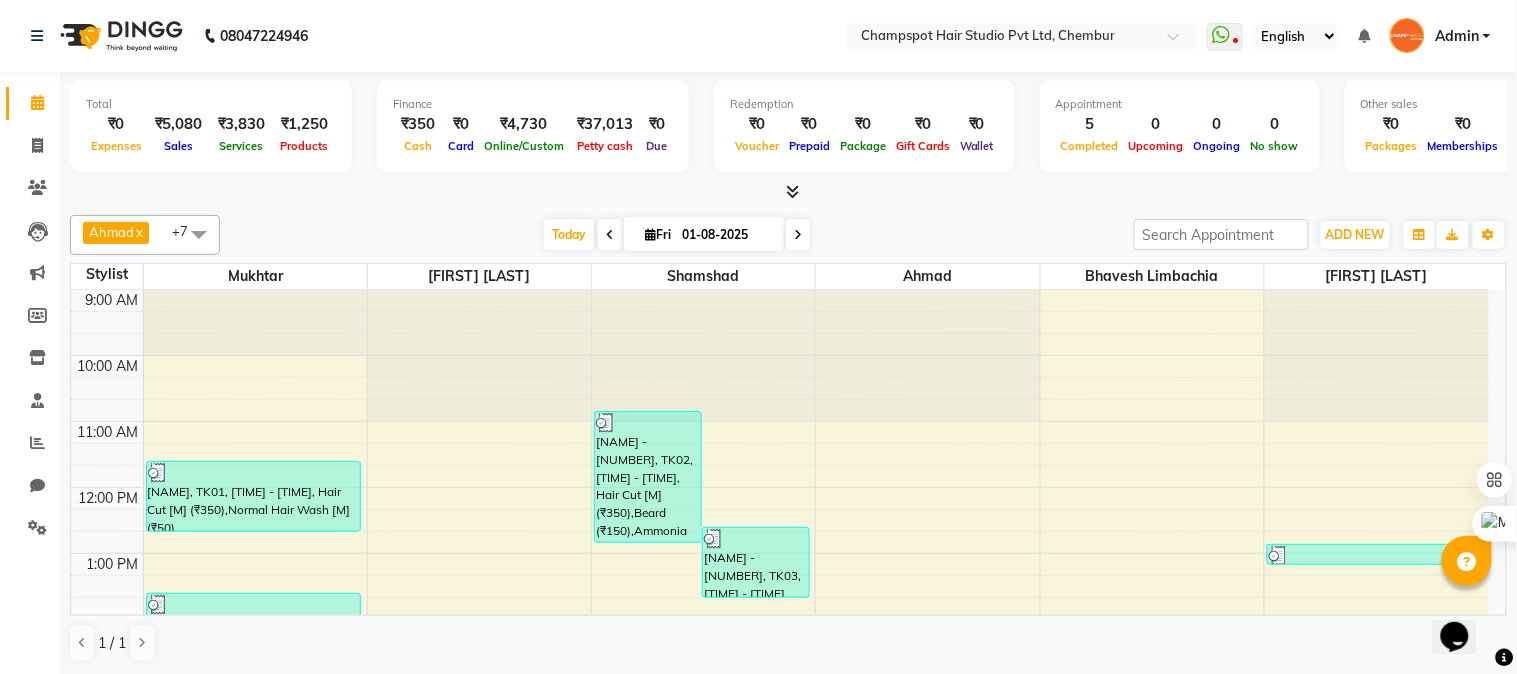 click at bounding box center [792, 191] 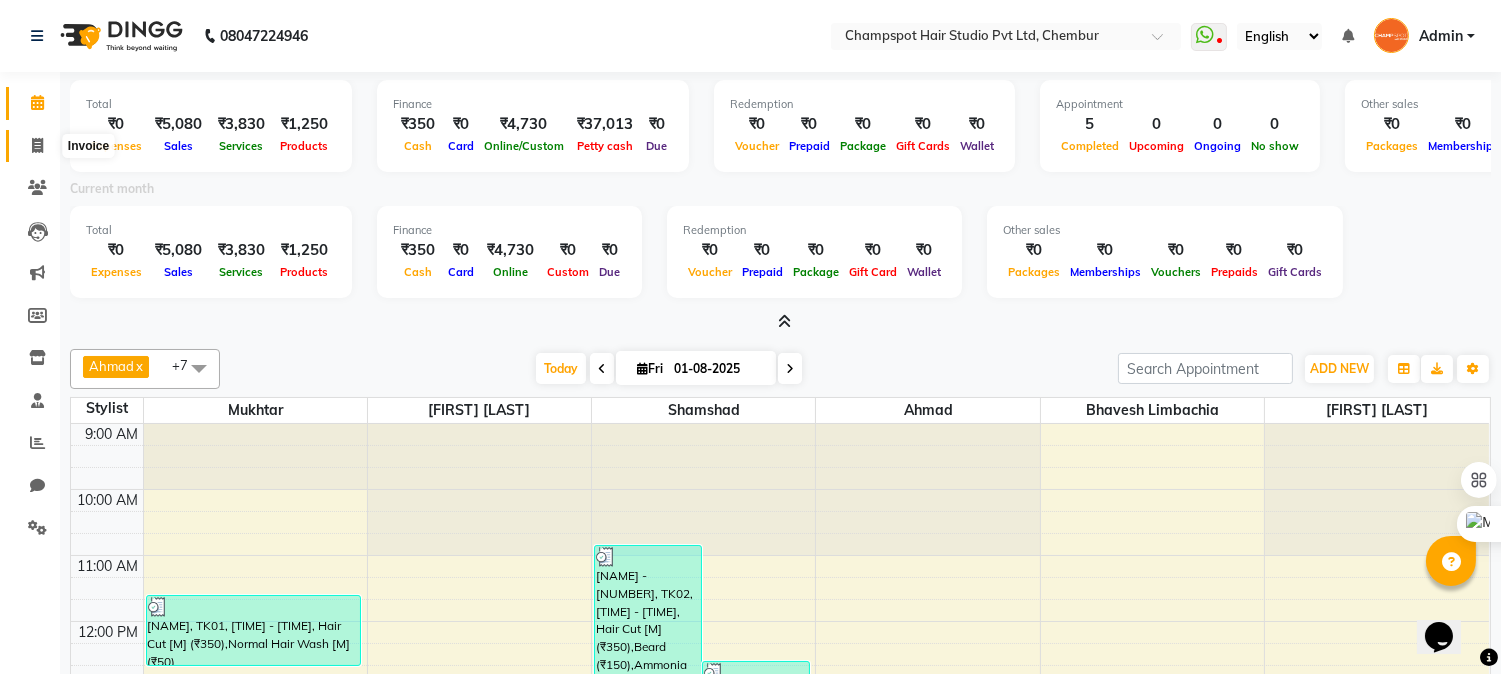 click 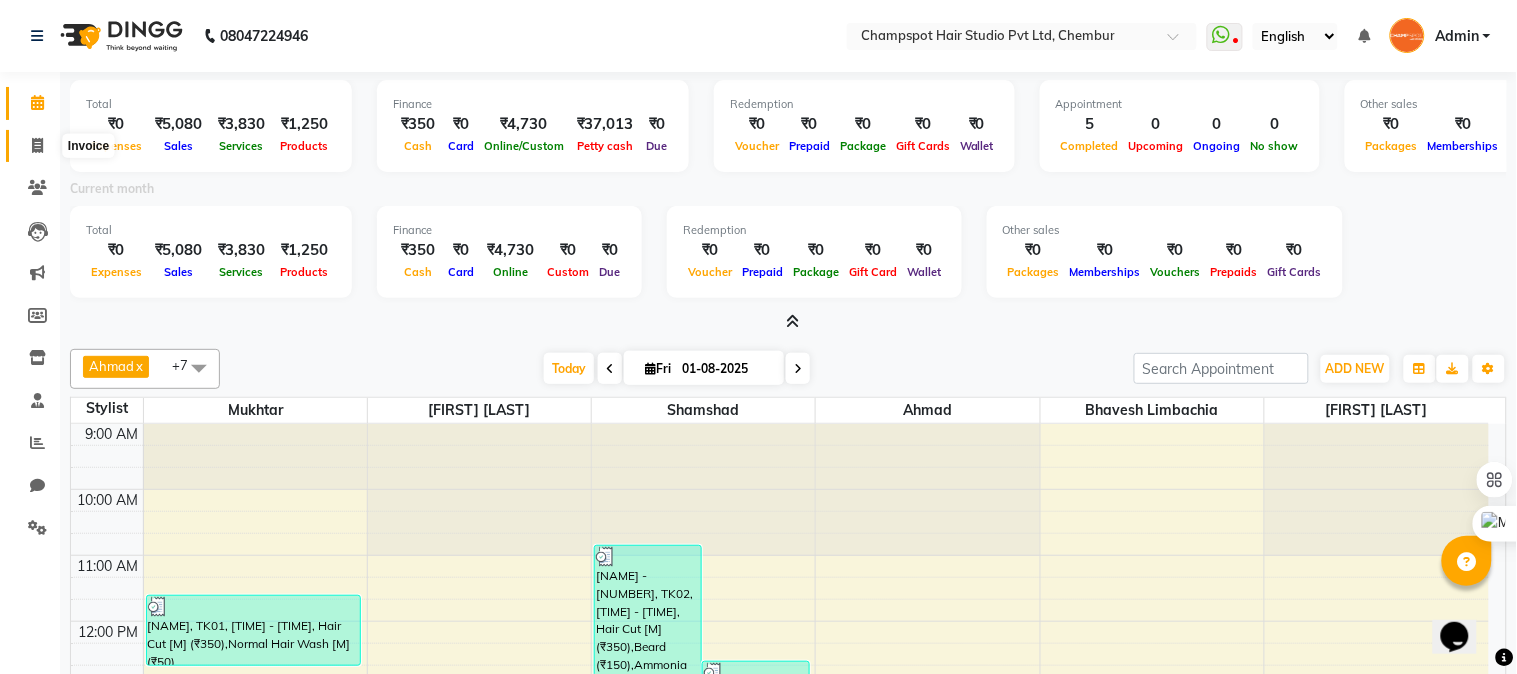select on "7690" 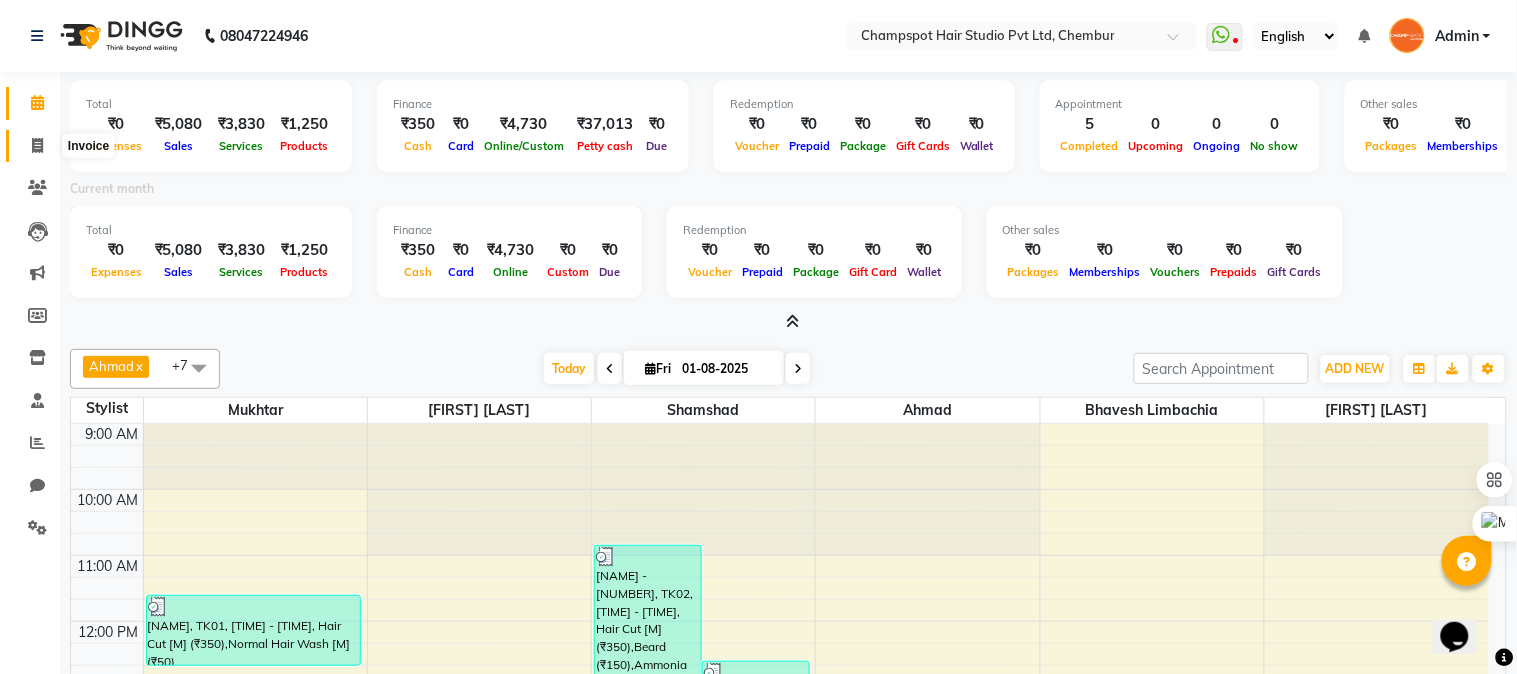 select on "service" 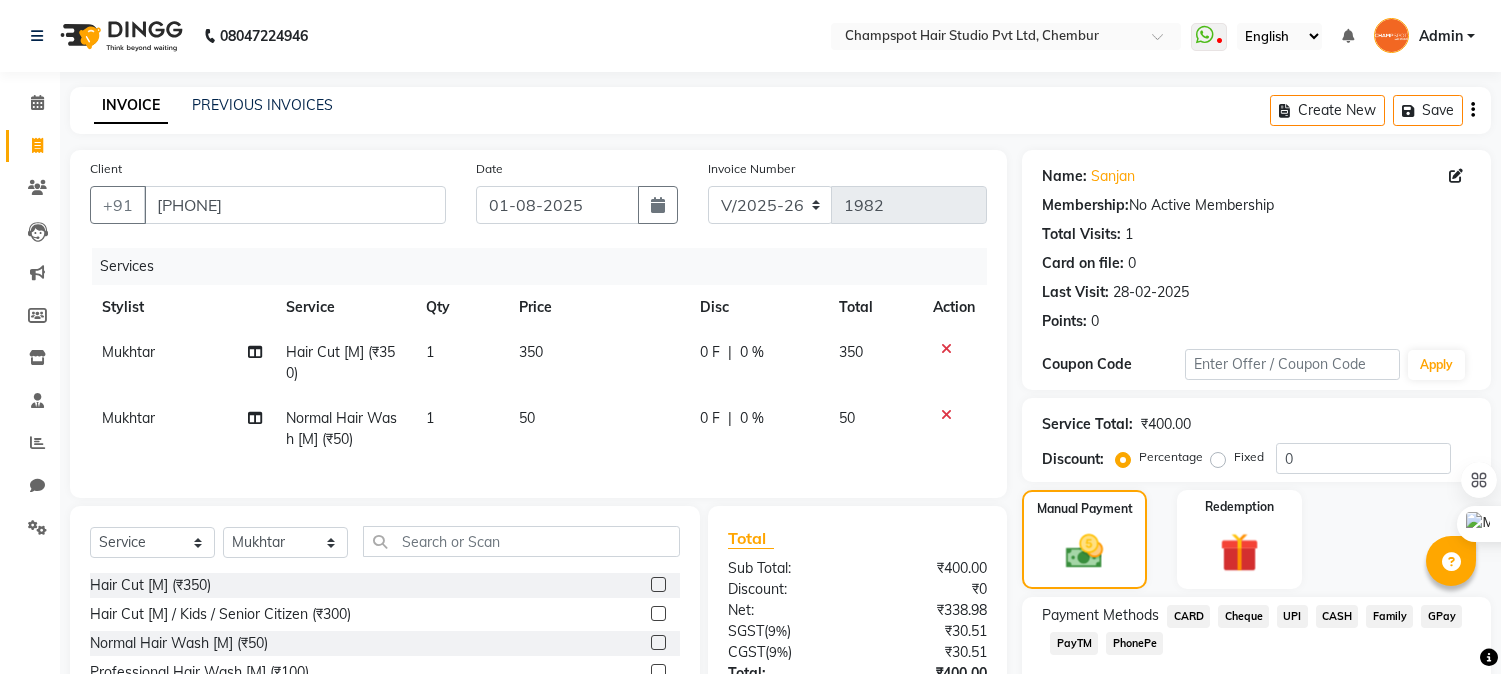 select on "7690" 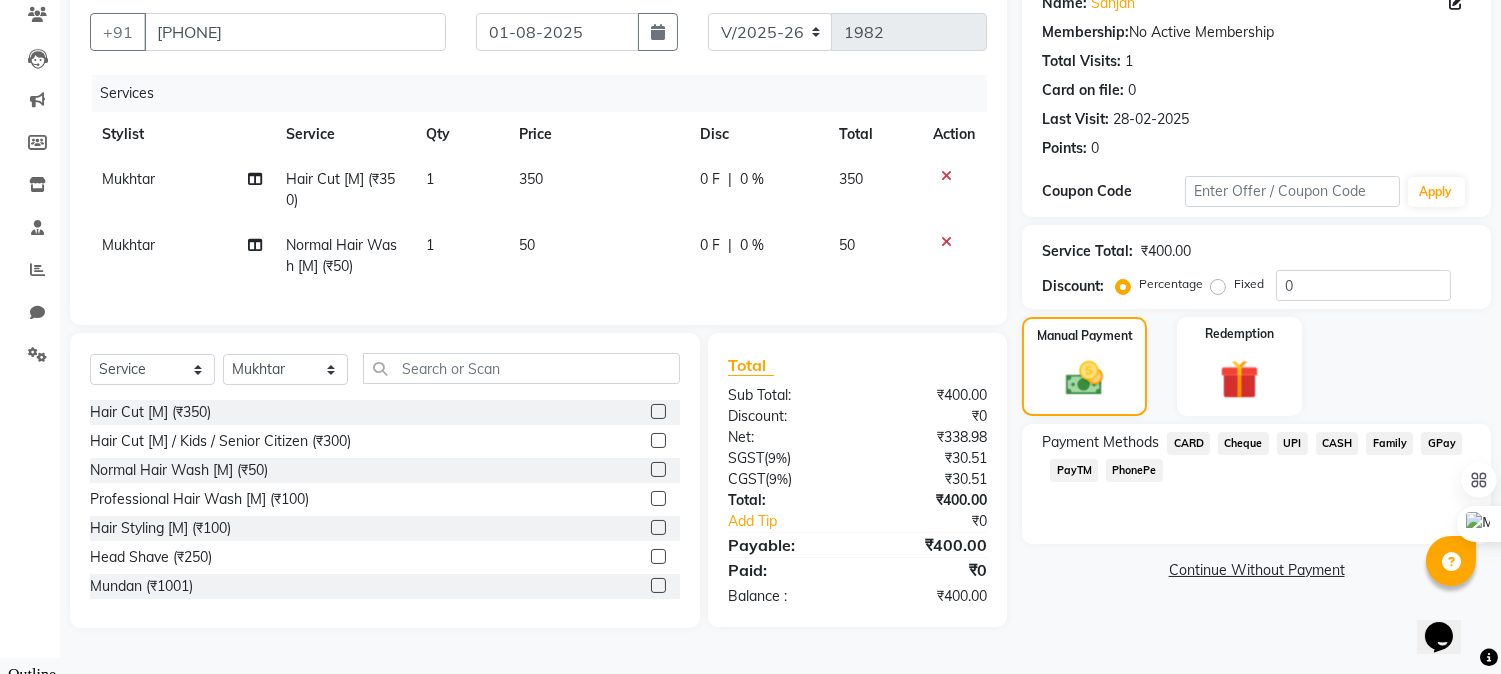 scroll, scrollTop: 0, scrollLeft: 0, axis: both 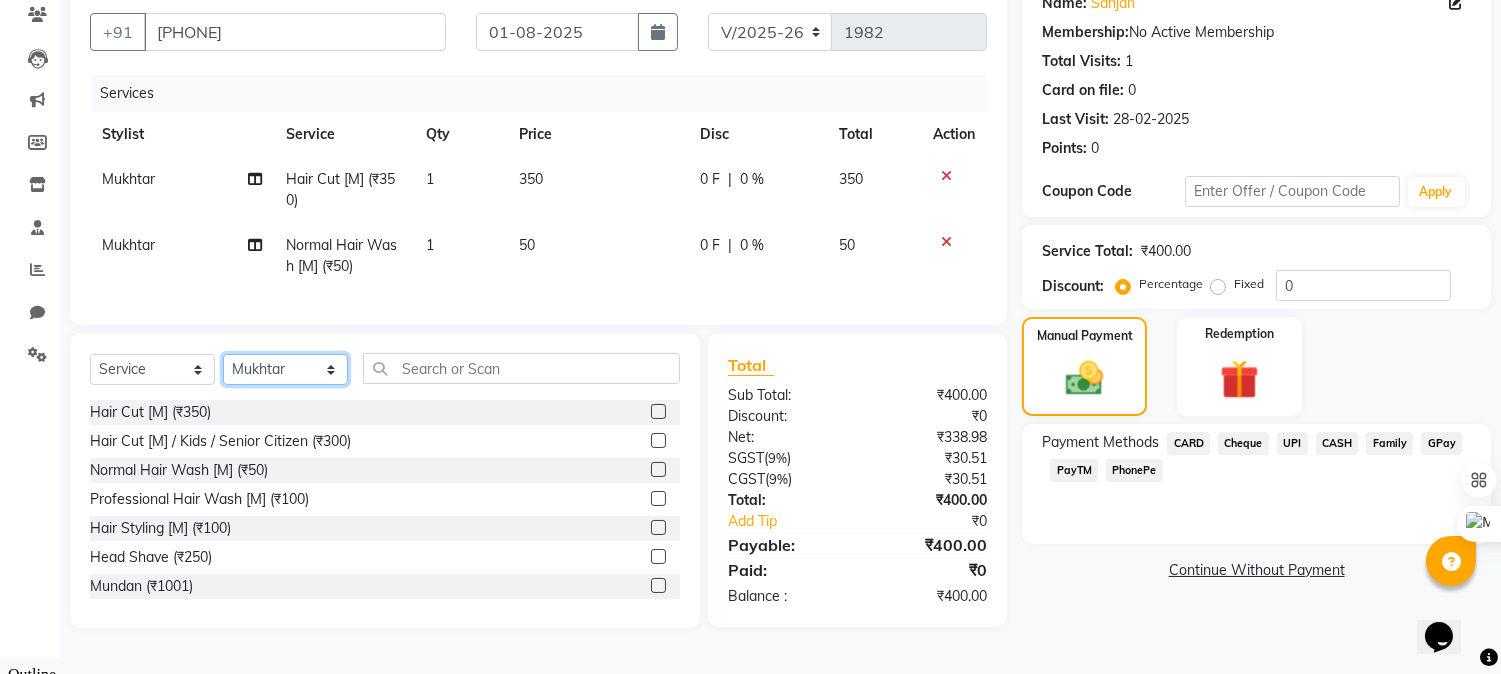 drag, startPoint x: 295, startPoint y: 377, endPoint x: 292, endPoint y: 401, distance: 24.186773 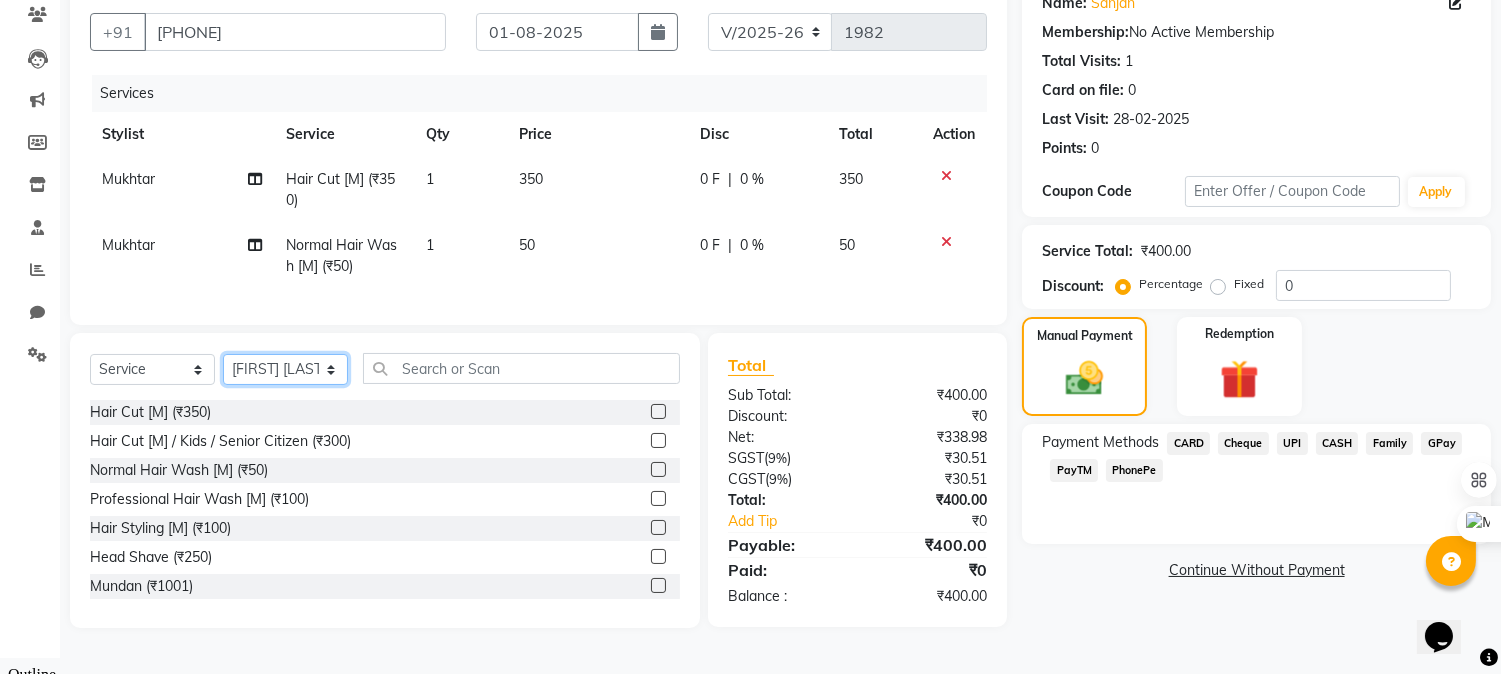 click on "Select Stylist Admin [FIRST] [LAST] [FIRST] [LAST] 	[FIRST] [LAST] [FIRST] [LAST] [FIRST] [LAST] [FIRST] [LAST]" 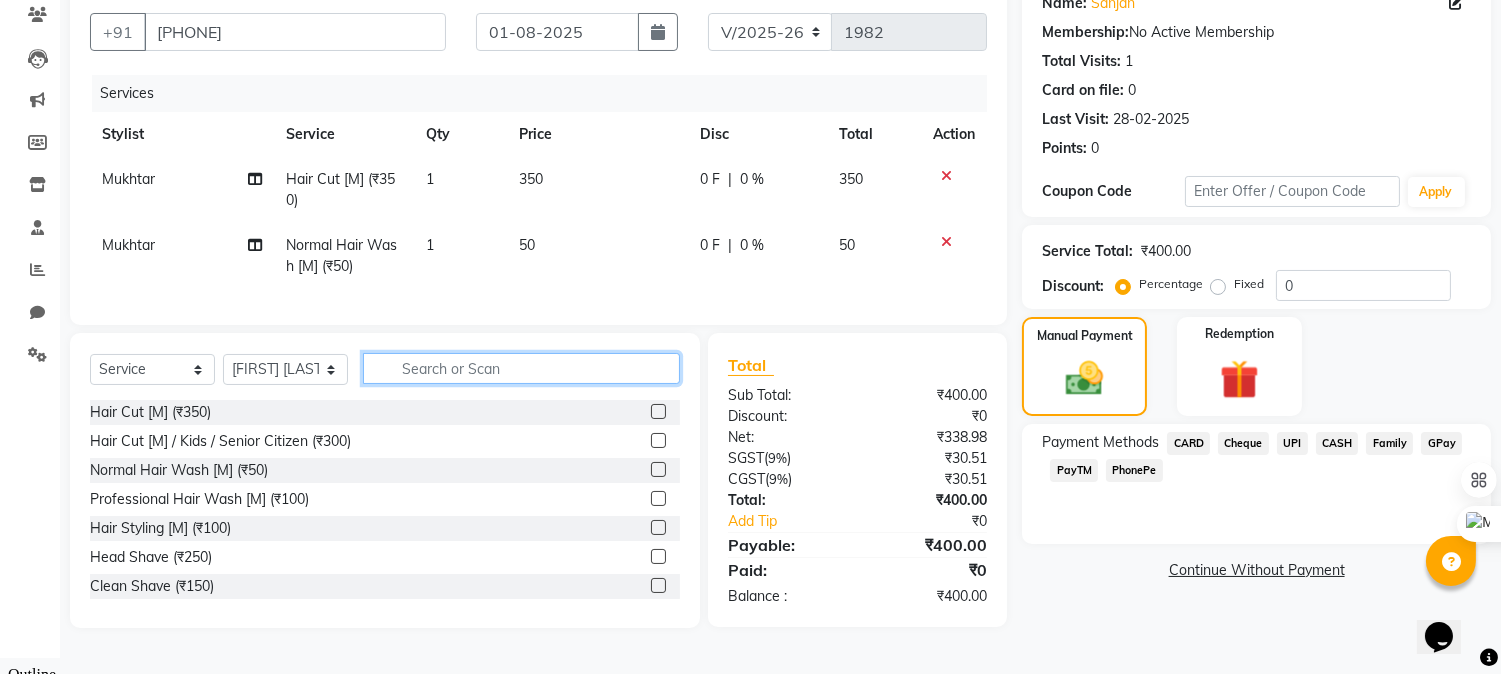 click 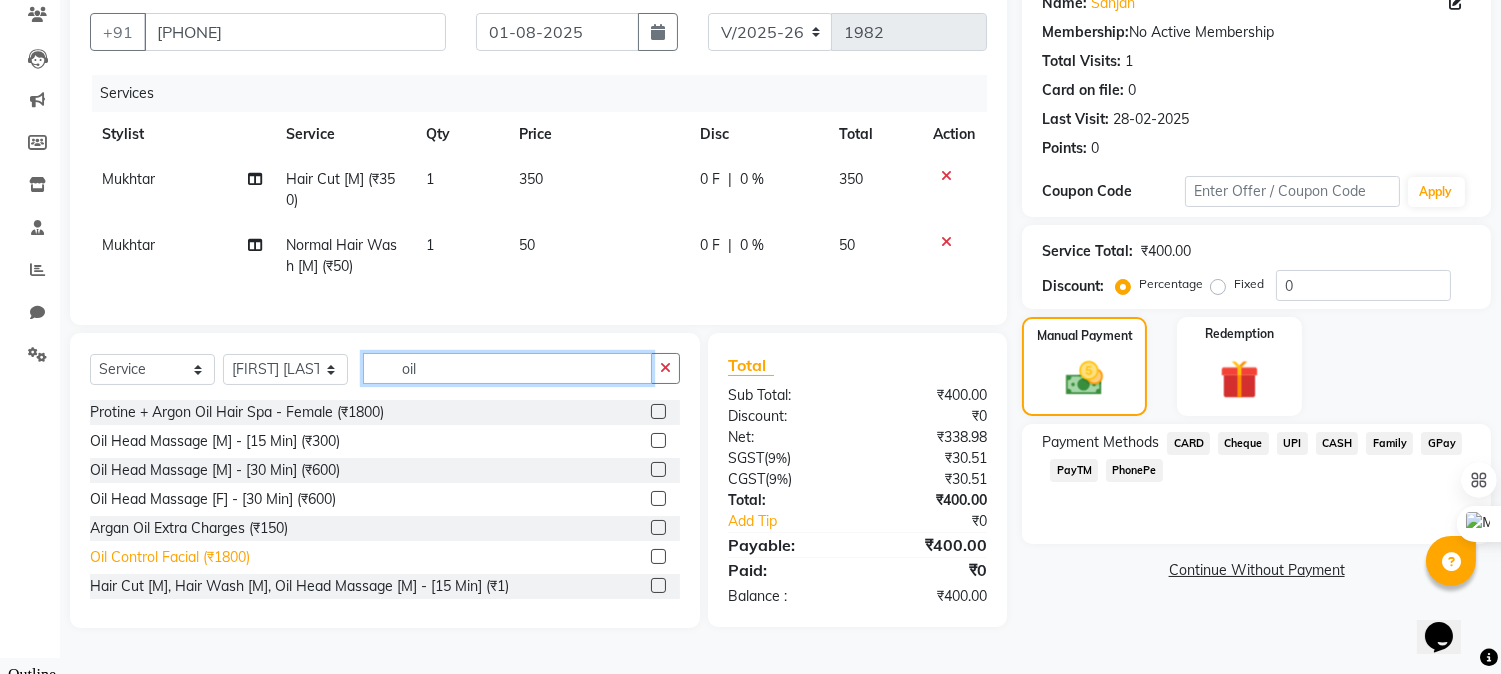 type on "oil" 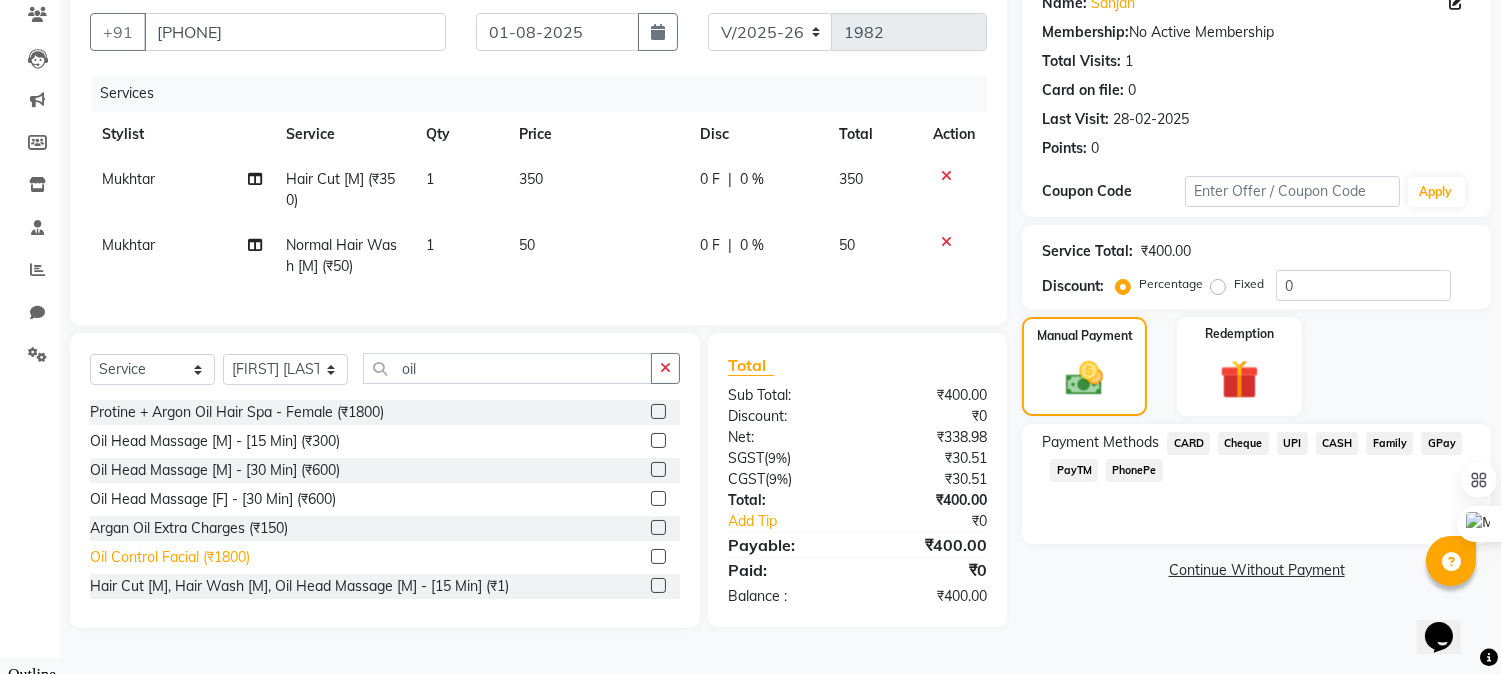 click on "Oil Control Facial (₹1800)" 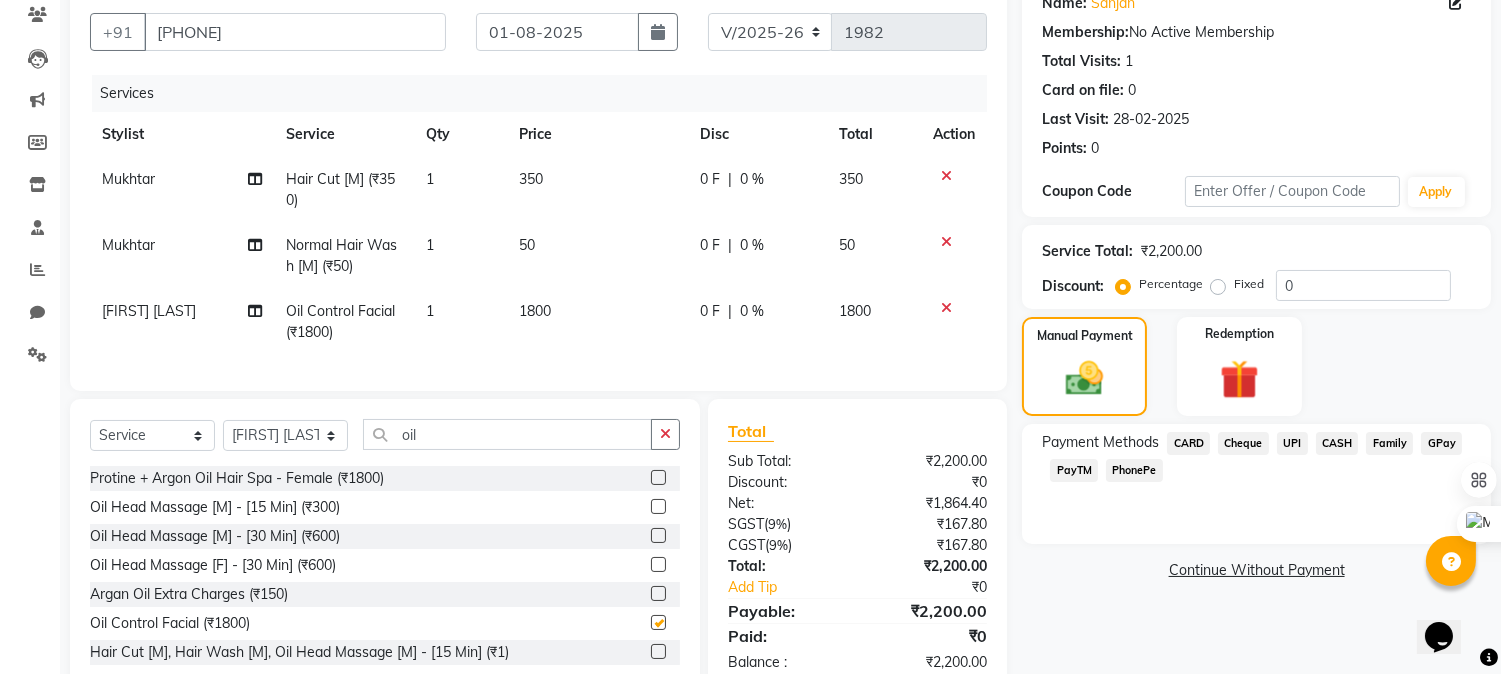 checkbox on "false" 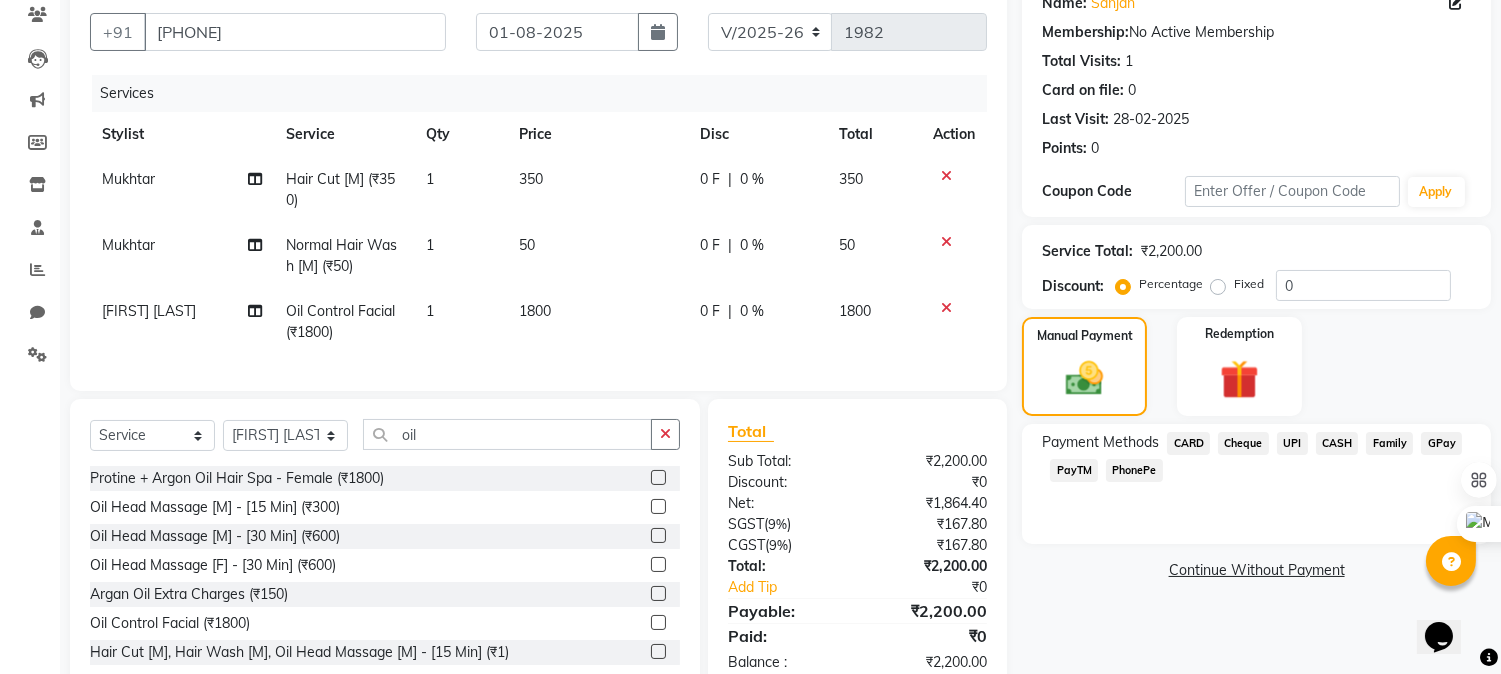 click on "0 F" 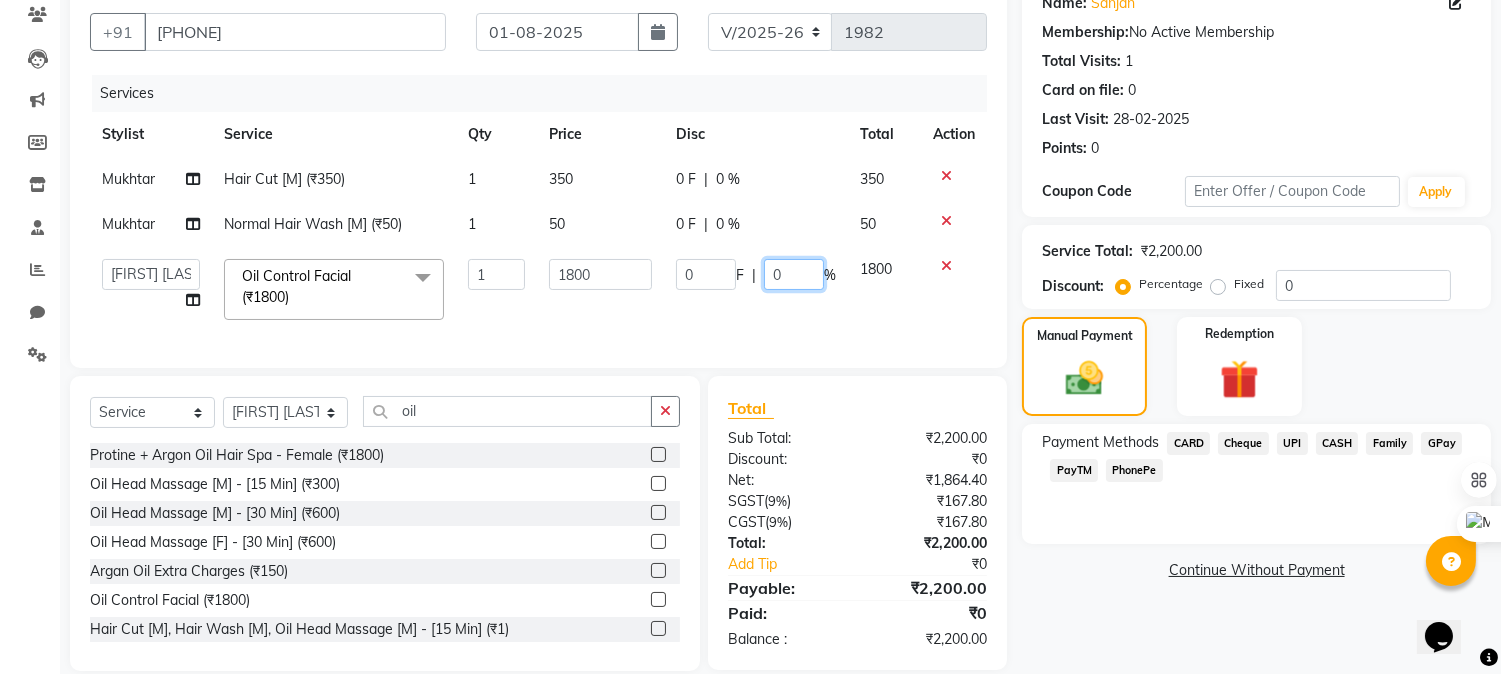 drag, startPoint x: 772, startPoint y: 274, endPoint x: 694, endPoint y: 275, distance: 78.00641 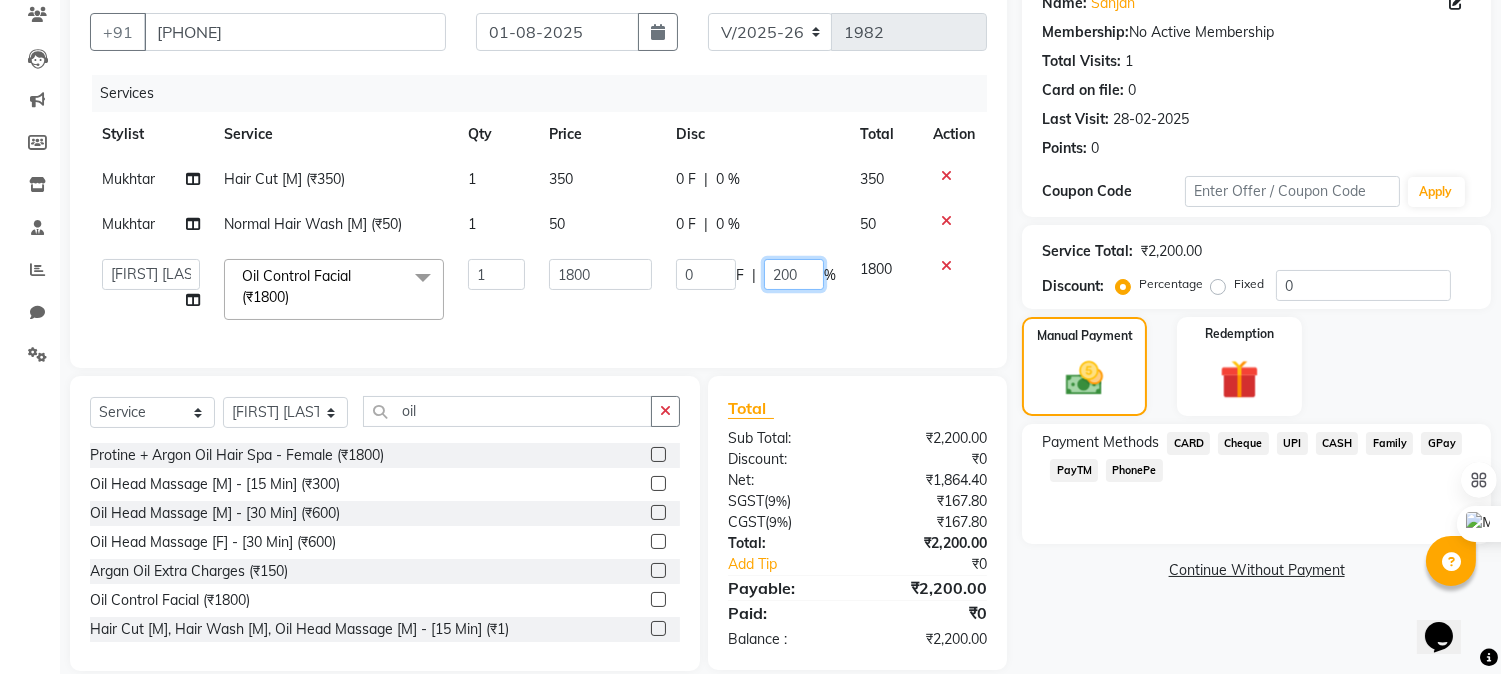 type on "20" 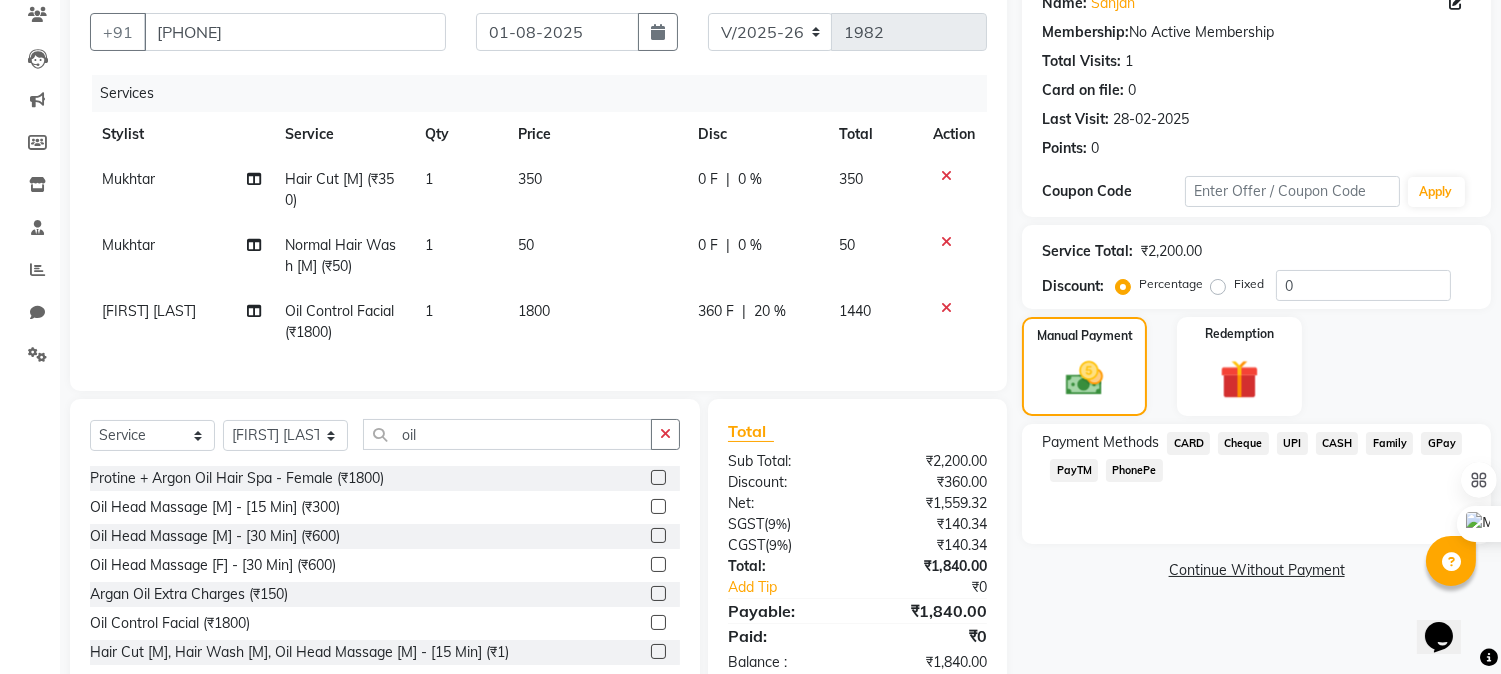 click on "Name: Sanjan  Membership:  No Active Membership  Total Visits:  1 Card on file:  0 Last Visit:   28-02-2025 Points:   0  Coupon Code Apply Service Total:  ₹2,200.00  Discount:  Percentage   Fixed  0 Manual Payment Redemption Payment Methods  CARD   Cheque   UPI   CASH   Family   GPay   PayTM   PhonePe   Continue Without Payment" 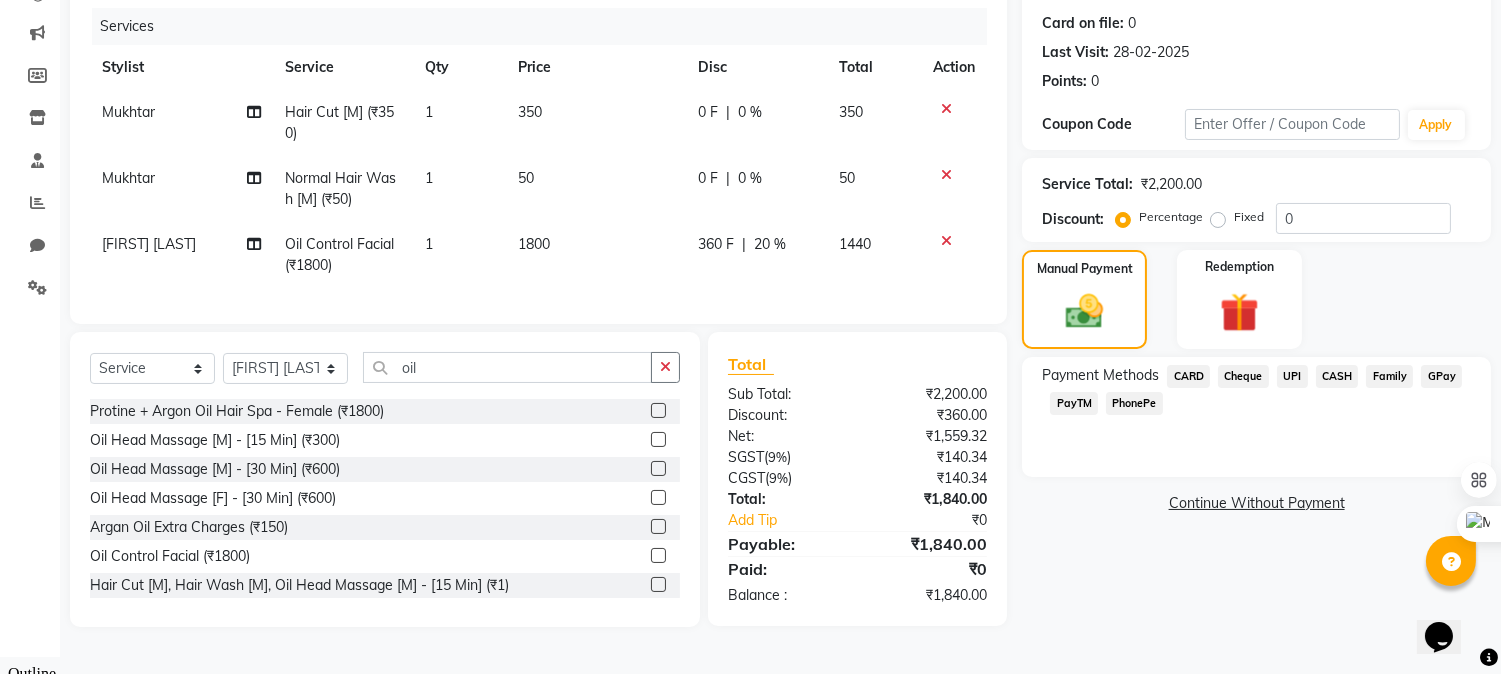 click on "₹1,840.00" 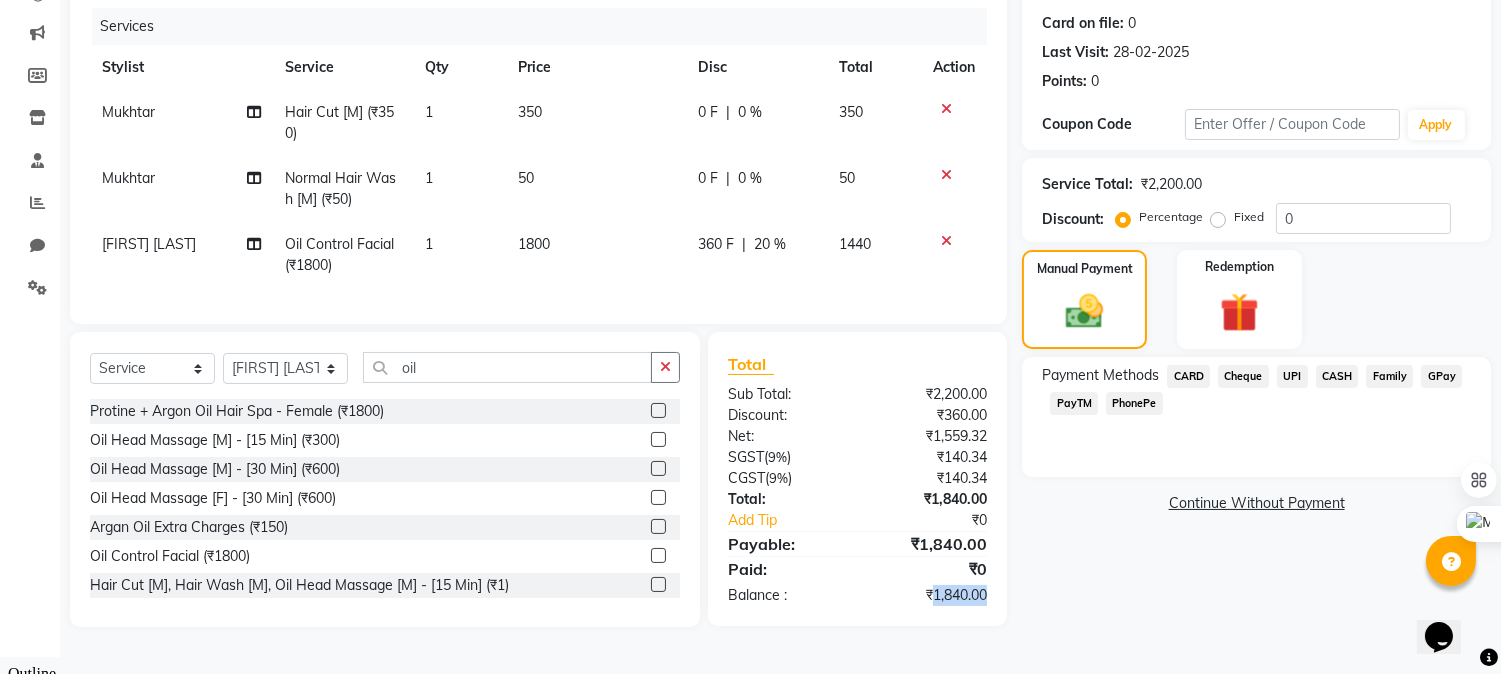 click on "₹1,840.00" 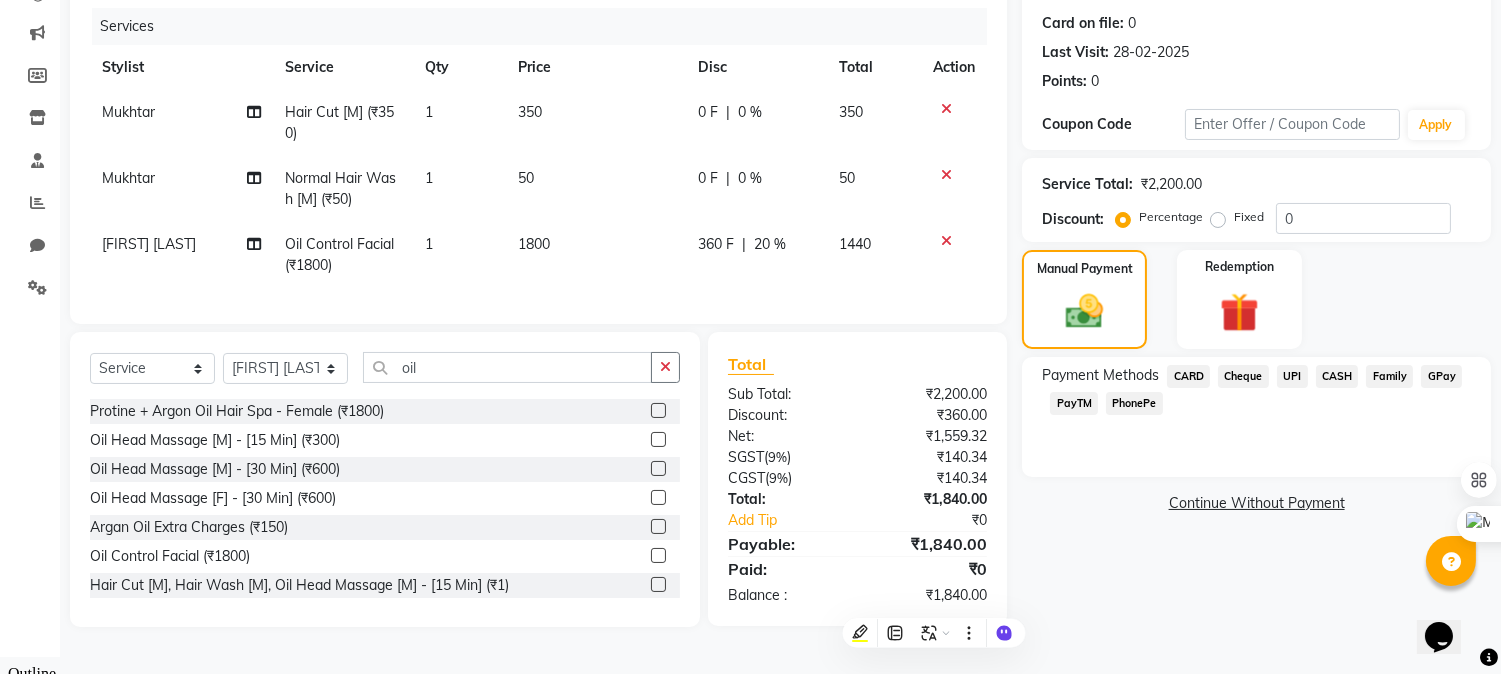 click on "Name: Sanjan  Membership:  No Active Membership  Total Visits:  1 Card on file:  0 Last Visit:   28-02-2025 Points:   0  Coupon Code Apply Service Total:  ₹2,200.00  Discount:  Percentage   Fixed  0 Manual Payment Redemption Payment Methods  CARD   Cheque   UPI   CASH   Family   GPay   PayTM   PhonePe   Continue Without Payment" 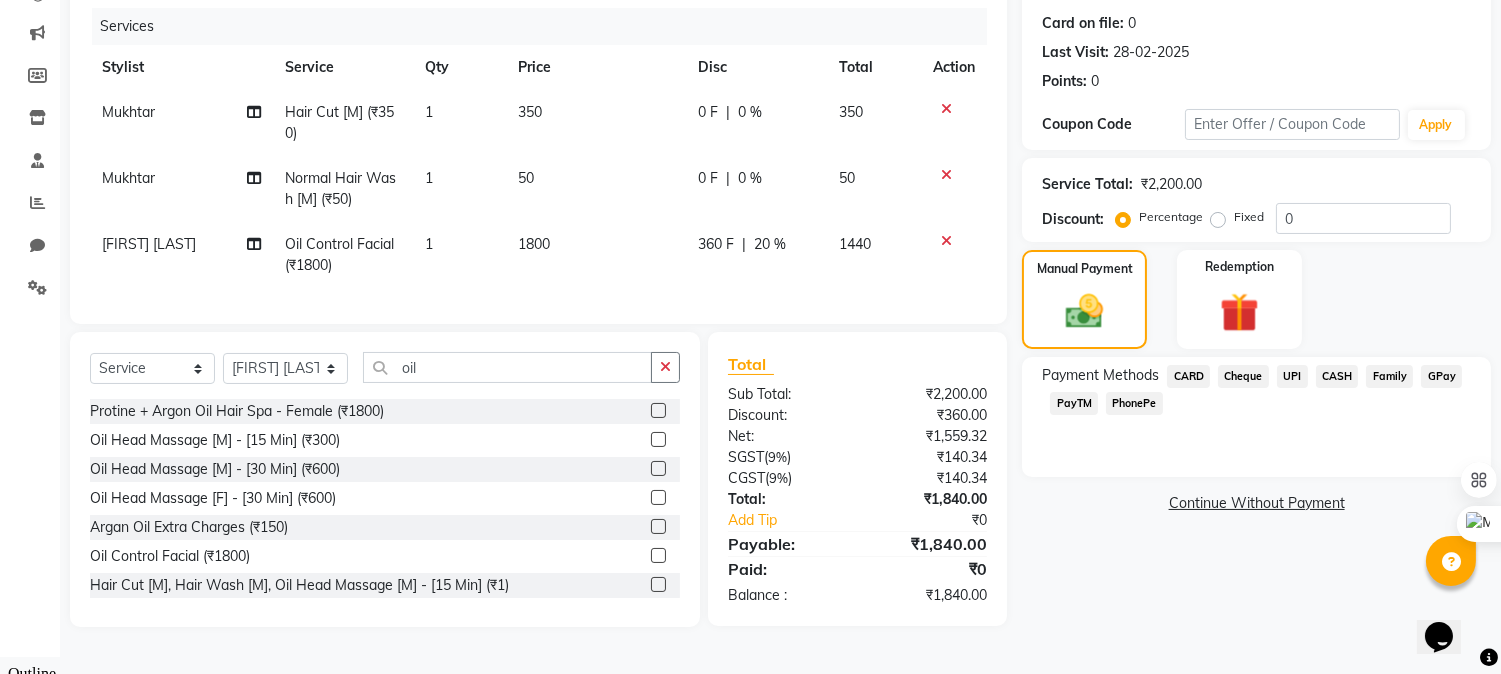 click on "CARD" 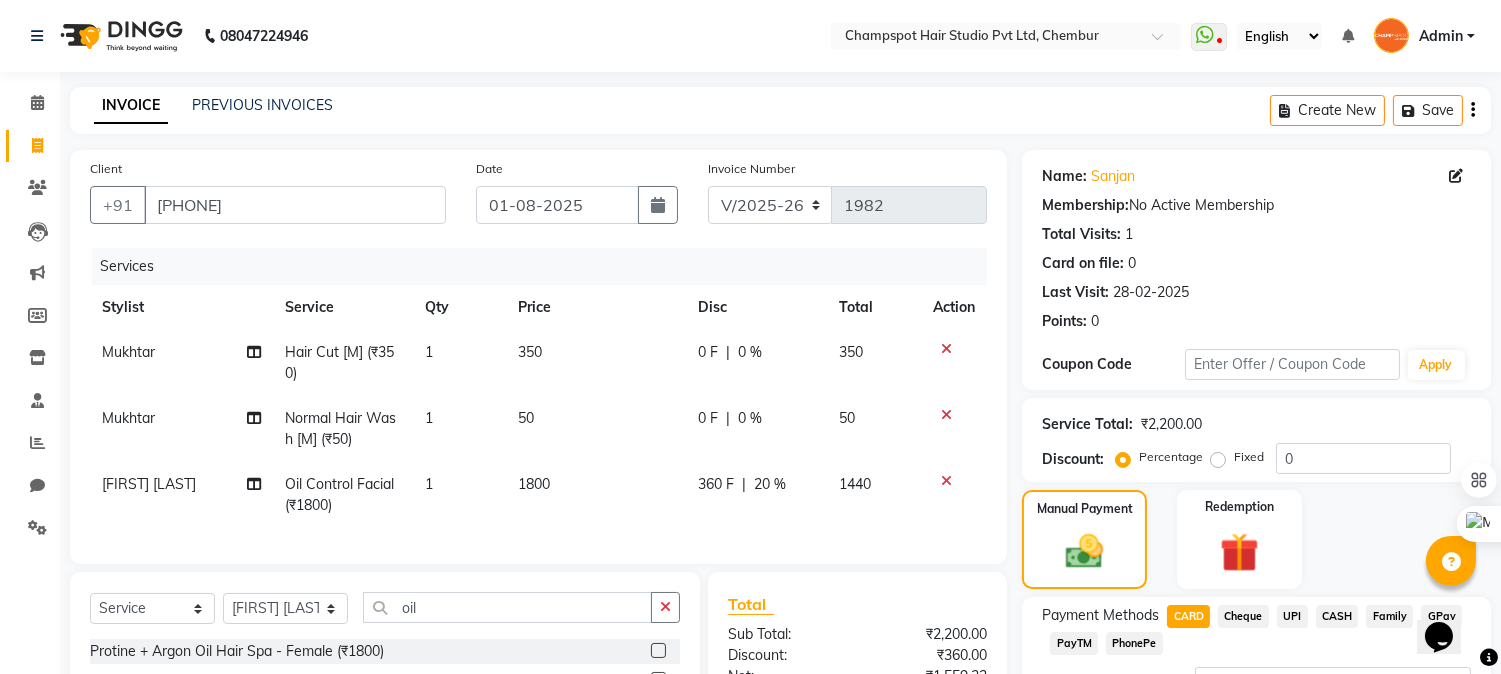 scroll, scrollTop: 240, scrollLeft: 0, axis: vertical 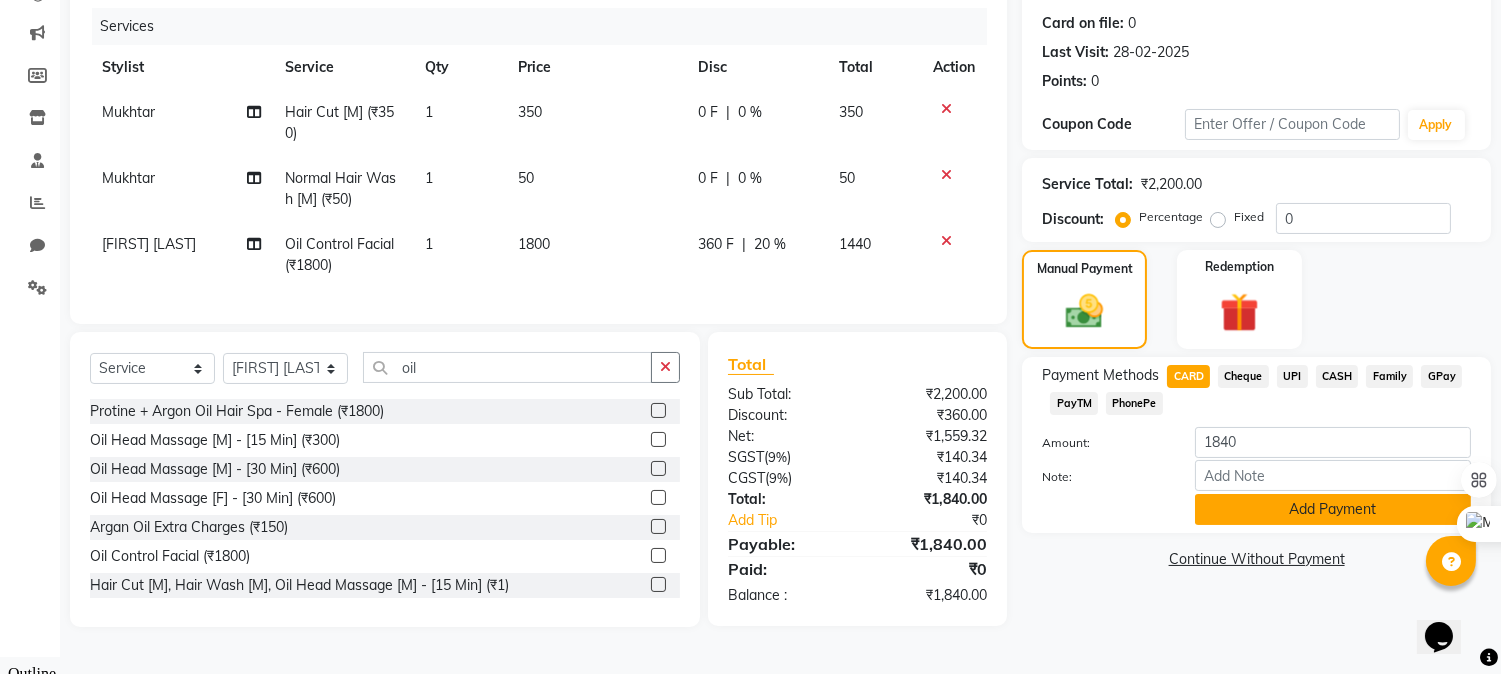 click on "Add Payment" 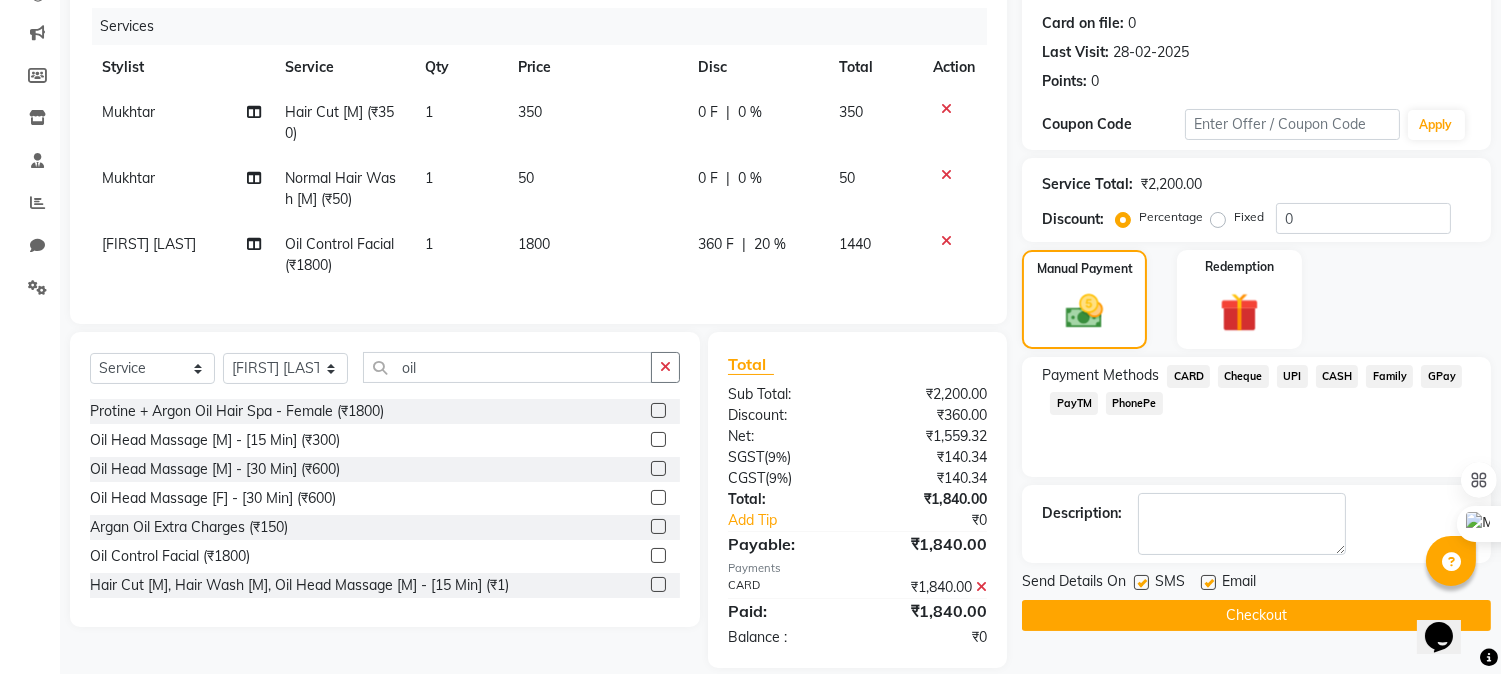 click on "Checkout" 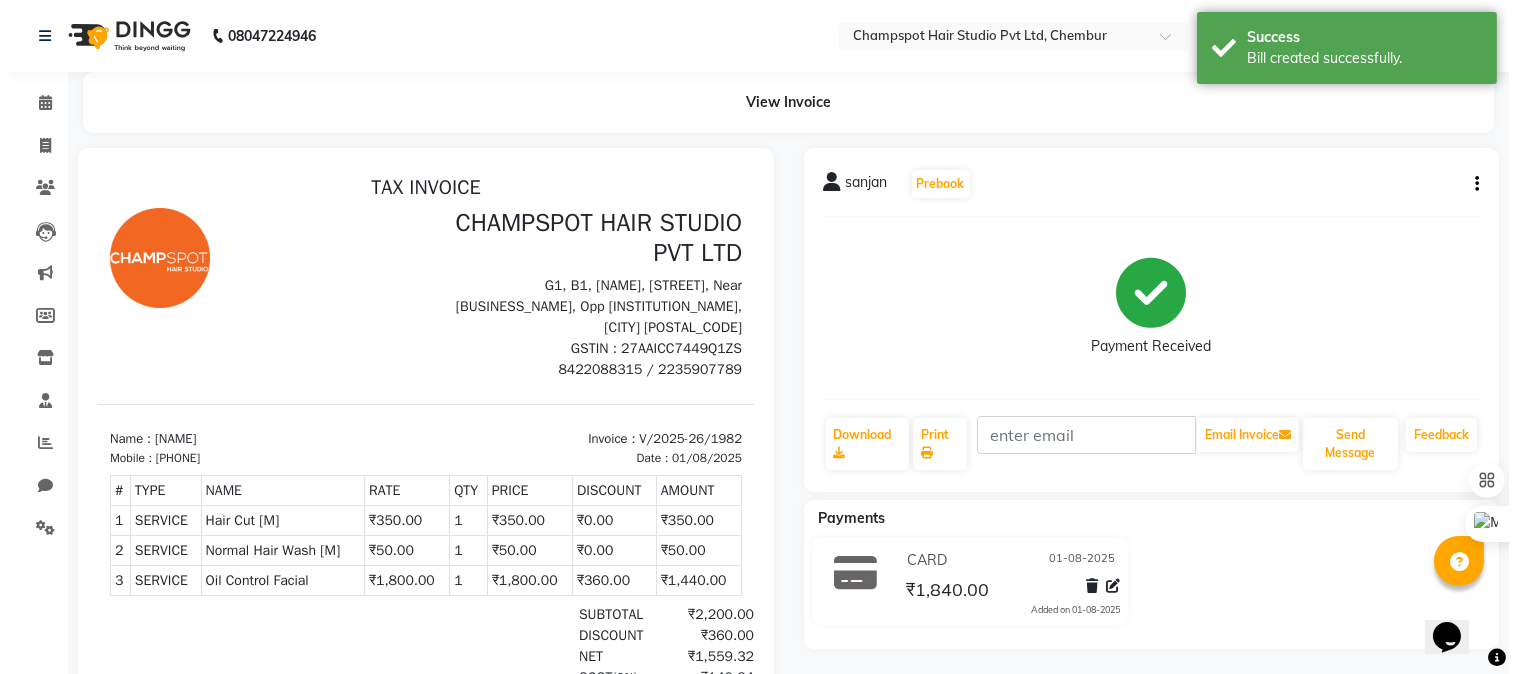 scroll, scrollTop: 0, scrollLeft: 0, axis: both 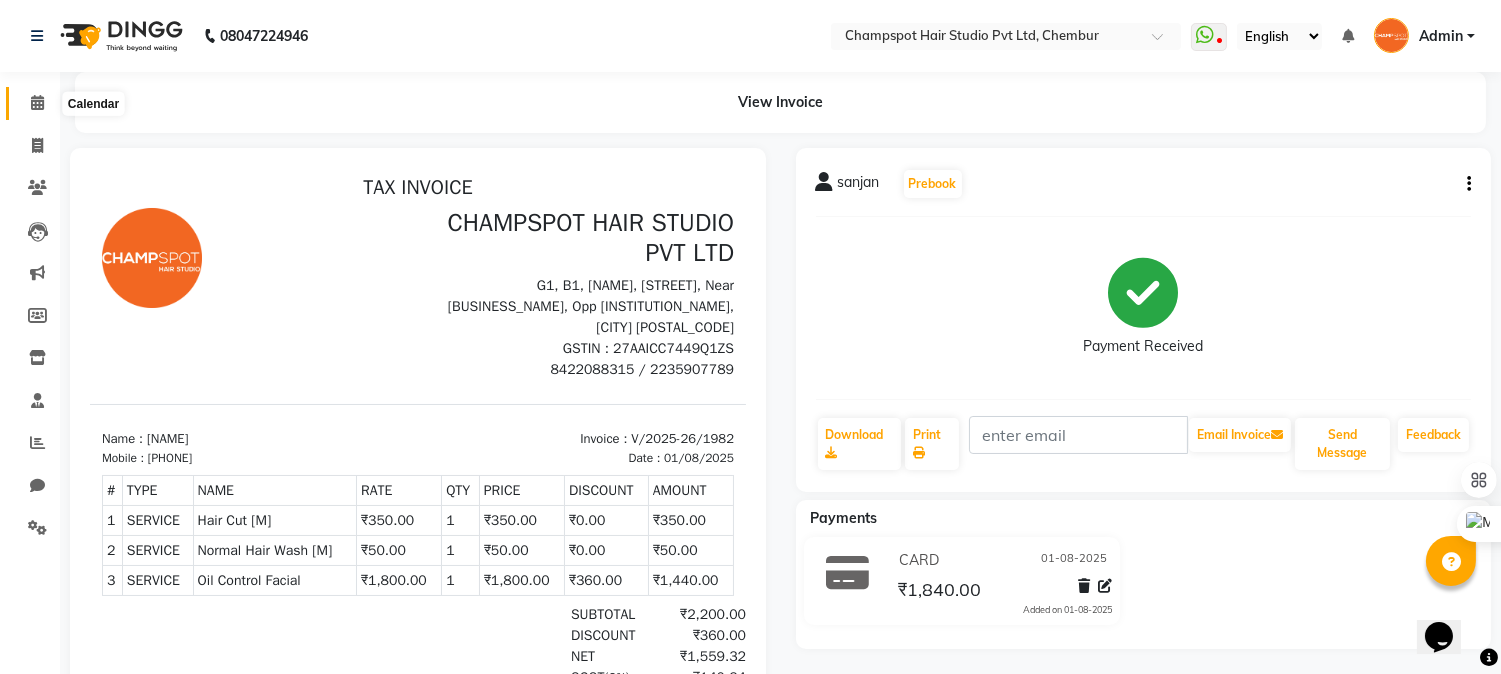 click 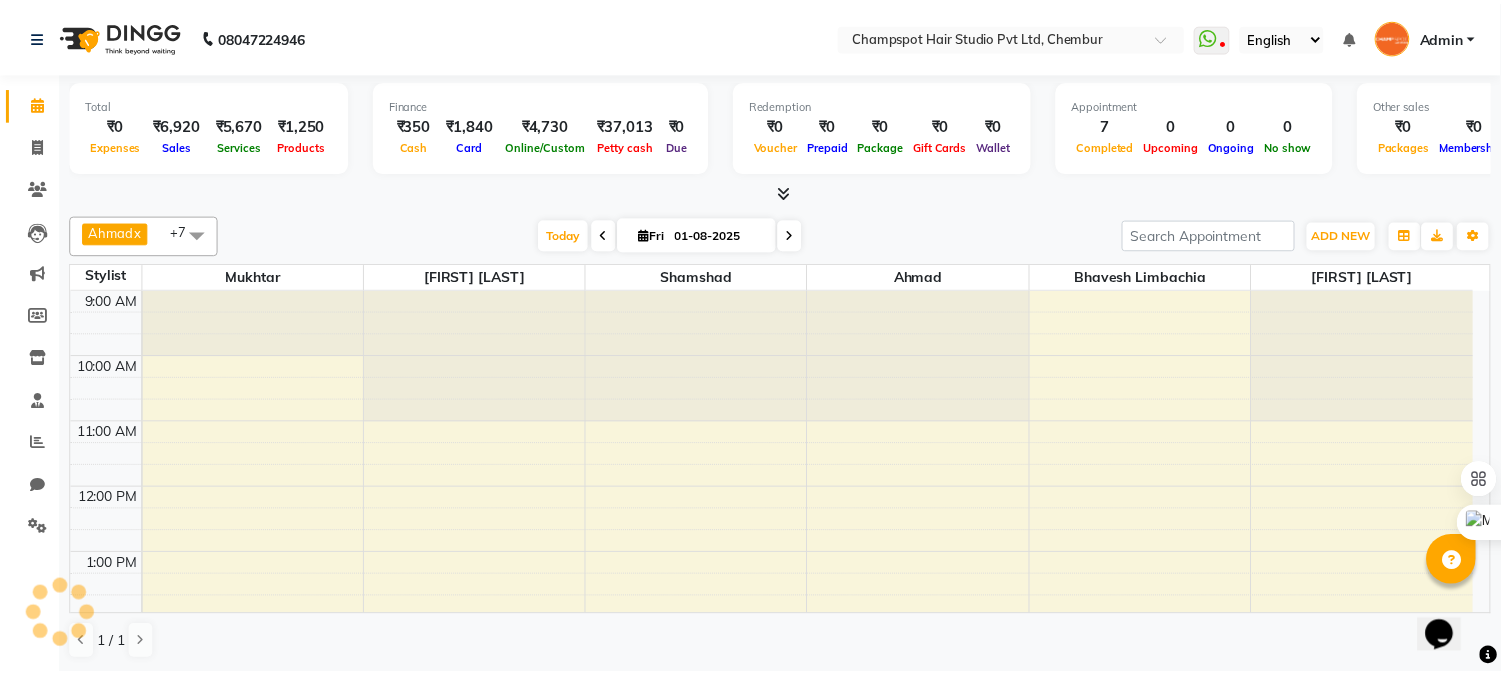scroll, scrollTop: 465, scrollLeft: 0, axis: vertical 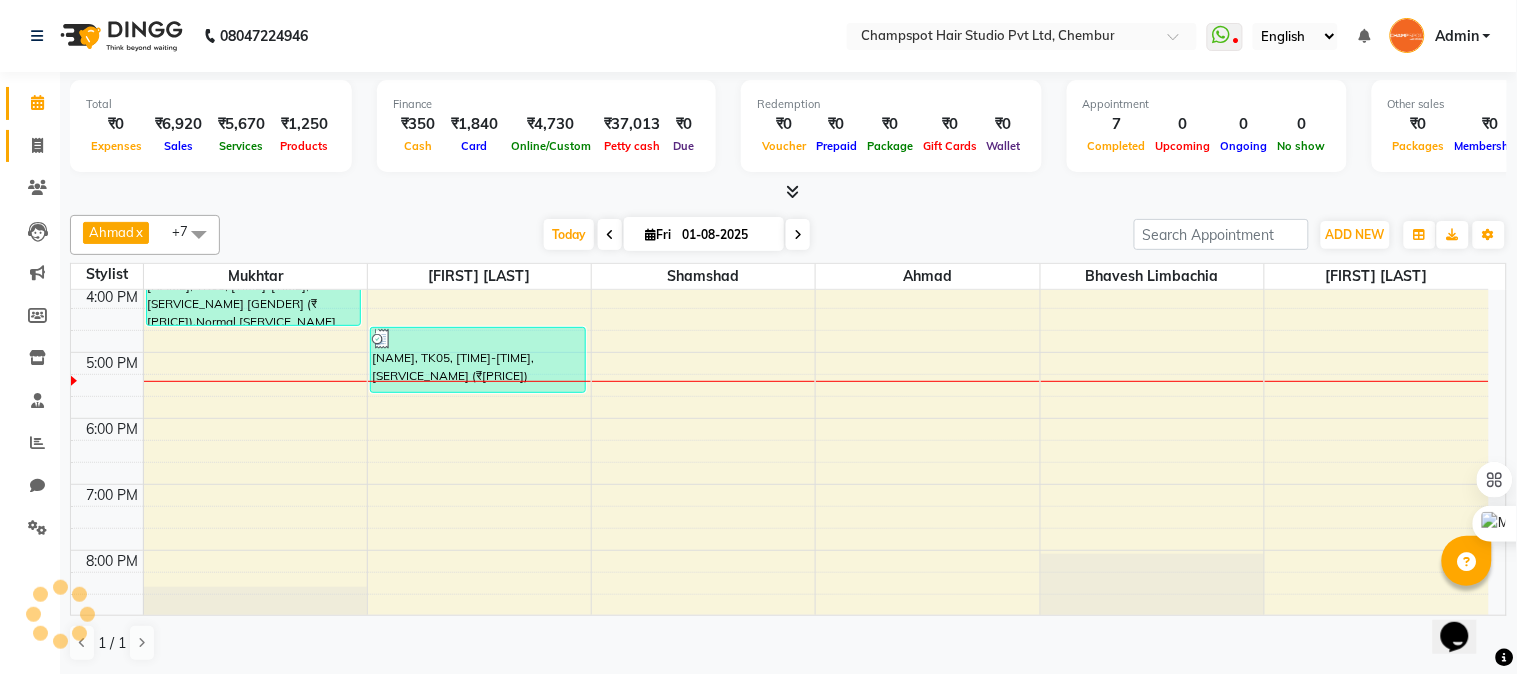 click 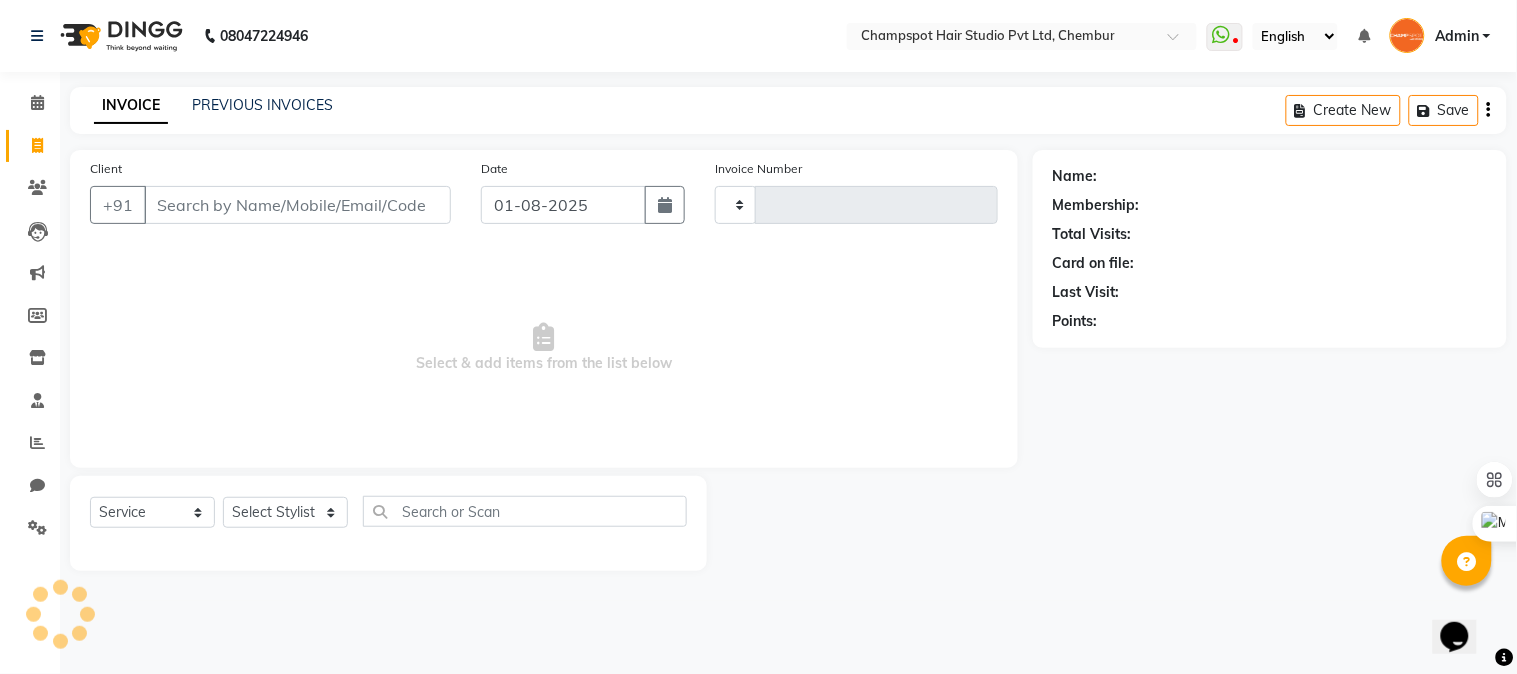 click on "Client" at bounding box center (297, 205) 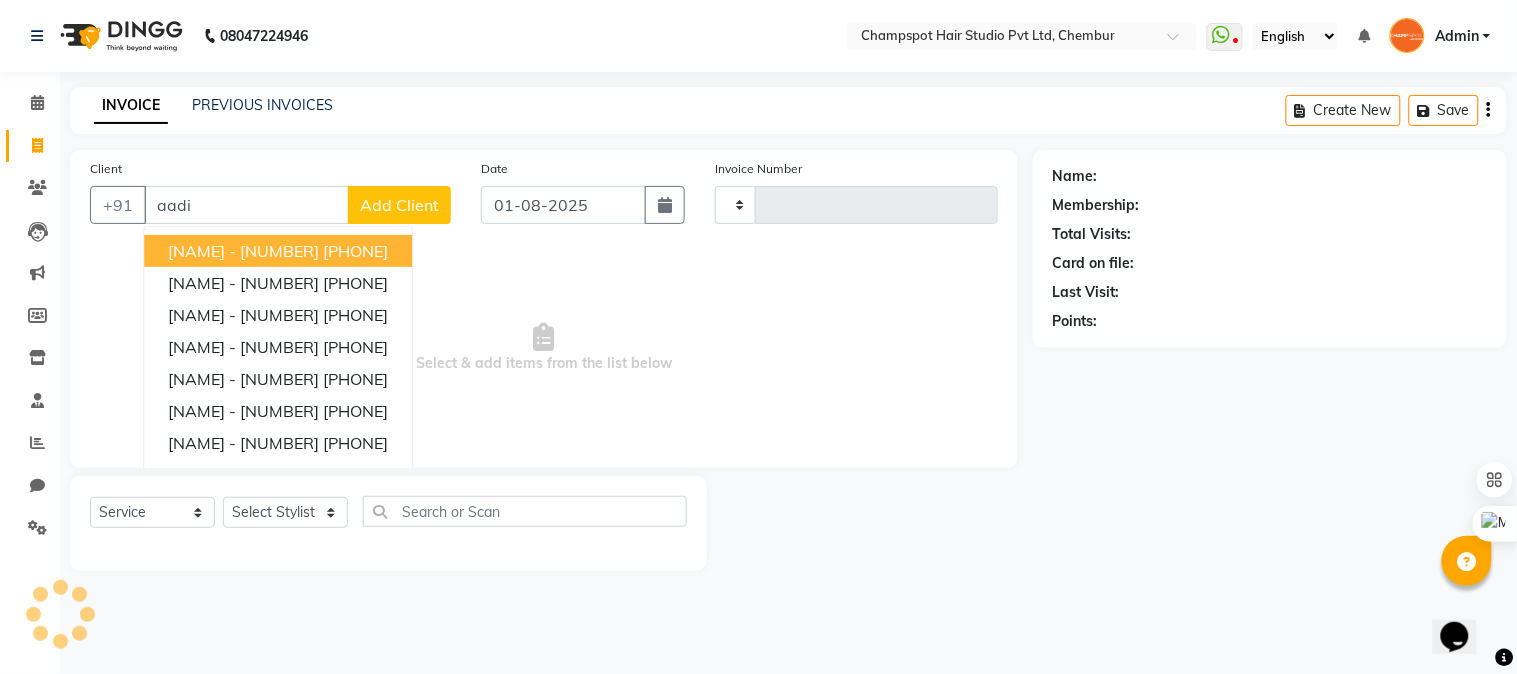 type on "aadi" 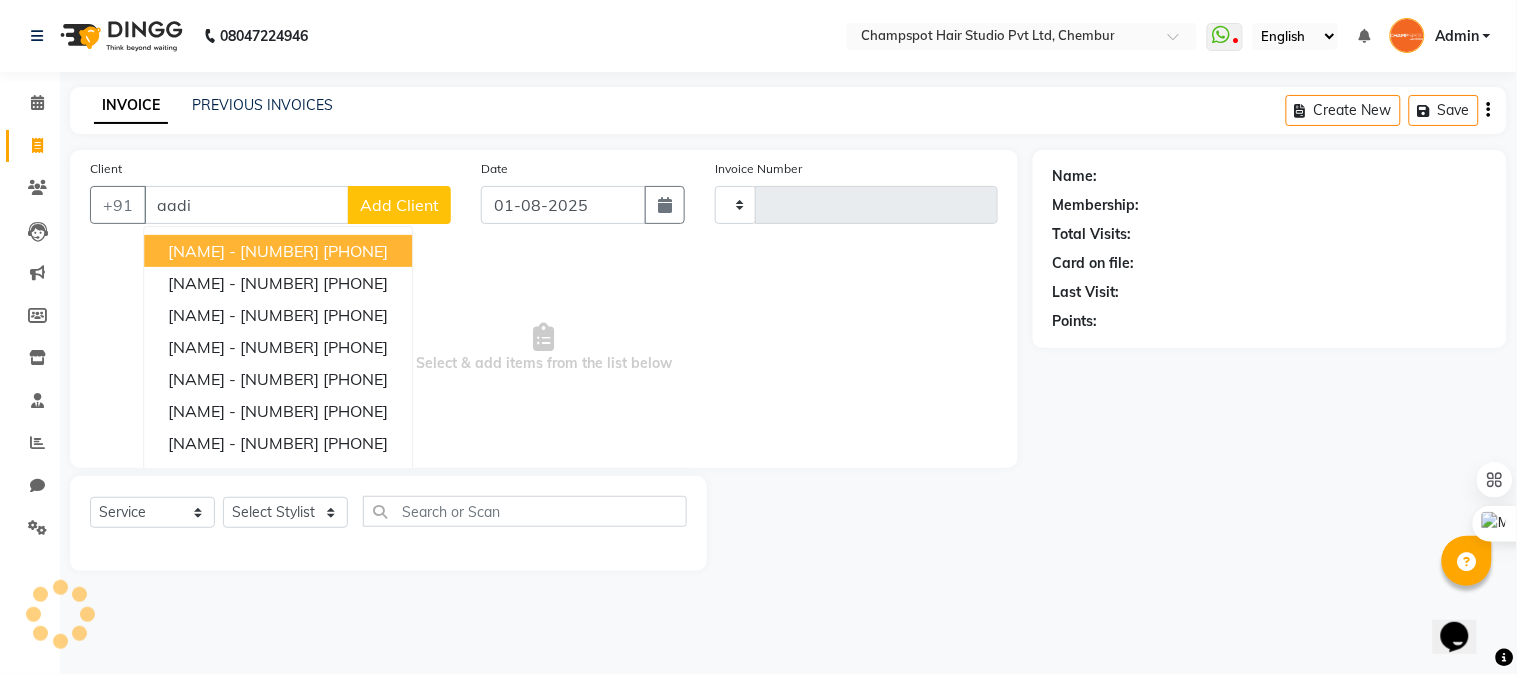 type on "1985" 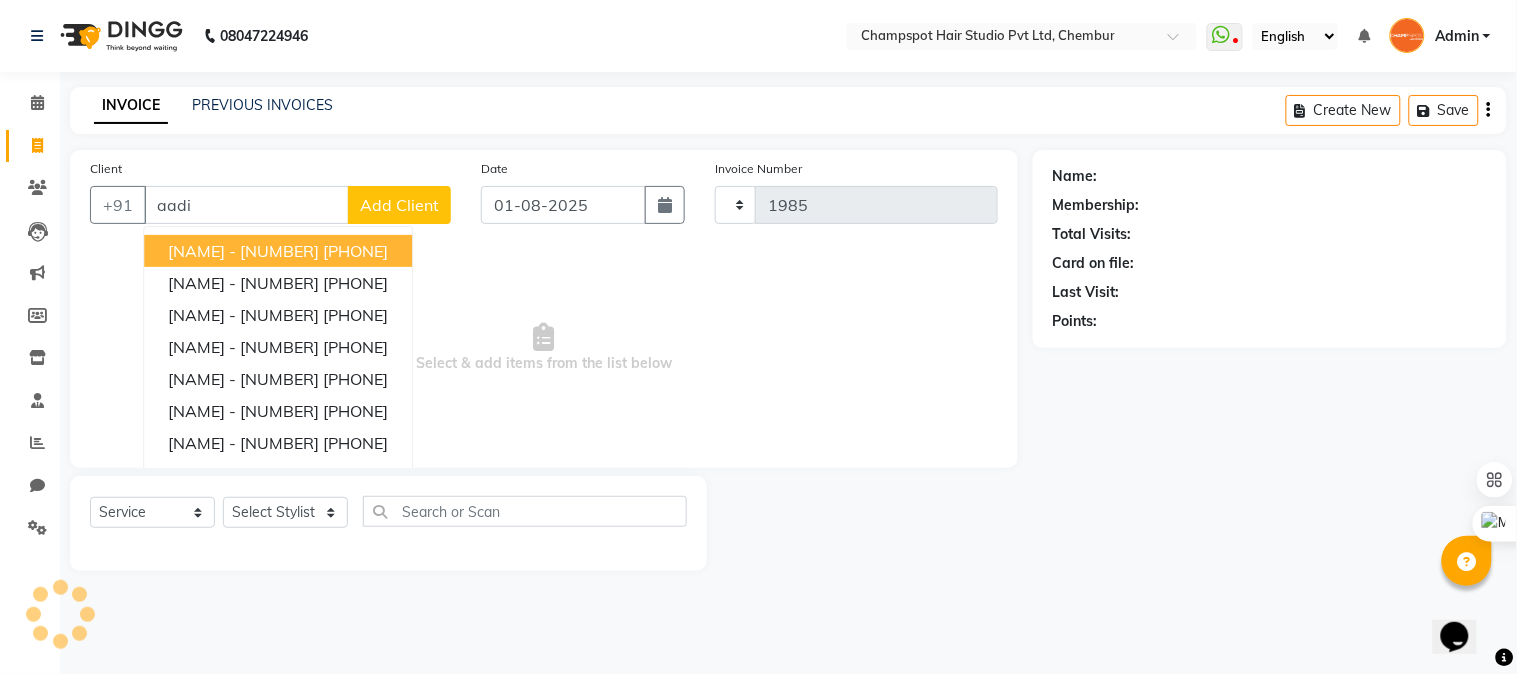 select on "7690" 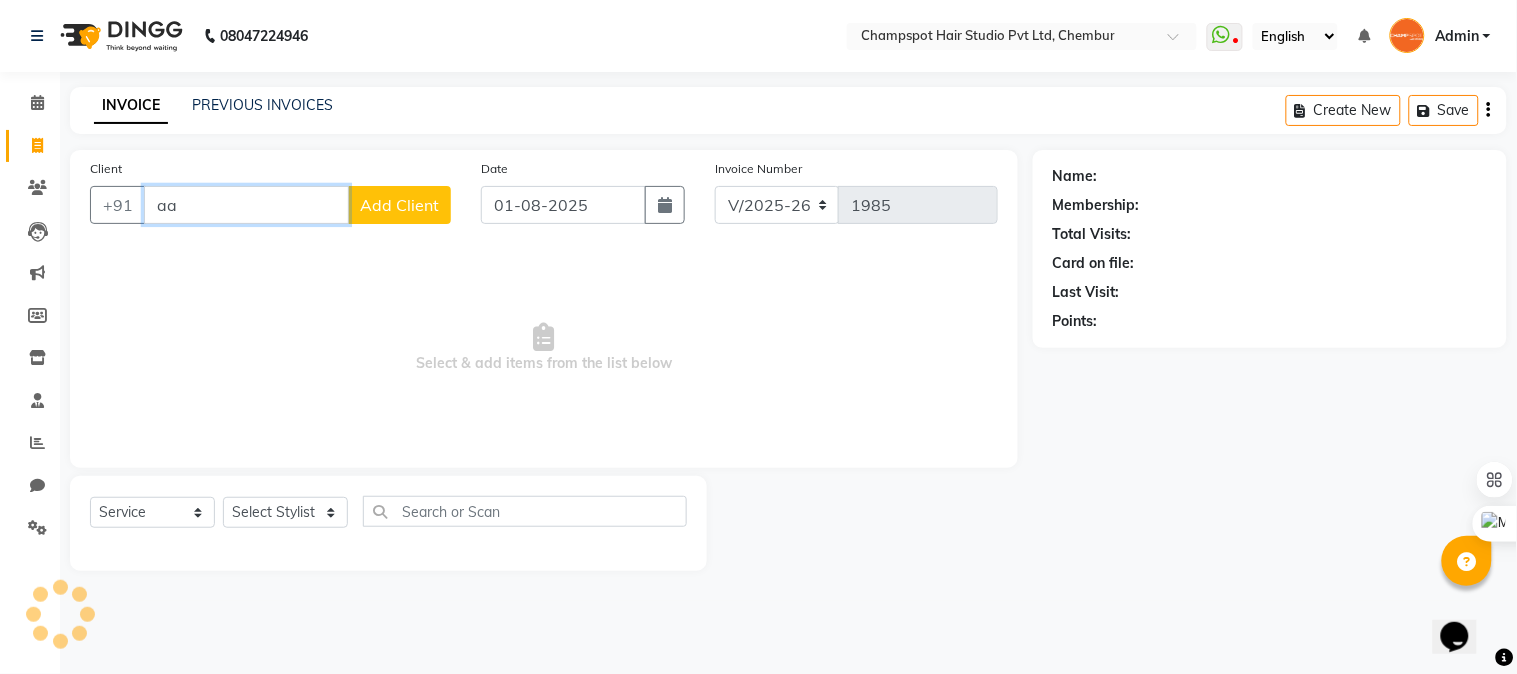 type on "a" 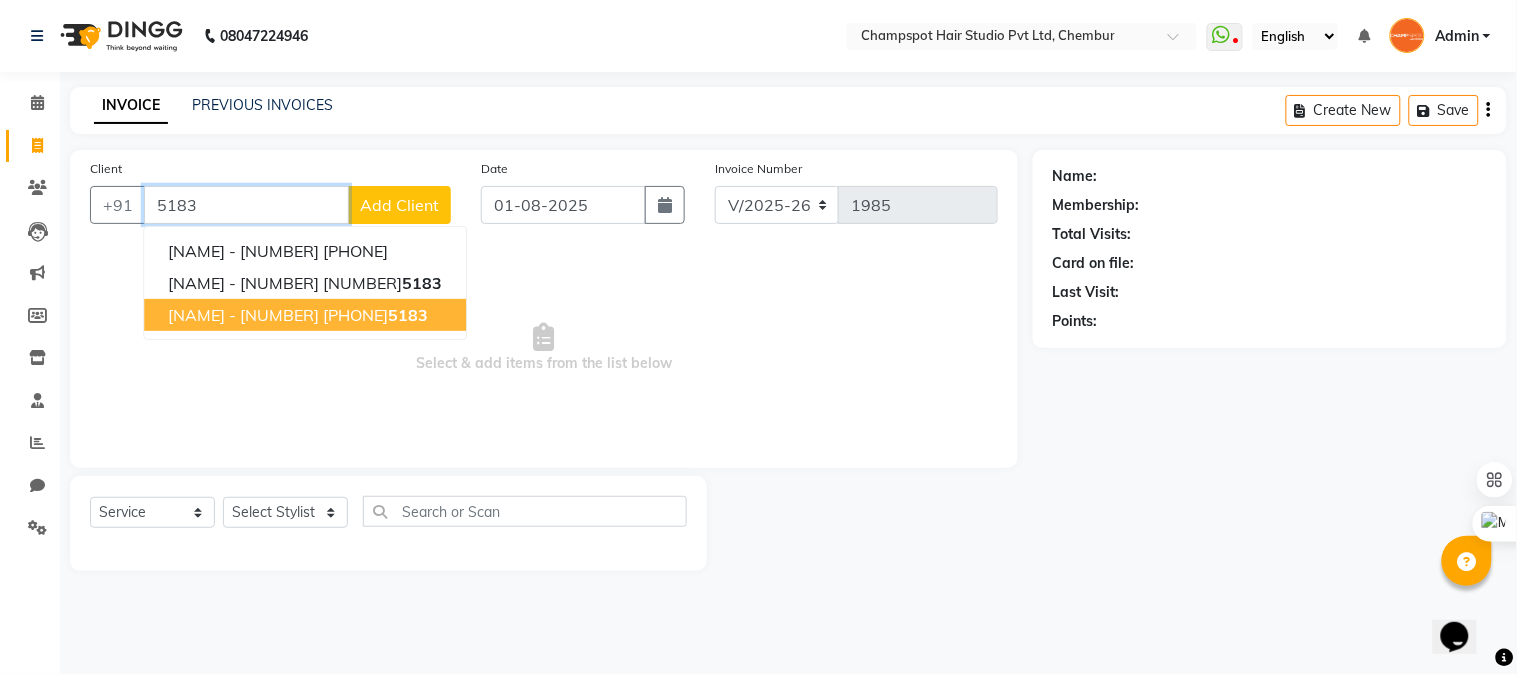 click on "AADI - 5183" at bounding box center [243, 315] 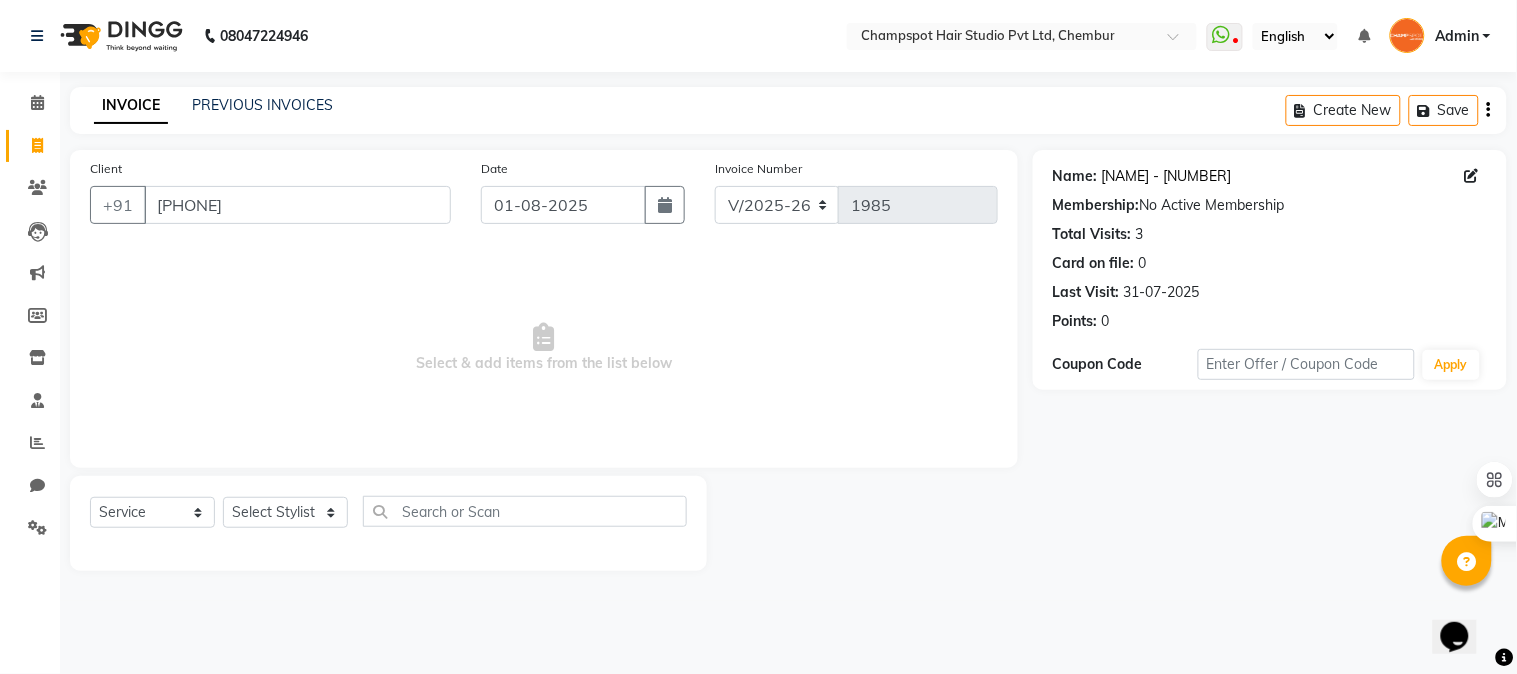 click on "Aadi - 5183" 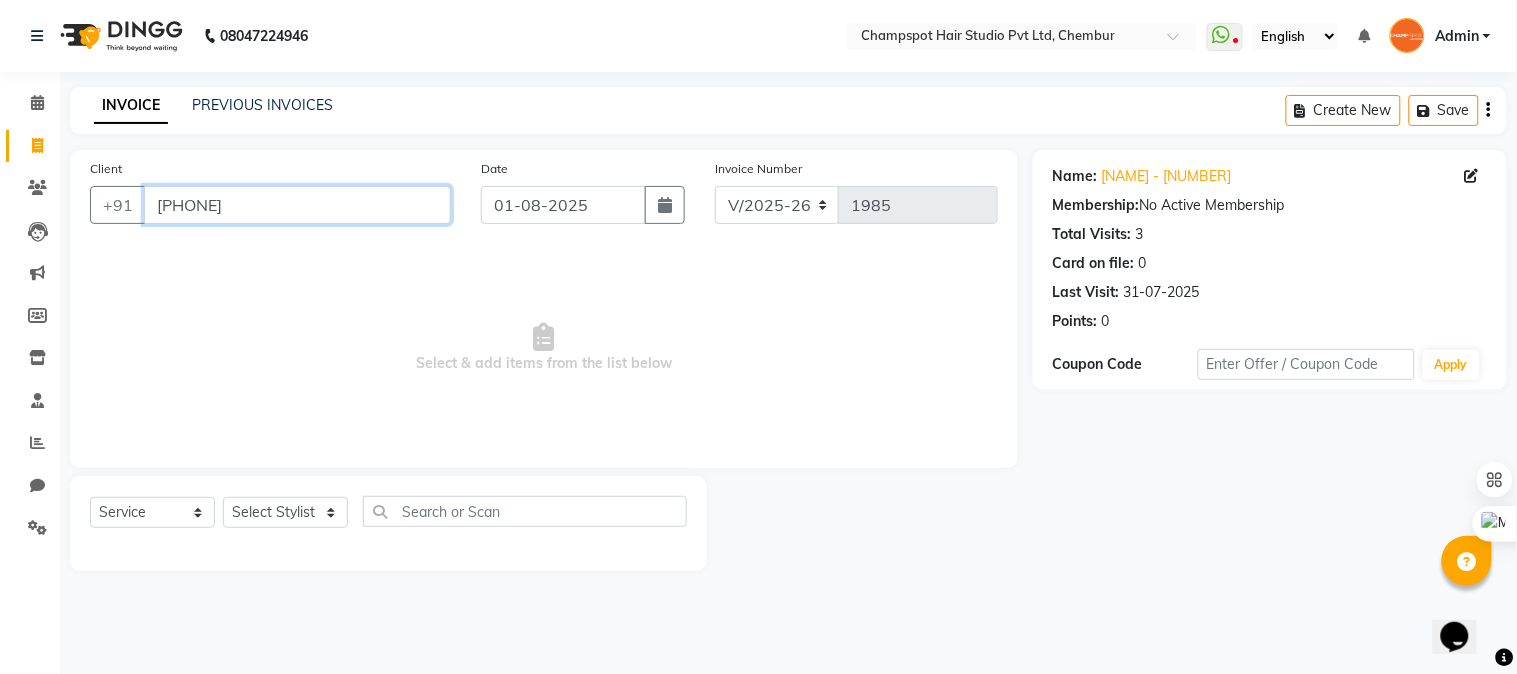 drag, startPoint x: 314, startPoint y: 207, endPoint x: 0, endPoint y: 183, distance: 314.91586 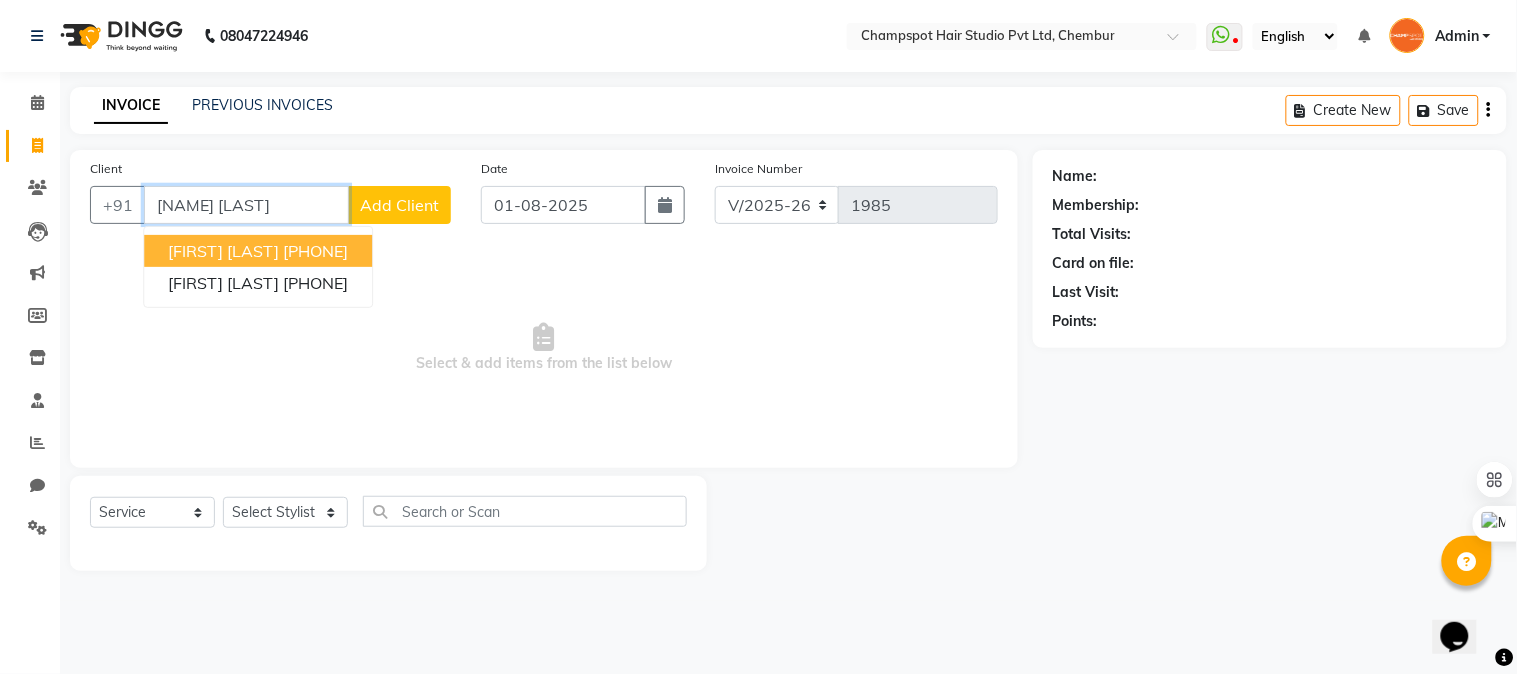 click on "9321509914" at bounding box center (315, 251) 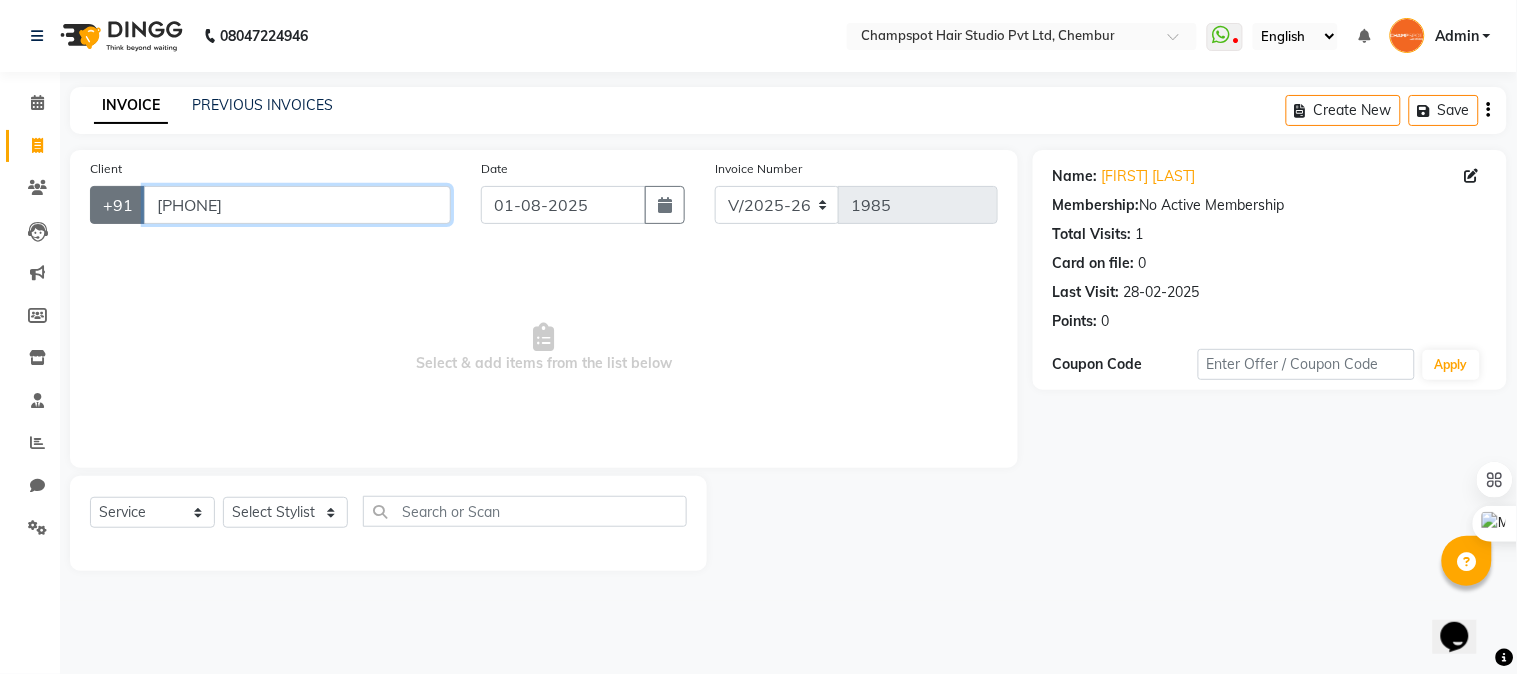 drag, startPoint x: 295, startPoint y: 206, endPoint x: 107, endPoint y: 213, distance: 188.13028 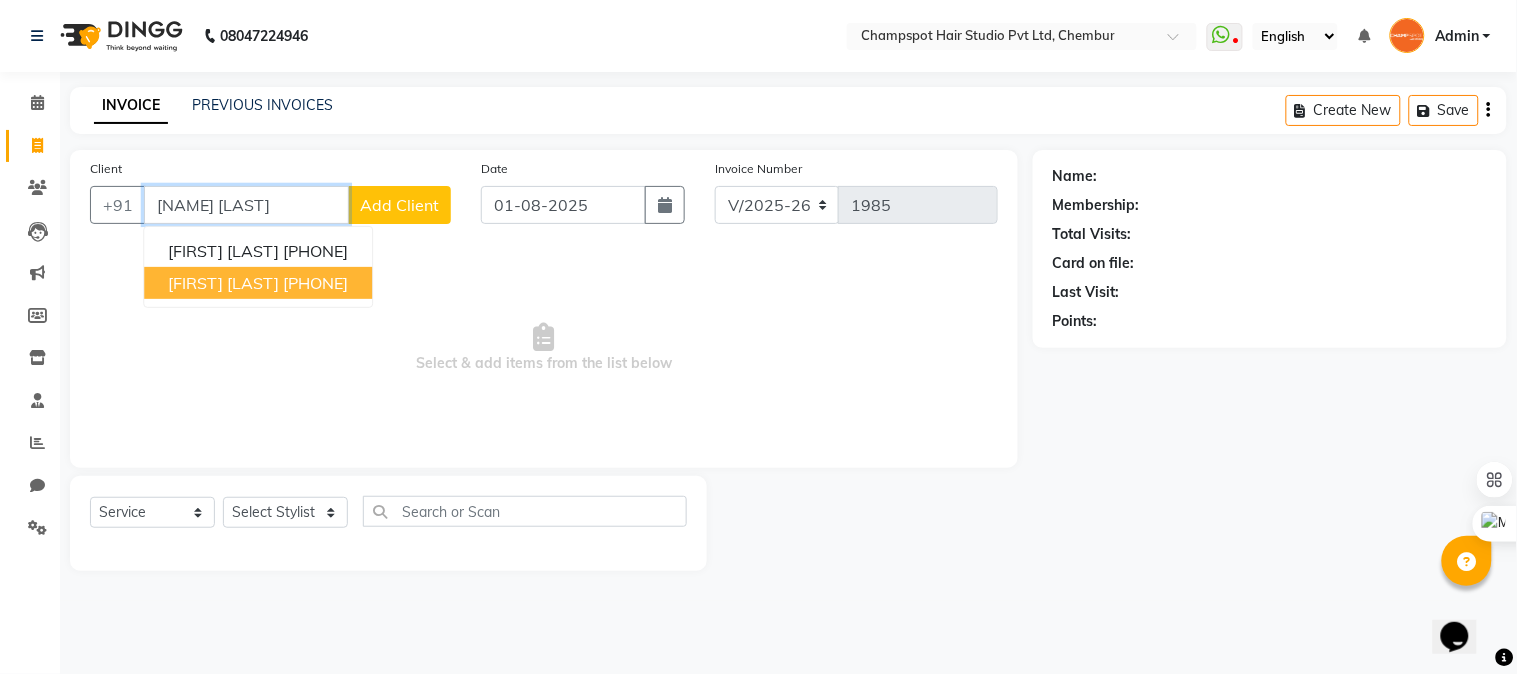 click on "Neetu Singh" at bounding box center [223, 283] 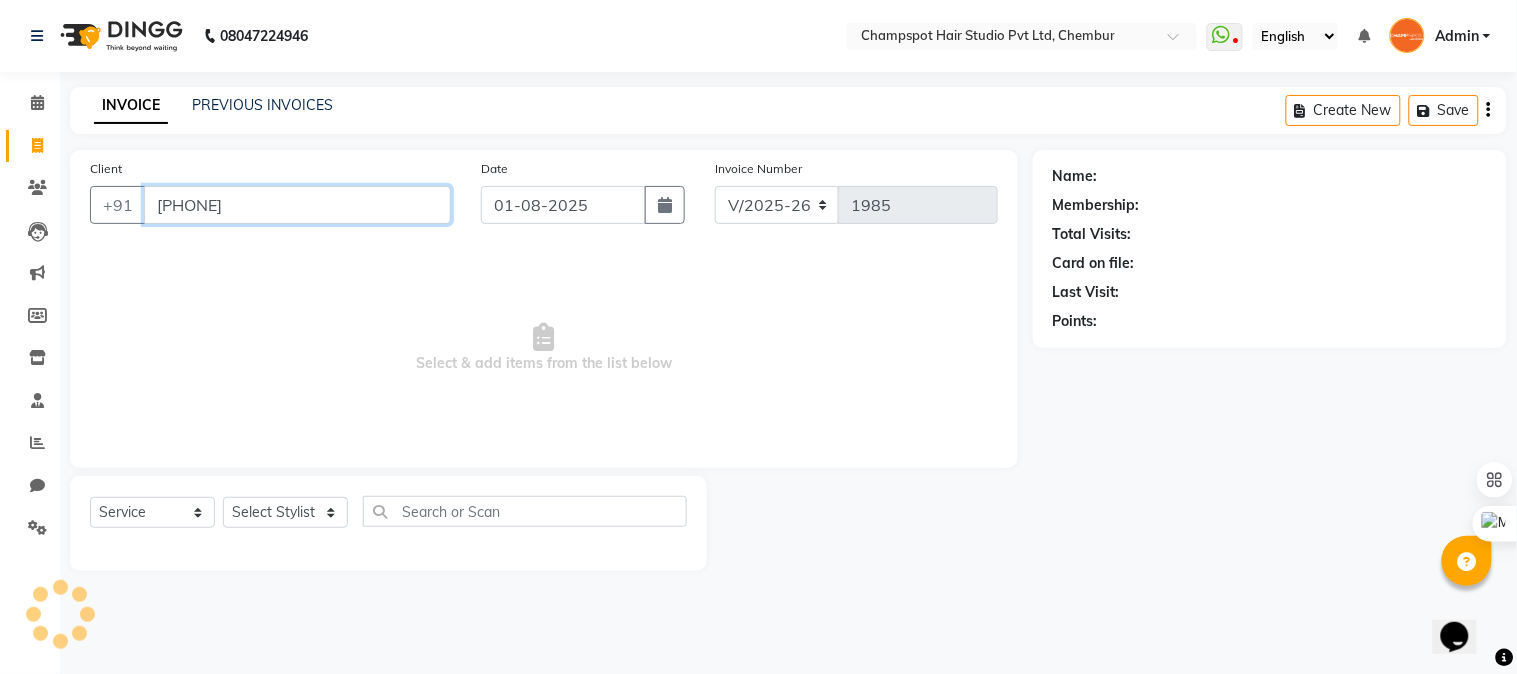 type on "9969656375" 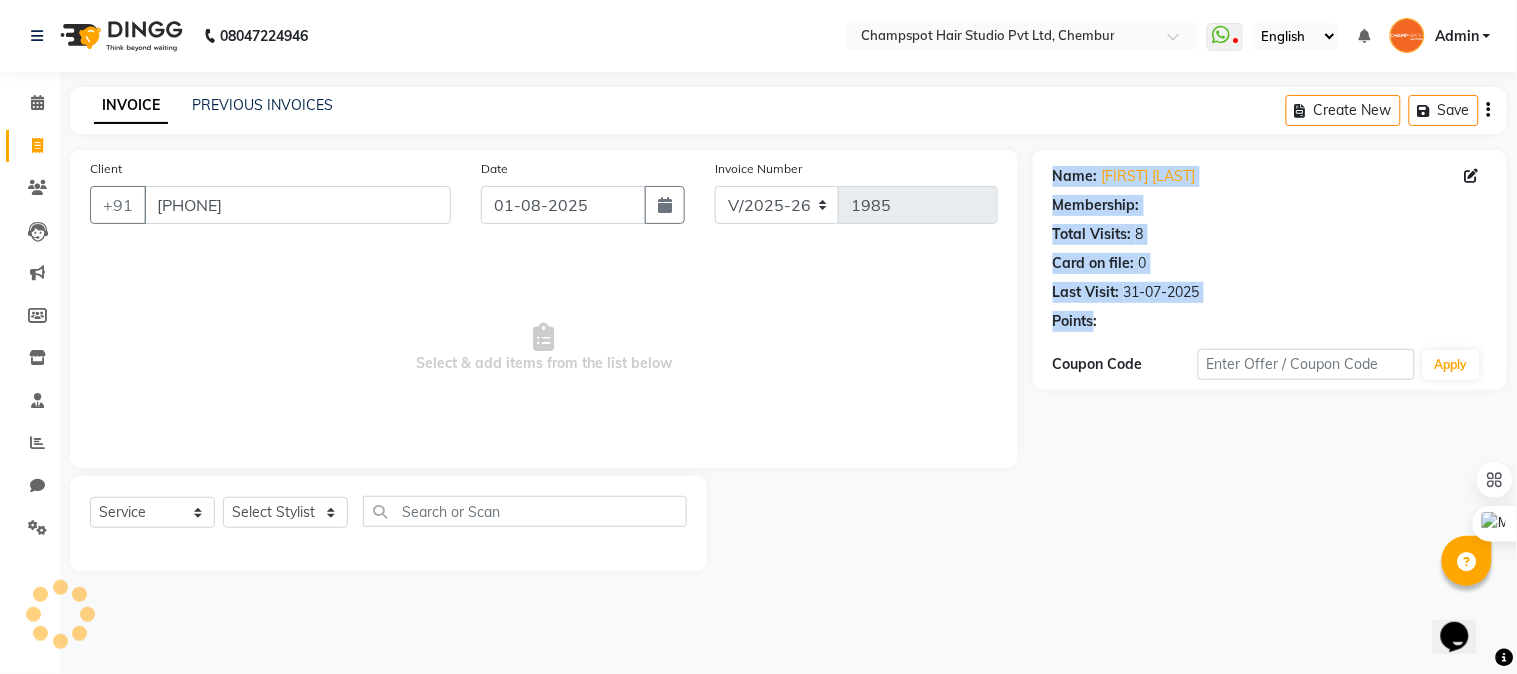 drag, startPoint x: 1094, startPoint y: 322, endPoint x: 1044, endPoint y: 155, distance: 174.32442 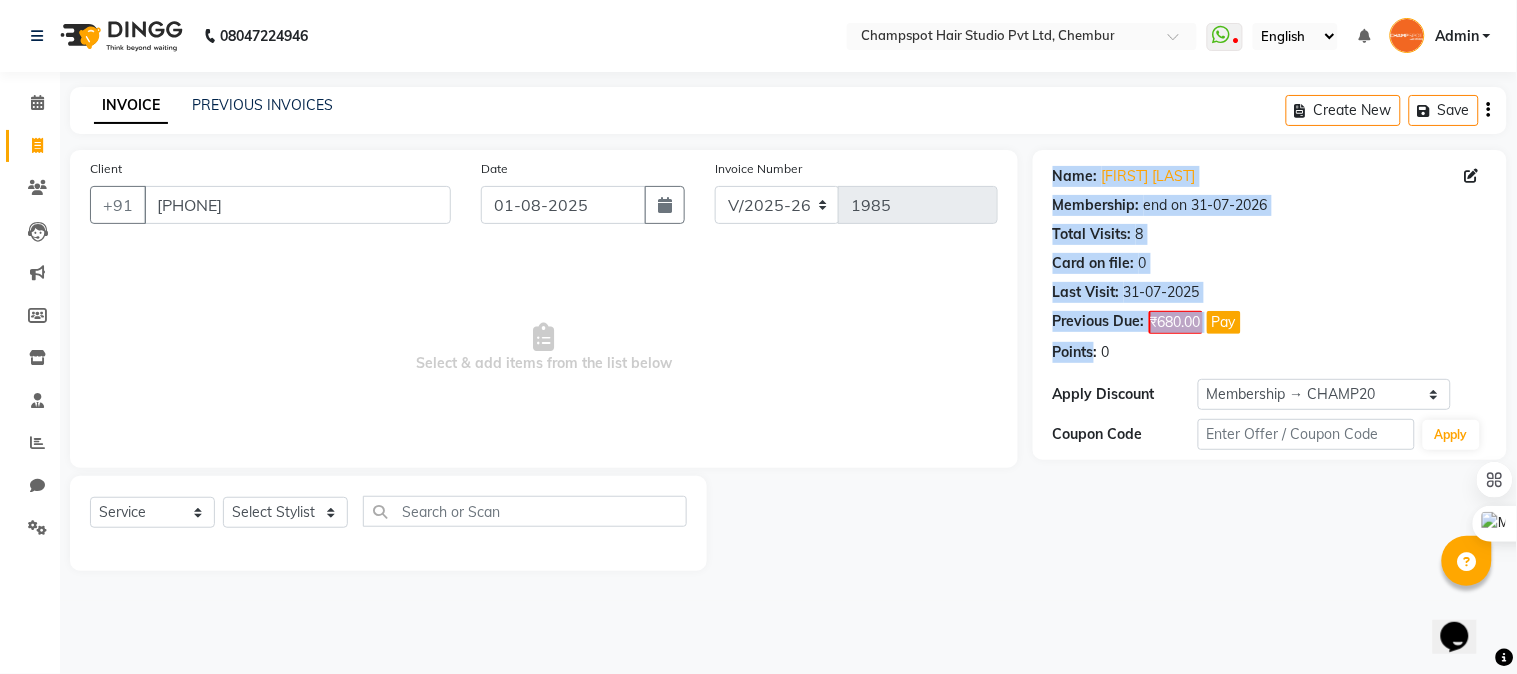 click on "Total Visits:  8" 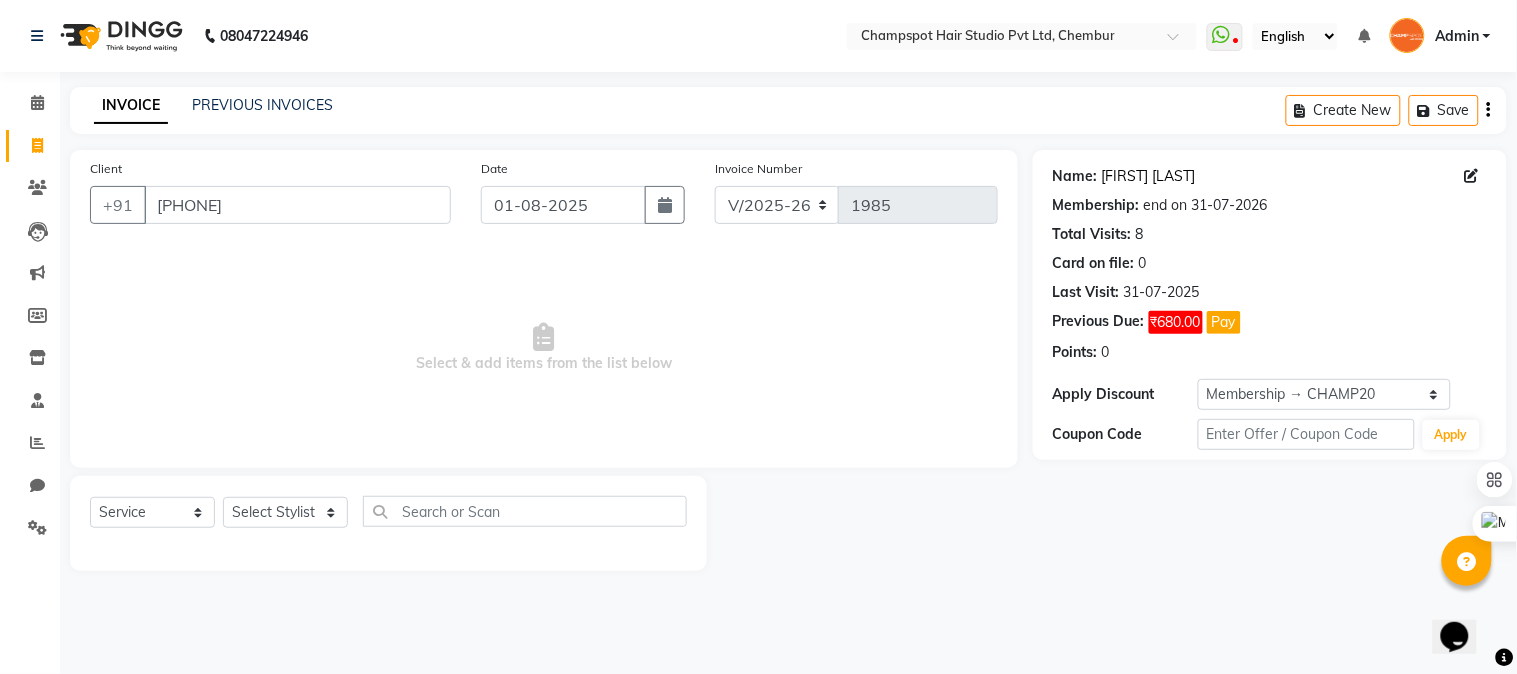 click on "Neetu Singh" 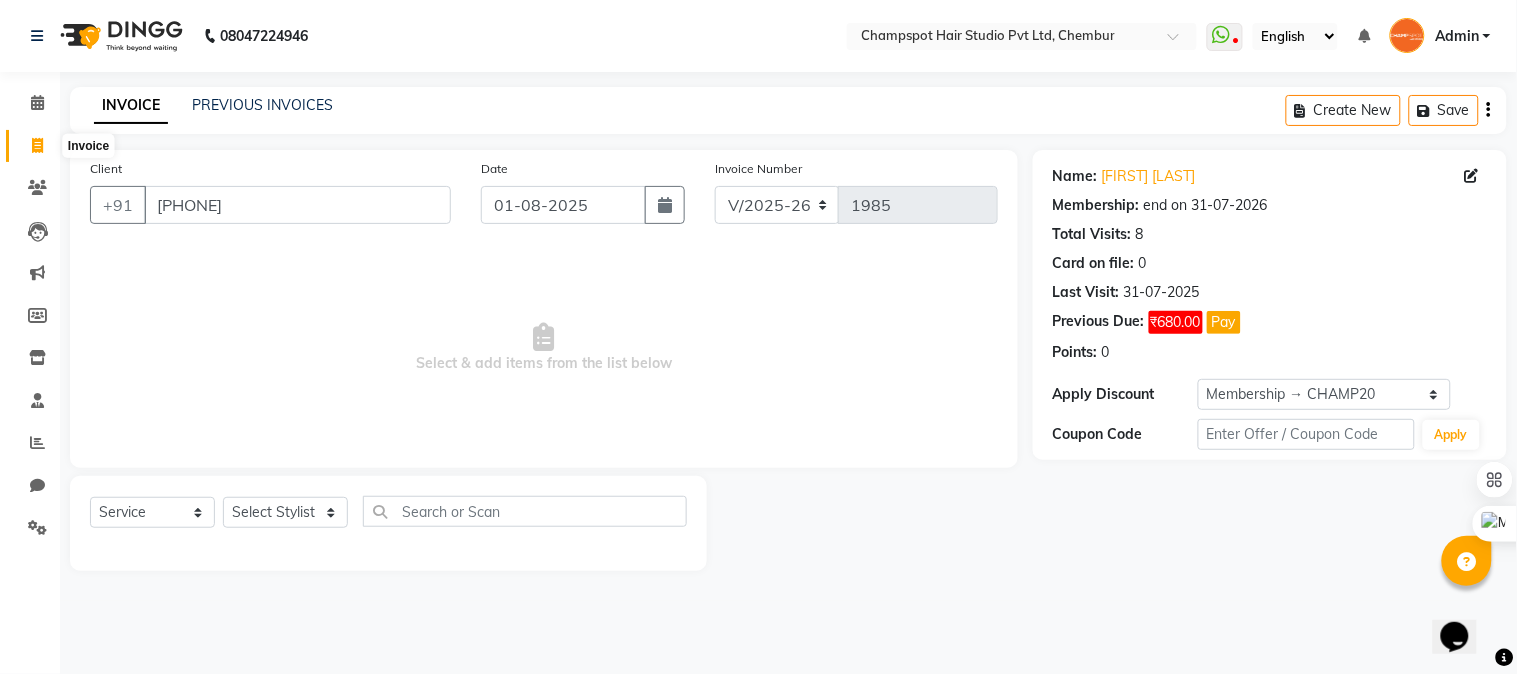 click 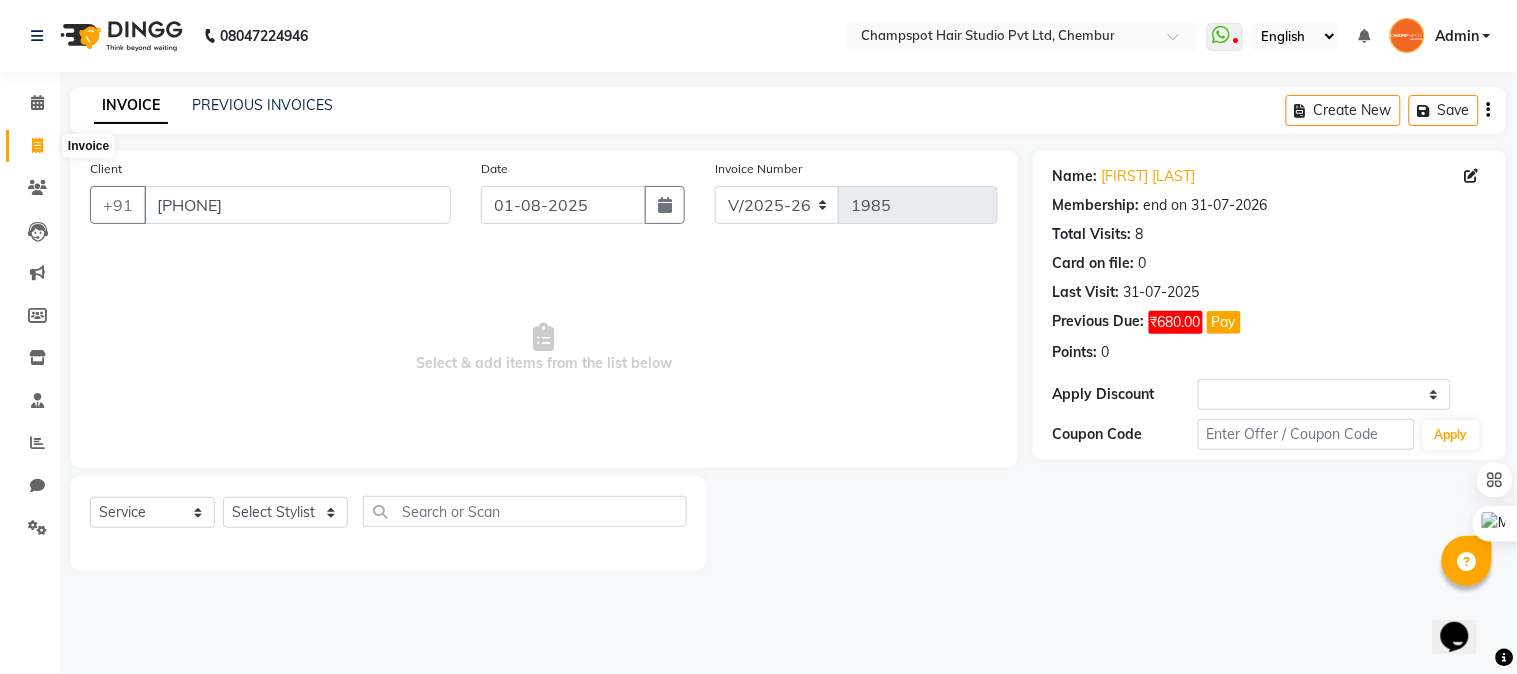 select on "service" 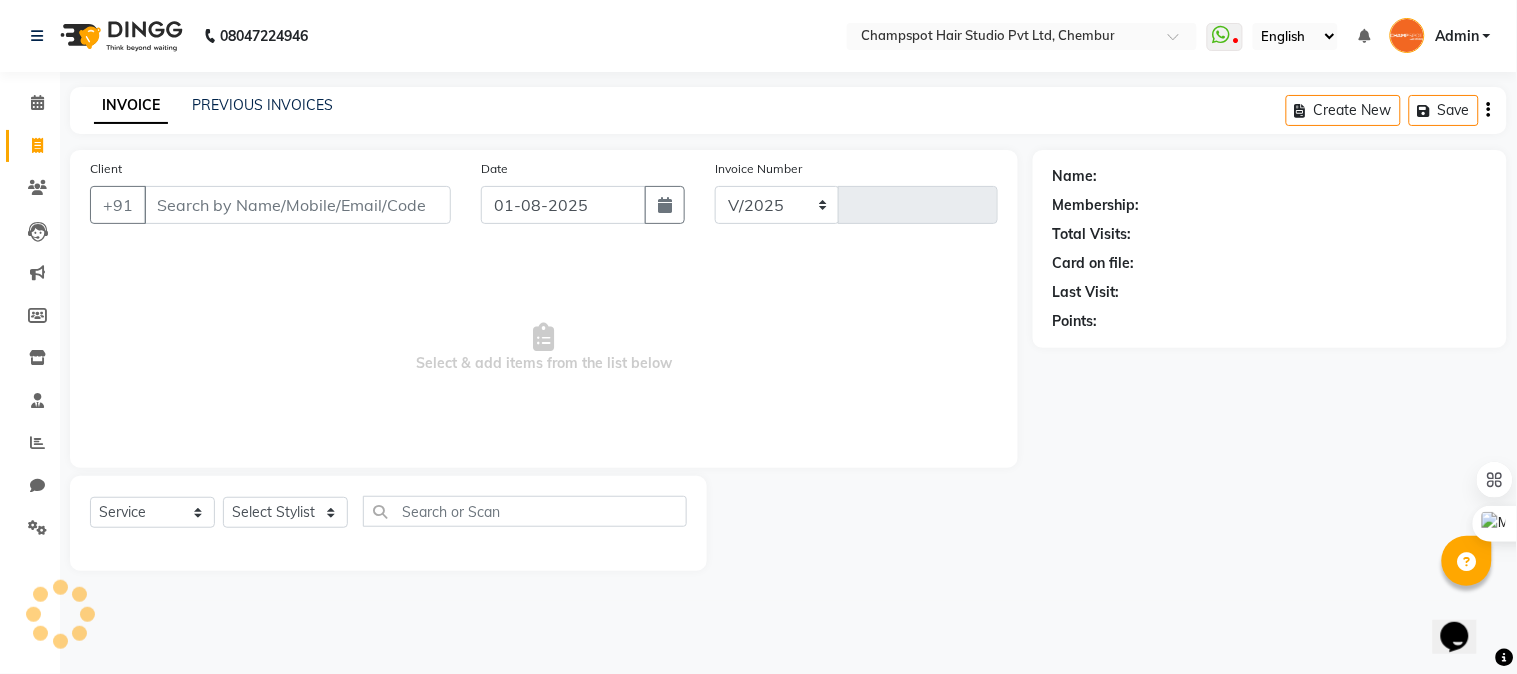 select on "7690" 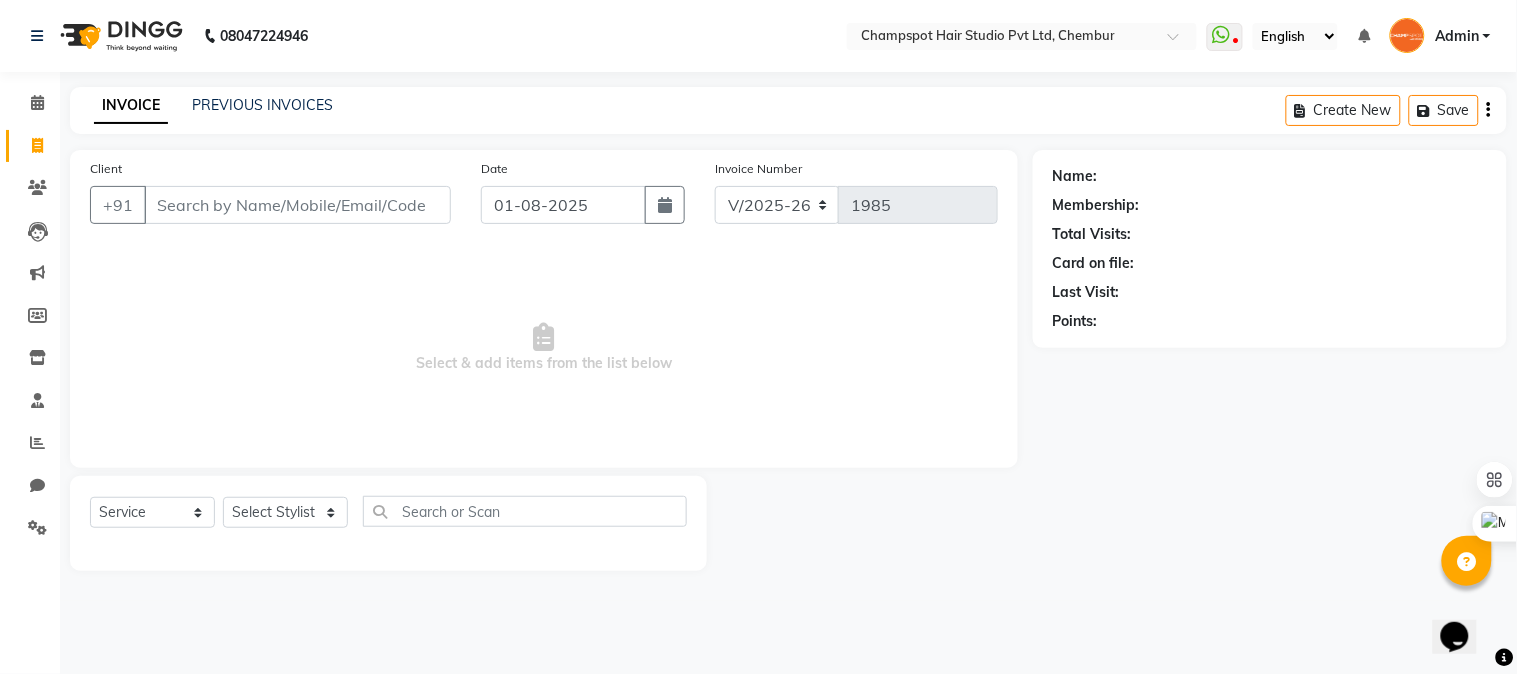 click on "Client" at bounding box center (297, 205) 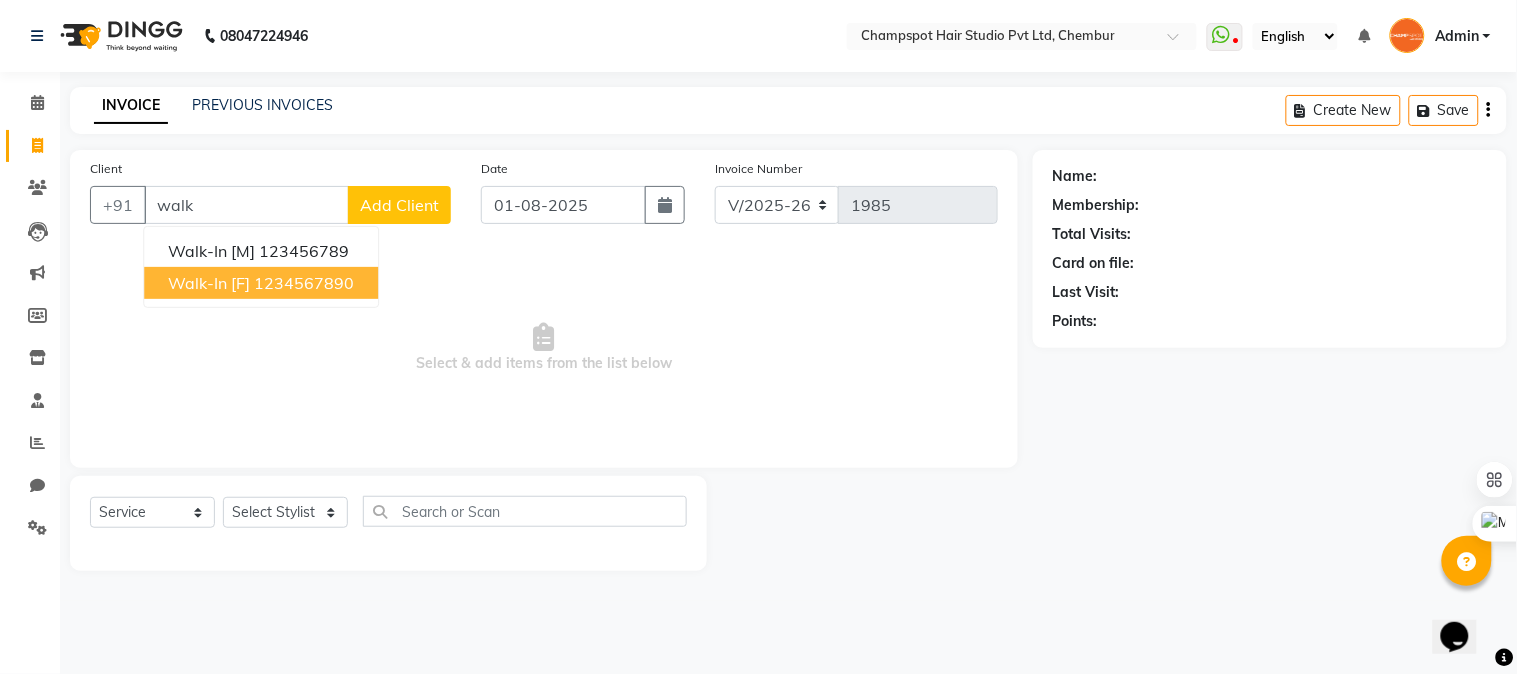 click on "Walk-In [F]" at bounding box center [209, 283] 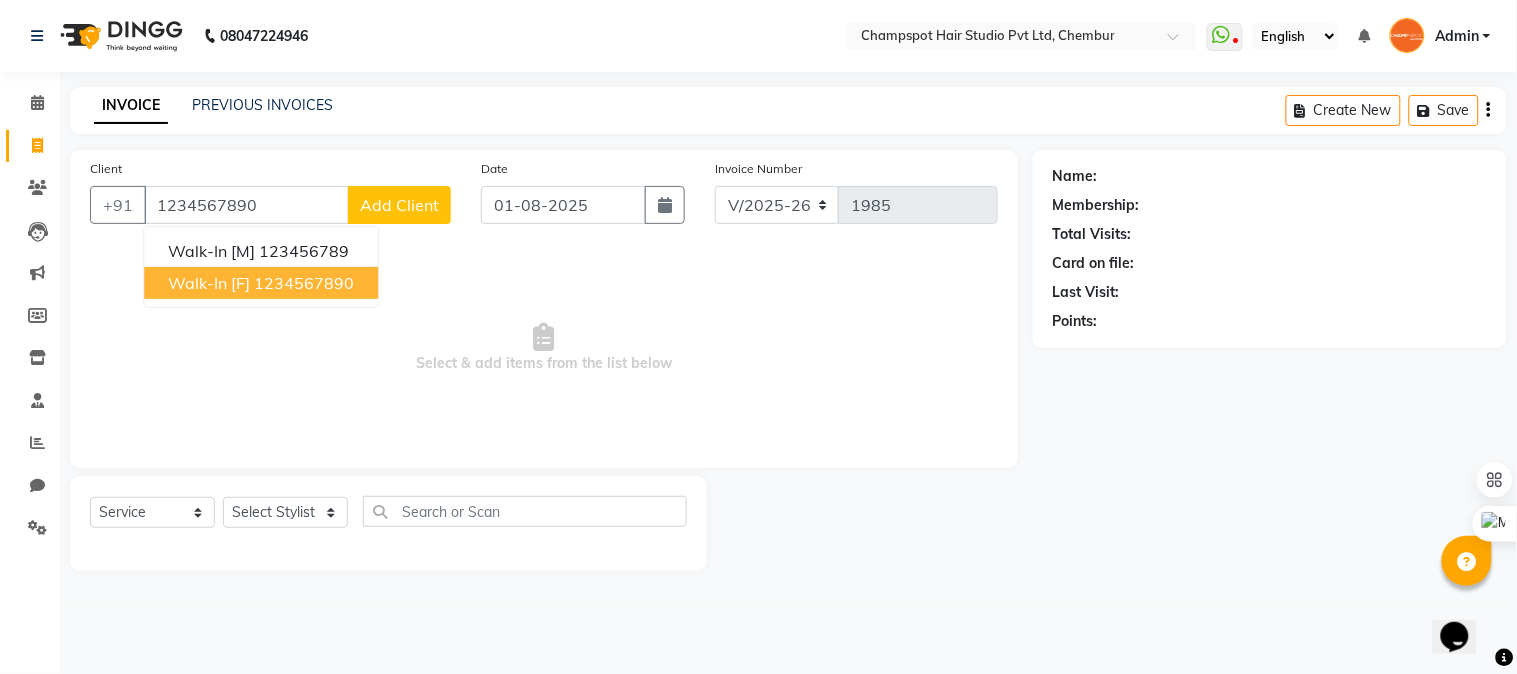 type on "1234567890" 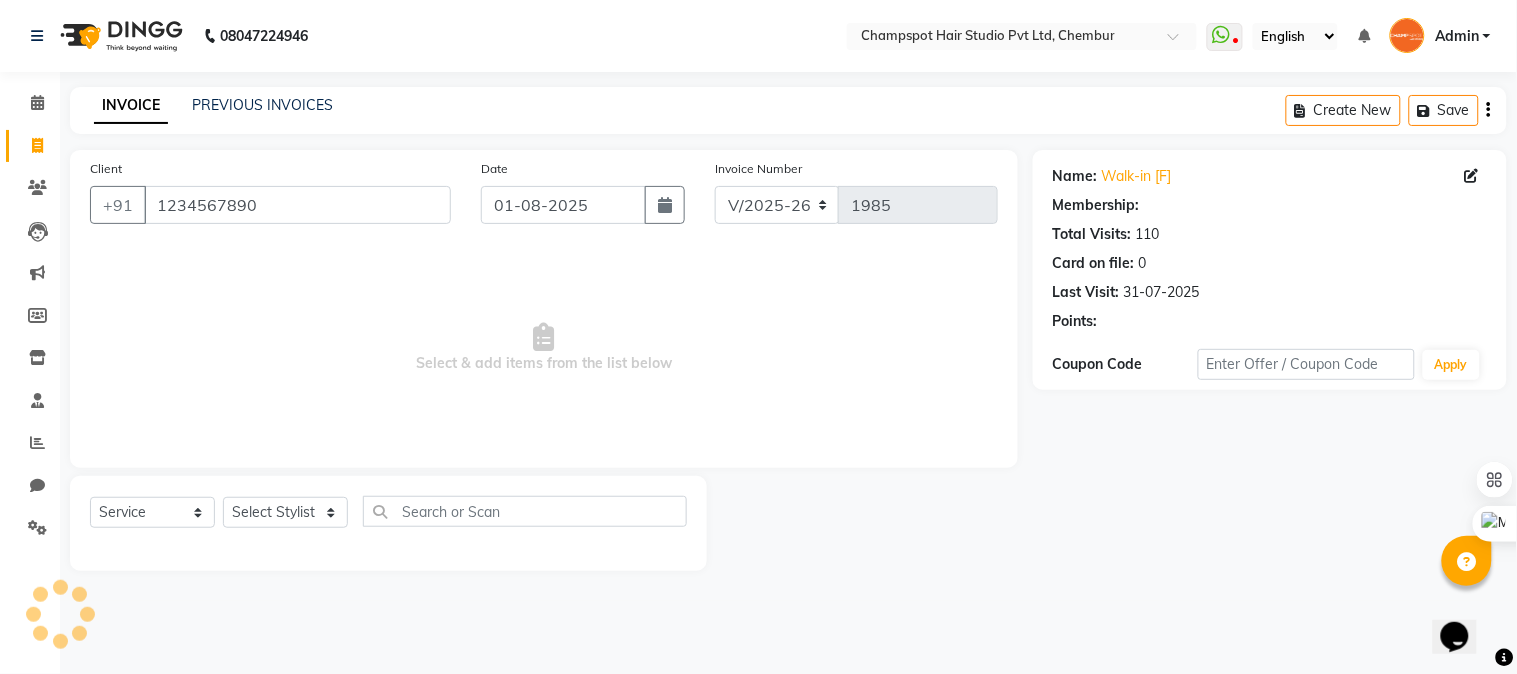 select on "1: Object" 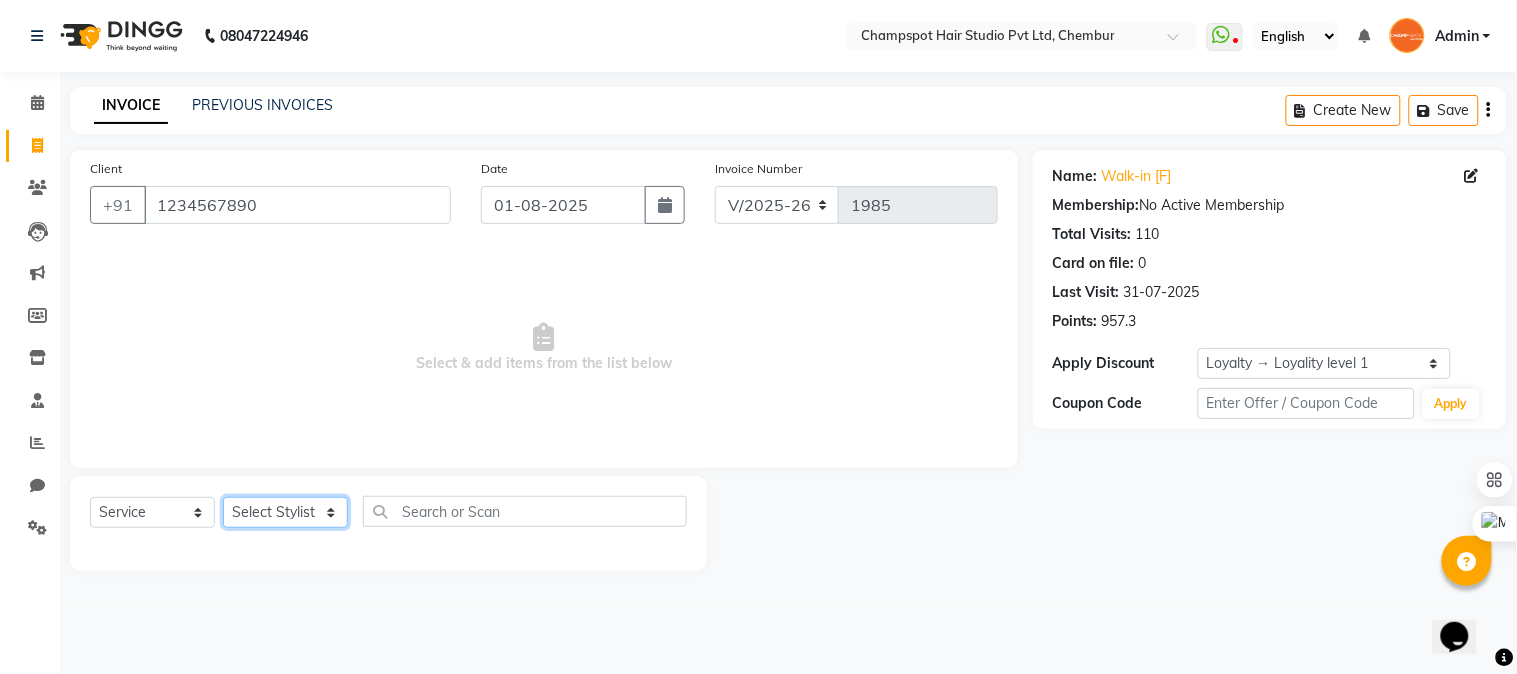 click on "Select Stylist Admin [FIRST] [LAST] [FIRST] [LAST] 	[FIRST] [LAST] [FIRST] [LAST] [FIRST] [LAST] [FIRST] [LAST]" 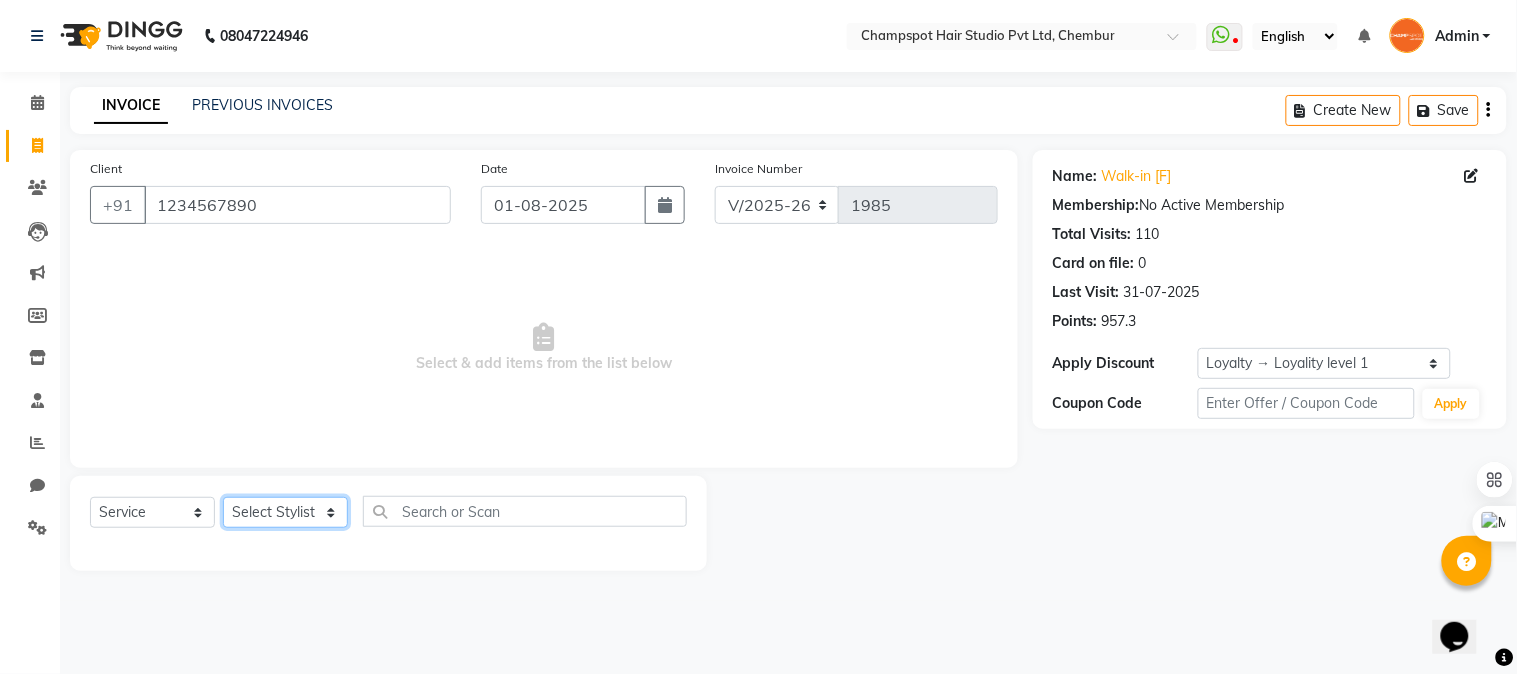 select on "69007" 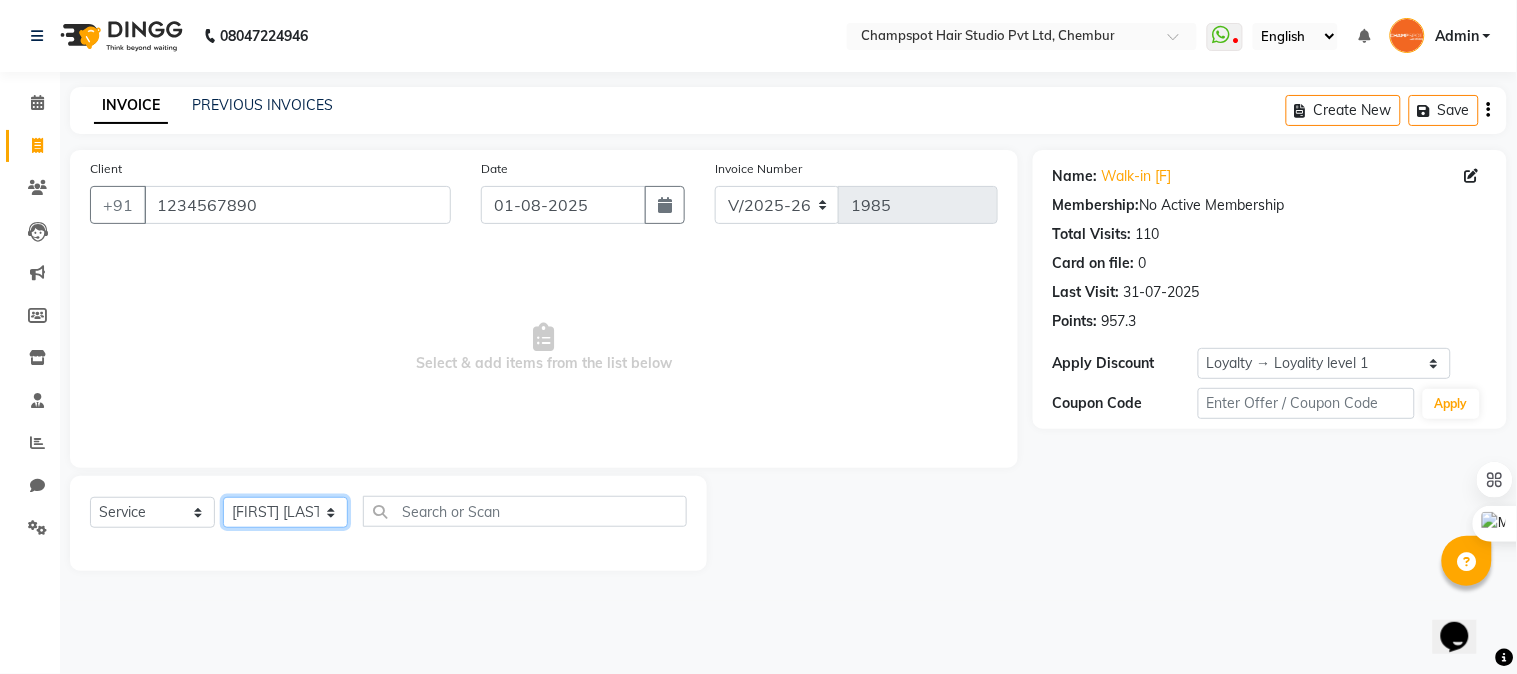 click on "Select Stylist Admin [FIRST] [LAST] [FIRST] [LAST] 	[FIRST] [LAST] [FIRST] [LAST] [FIRST] [LAST] [FIRST] [LAST]" 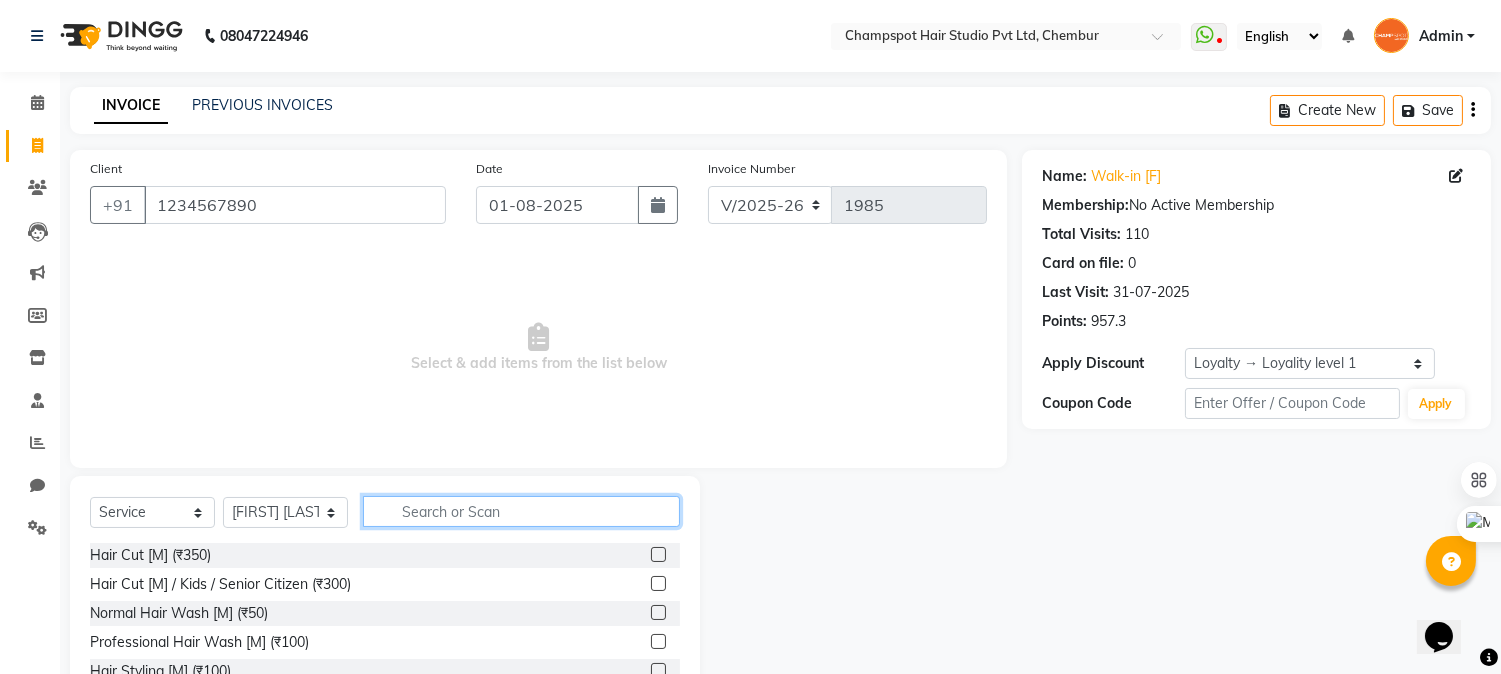 click 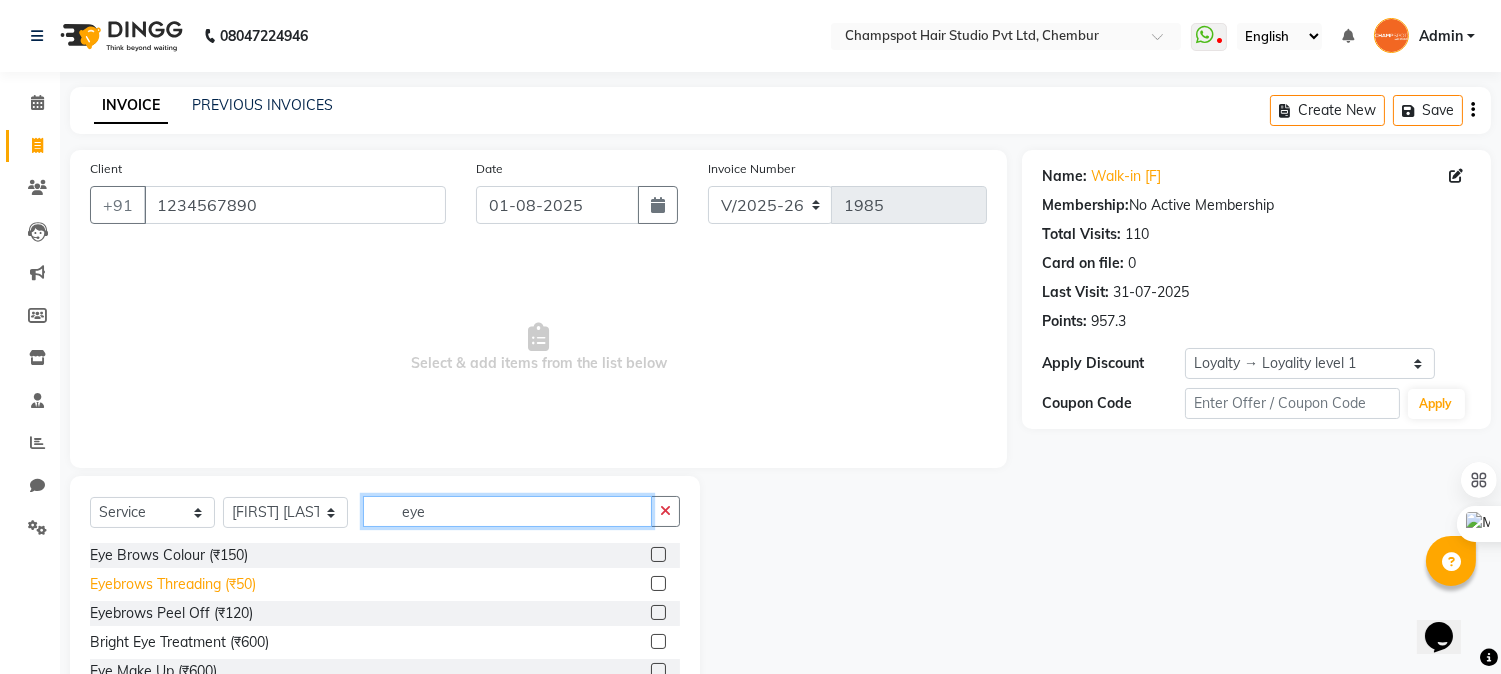 type on "eye" 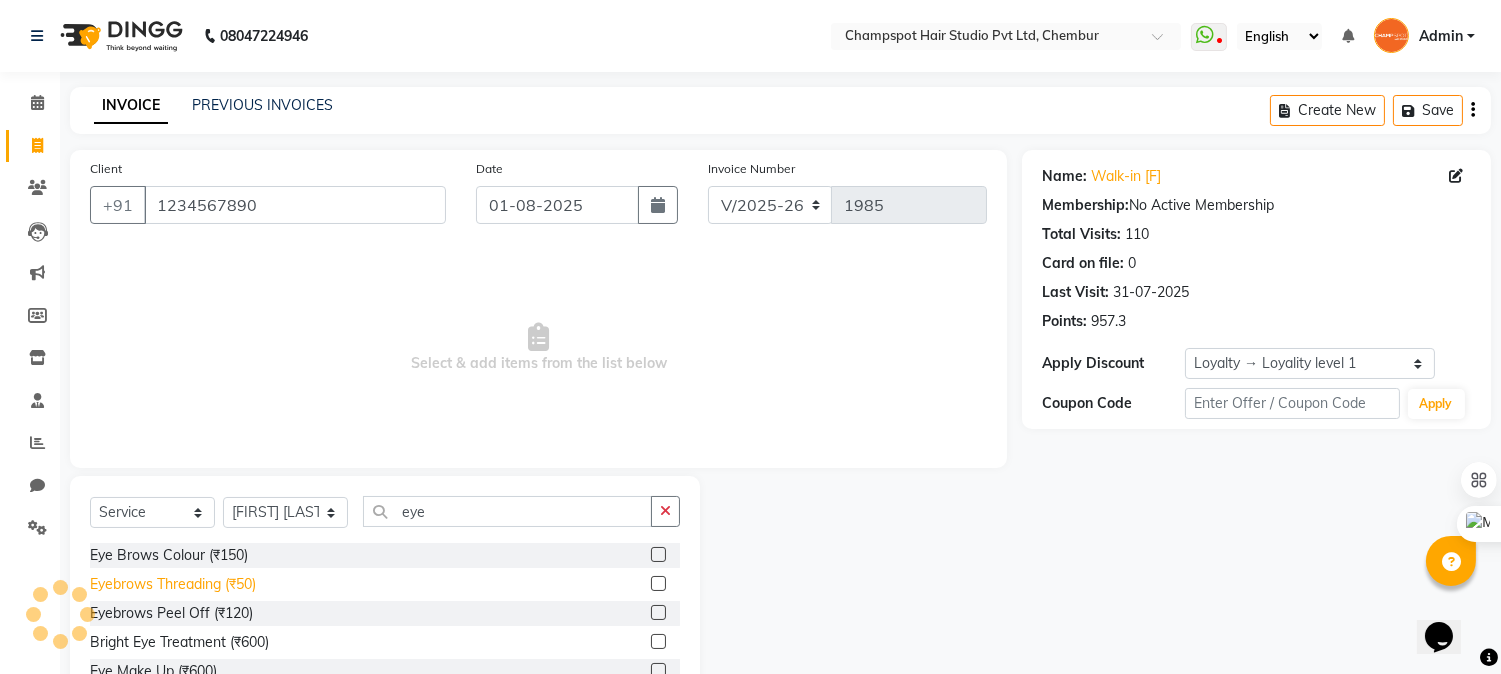 click on "Eyebrows Threading (₹50)" 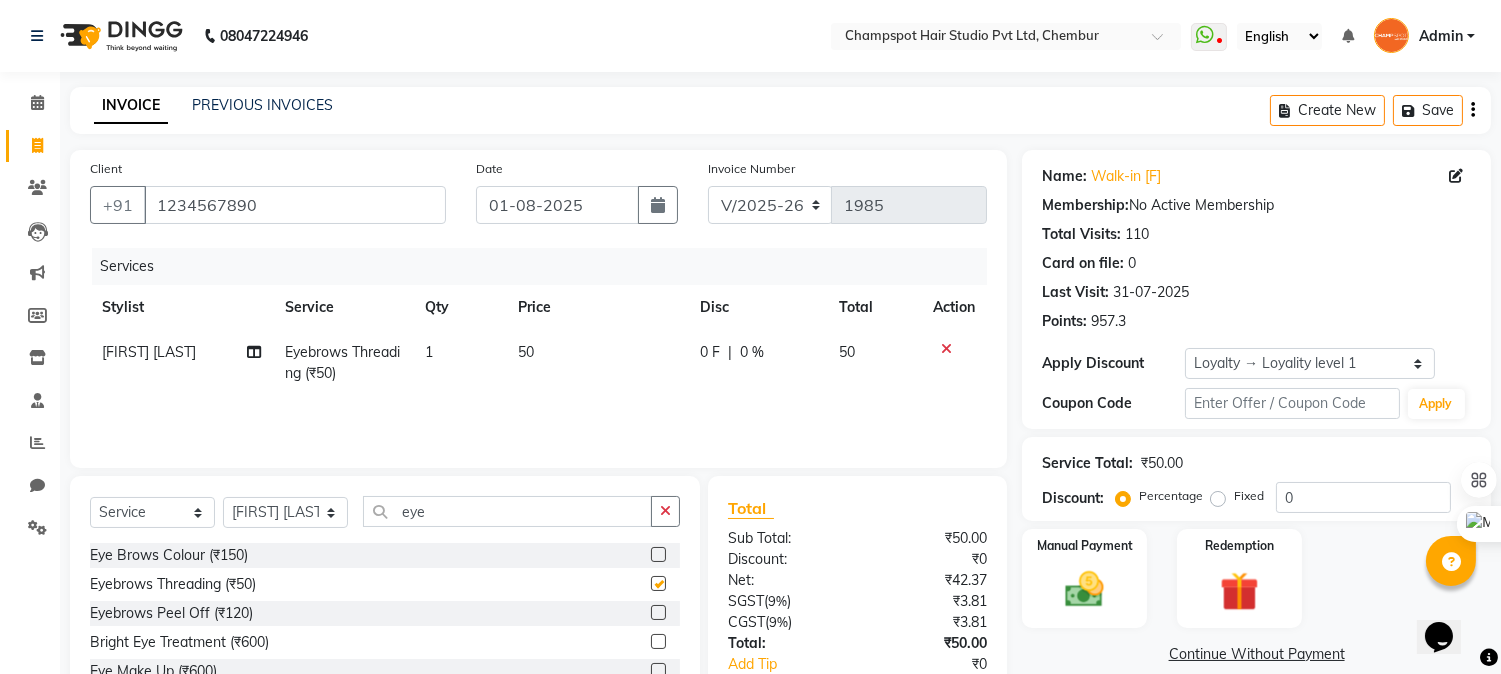 checkbox on "false" 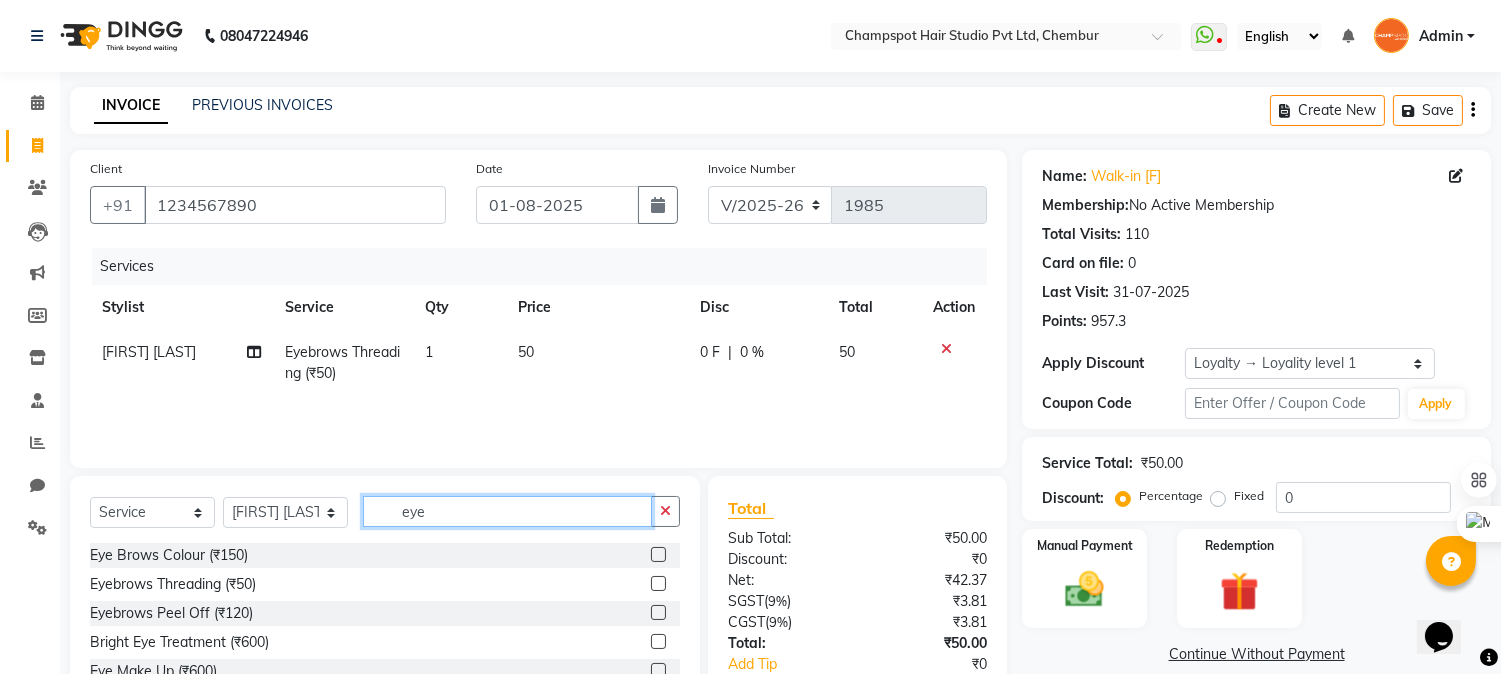 drag, startPoint x: 463, startPoint y: 514, endPoint x: 222, endPoint y: 540, distance: 242.39844 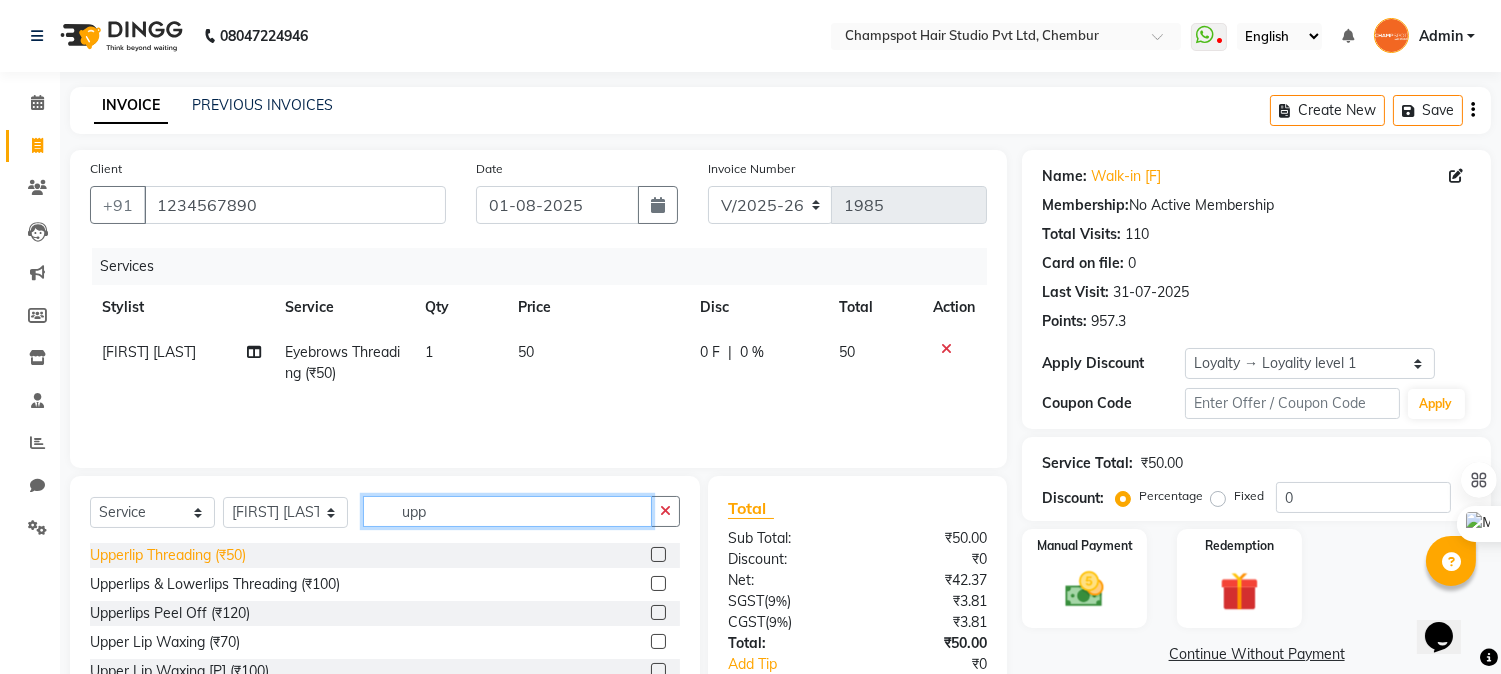 type on "upp" 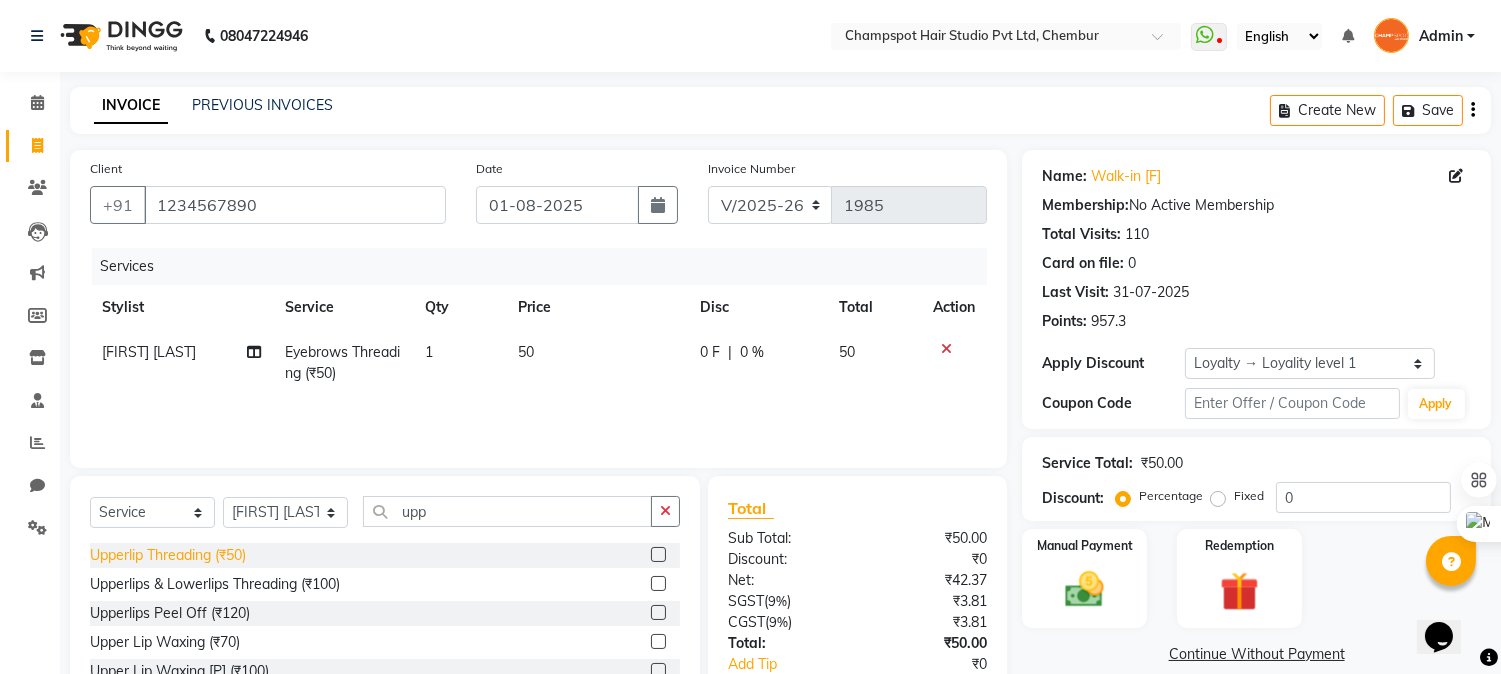click on "Upperlip Threading (₹50)" 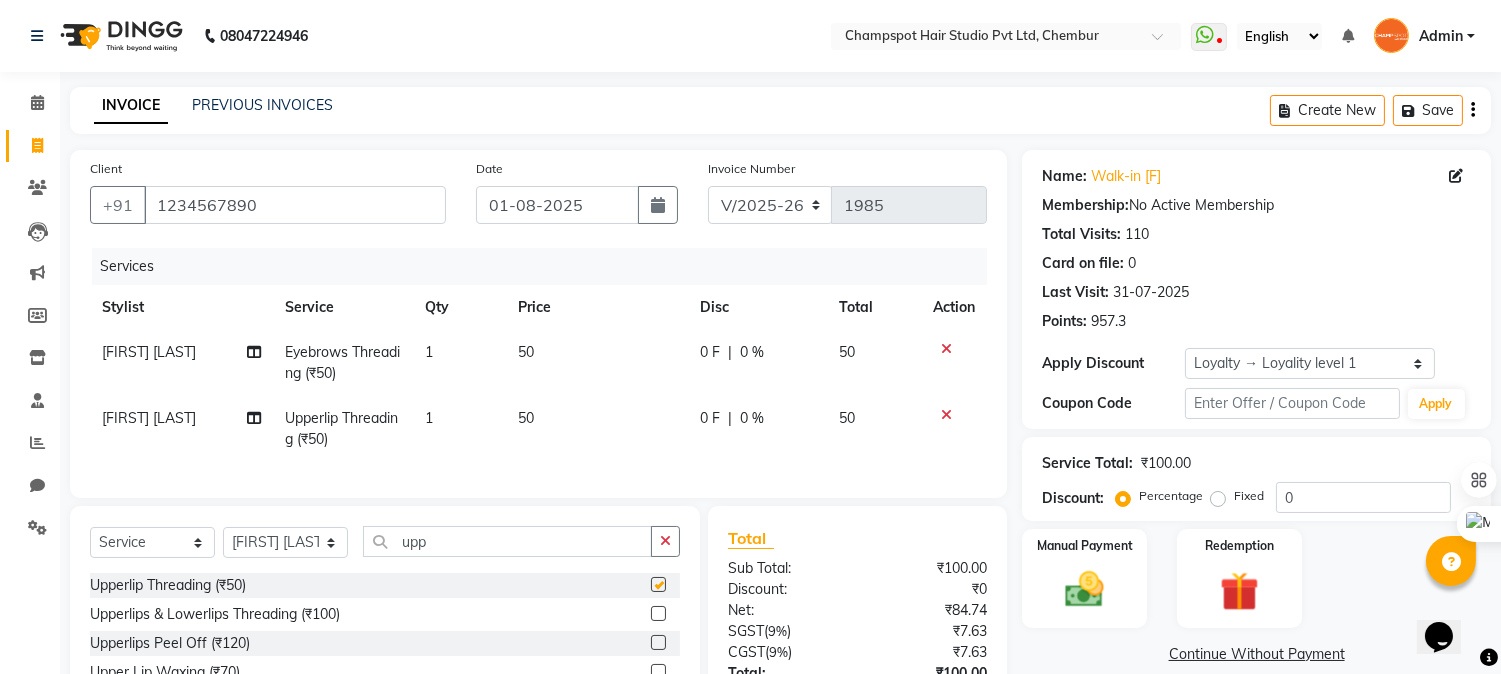 checkbox on "false" 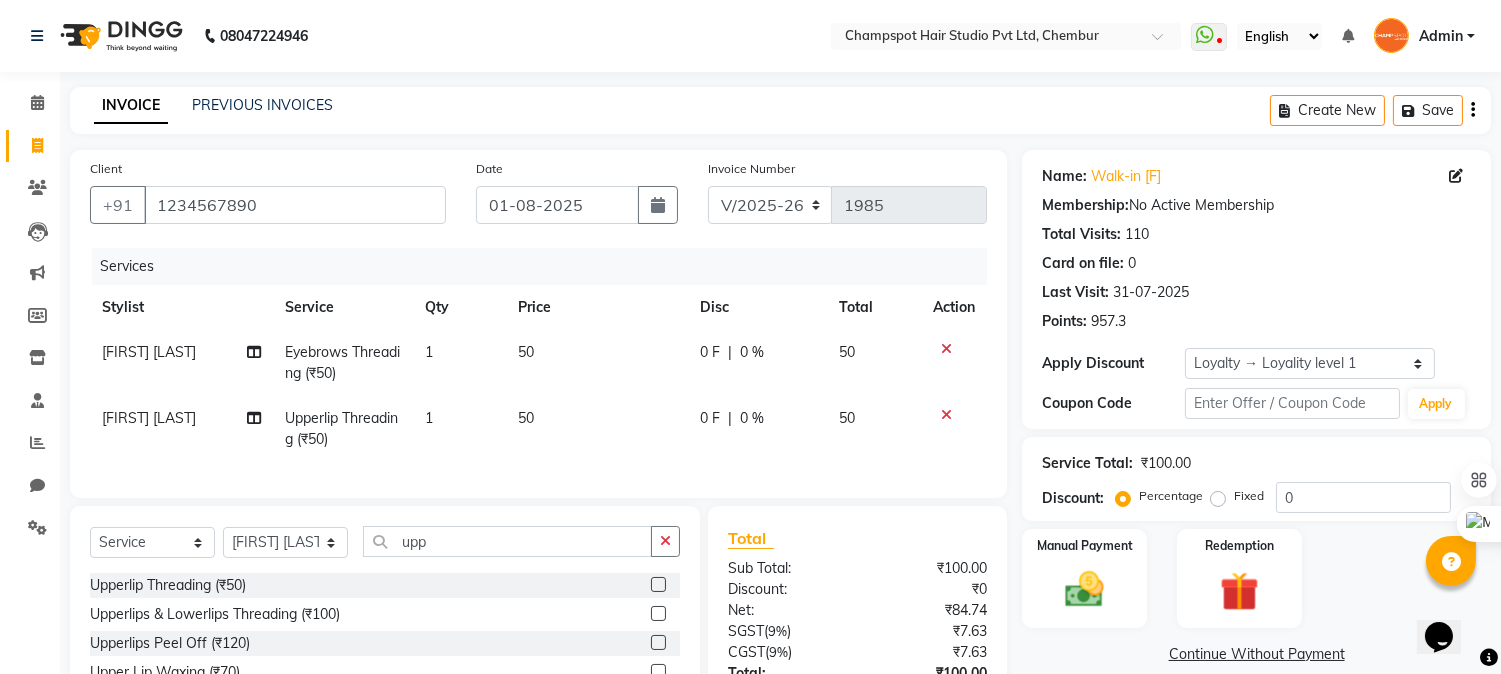 scroll, scrollTop: 173, scrollLeft: 0, axis: vertical 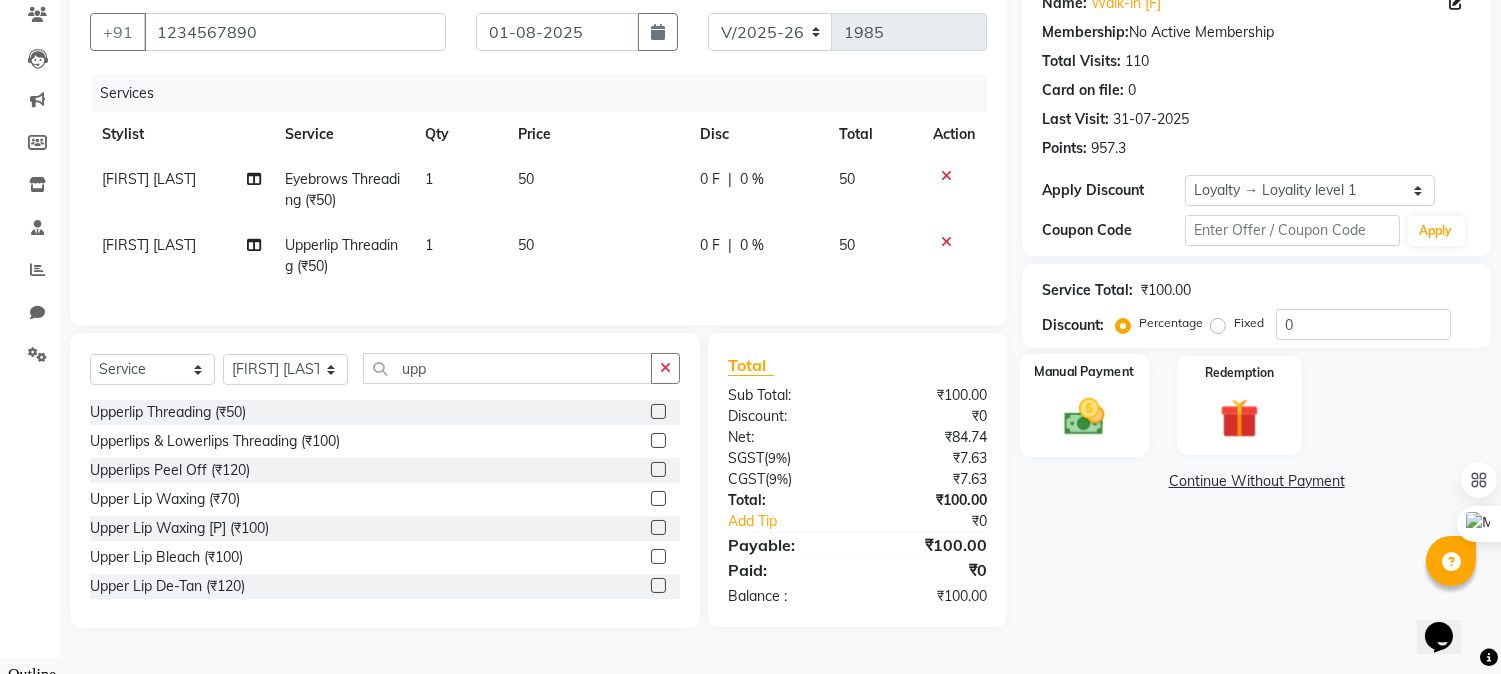 click 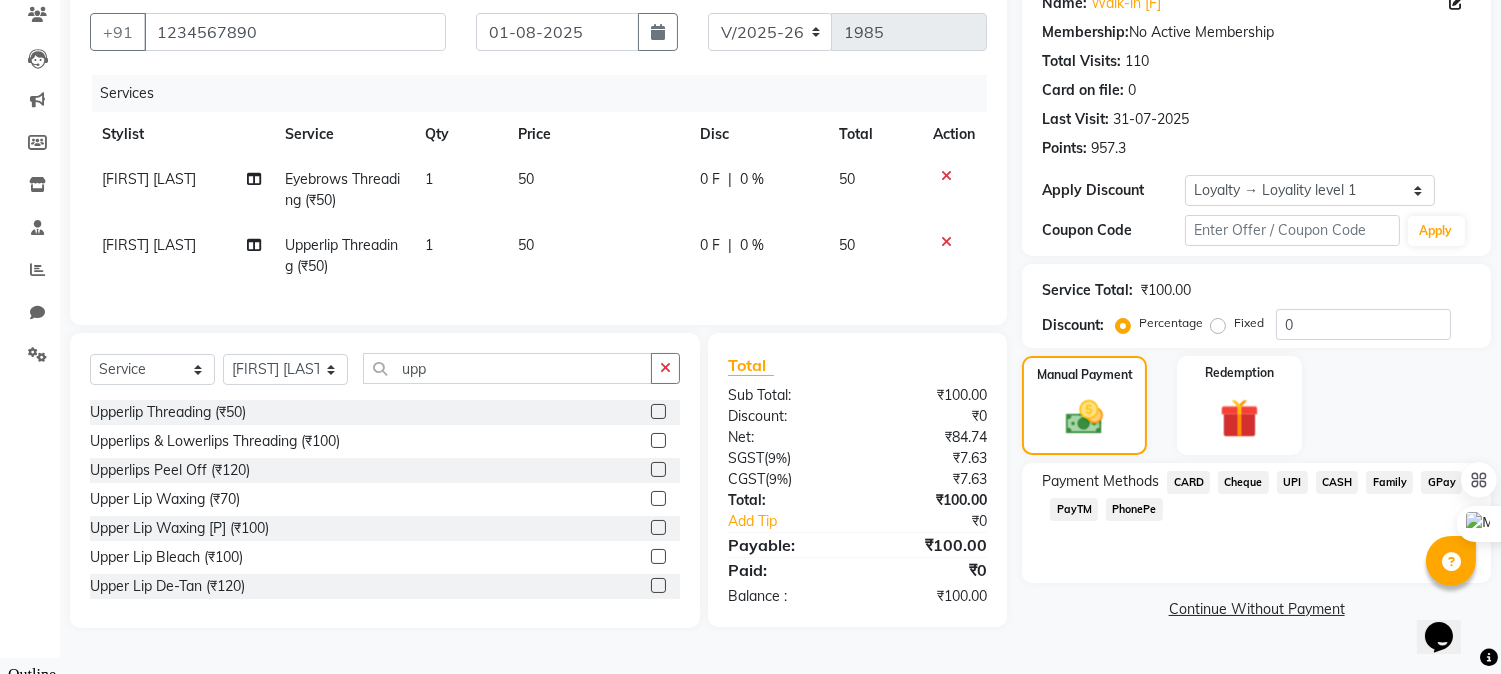 drag, startPoint x: 1286, startPoint y: 473, endPoint x: 1291, endPoint y: 505, distance: 32.38827 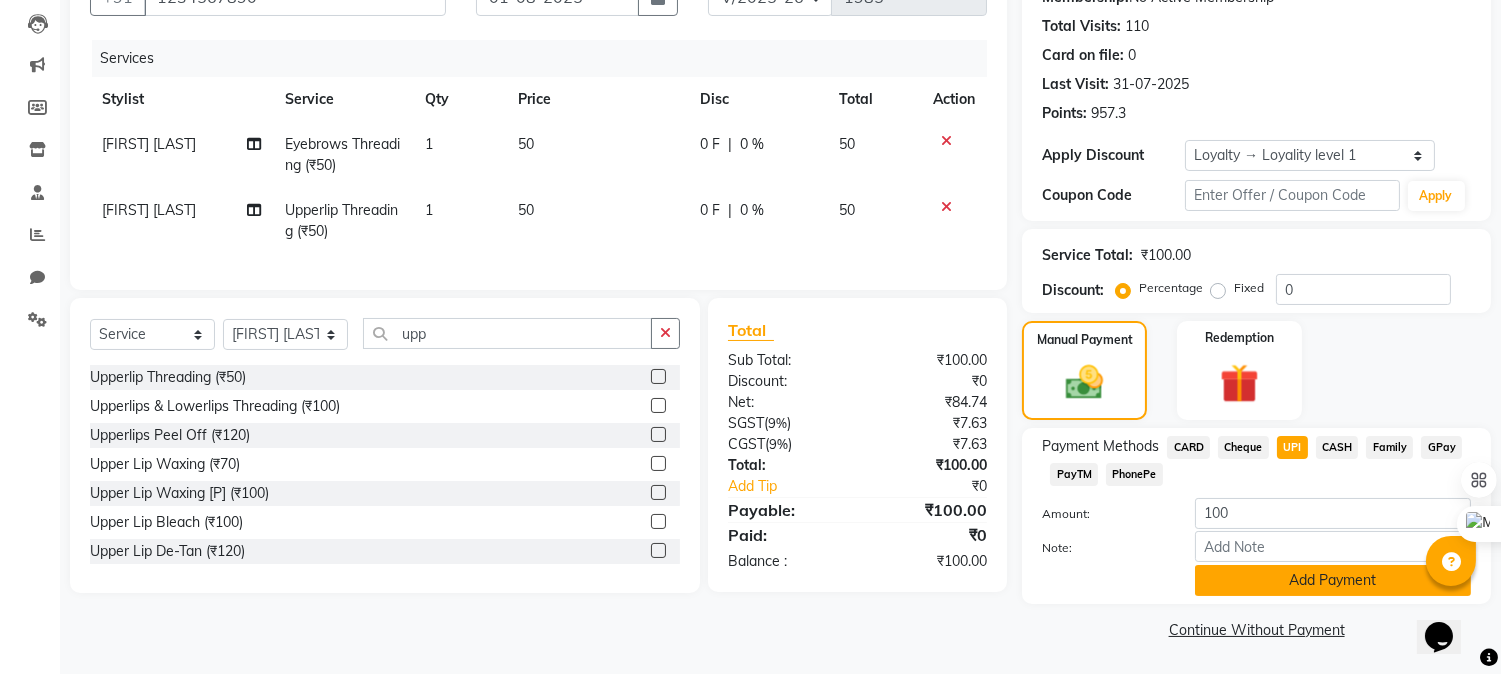 click on "Add Payment" 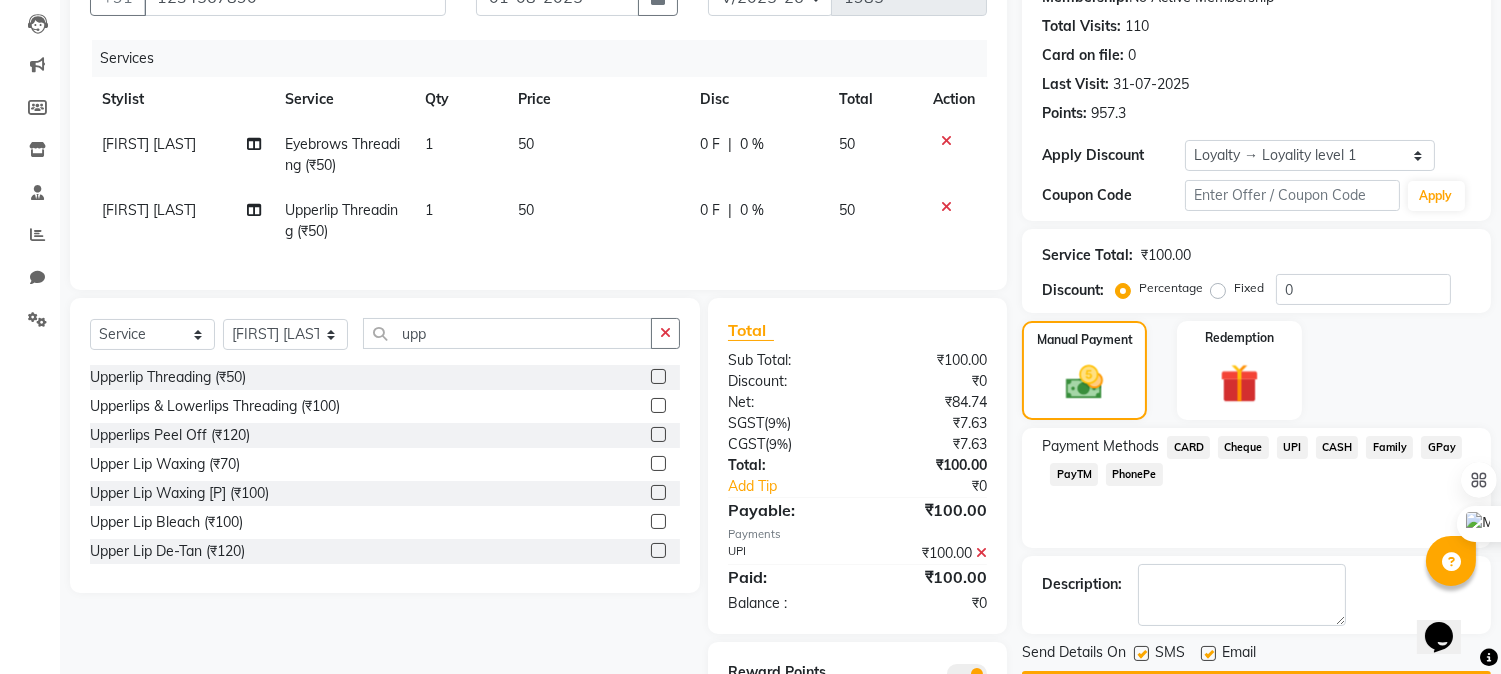 scroll, scrollTop: 313, scrollLeft: 0, axis: vertical 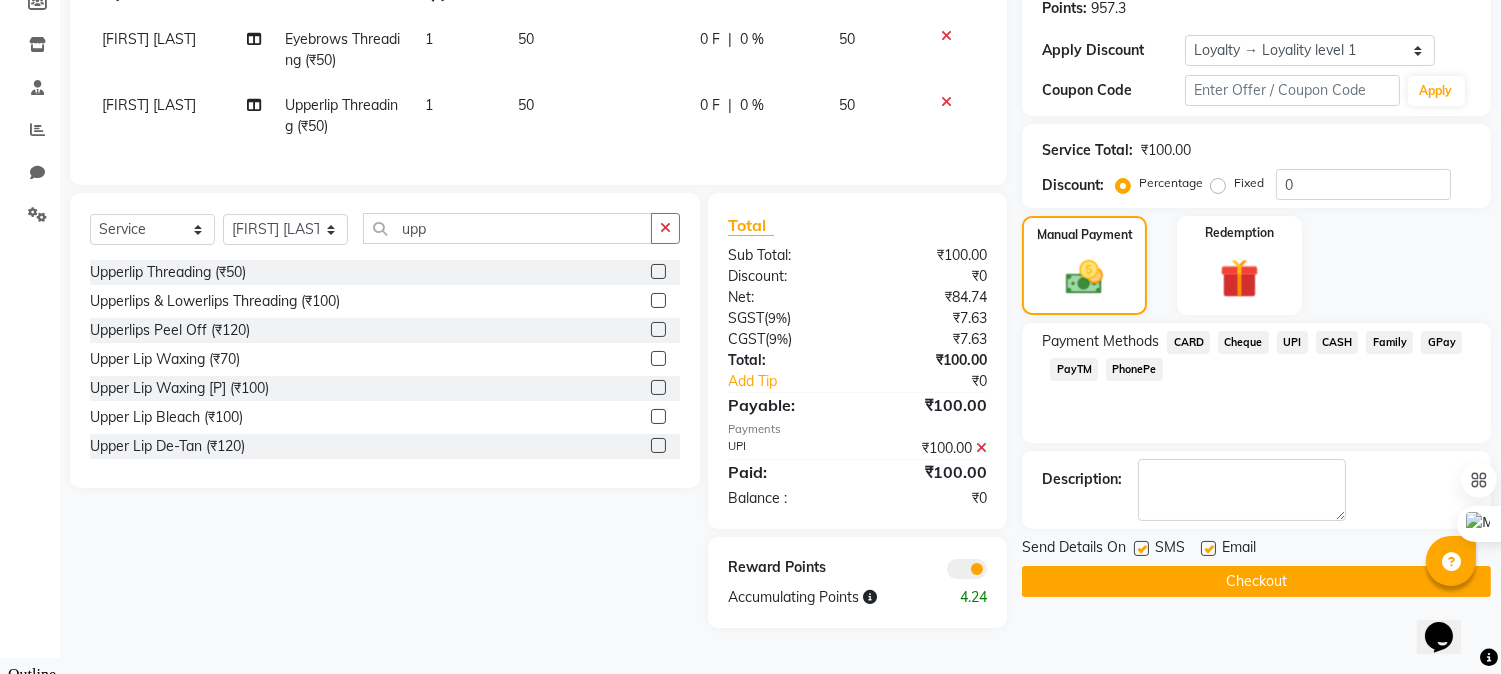 click on "Checkout" 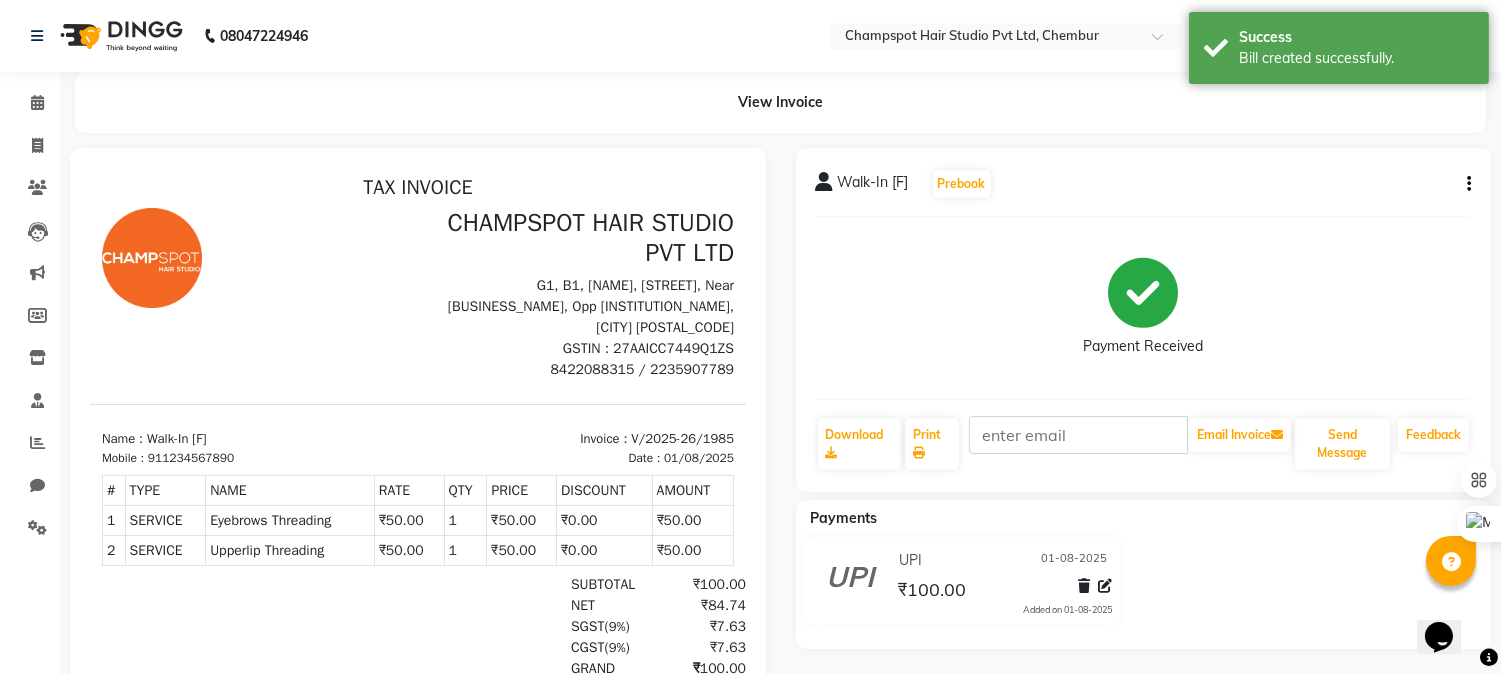 scroll, scrollTop: 0, scrollLeft: 0, axis: both 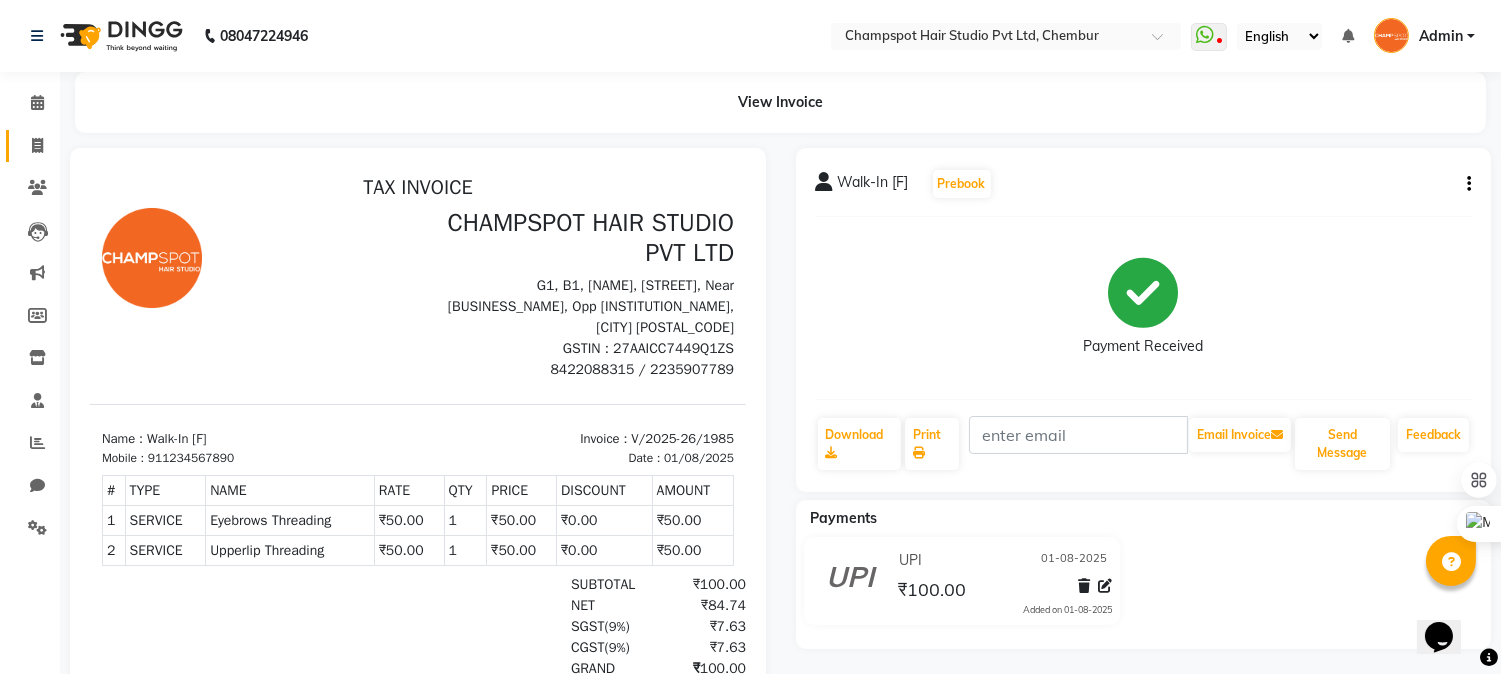 click 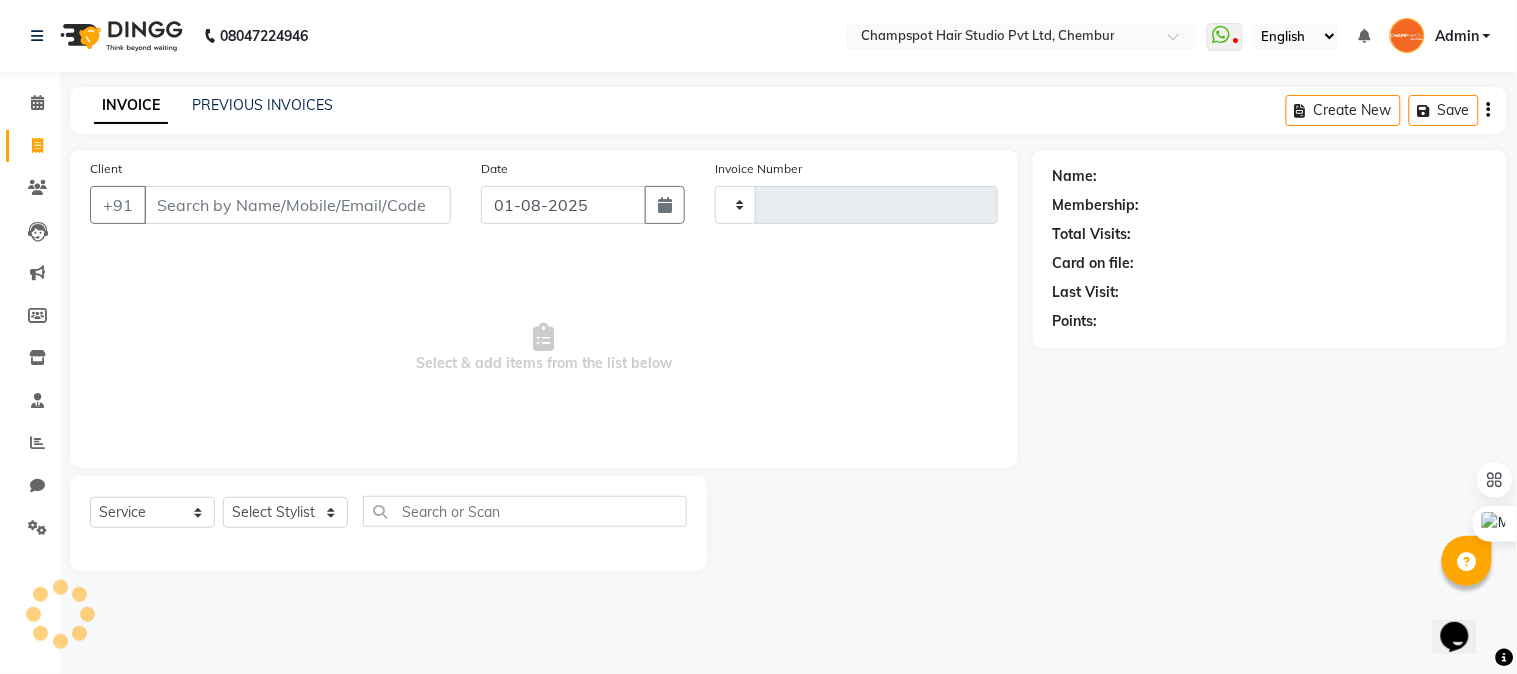 type on "1986" 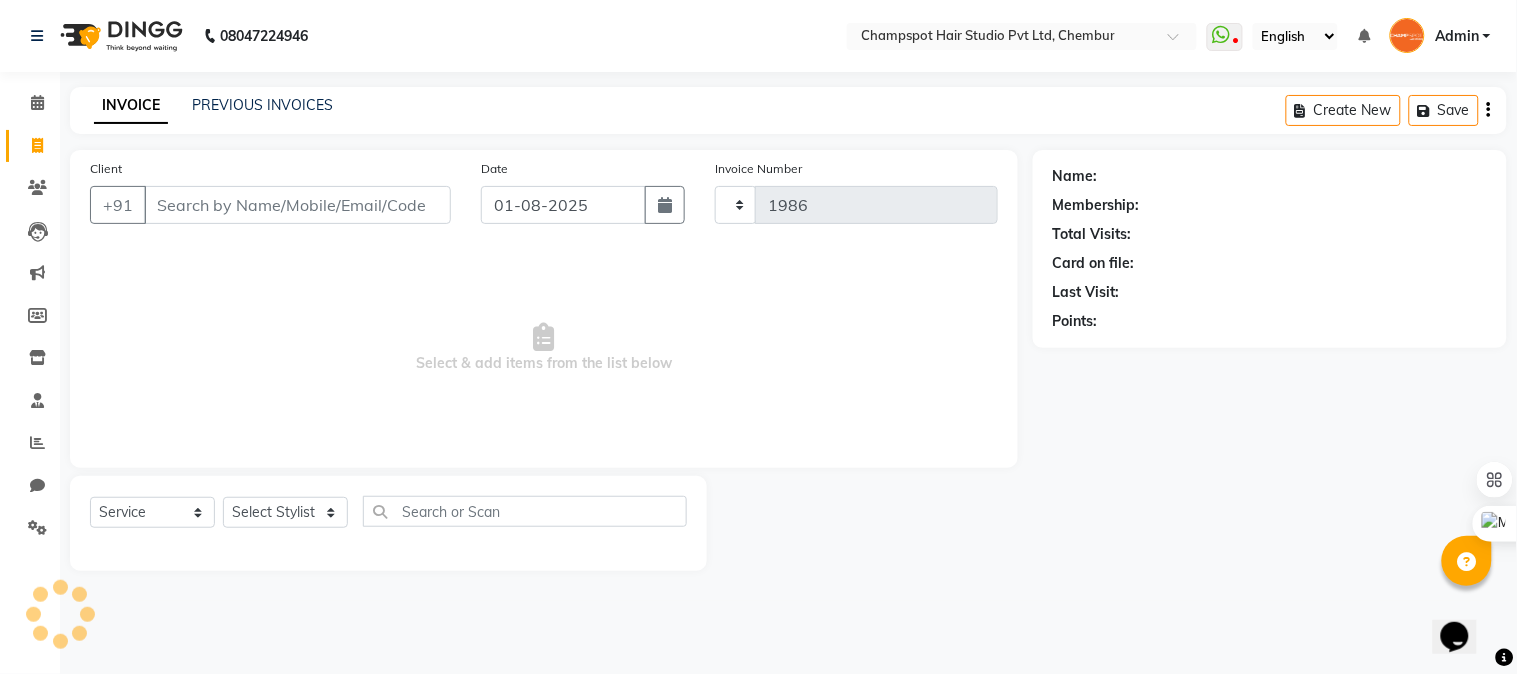 select on "7690" 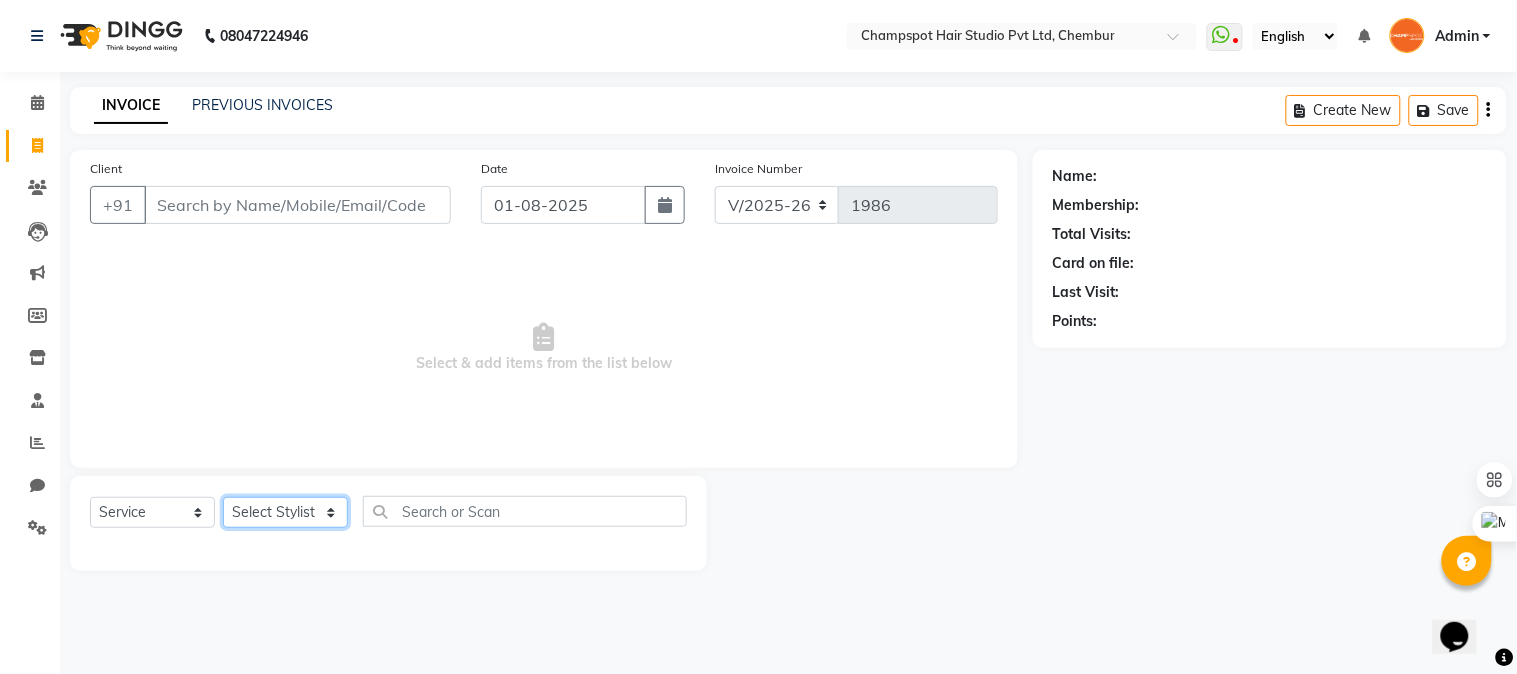 click on "Select Stylist Admin Ahmad Bhavesh Limbachia Falak Shaikh 	Hemant Limbachia Mamta Divekar Mukhtar Shamshad" 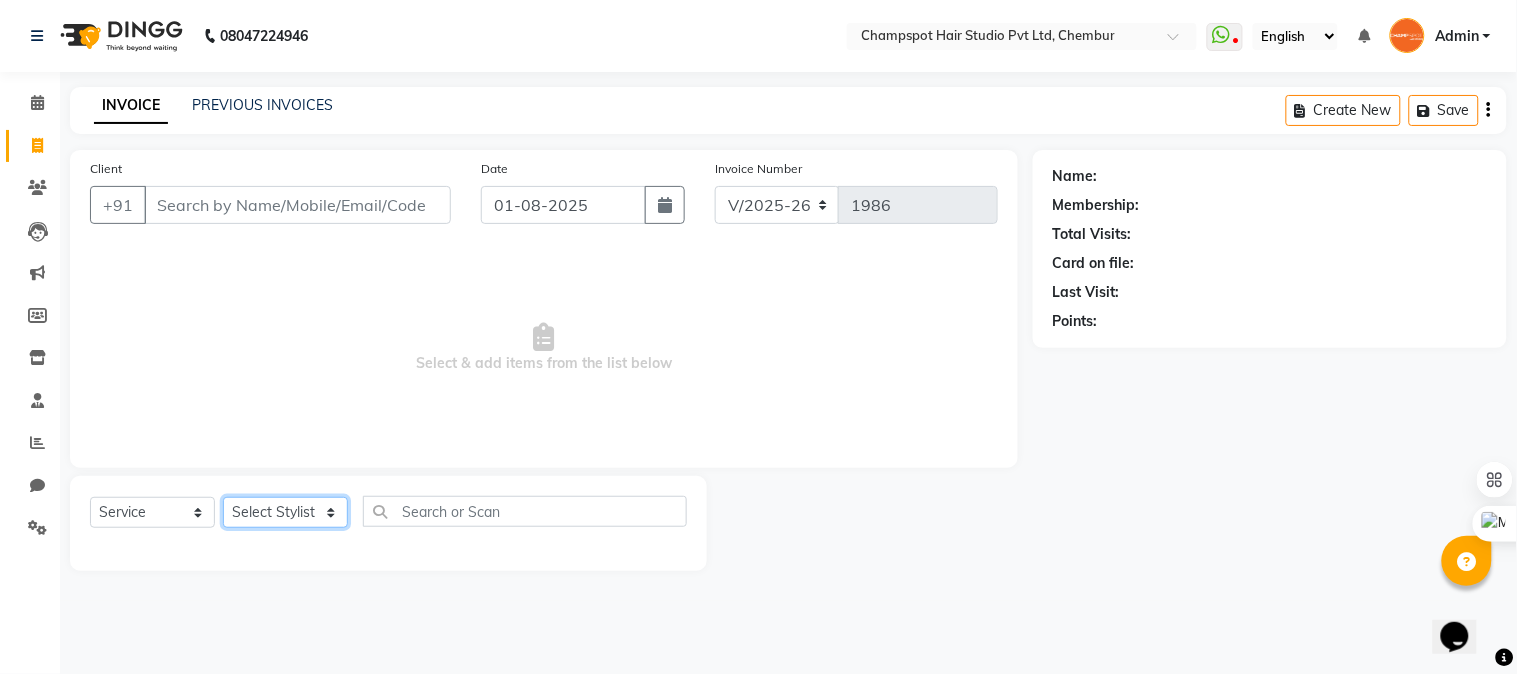 select on "69009" 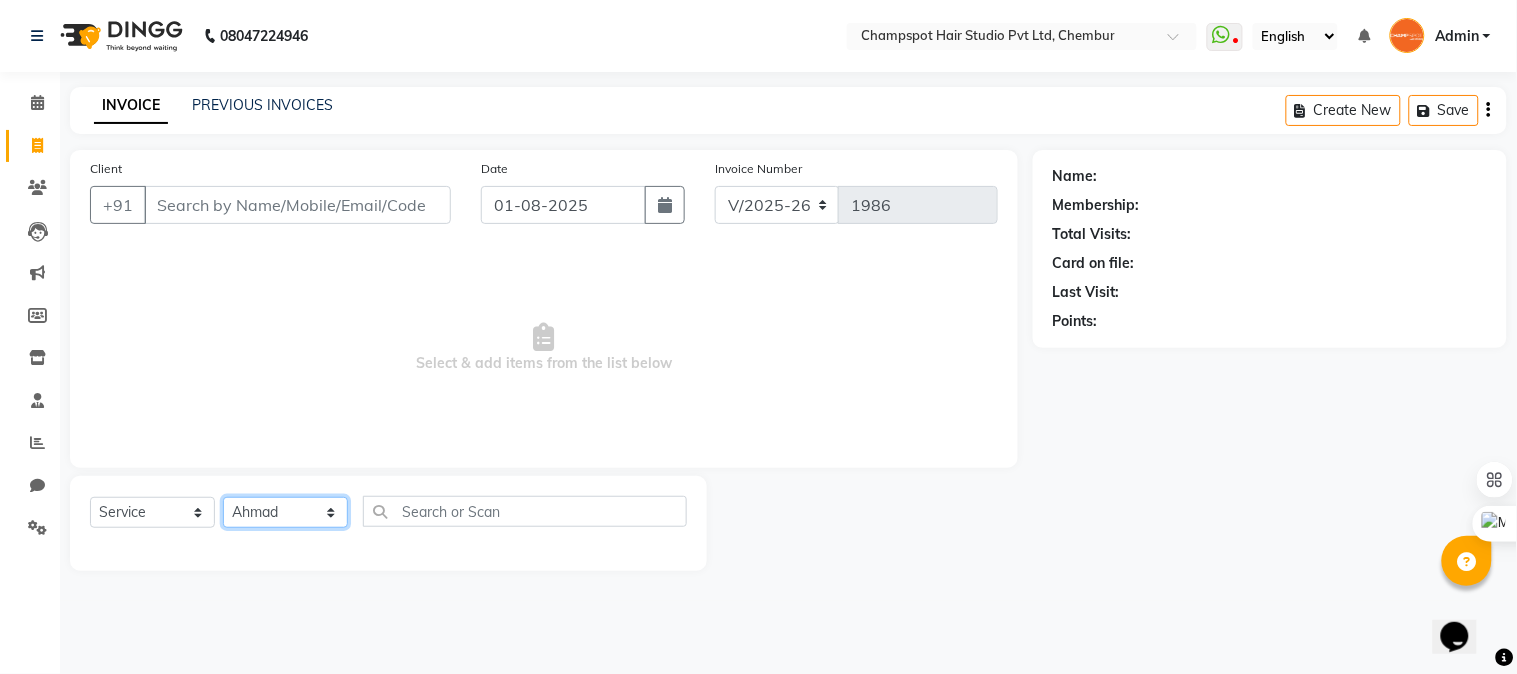 click on "Select Stylist Admin Ahmad Bhavesh Limbachia Falak Shaikh 	Hemant Limbachia Mamta Divekar Mukhtar Shamshad" 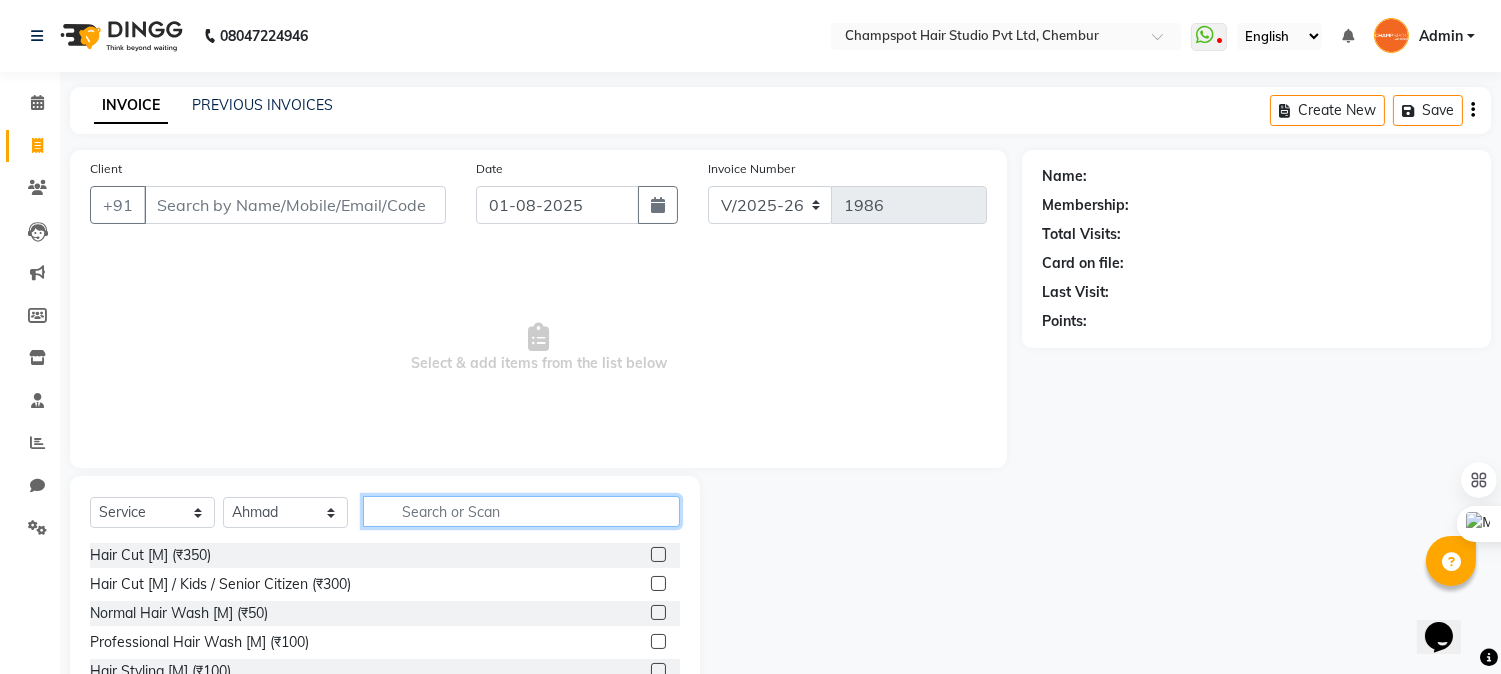 click 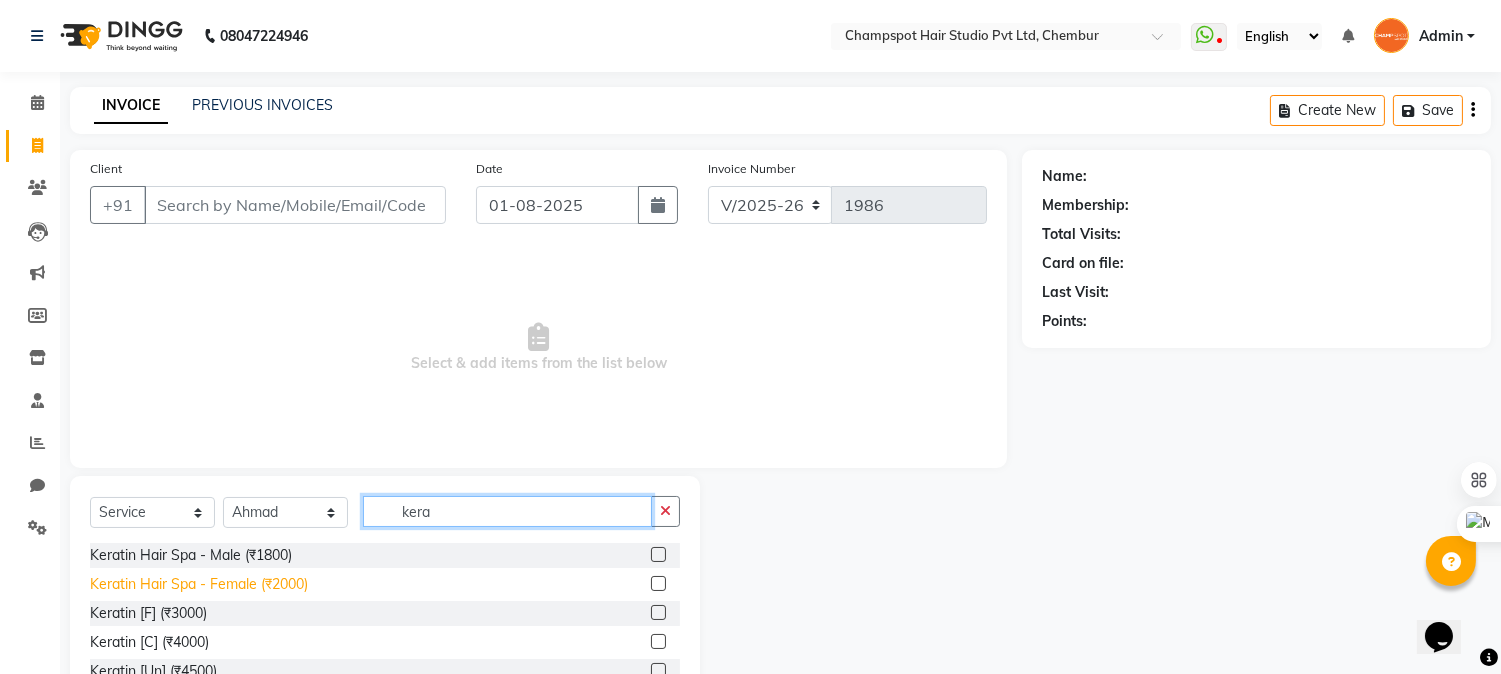 type on "kera" 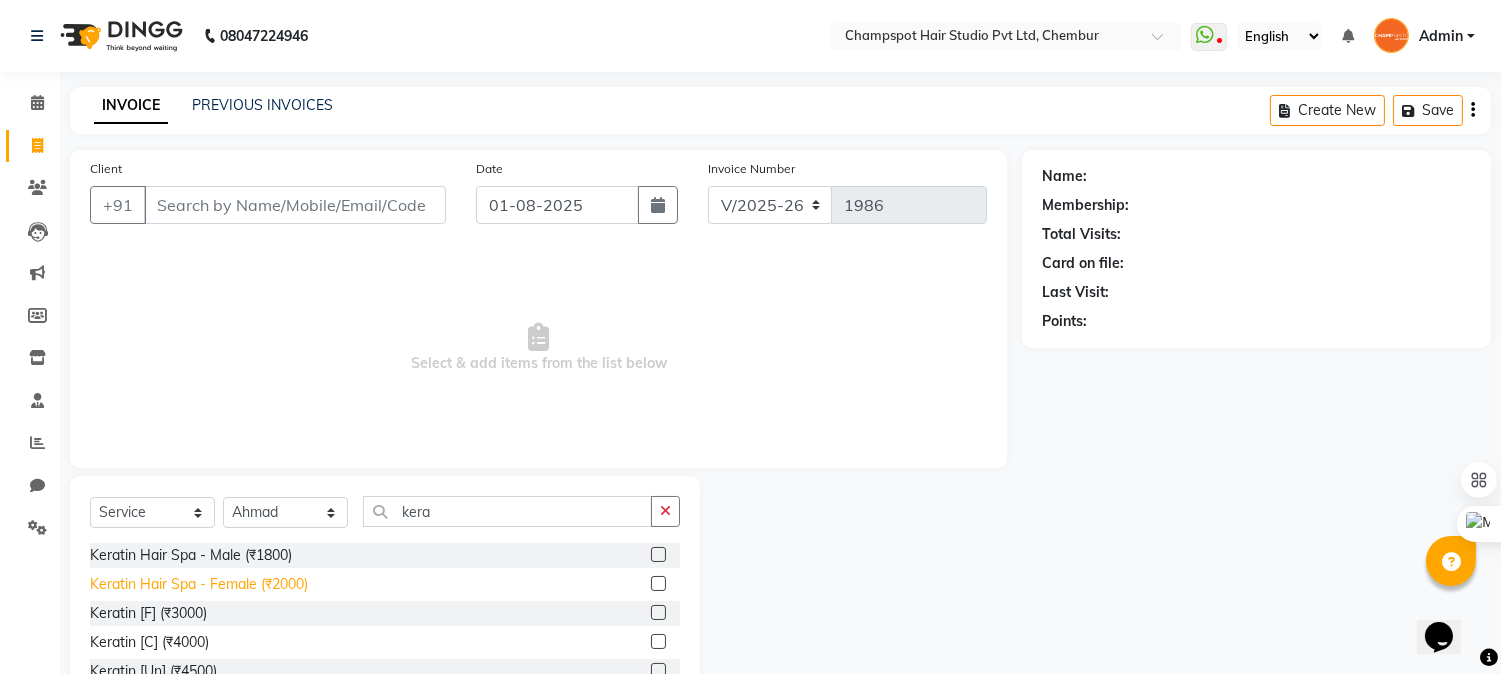 click on "Keratin Hair Spa - Female (₹2000)" 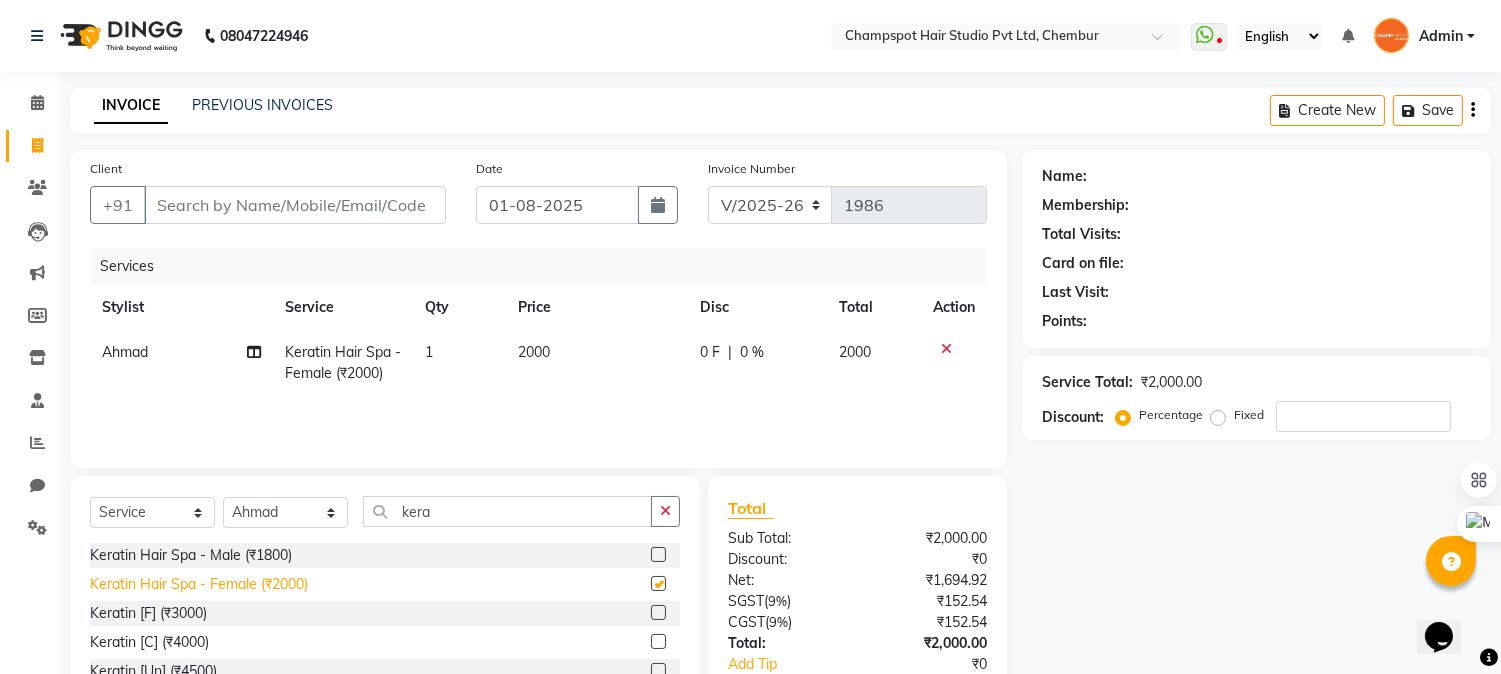 checkbox on "false" 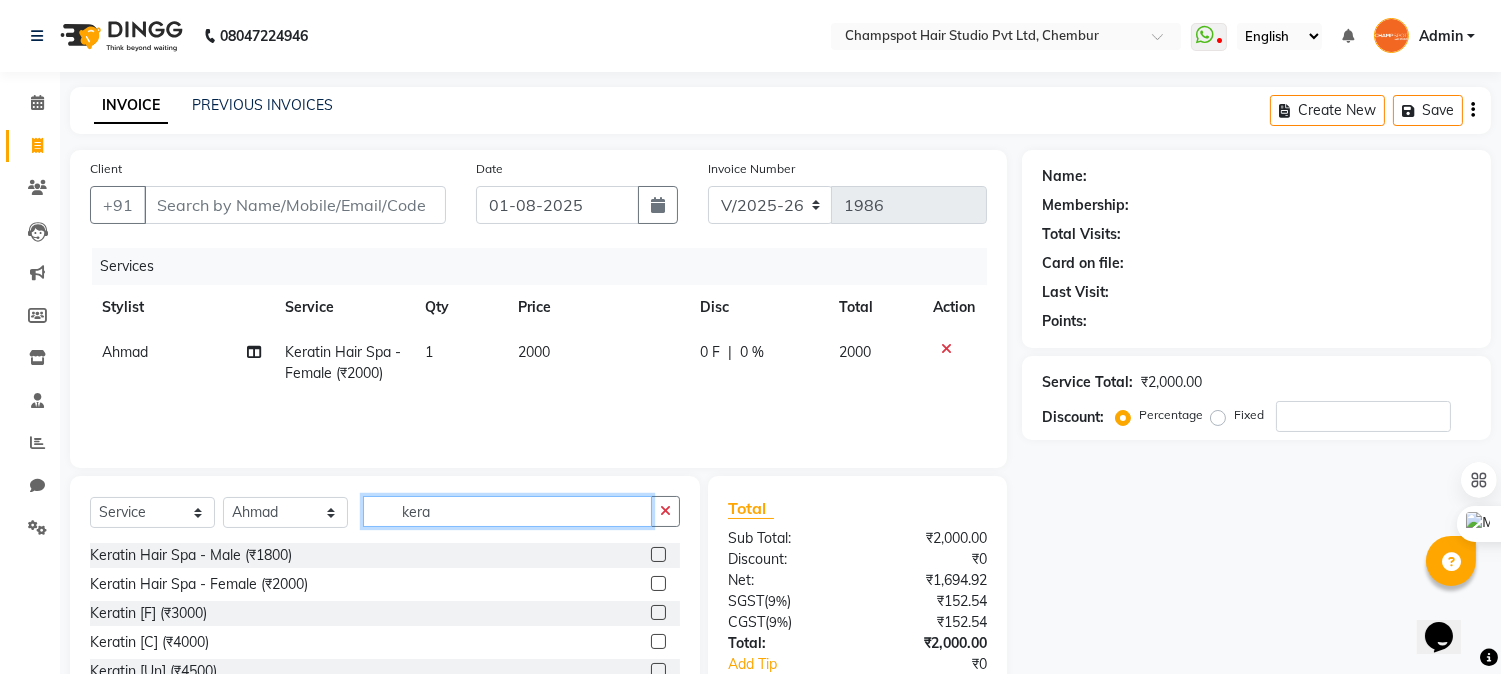 drag, startPoint x: 473, startPoint y: 508, endPoint x: 290, endPoint y: 515, distance: 183.13383 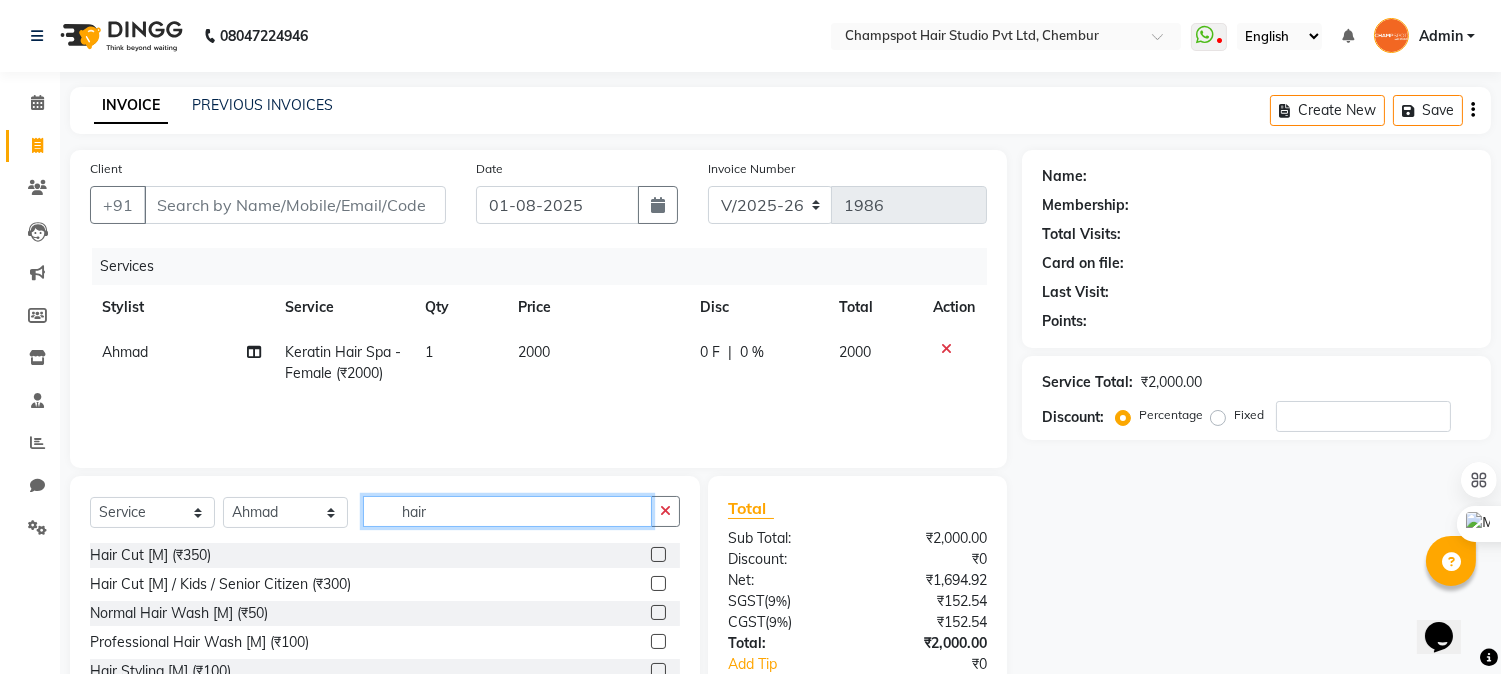 scroll, scrollTop: 126, scrollLeft: 0, axis: vertical 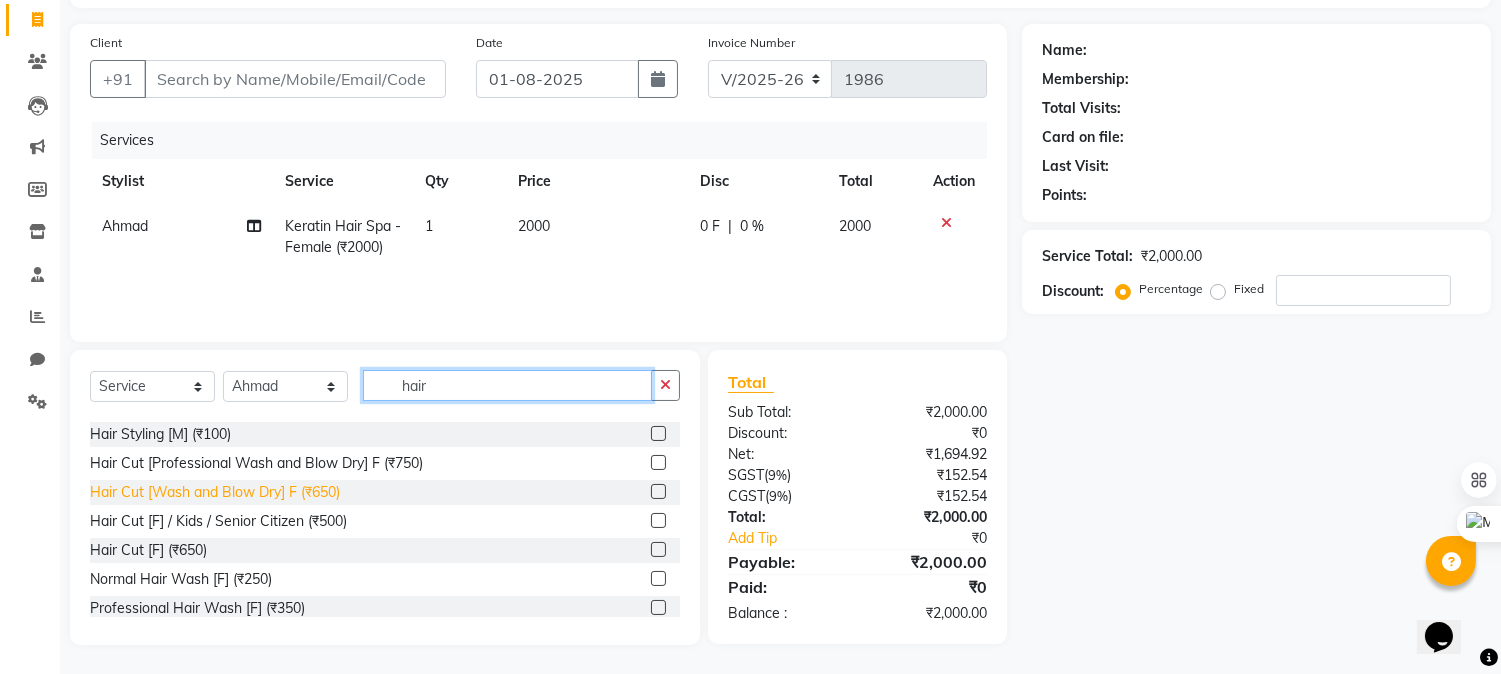 type on "hair" 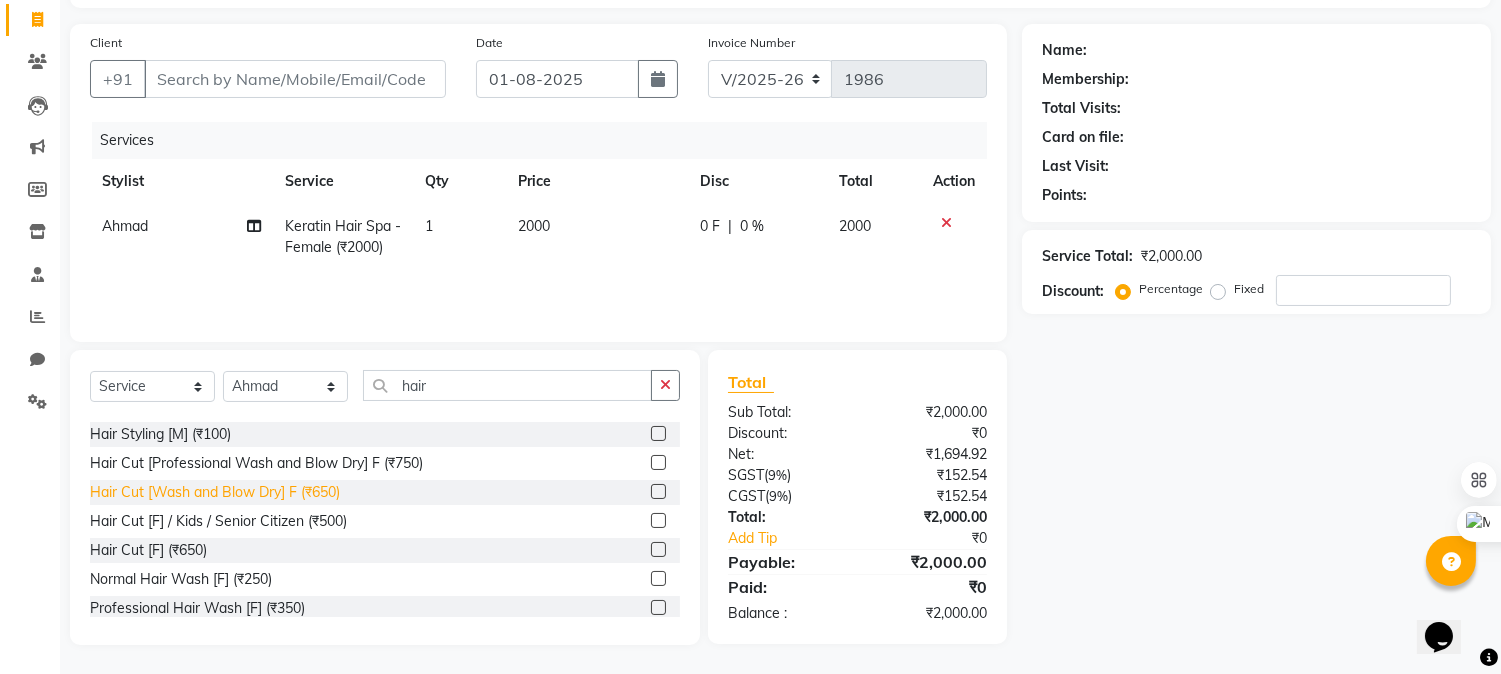 click on "Hair Cut [Wash and Blow Dry] F (₹650)" 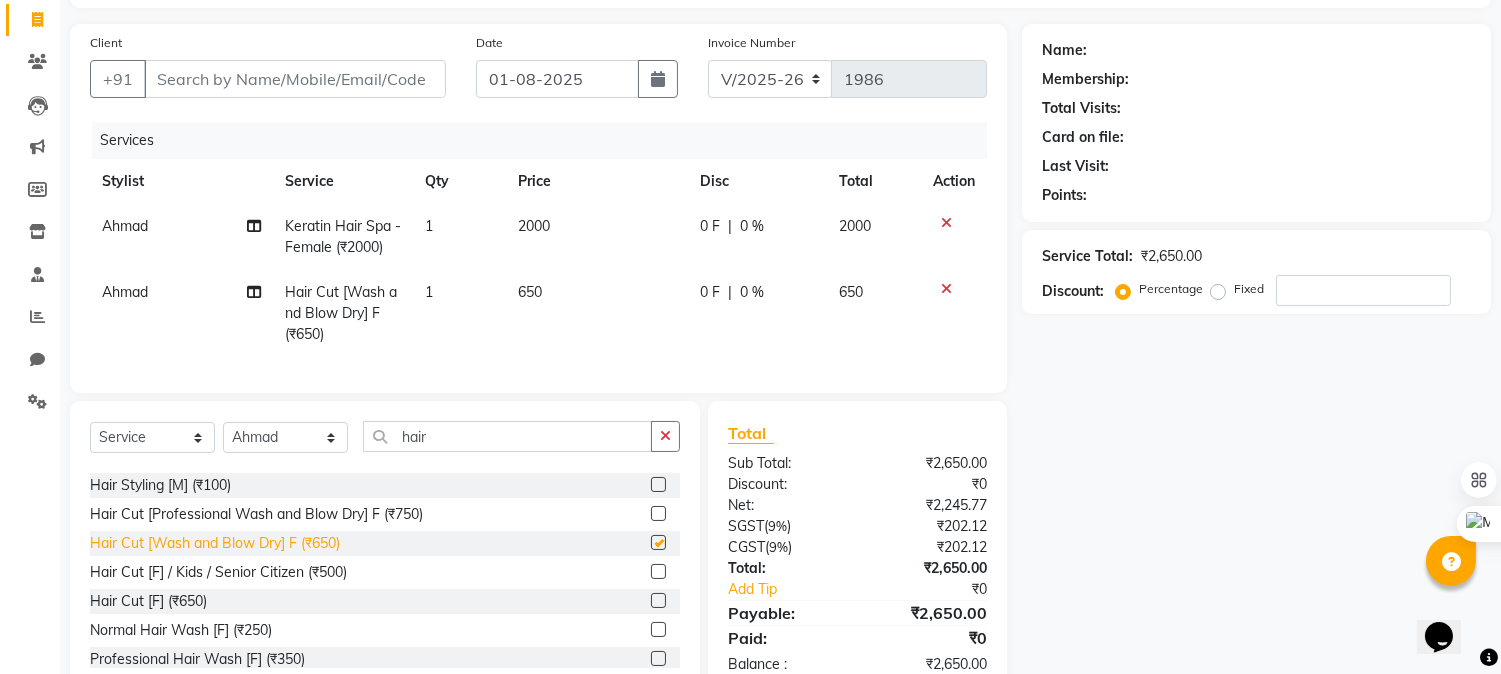 checkbox on "false" 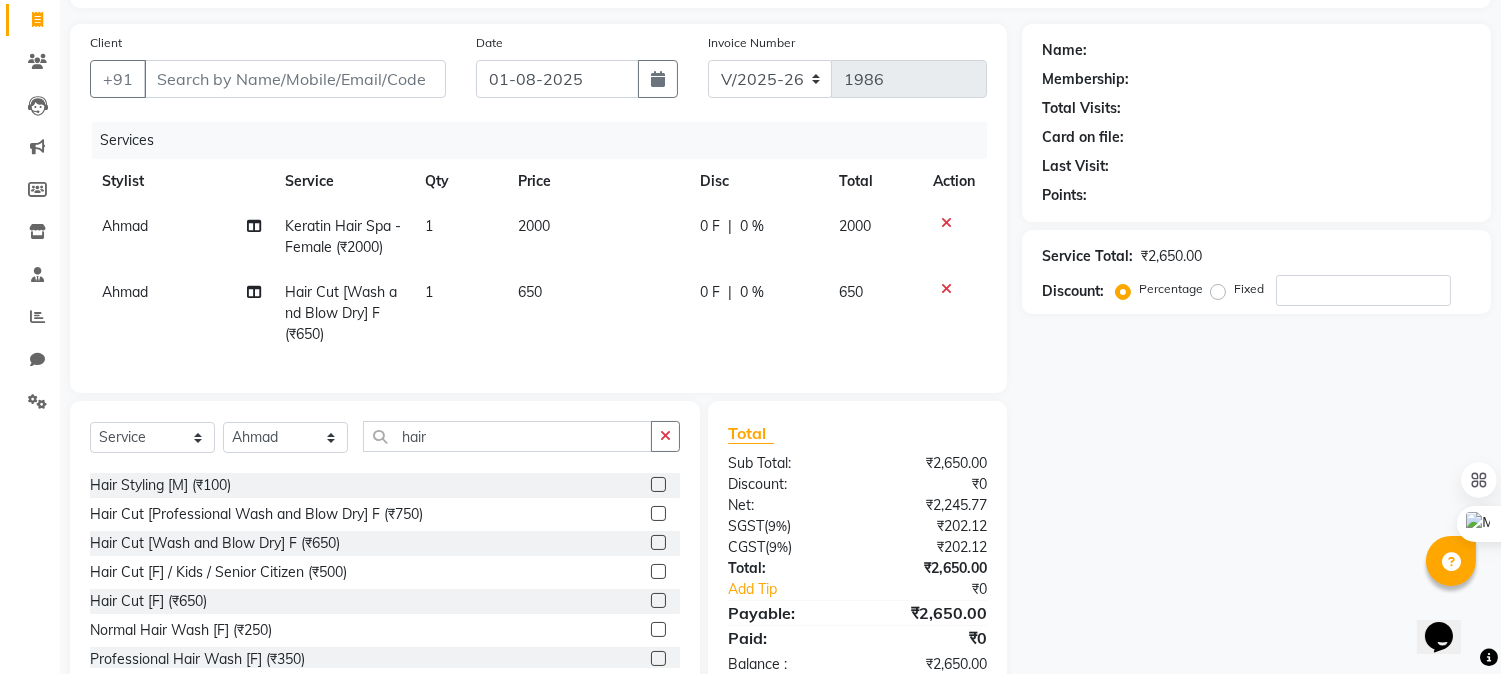 click on "0 %" 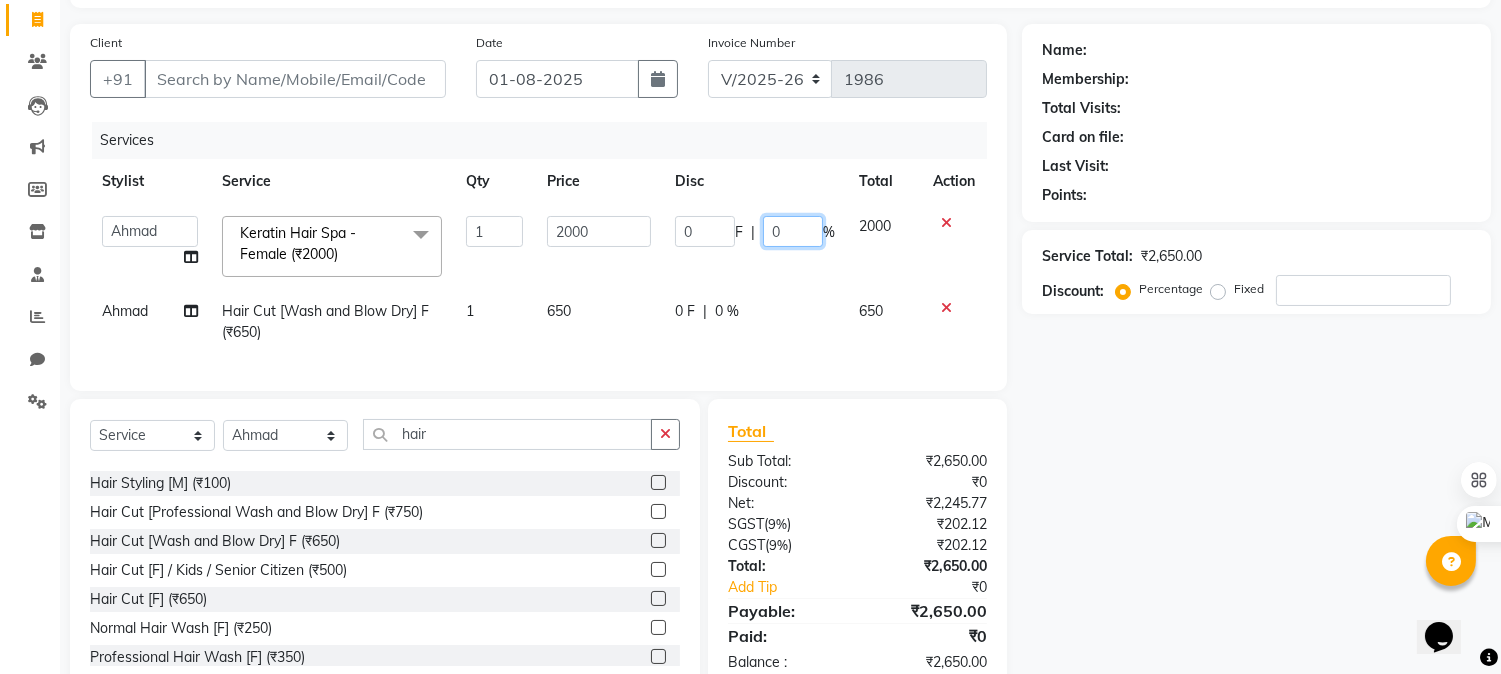 drag, startPoint x: 784, startPoint y: 232, endPoint x: 563, endPoint y: 213, distance: 221.81523 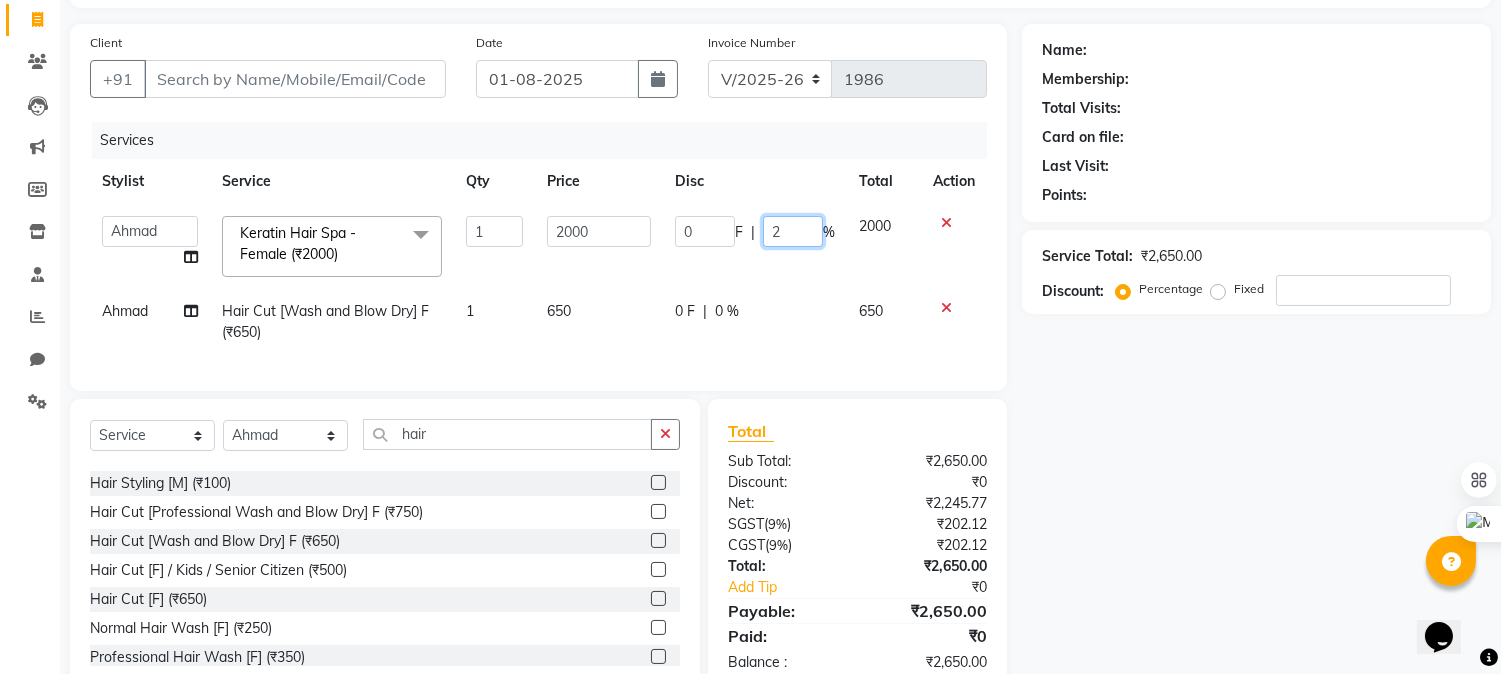 type on "20" 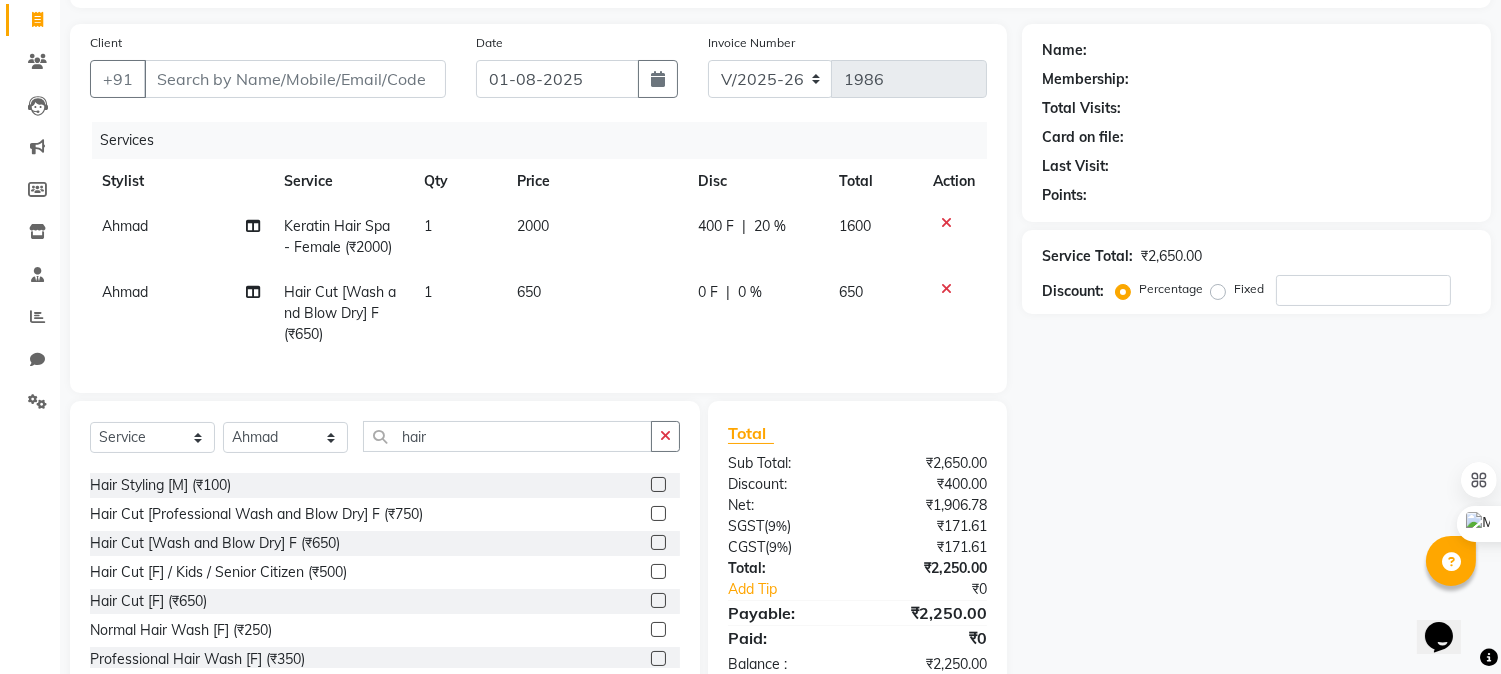 click on "Name: Membership: Total Visits: Card on file: Last Visit:  Points:  Service Total:  ₹2,650.00  Discount:  Percentage   Fixed" 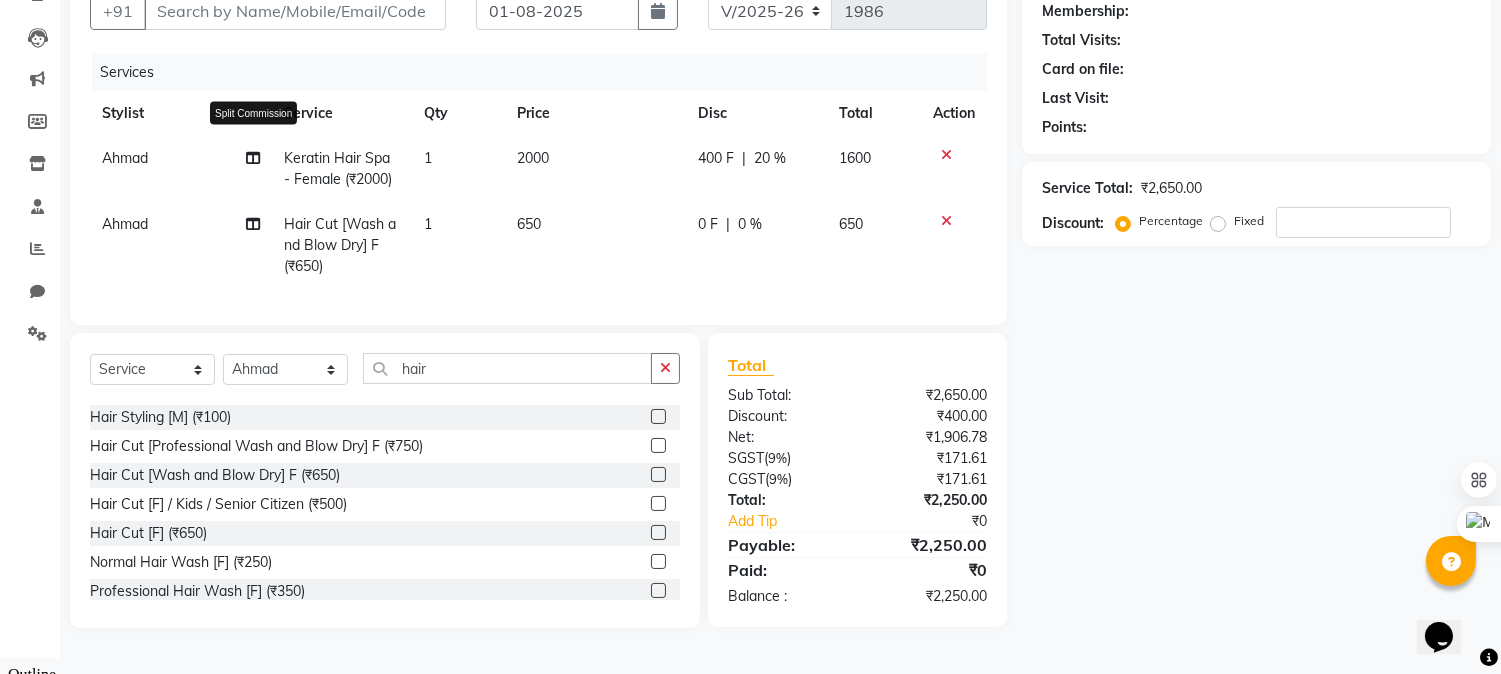 click 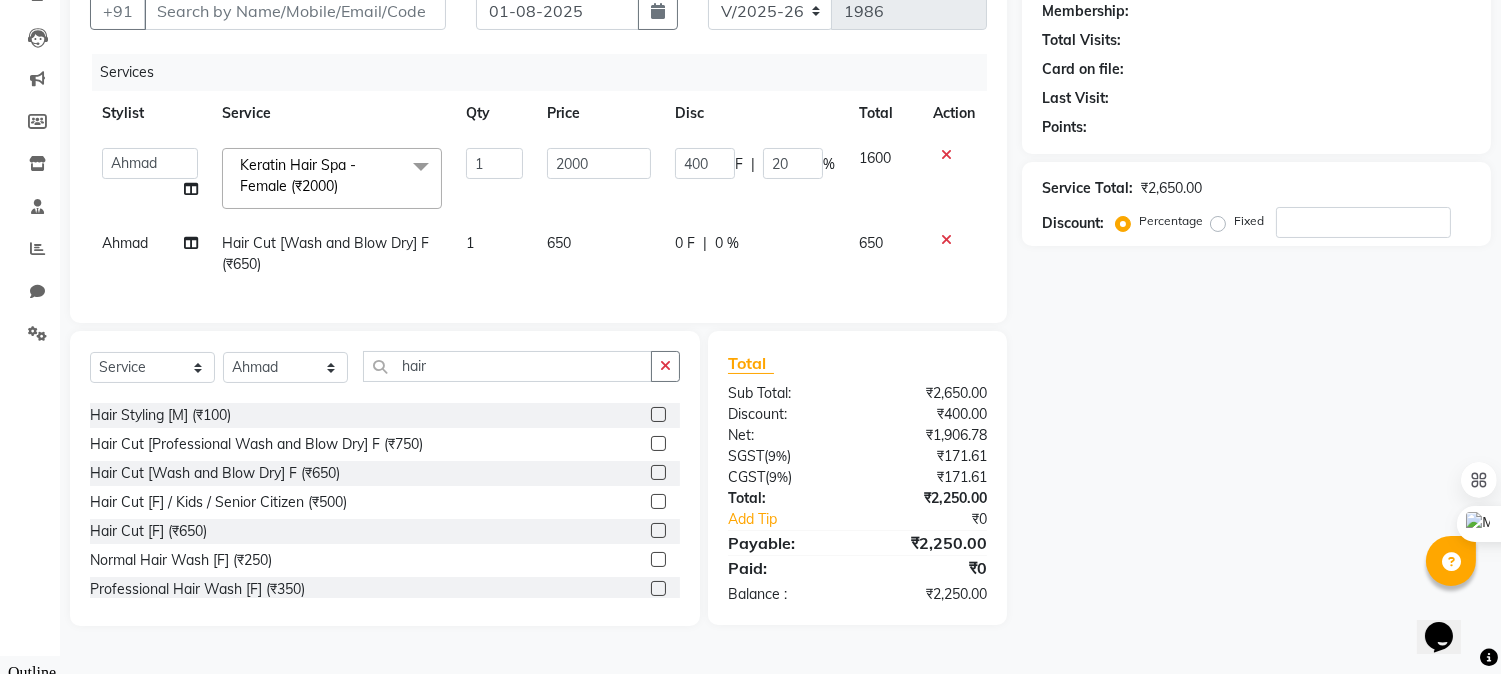 scroll, scrollTop: 192, scrollLeft: 0, axis: vertical 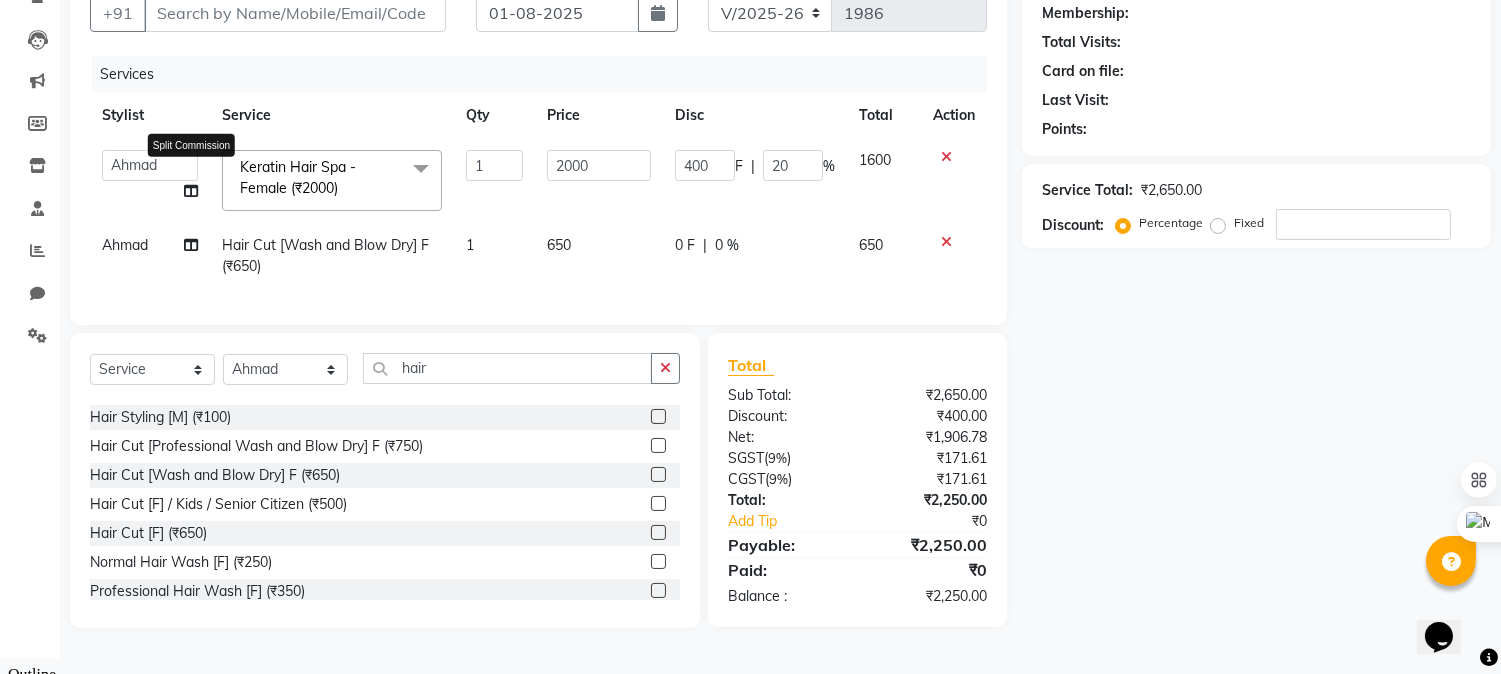 click 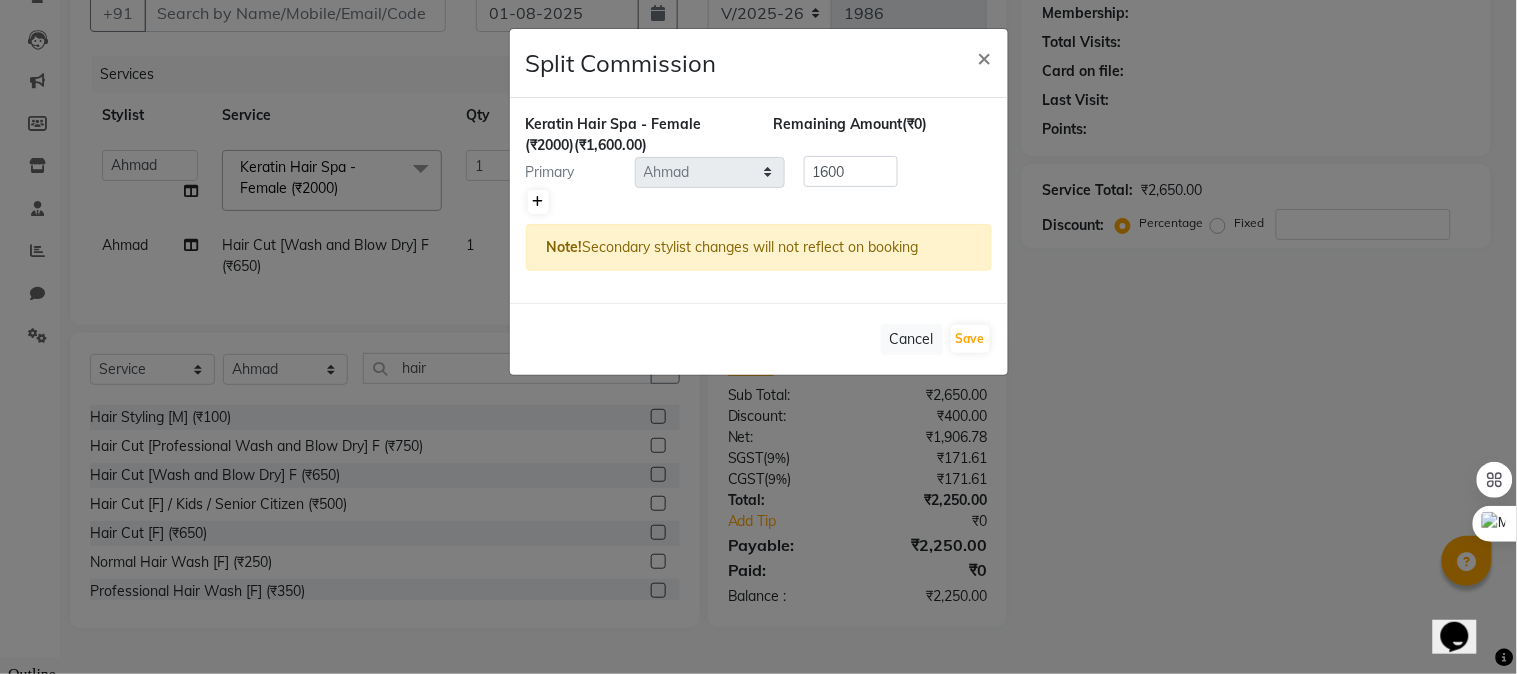 click 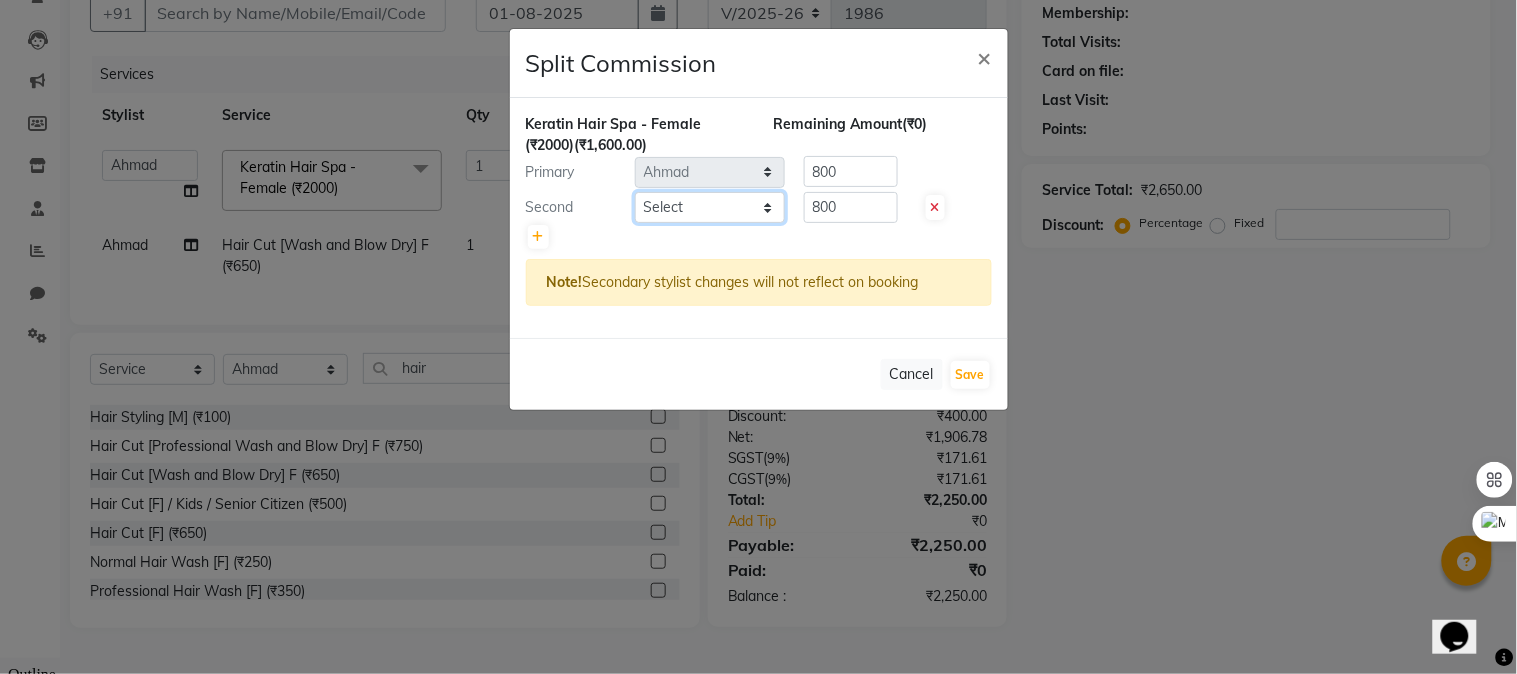 click on "Select  Admin   Ahmad   Bhavesh Limbachia   Falak Shaikh   	Hemant Limbachia   Mamta Divekar   Mukhtar   Shamshad" 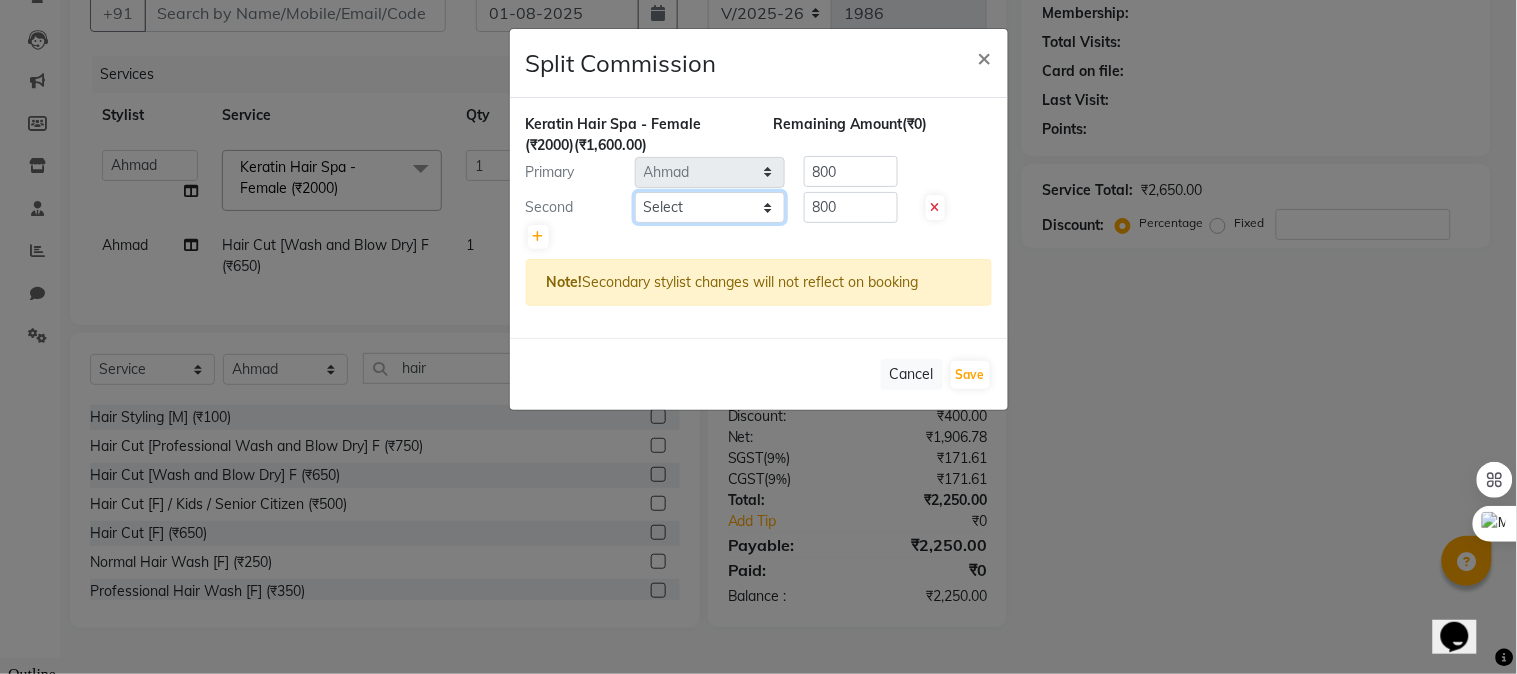 select on "69005" 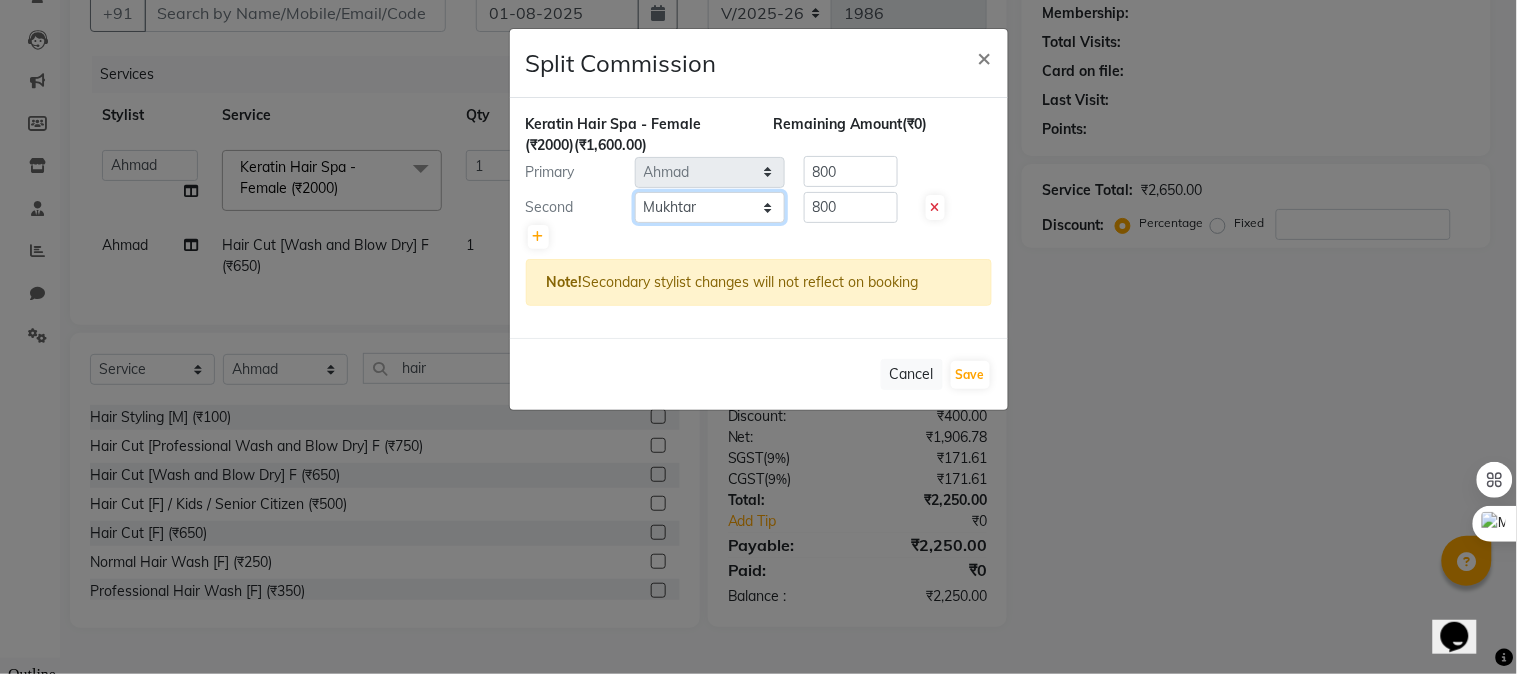 click on "Select  Admin   Ahmad   Bhavesh Limbachia   Falak Shaikh   	Hemant Limbachia   Mamta Divekar   Mukhtar   Shamshad" 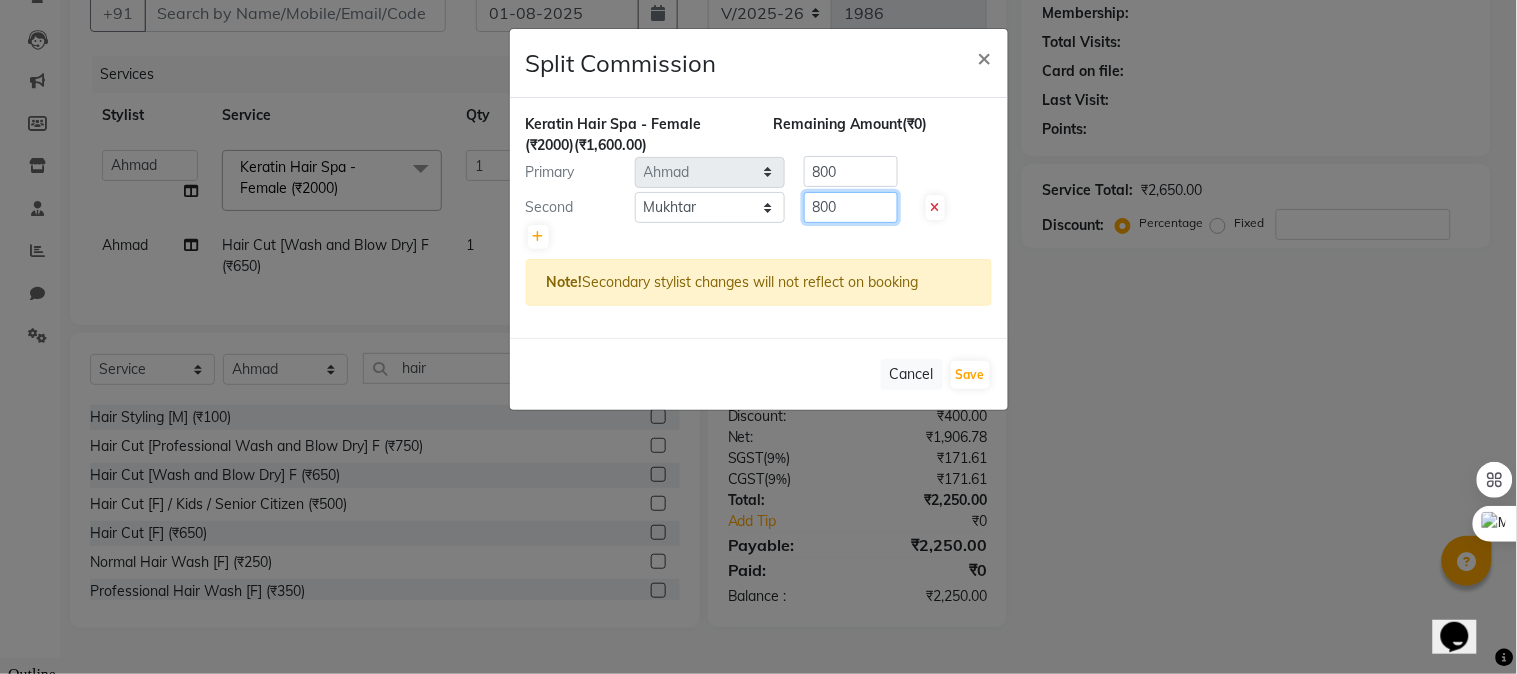 drag, startPoint x: 868, startPoint y: 205, endPoint x: 648, endPoint y: 214, distance: 220.18402 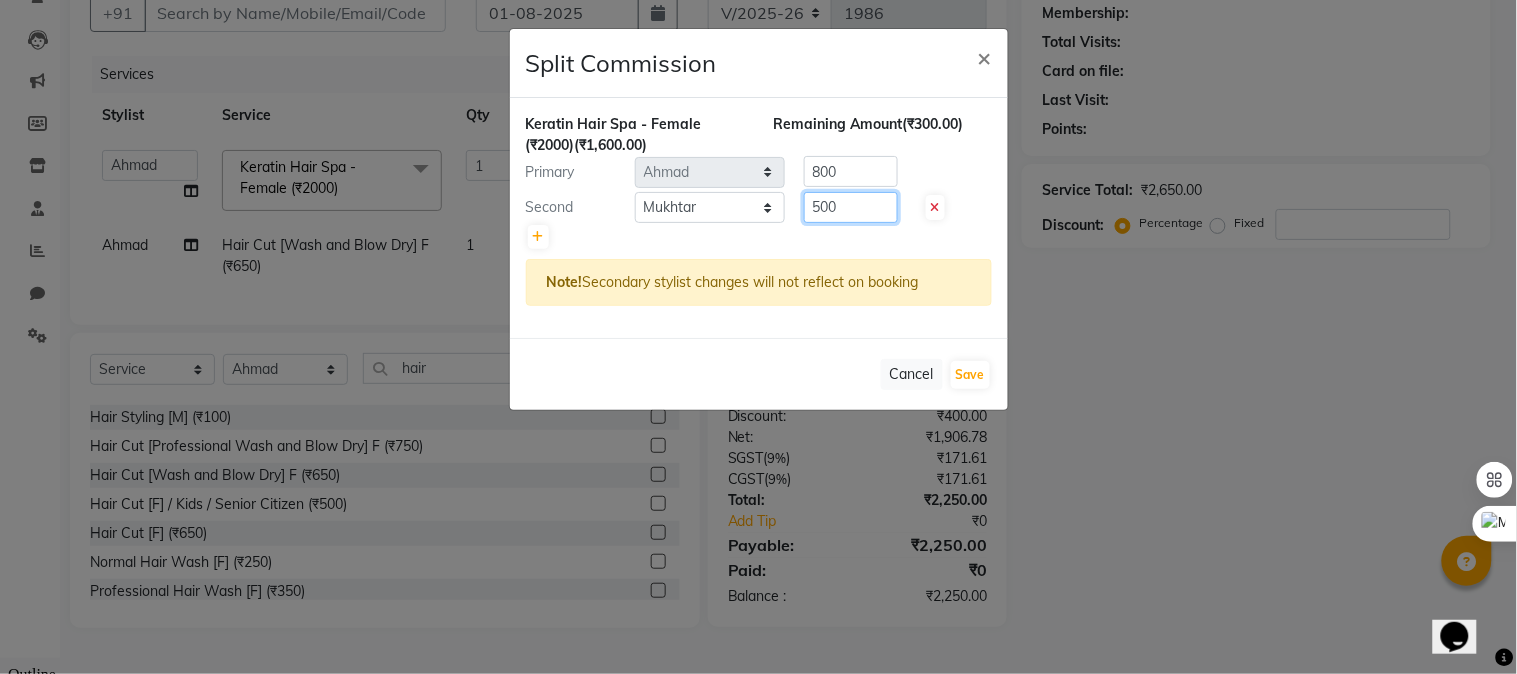 type on "500" 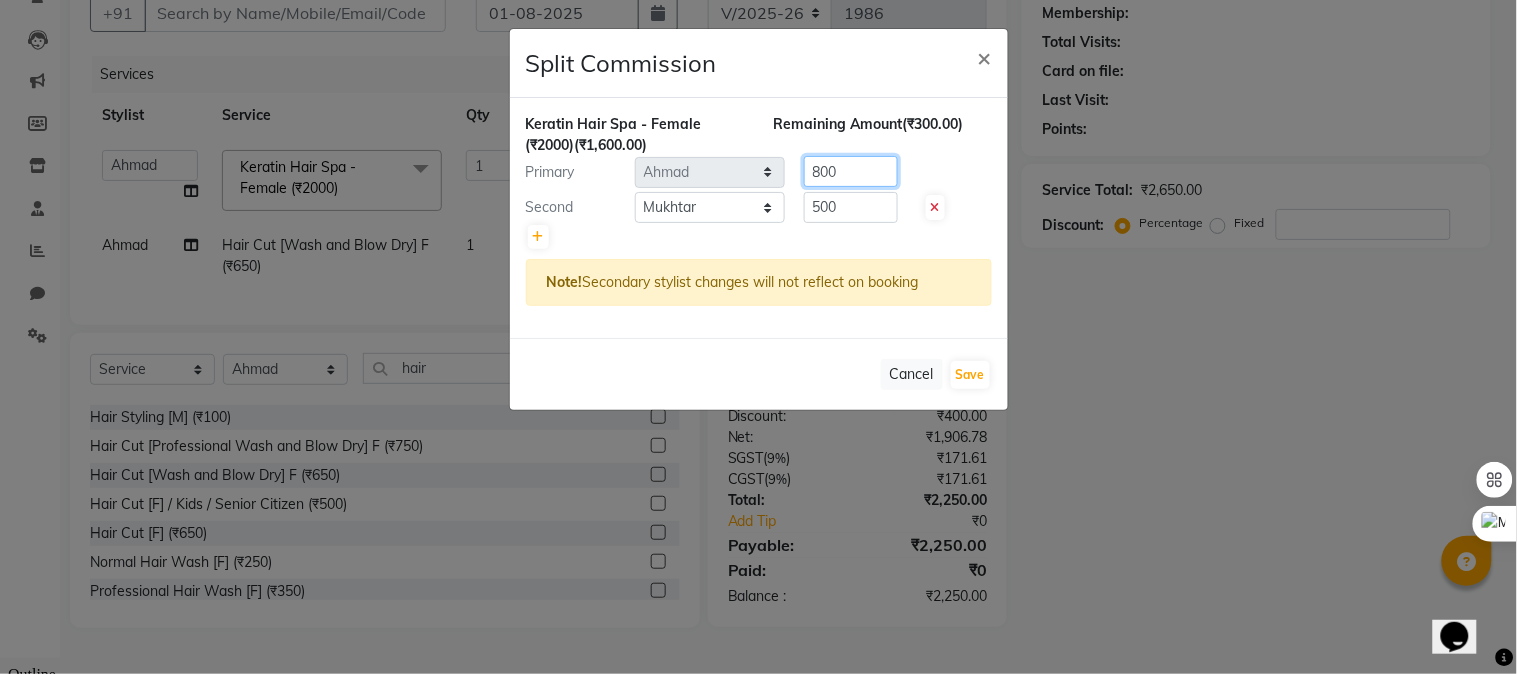 click on "Primary Select  Admin   Ahmad   Bhavesh Limbachia   Falak Shaikh   	Hemant Limbachia   Mamta Divekar   Mukhtar   Shamshad  800" 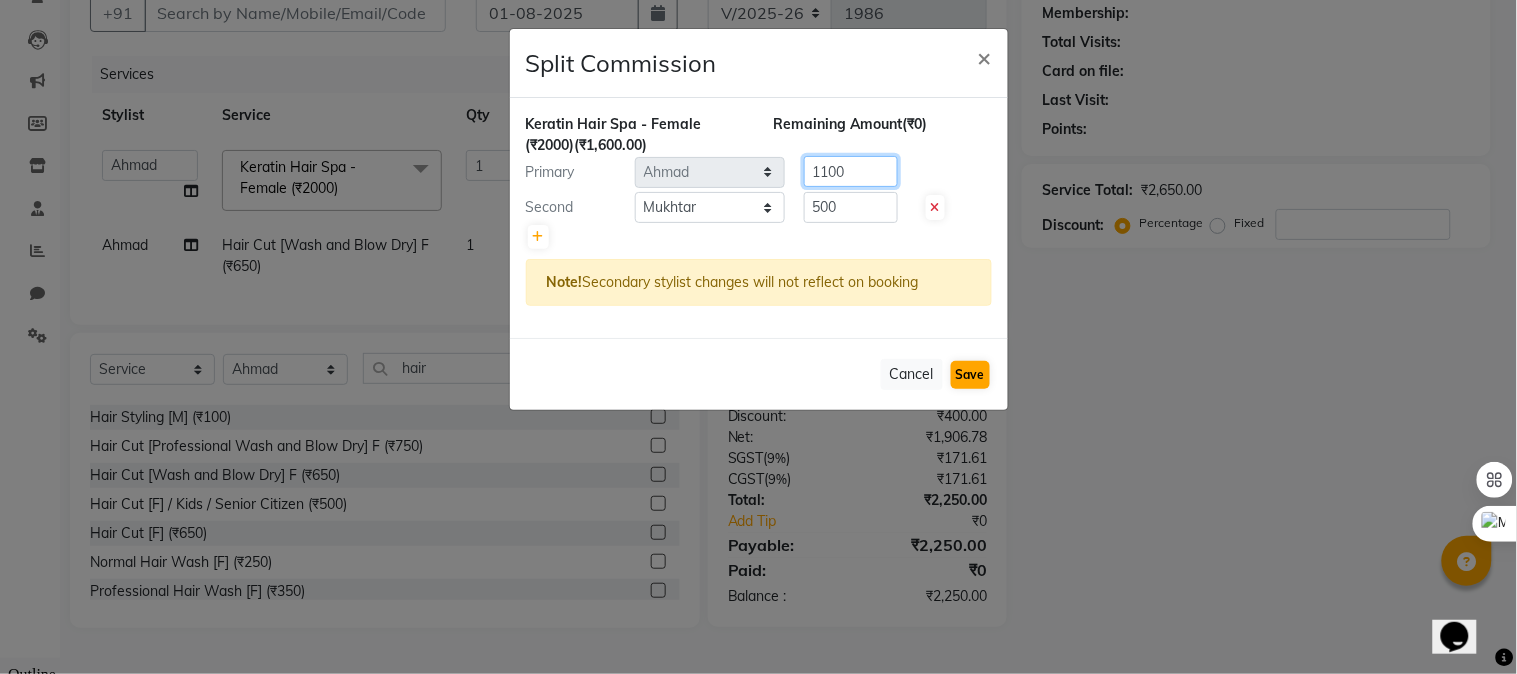 type on "1100" 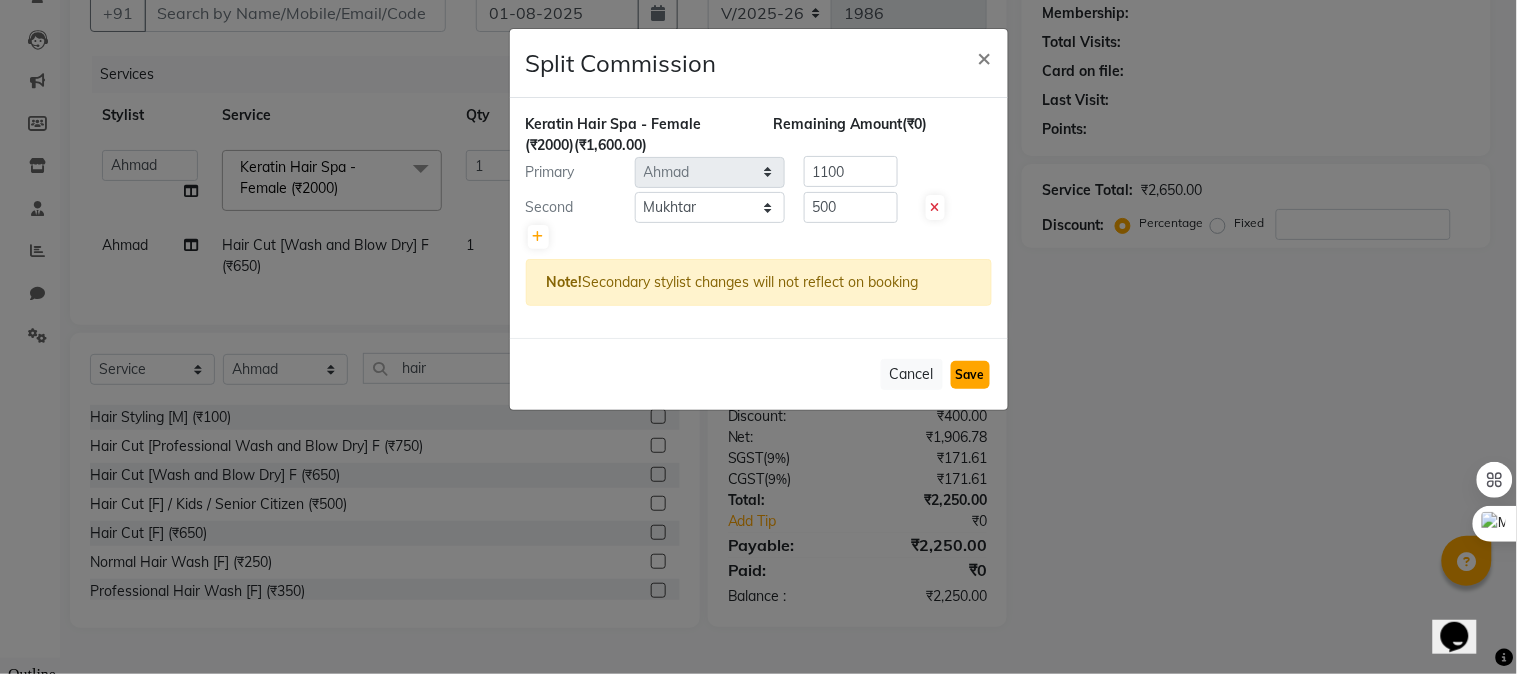 click on "Save" 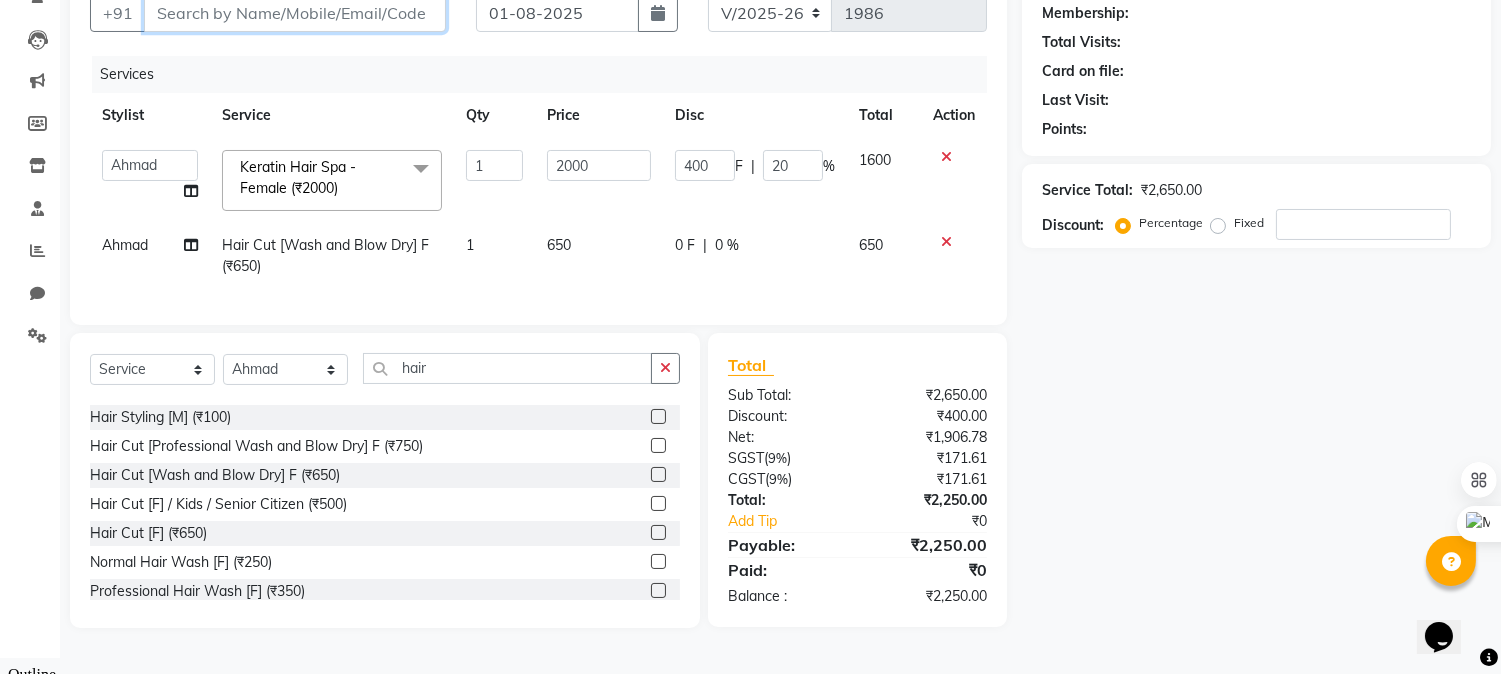 click on "Client" at bounding box center (295, 13) 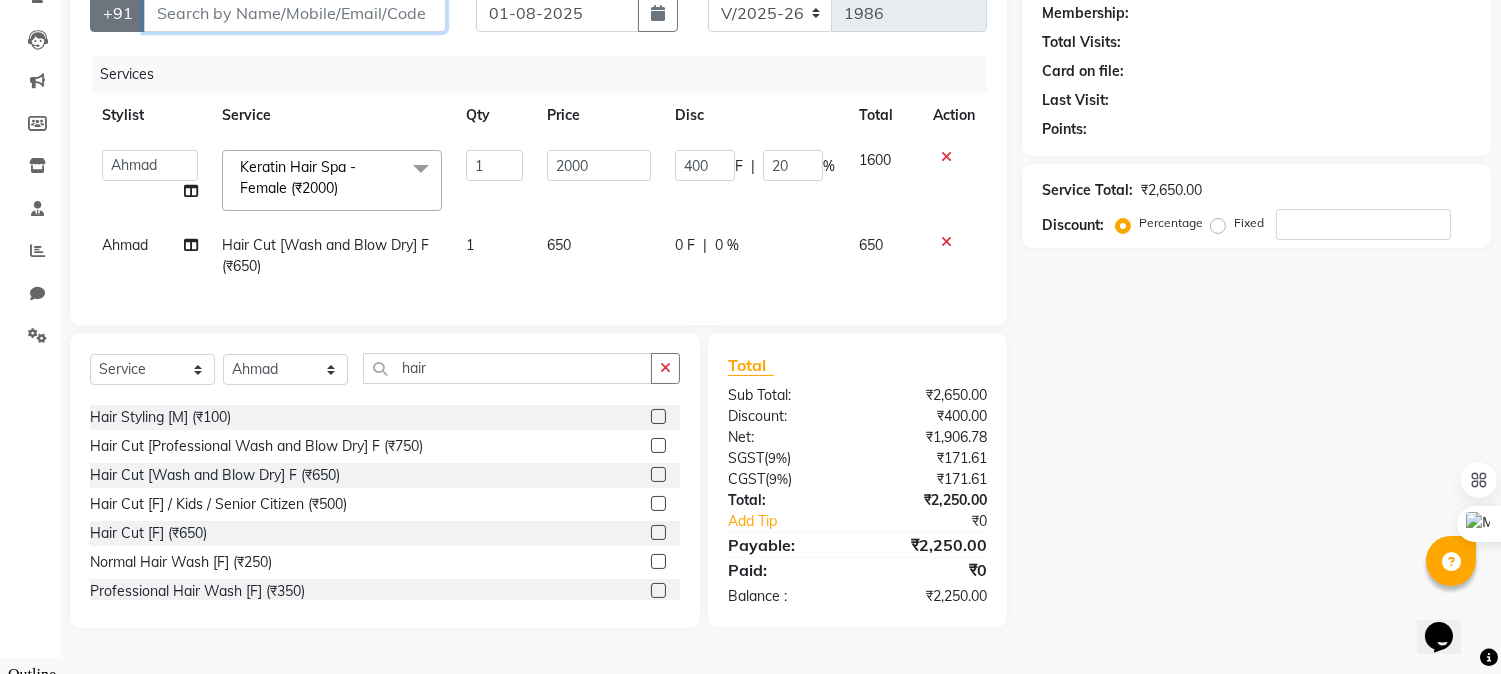 scroll, scrollTop: 0, scrollLeft: 0, axis: both 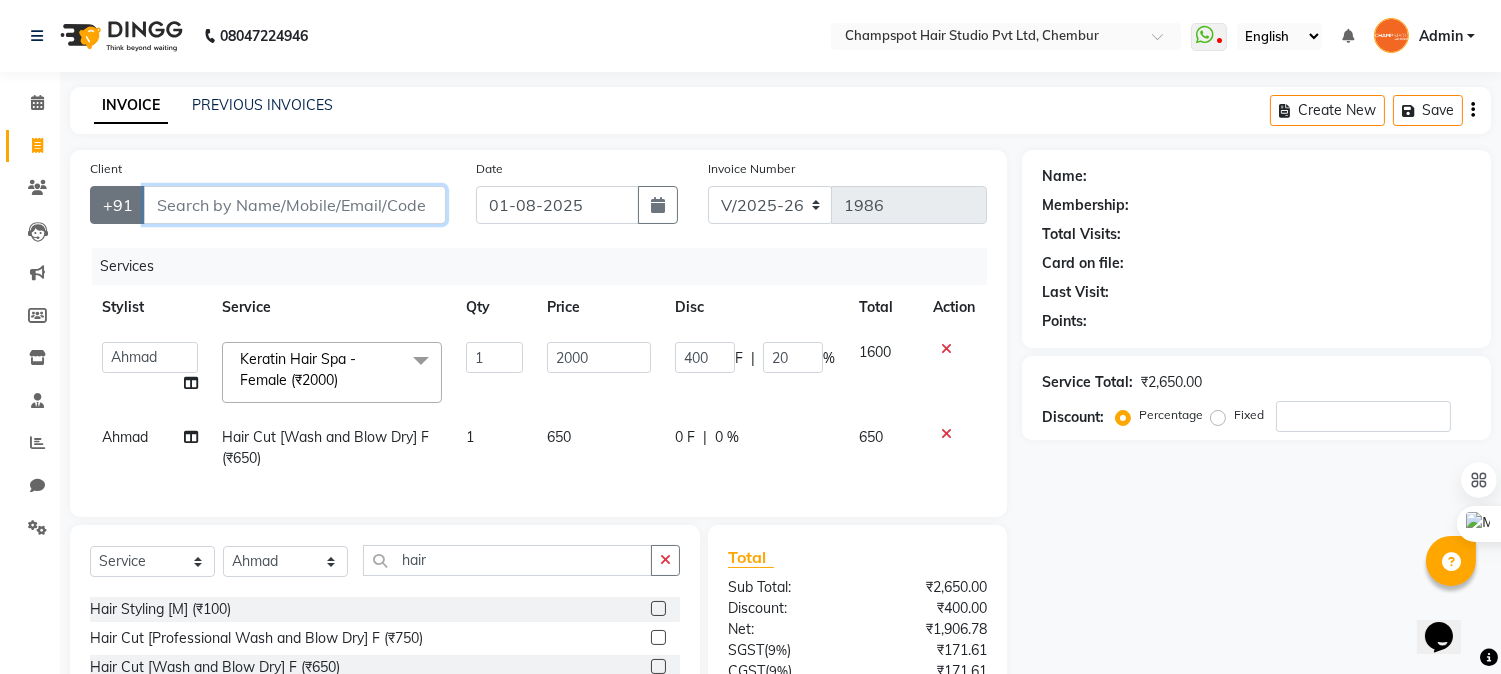 type on "7" 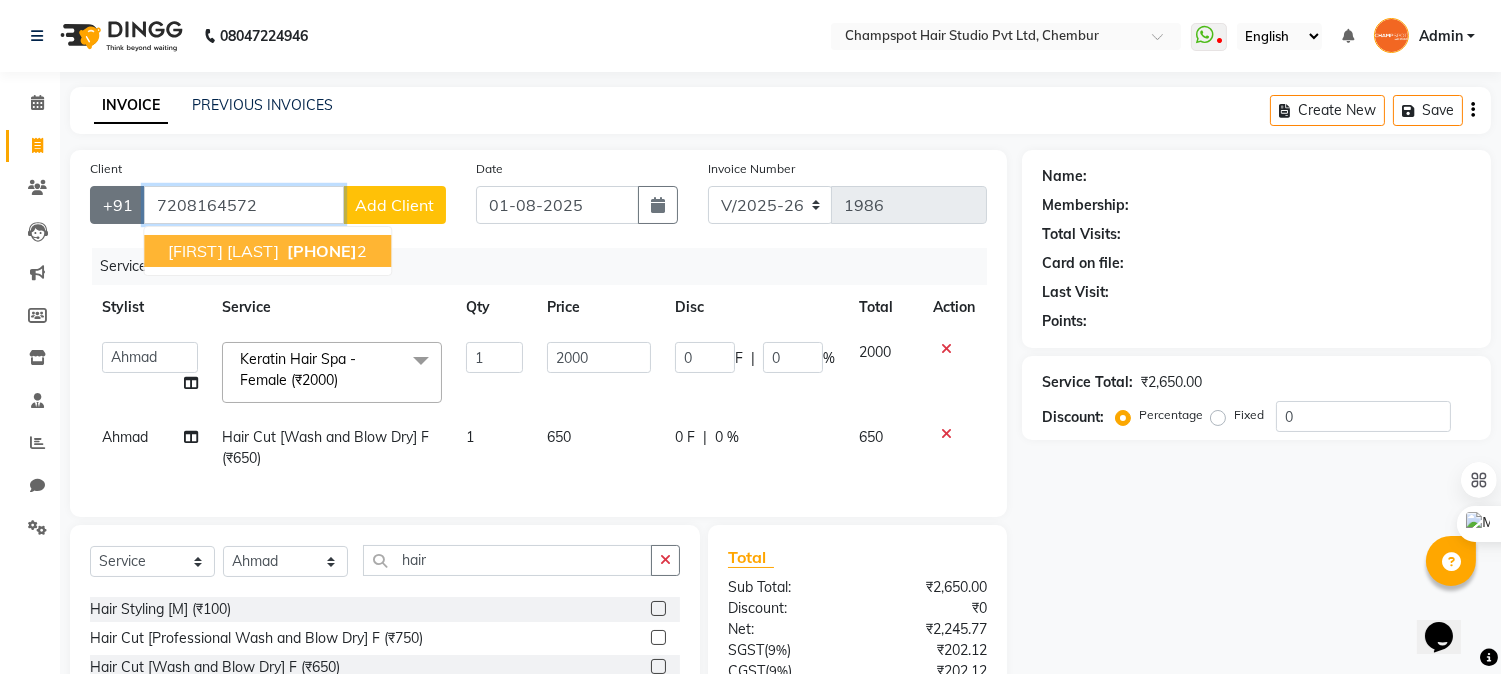 type on "7208164572" 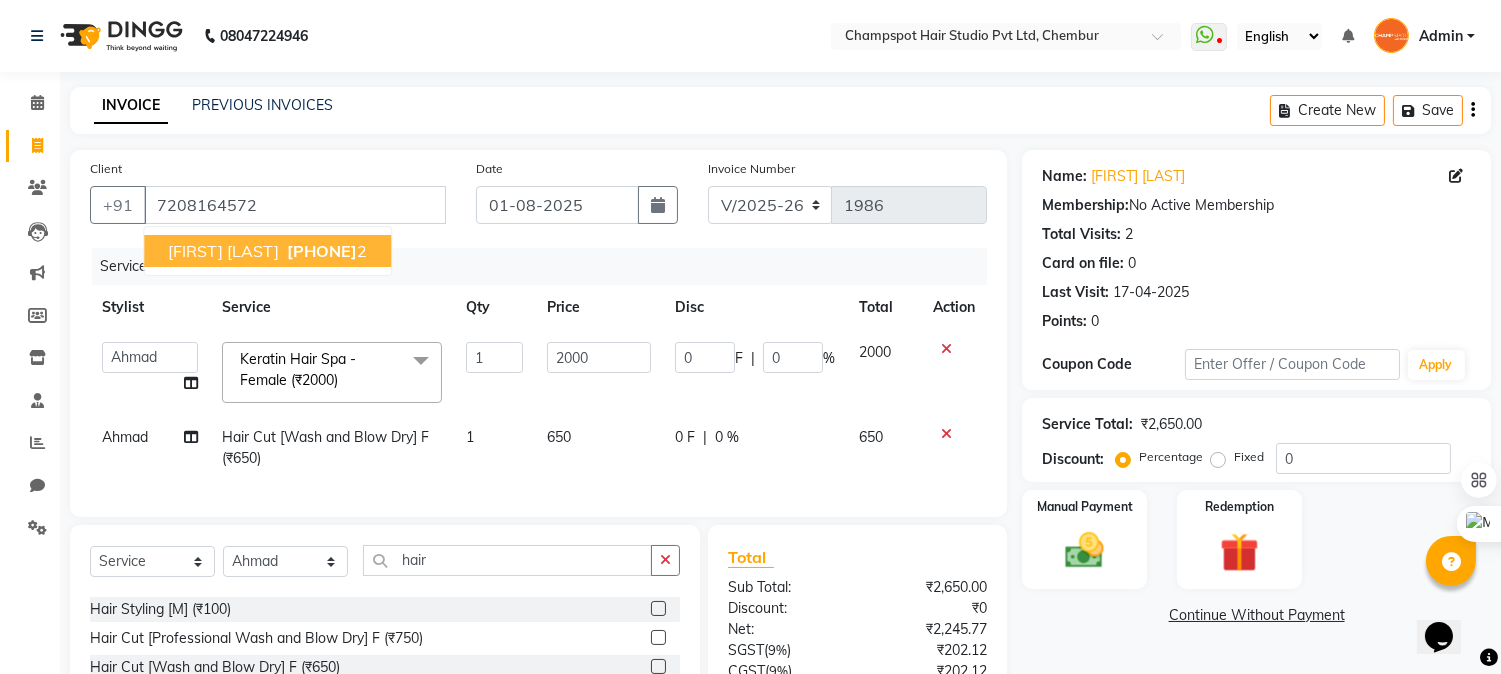 click on "720816457" at bounding box center (322, 251) 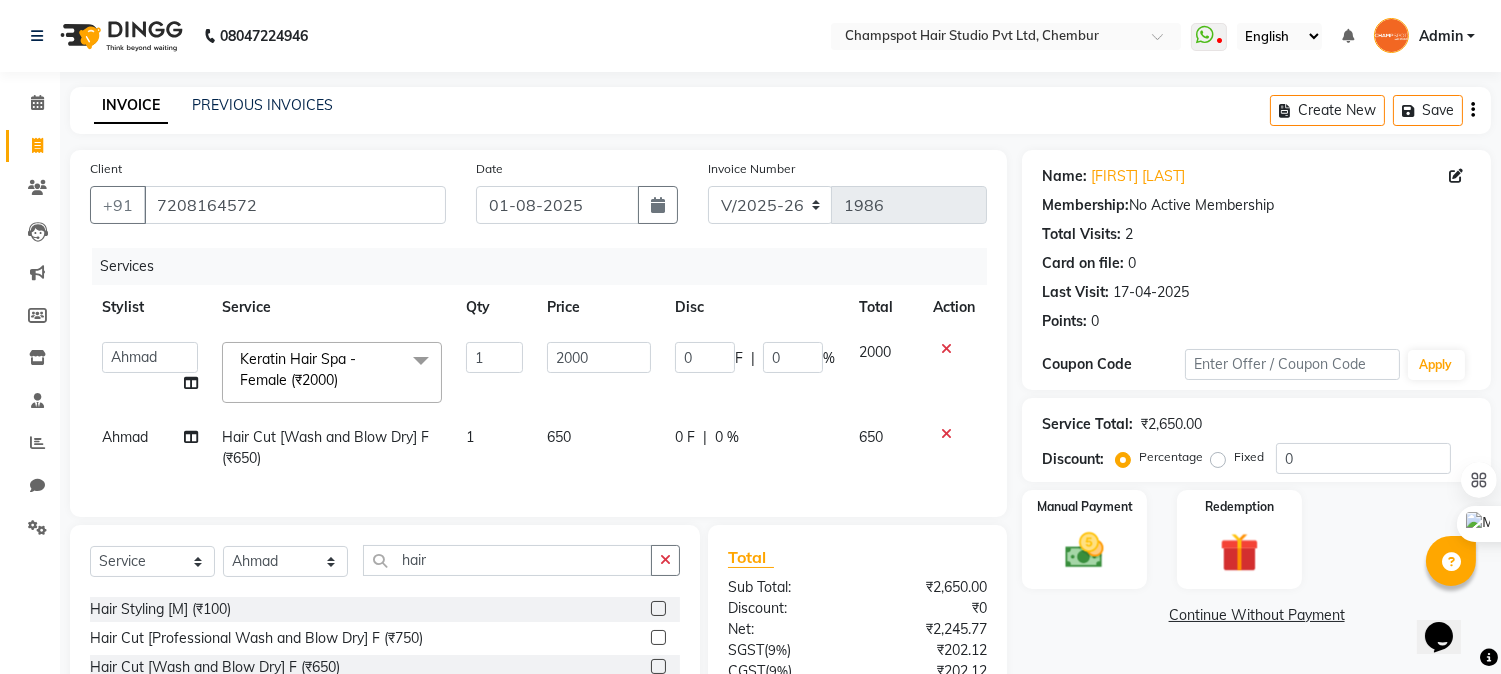 scroll, scrollTop: 192, scrollLeft: 0, axis: vertical 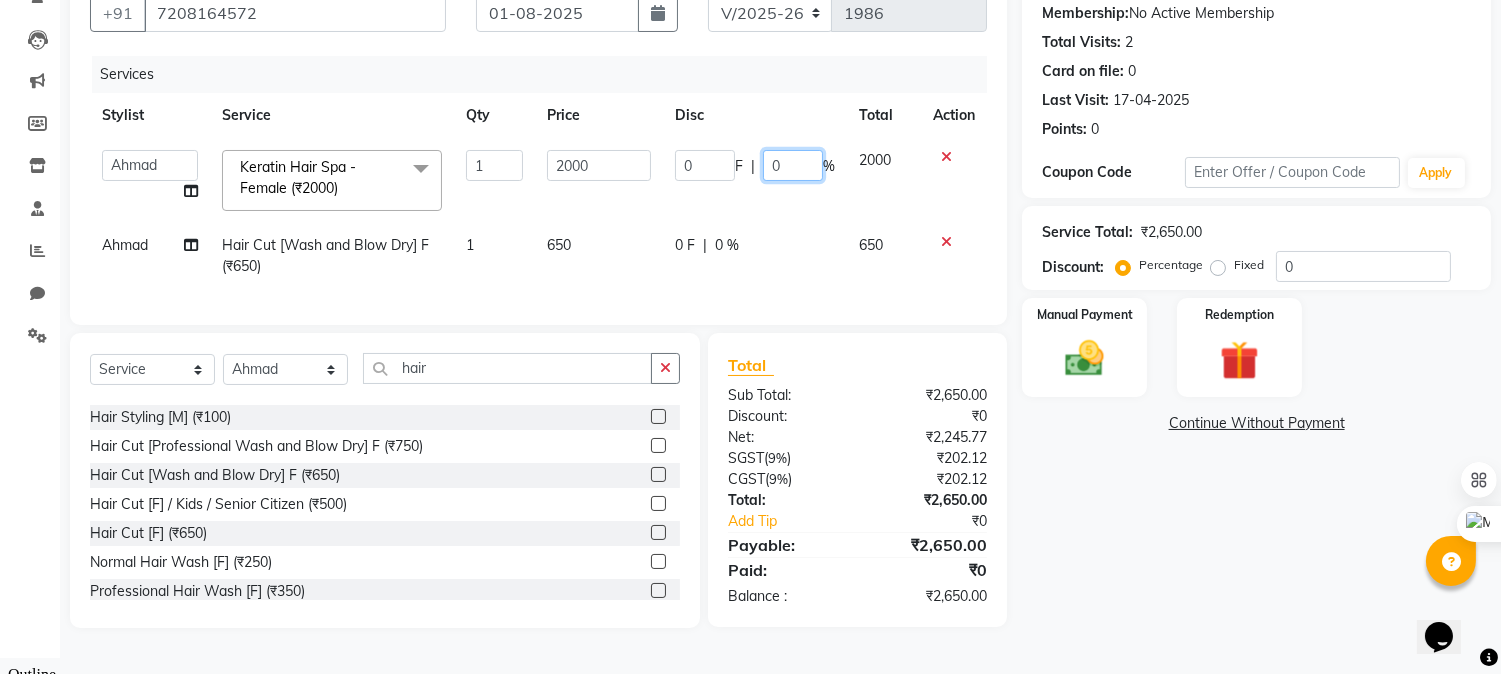 drag, startPoint x: 788, startPoint y: 163, endPoint x: 690, endPoint y: 164, distance: 98.005104 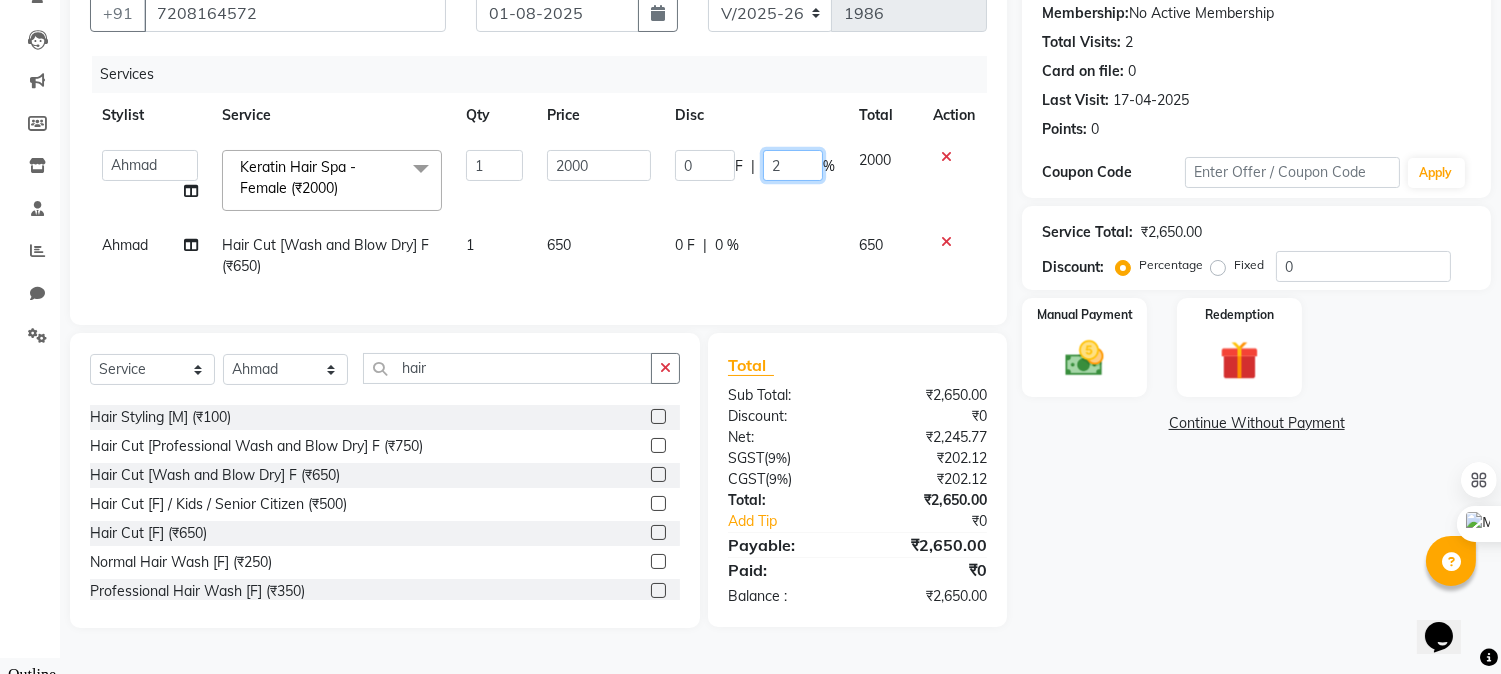 type on "20" 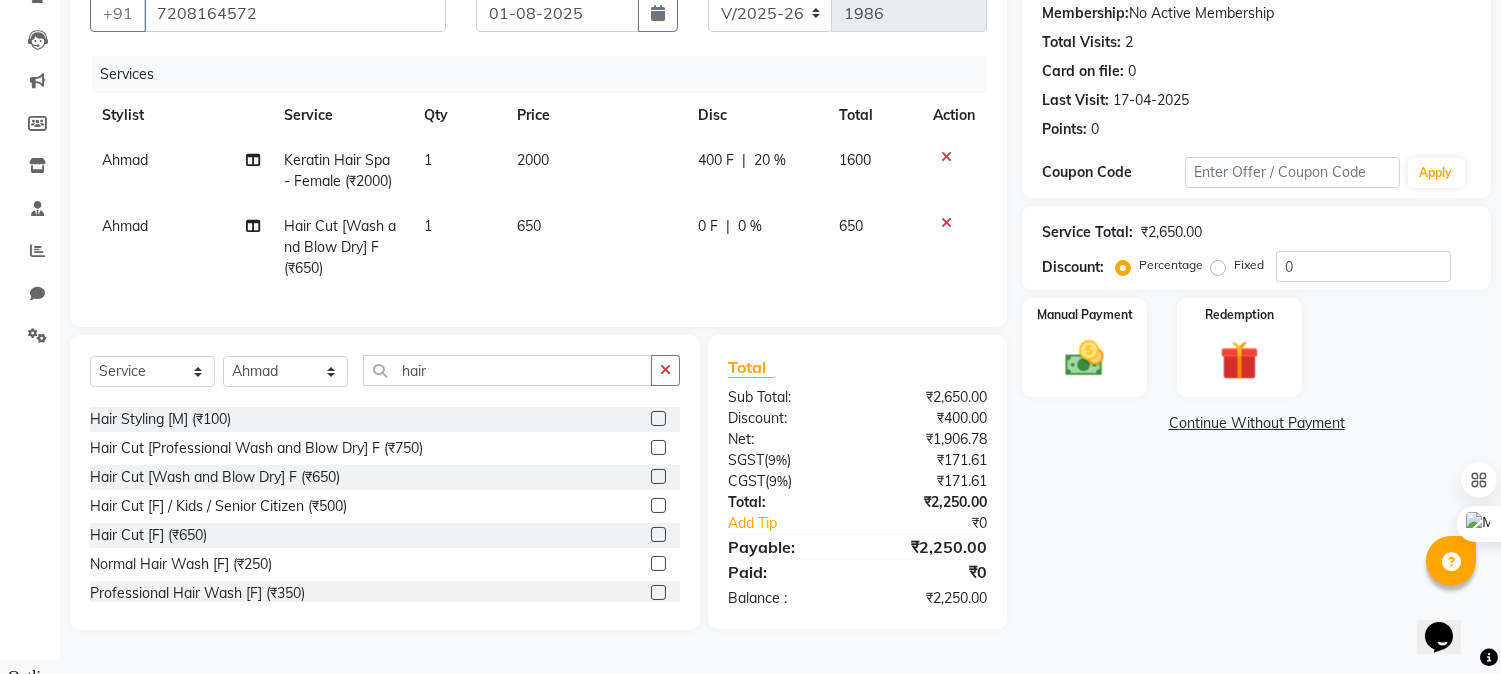 click on "Name: Shalini A Shekhawai Membership:  No Active Membership  Total Visits:  2 Card on file:  0 Last Visit:   17-04-2025 Points:   0  Coupon Code Apply Service Total:  ₹2,650.00  Discount:  Percentage   Fixed  0 Manual Payment Redemption  Continue Without Payment" 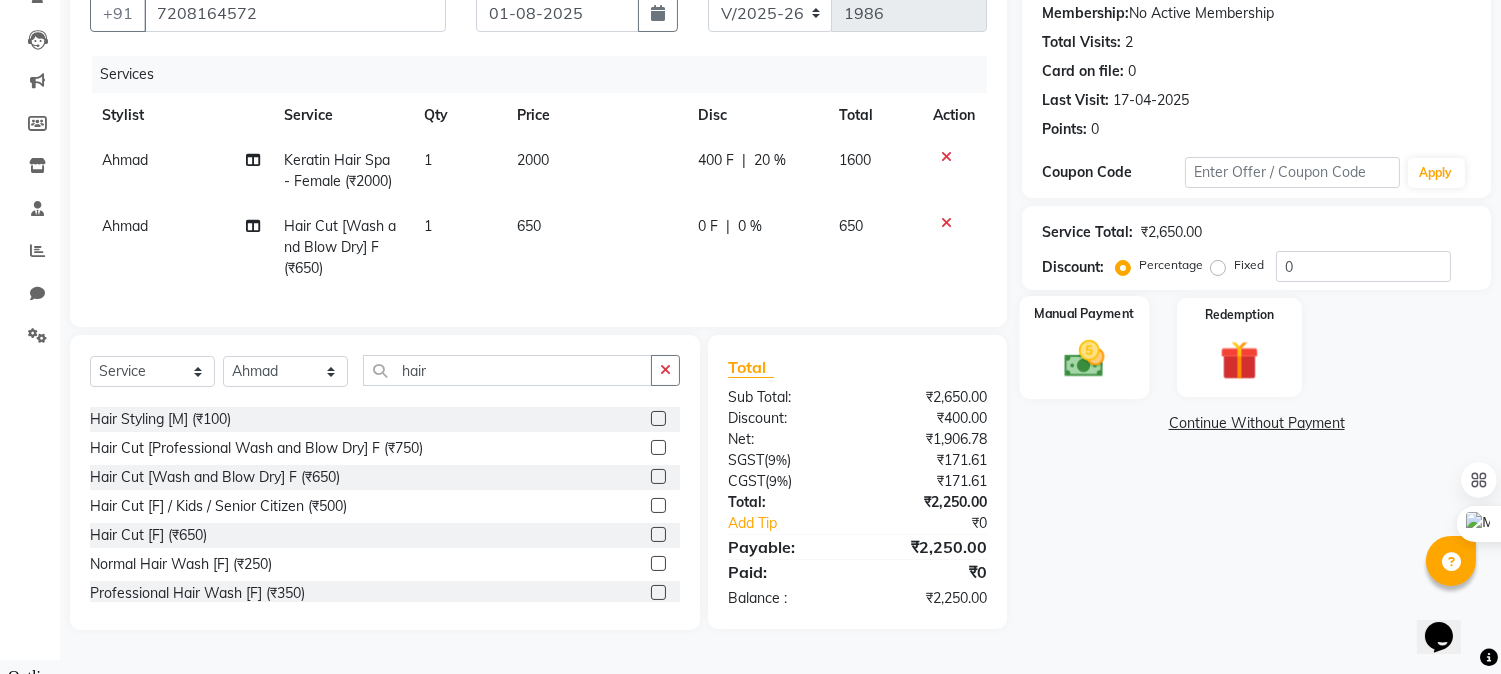 click 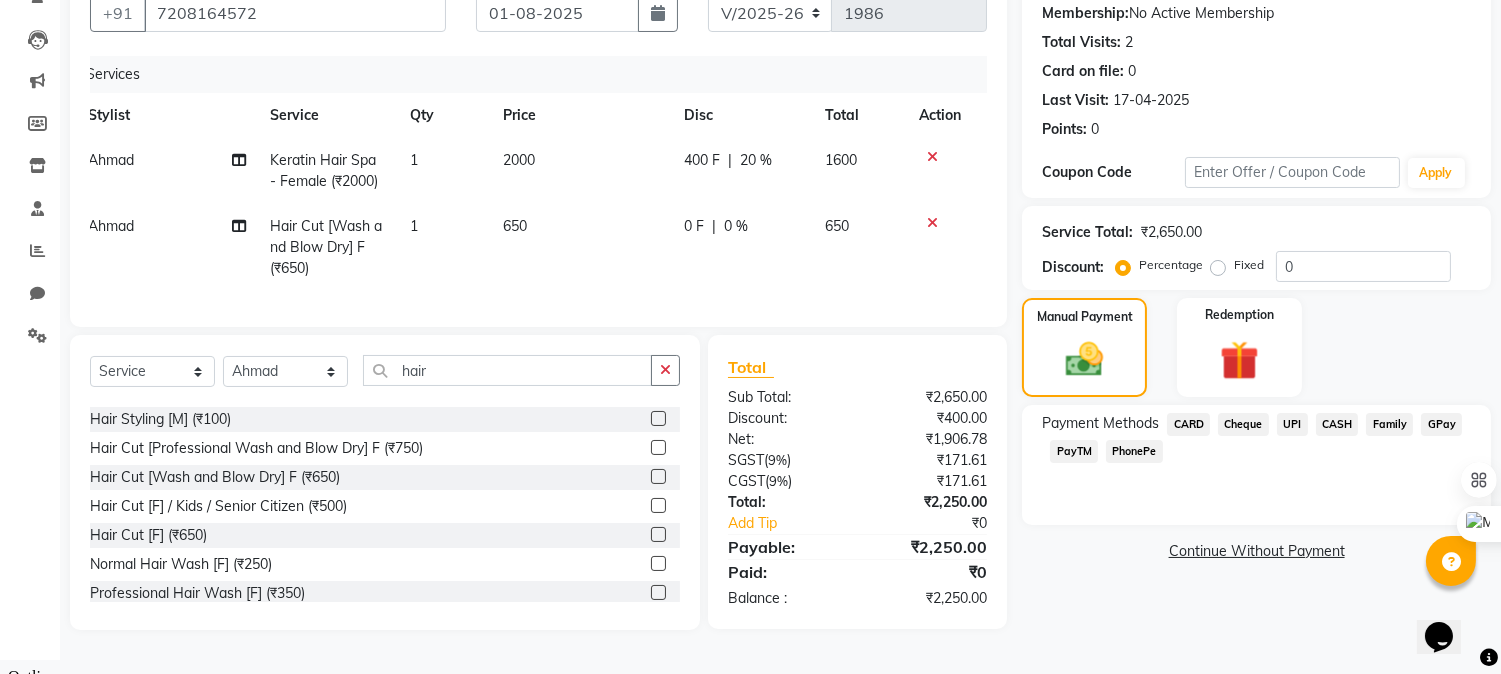 scroll, scrollTop: 0, scrollLeft: 0, axis: both 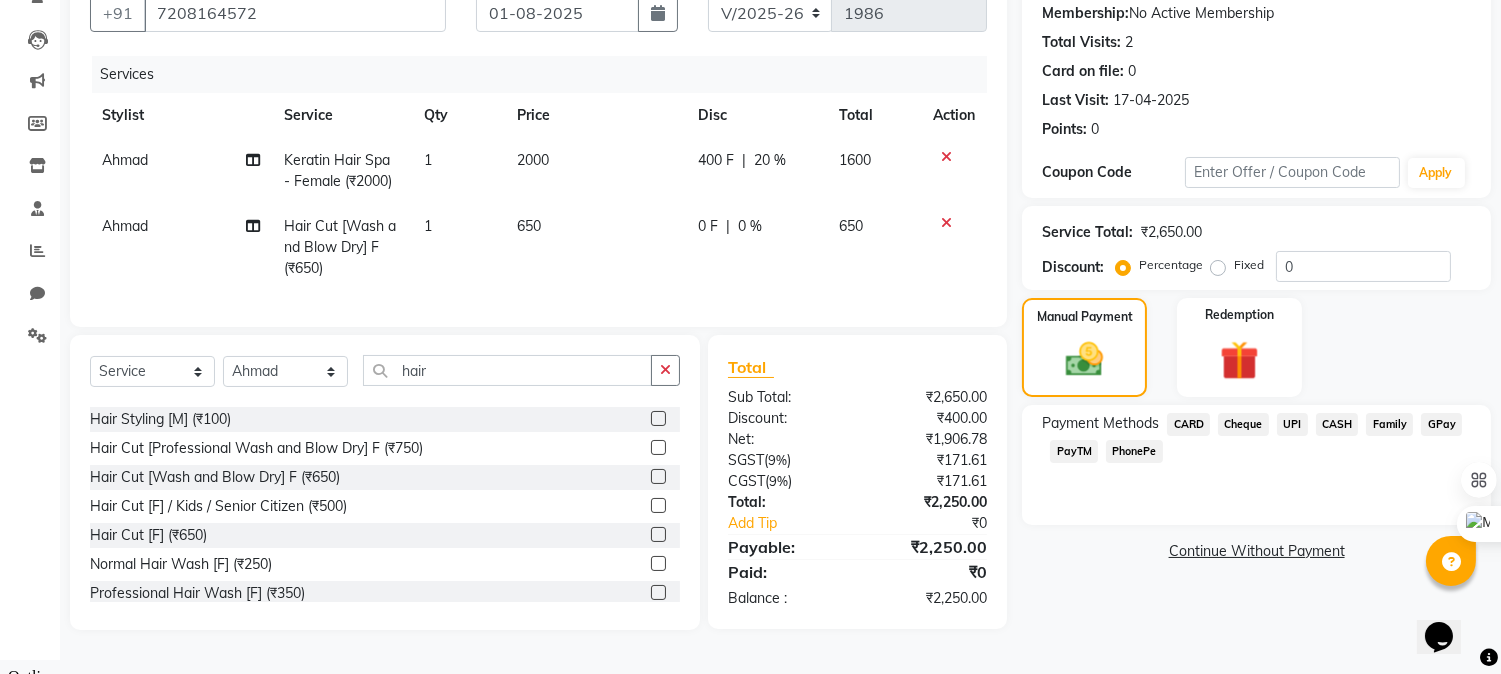 drag, startPoint x: 1085, startPoint y: 132, endPoint x: 1137, endPoint y: 132, distance: 52 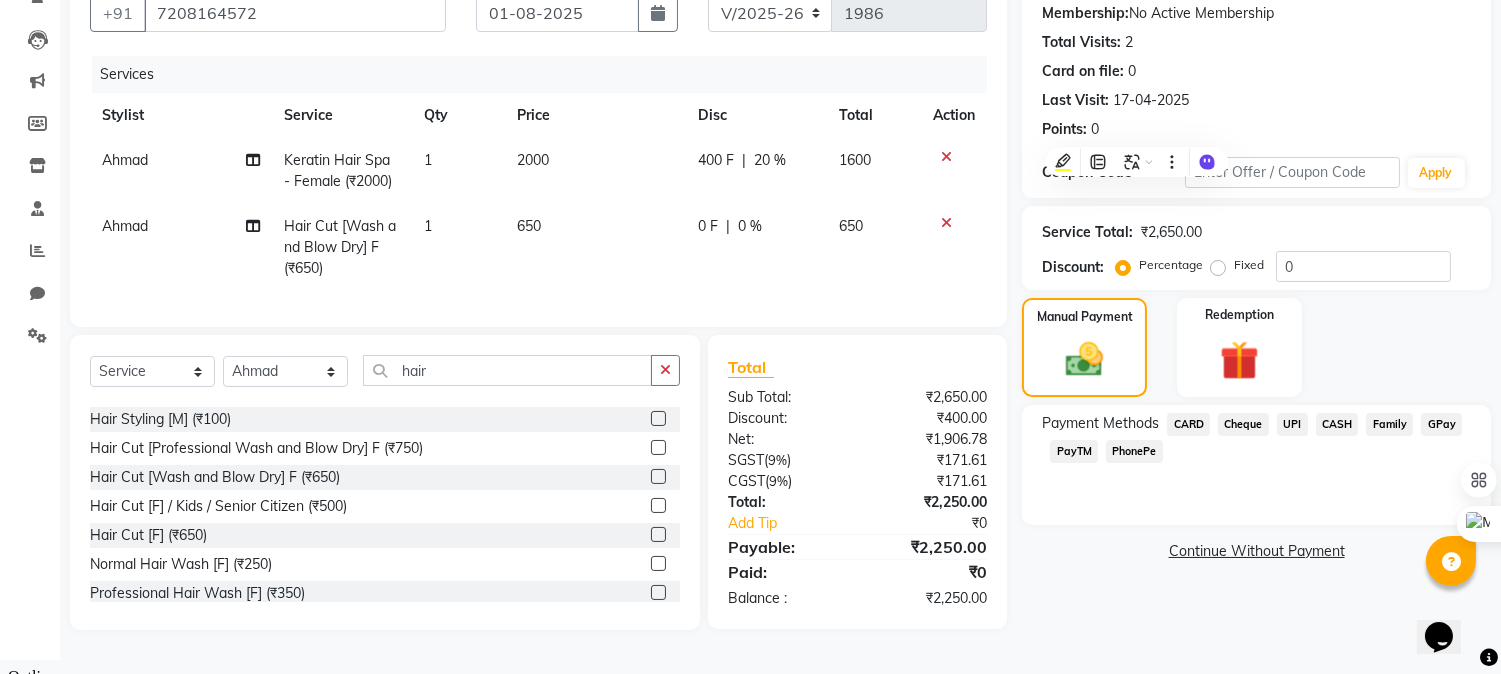 click on "17-04-2025" 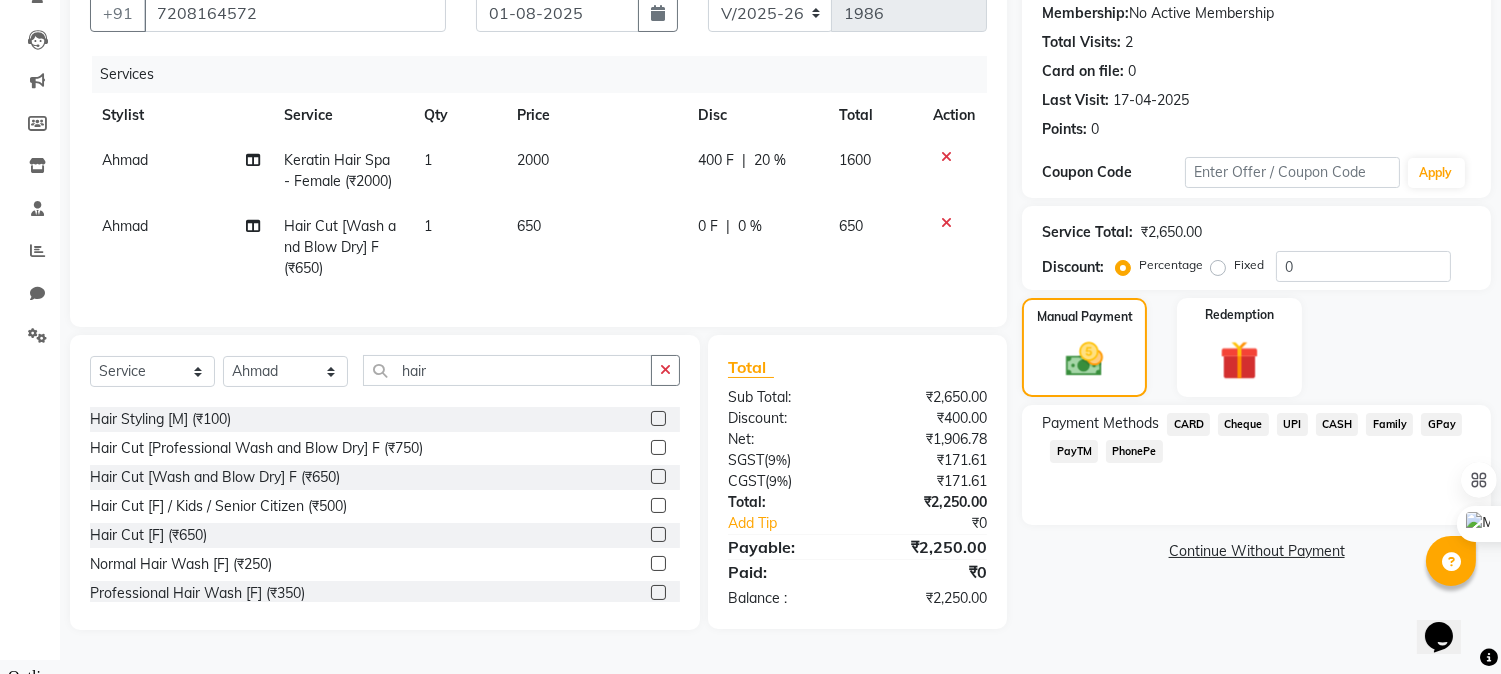 drag, startPoint x: 1200, startPoint y: 102, endPoint x: 1097, endPoint y: 92, distance: 103.4843 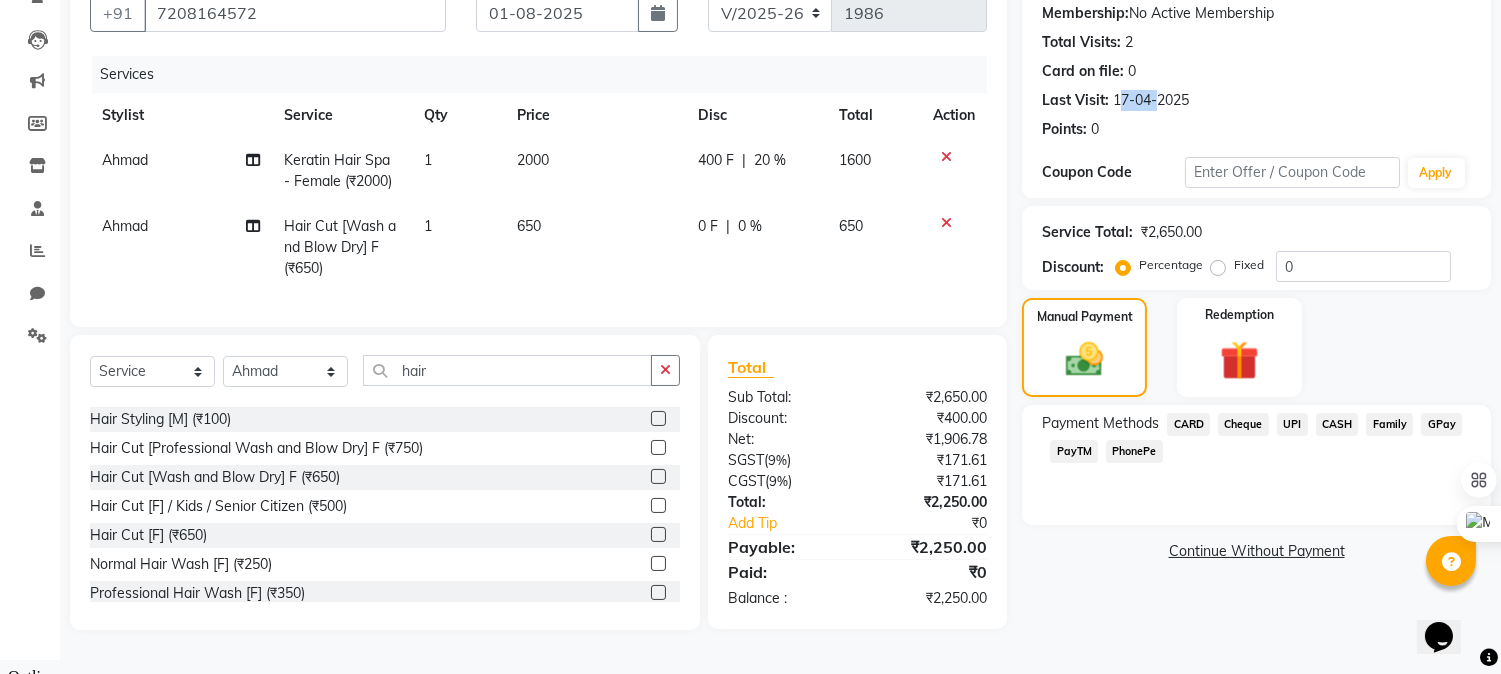 drag, startPoint x: 1113, startPoint y: 97, endPoint x: 1166, endPoint y: 95, distance: 53.037724 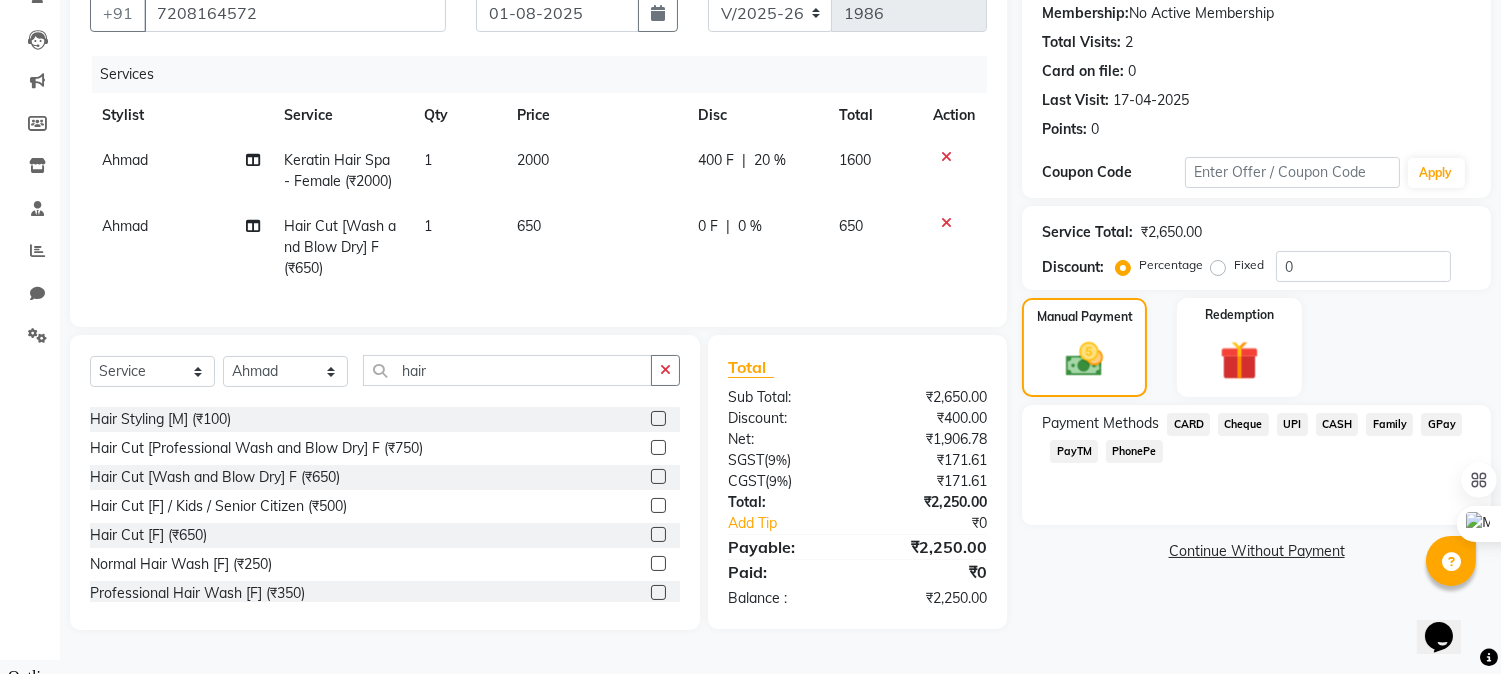 click on "Card on file:" 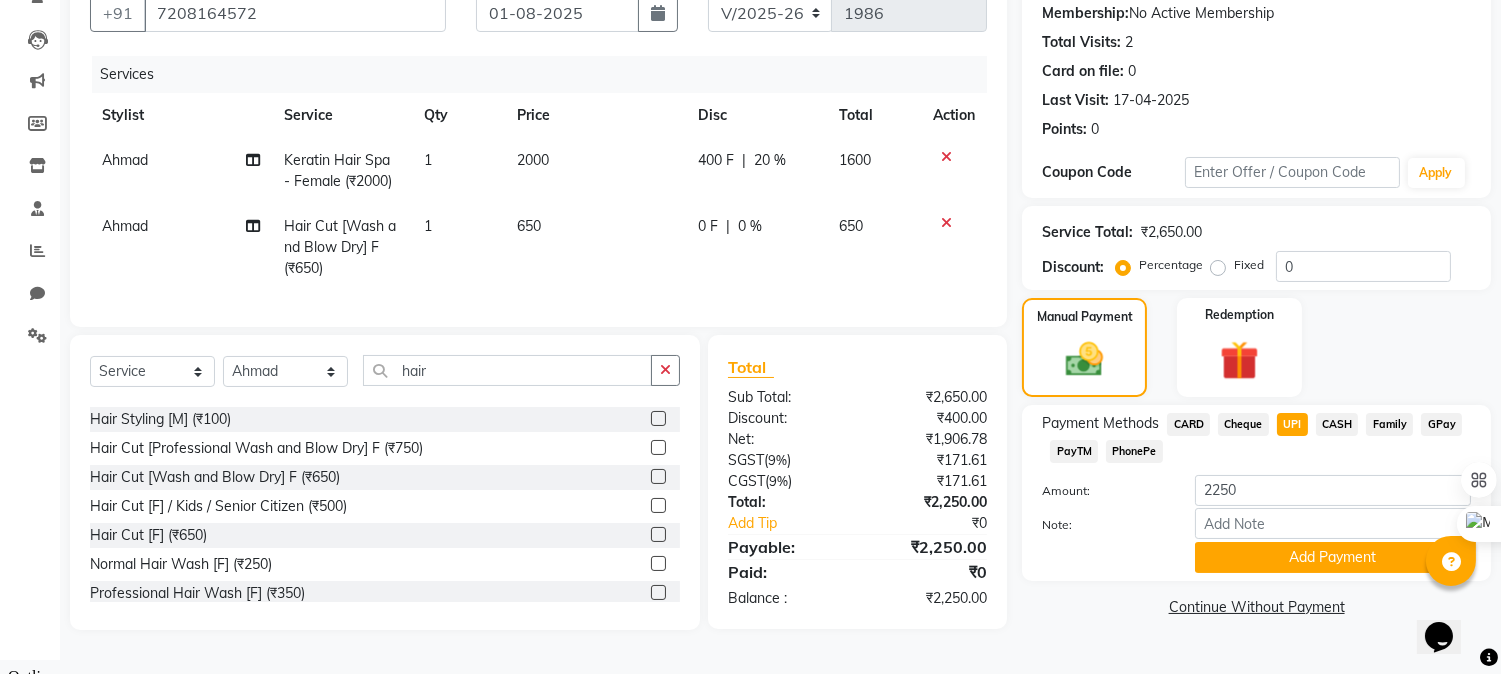 scroll, scrollTop: 194, scrollLeft: 0, axis: vertical 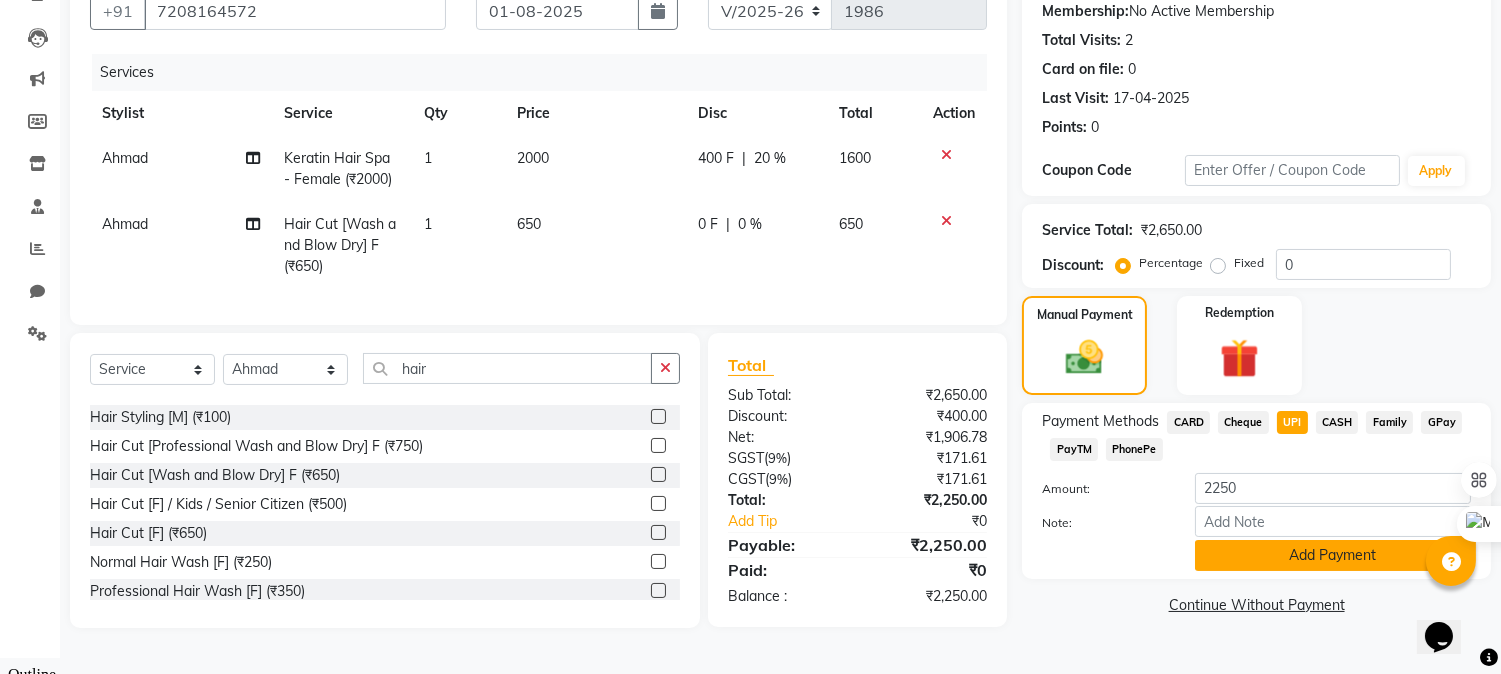 click on "Add Payment" 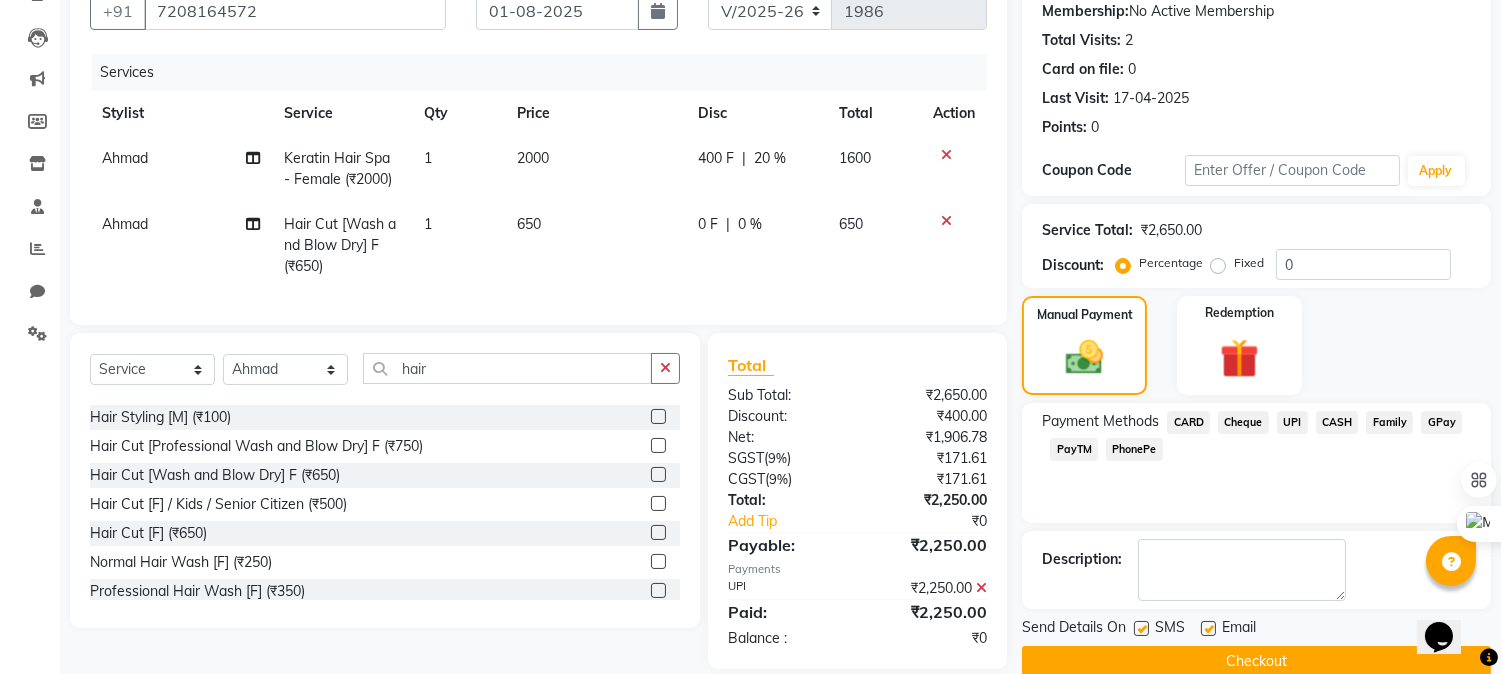 scroll, scrollTop: 235, scrollLeft: 0, axis: vertical 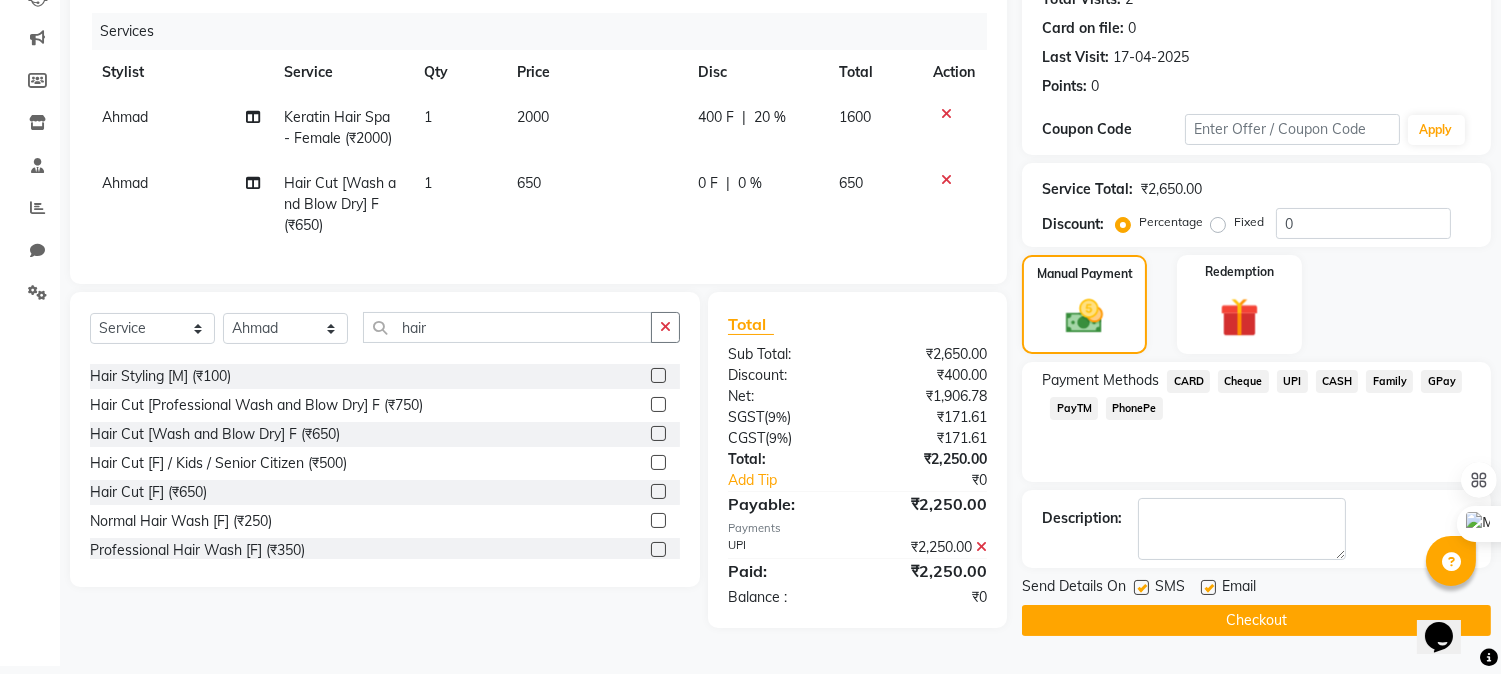 click on "Checkout" 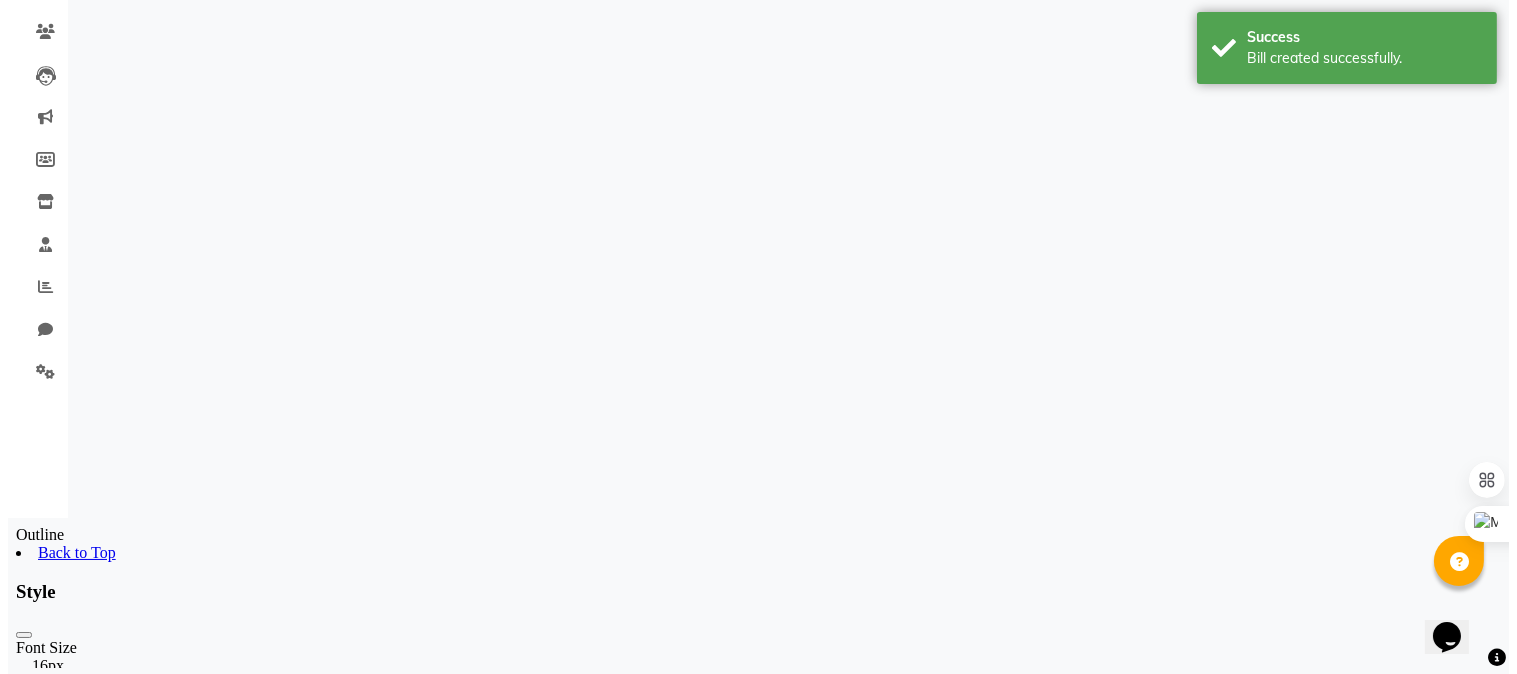 scroll, scrollTop: 0, scrollLeft: 0, axis: both 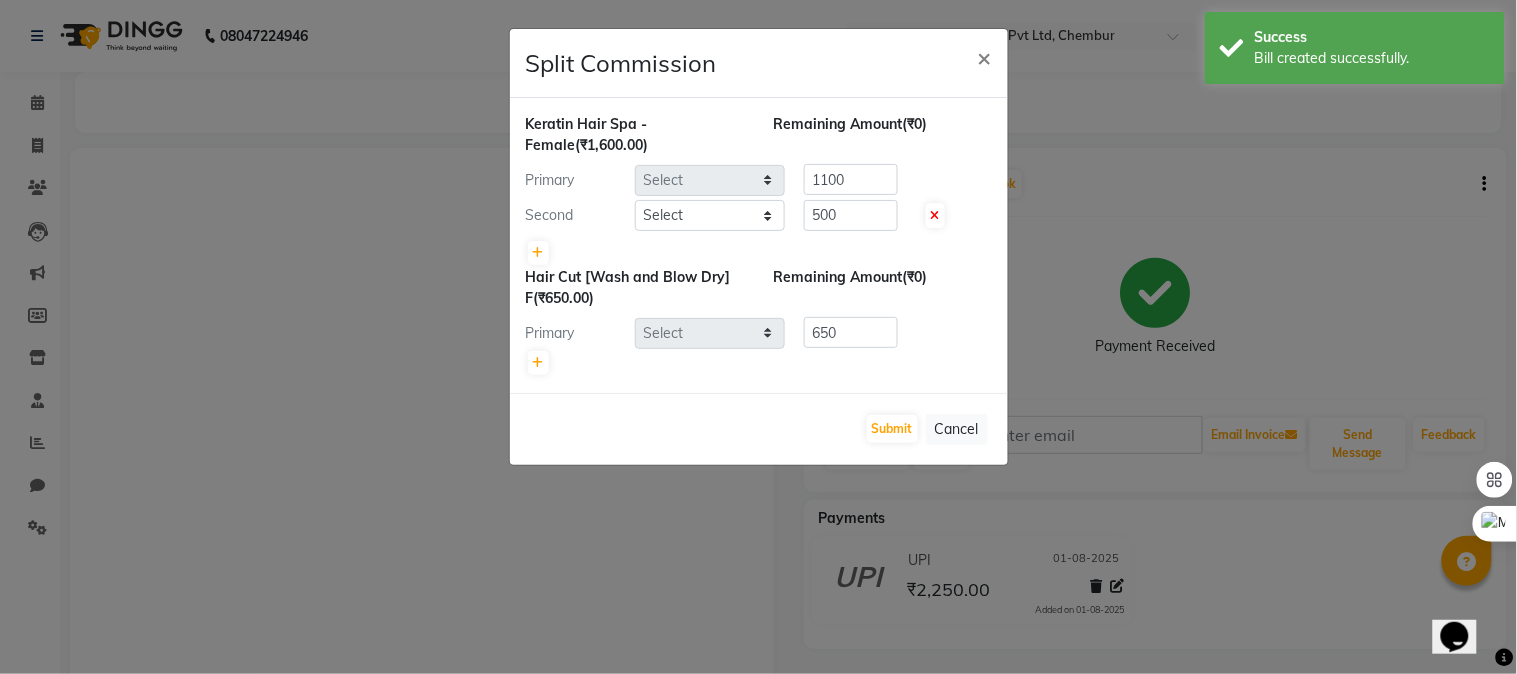 select on "69009" 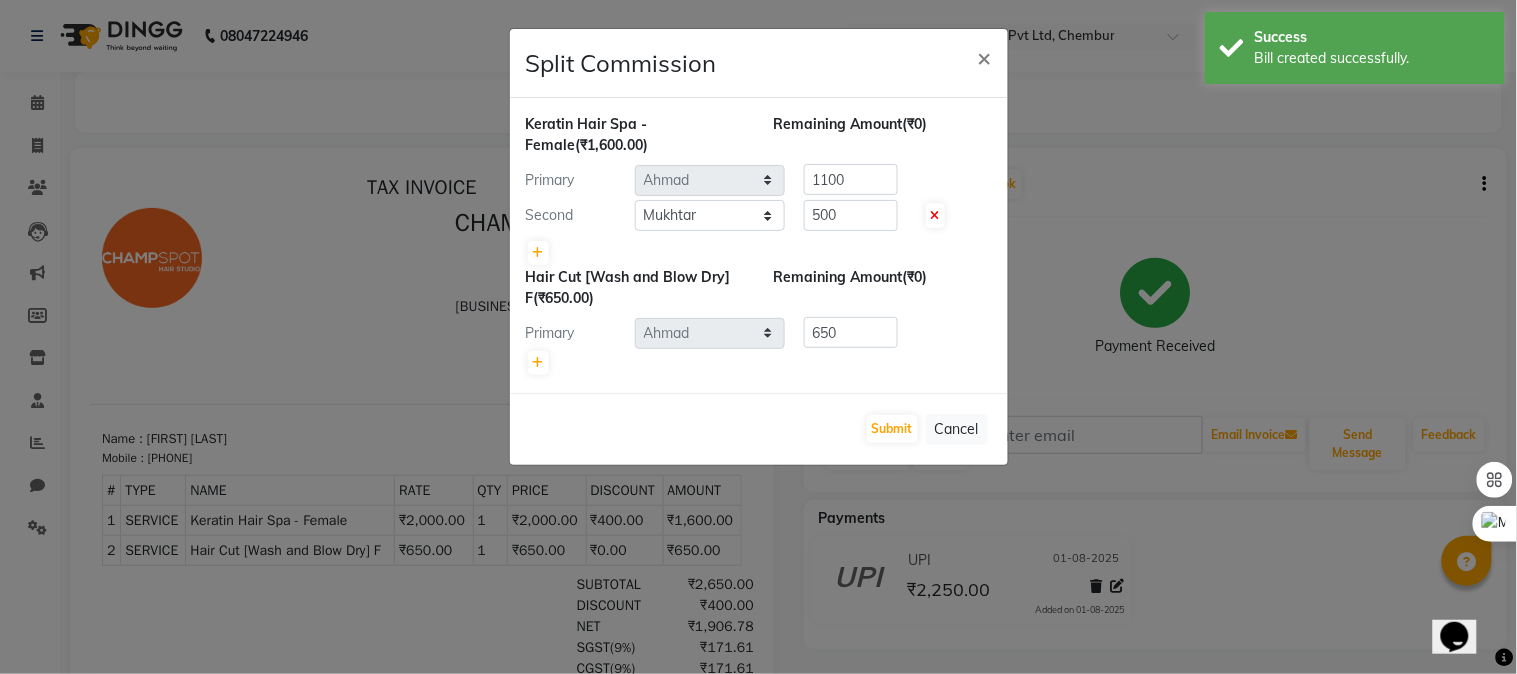scroll, scrollTop: 0, scrollLeft: 0, axis: both 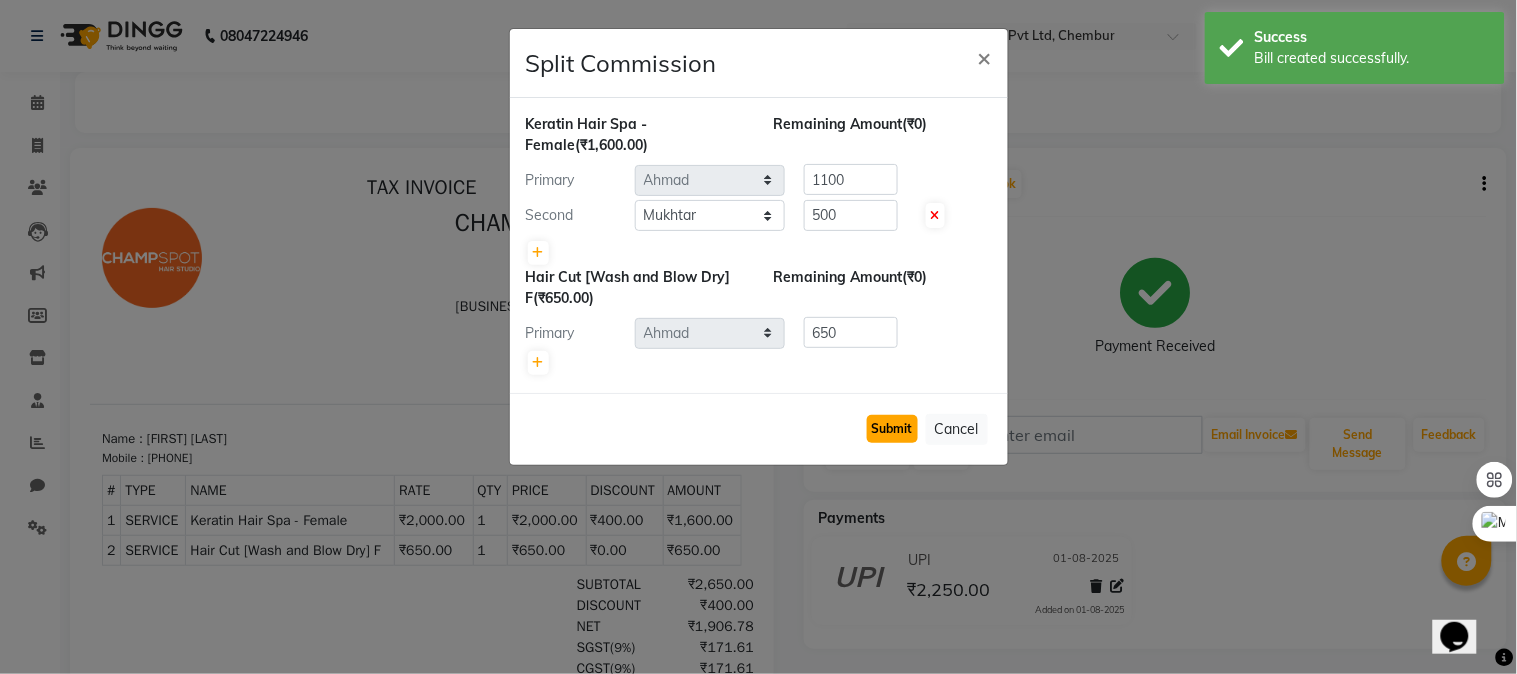 click on "Submit" 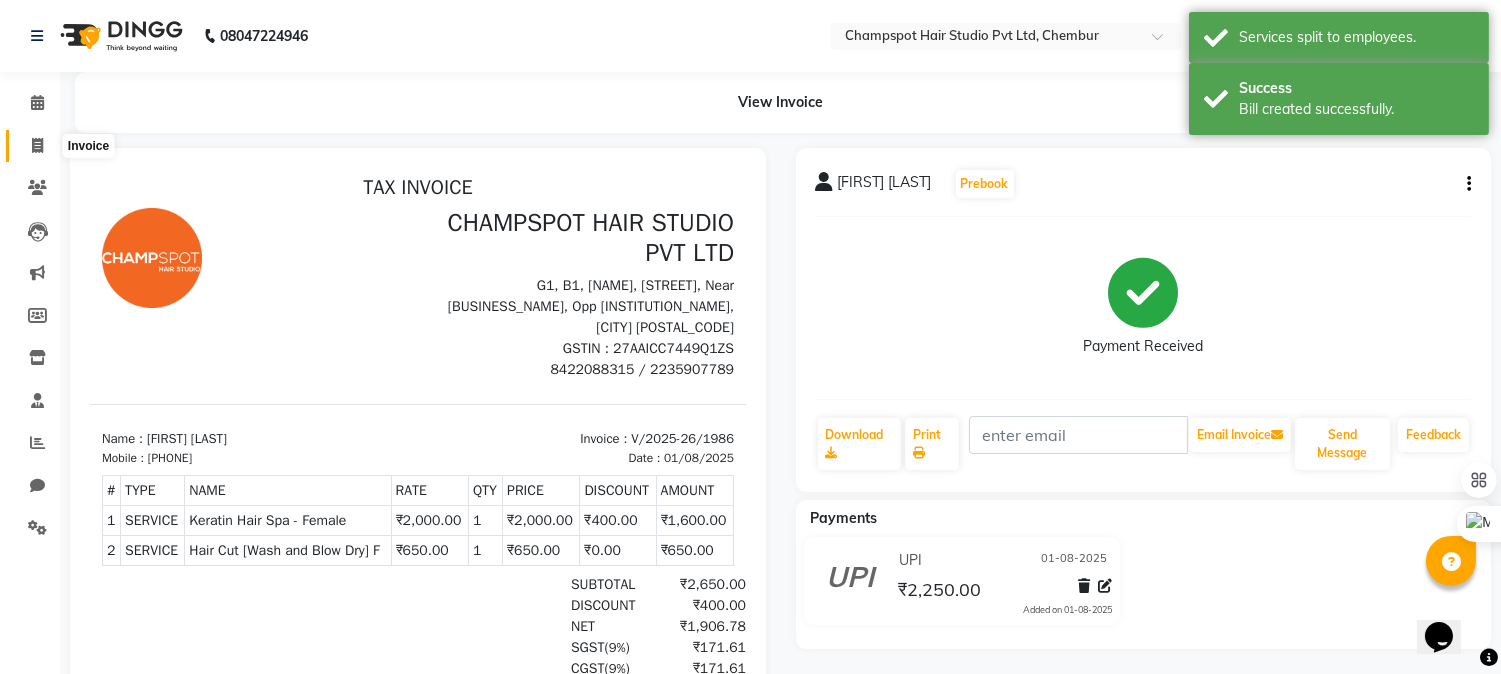 click 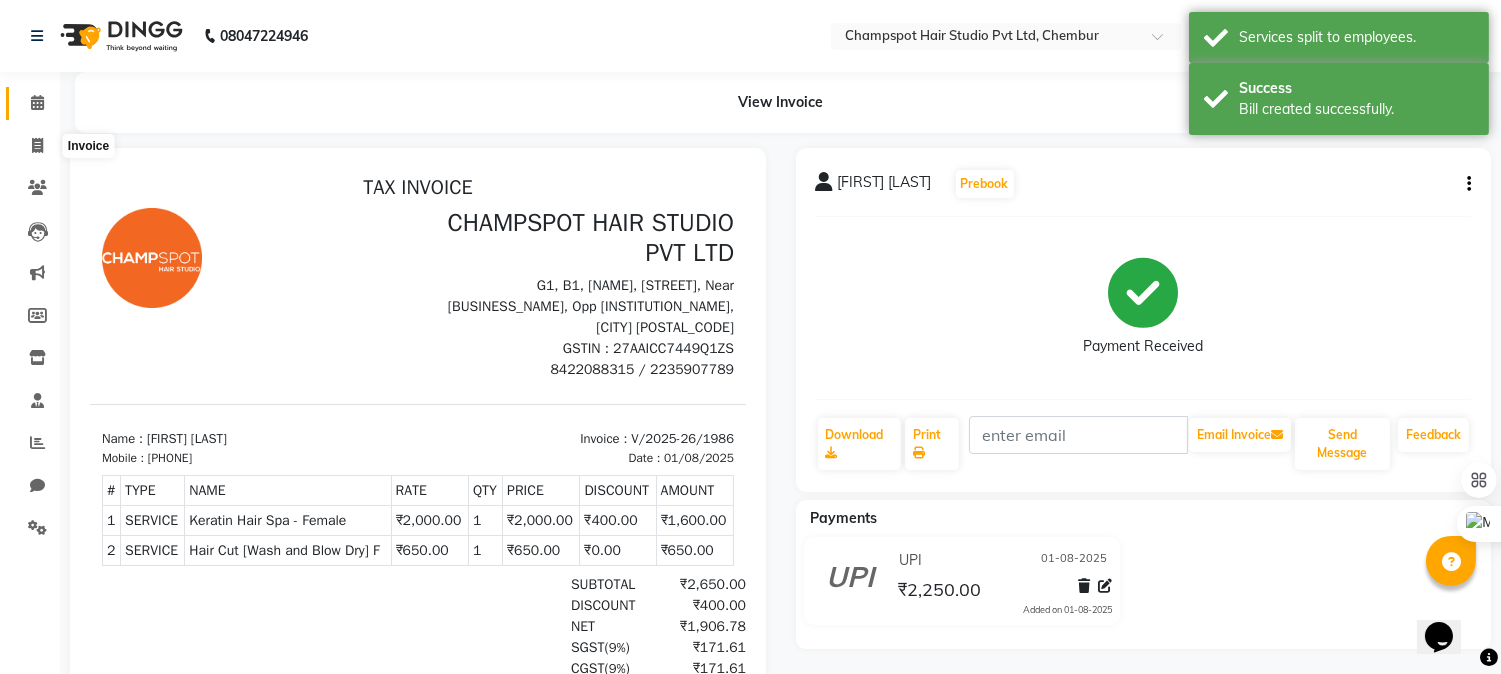 select on "7690" 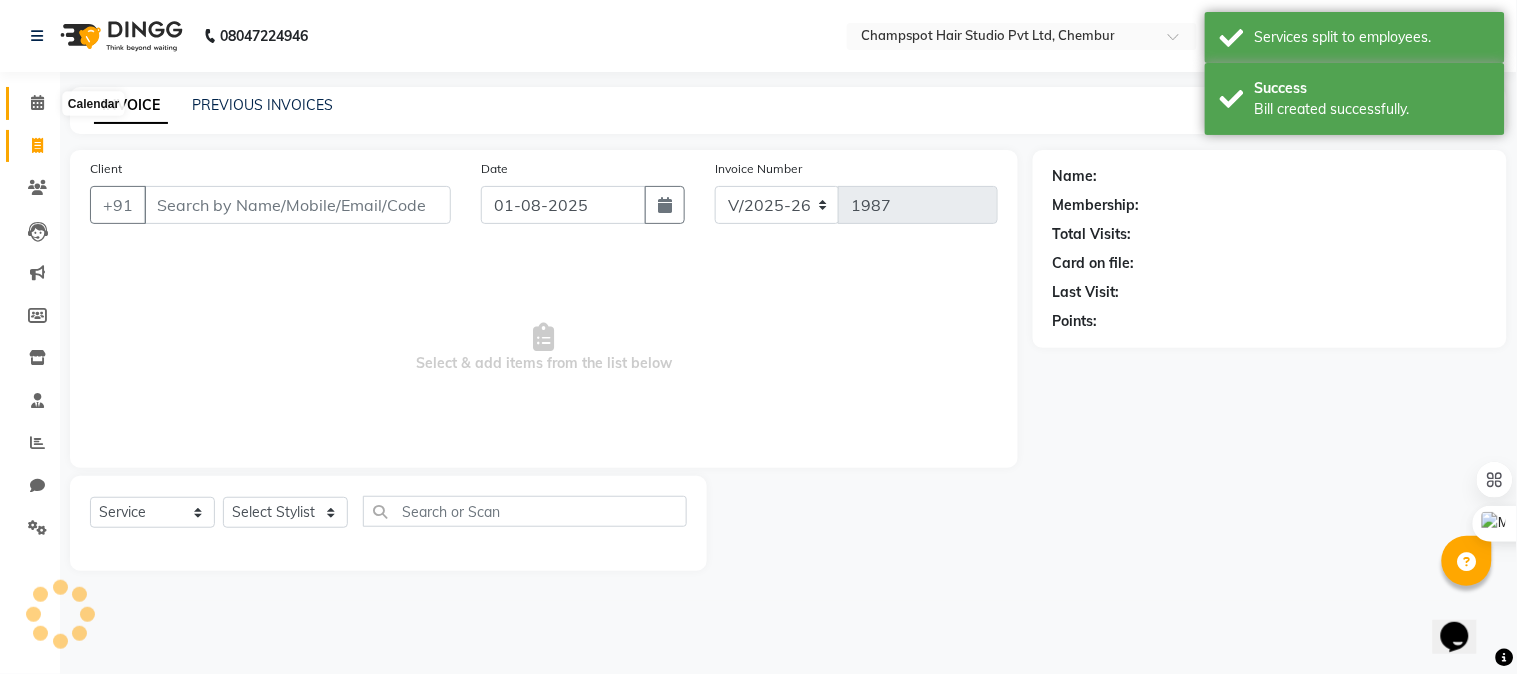 click 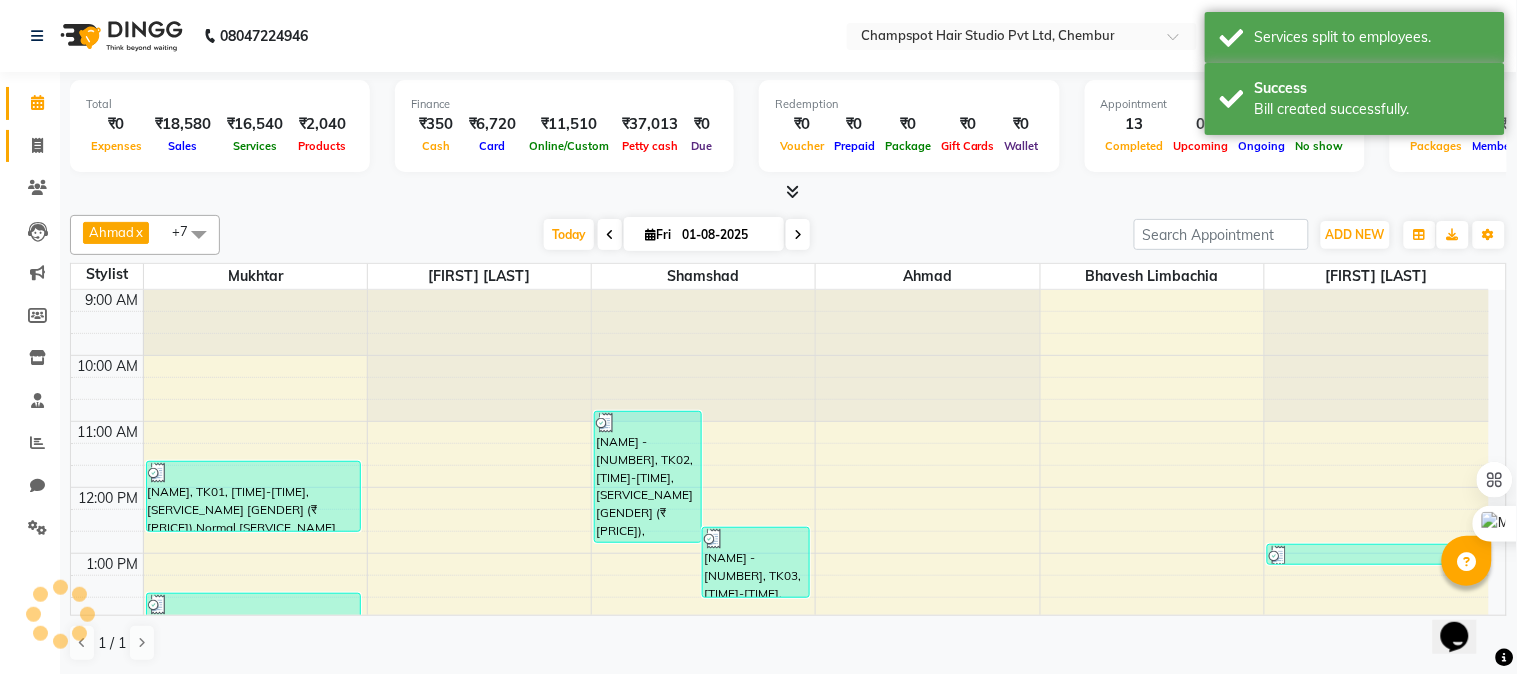 scroll, scrollTop: 0, scrollLeft: 0, axis: both 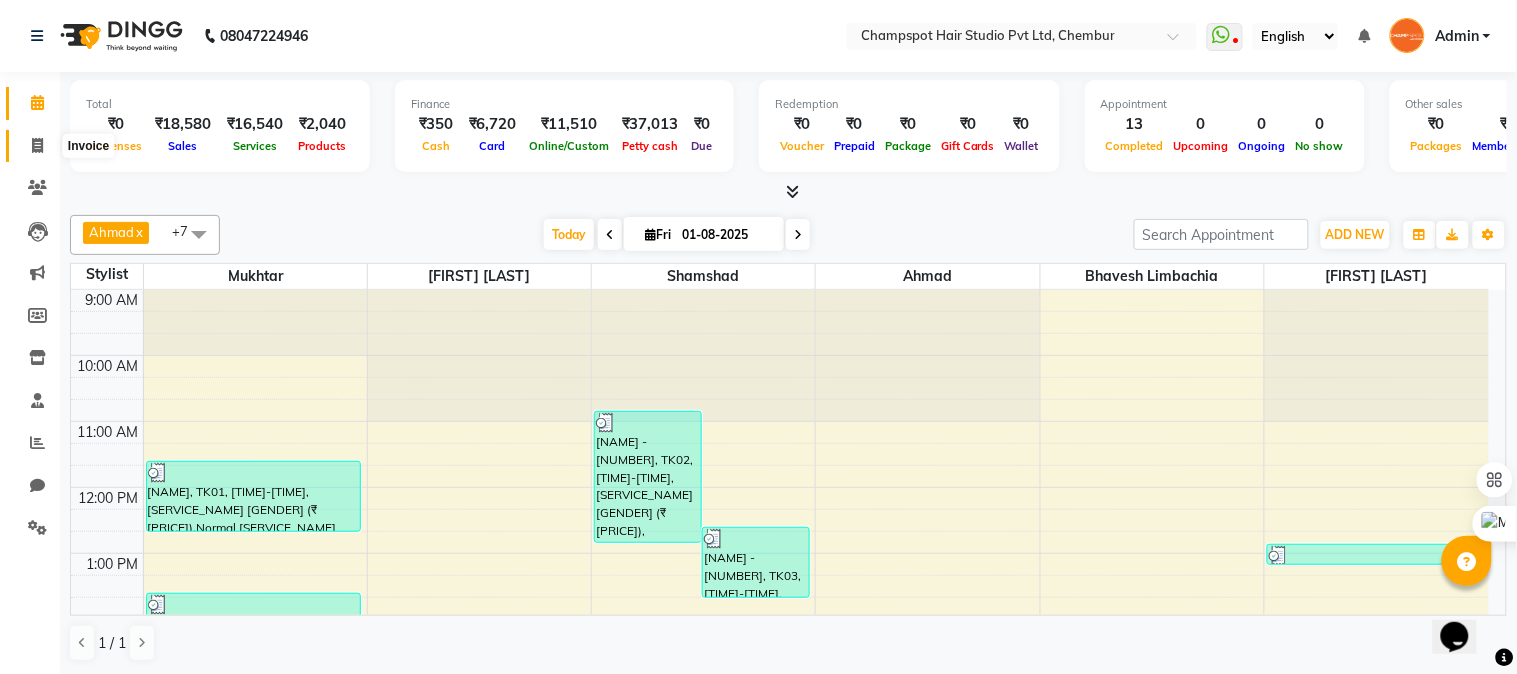 click 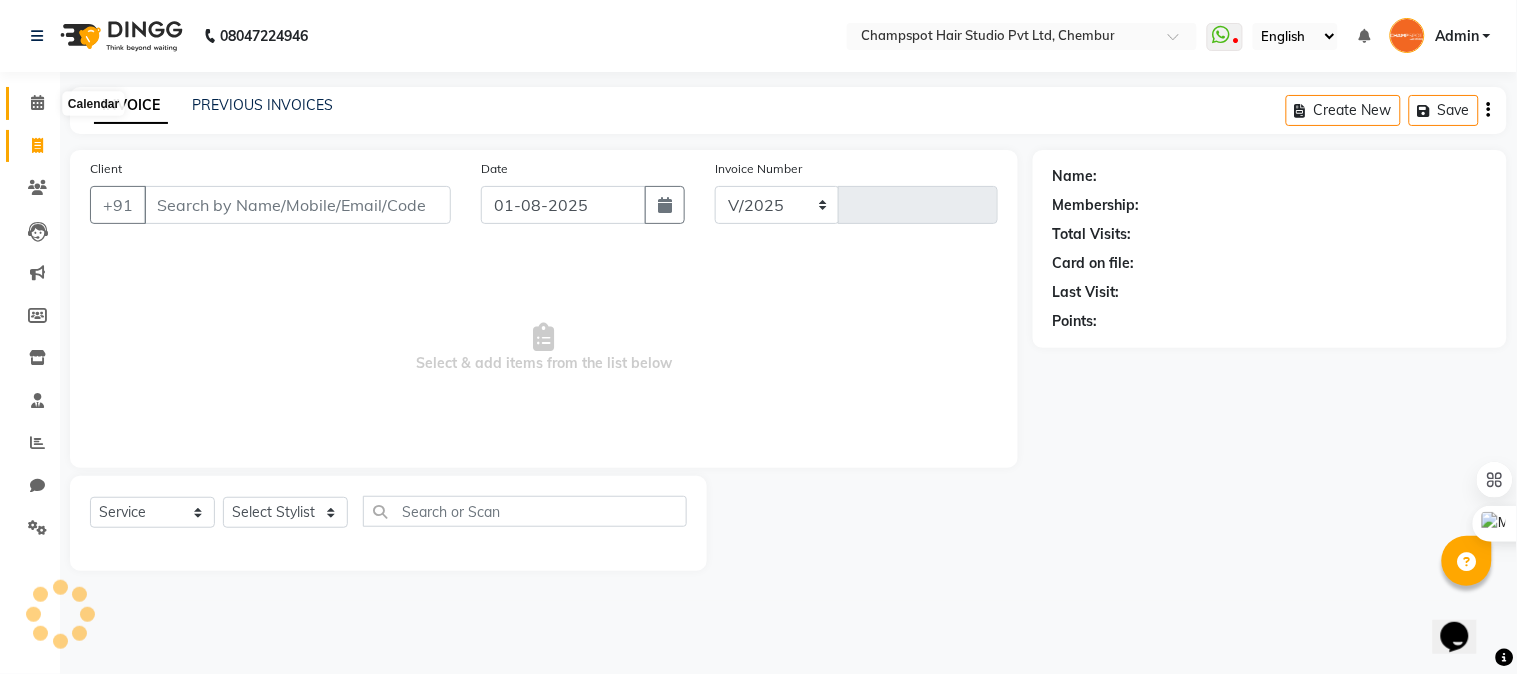 click 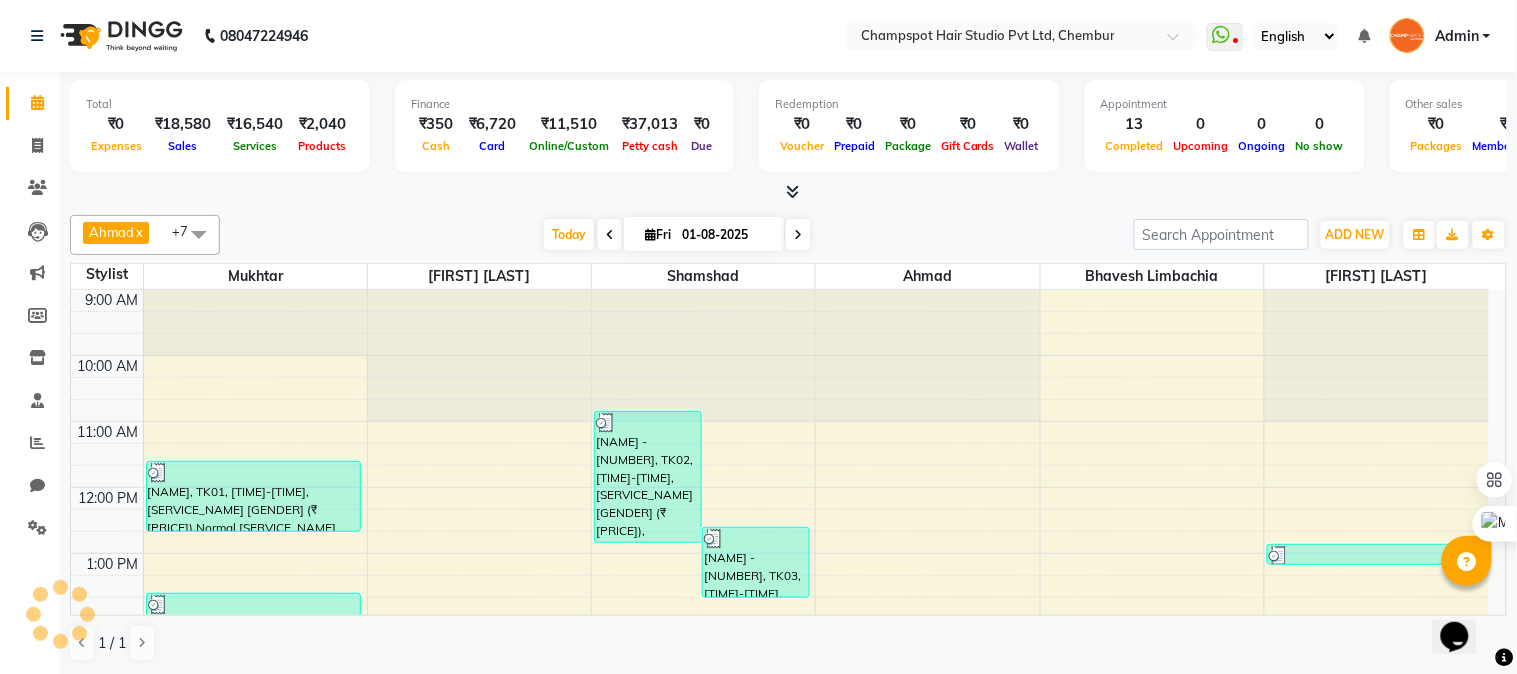 scroll, scrollTop: 0, scrollLeft: 0, axis: both 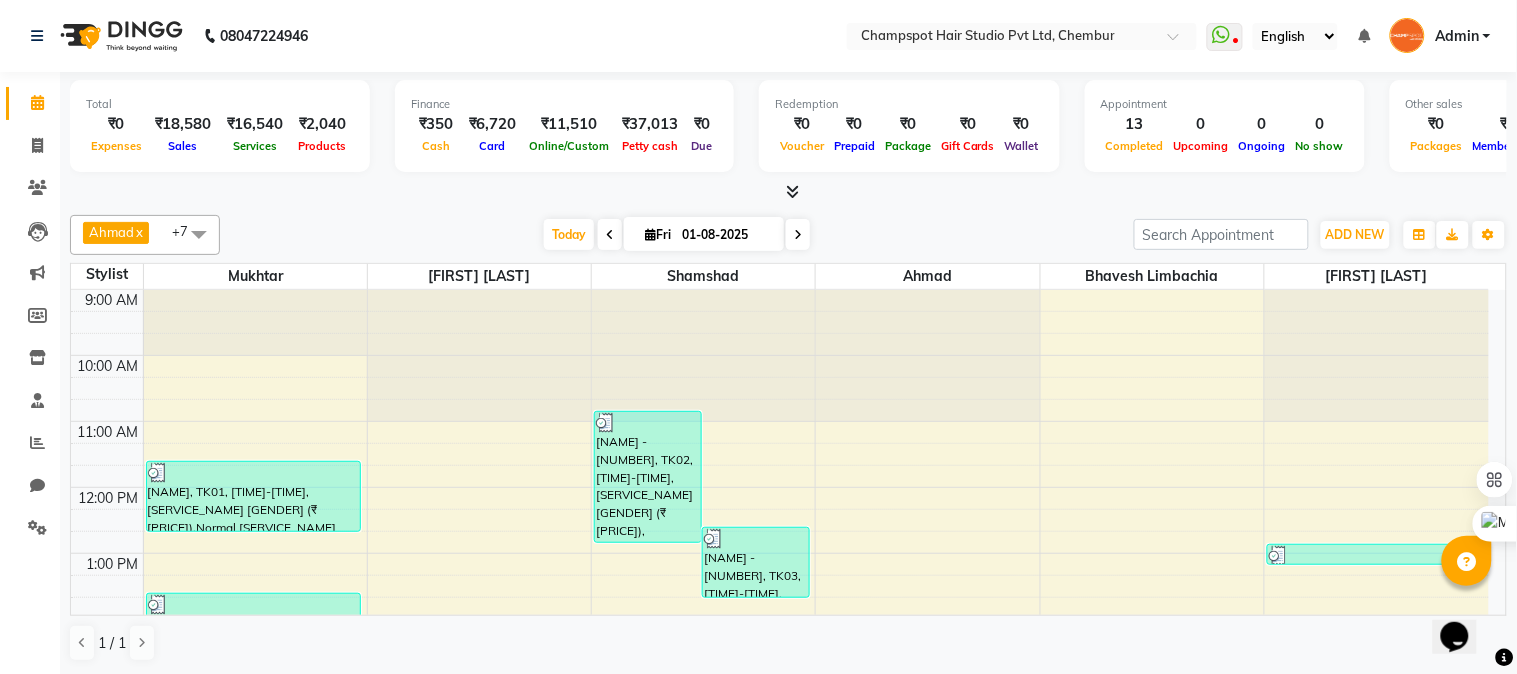 click at bounding box center [792, 191] 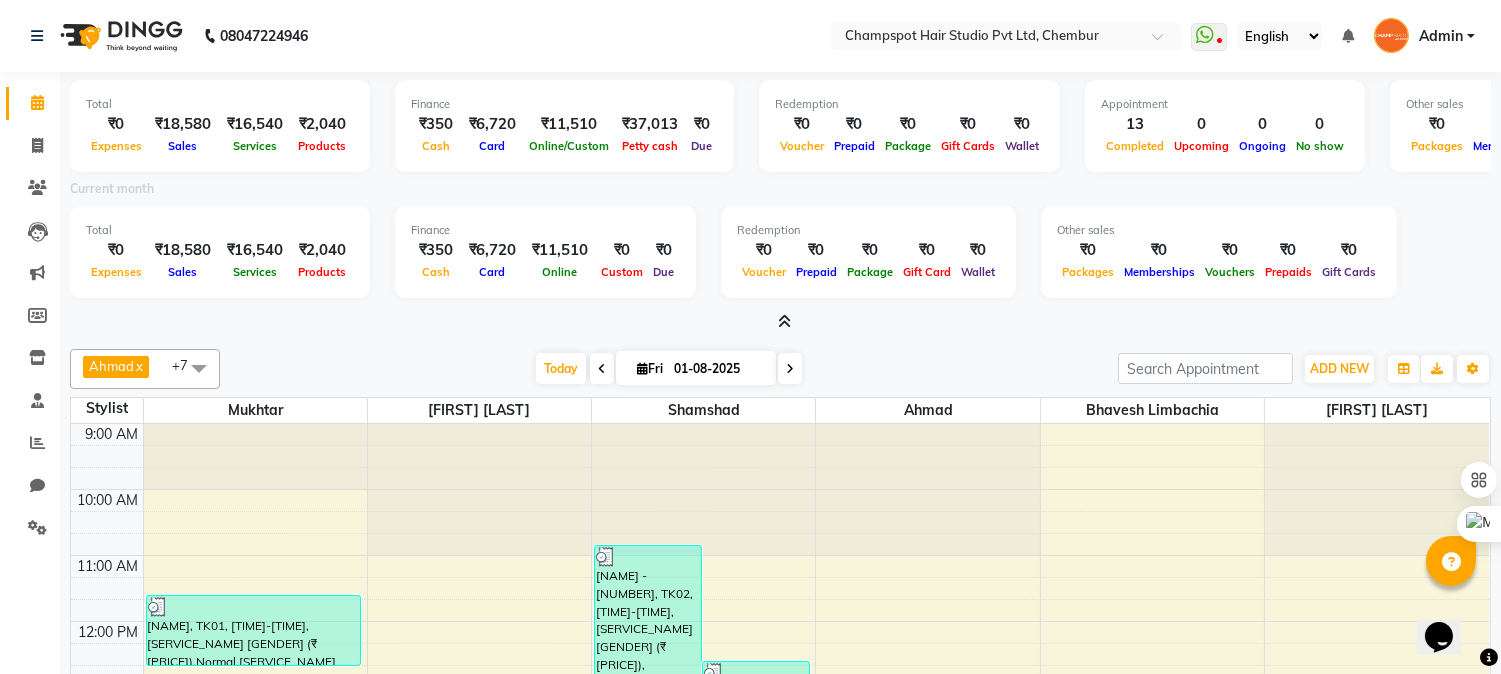 click at bounding box center (784, 321) 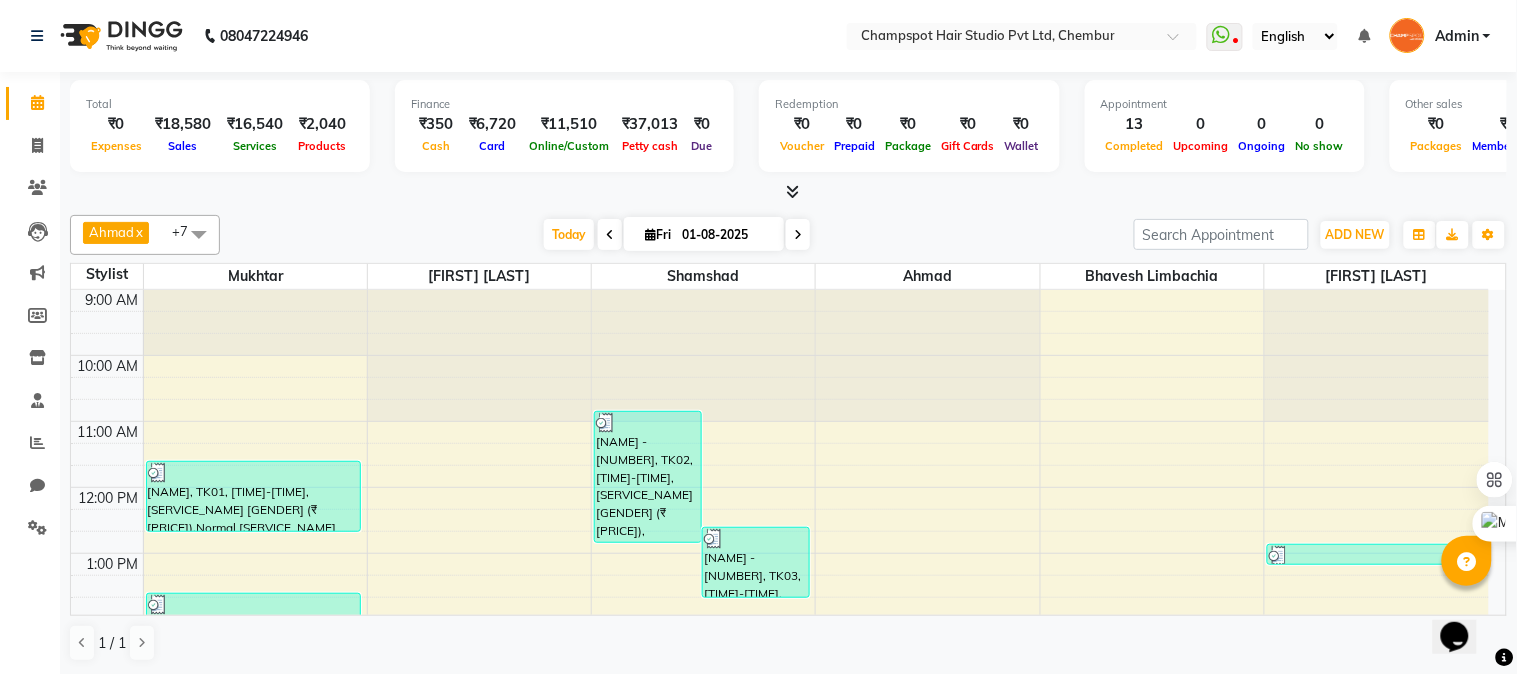 click at bounding box center [788, 192] 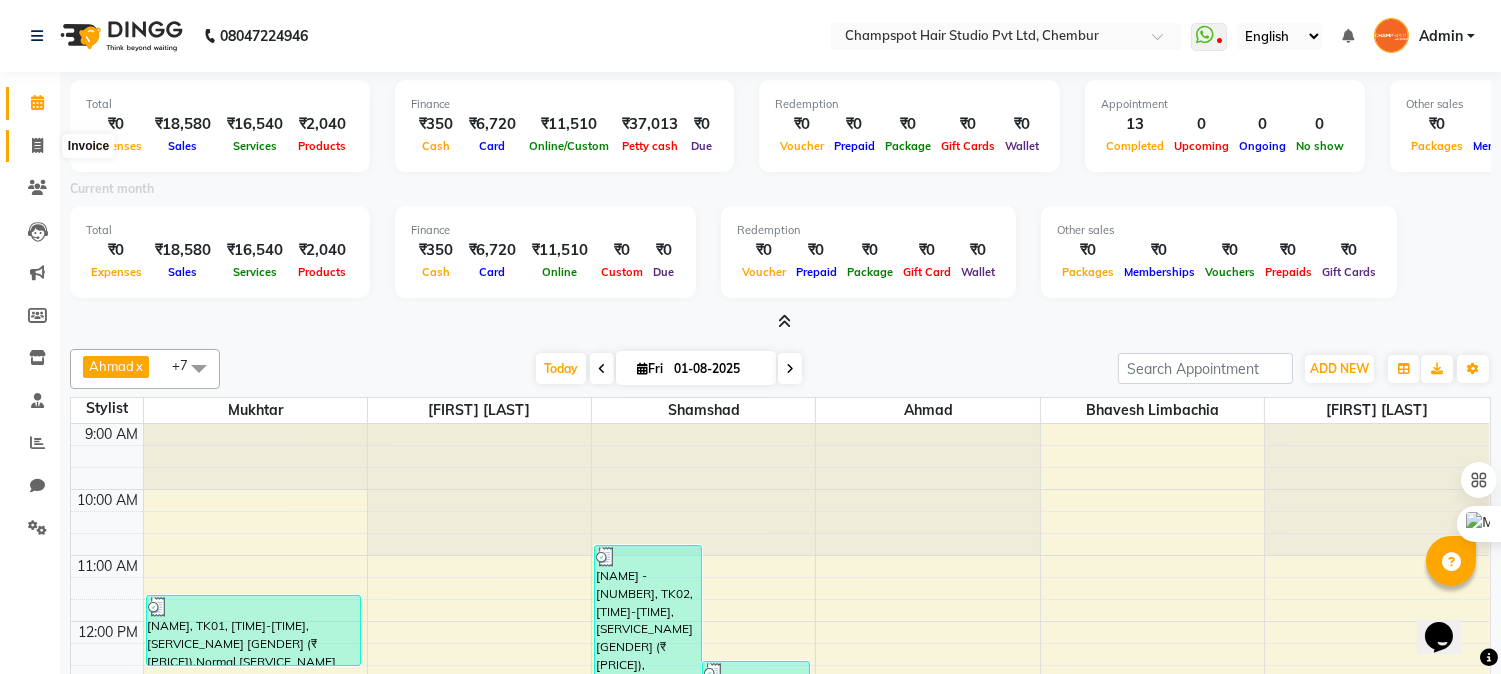click 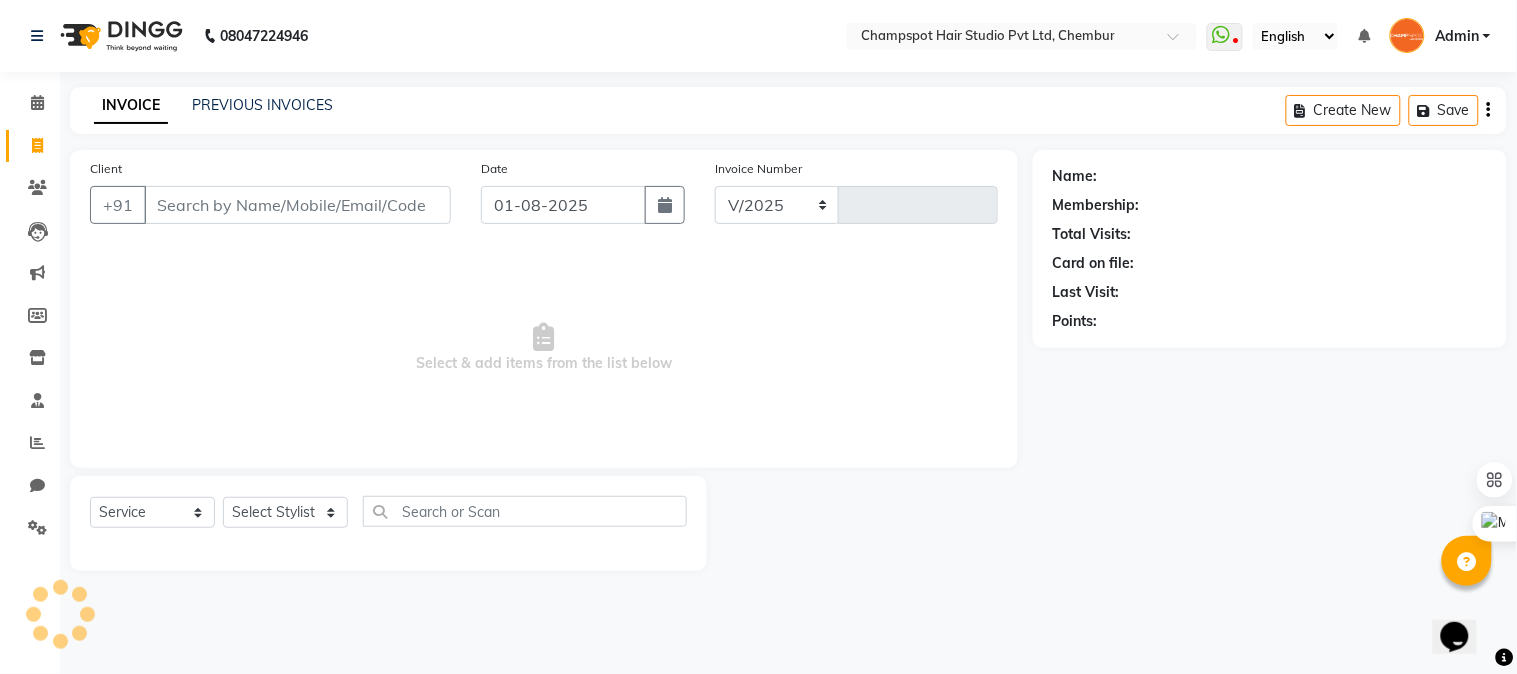 select on "7690" 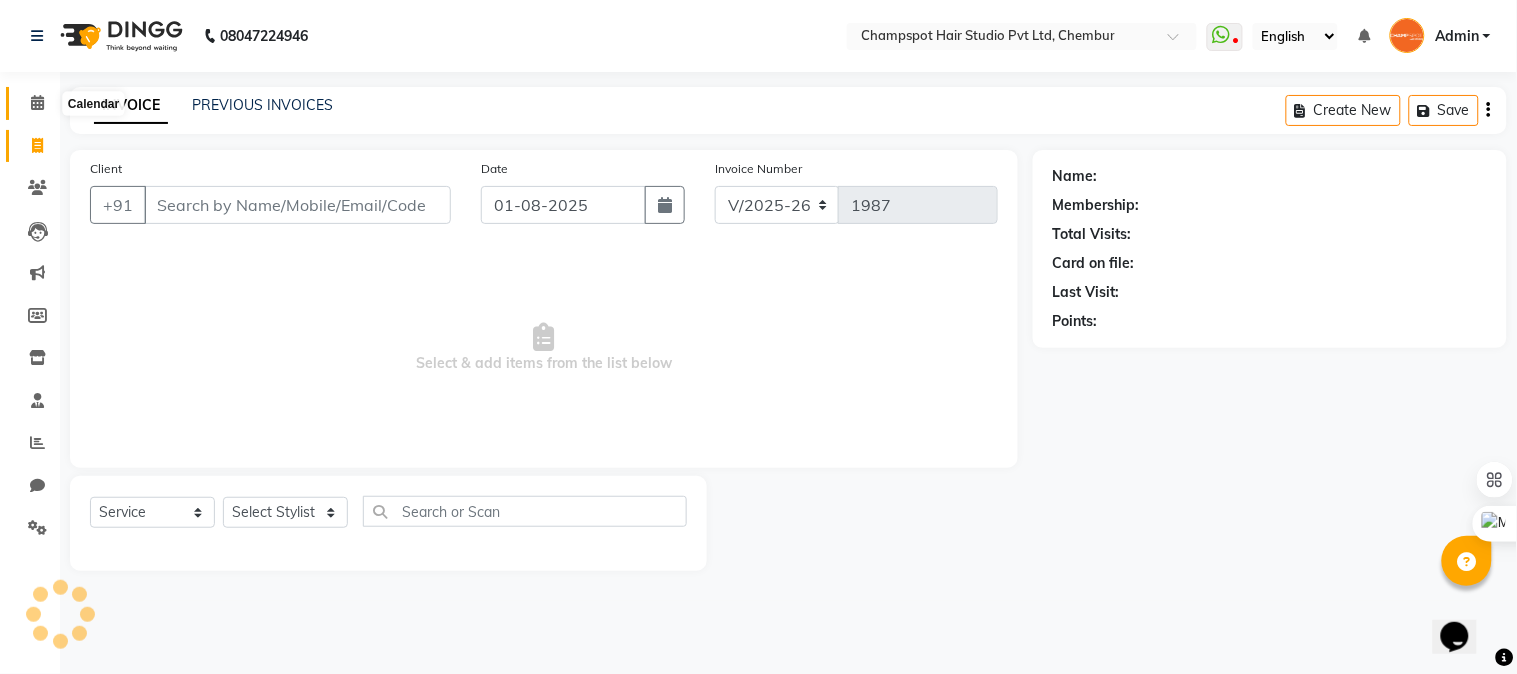 click 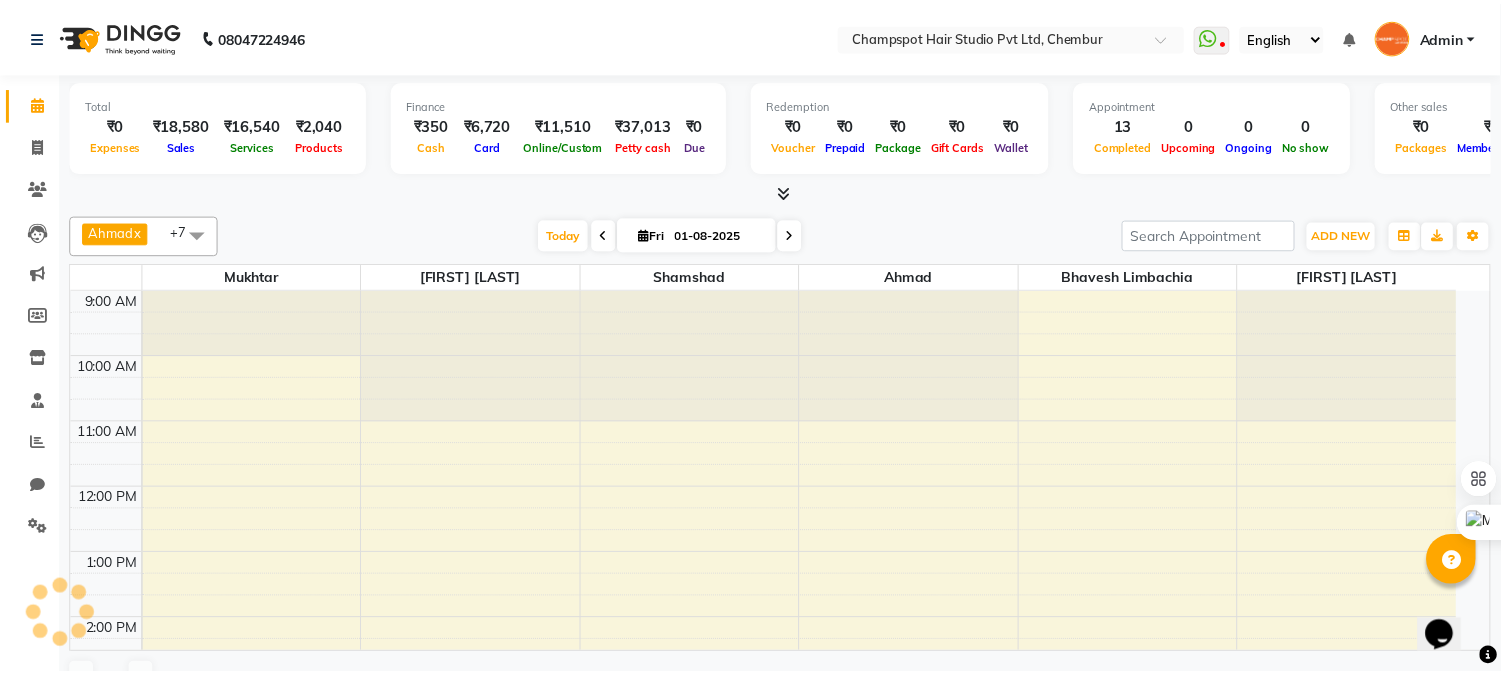 scroll, scrollTop: 0, scrollLeft: 0, axis: both 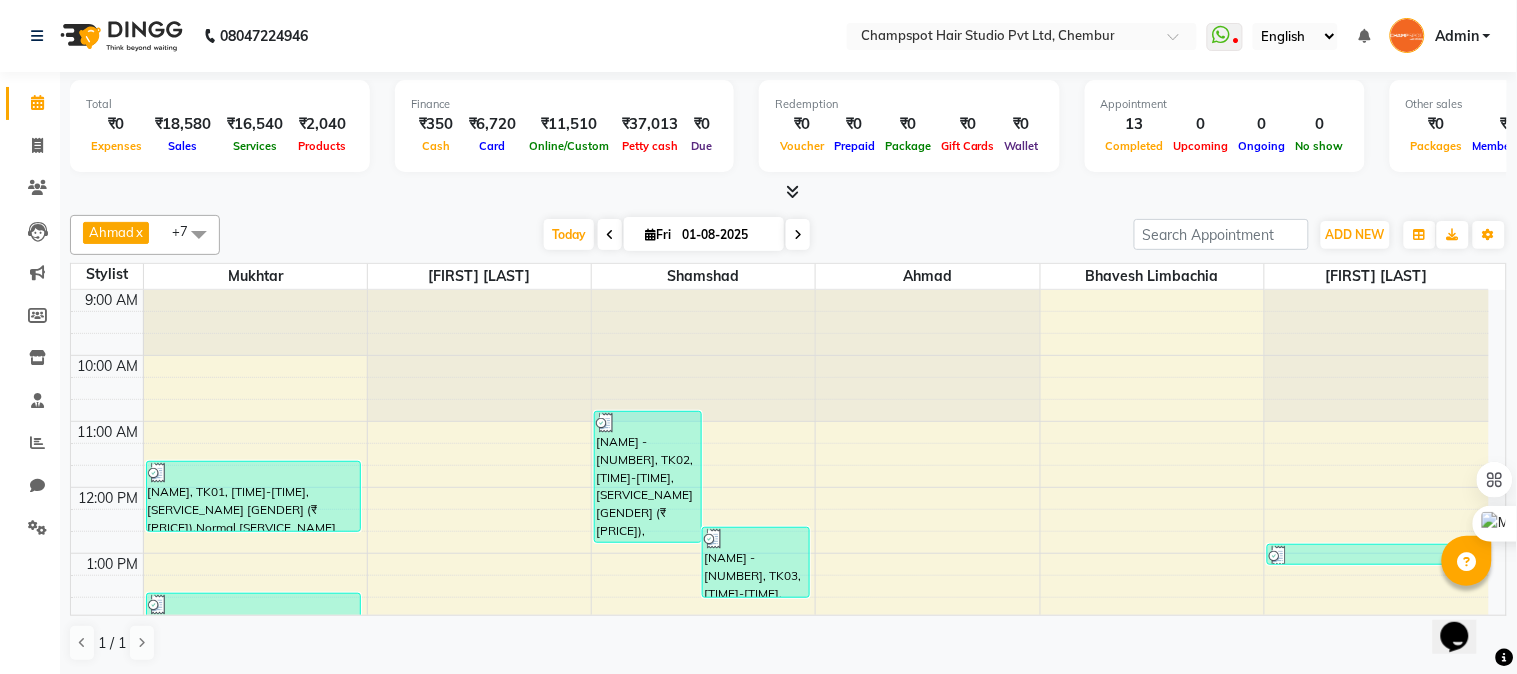 click on "Total  ₹0  Expenses ₹18,580  Sales ₹16,540  Services ₹2,040  Products Finance  ₹350  Cash ₹6,720  Card ₹11,510  Online/Custom ₹37,013 Petty cash ₹0 Due  Redemption  ₹0 Voucher ₹0 Prepaid ₹0 Package ₹0  Gift Cards ₹0  Wallet  Appointment  13 Completed 0 Upcoming 0 Ongoing 0 No show  Other sales  ₹0  Packages ₹0  Memberships ₹0  Vouchers ₹0  Prepaids ₹0  Gift Cards" at bounding box center [788, 137] 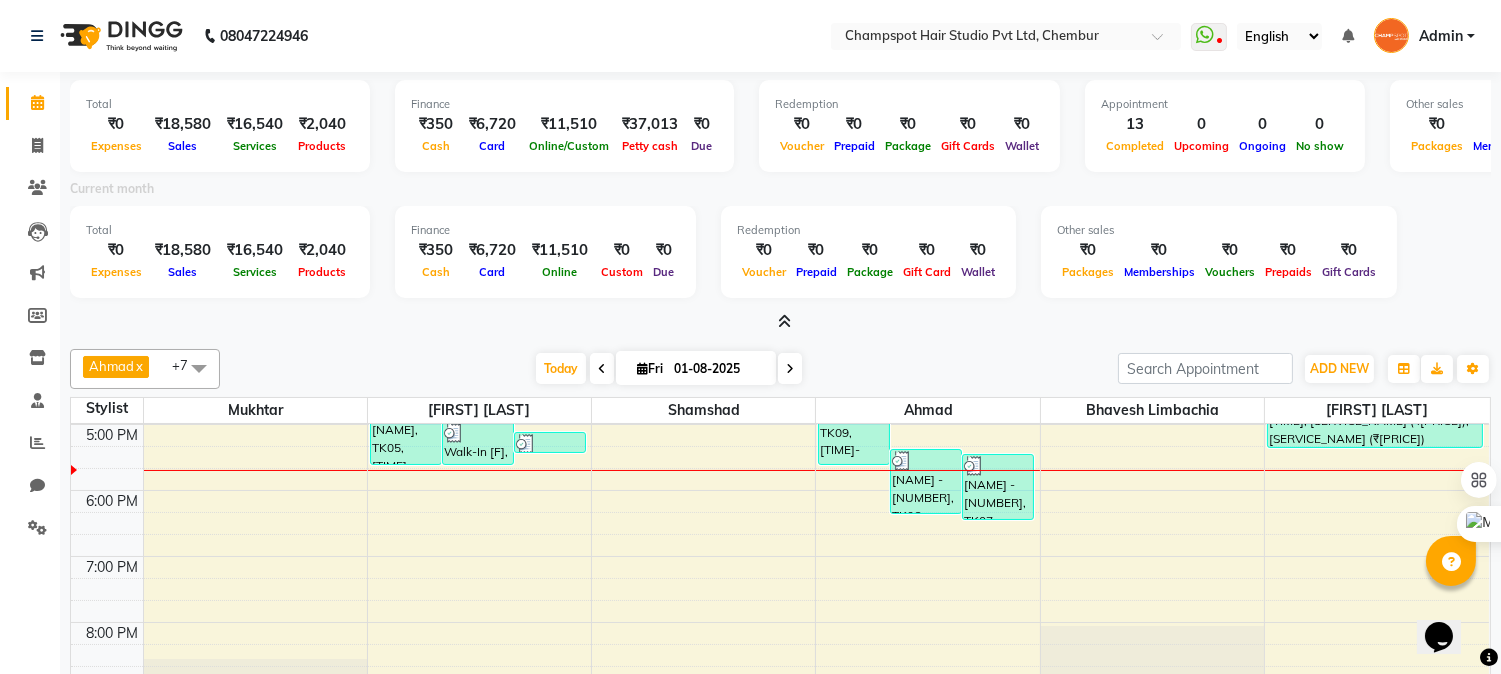 scroll, scrollTop: 535, scrollLeft: 0, axis: vertical 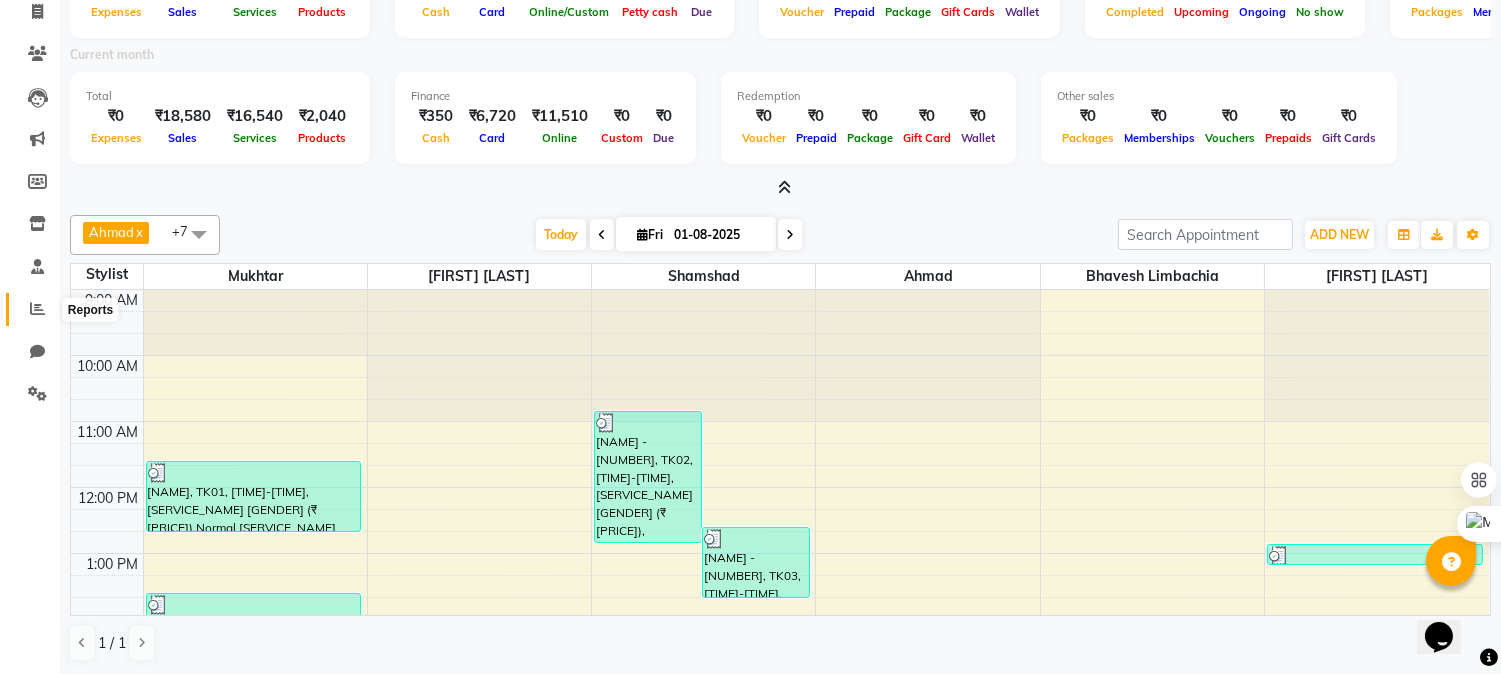click 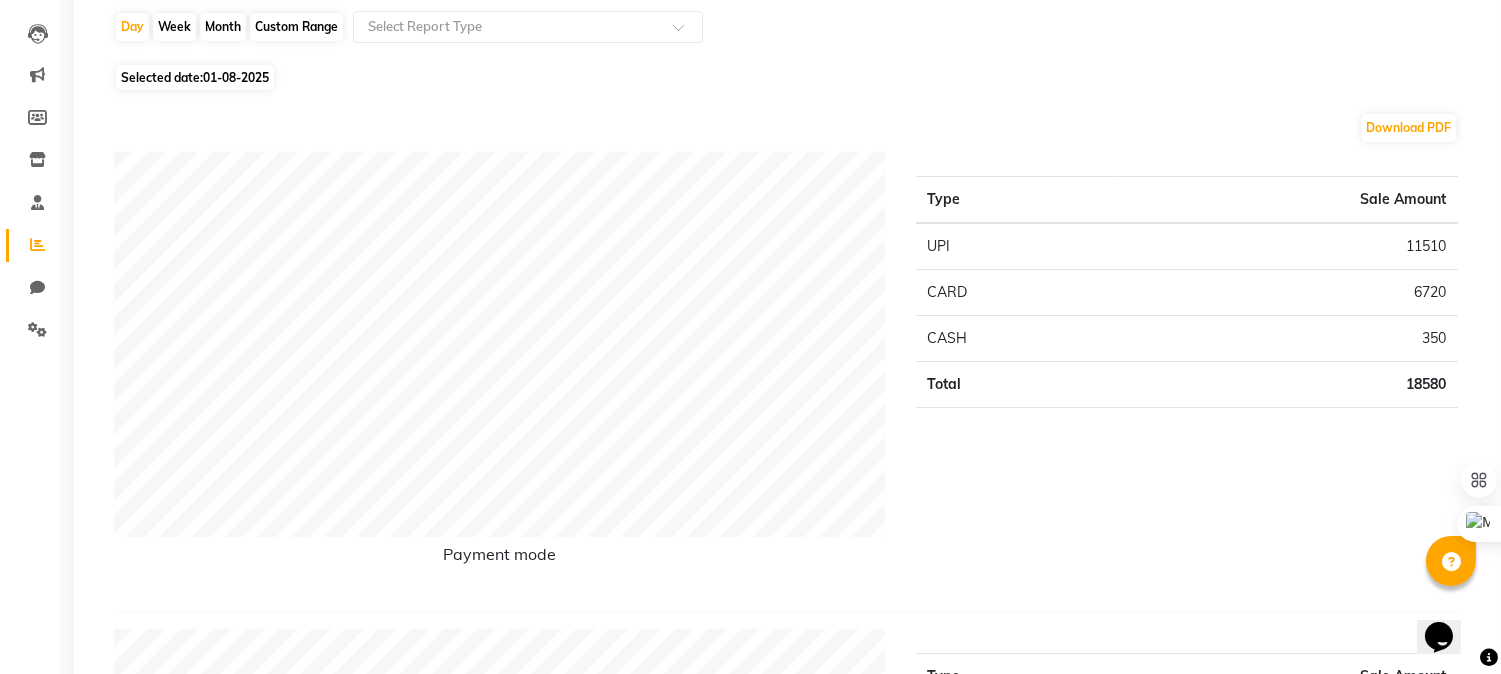 scroll, scrollTop: 0, scrollLeft: 0, axis: both 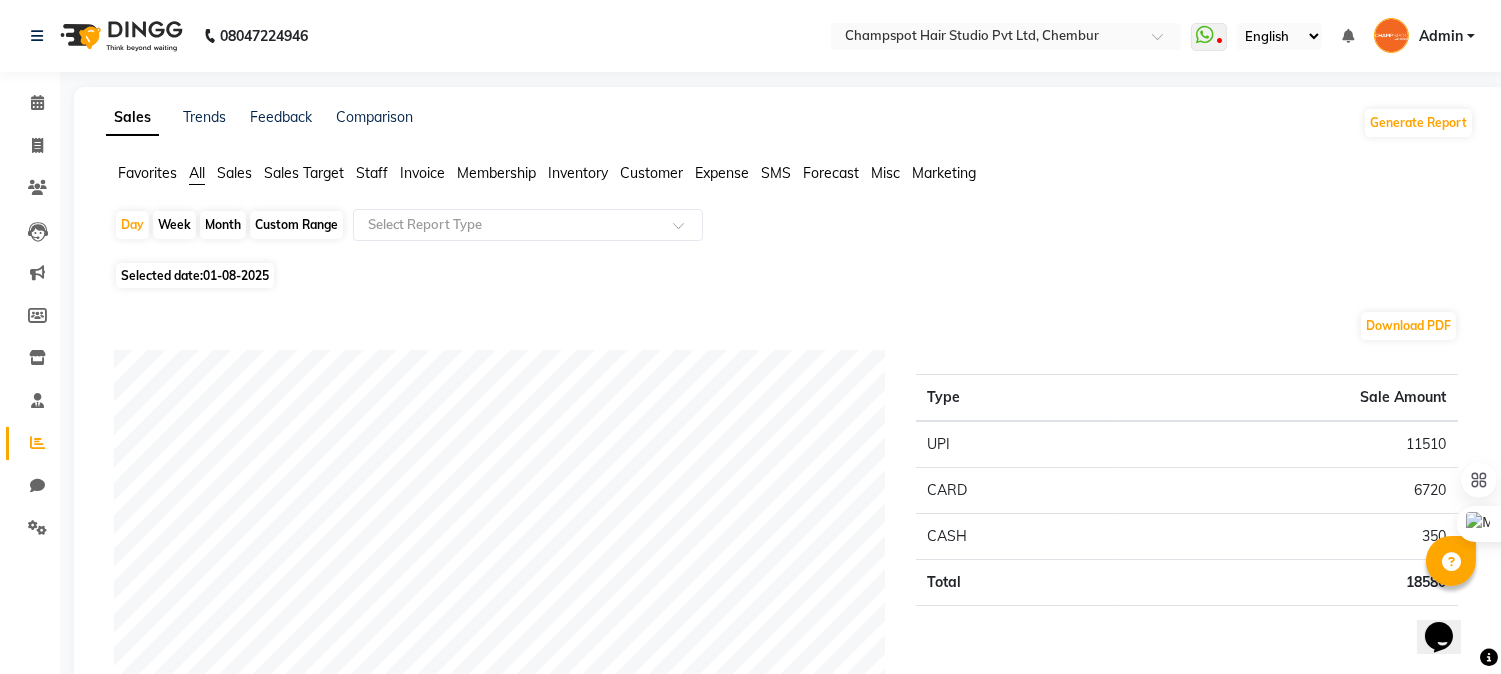 click on "Invoice" 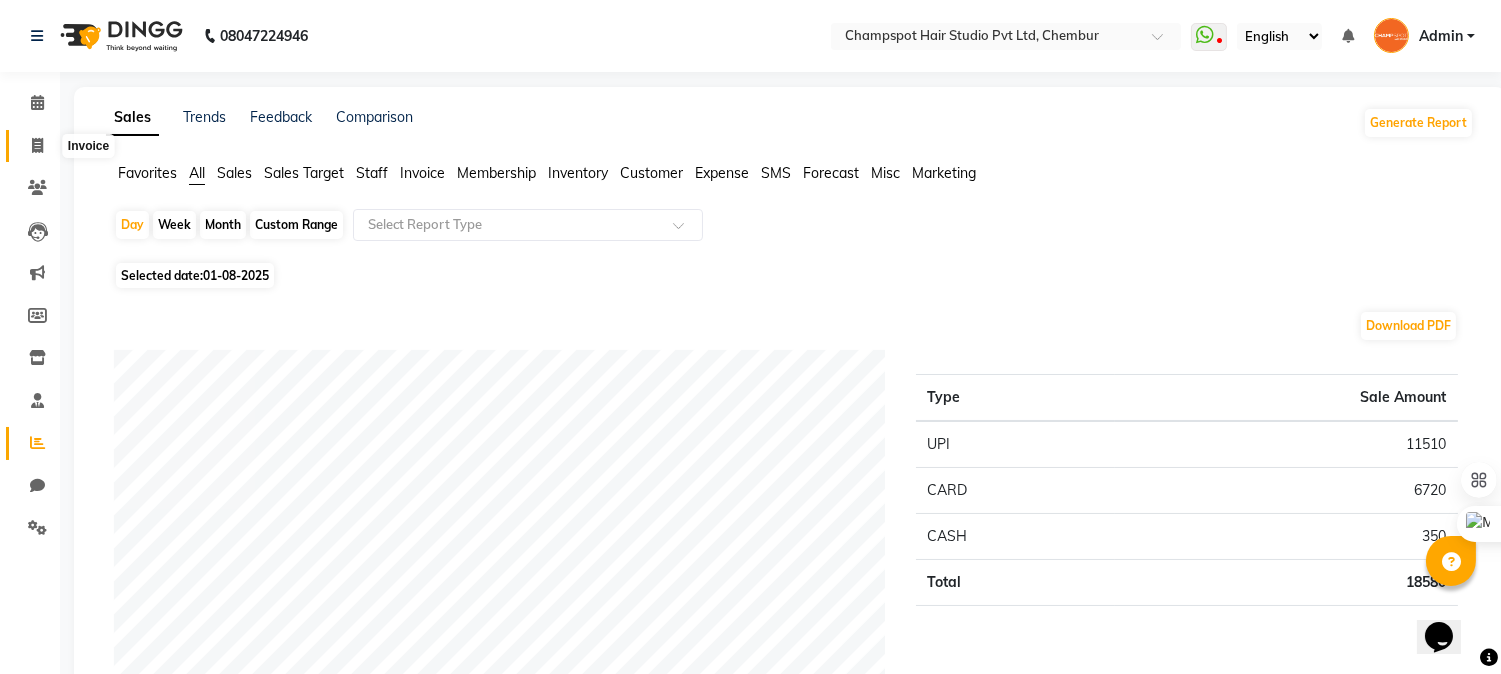 click 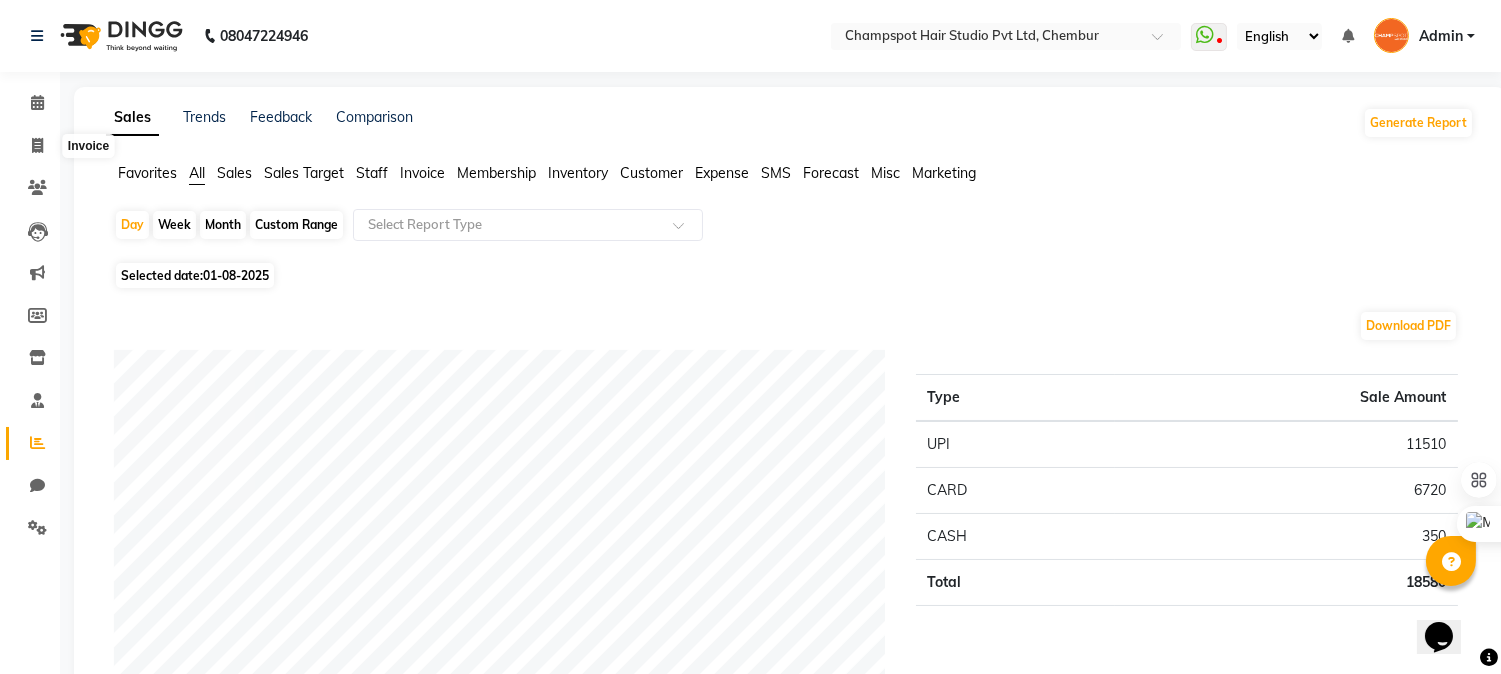 select on "7690" 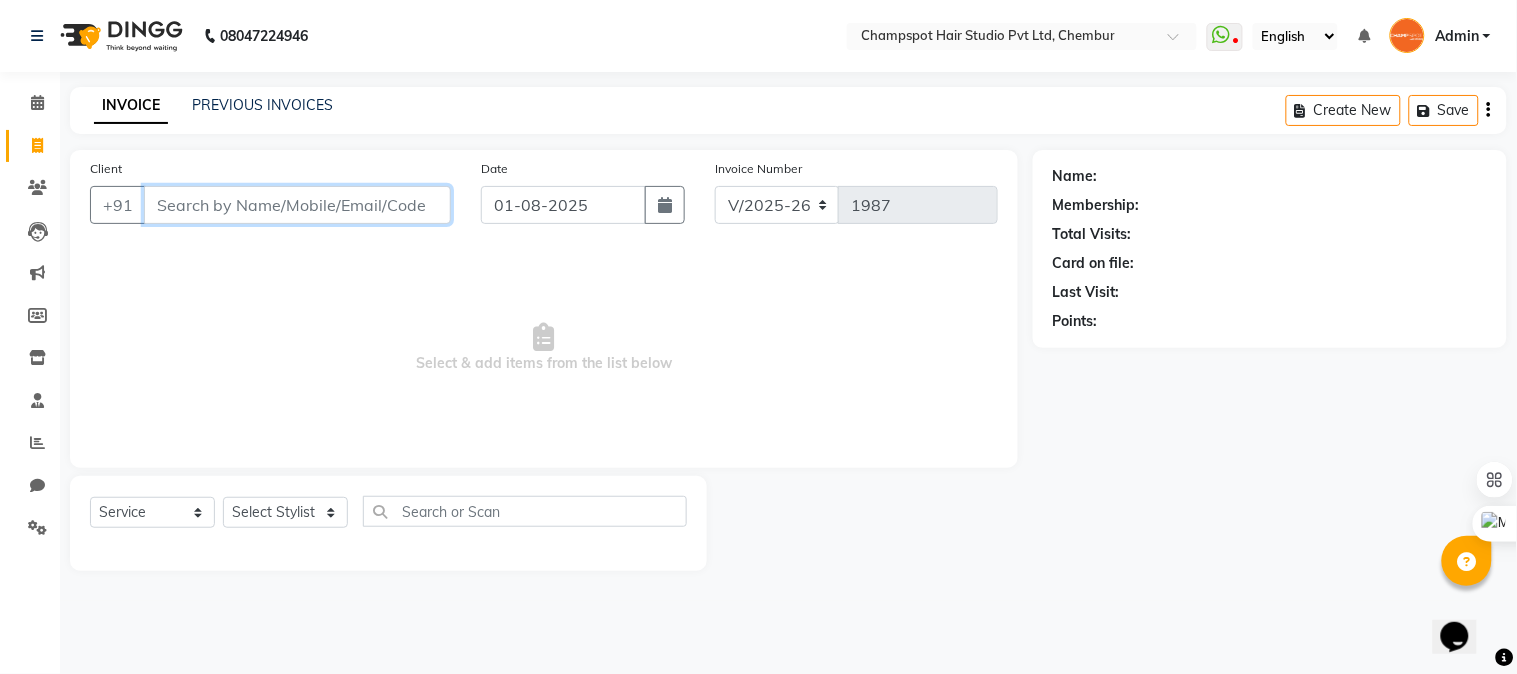 click on "Client" at bounding box center (297, 205) 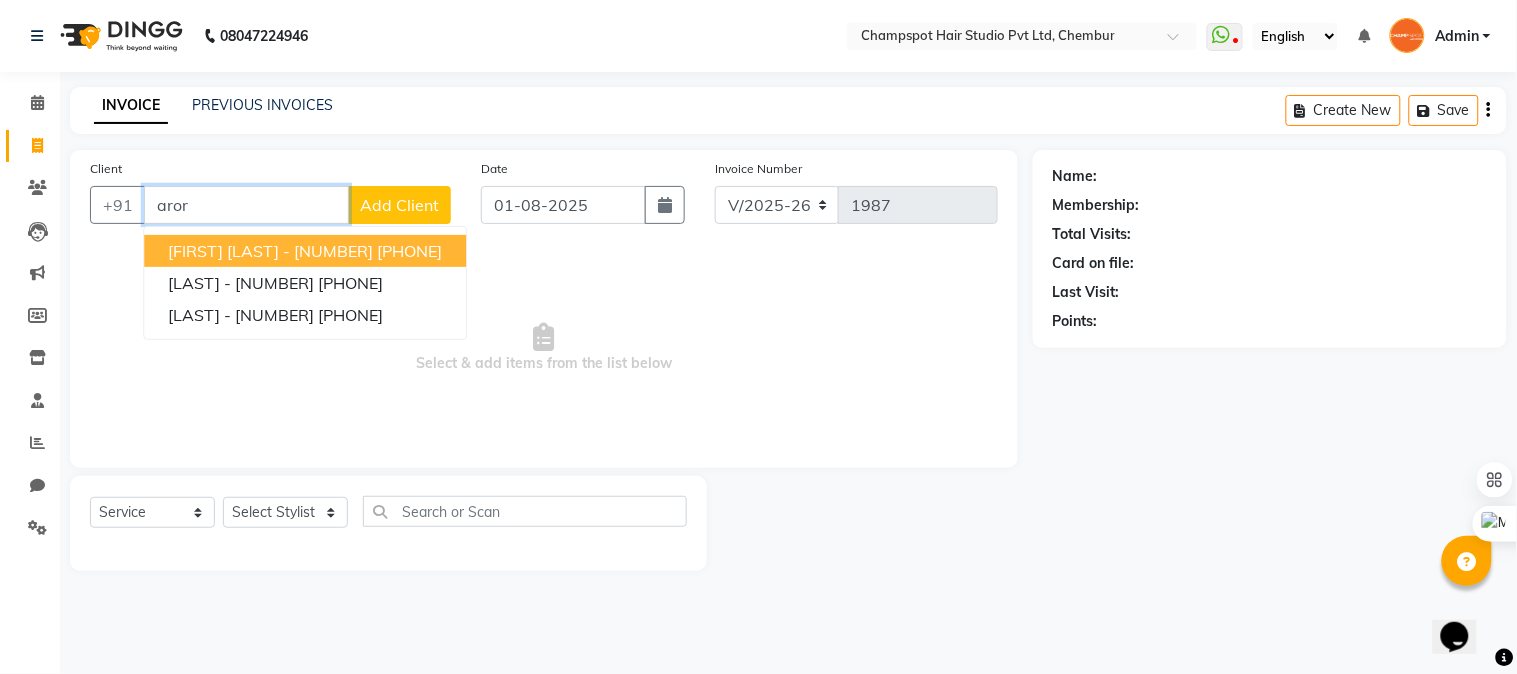 click on "POONAM ARORA - 9537" at bounding box center [270, 251] 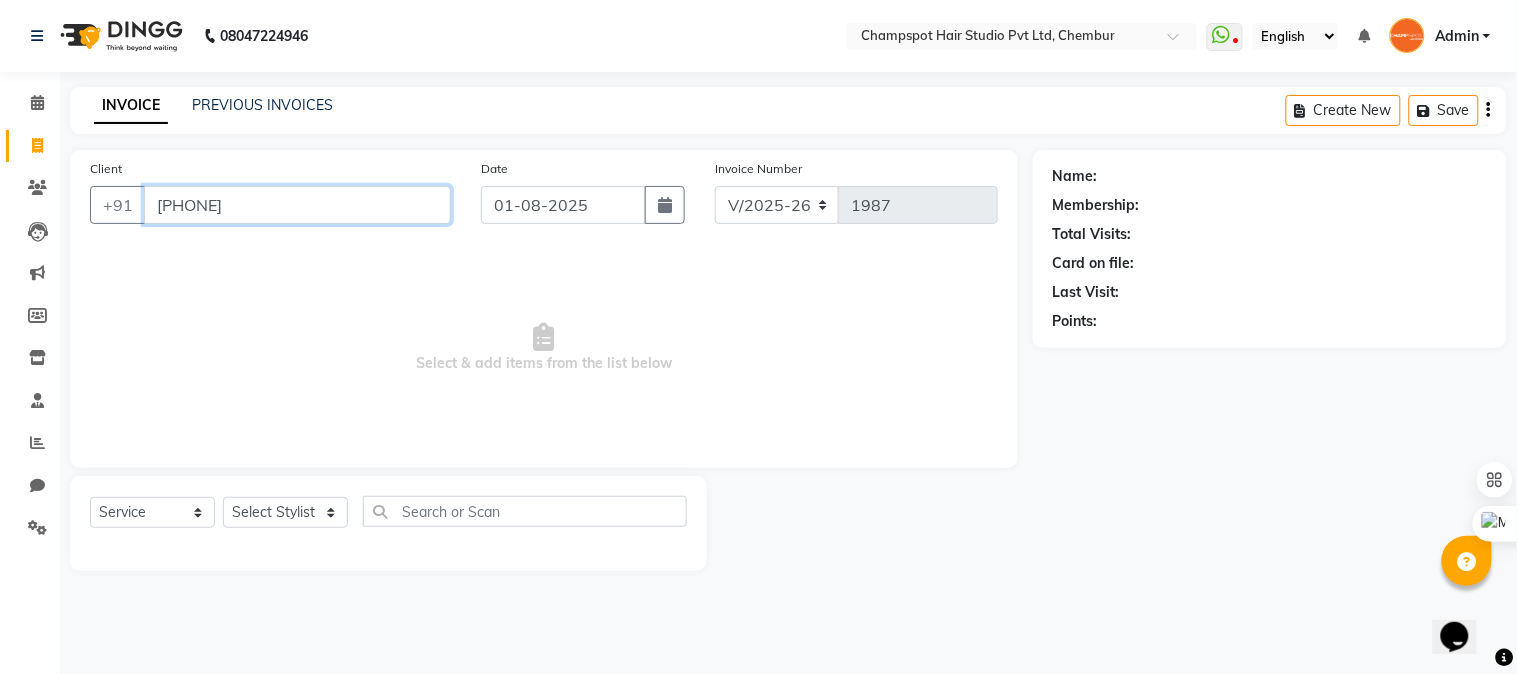 type on "9820069537" 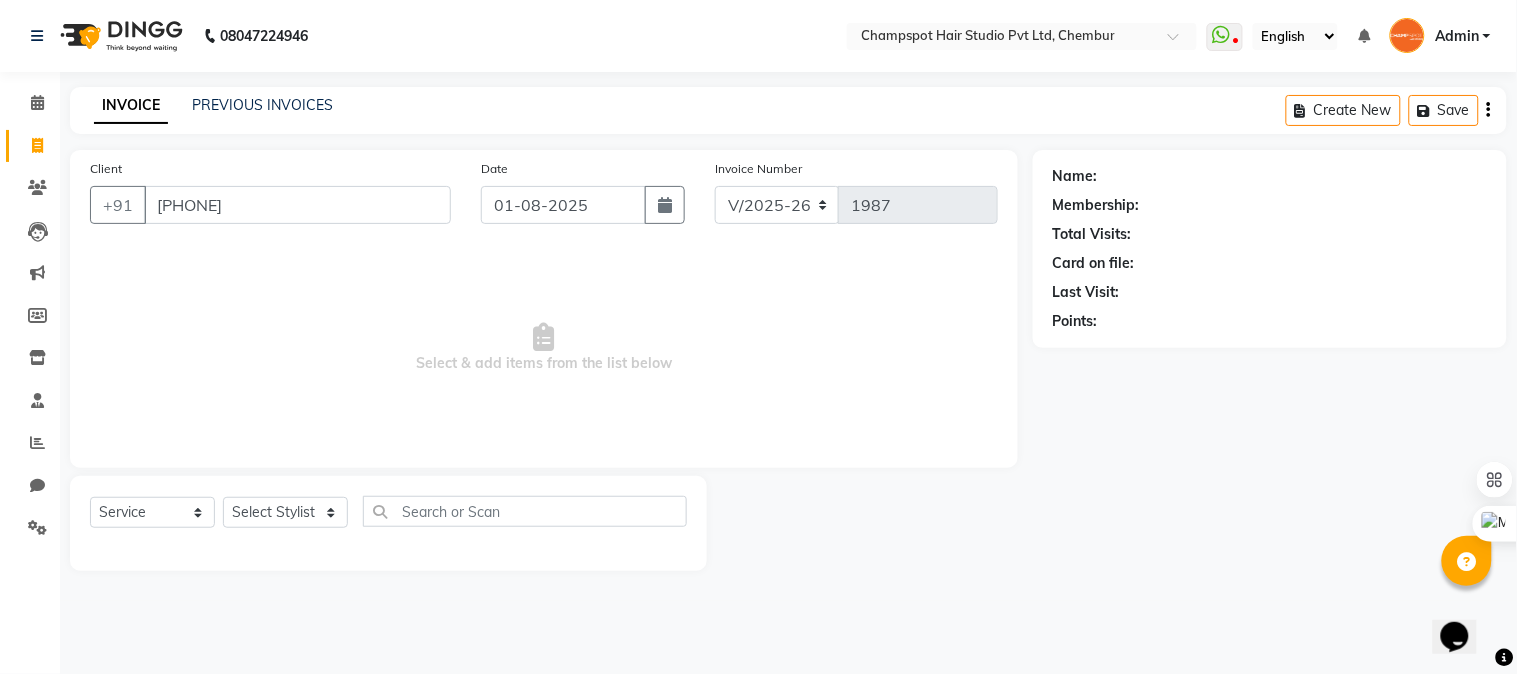 select on "1: Object" 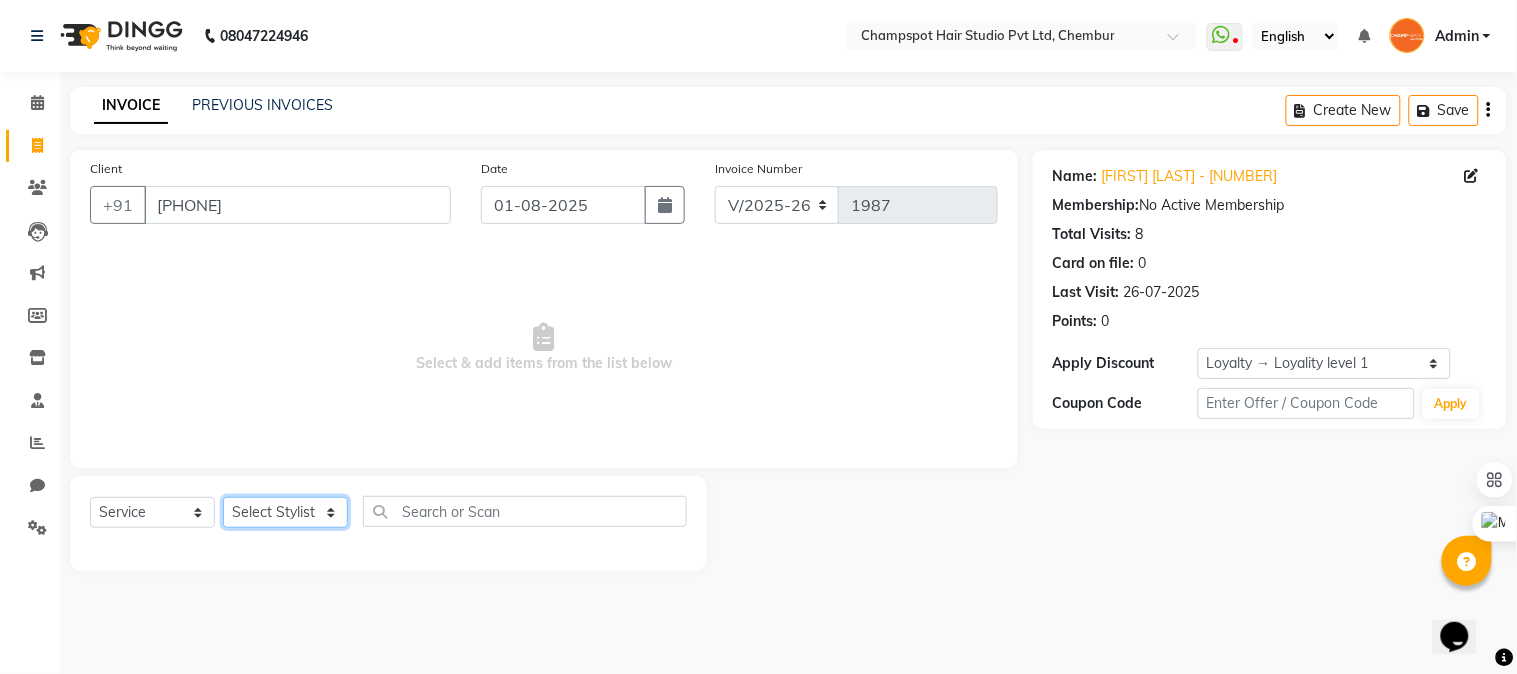 click on "Select Stylist Admin Ahmad Bhavesh Limbachia Falak Shaikh 	Hemant Limbachia Mamta Divekar Mukhtar Shamshad" 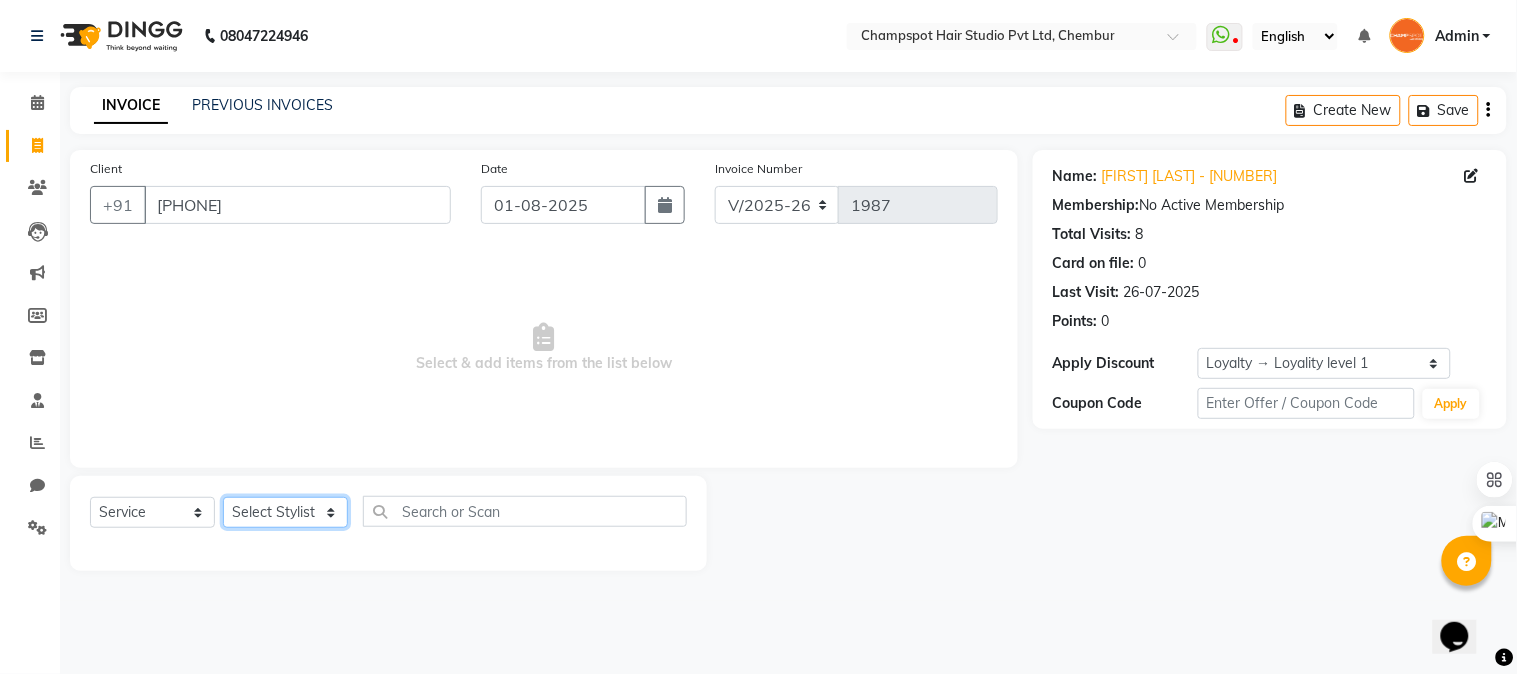 select on "68266" 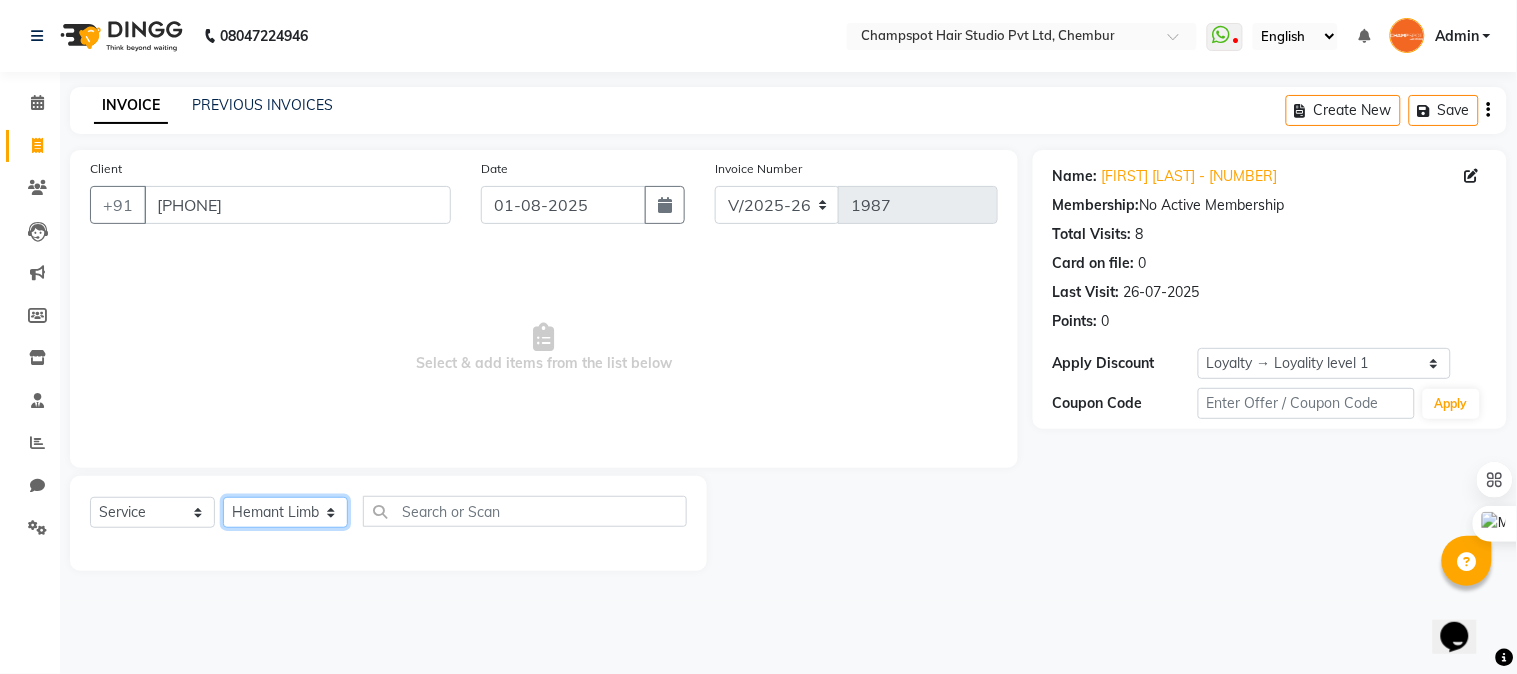 click on "Select Stylist Admin Ahmad Bhavesh Limbachia Falak Shaikh 	Hemant Limbachia Mamta Divekar Mukhtar Shamshad" 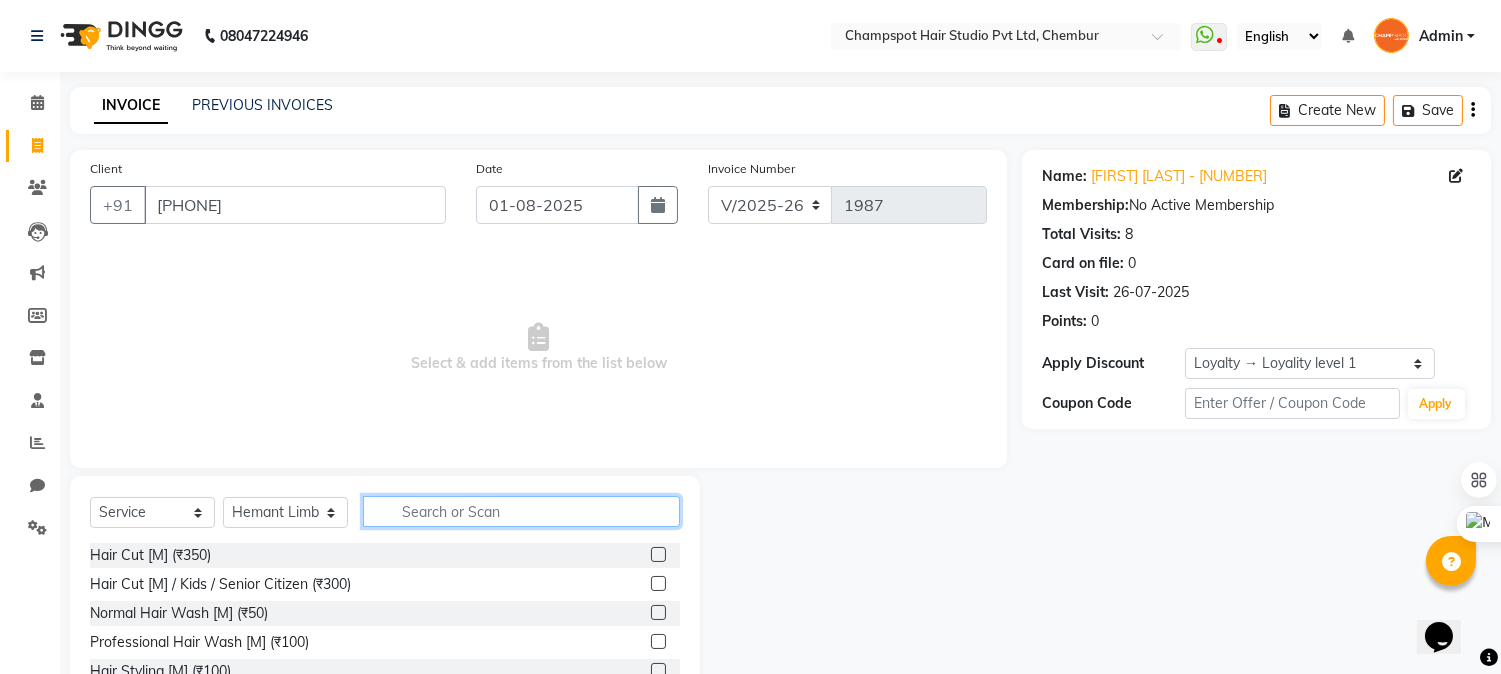 click 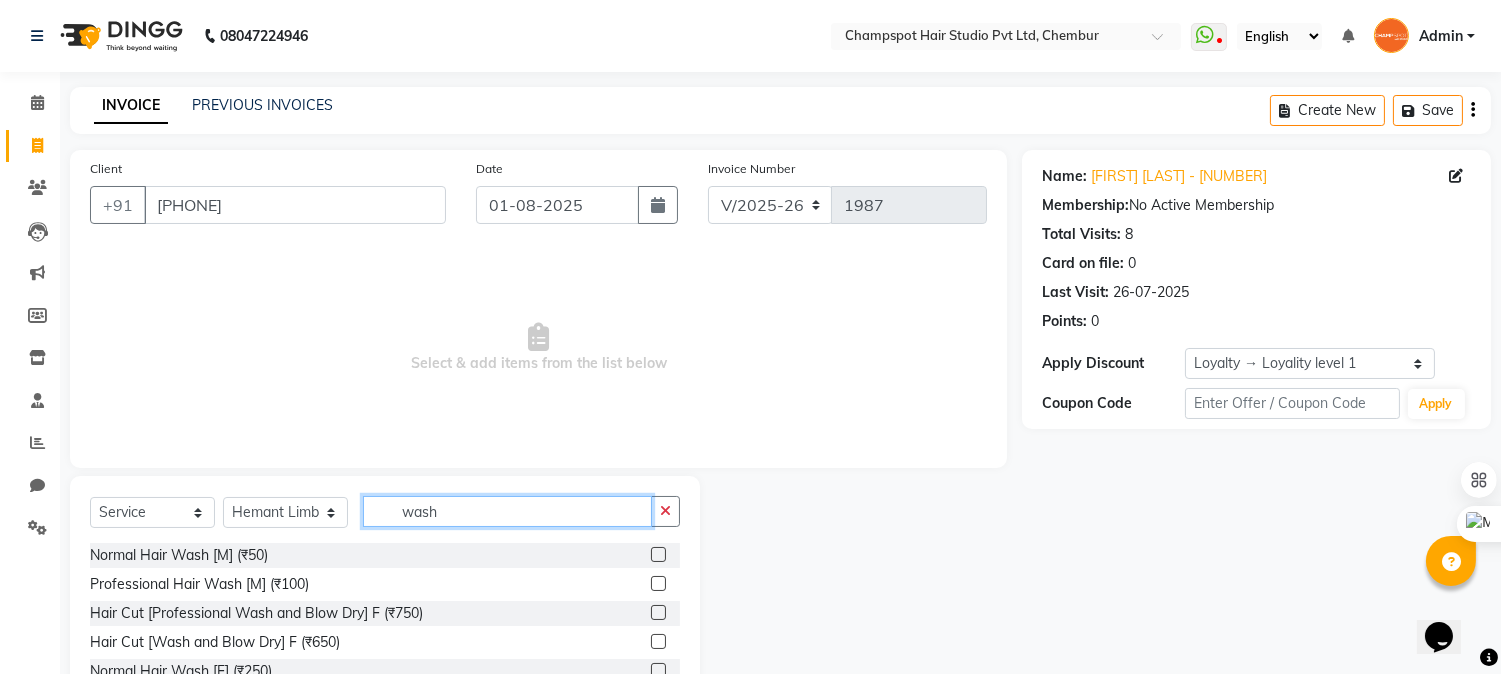 scroll, scrollTop: 126, scrollLeft: 0, axis: vertical 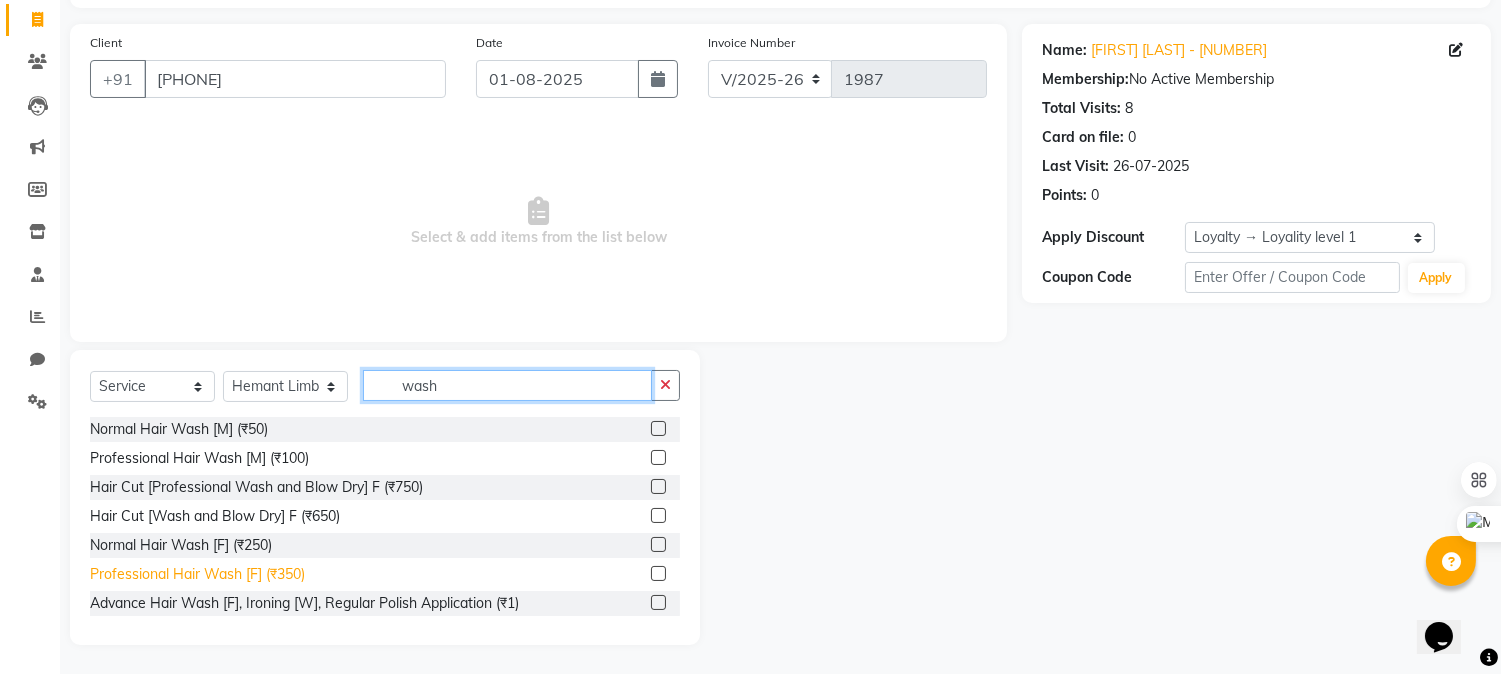 type on "wash" 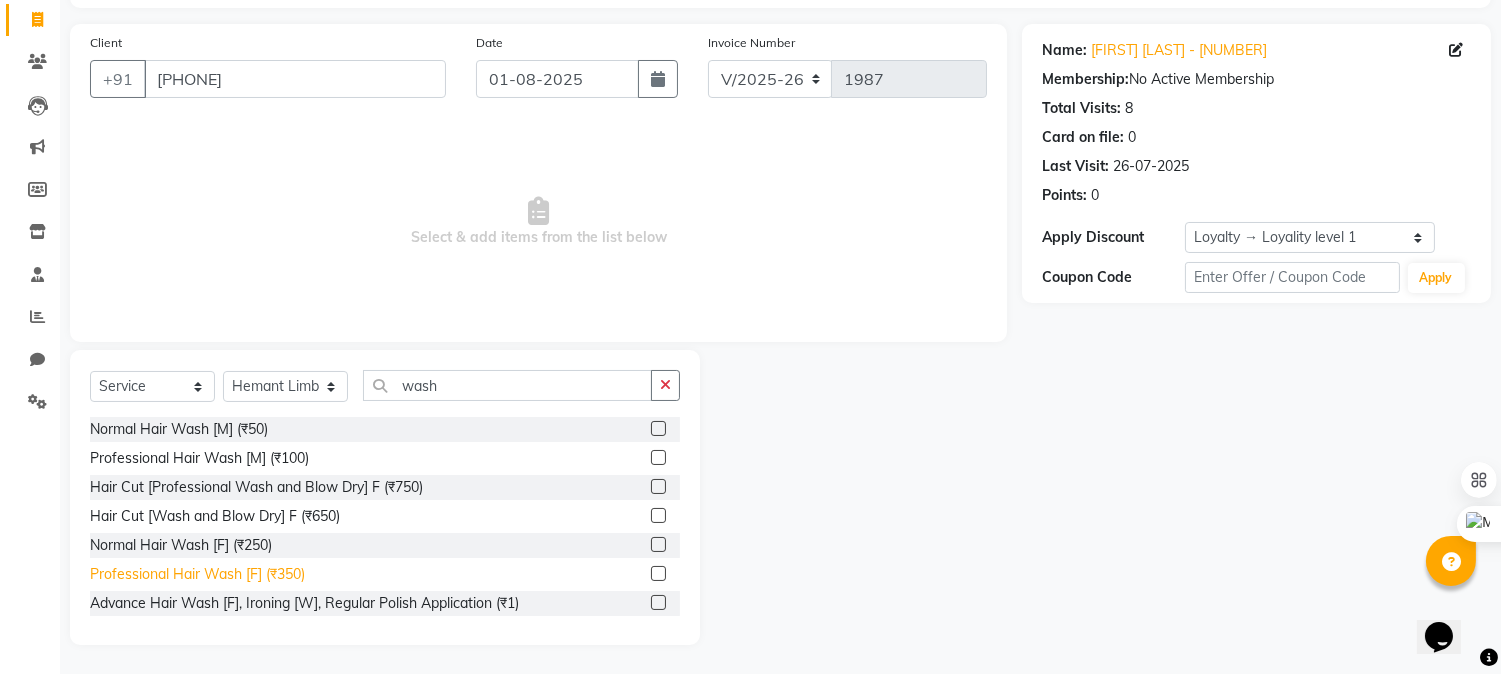 click on "Professional Hair Wash [F] (₹350)" 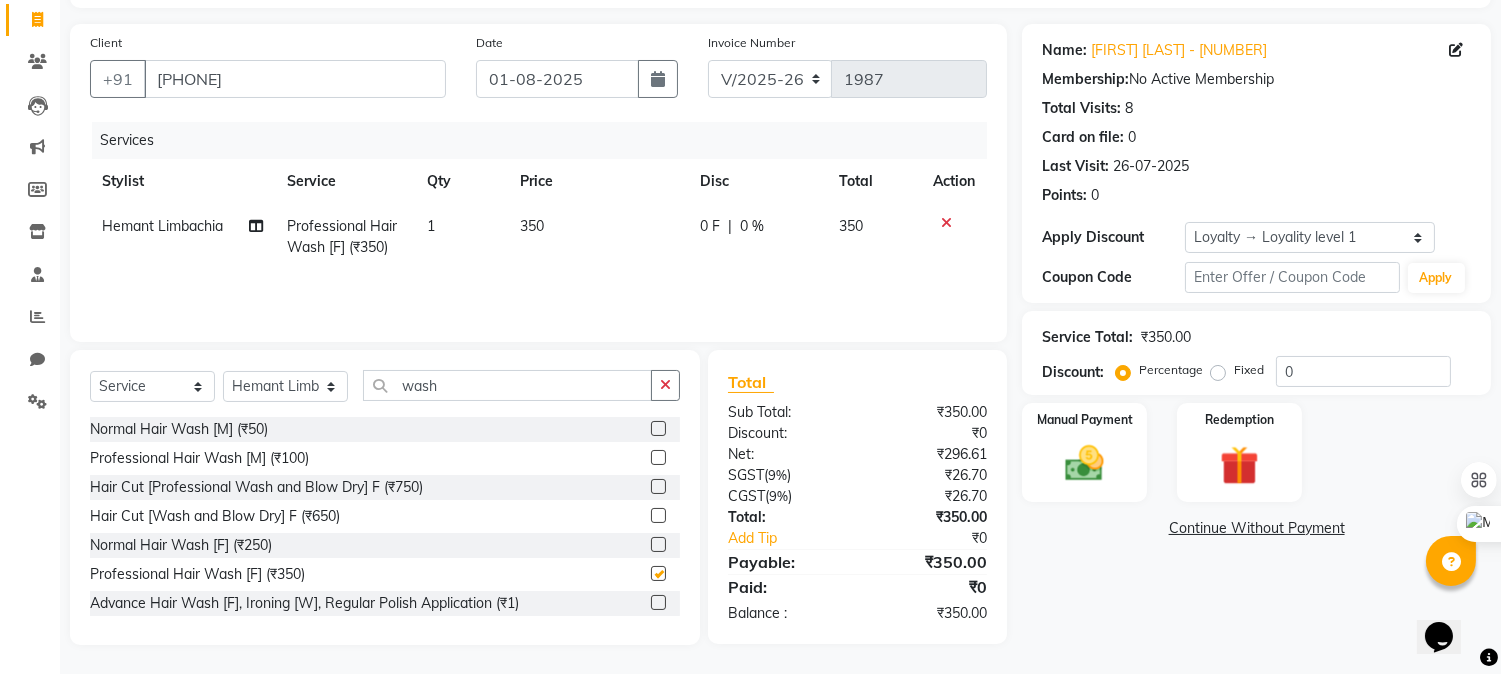 checkbox on "false" 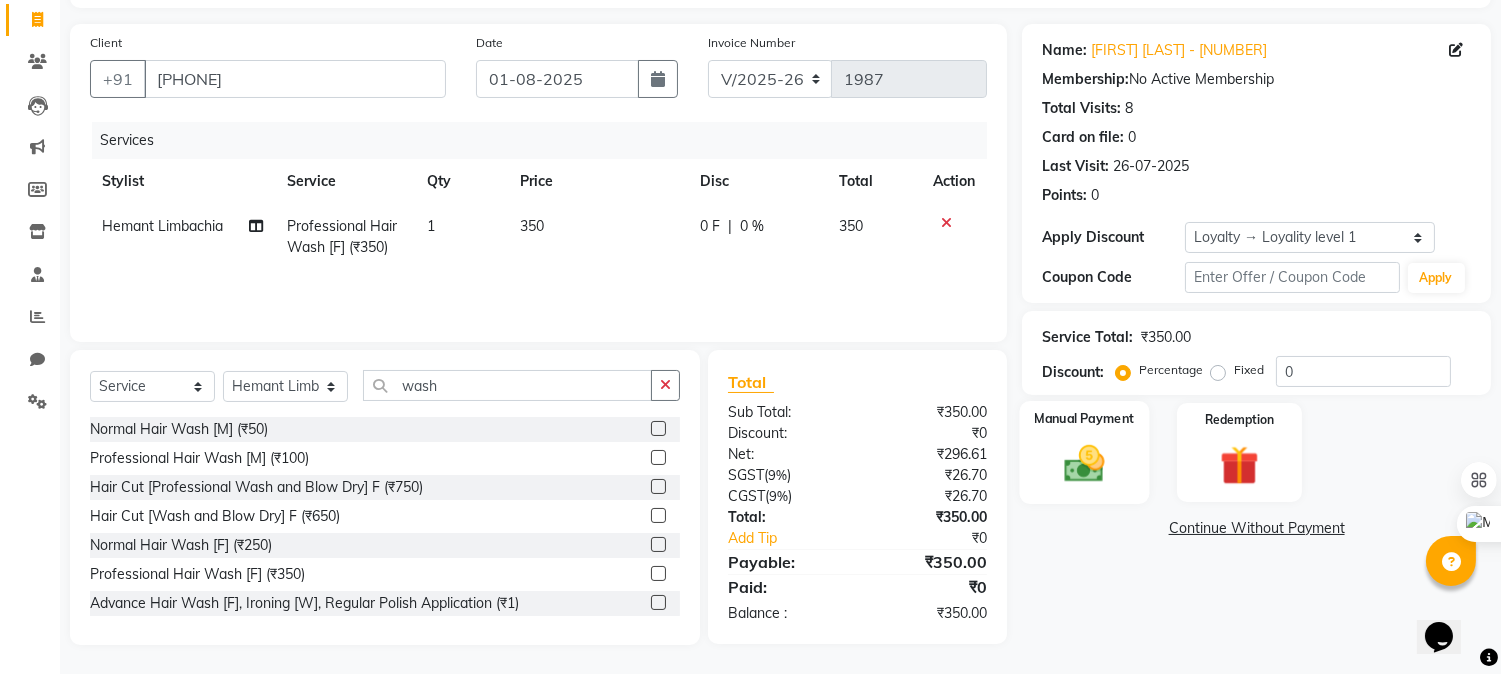click 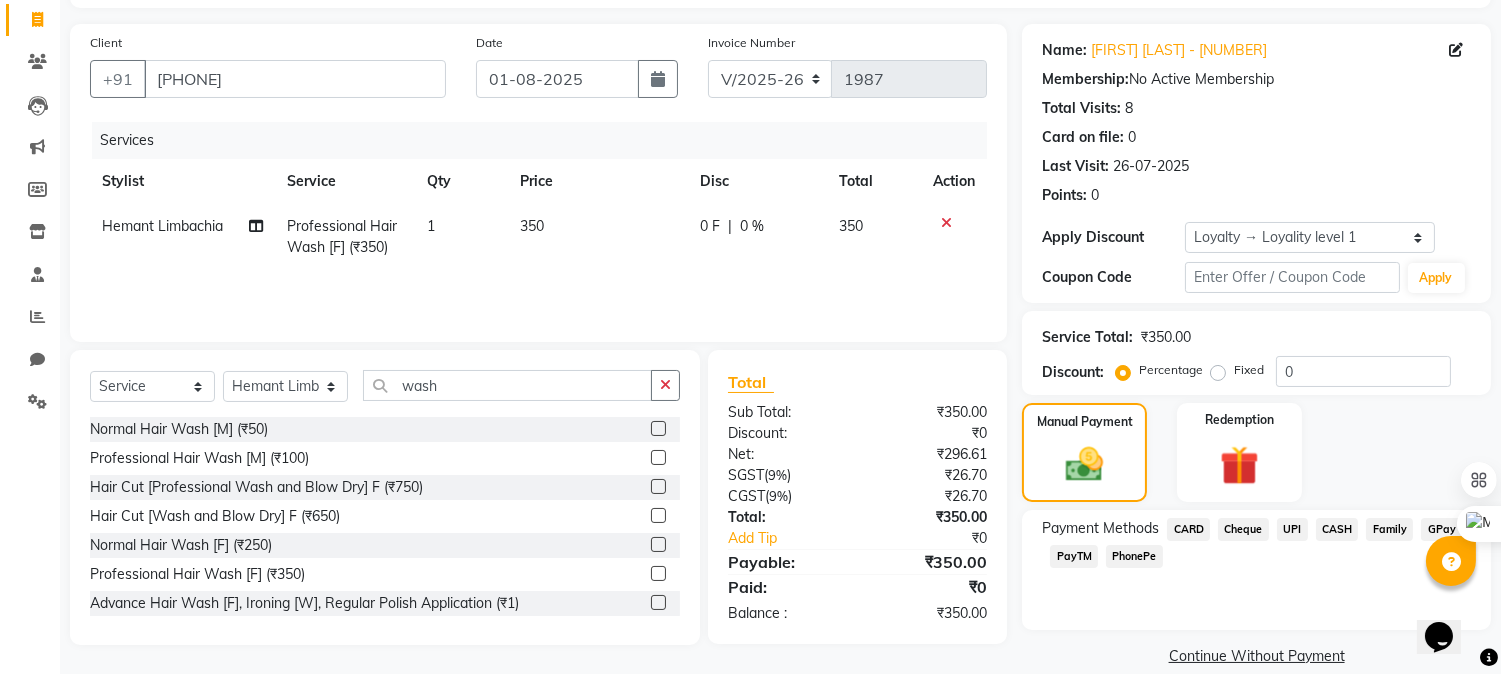 scroll, scrollTop: 152, scrollLeft: 0, axis: vertical 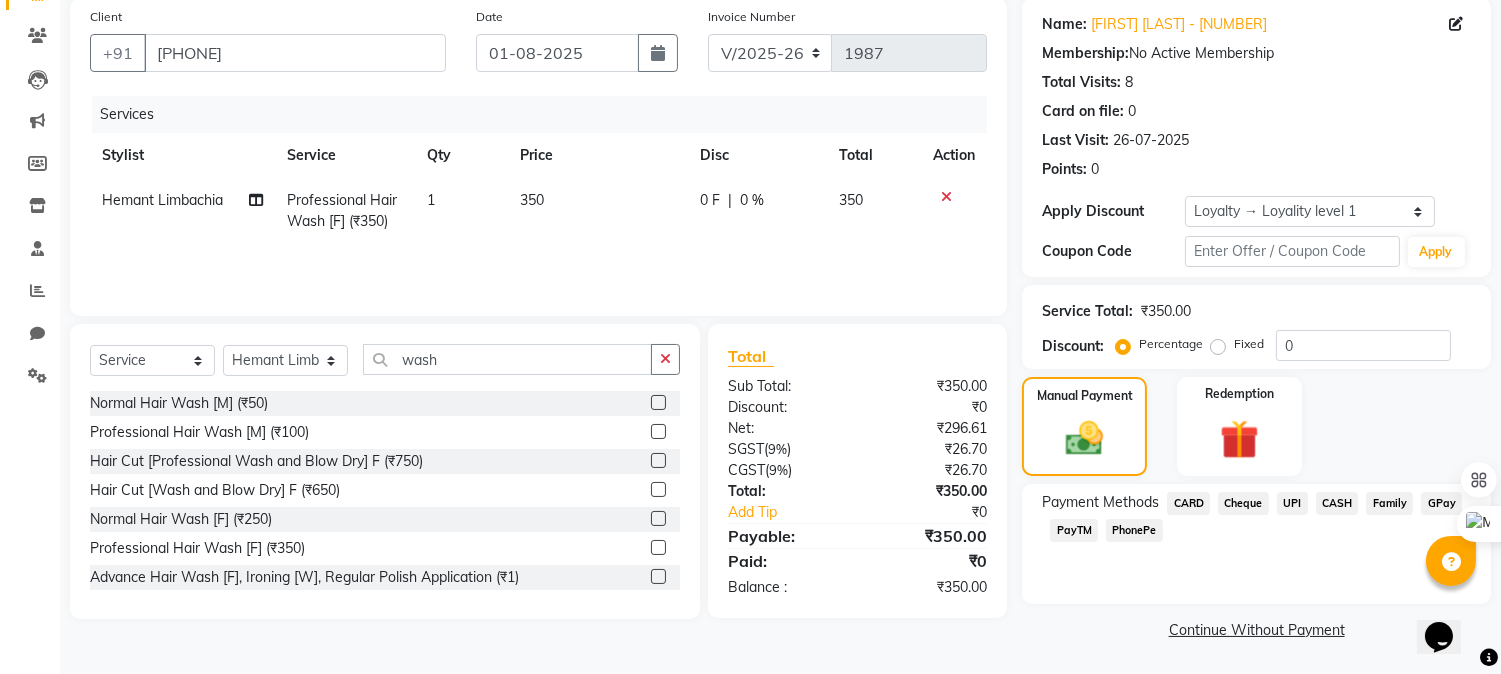 click on "UPI" 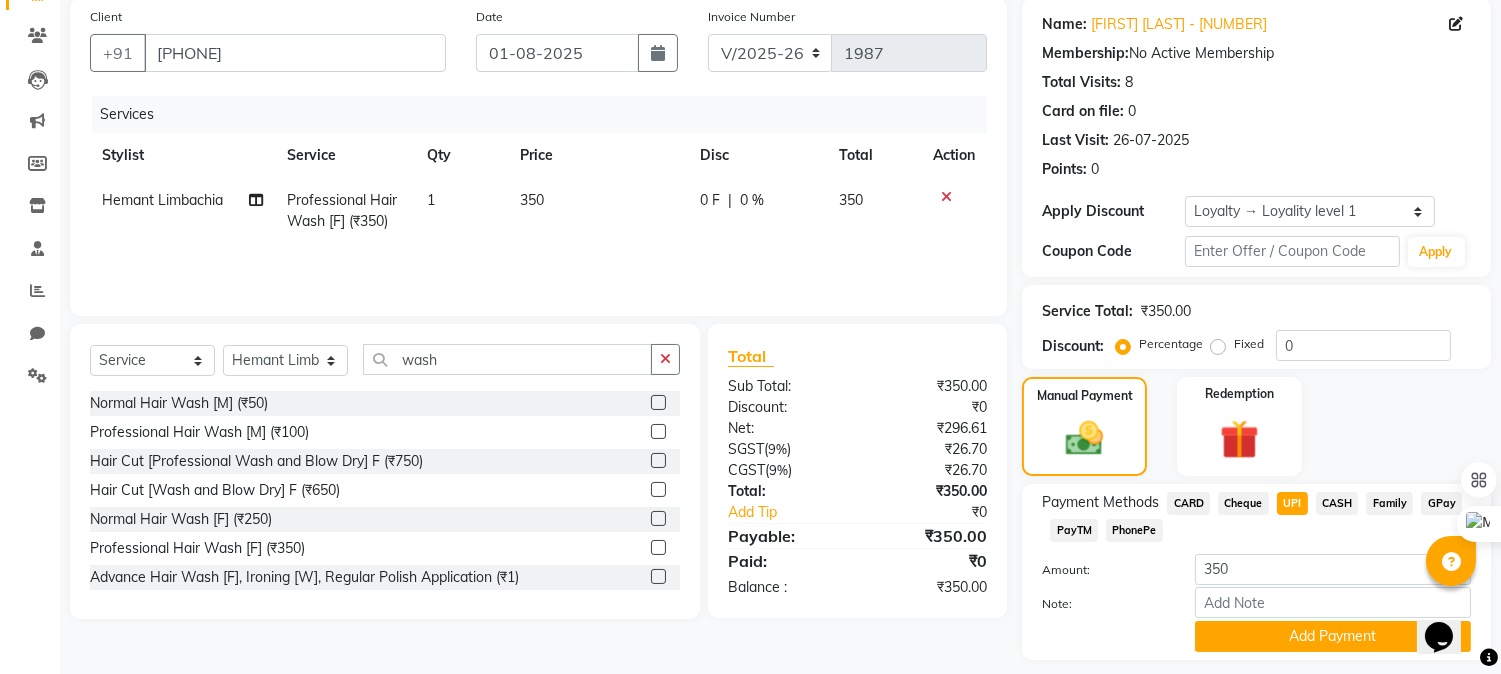 scroll, scrollTop: 208, scrollLeft: 0, axis: vertical 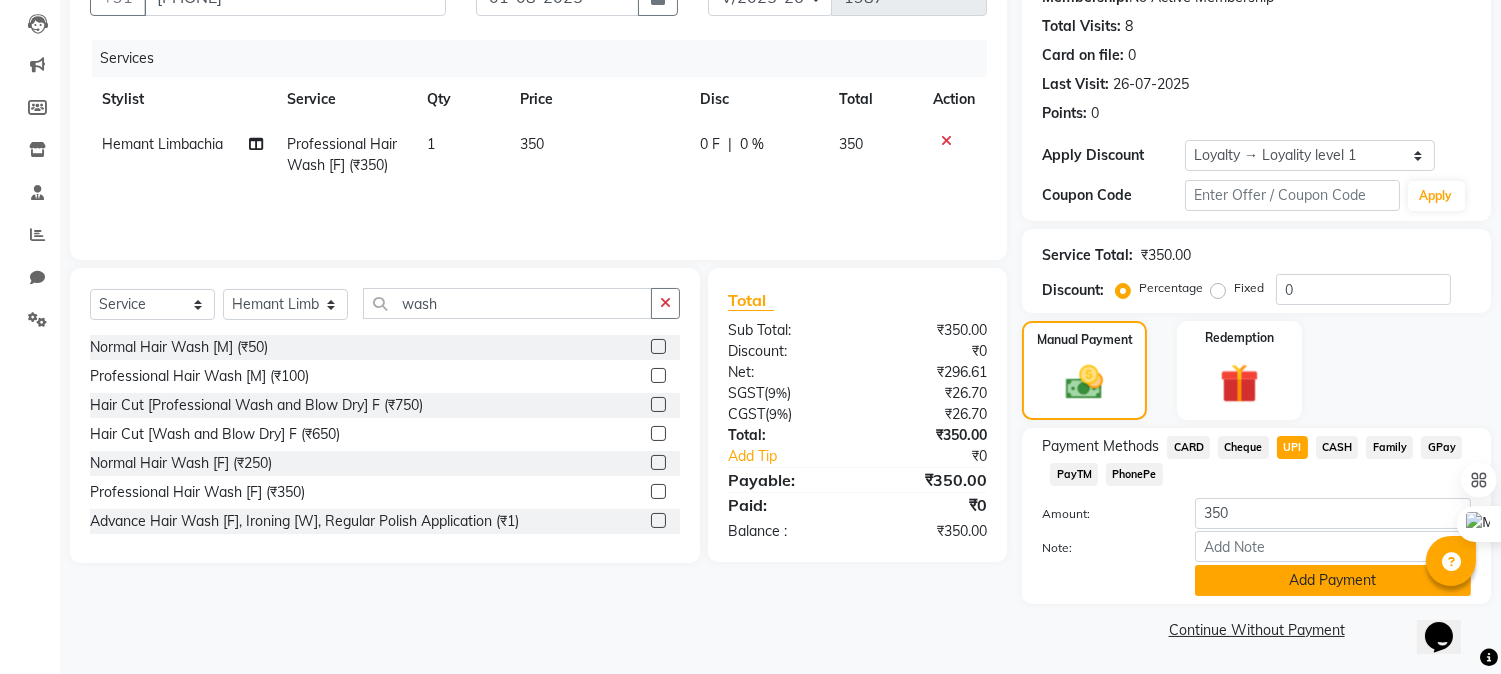 click on "Add Payment" 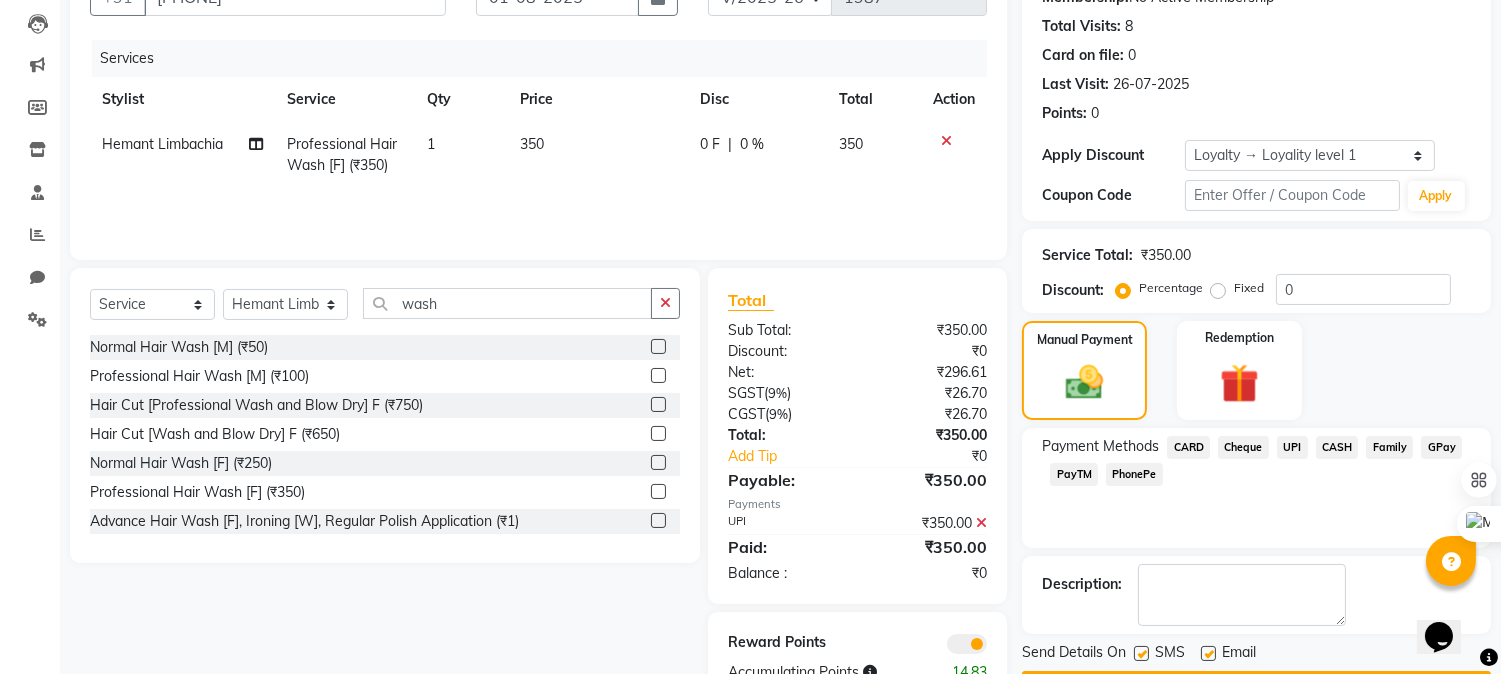scroll, scrollTop: 266, scrollLeft: 0, axis: vertical 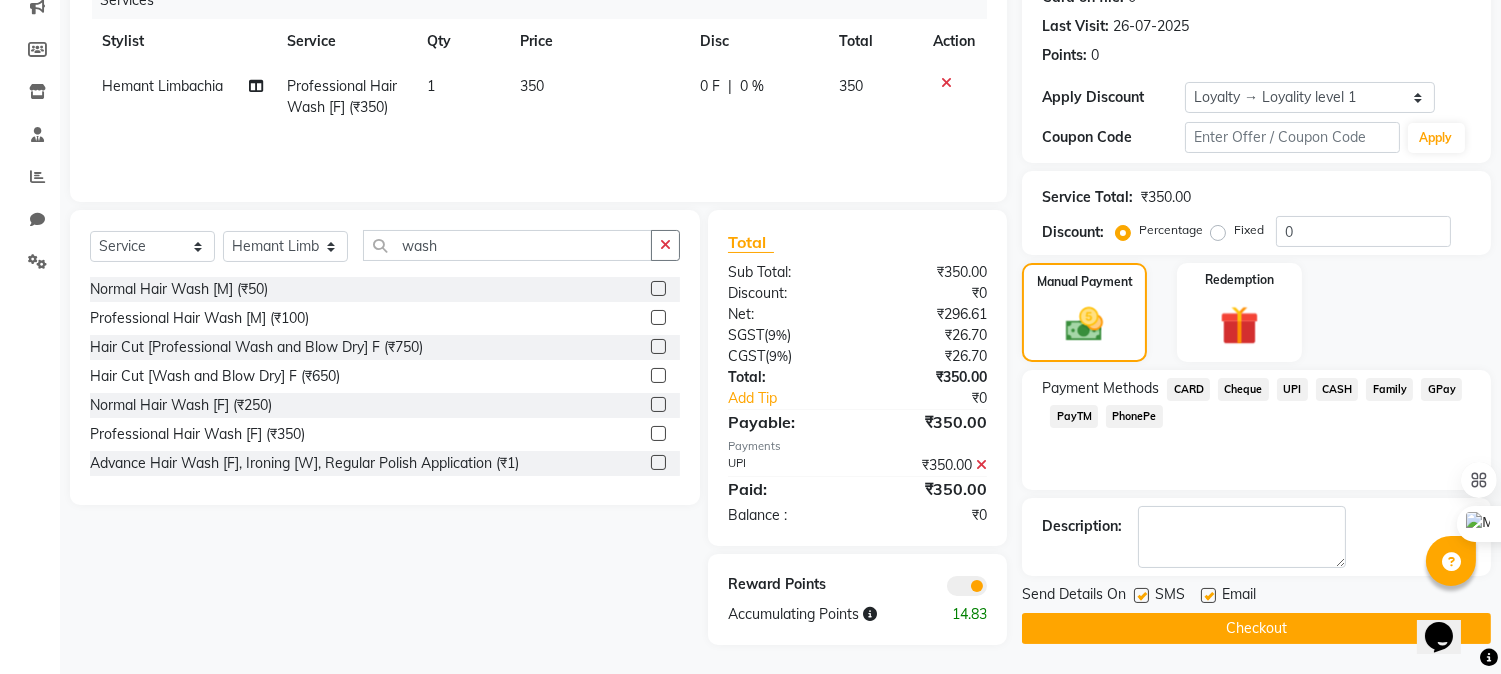 click on "Checkout" 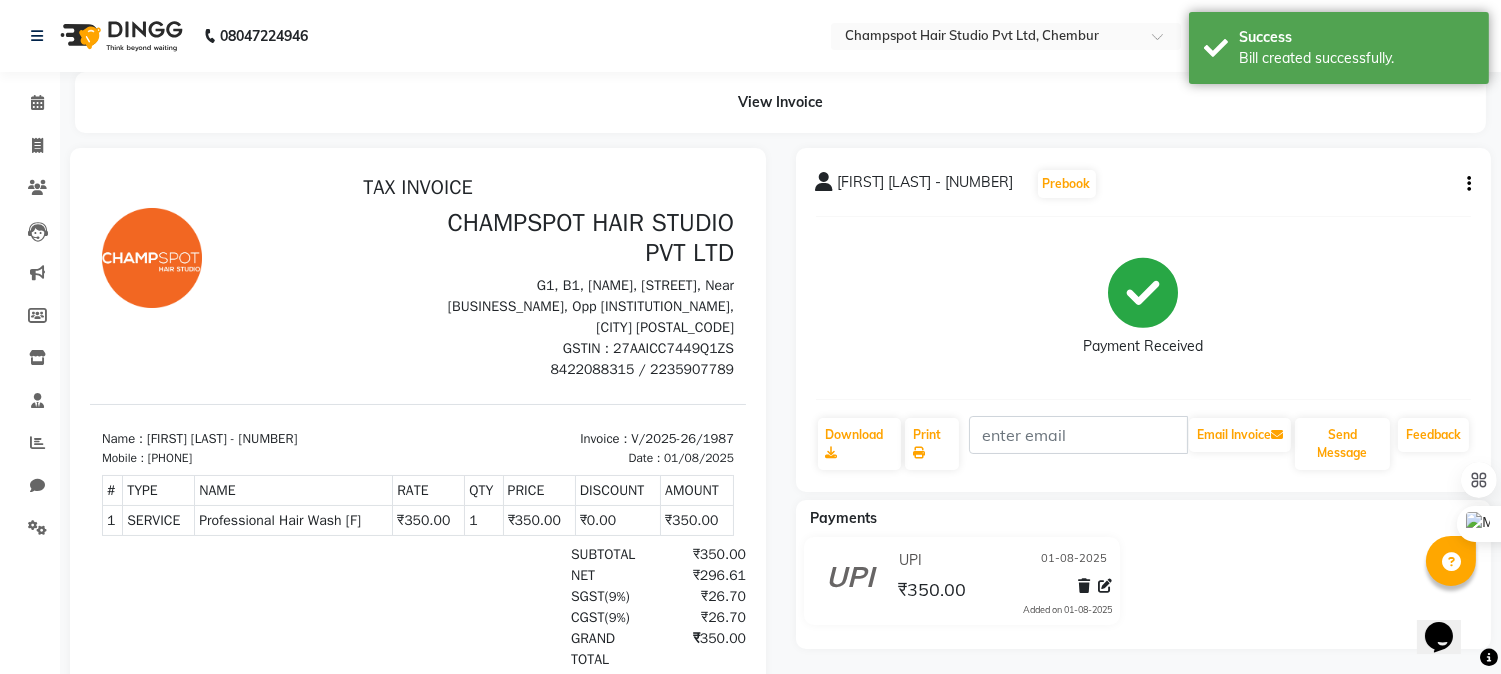 scroll, scrollTop: 0, scrollLeft: 0, axis: both 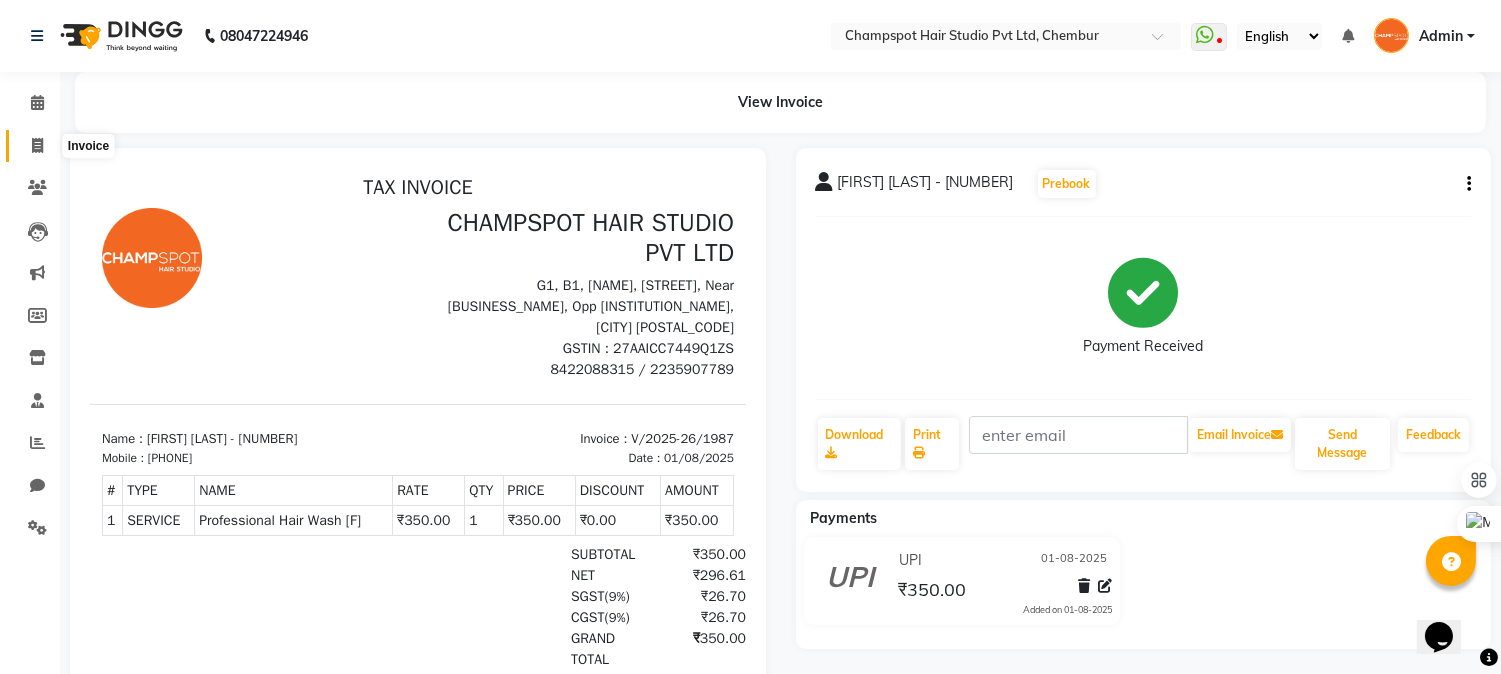 click 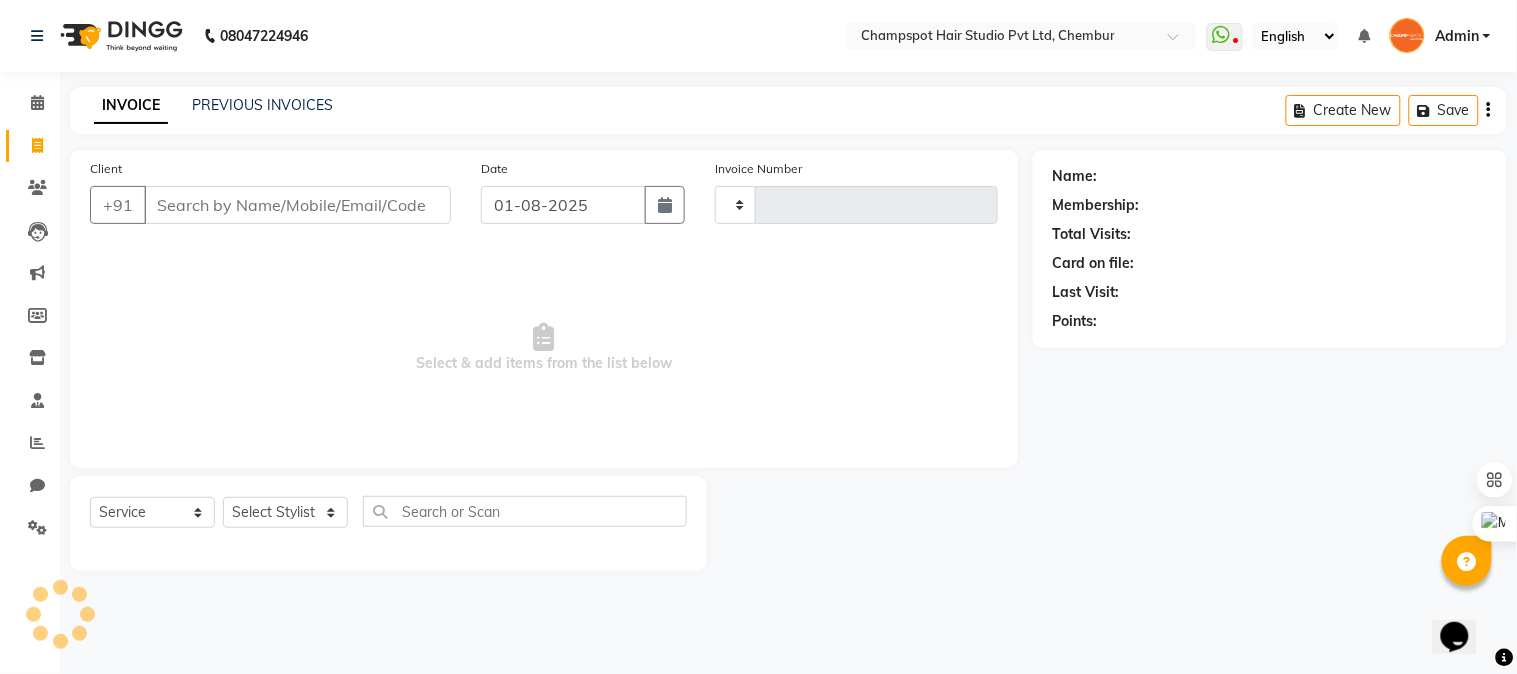 type on "1988" 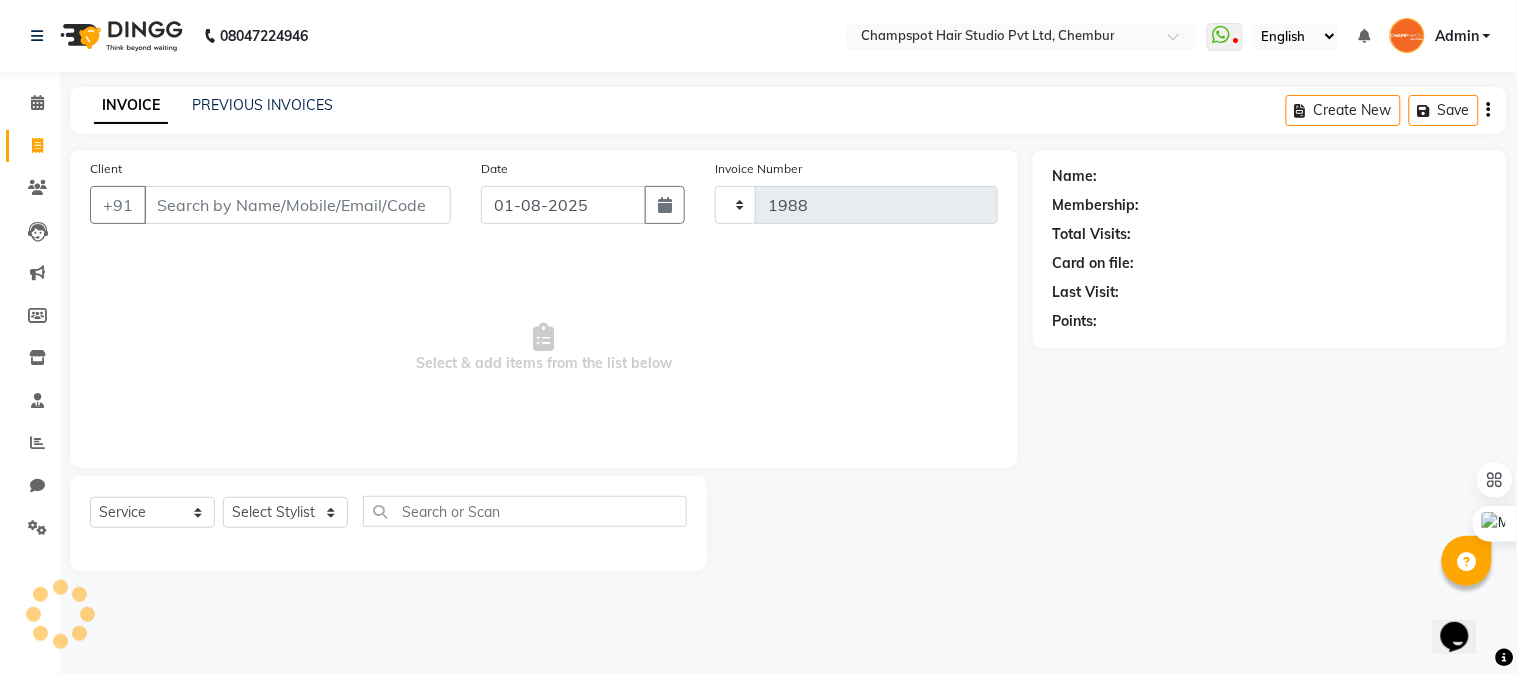 select on "7690" 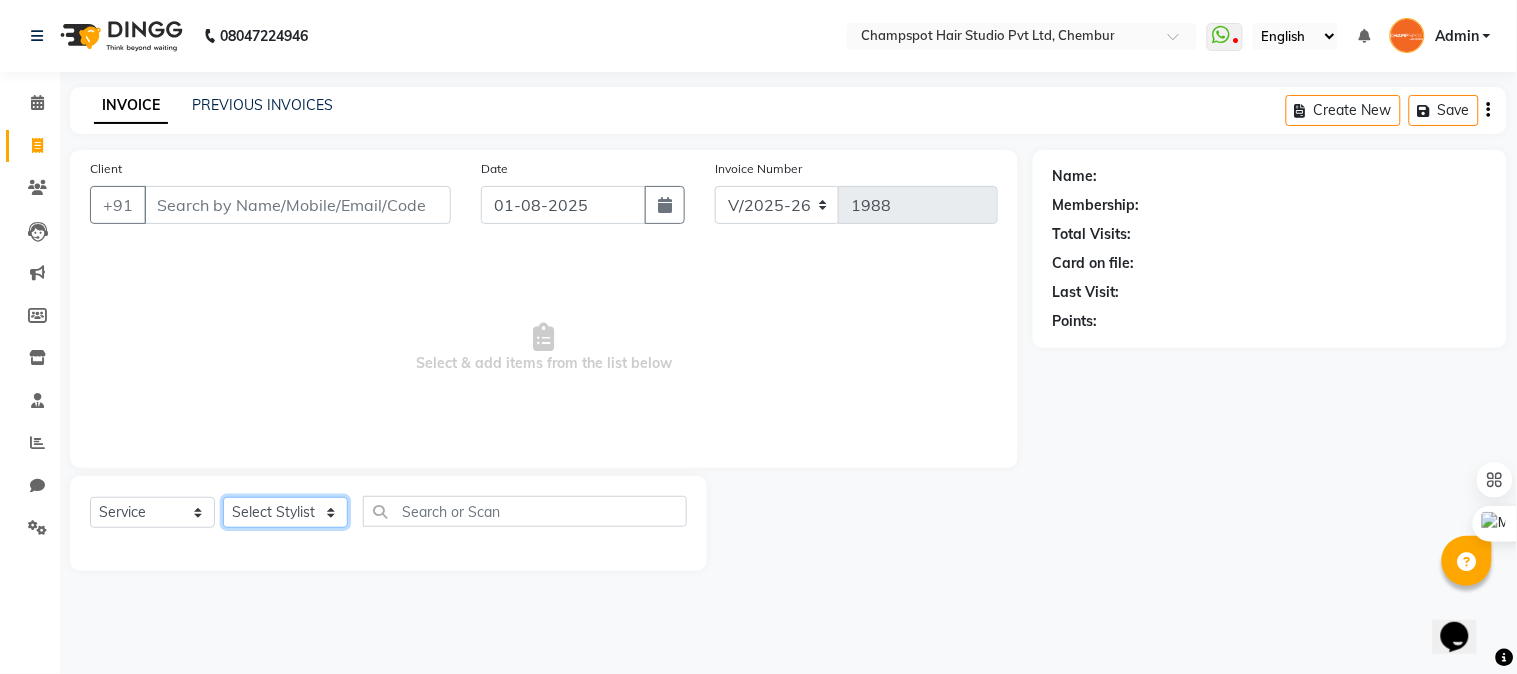 click on "Select Stylist" 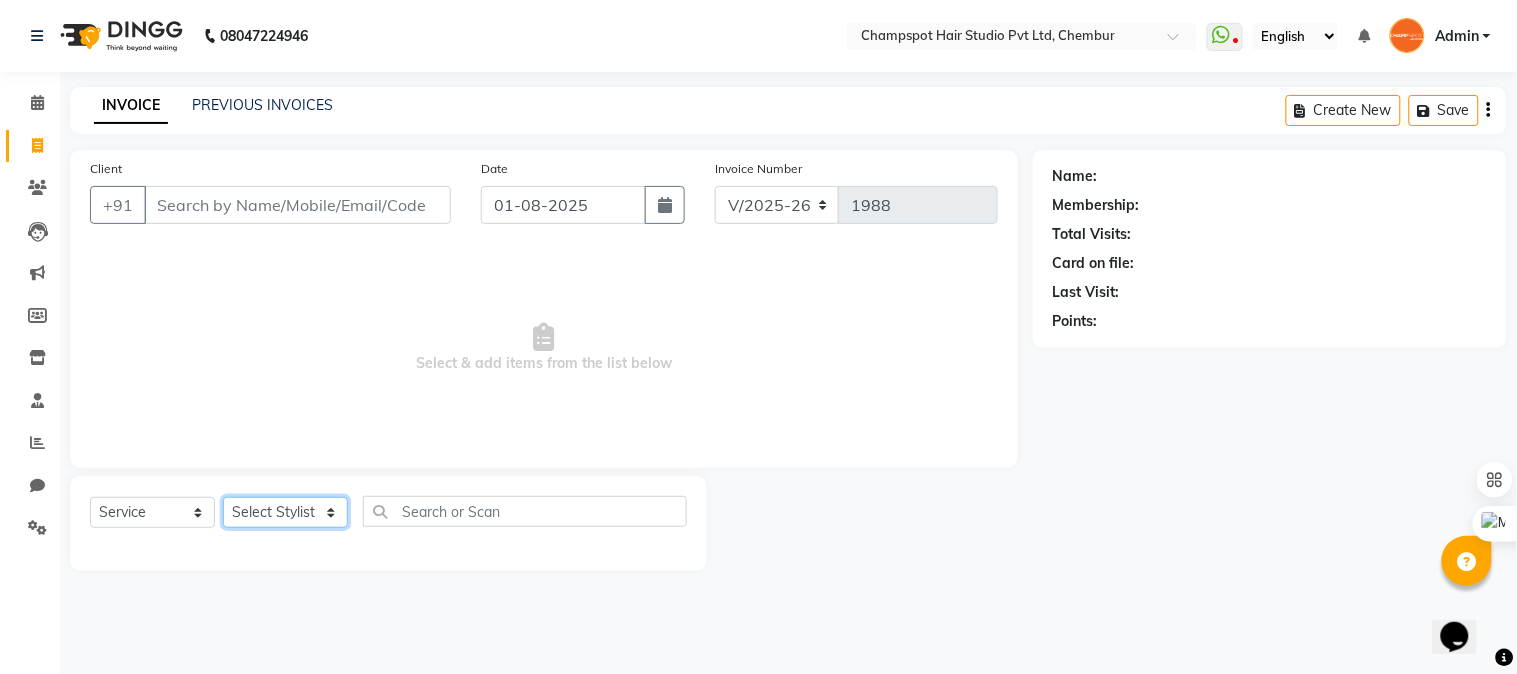 select on "70454" 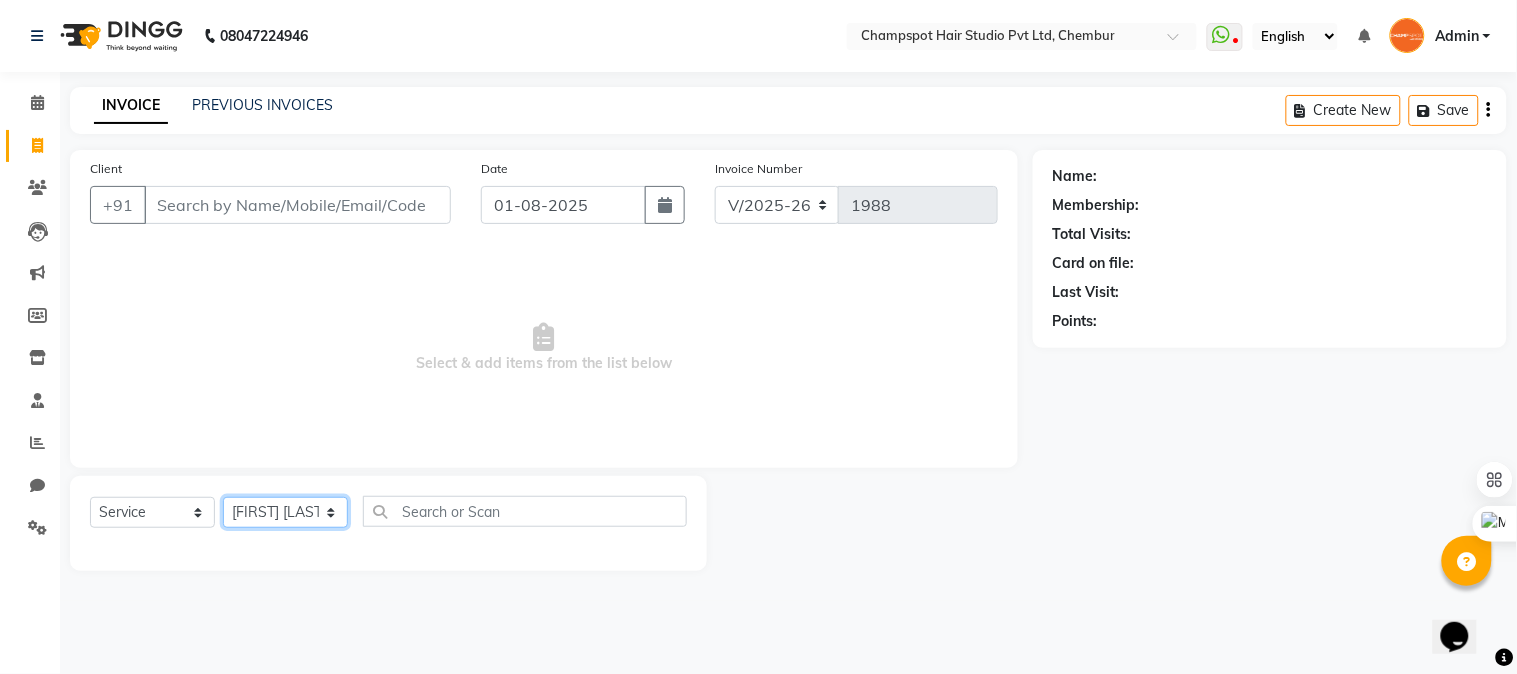 click on "Select Stylist Admin Ahmad Bhavesh Limbachia Falak Shaikh 	Hemant Limbachia Mamta Divekar Mukhtar Shamshad" 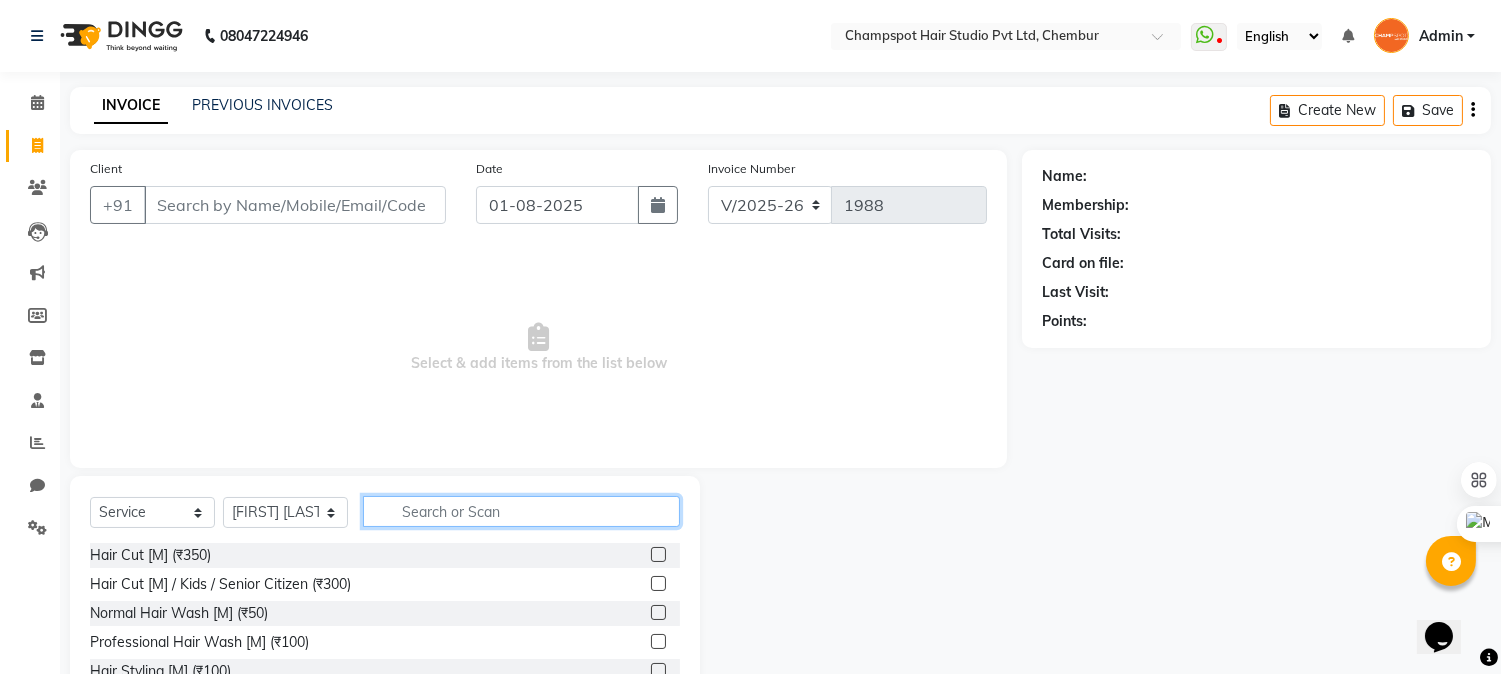 click 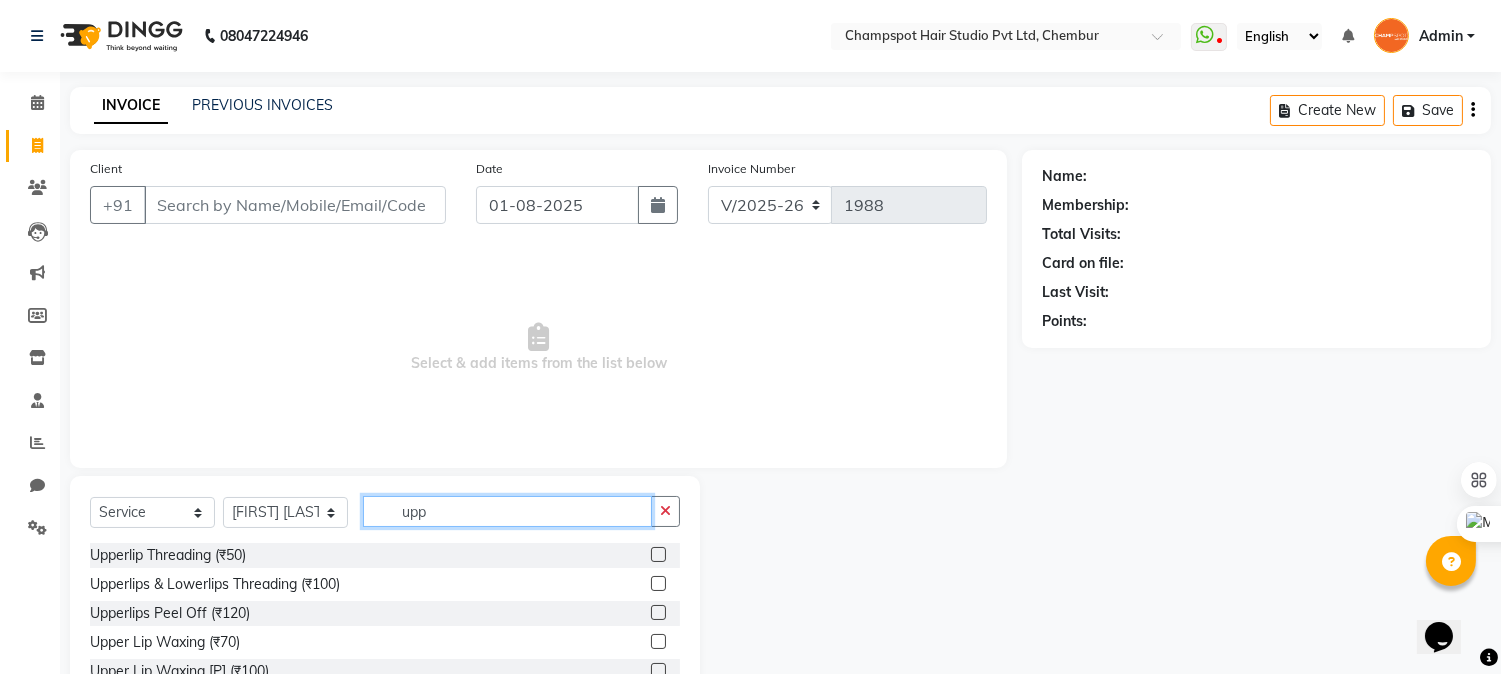 scroll, scrollTop: 126, scrollLeft: 0, axis: vertical 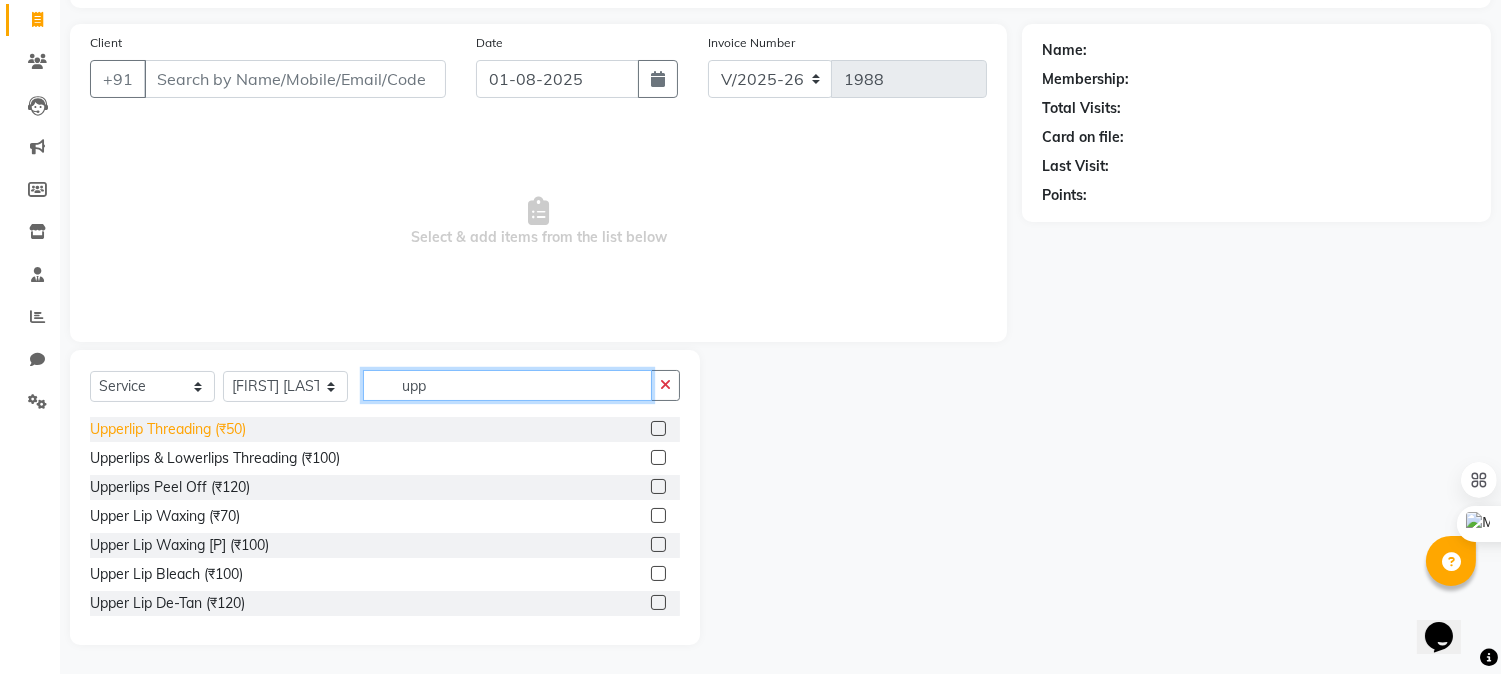type on "upp" 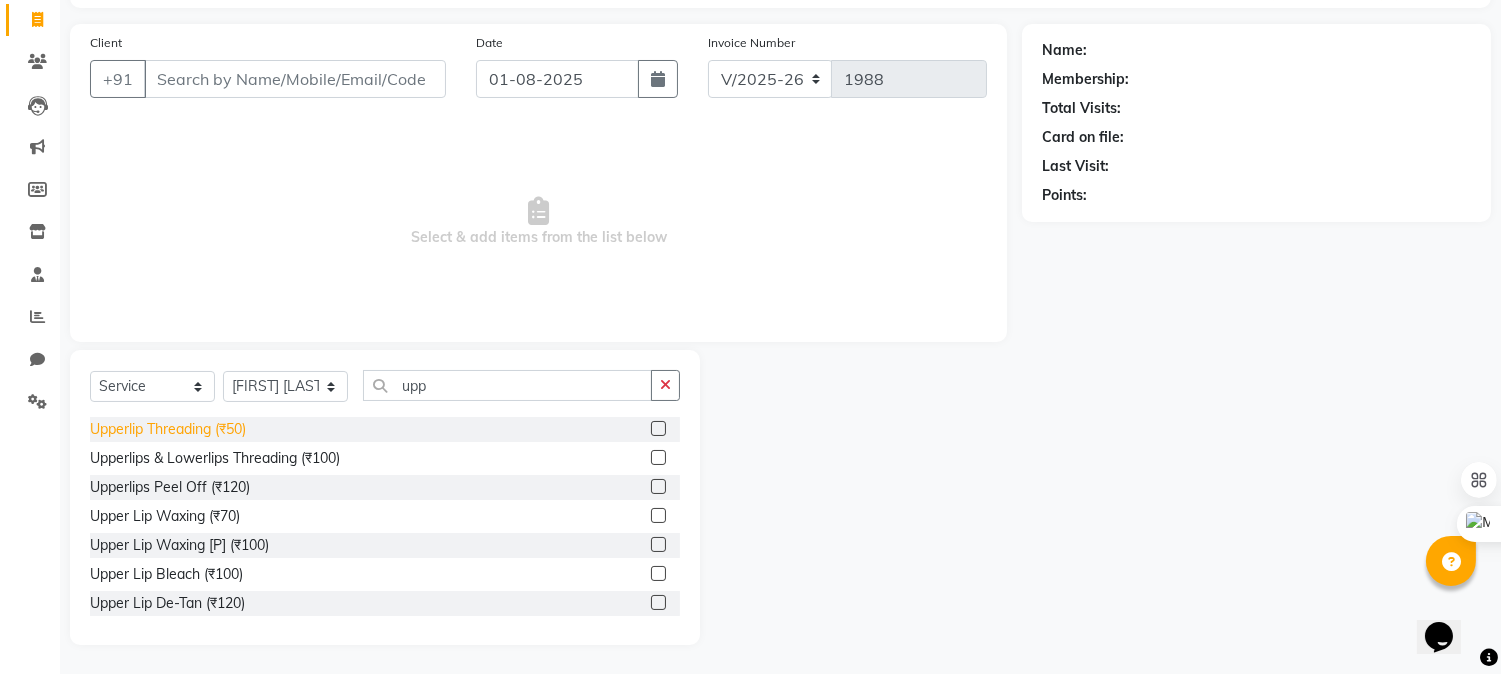 click on "Upperlip Threading (₹50)" 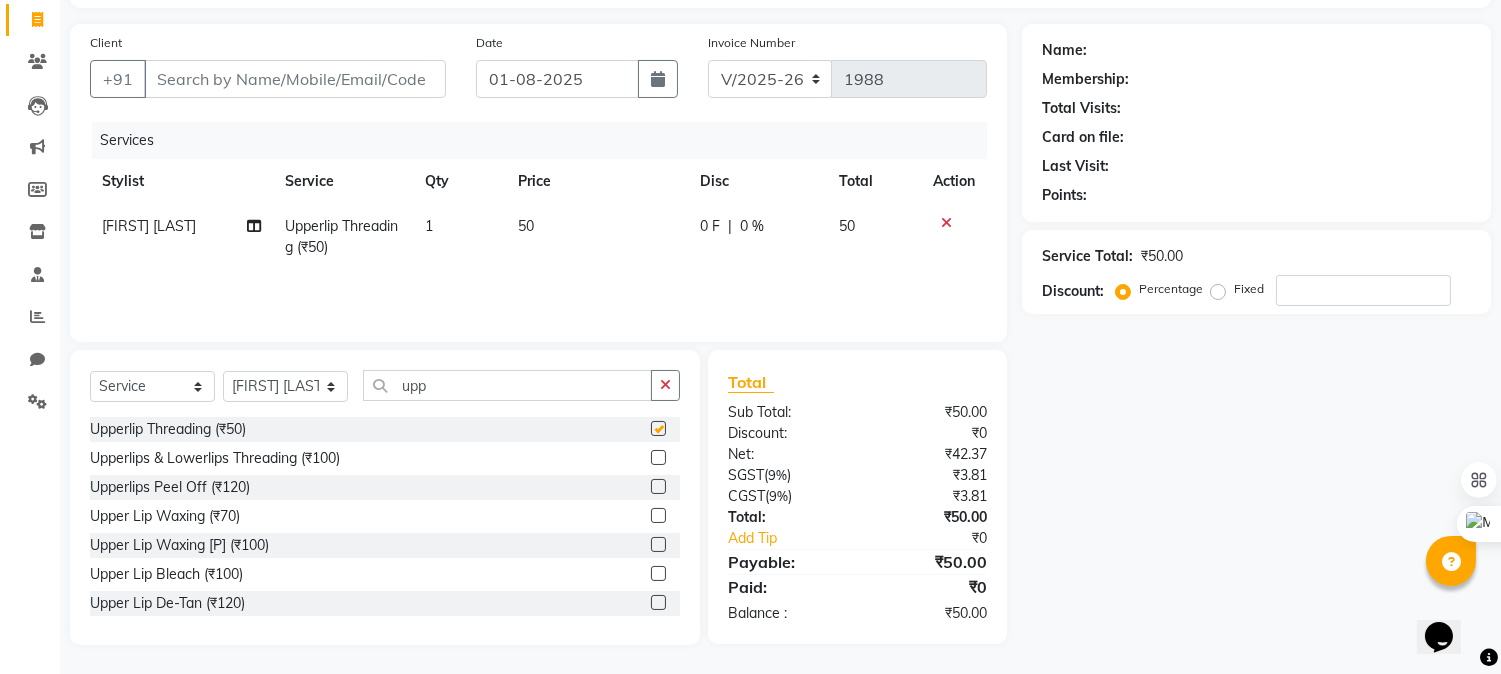 checkbox on "false" 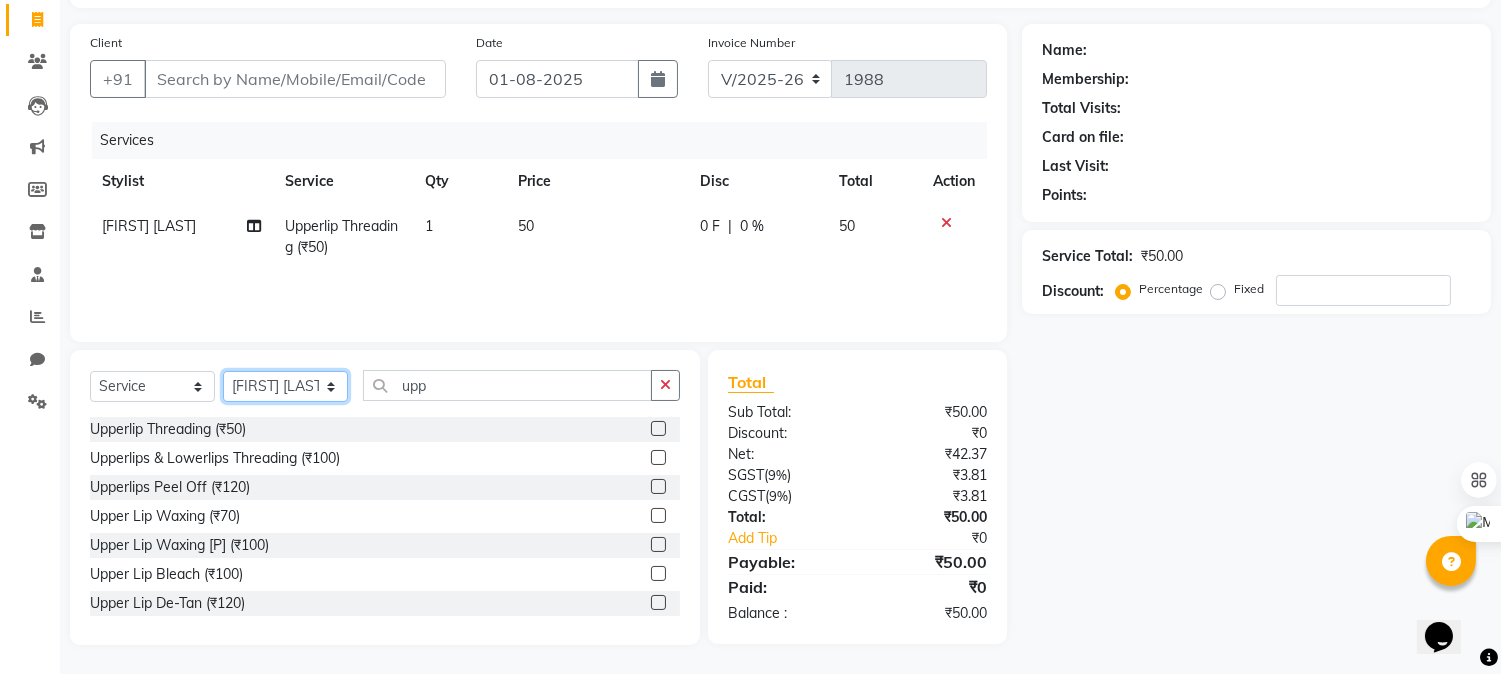 click on "Select Stylist Admin Ahmad Bhavesh Limbachia Falak Shaikh 	Hemant Limbachia Mamta Divekar Mukhtar Shamshad" 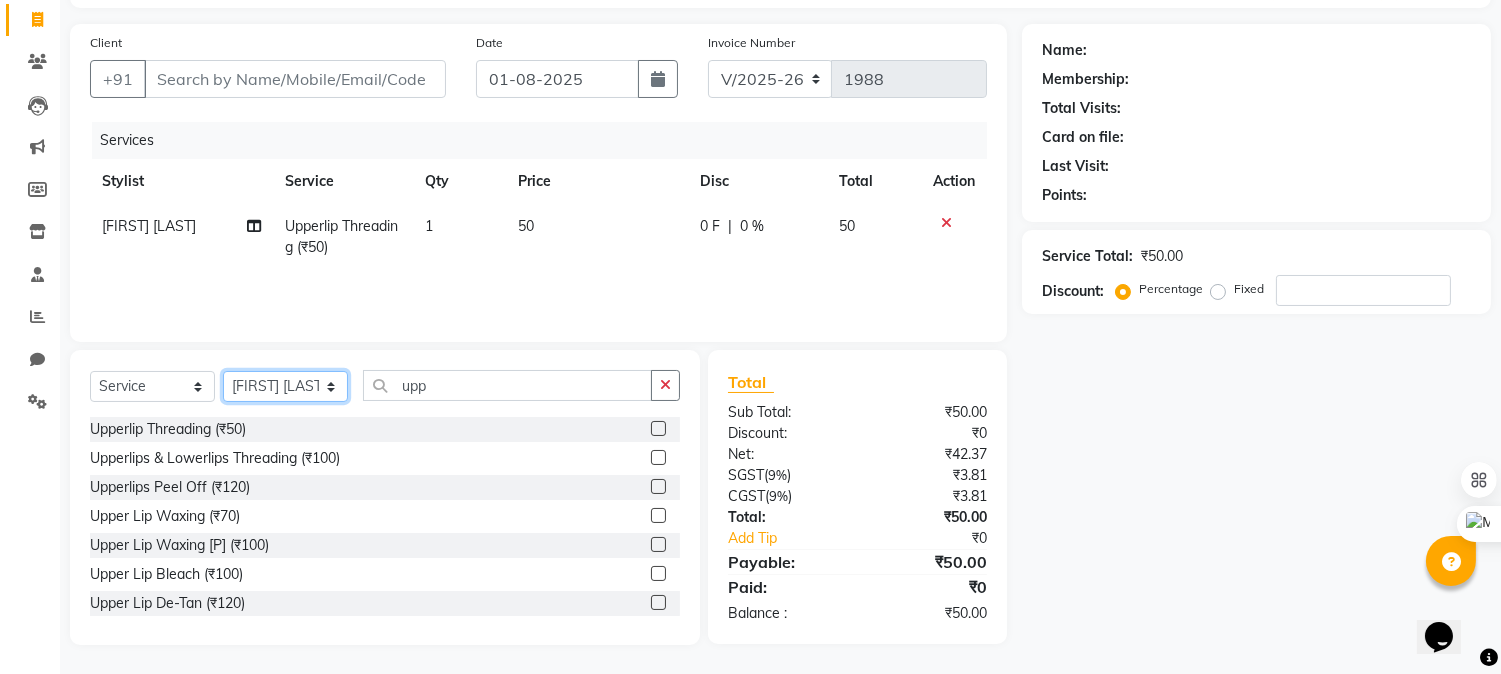 select on "69007" 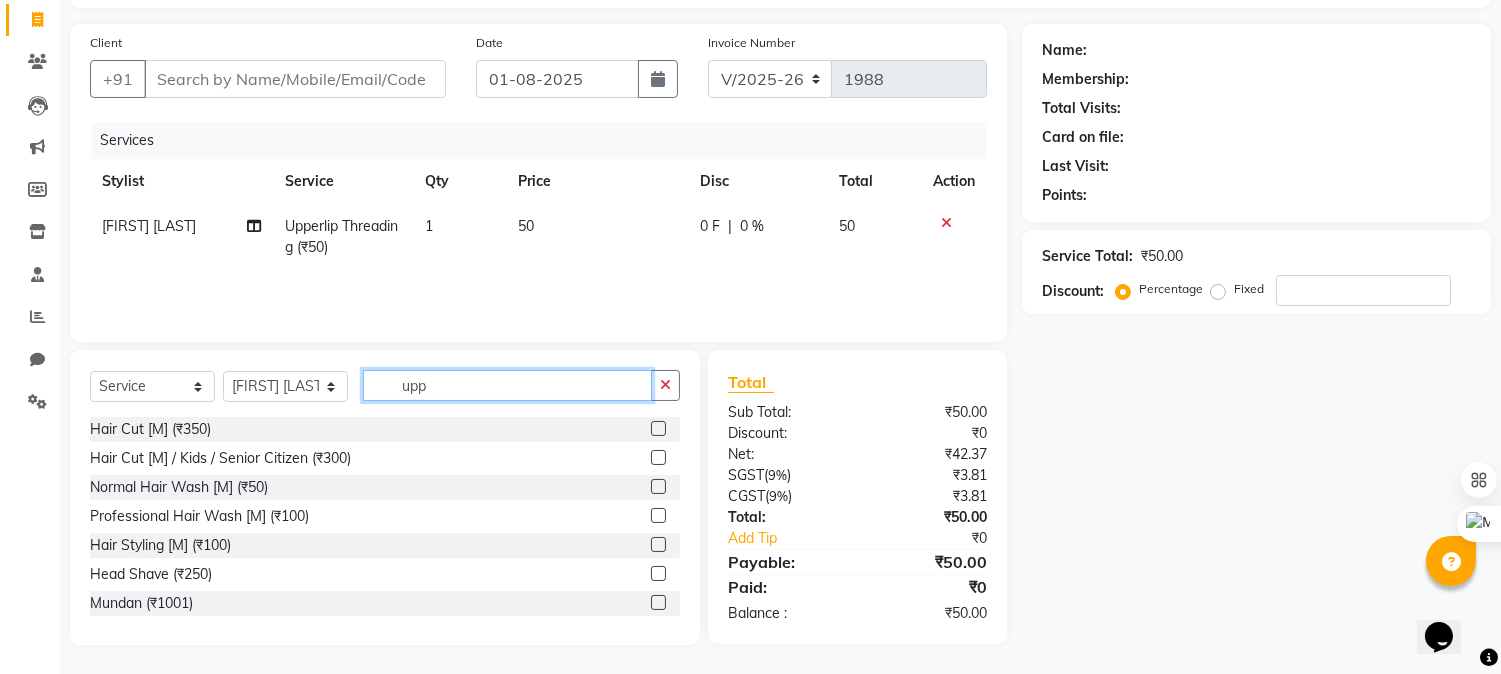 drag, startPoint x: 460, startPoint y: 371, endPoint x: 204, endPoint y: 370, distance: 256.00195 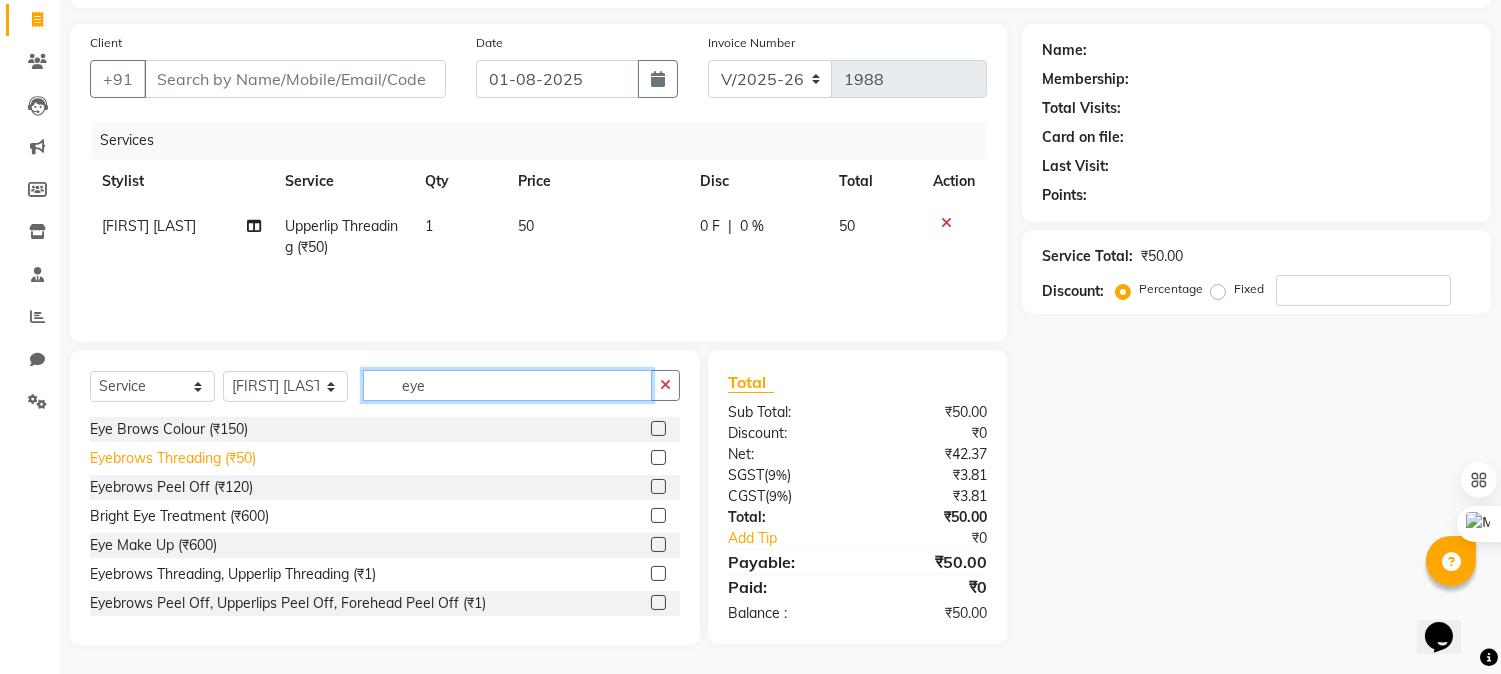 type on "eye" 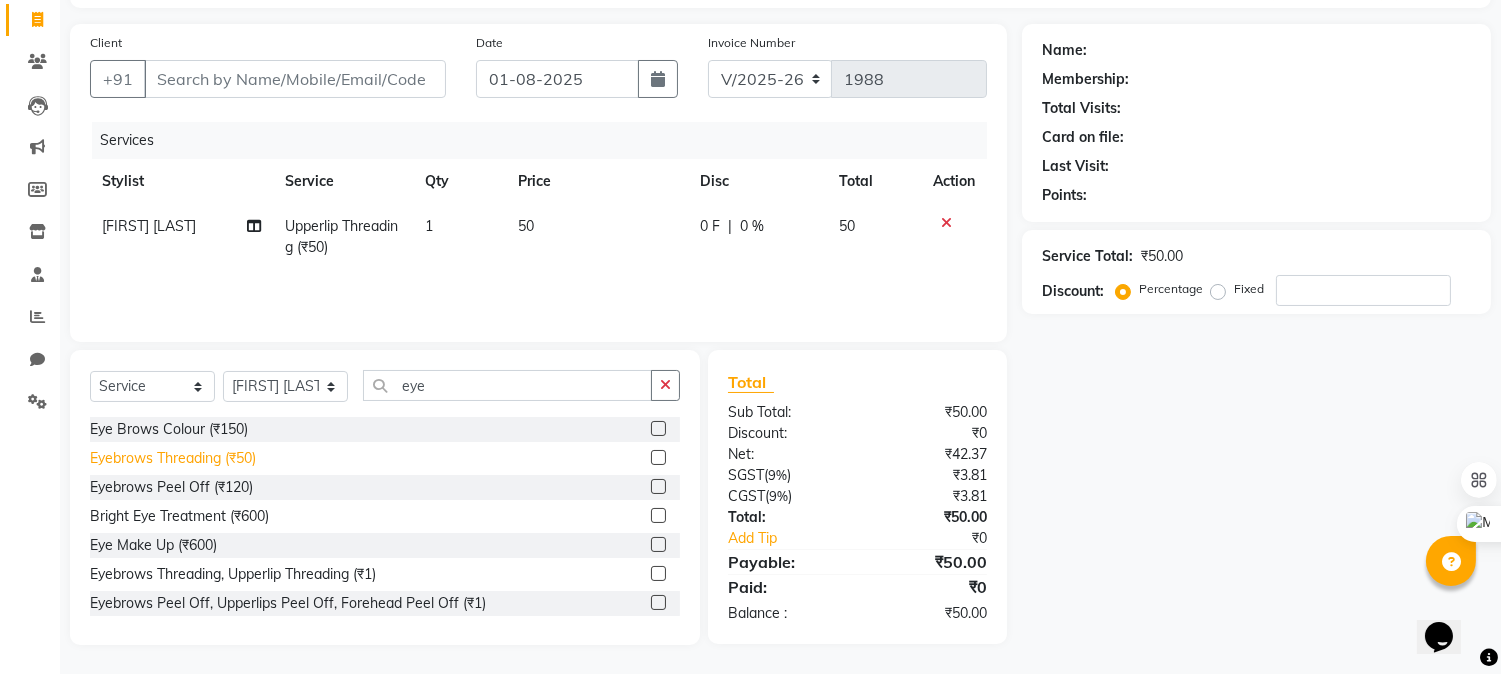 click on "Eyebrows Threading (₹50)" 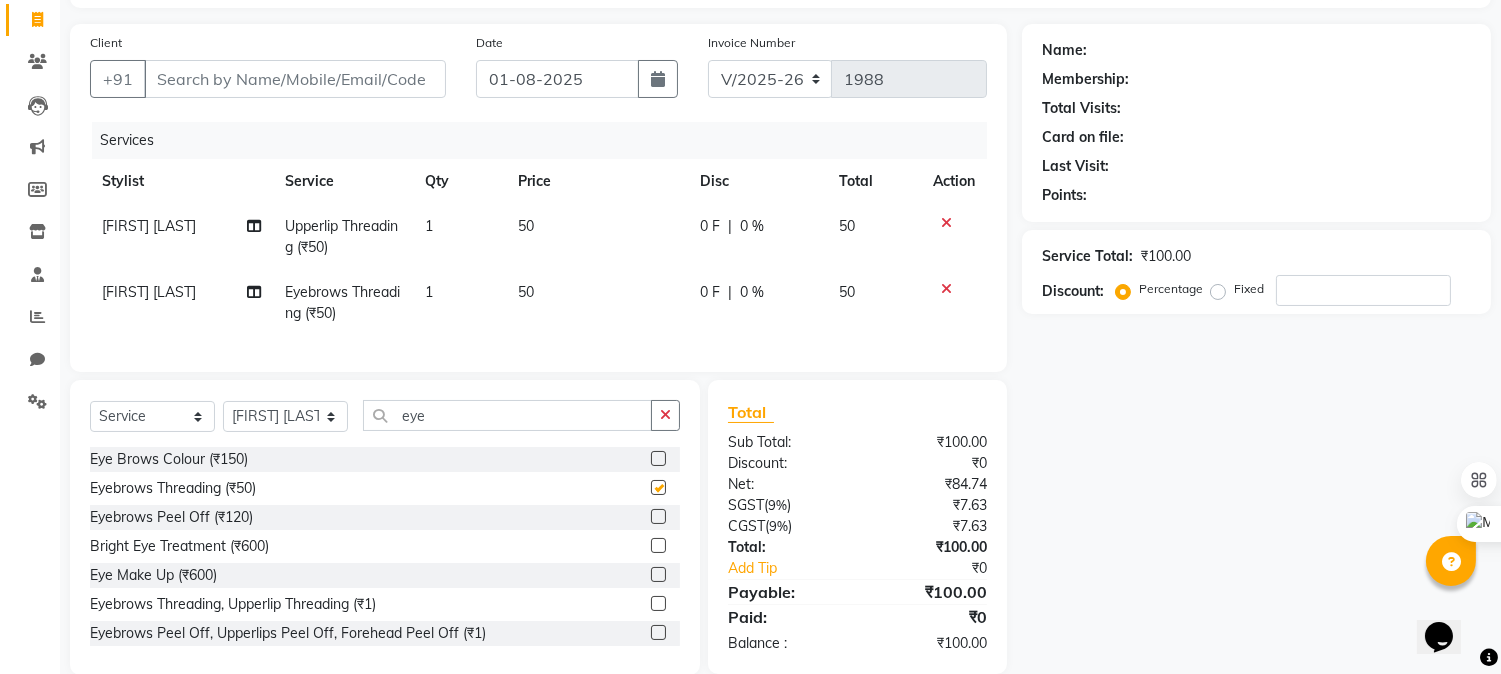 checkbox on "false" 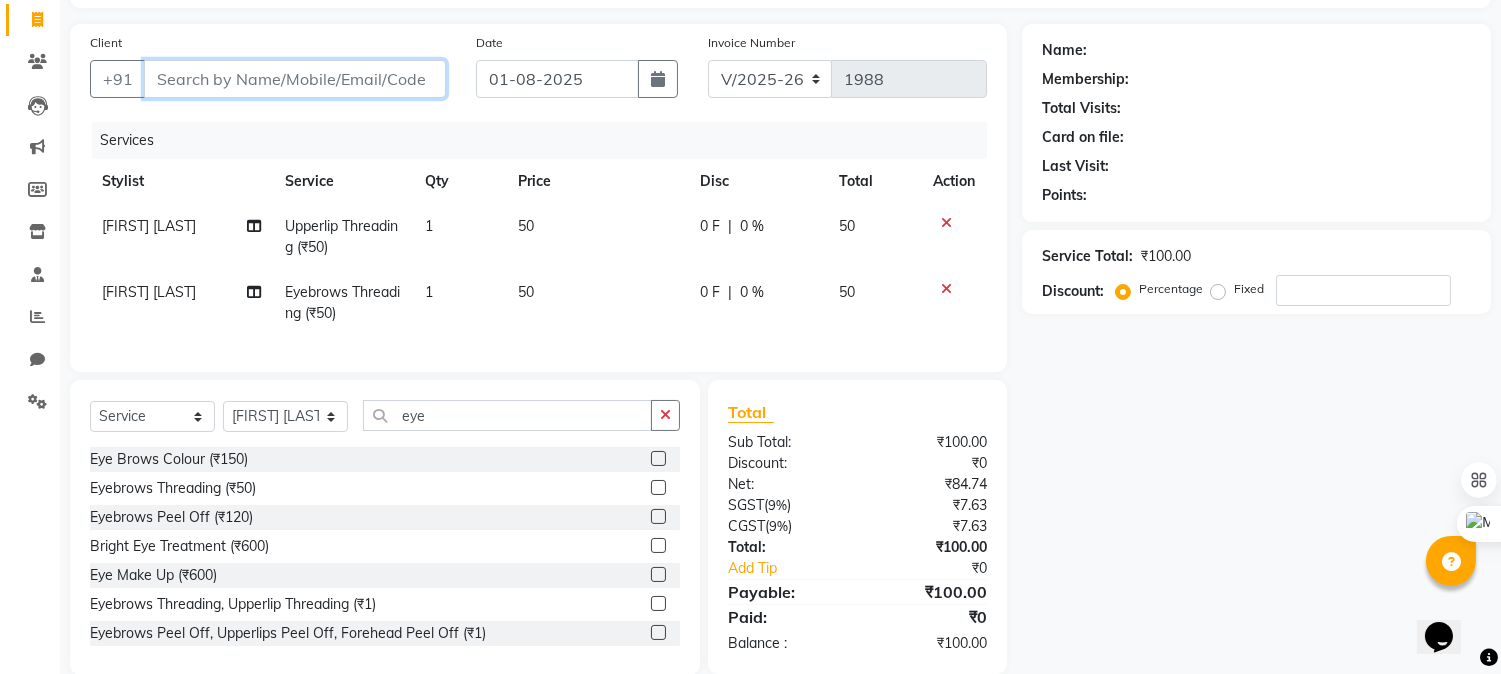 click on "Client" at bounding box center (295, 79) 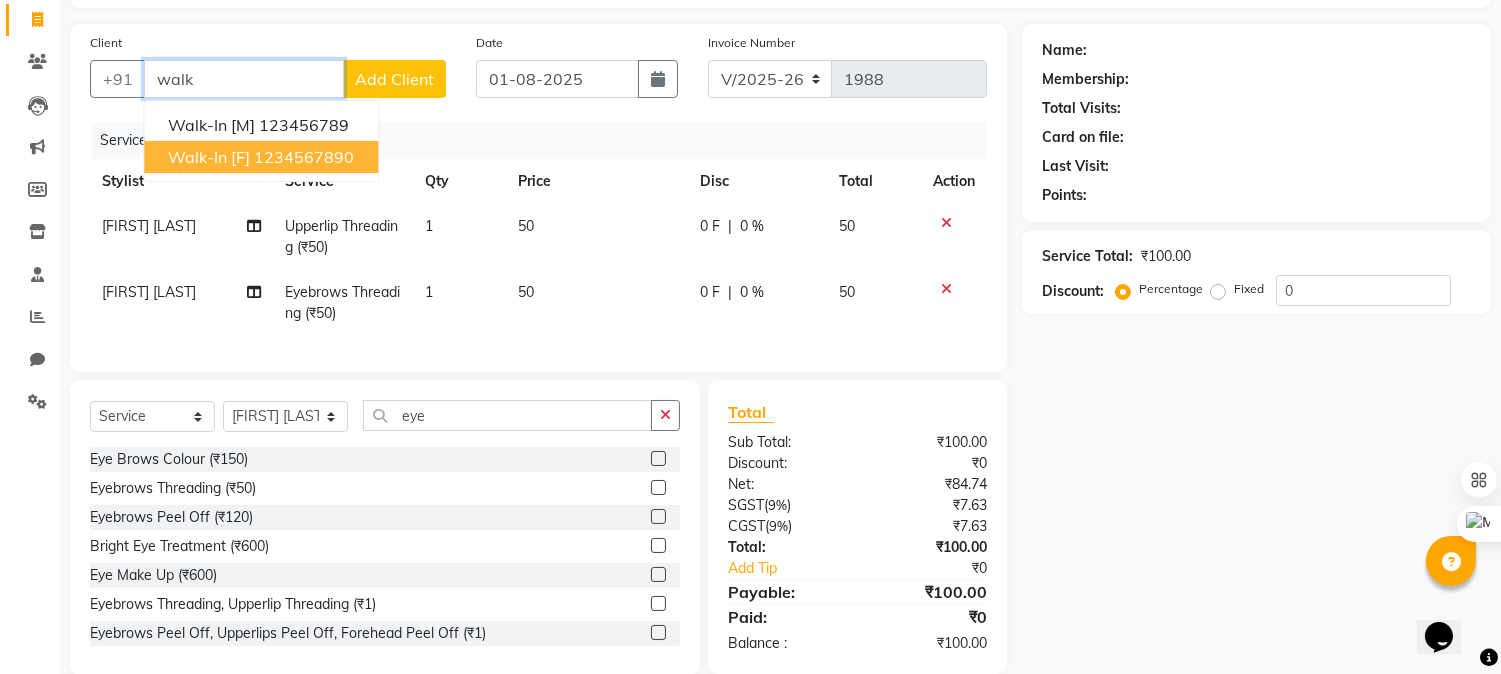 click on "Walk-In [F]  1234567890" at bounding box center (261, 157) 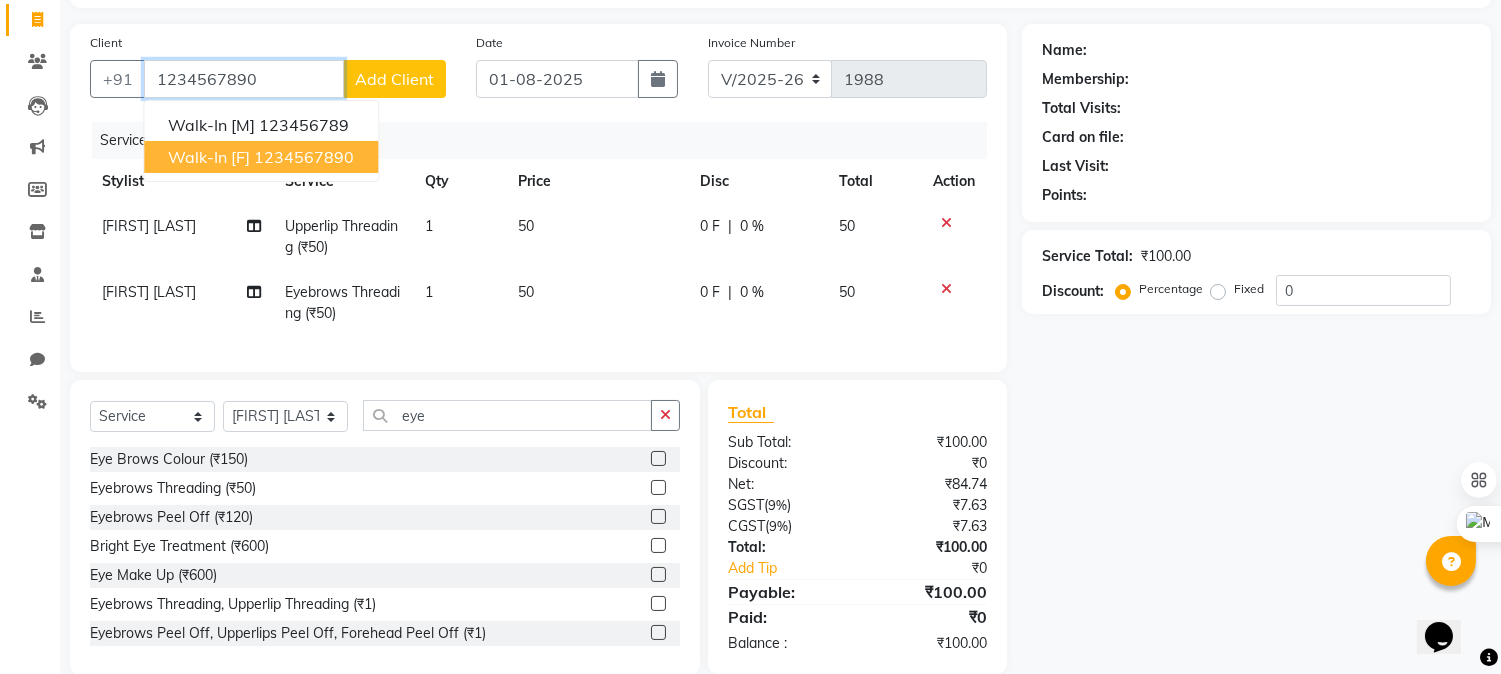 type on "1234567890" 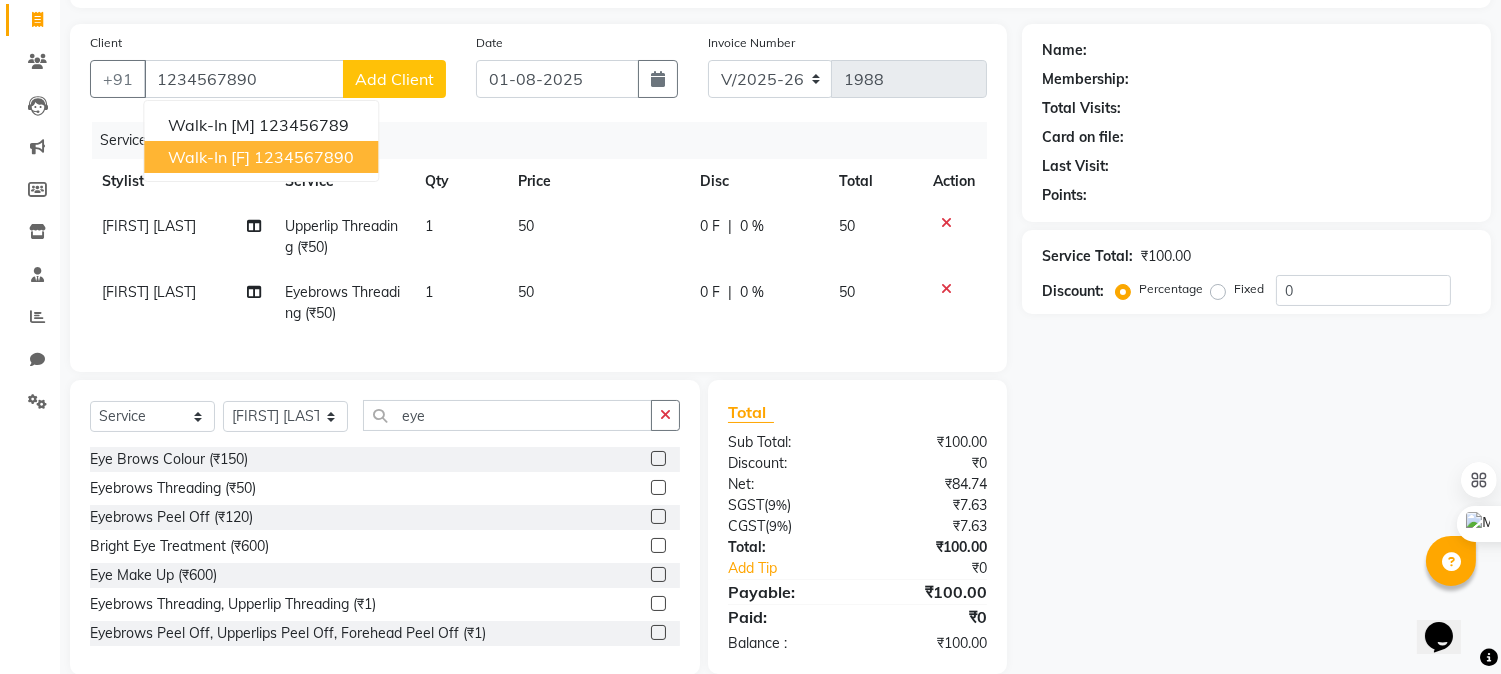 select on "1: Object" 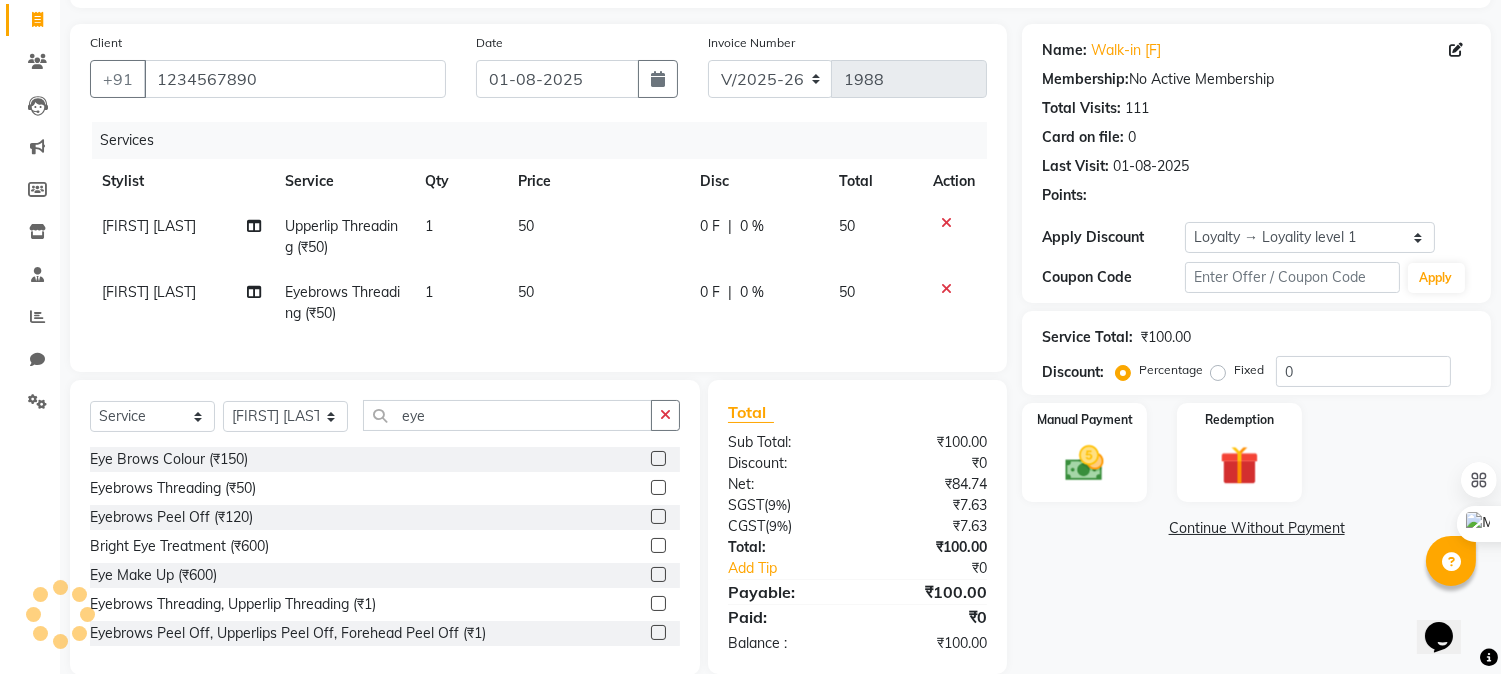 scroll, scrollTop: 173, scrollLeft: 0, axis: vertical 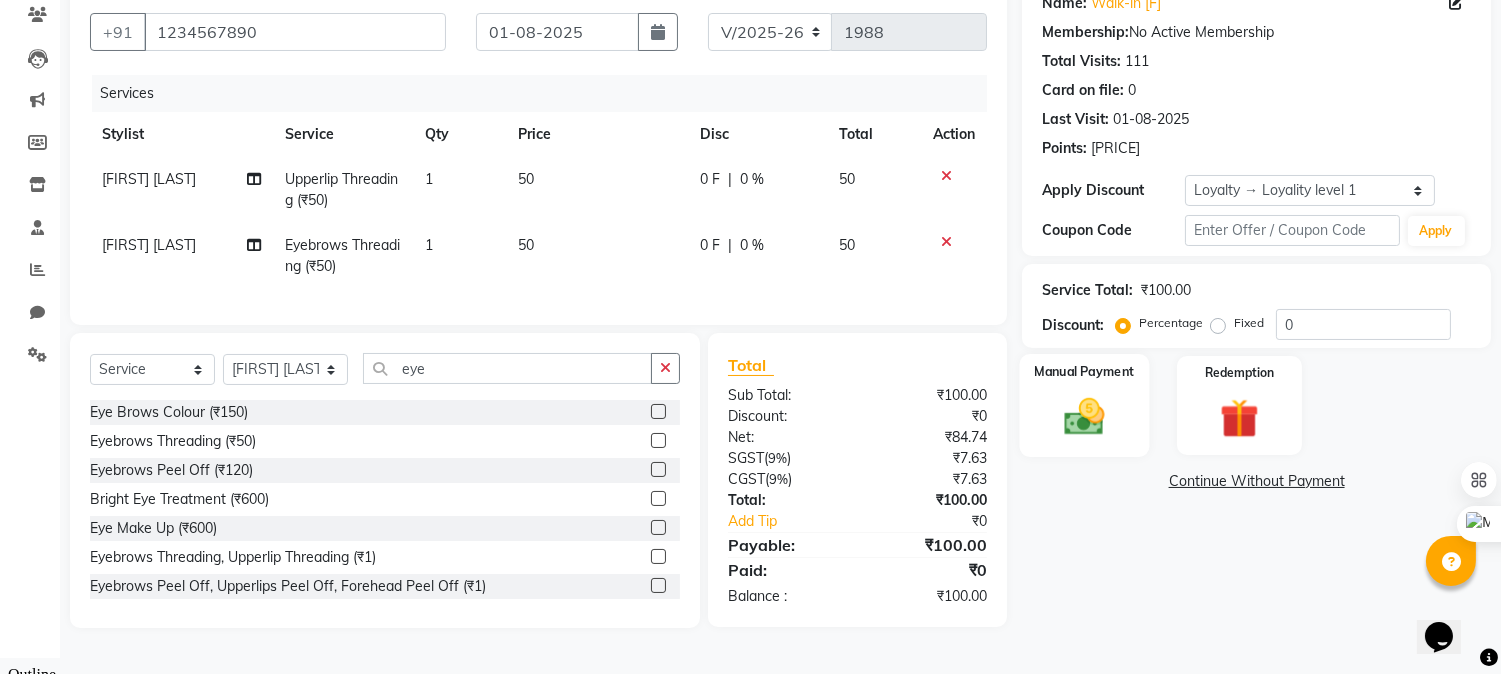 click 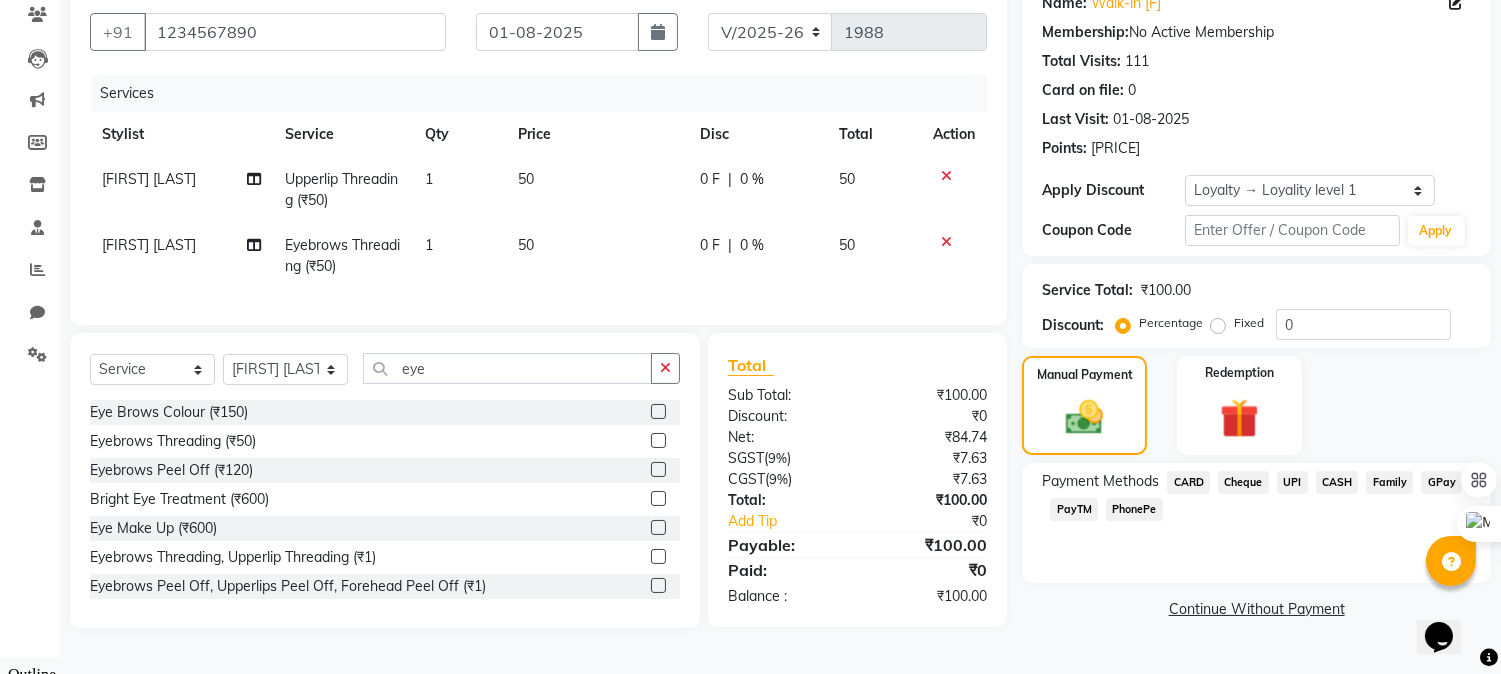 click on "UPI" 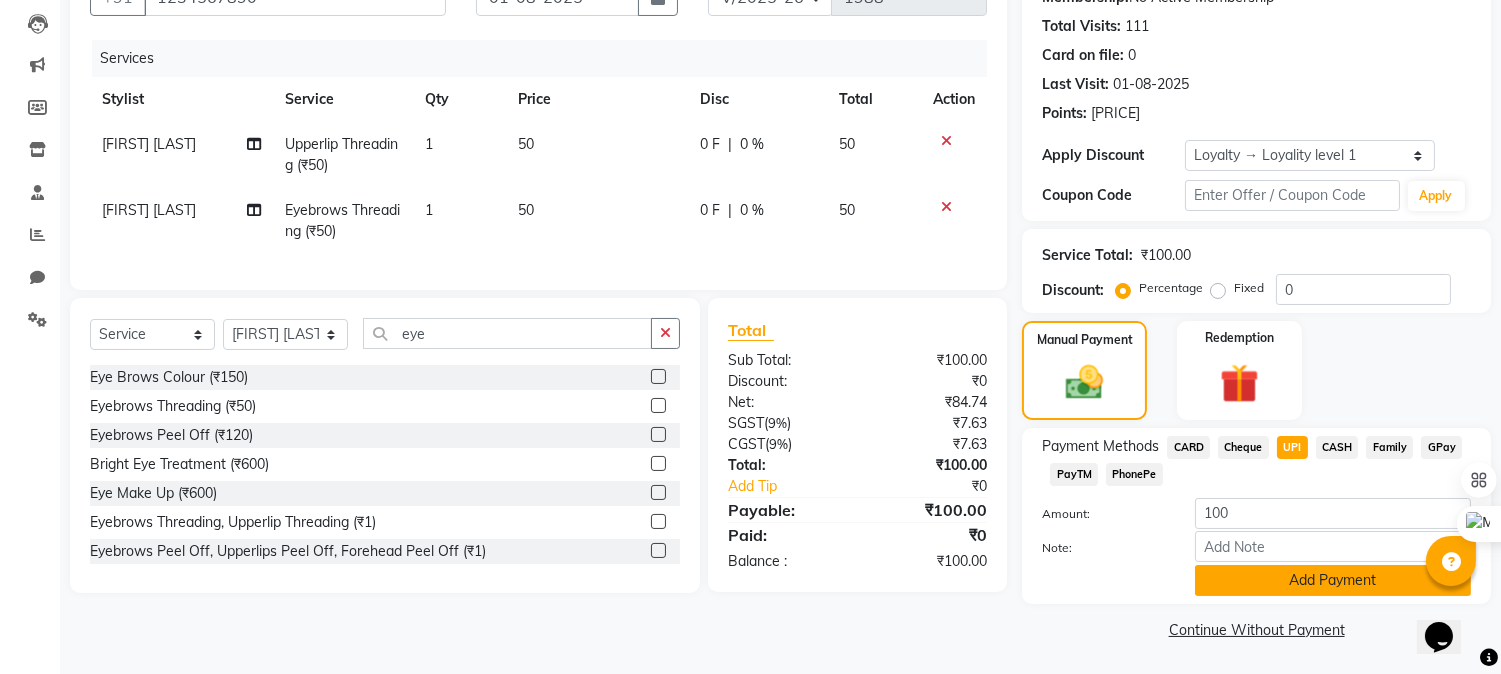 click on "Add Payment" 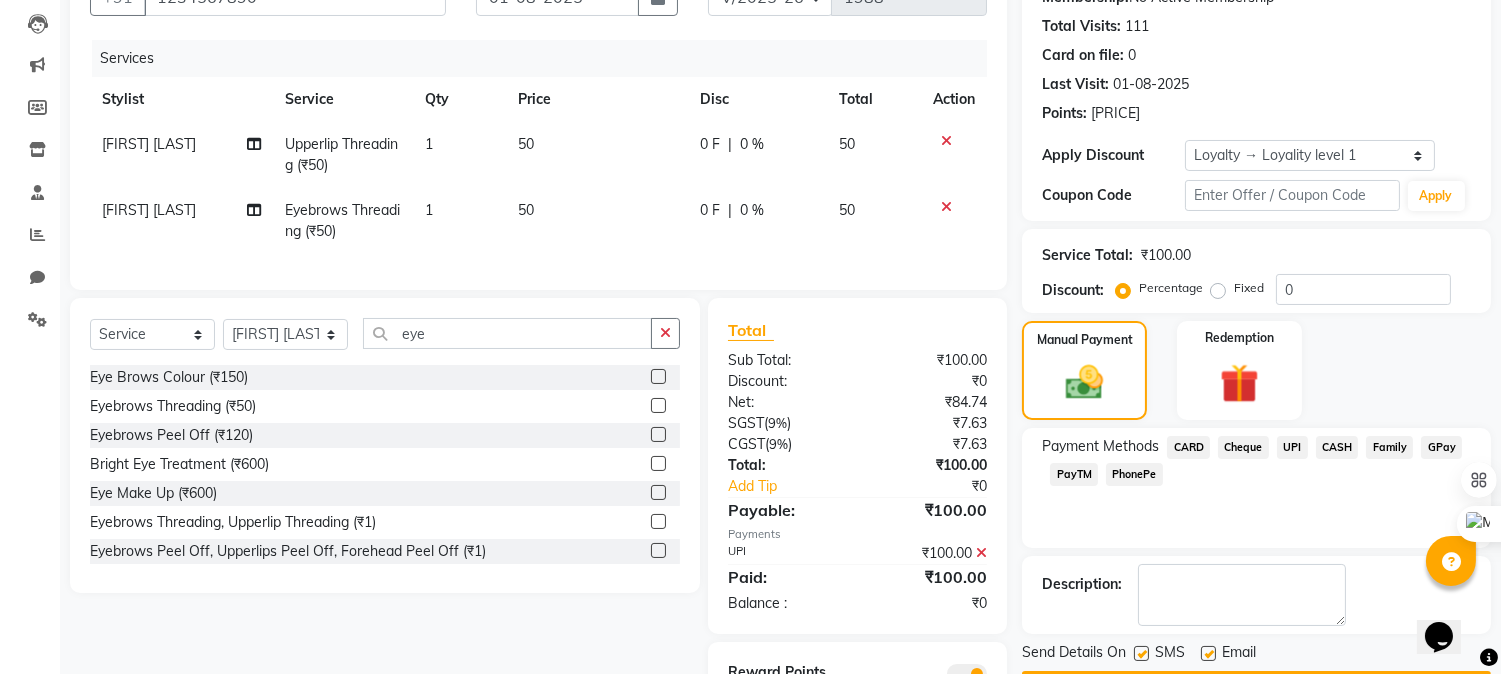 scroll, scrollTop: 313, scrollLeft: 0, axis: vertical 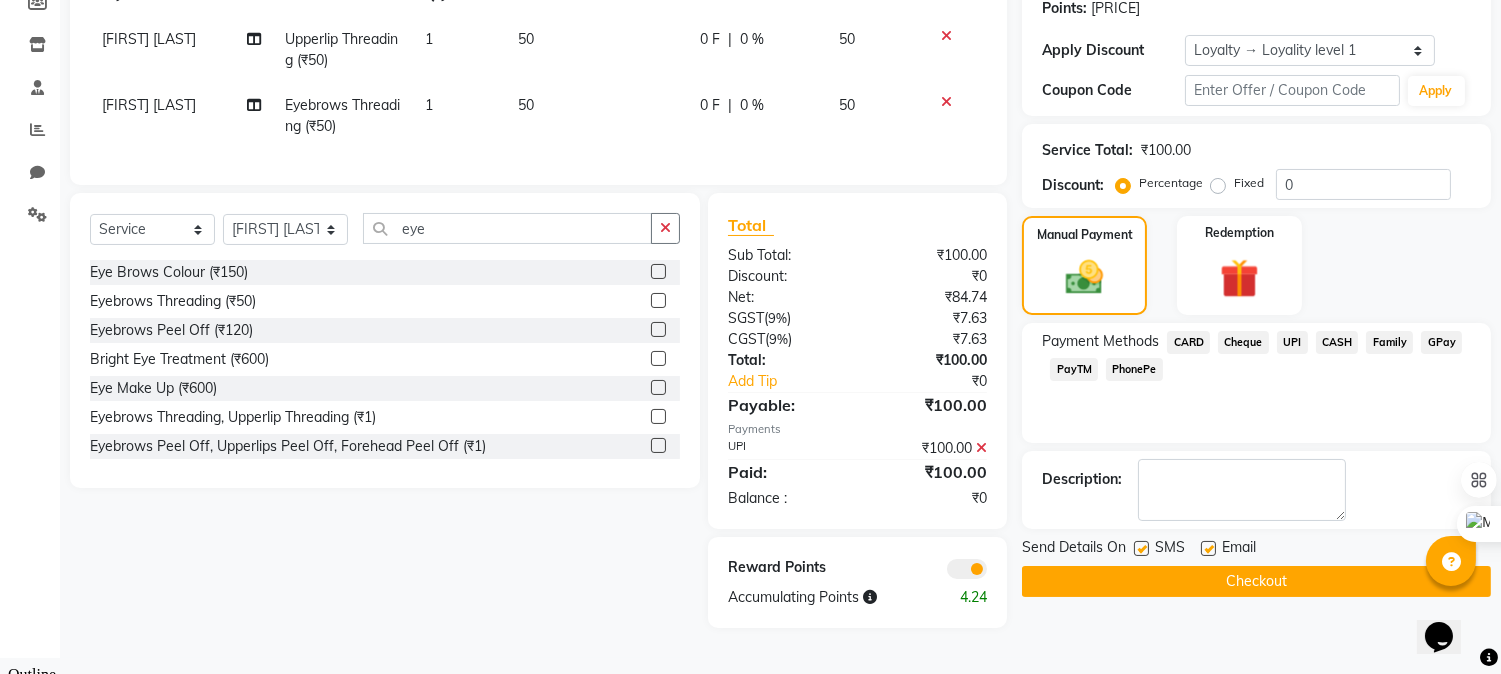 click on "Checkout" 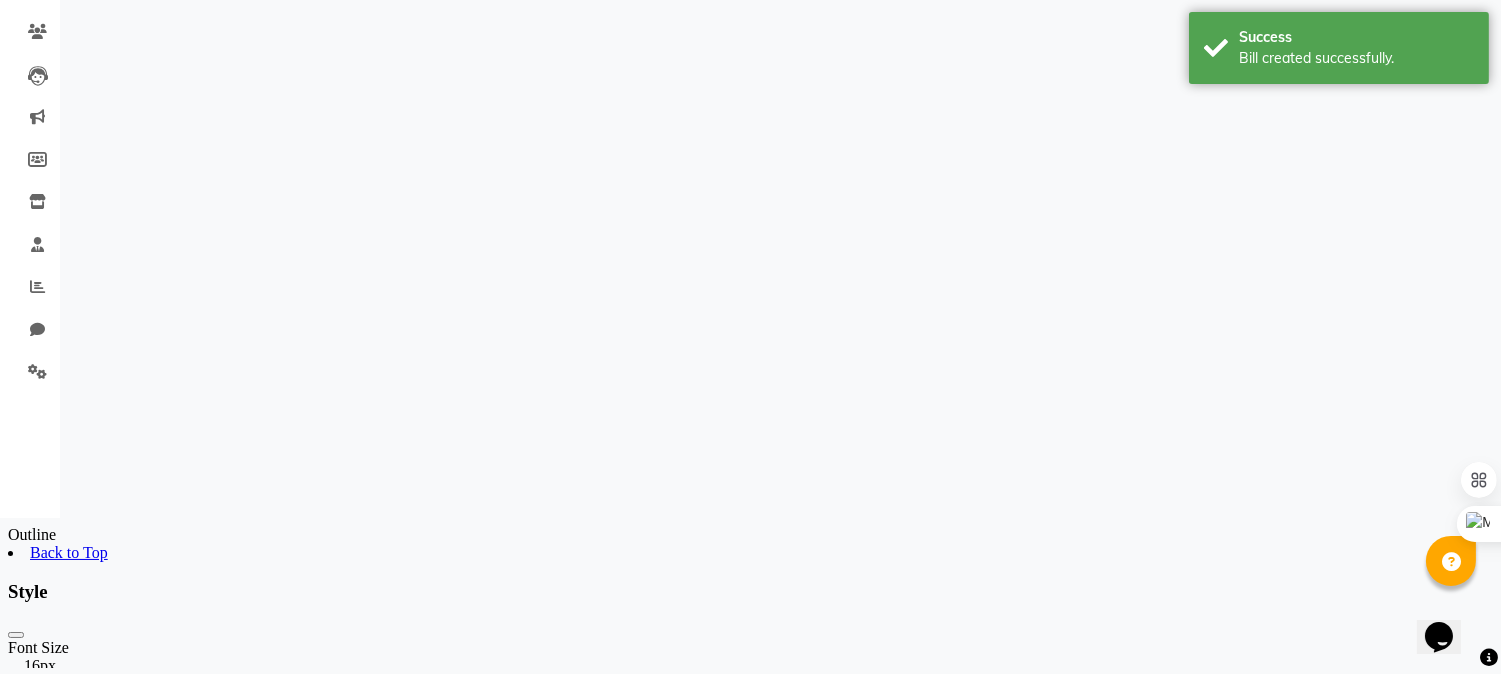 scroll, scrollTop: 0, scrollLeft: 0, axis: both 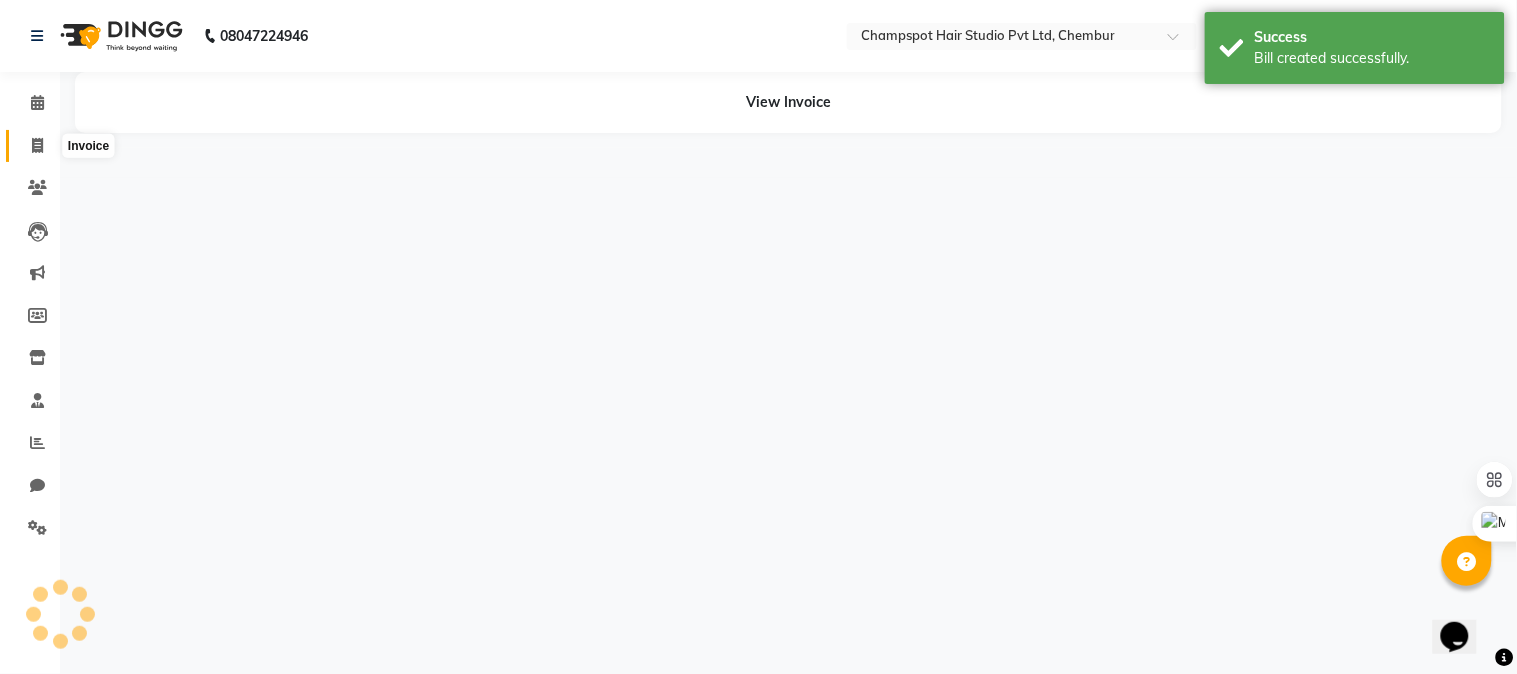 click 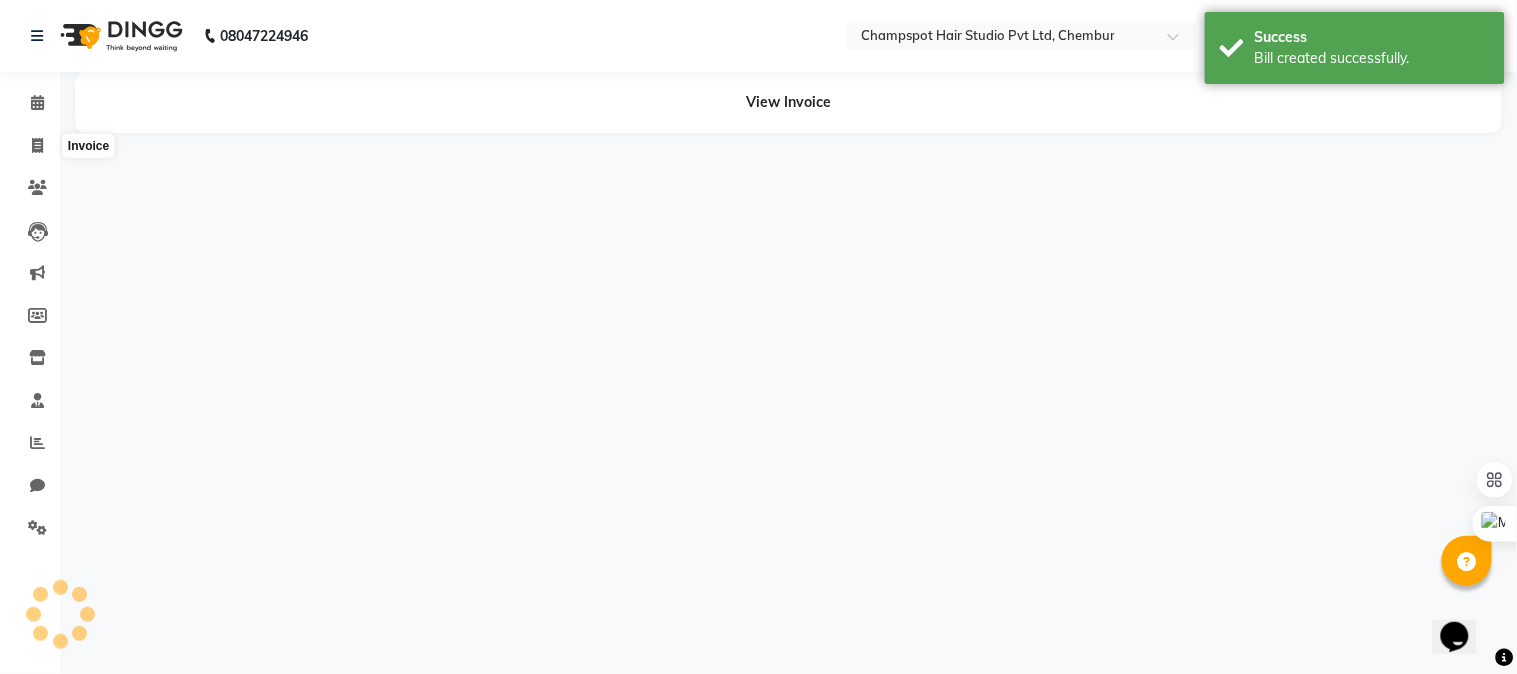 select on "service" 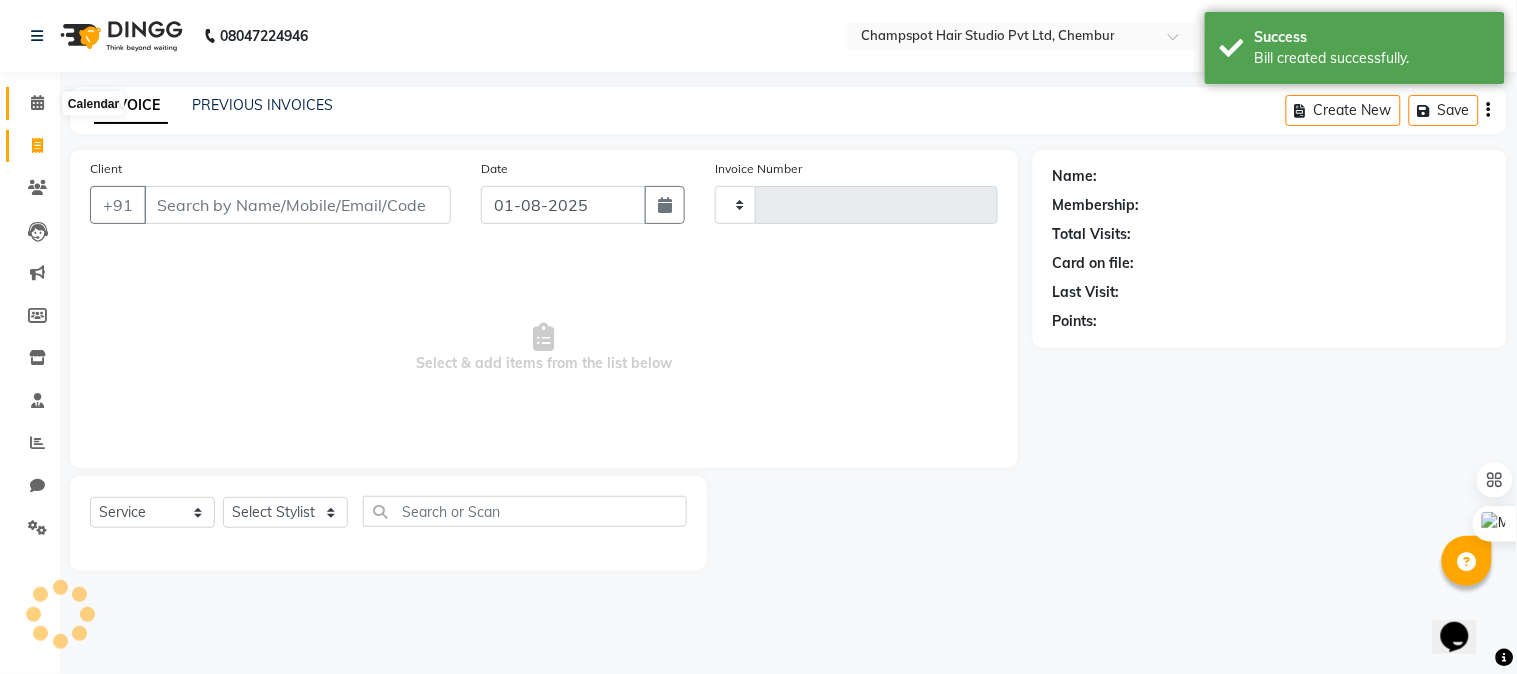 click 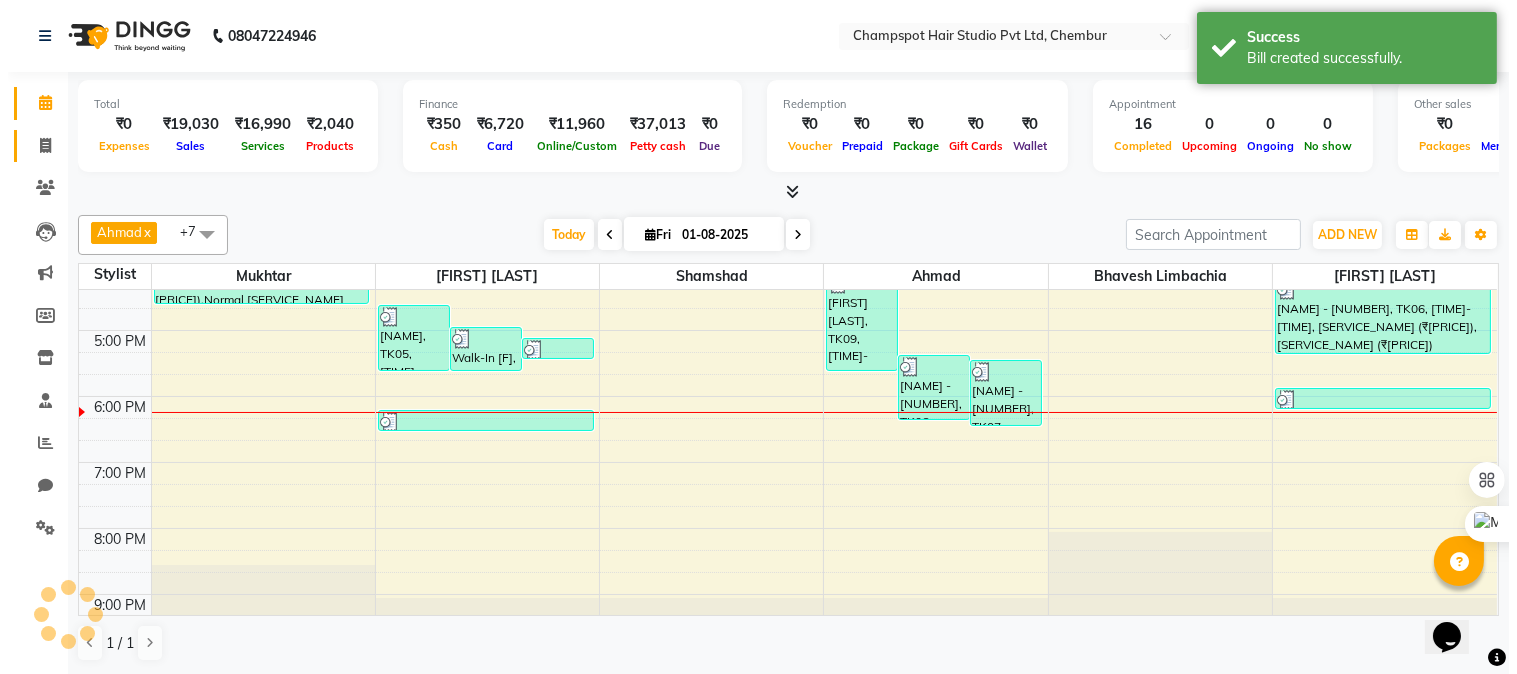 scroll, scrollTop: 0, scrollLeft: 0, axis: both 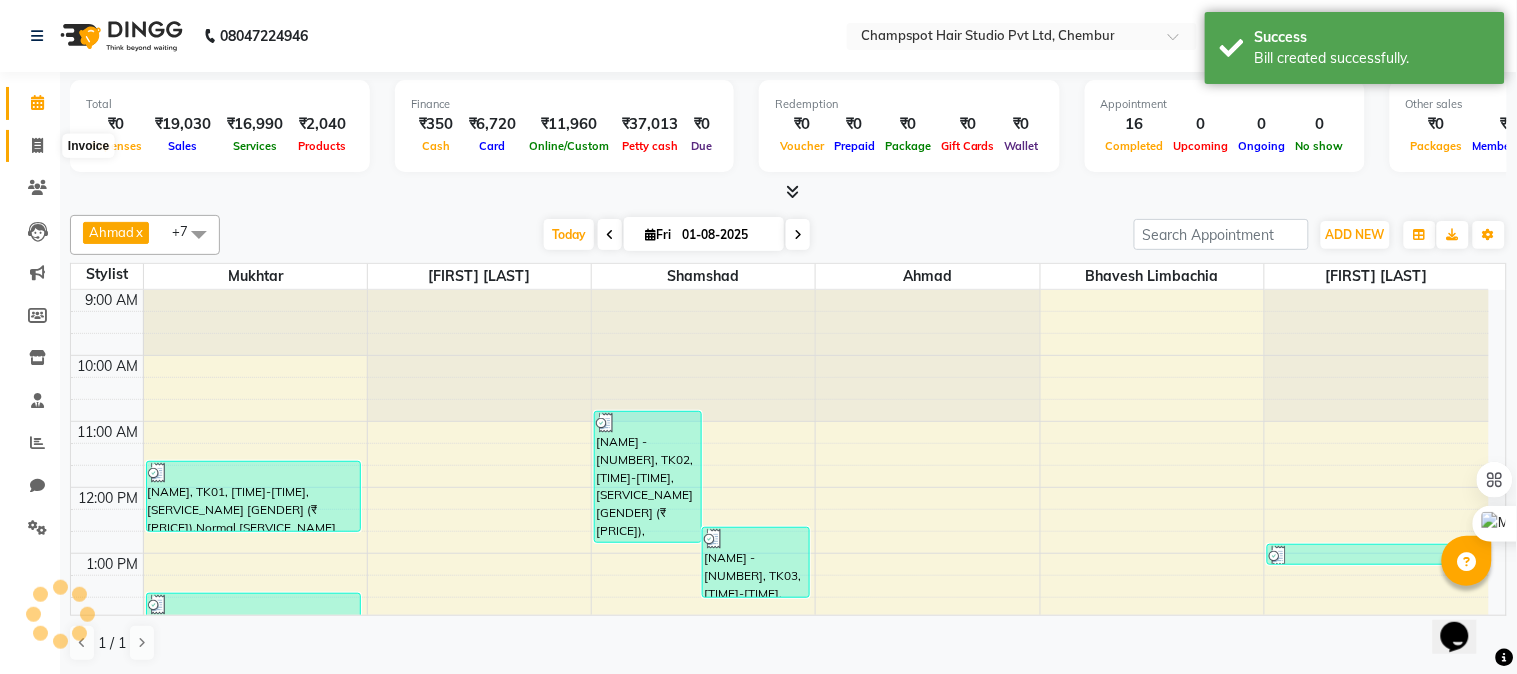 click 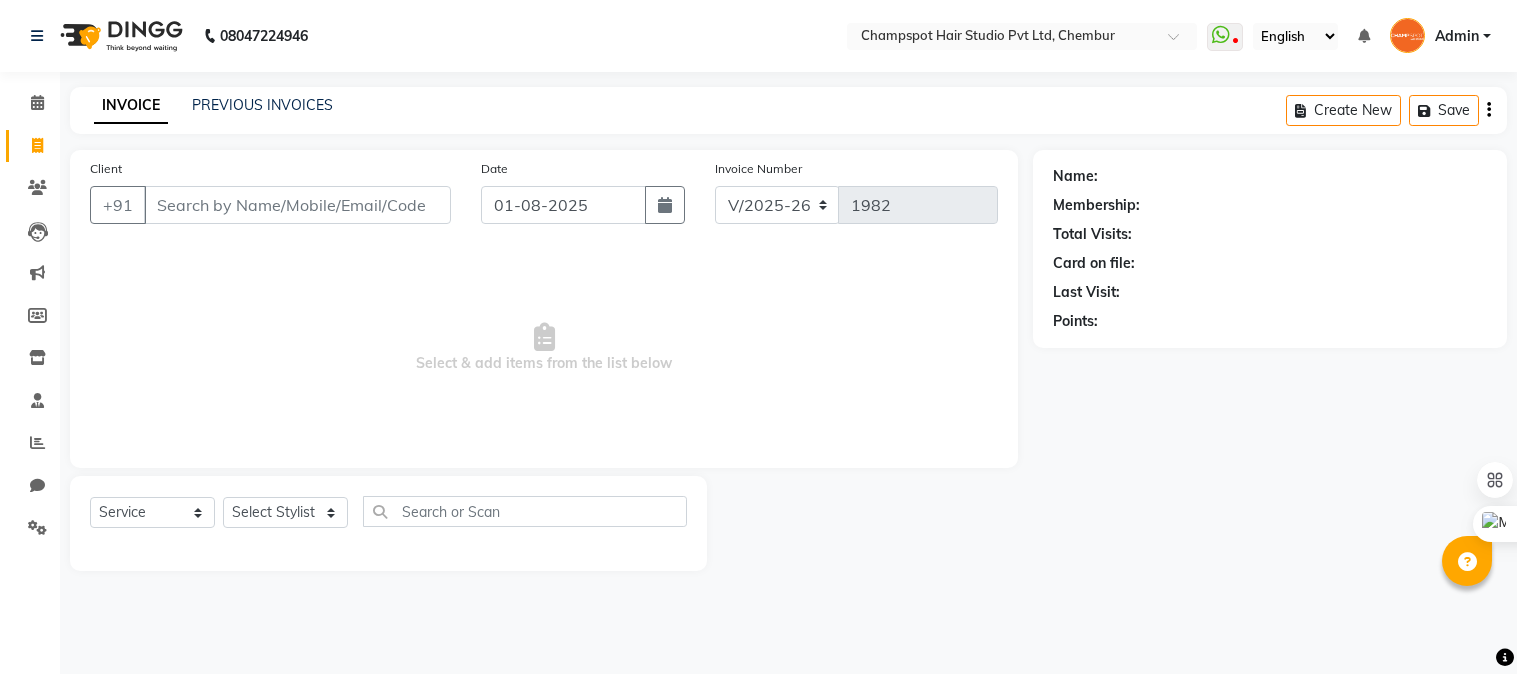 select on "7690" 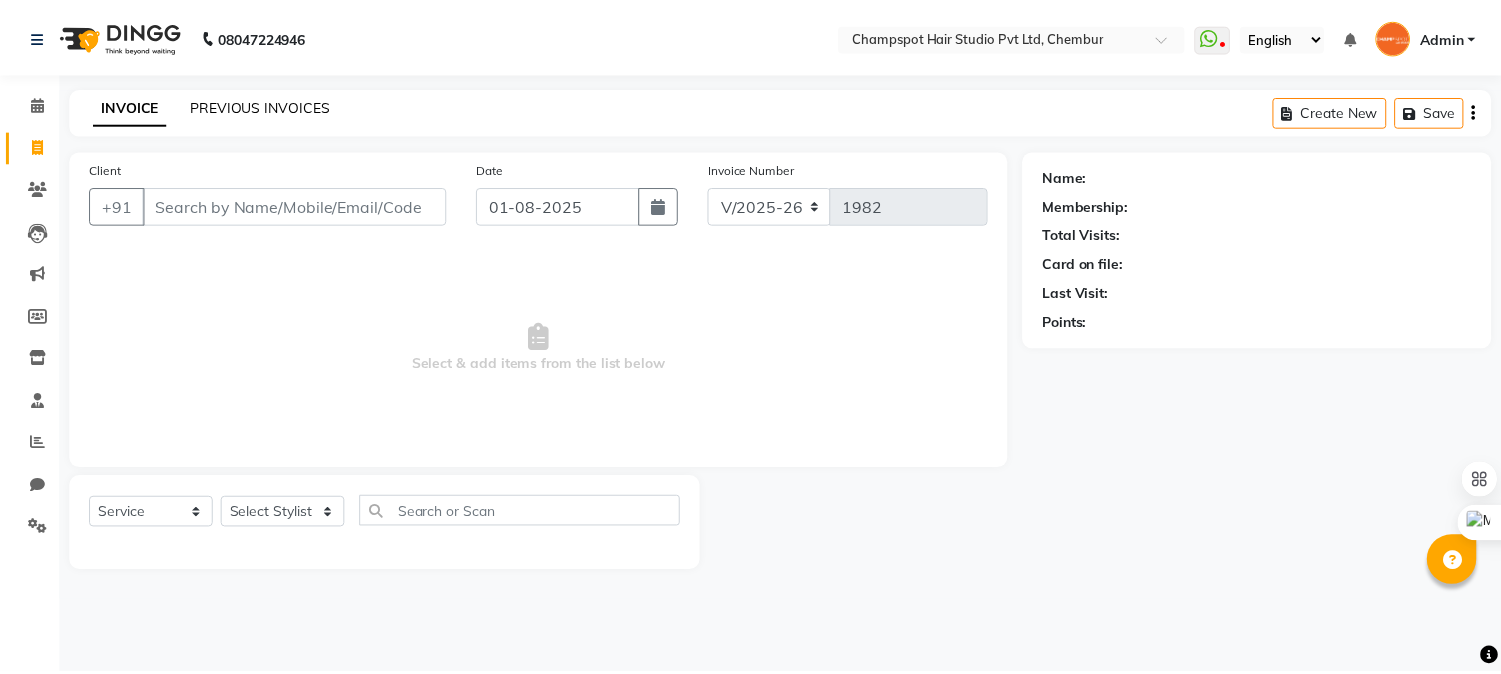 scroll, scrollTop: 0, scrollLeft: 0, axis: both 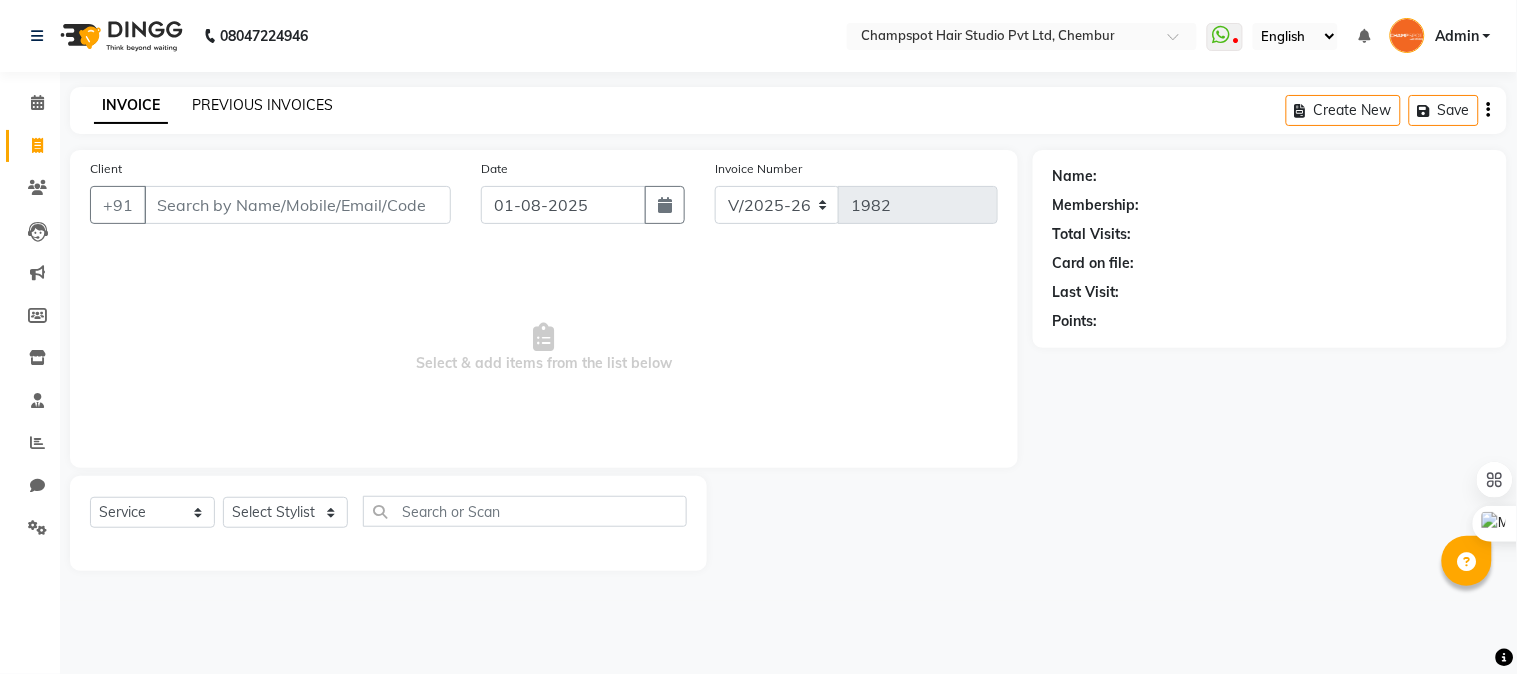 click on "PREVIOUS INVOICES" 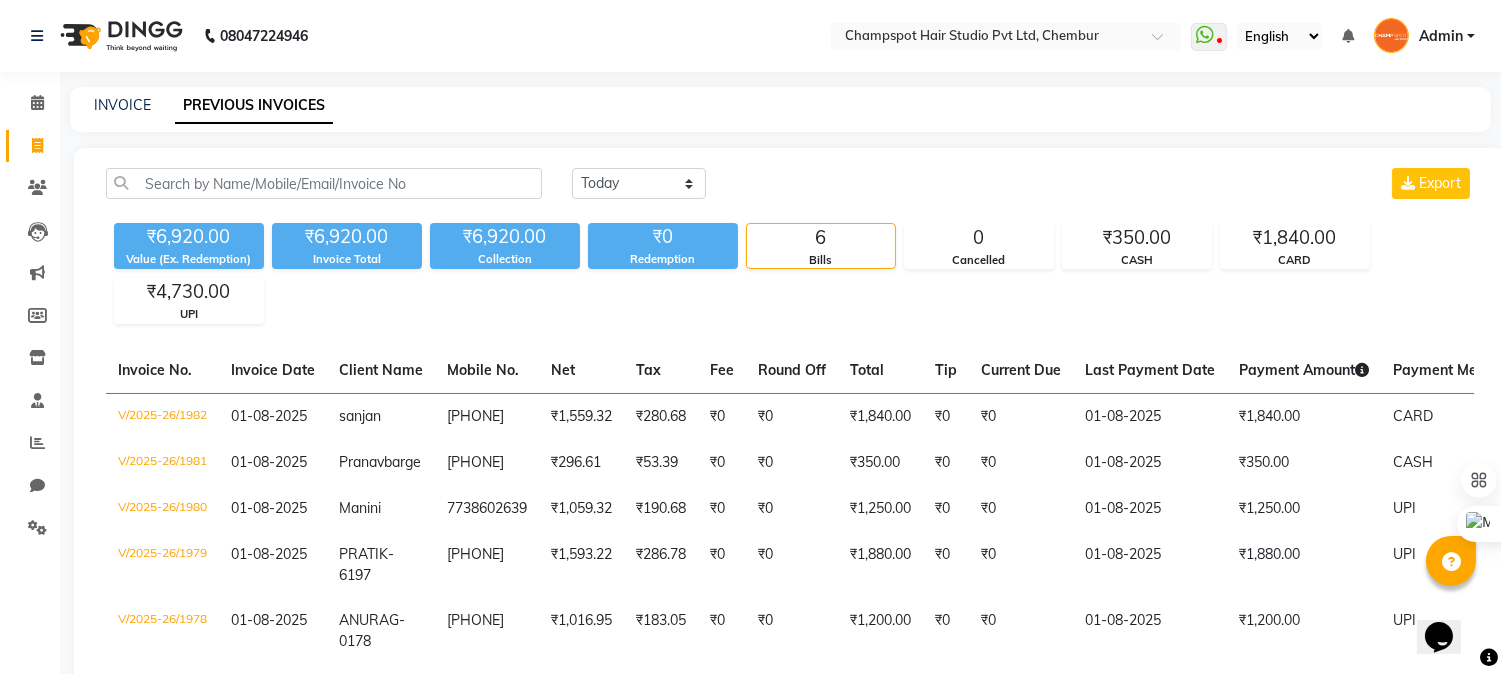 scroll, scrollTop: 0, scrollLeft: 0, axis: both 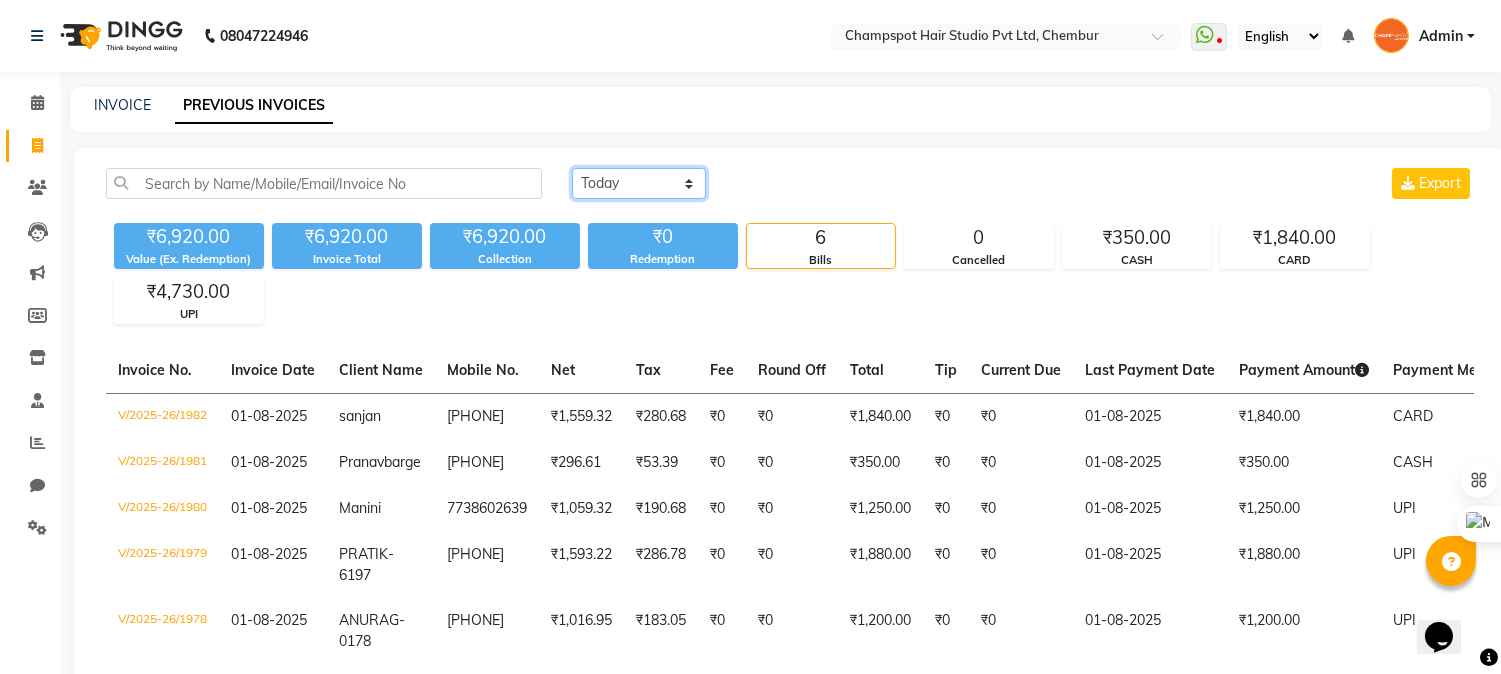 click on "Today Yesterday Custom Range" 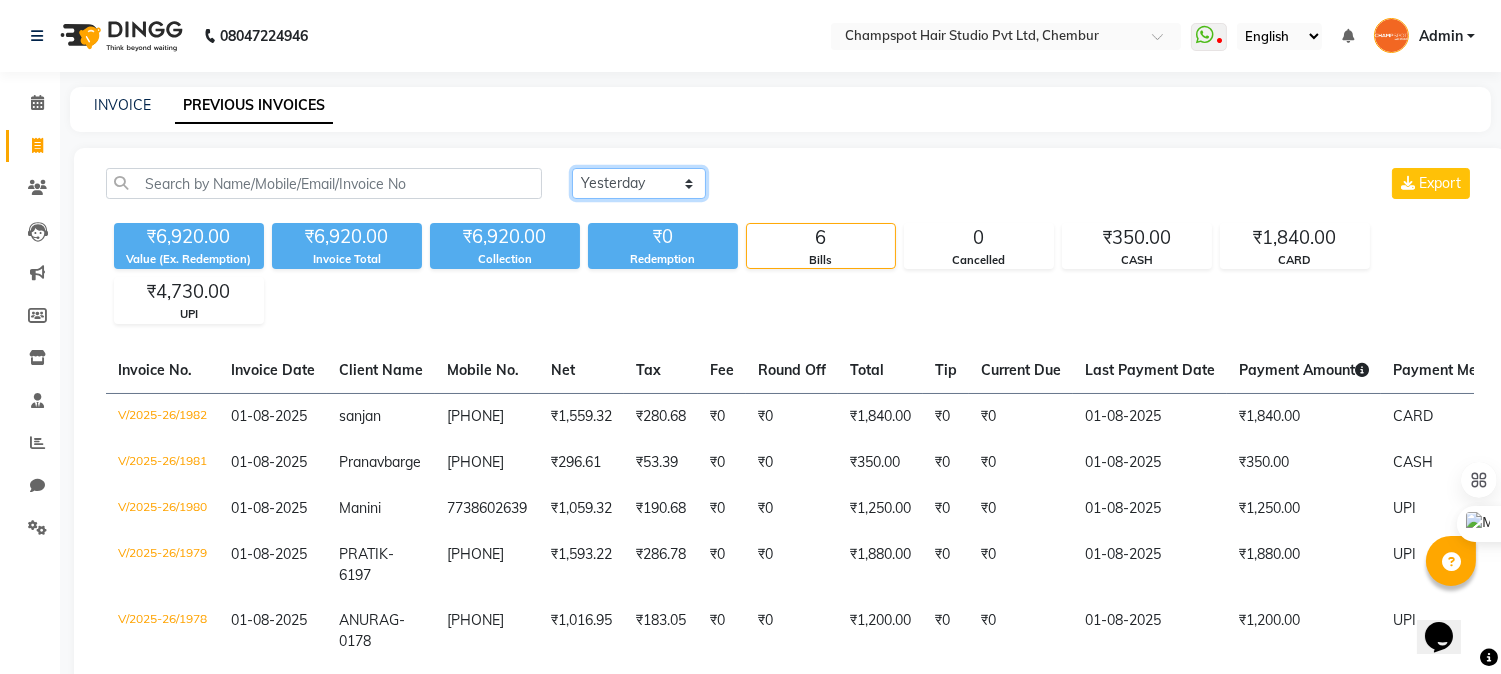 click on "Today Yesterday Custom Range" 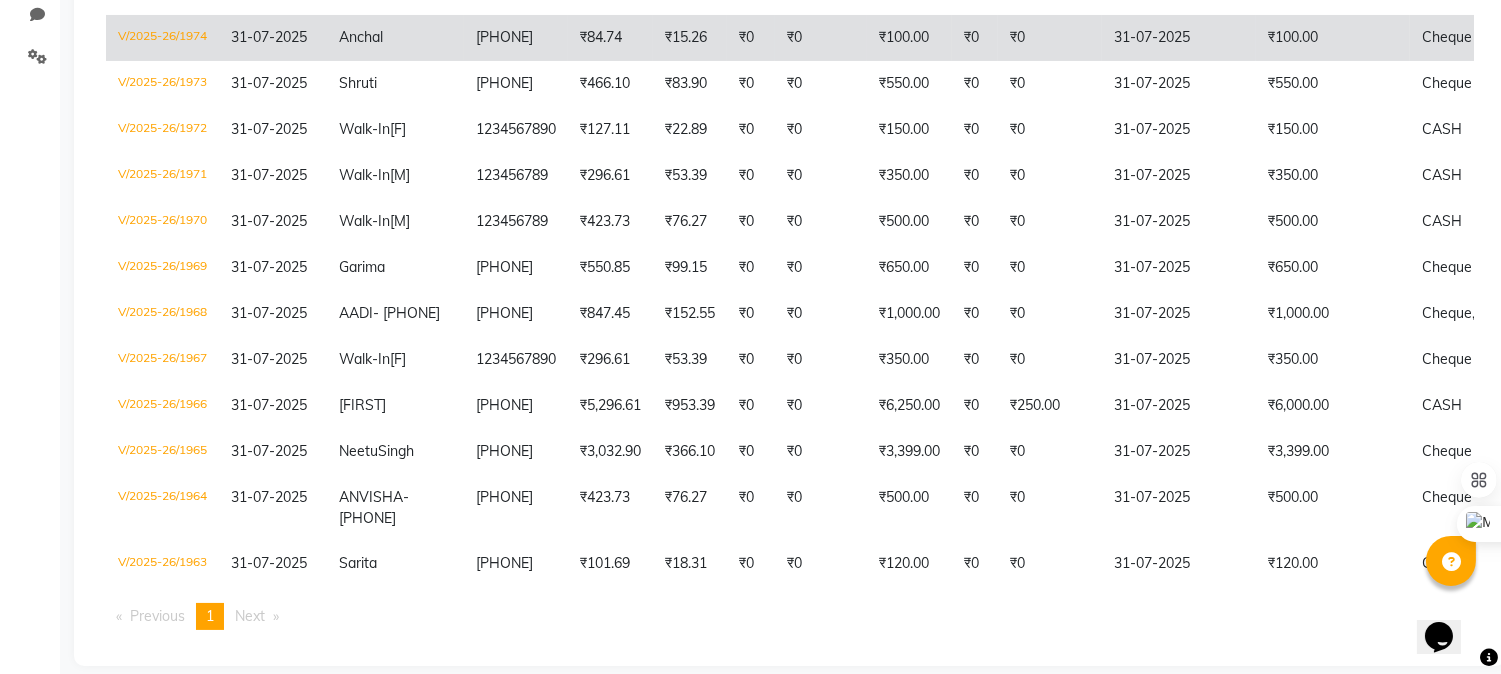 scroll, scrollTop: 545, scrollLeft: 0, axis: vertical 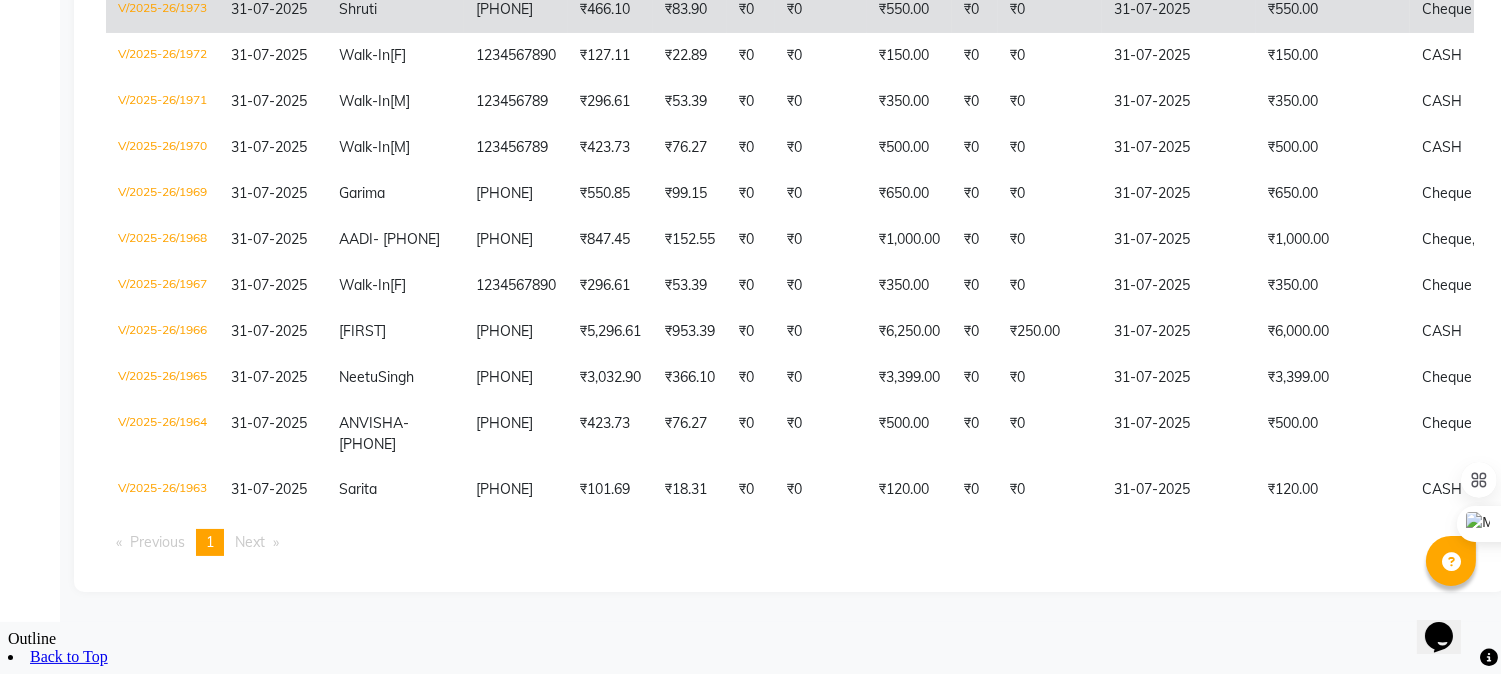 click on "Shruti" 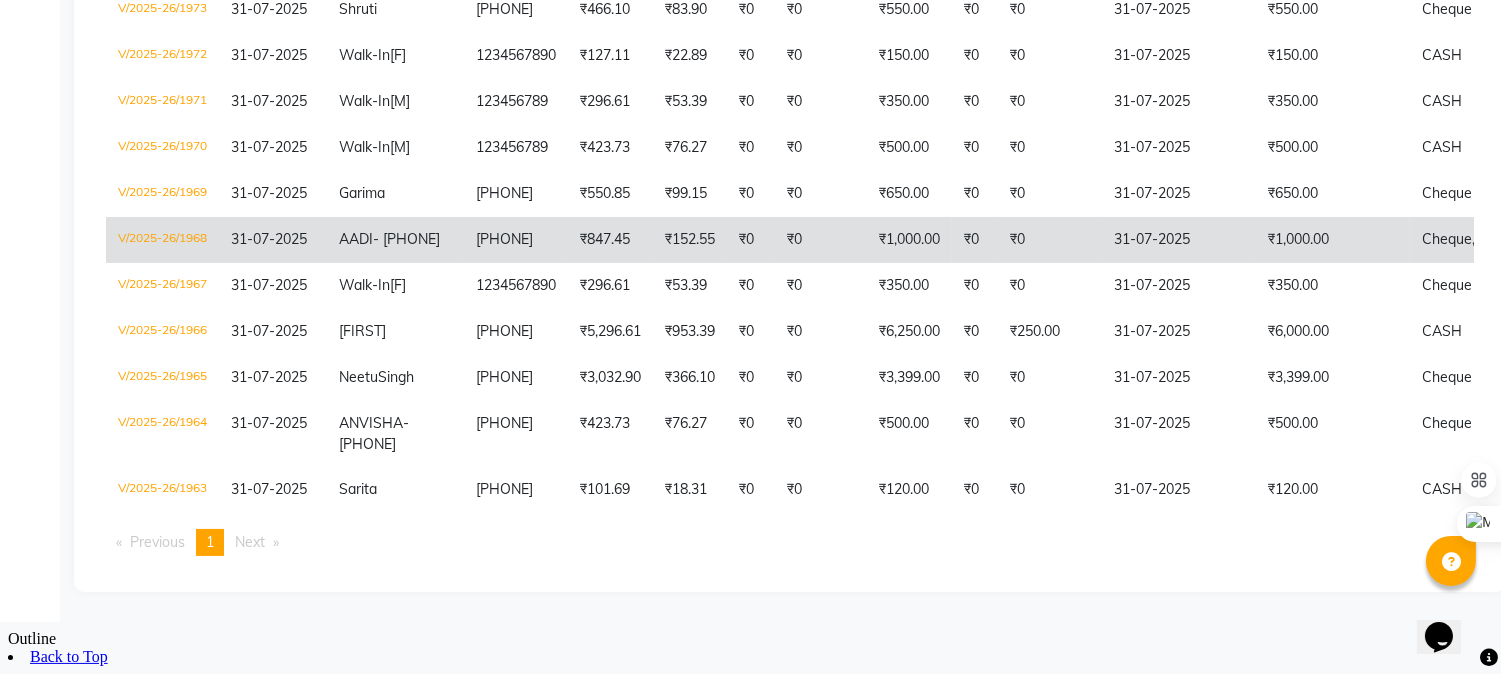 click on "31-07-2025" 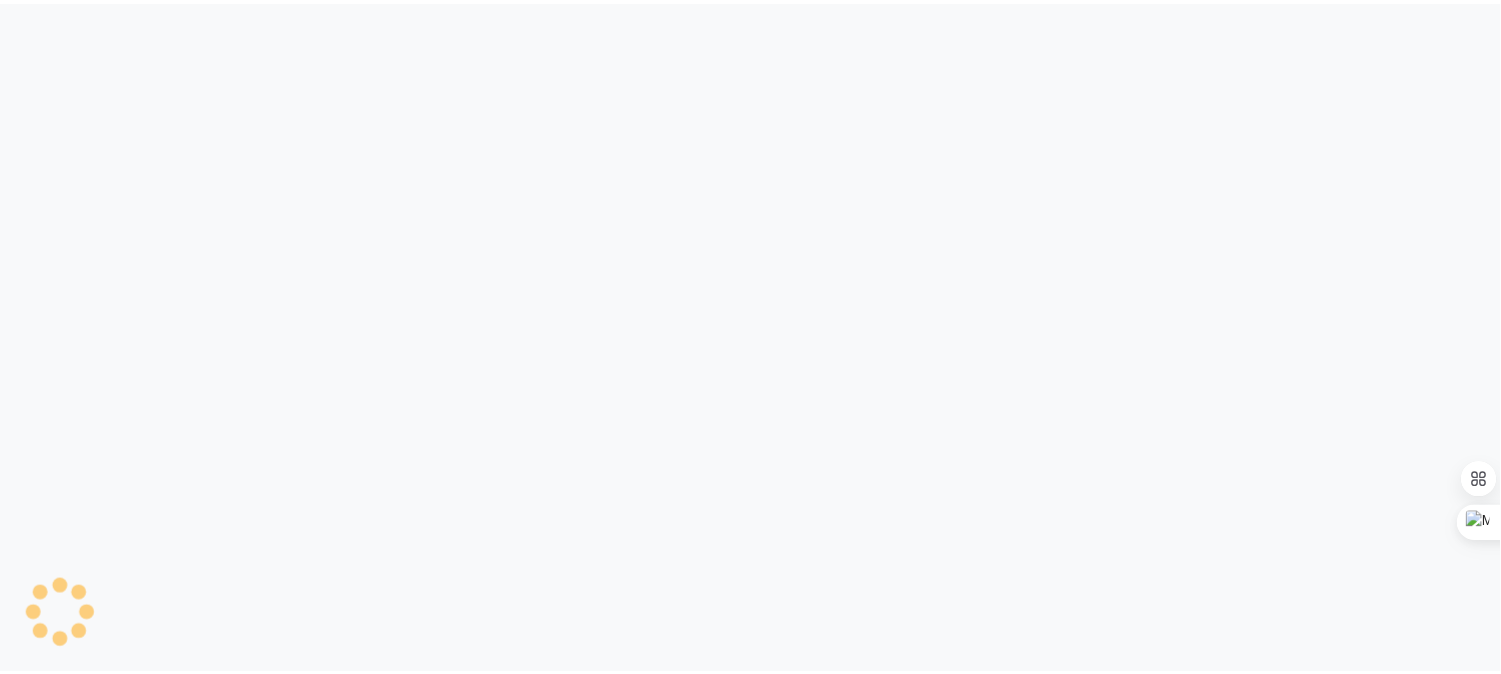 scroll, scrollTop: 0, scrollLeft: 0, axis: both 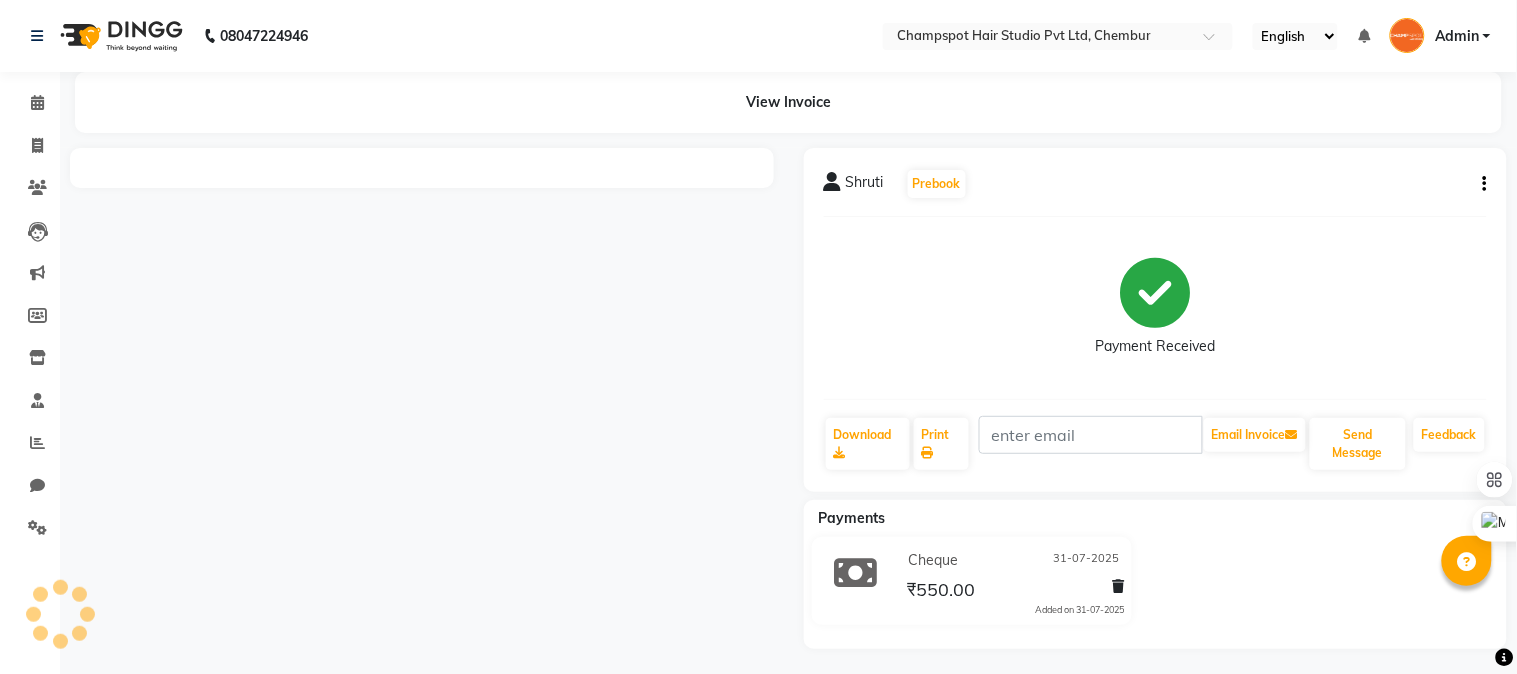 select on "en" 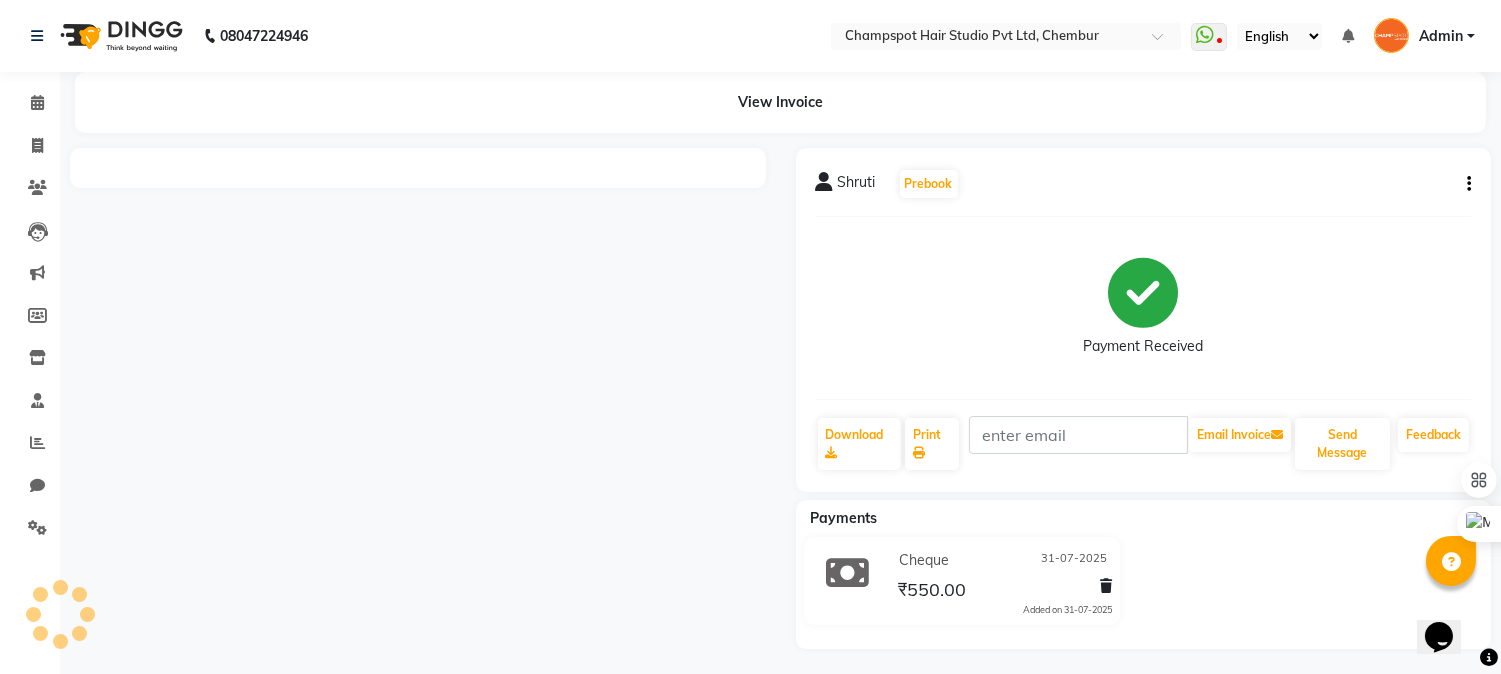 scroll, scrollTop: 0, scrollLeft: 0, axis: both 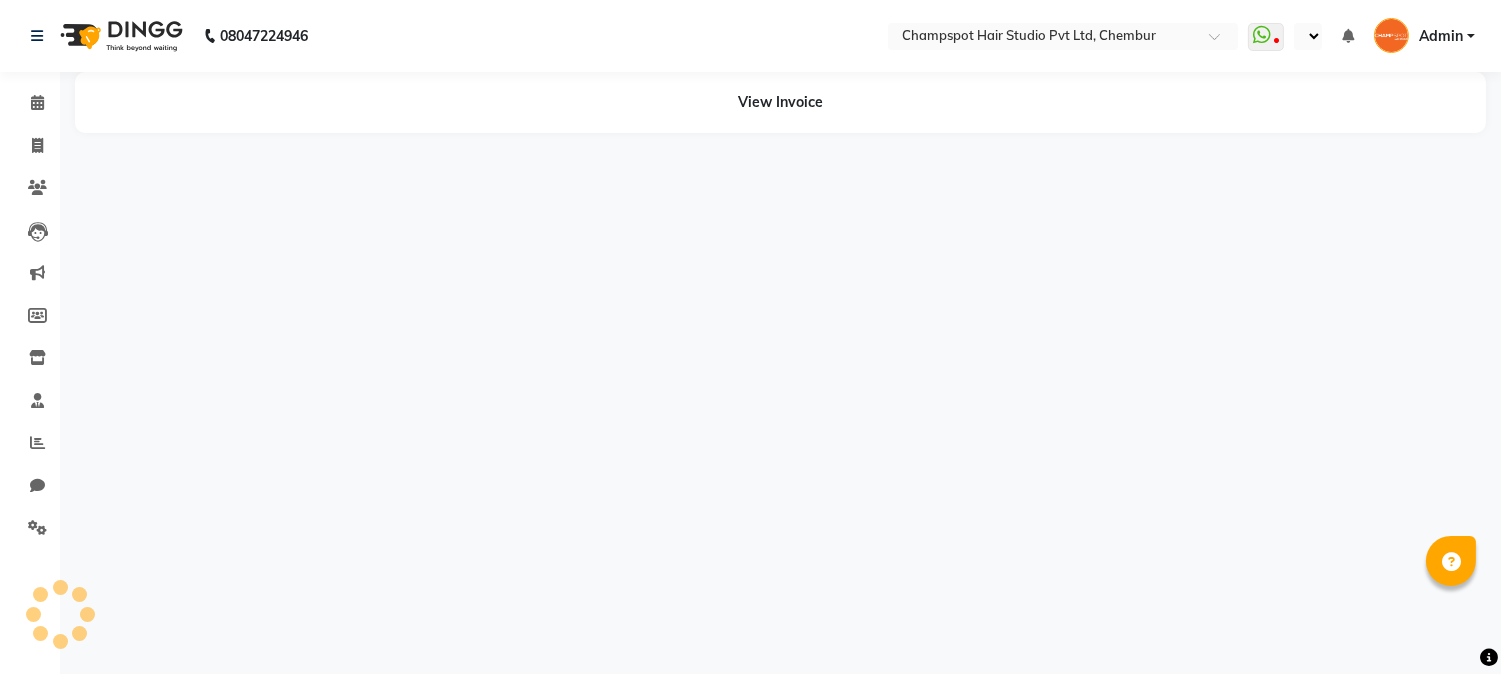 select on "en" 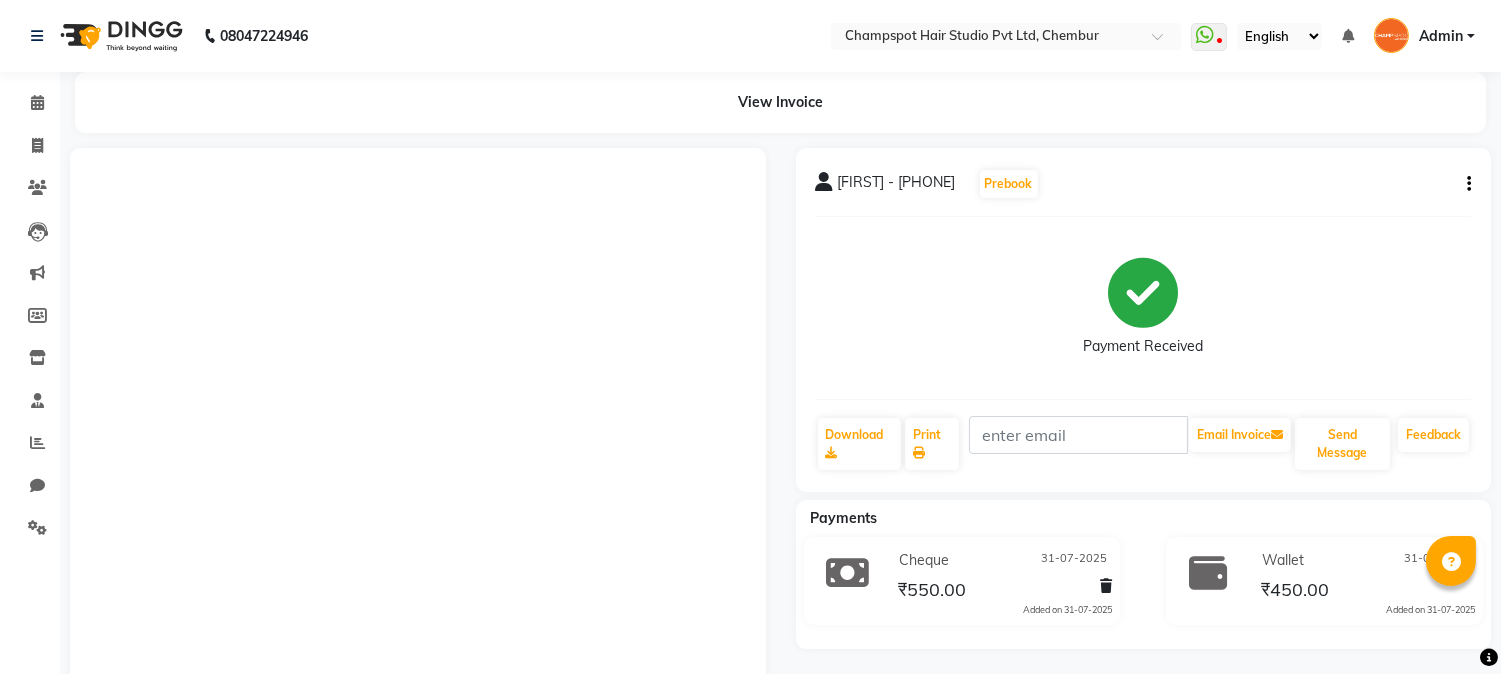 scroll, scrollTop: 0, scrollLeft: 0, axis: both 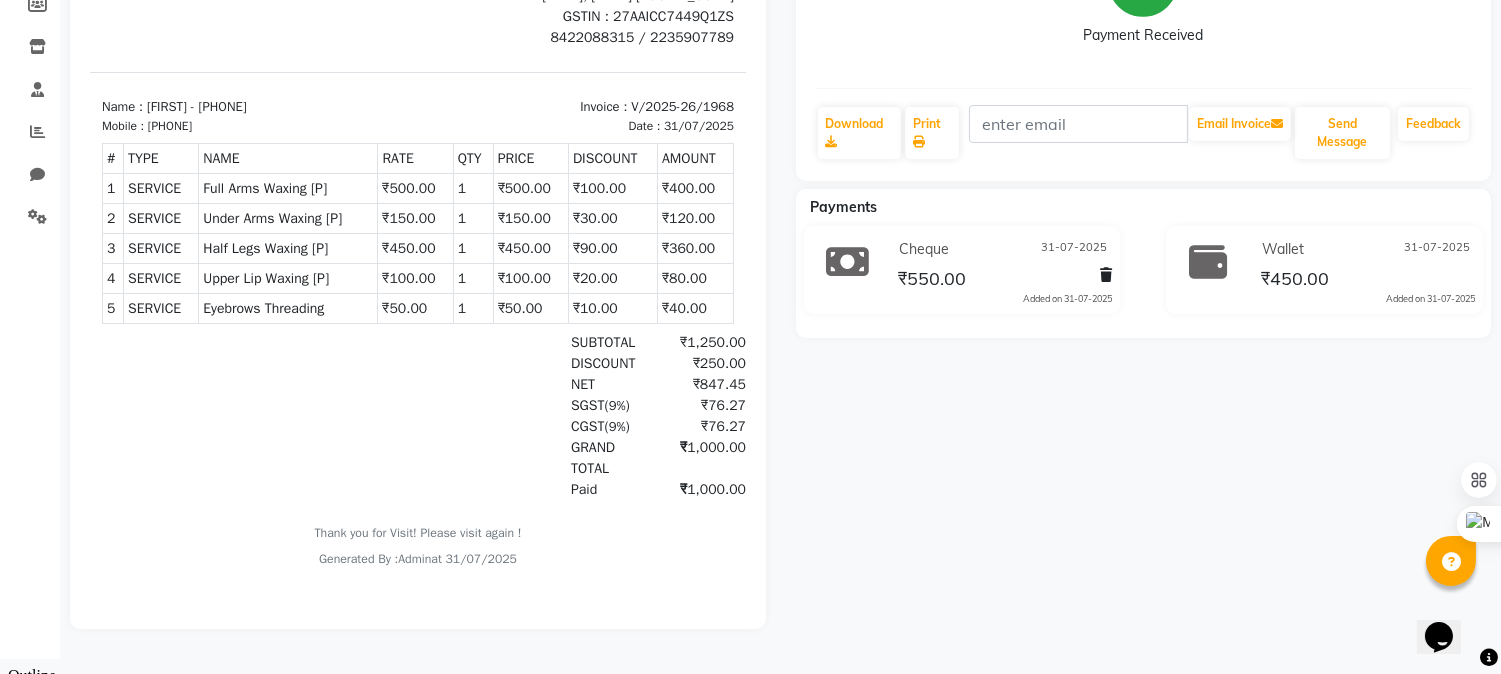 click on "₹1,000.00" at bounding box center (699, 490) 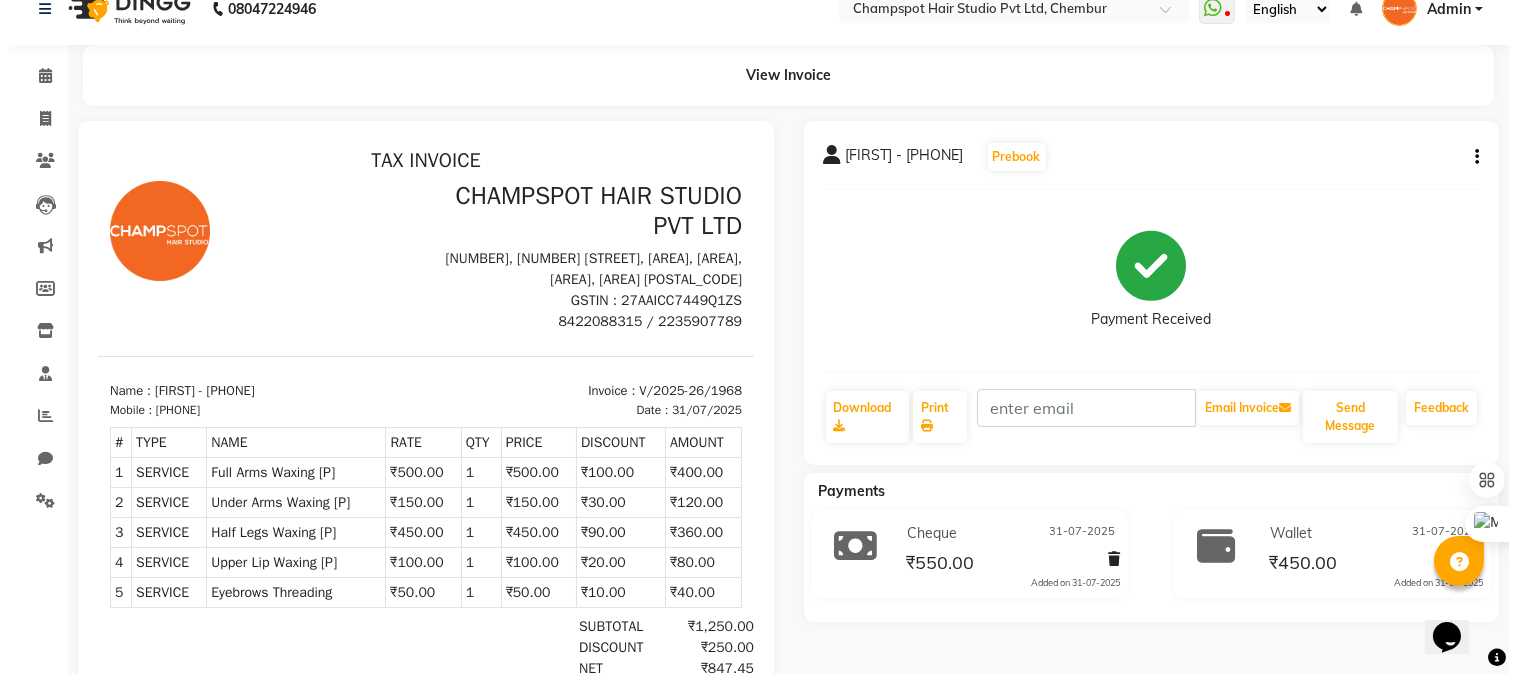 scroll, scrollTop: 0, scrollLeft: 0, axis: both 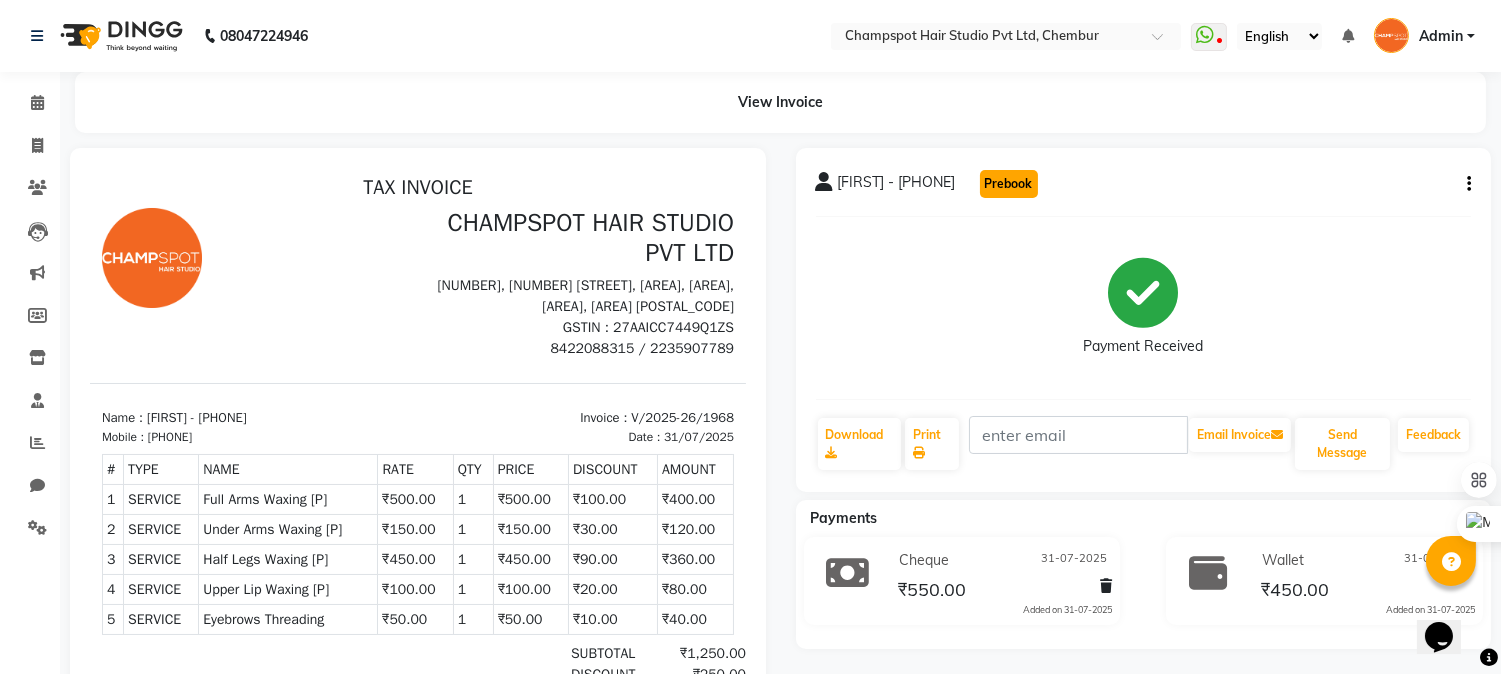 click on "Prebook" 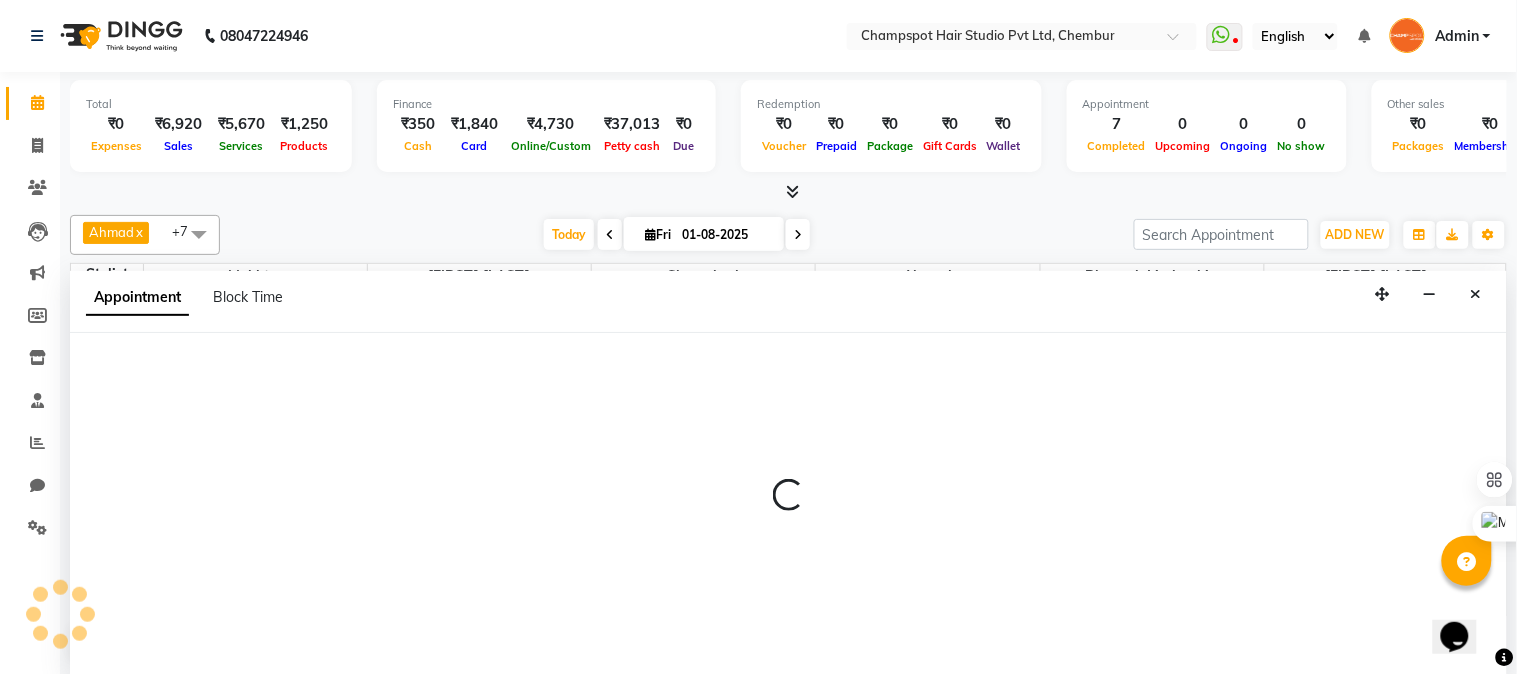 select on "69007" 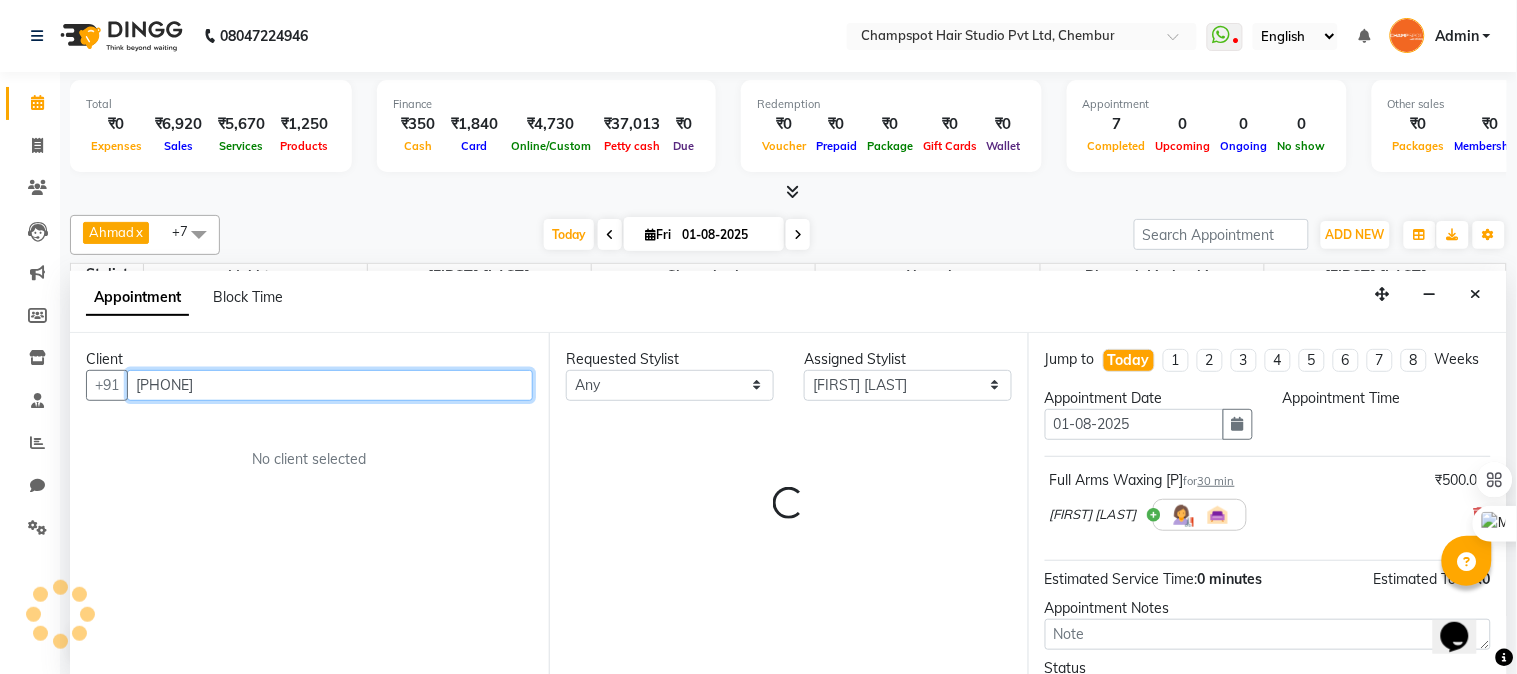 select on "600" 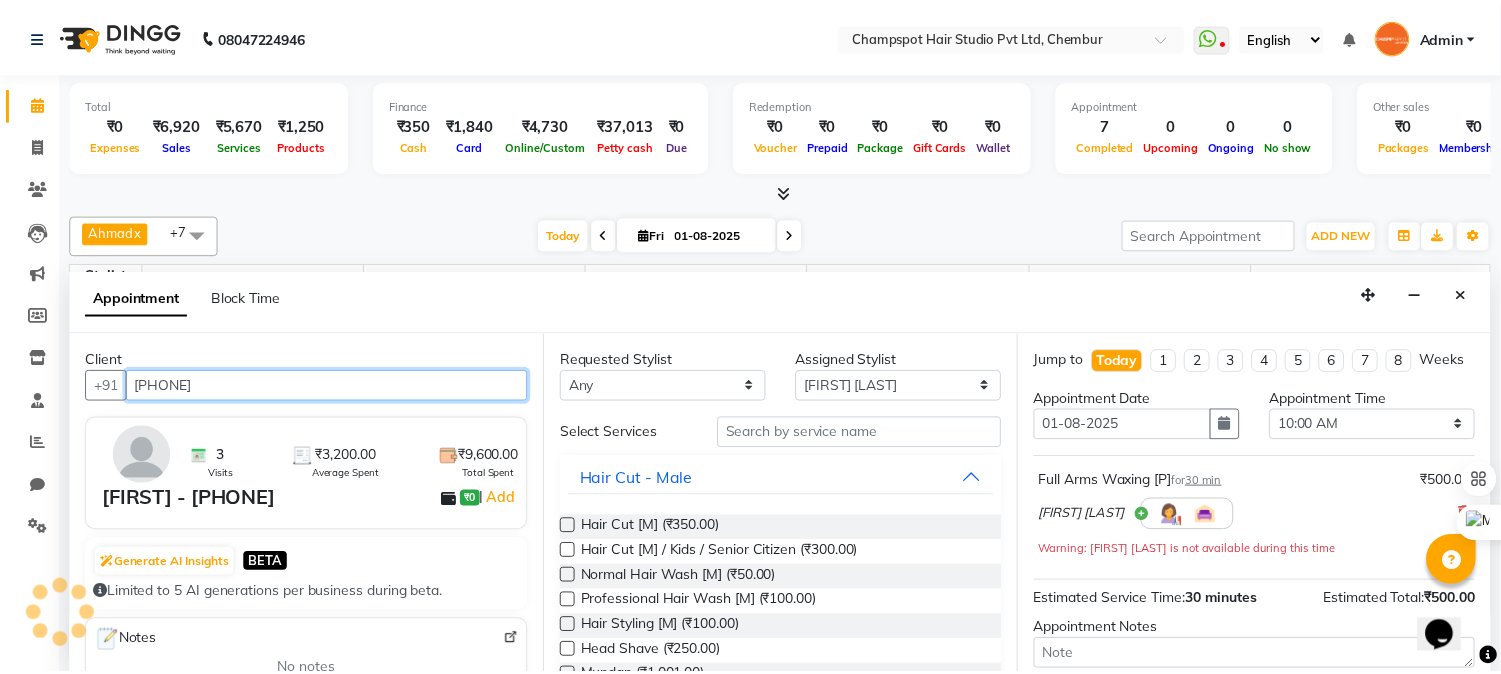 scroll, scrollTop: 531, scrollLeft: 0, axis: vertical 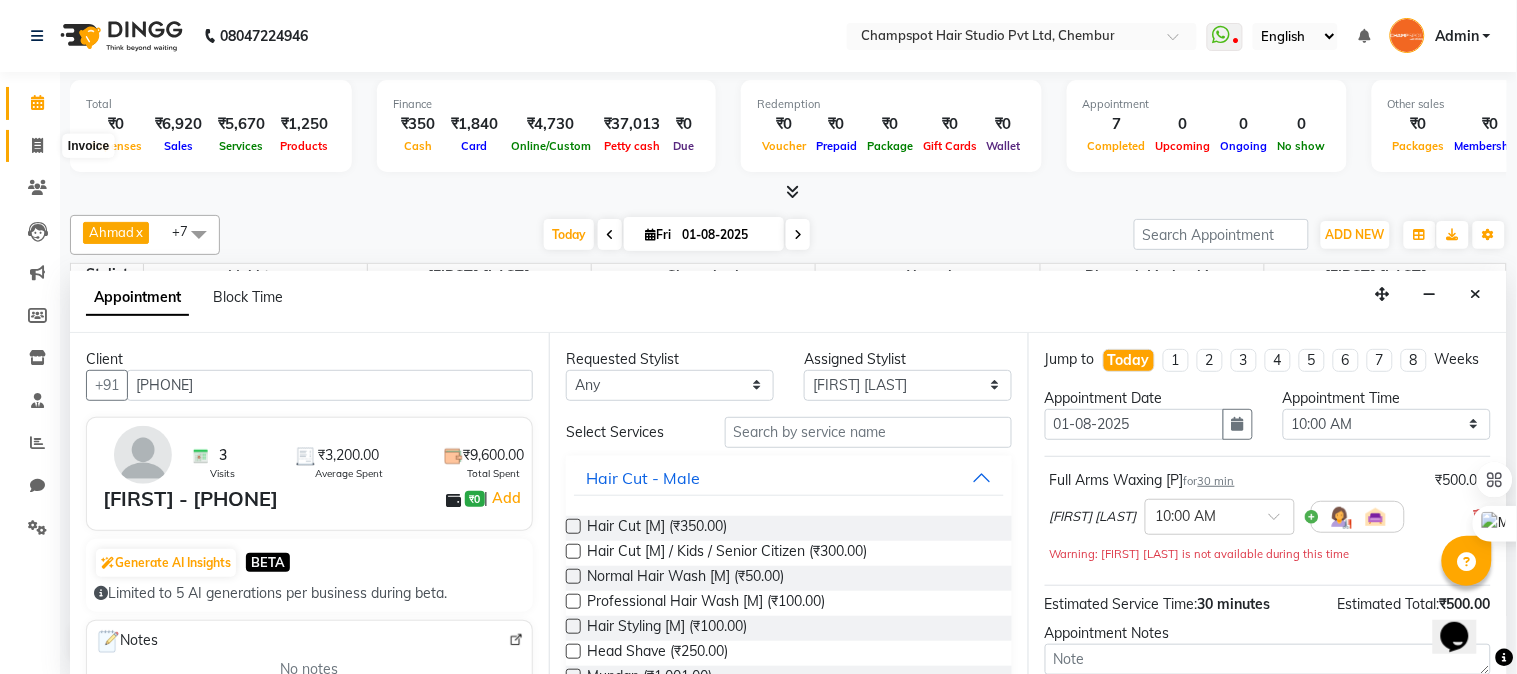 click 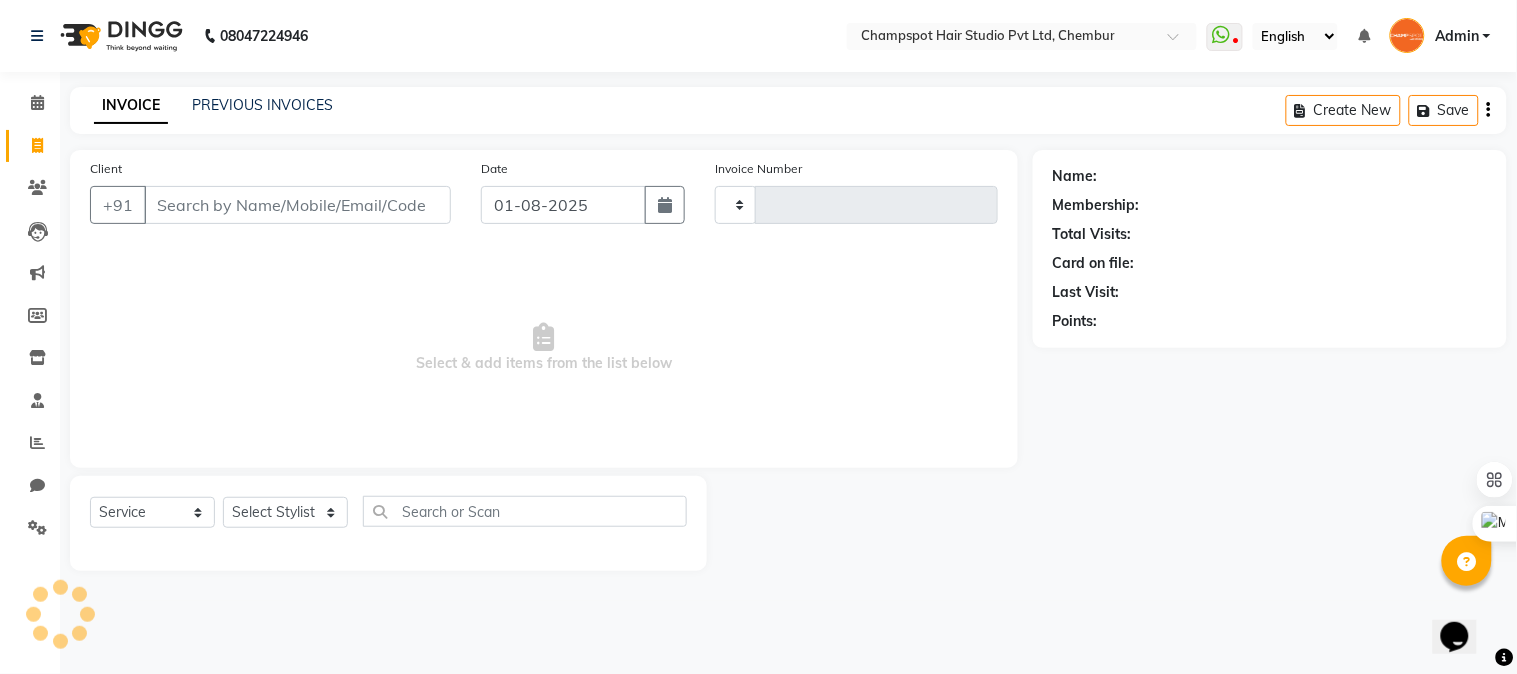 type on "1983" 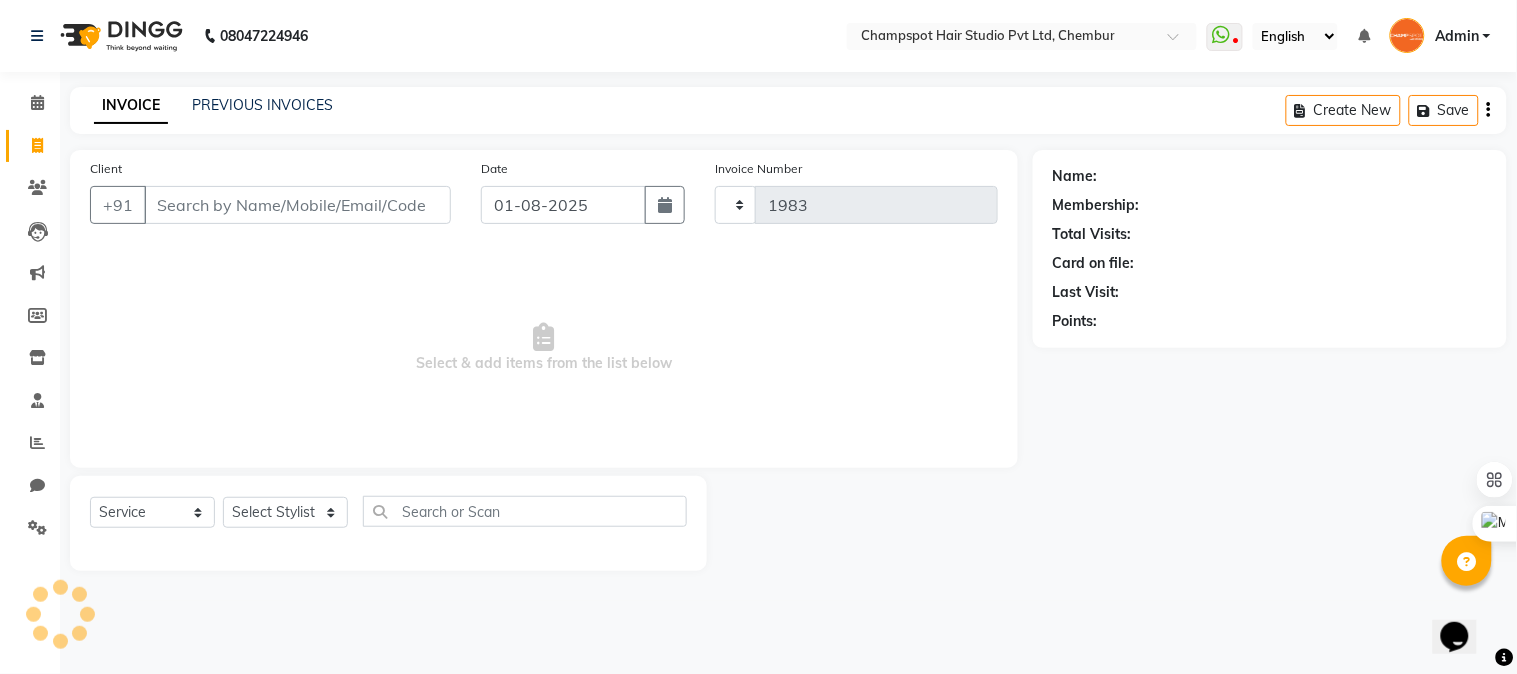 select on "7690" 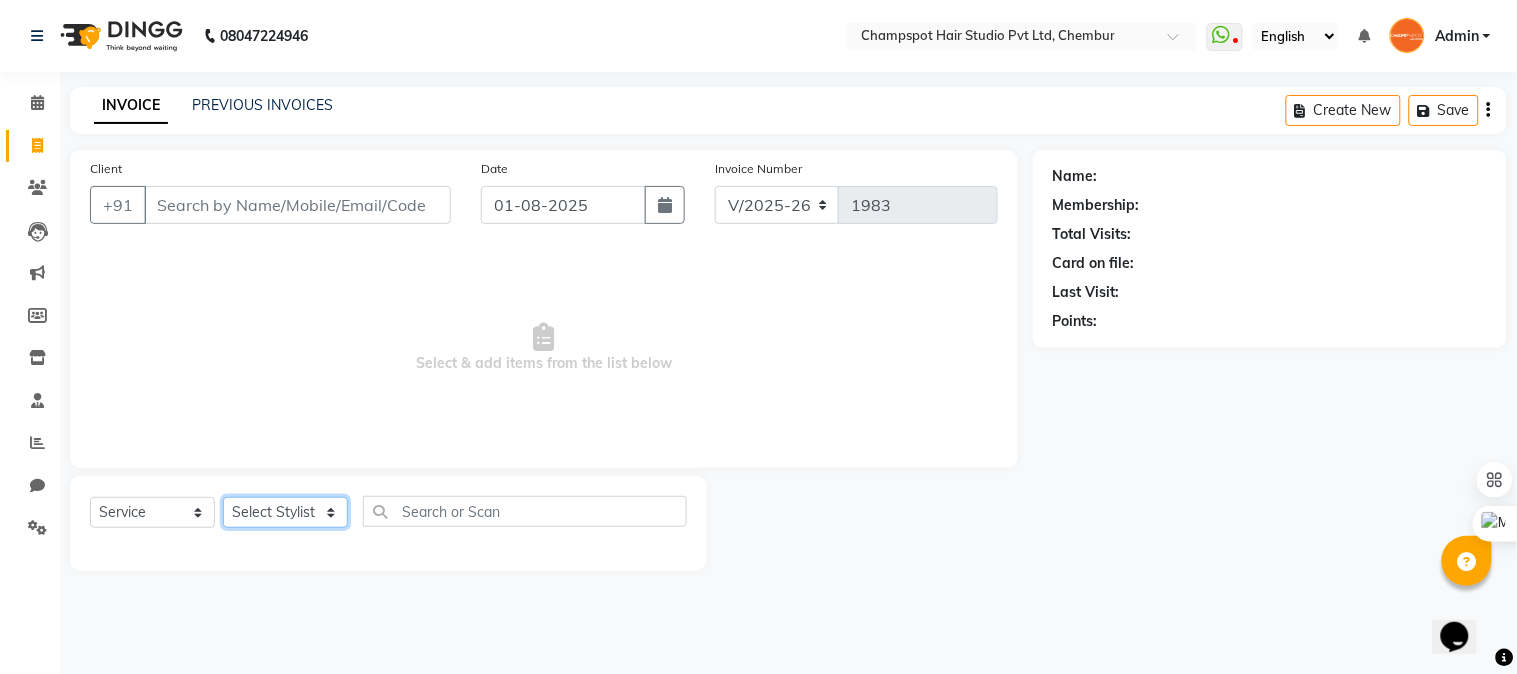 click on "Select Stylist Admin Ahmad Bhavesh Limbachia Falak Shaikh 	Hemant Limbachia Mamta Divekar Mukhtar Shamshad" 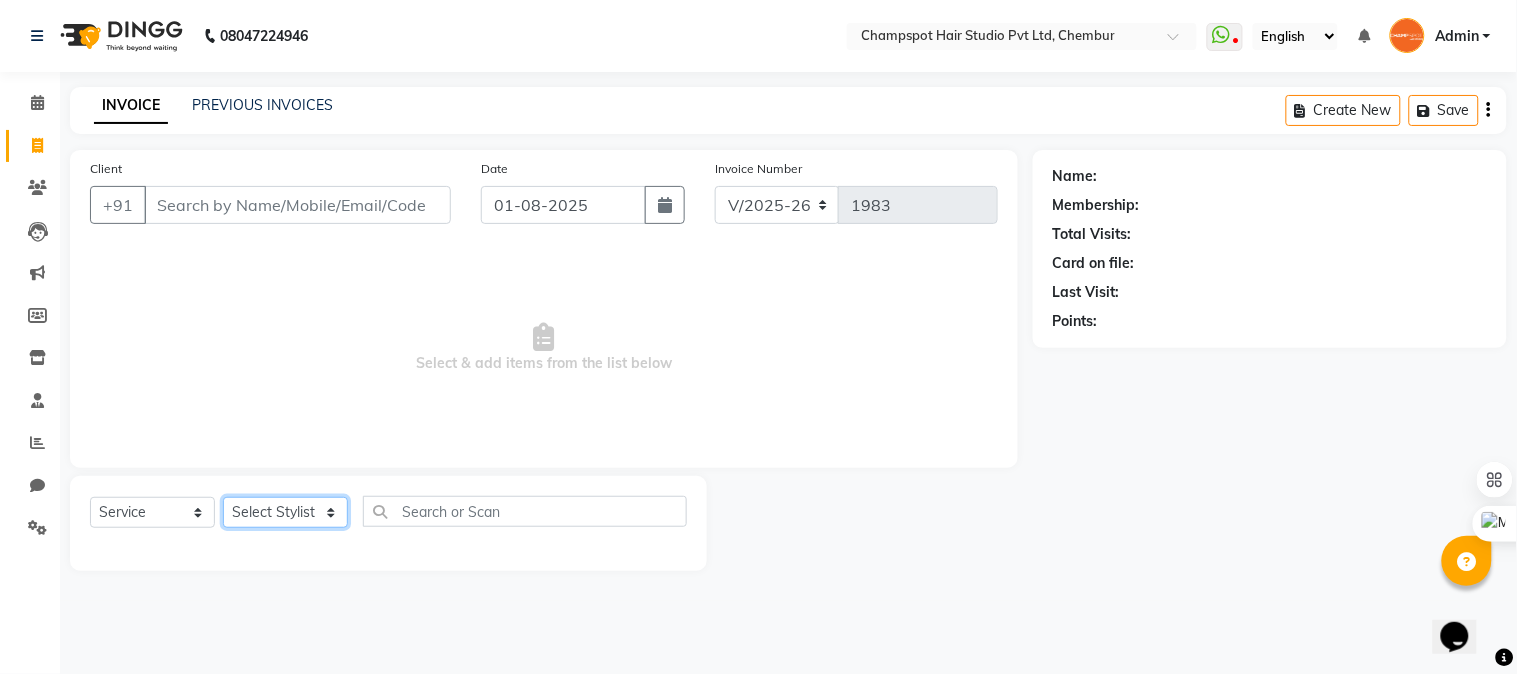 select on "70454" 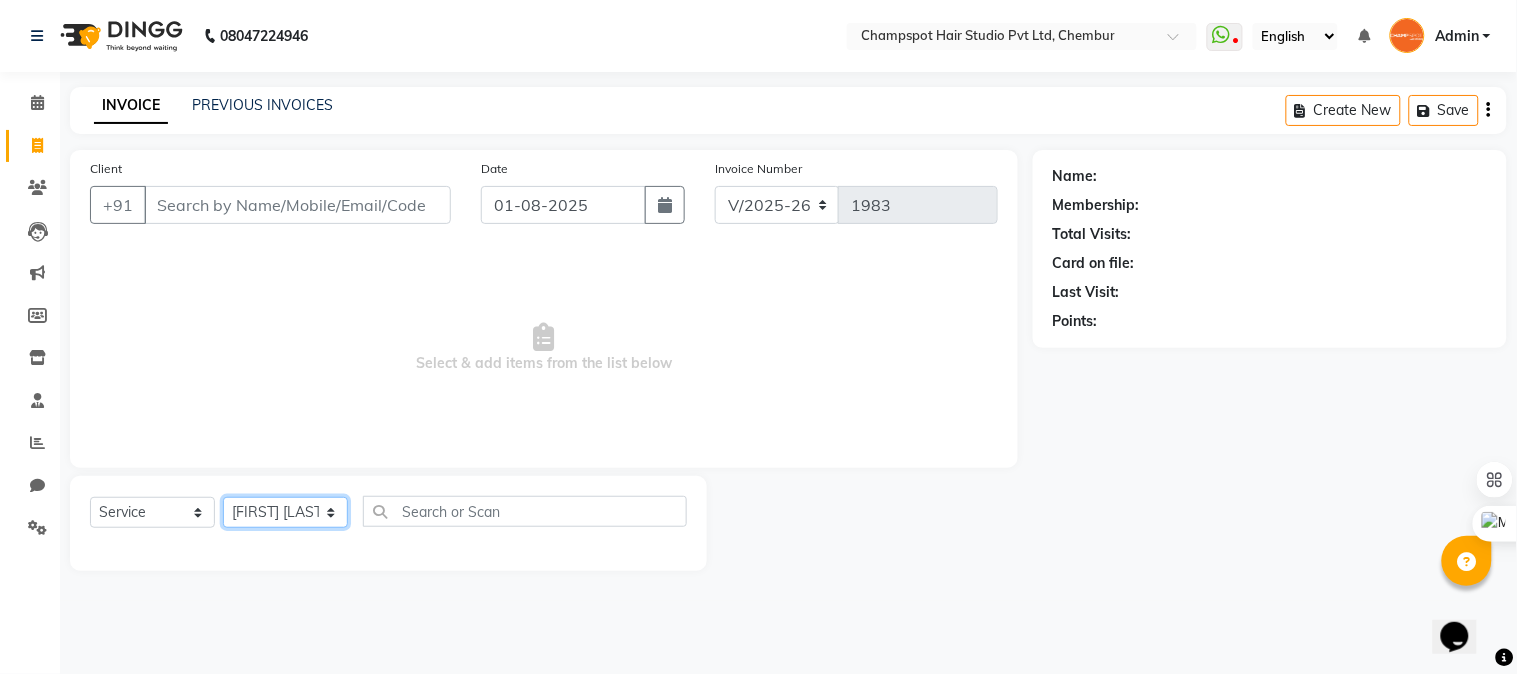 click on "Select Stylist Admin Ahmad Bhavesh Limbachia Falak Shaikh 	Hemant Limbachia Mamta Divekar Mukhtar Shamshad" 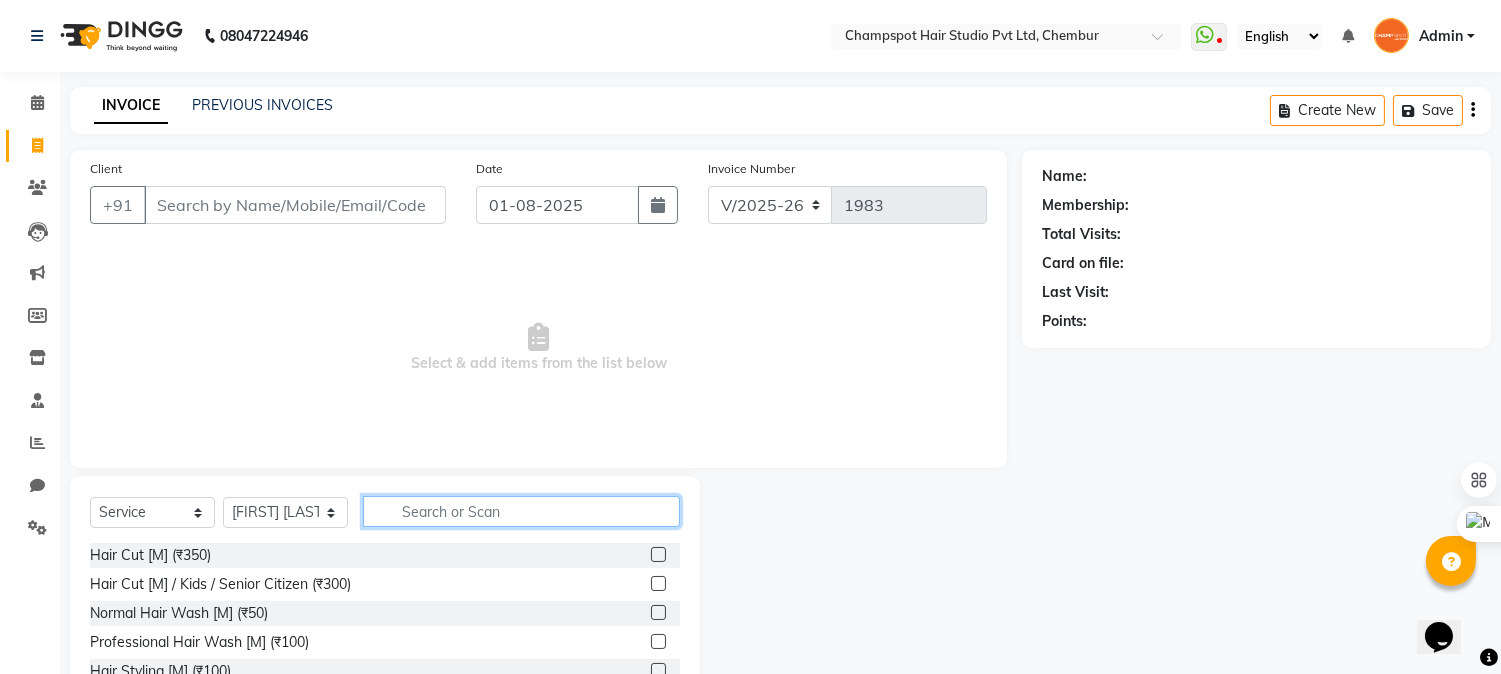 click 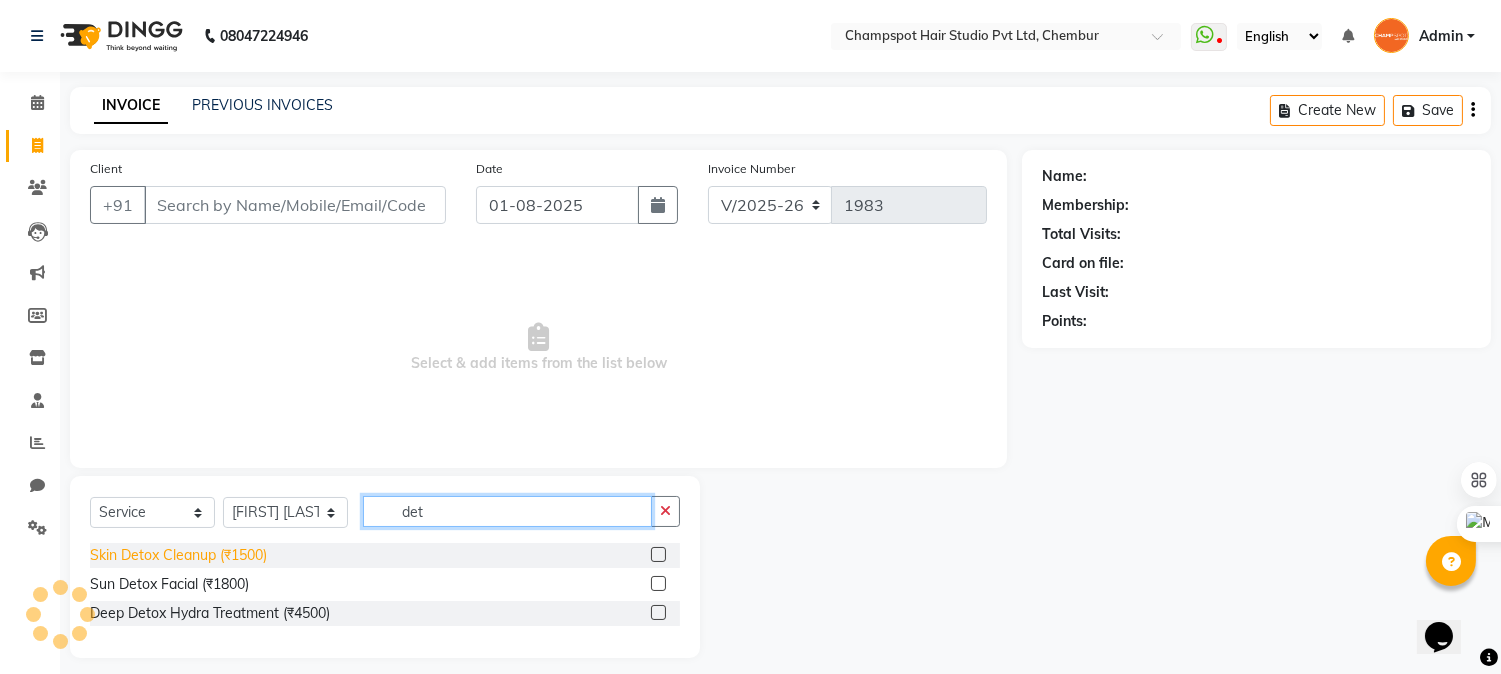 type on "det" 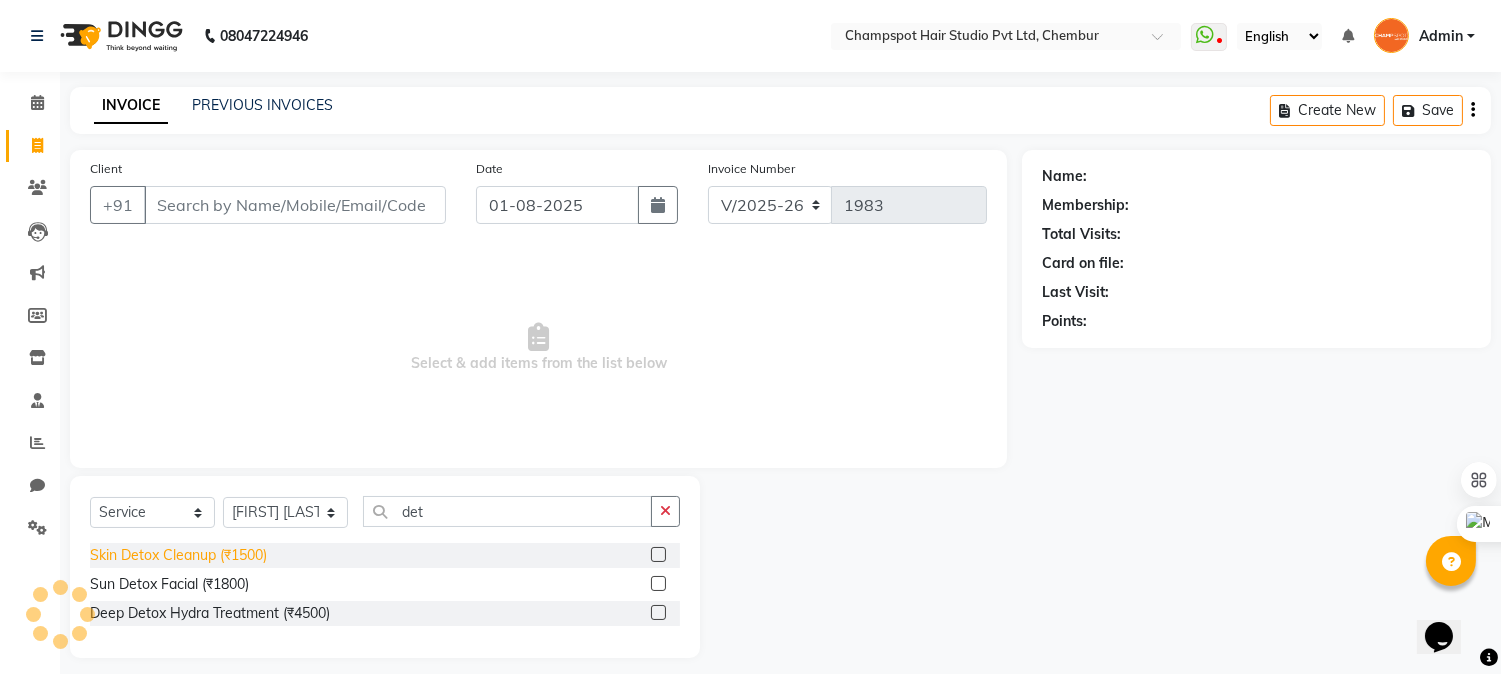 click on "Skin Detox Cleanup (₹1500)" 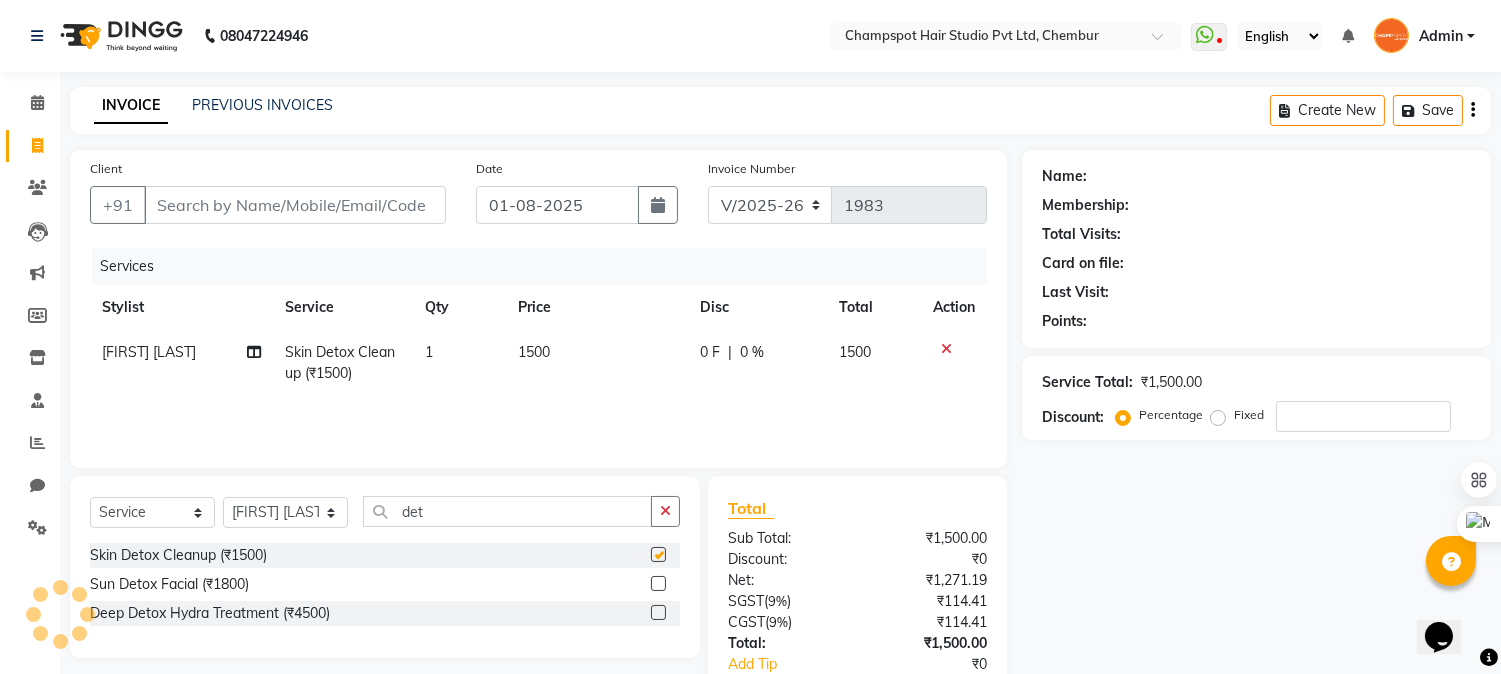 checkbox on "false" 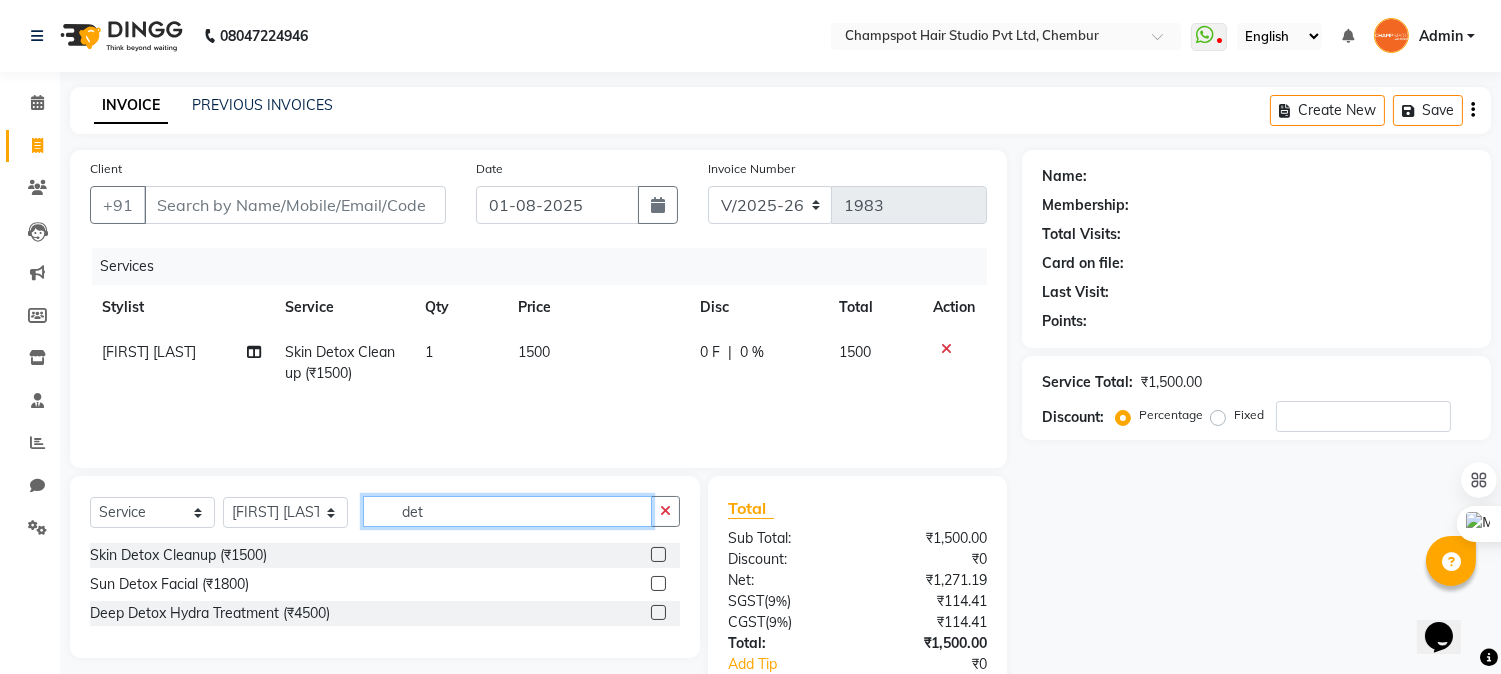 drag, startPoint x: 451, startPoint y: 515, endPoint x: 226, endPoint y: 522, distance: 225.10886 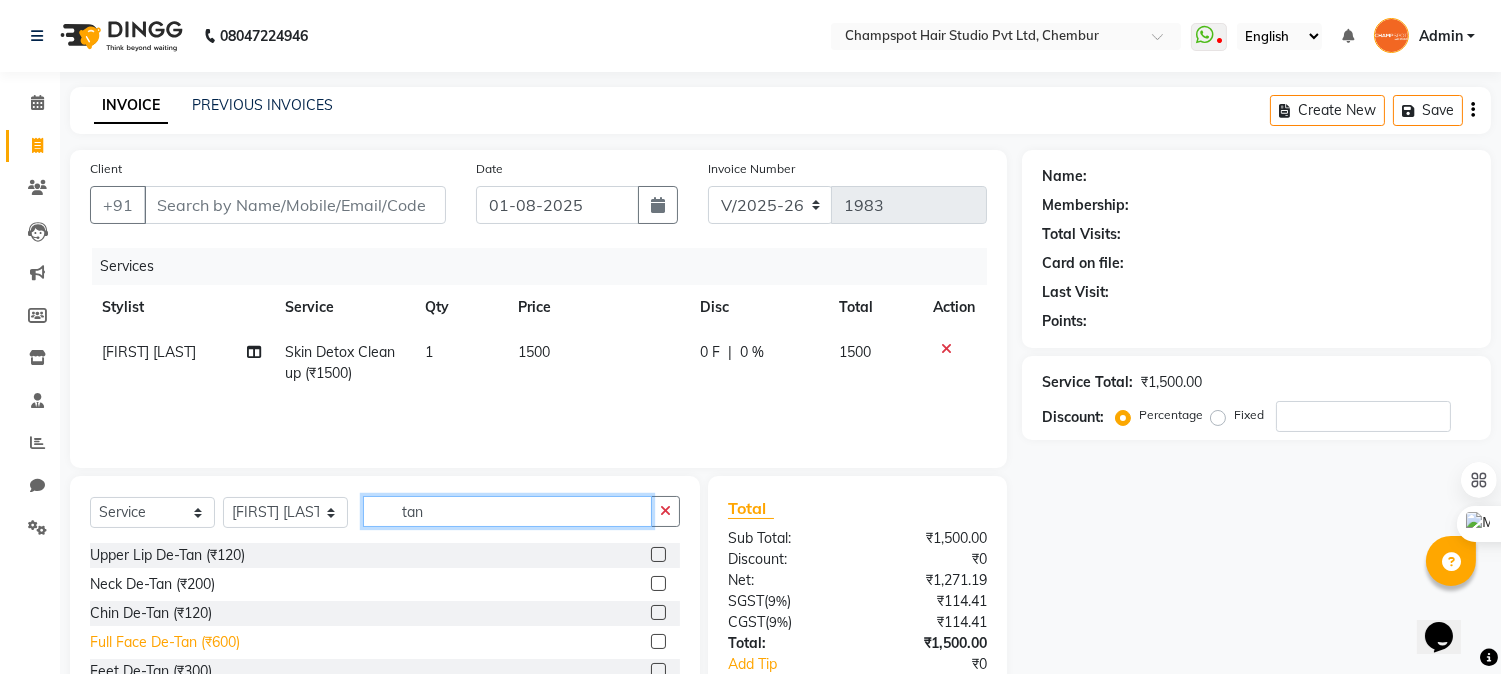type on "tan" 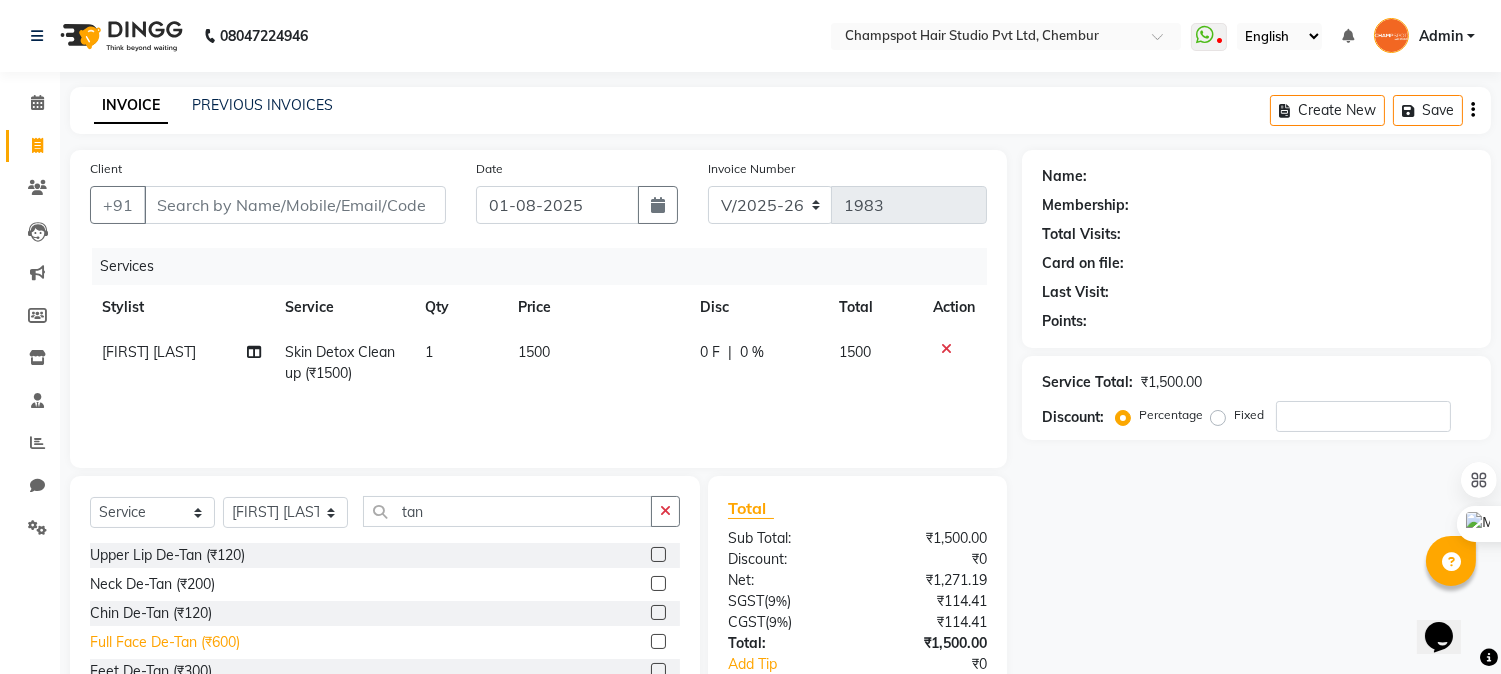 click on "Full Face De-Tan (₹600)" 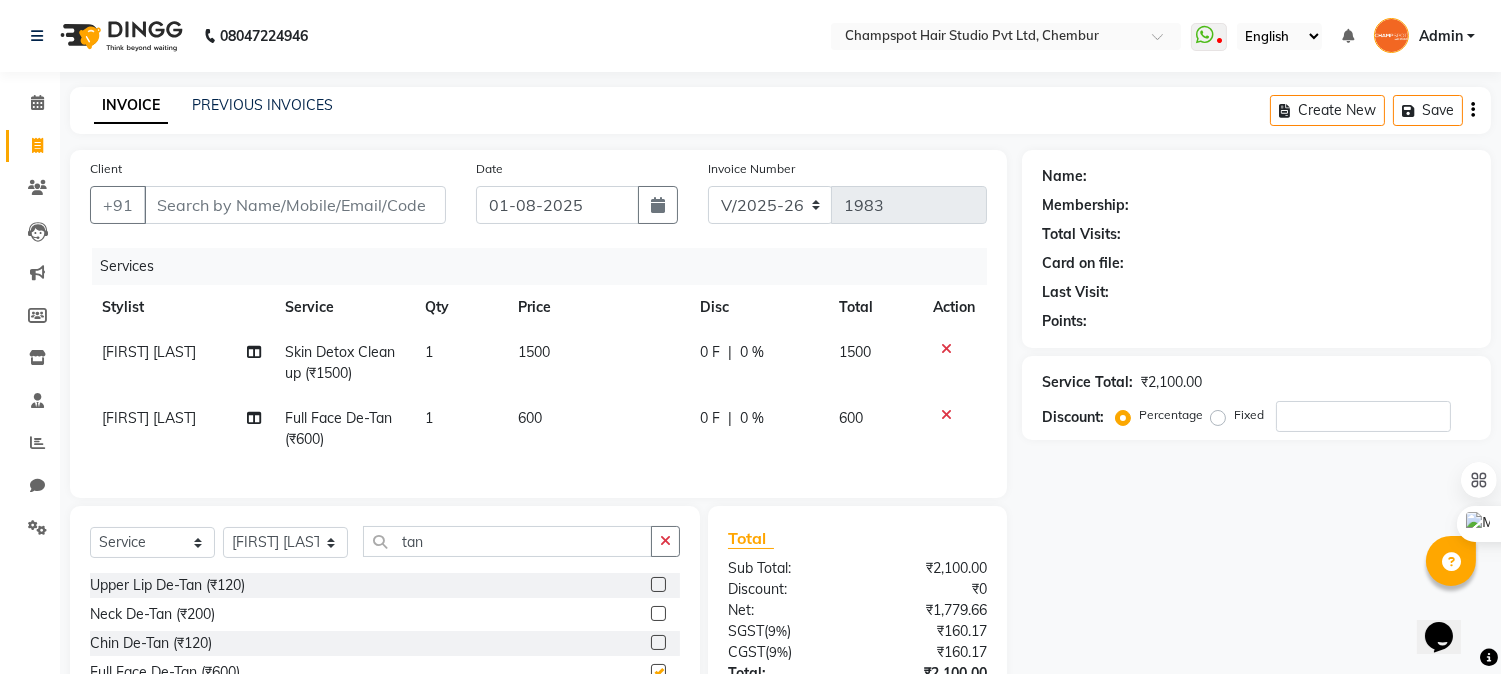 checkbox on "false" 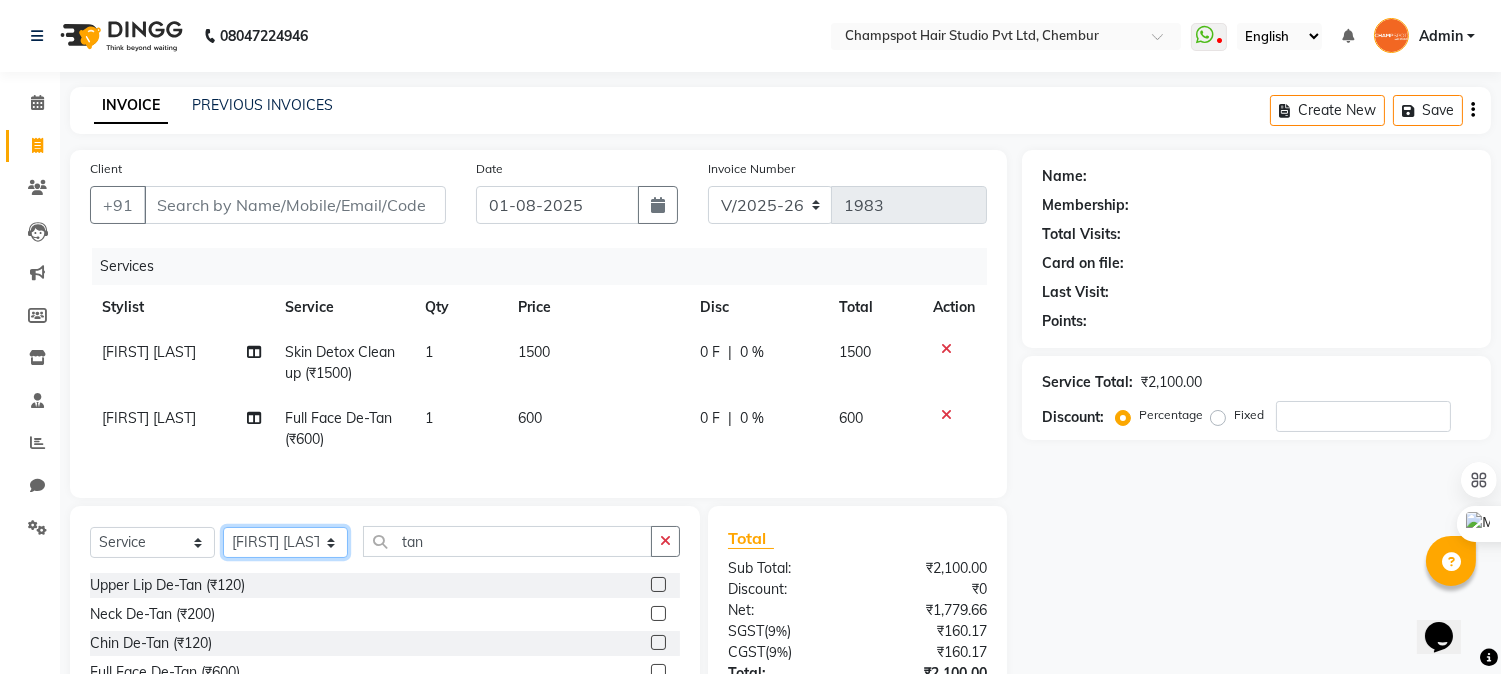 click on "Select Stylist Admin Ahmad Bhavesh Limbachia Falak Shaikh 	Hemant Limbachia Mamta Divekar Mukhtar Shamshad" 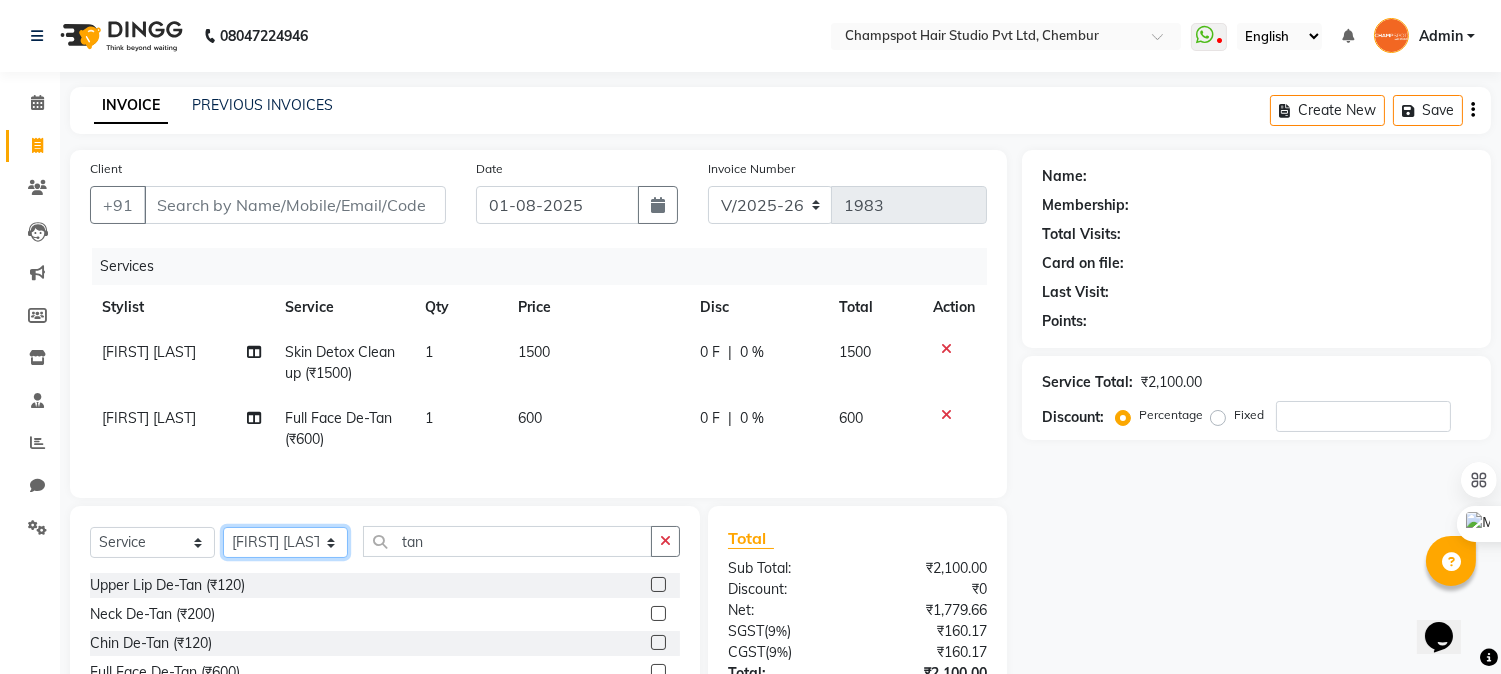 select on "69009" 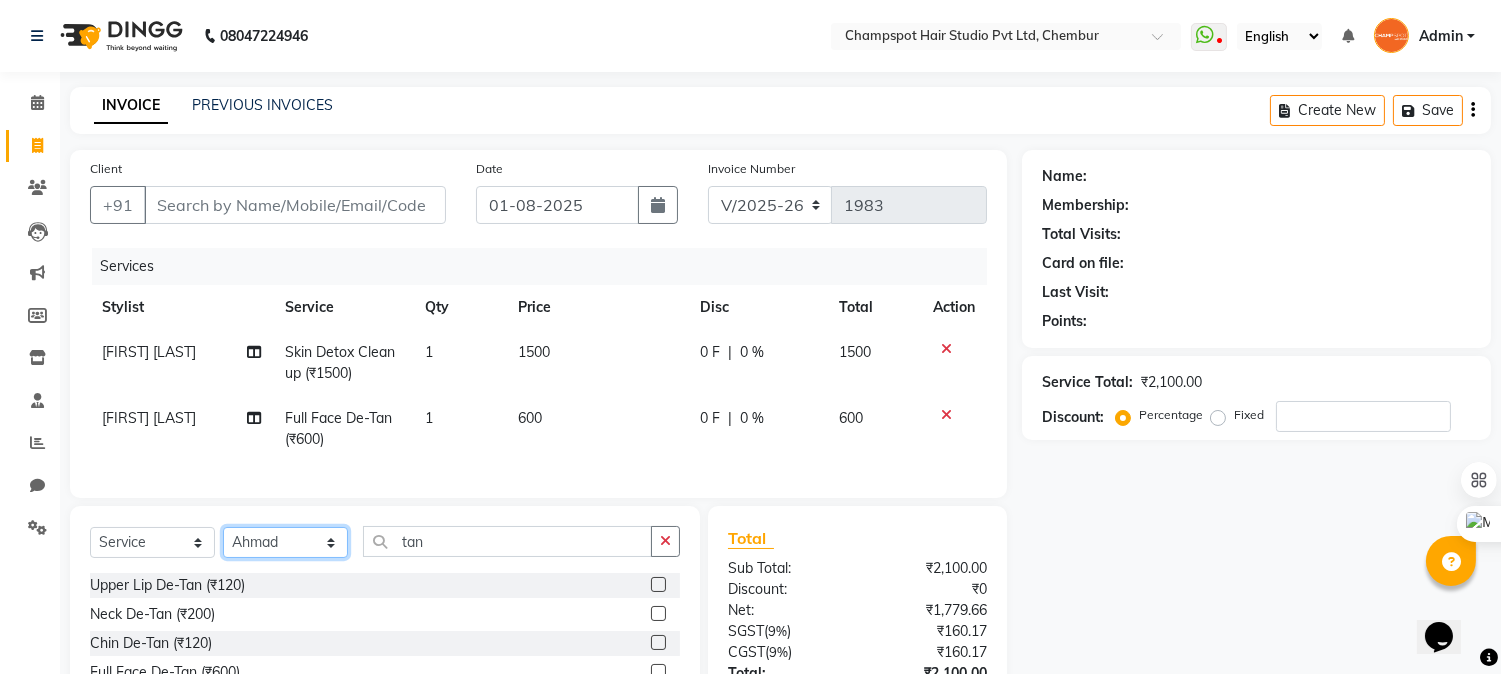 click on "Select Stylist Admin Ahmad Bhavesh Limbachia Falak Shaikh 	Hemant Limbachia Mamta Divekar Mukhtar Shamshad" 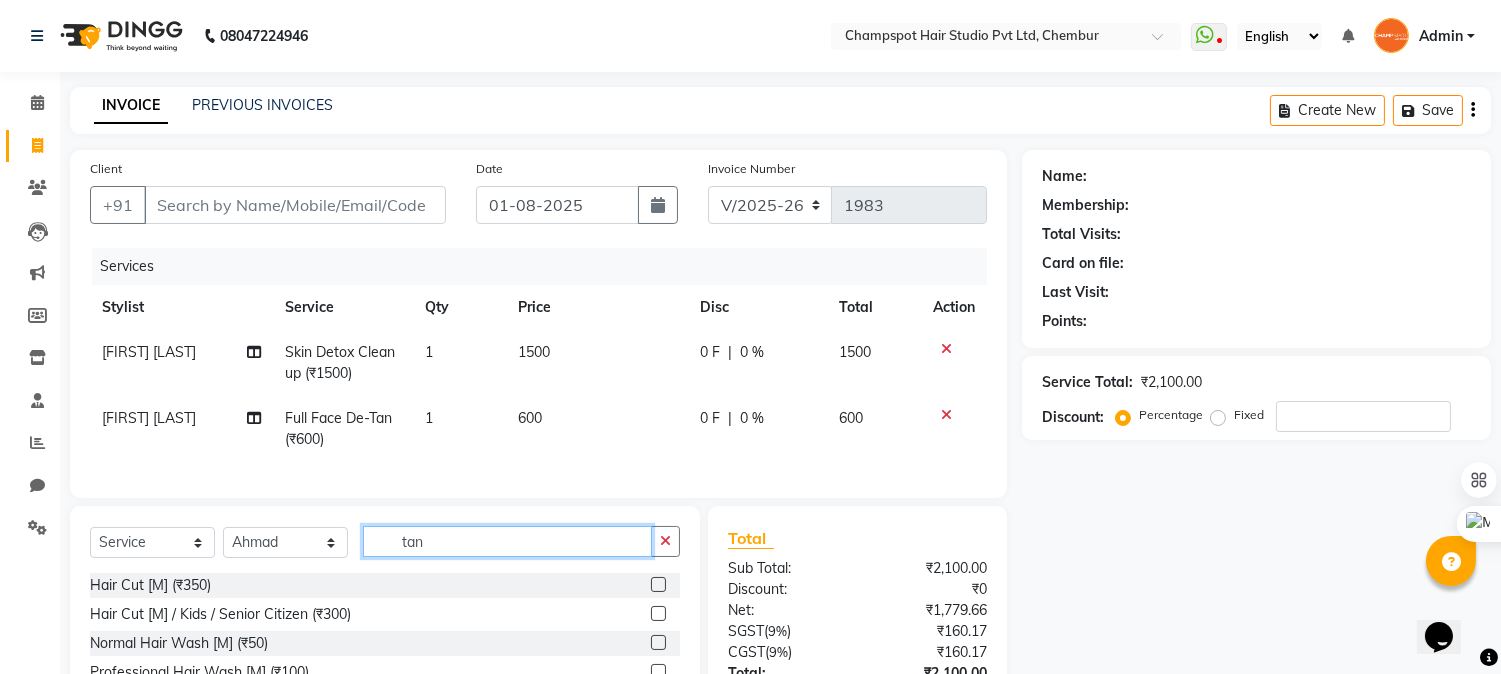 drag, startPoint x: 446, startPoint y: 561, endPoint x: 244, endPoint y: 554, distance: 202.12125 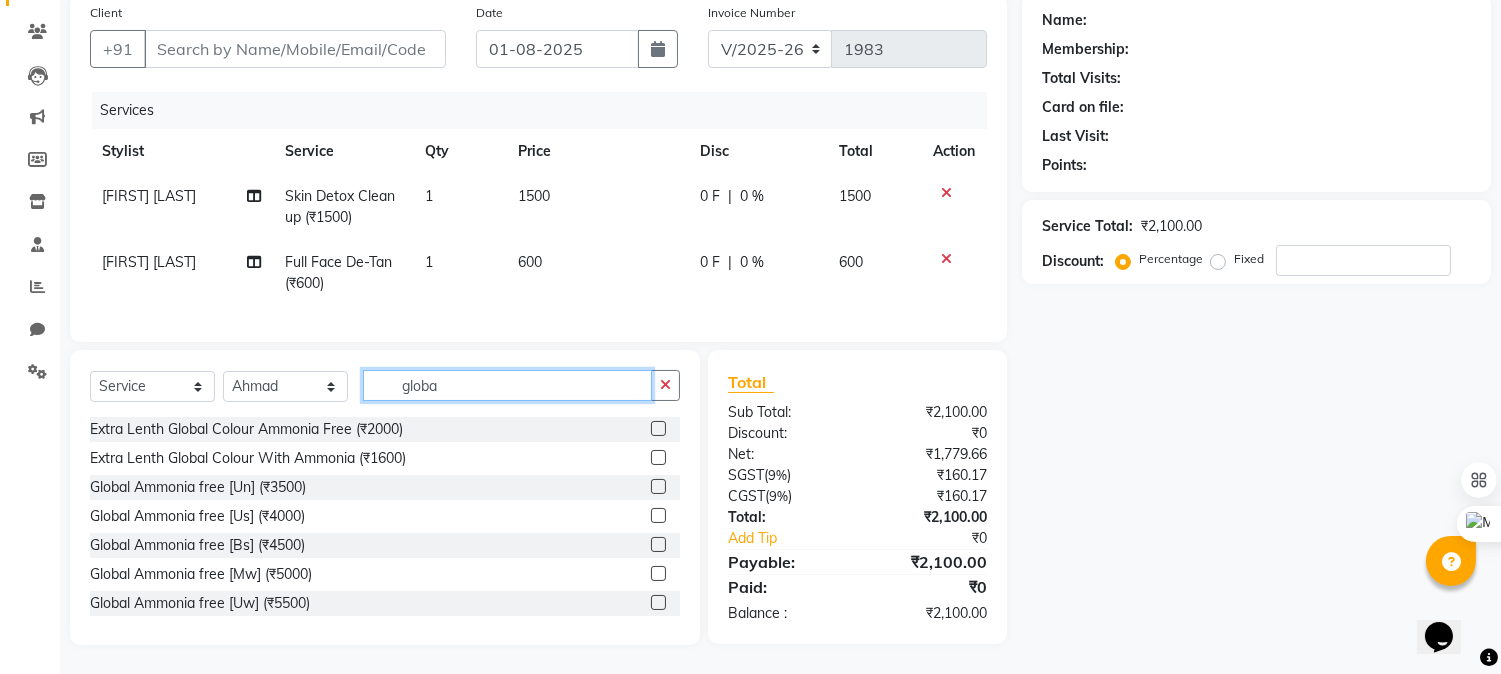 scroll, scrollTop: 173, scrollLeft: 0, axis: vertical 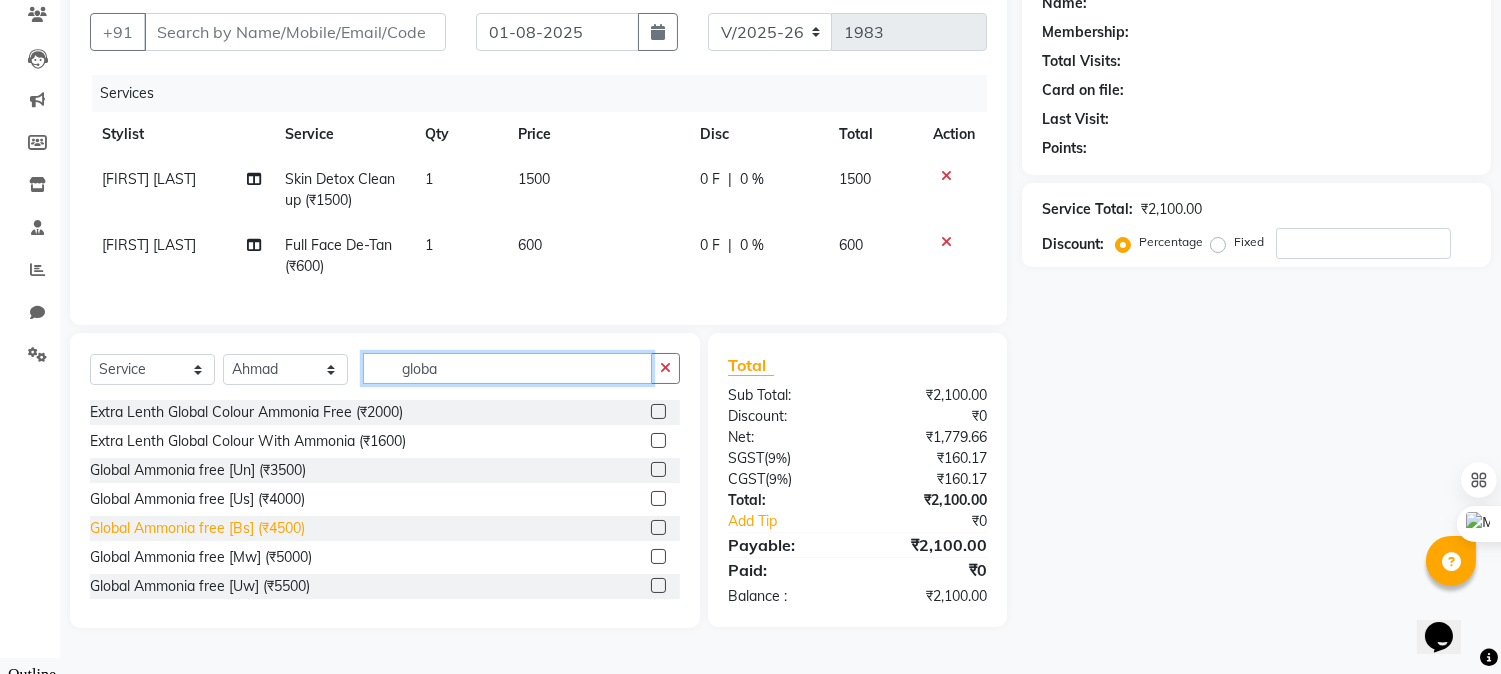 type on "globa" 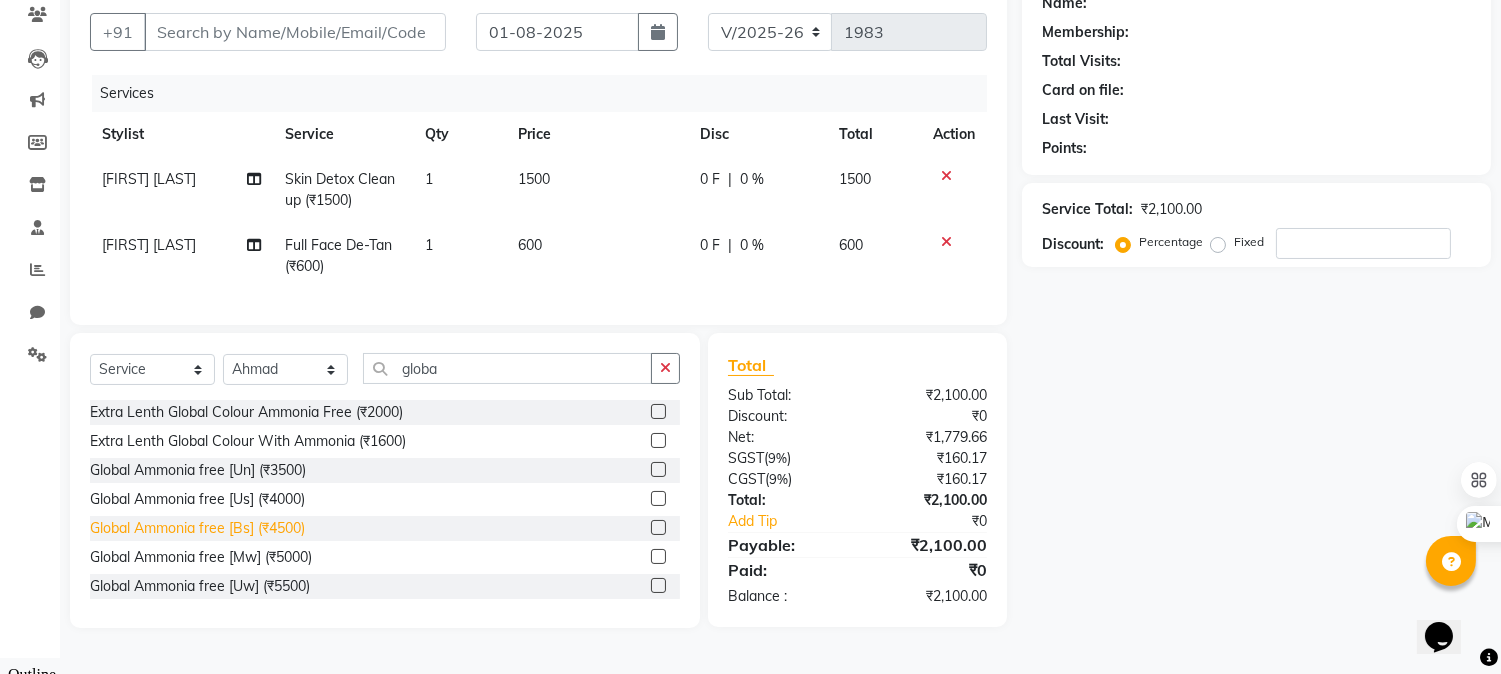 click on "Global Ammonia free [Bs] (₹4500)" 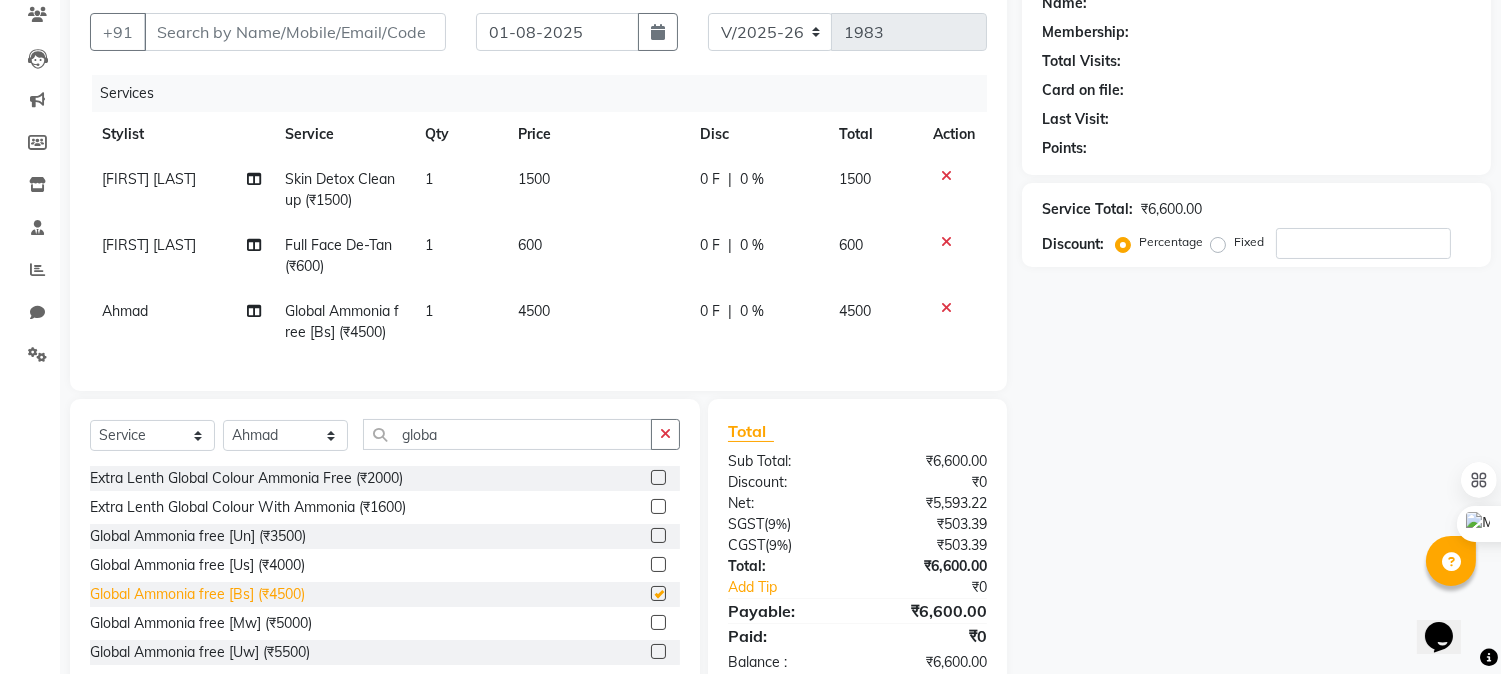 checkbox on "false" 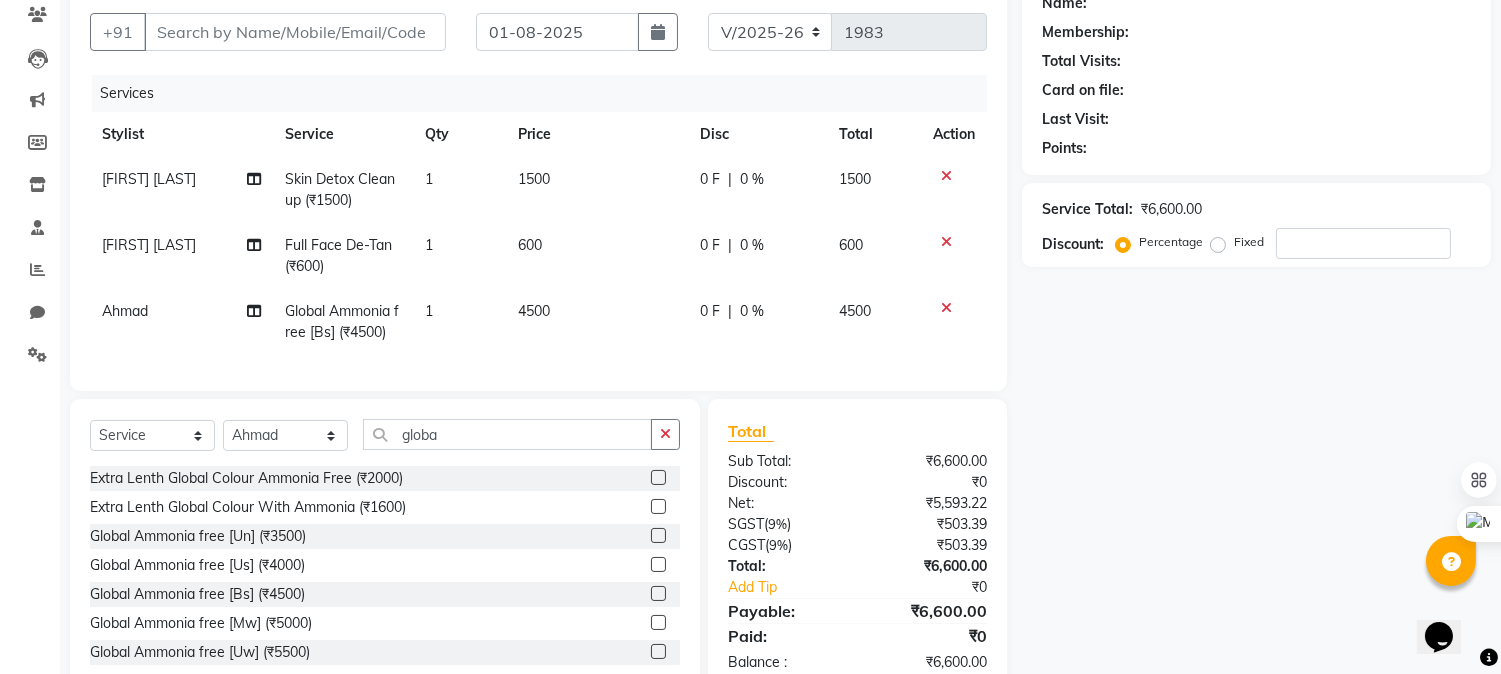 click on "0 F | 0 %" 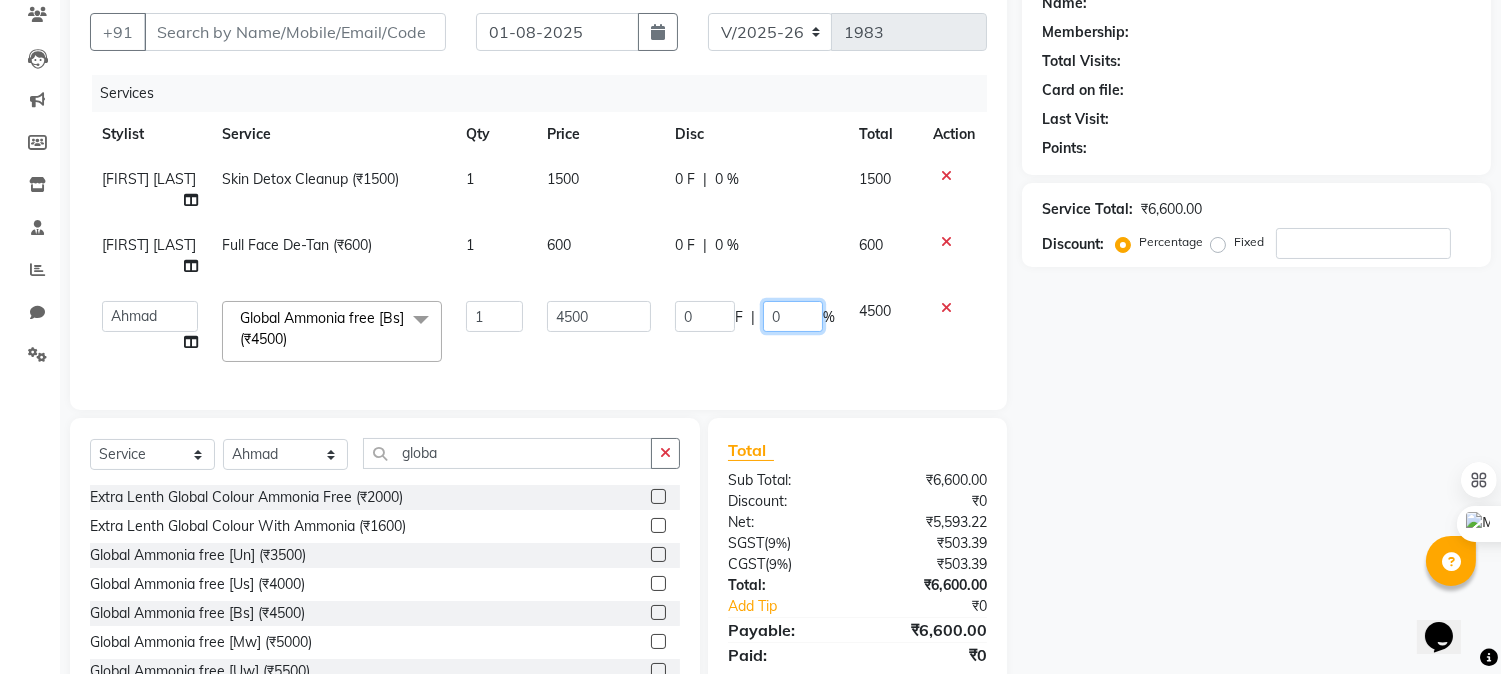 drag, startPoint x: 782, startPoint y: 314, endPoint x: 697, endPoint y: 314, distance: 85 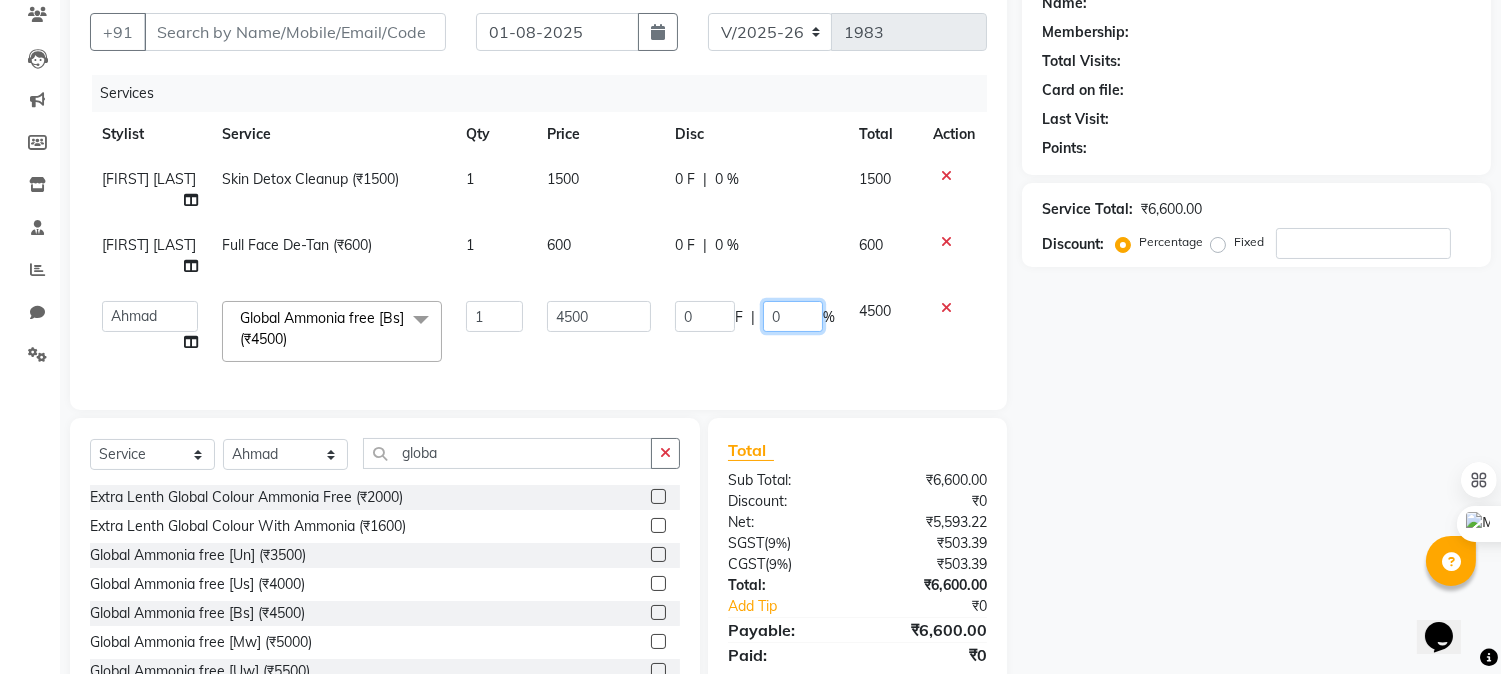 click on "0 F | 0 %" 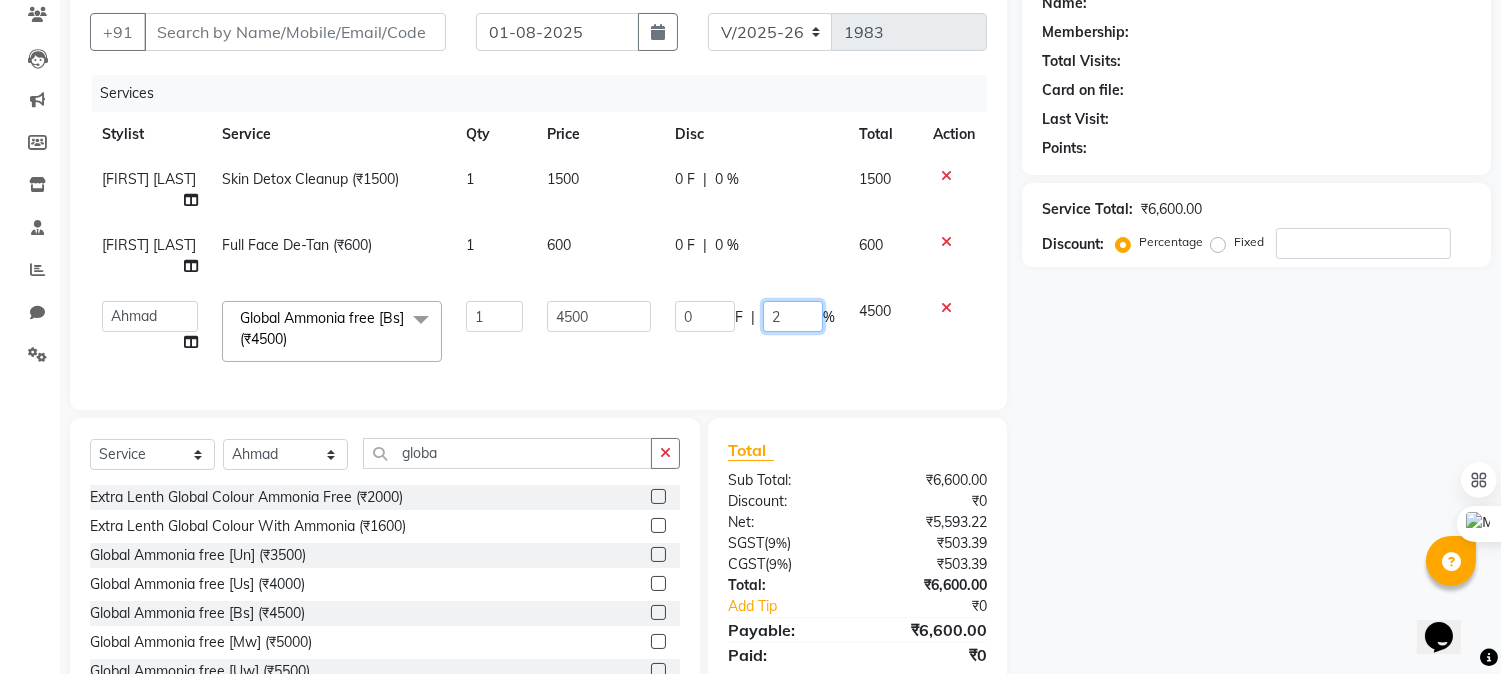 type on "20" 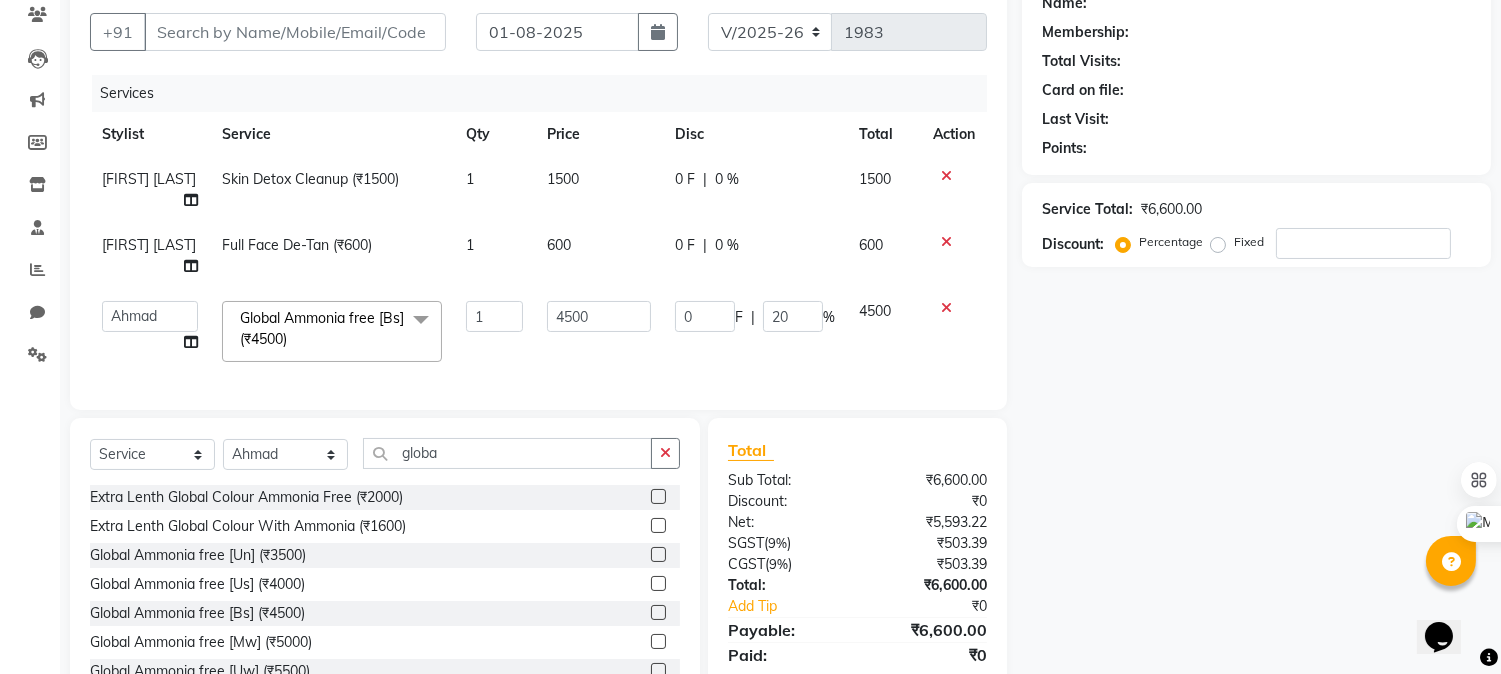 click on "Name: Membership: Total Visits: Card on file: Last Visit:  Points:  Service Total:  ₹6,600.00  Discount:  Percentage   Fixed" 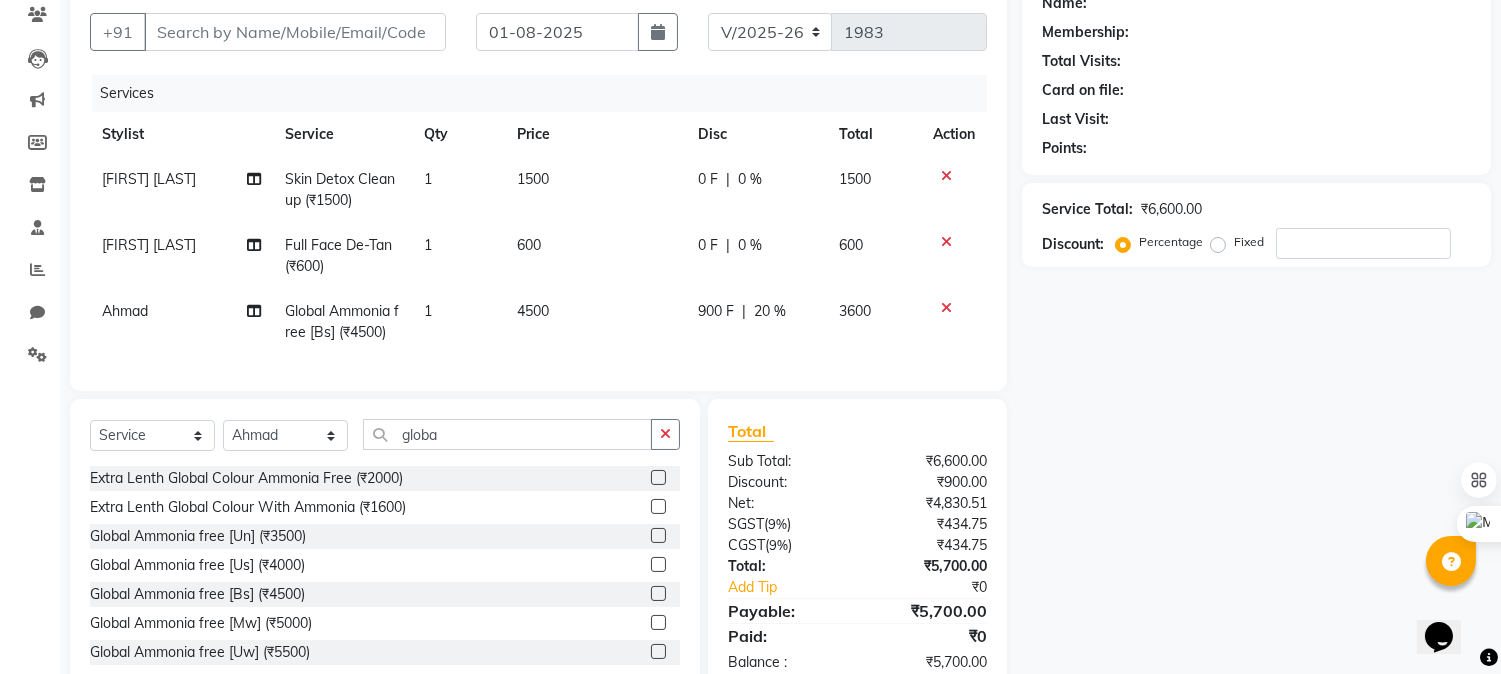 click 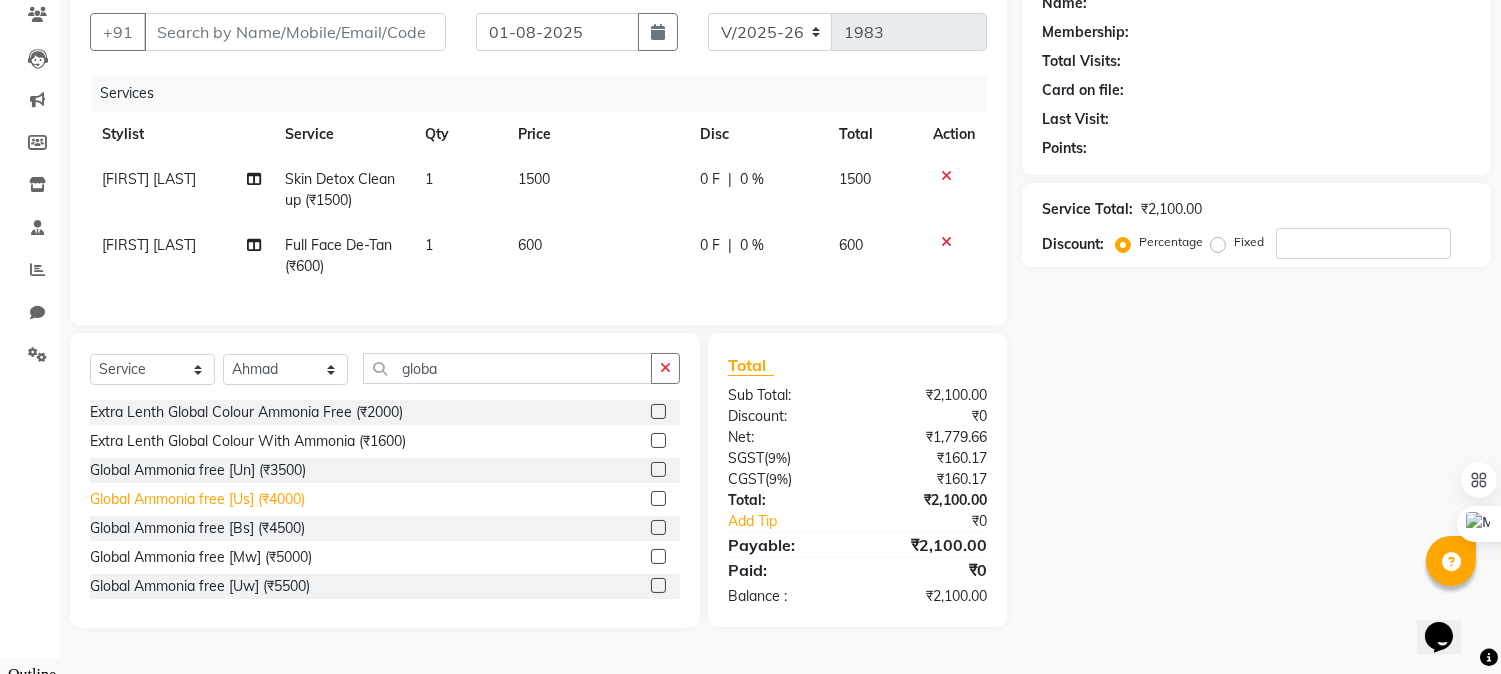 click on "Global Ammonia free [Us] (₹4000)" 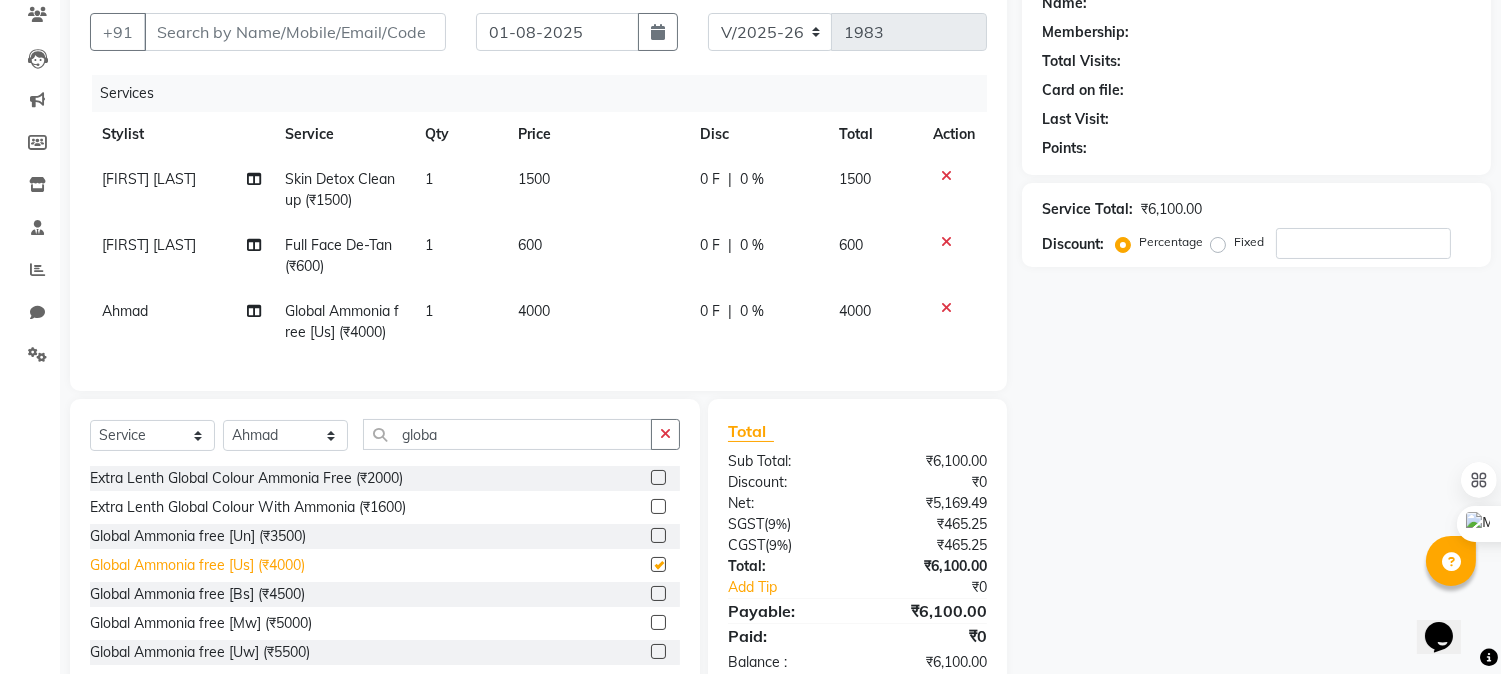 checkbox on "false" 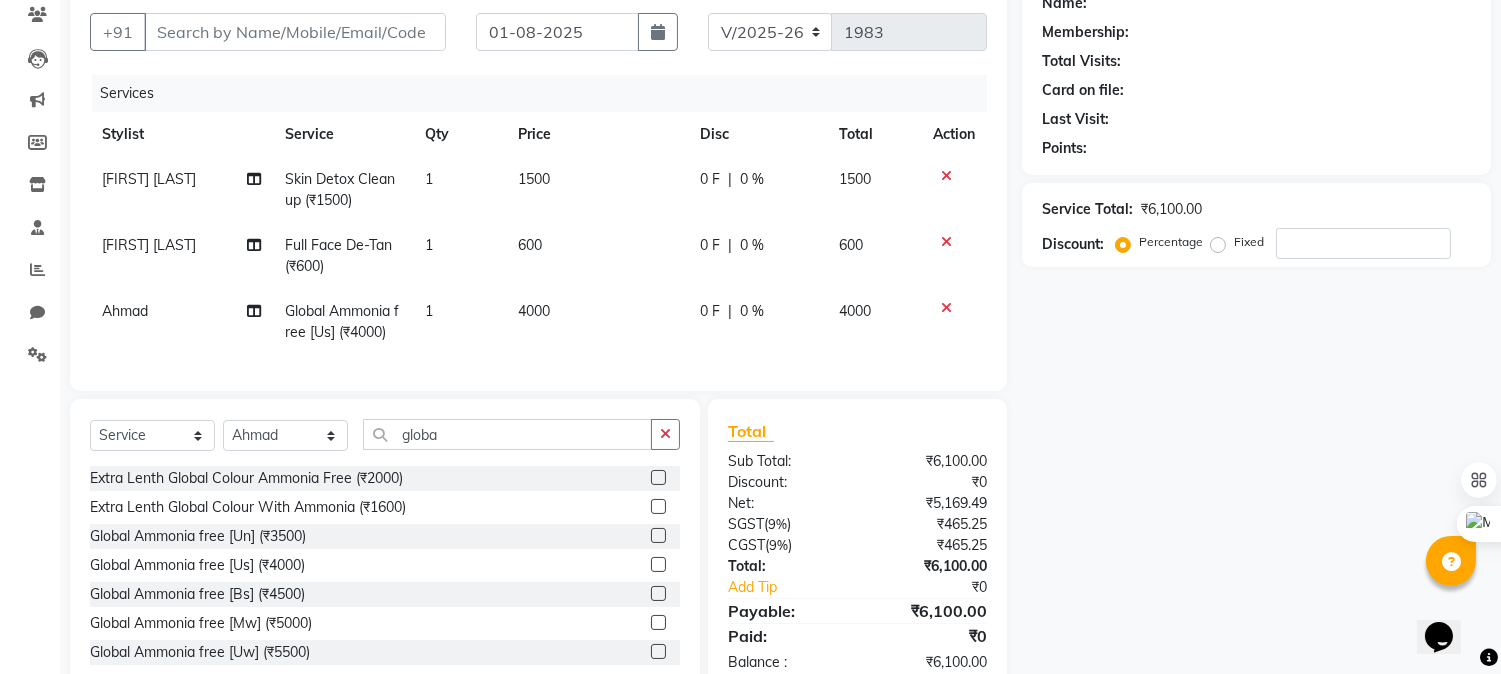 click on "0 %" 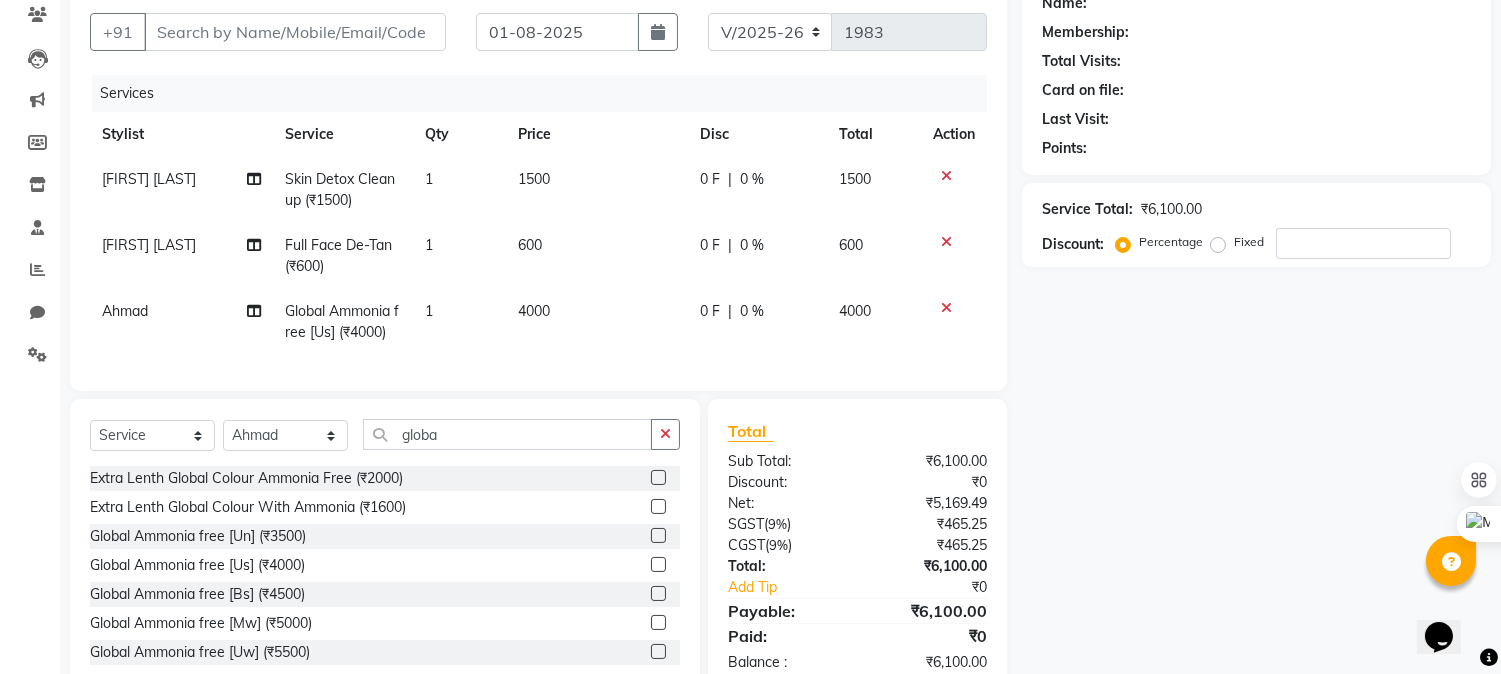 select on "69009" 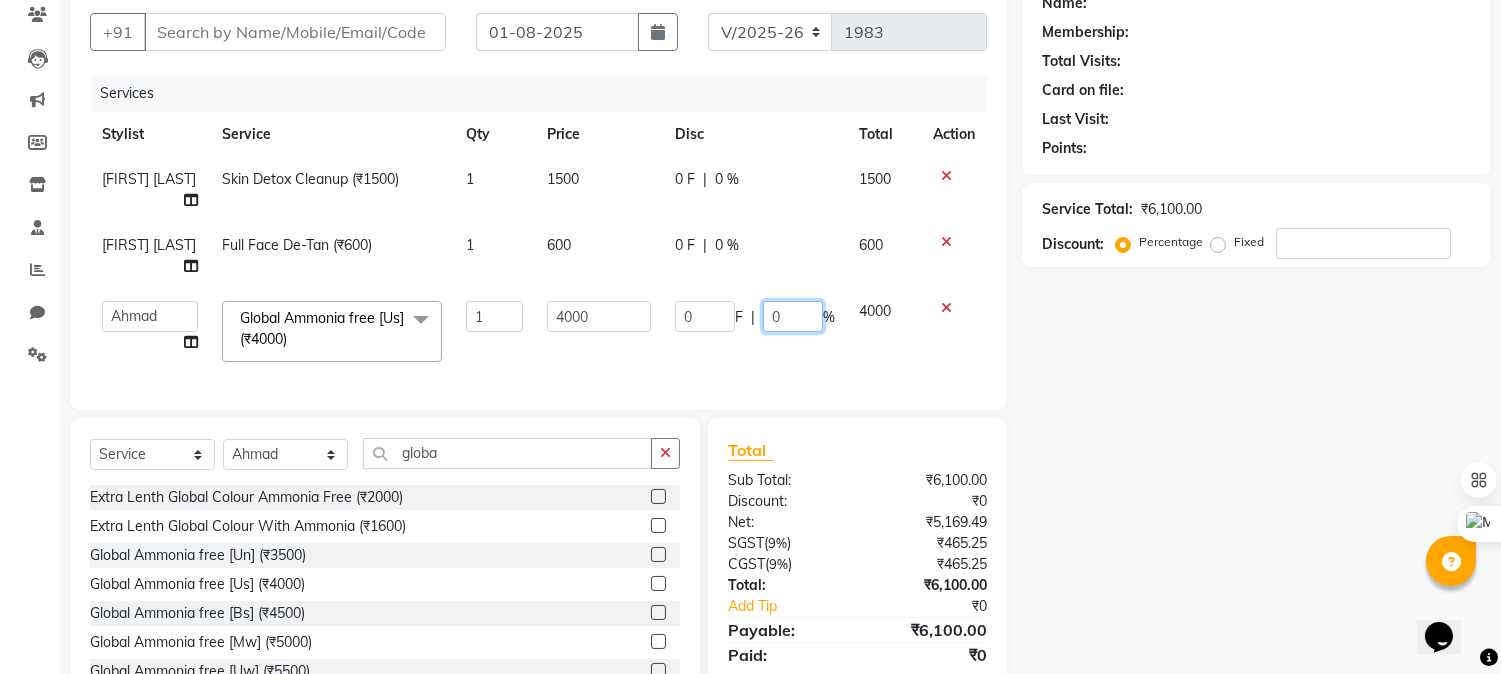 drag, startPoint x: 800, startPoint y: 315, endPoint x: 674, endPoint y: 317, distance: 126.01587 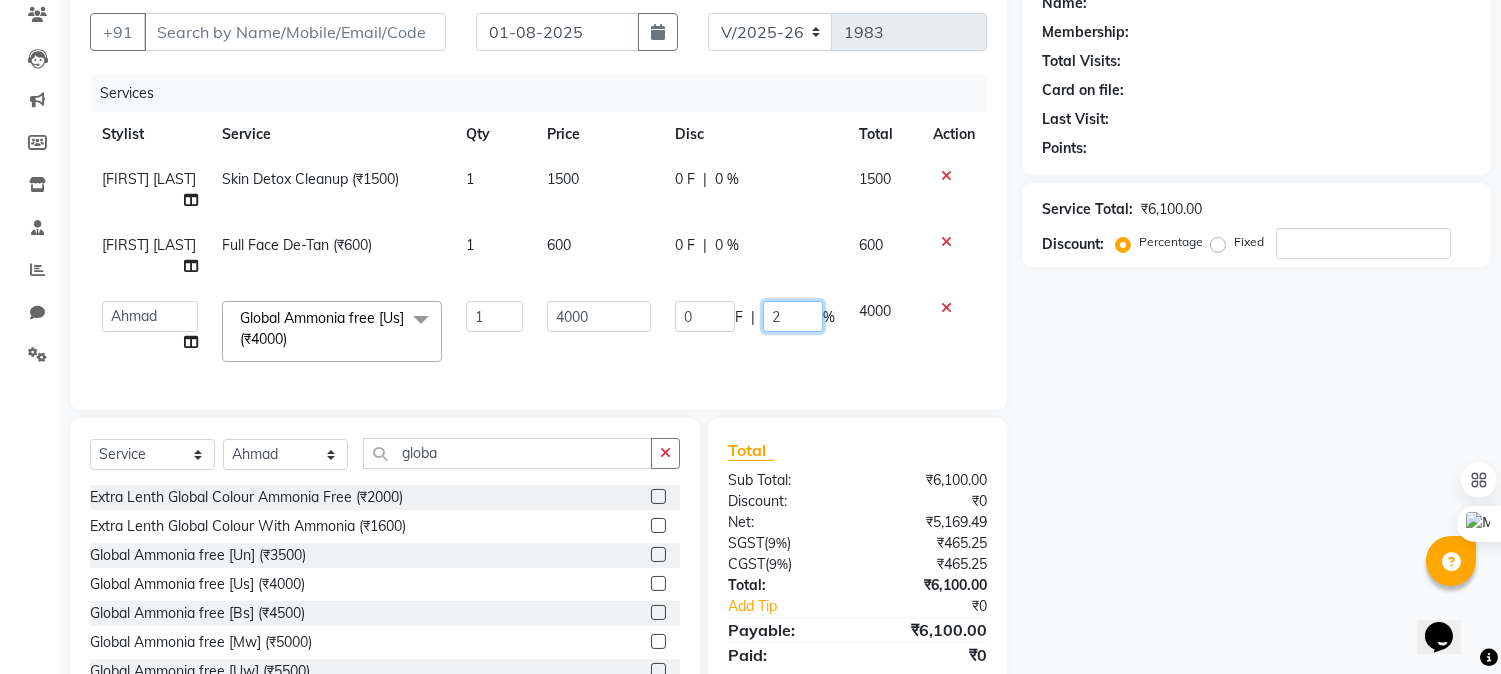 type on "20" 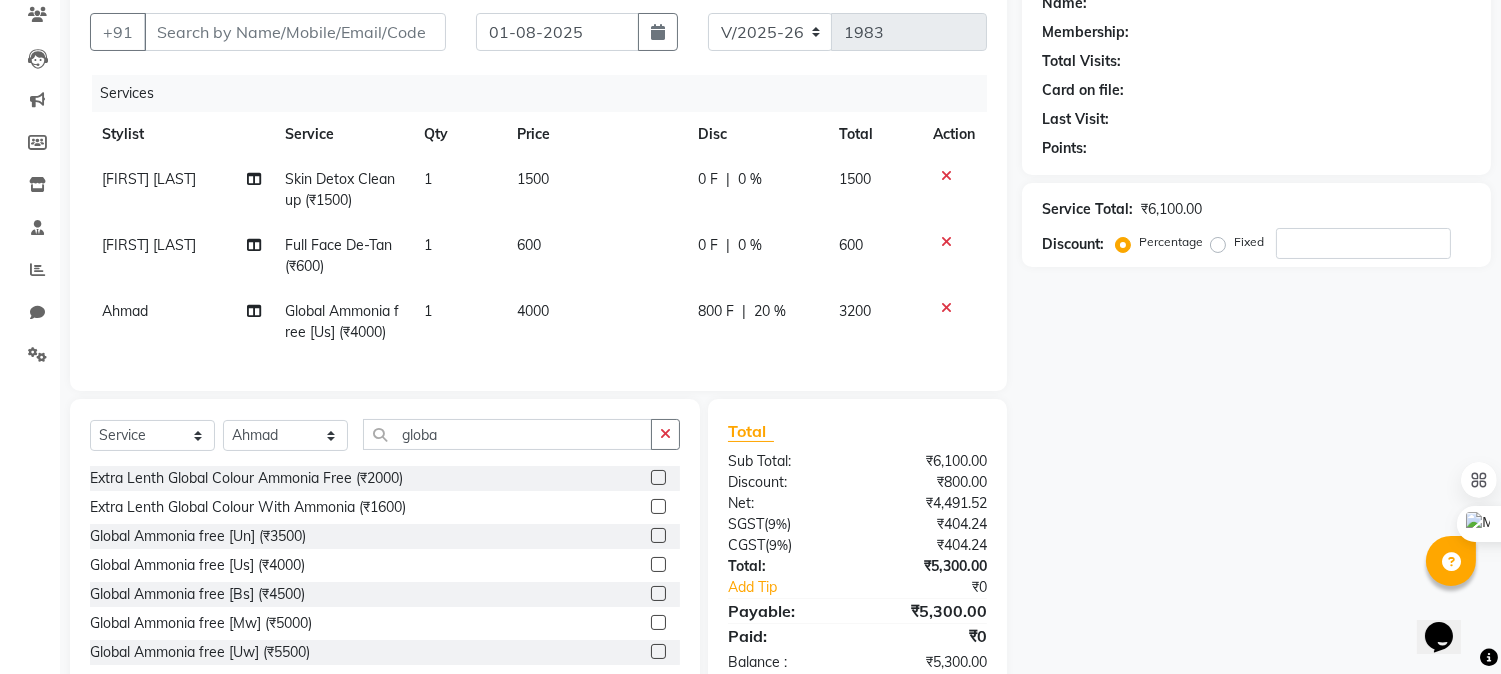 click on "Name: Membership: Total Visits: Card on file: Last Visit:  Points:  Service Total:  ₹6,100.00  Discount:  Percentage   Fixed" 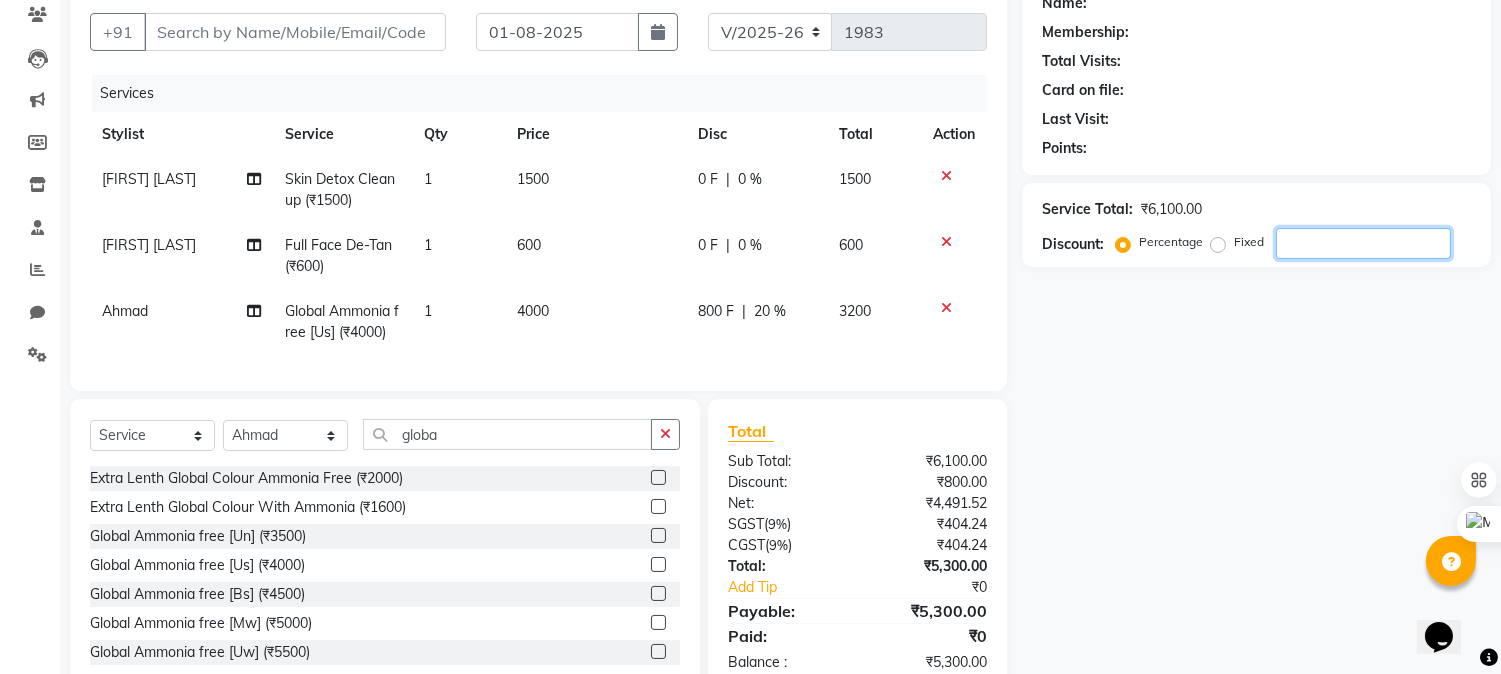 click 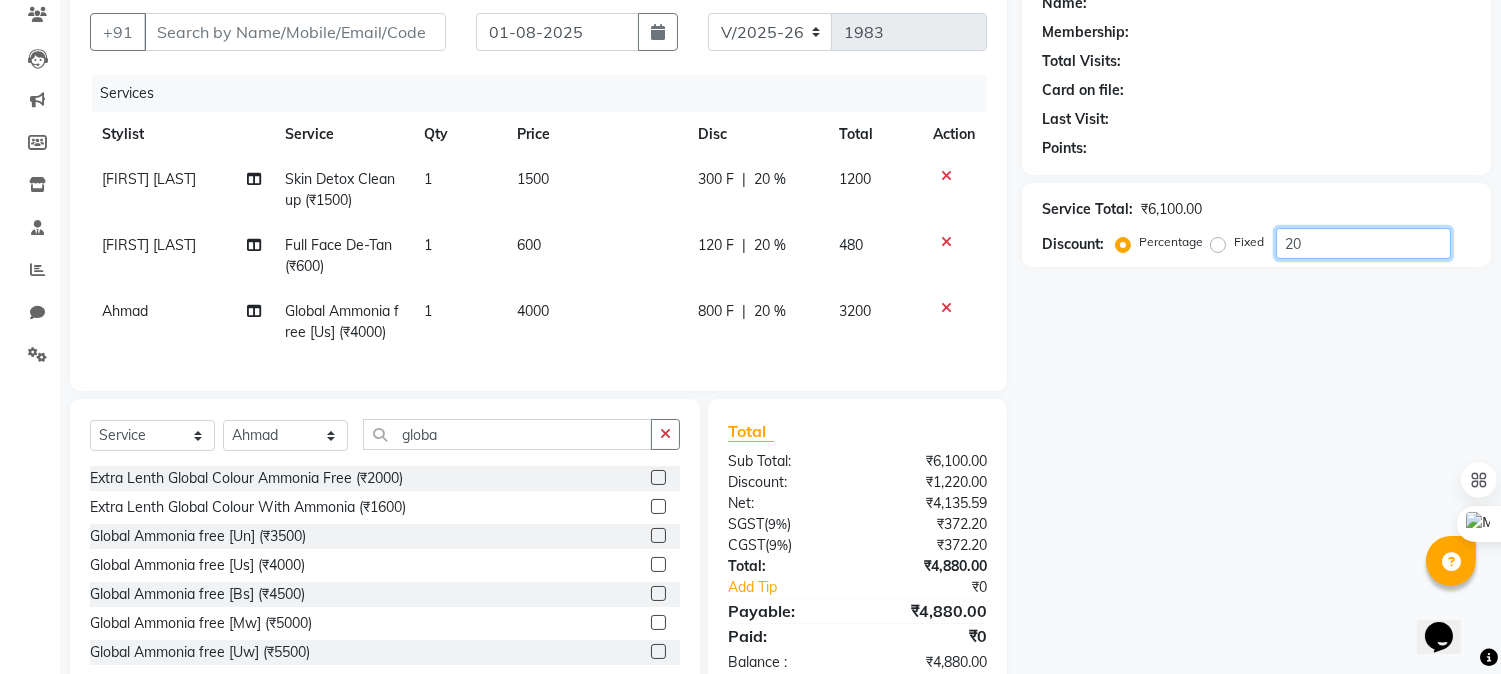 type on "20" 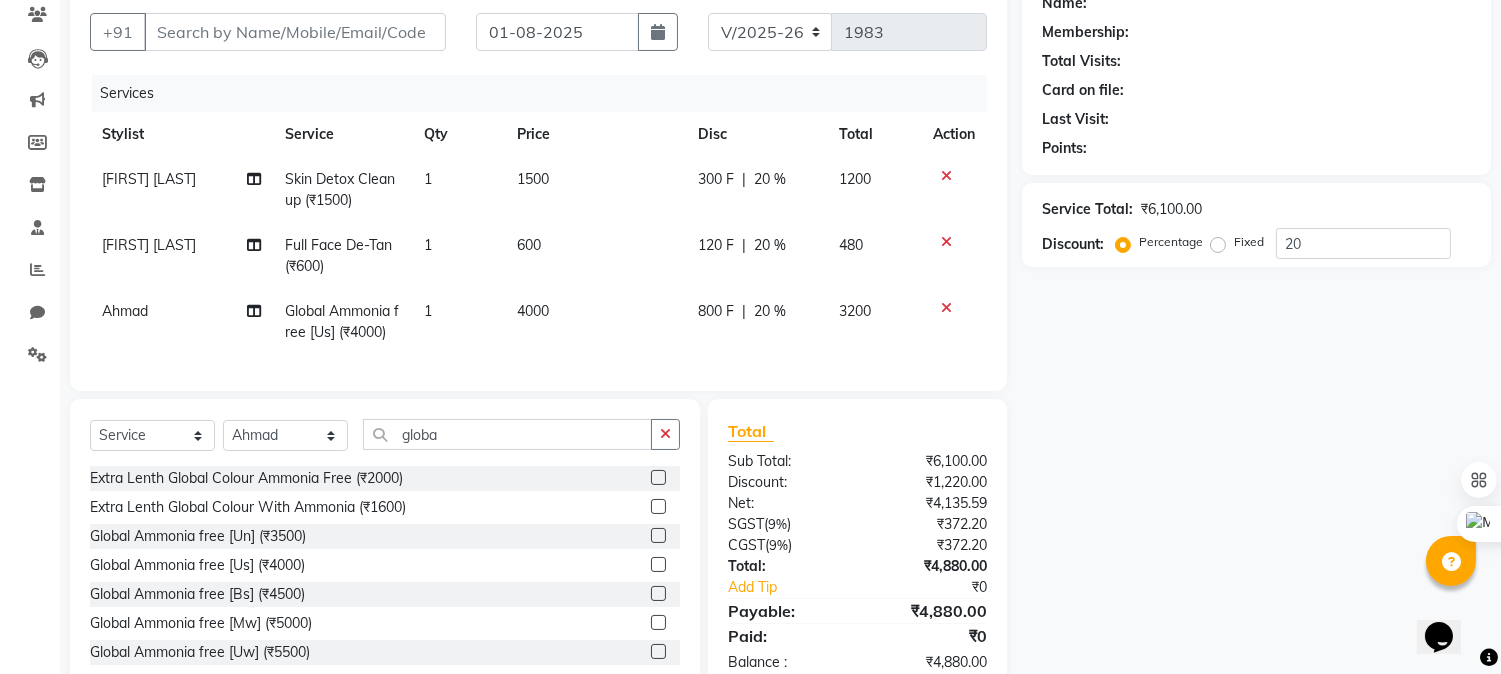click on "Name: Membership: Total Visits: Card on file: Last Visit:  Points:  Service Total:  ₹6,100.00  Discount:  Percentage   Fixed  20" 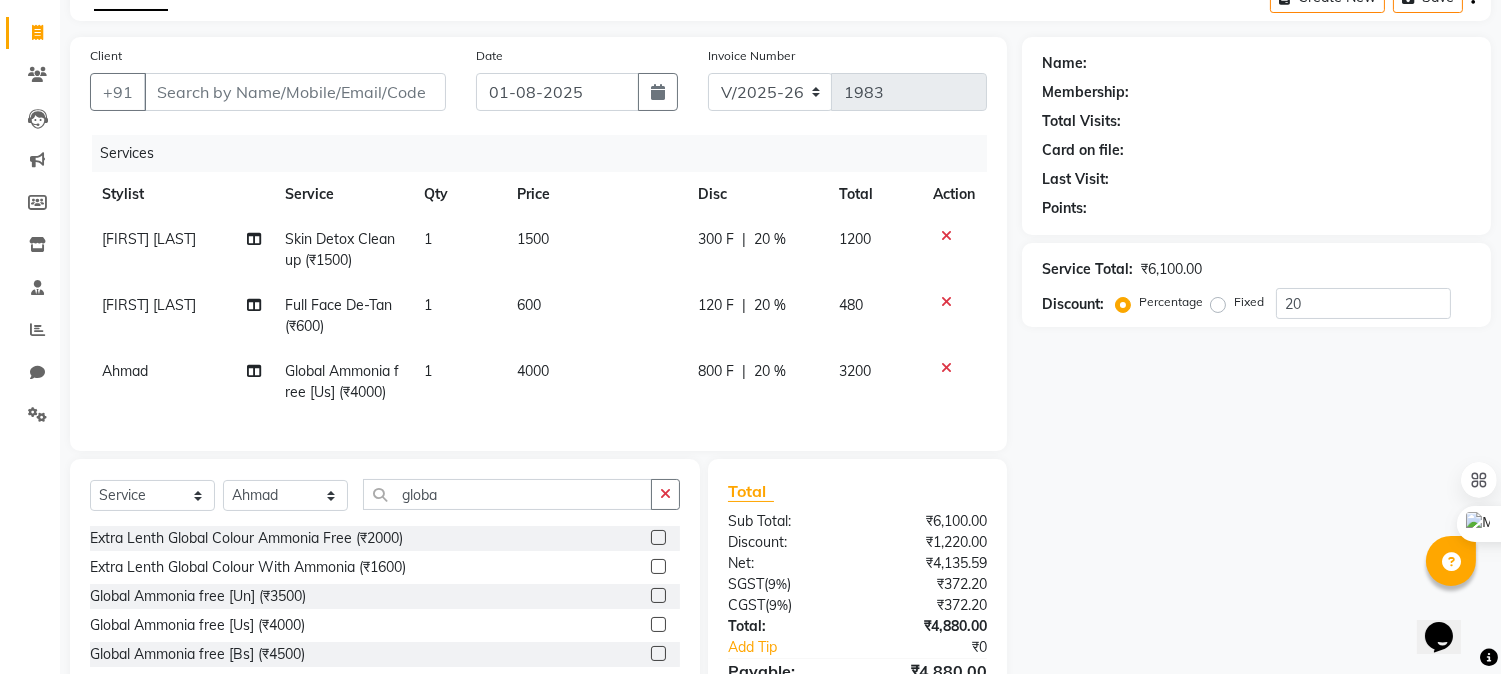 scroll, scrollTop: 62, scrollLeft: 0, axis: vertical 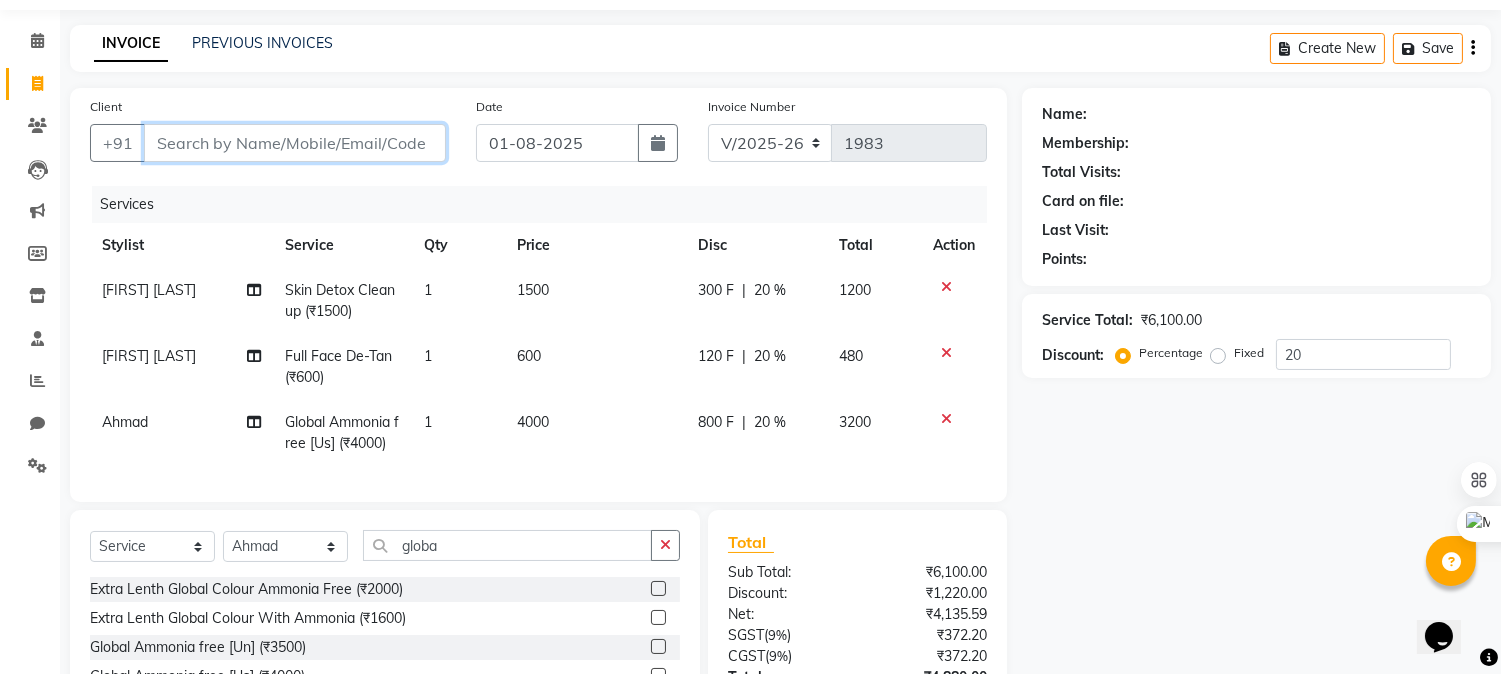 click on "Client" at bounding box center [295, 143] 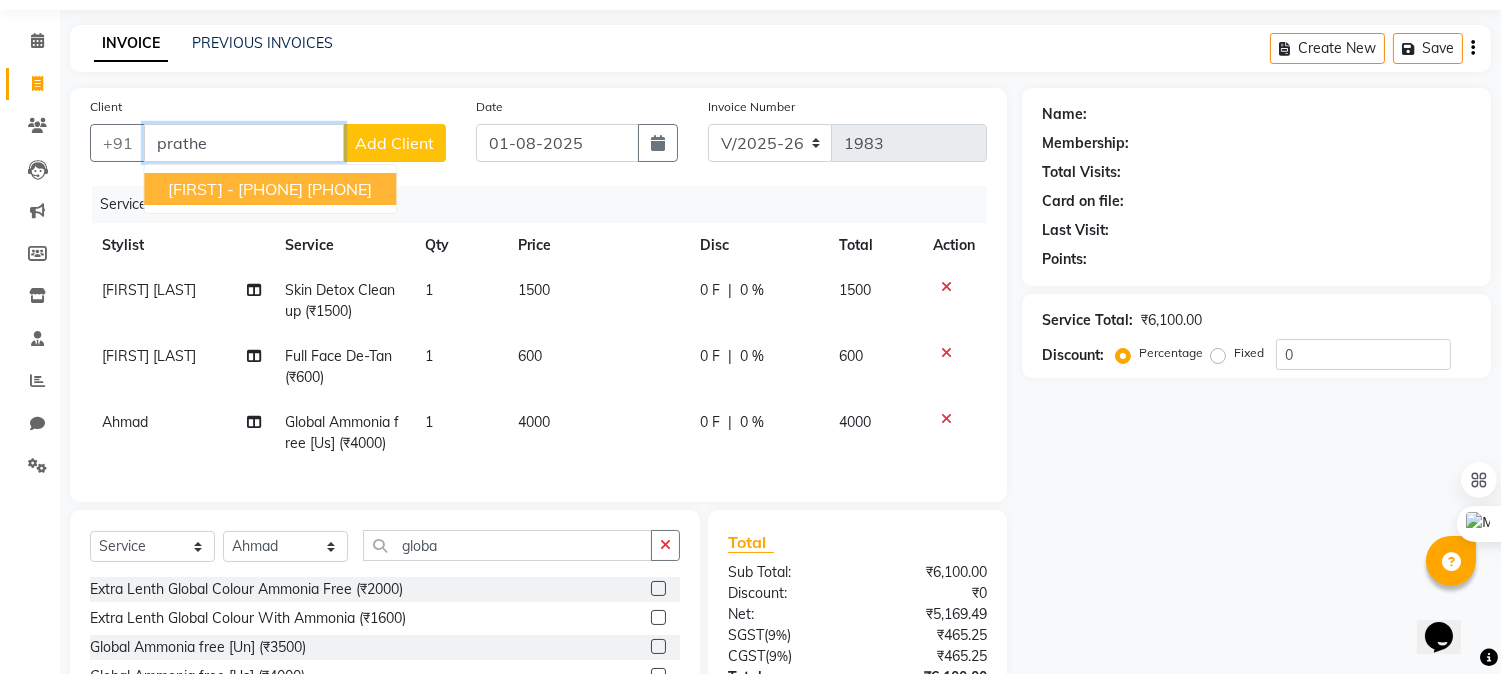 click on "9757154152" at bounding box center (339, 189) 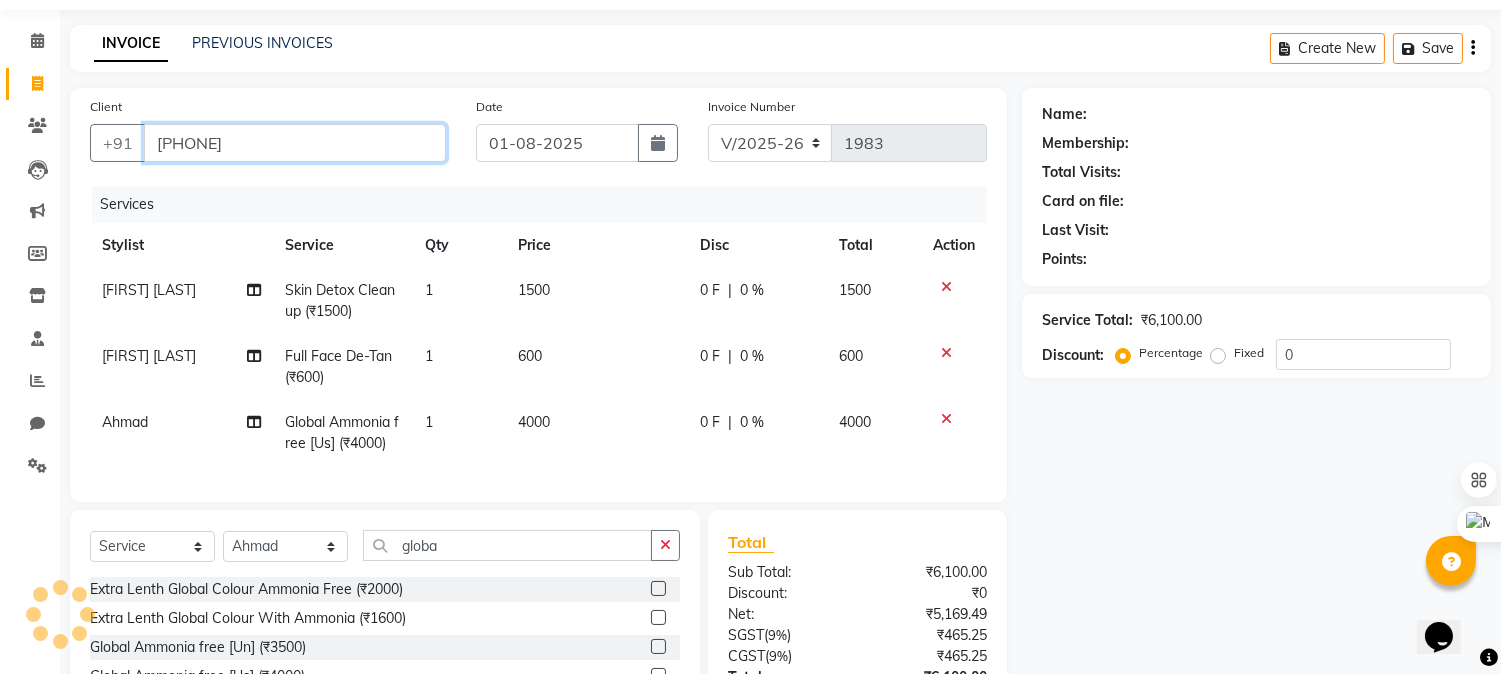 type on "9757154152" 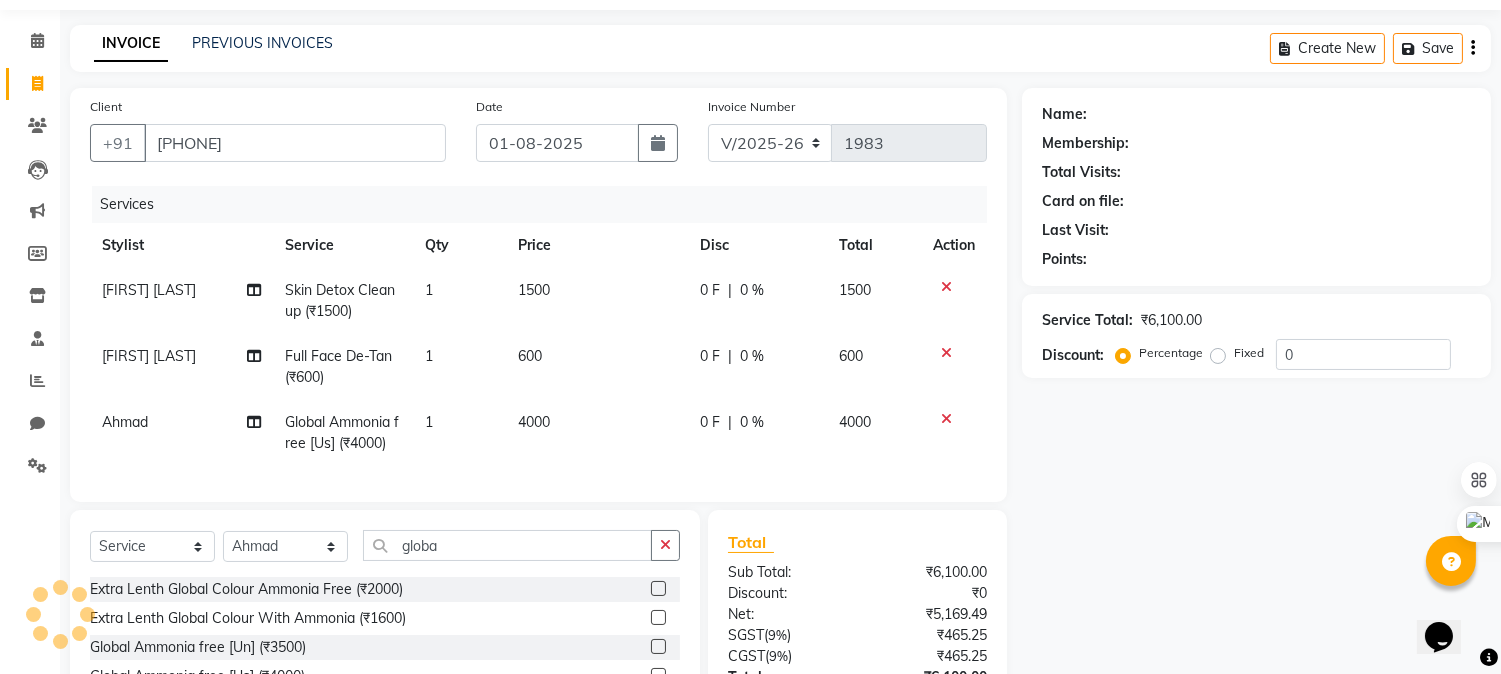select on "1: Object" 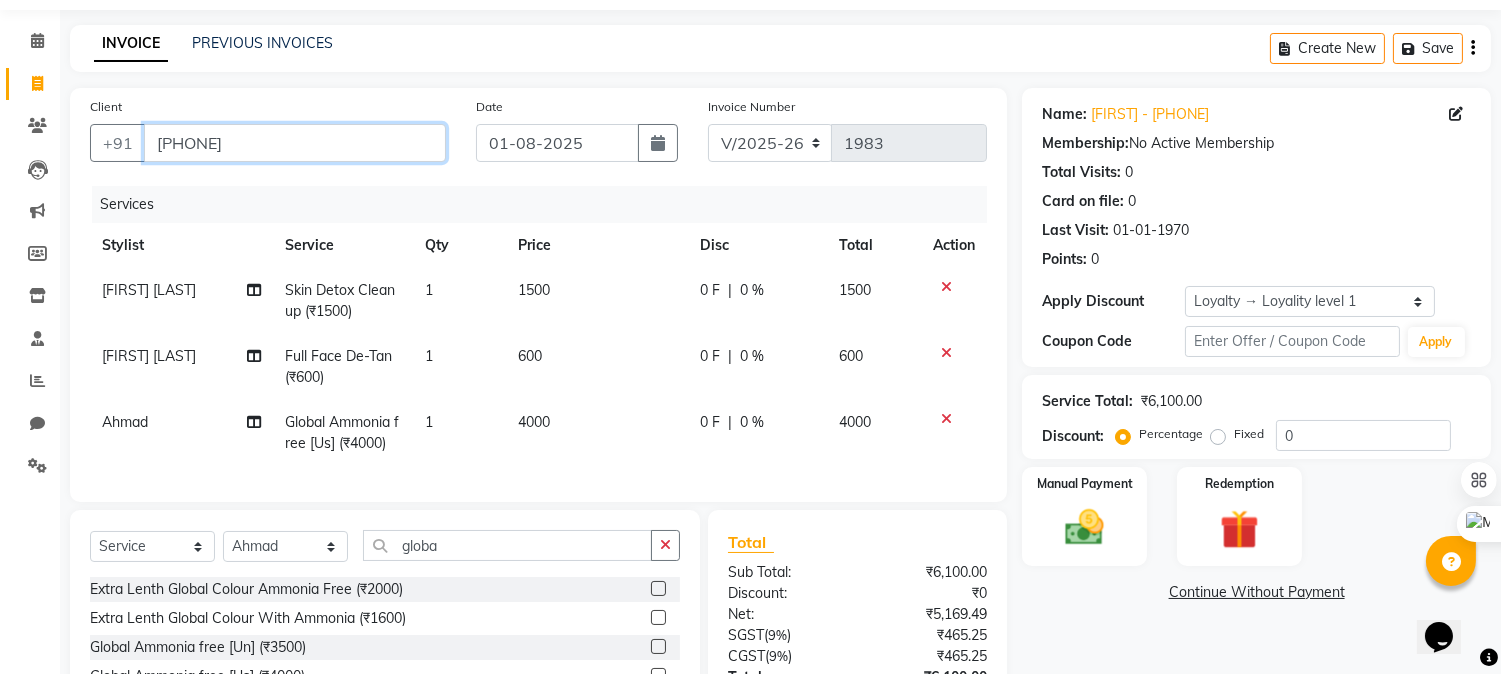 drag, startPoint x: 294, startPoint y: 133, endPoint x: 0, endPoint y: 148, distance: 294.38242 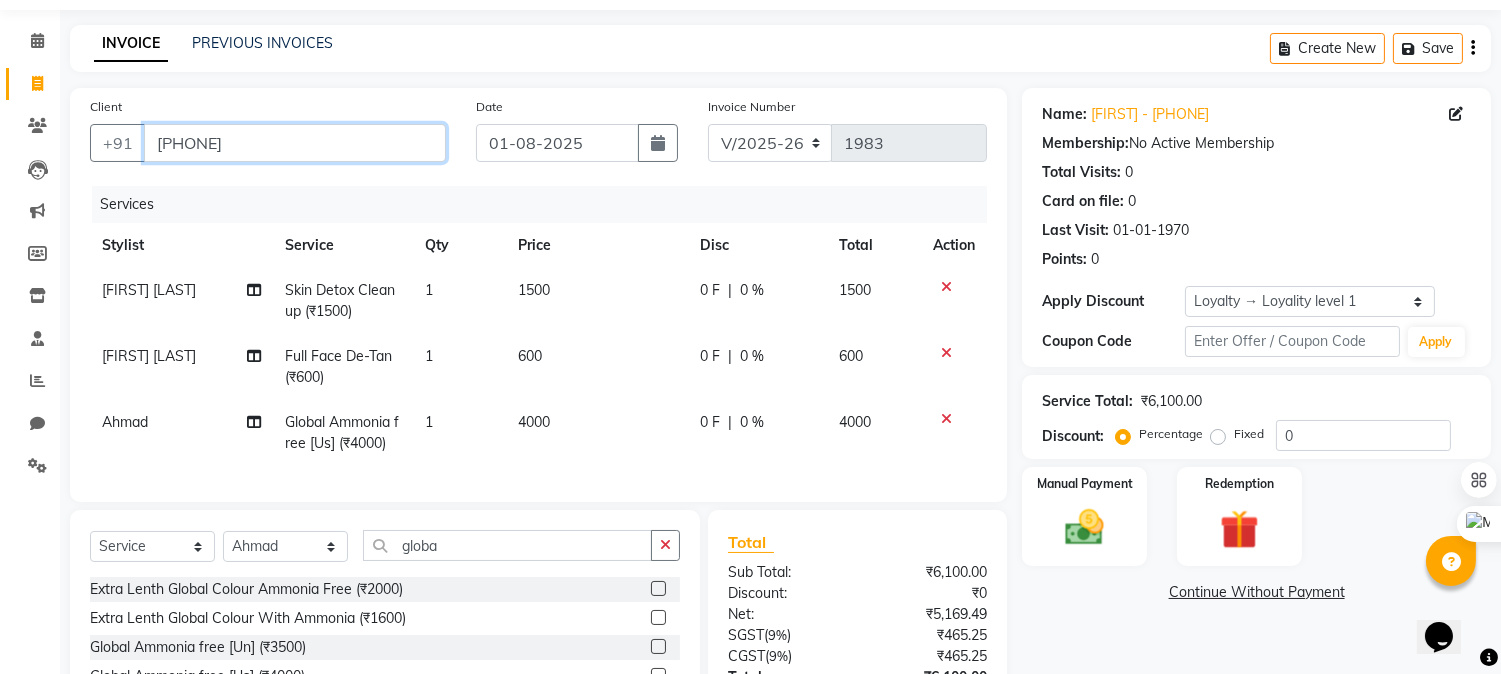 click on "08047224946 Select Location × Champspot Hair Studio Pvt Ltd, Chembur  WhatsApp Status  ✕ Status:  Disconnected Recent Service Activity: 01-01-1970     05:30 AM  08047224946 Whatsapp Settings English ENGLISH Español العربية मराठी हिंदी ગુજરાતી தமிழ் 中文 Notifications nothing to show Admin Manage Profile Change Password Sign out  Version:3.15.11  ☀ CHAMPSPOT HAIR STUDIO PVT LTD, Chembur  Calendar  Invoice  Clients  Leads   Marketing  Members  Inventory  Staff  Reports  Chat  Settings Completed InProgress Upcoming Dropped Tentative Check-In Confirm Bookings Generate Report Segments Page Builder INVOICE PREVIOUS INVOICES Create New   Save  Client +91 9757154152 Date 01-08-2025 Invoice Number V/2025 V/2025-26 1983 Services Stylist Service Qty Price Disc Total Action Falak Shaikh Skin Detox Cleanup (₹1500) 1 1500 0 F | 0 % 1500 Falak Shaikh Full Face De-Tan (₹600) 1 600 0 F | 0 % 600 Ahmad Global Ammonia free [Us] (₹4000) 1 4000 0 F | 0 % 4000 ₹0" 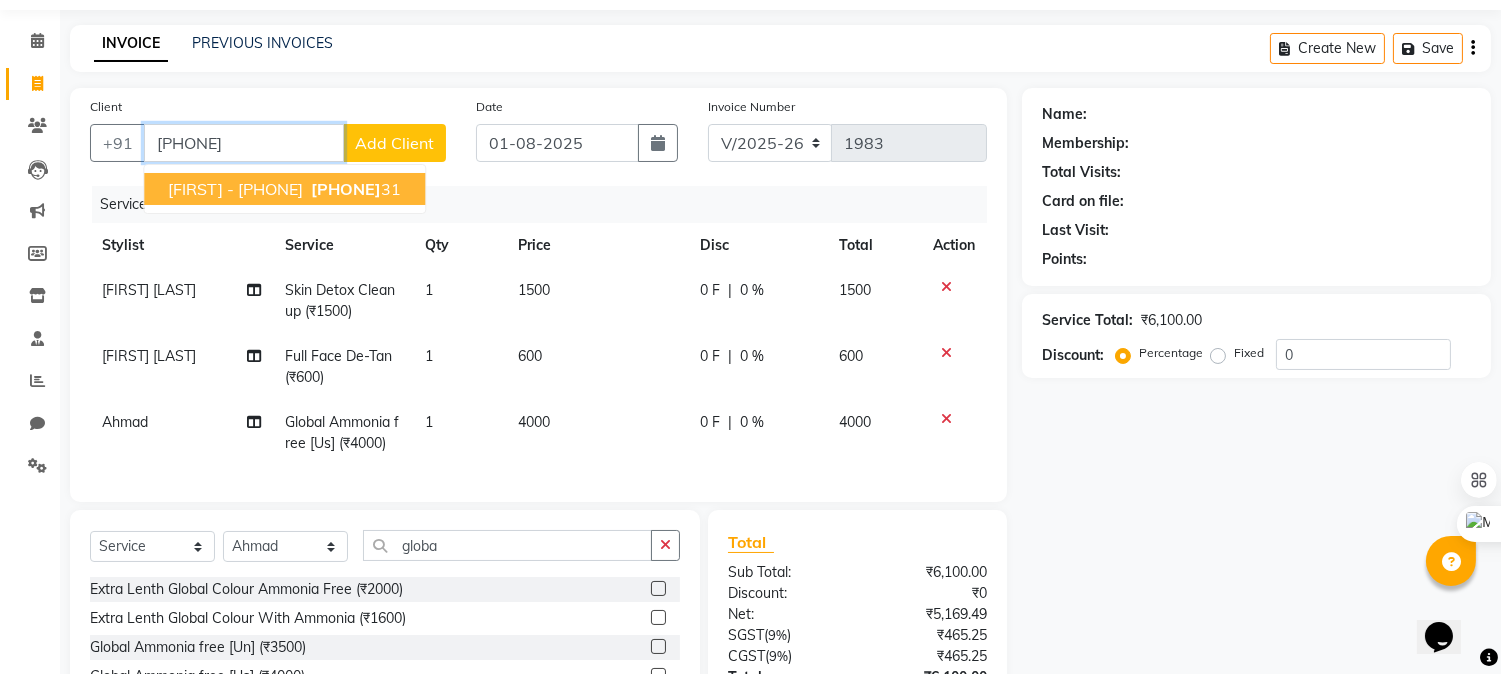 click on "PRATHMESH - 7731" at bounding box center (235, 189) 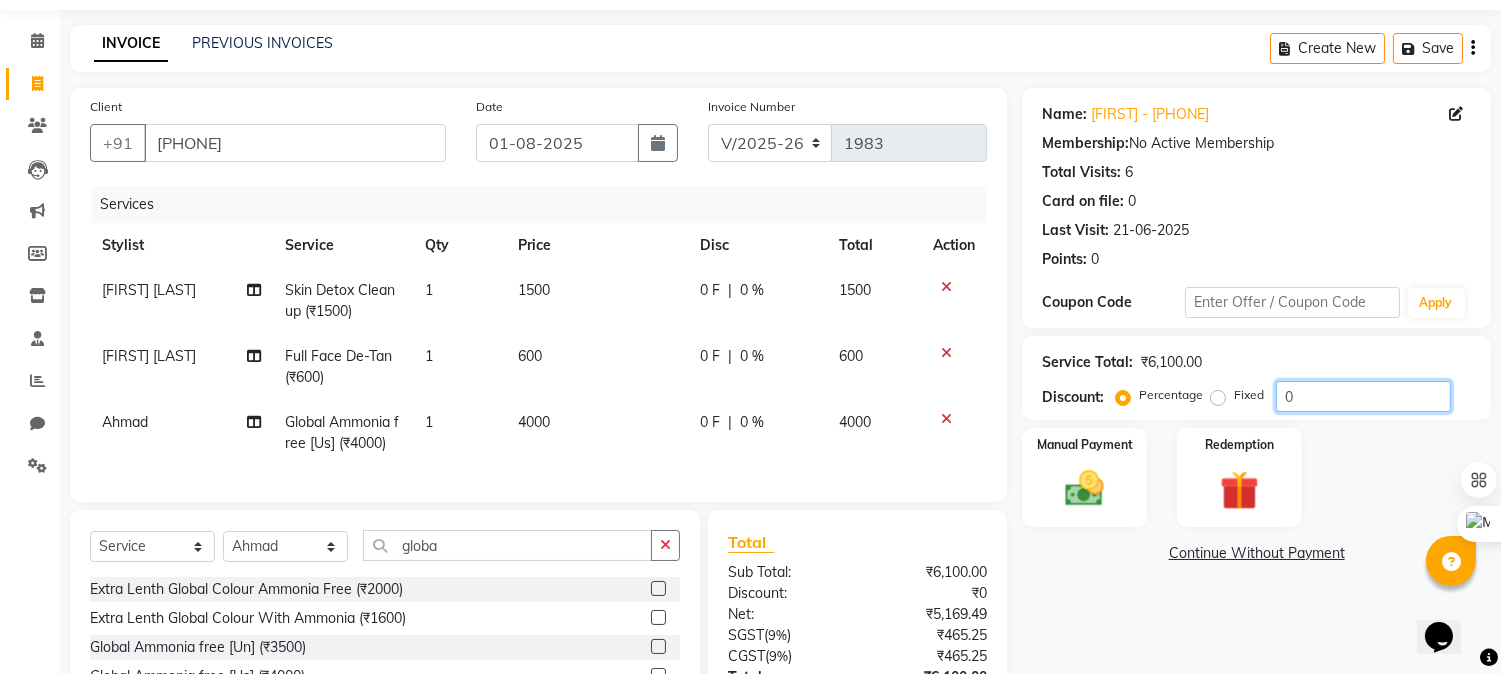 drag, startPoint x: 1322, startPoint y: 394, endPoint x: 1144, endPoint y: 394, distance: 178 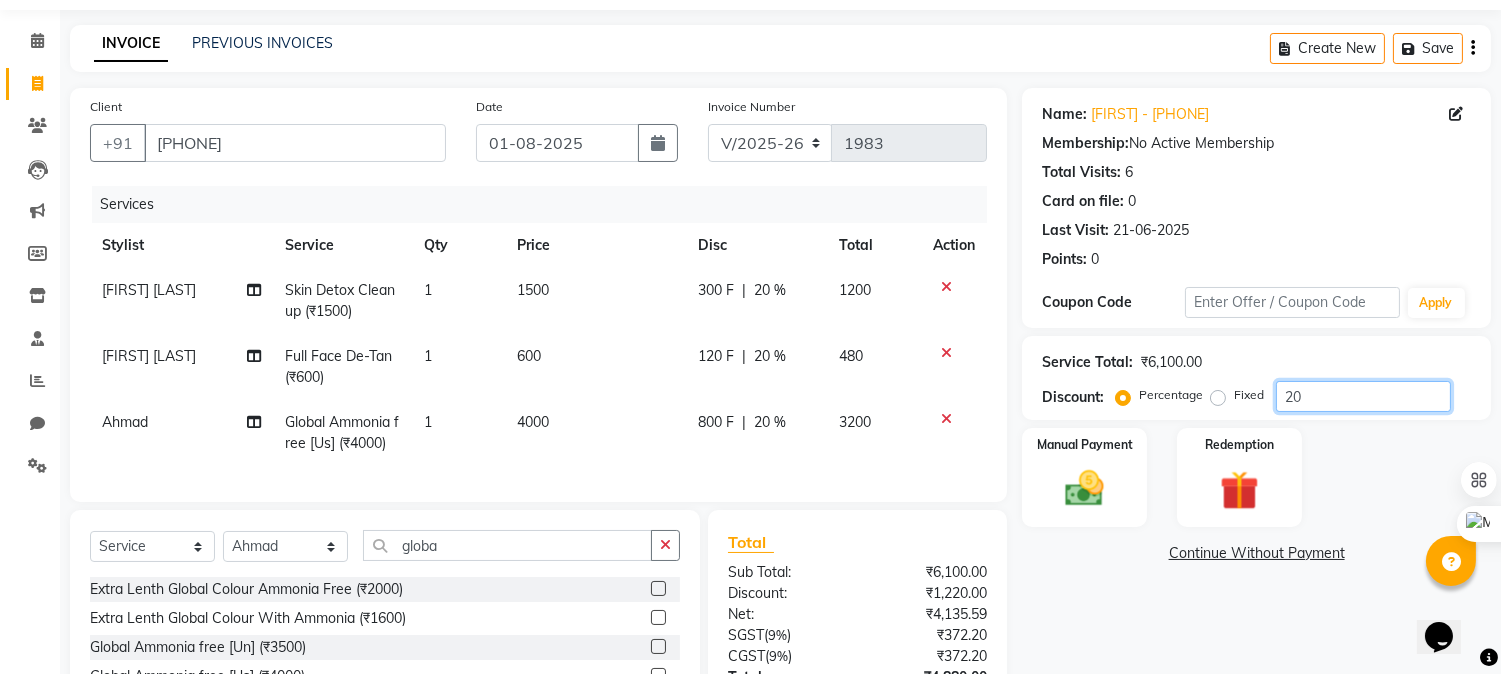 type on "20" 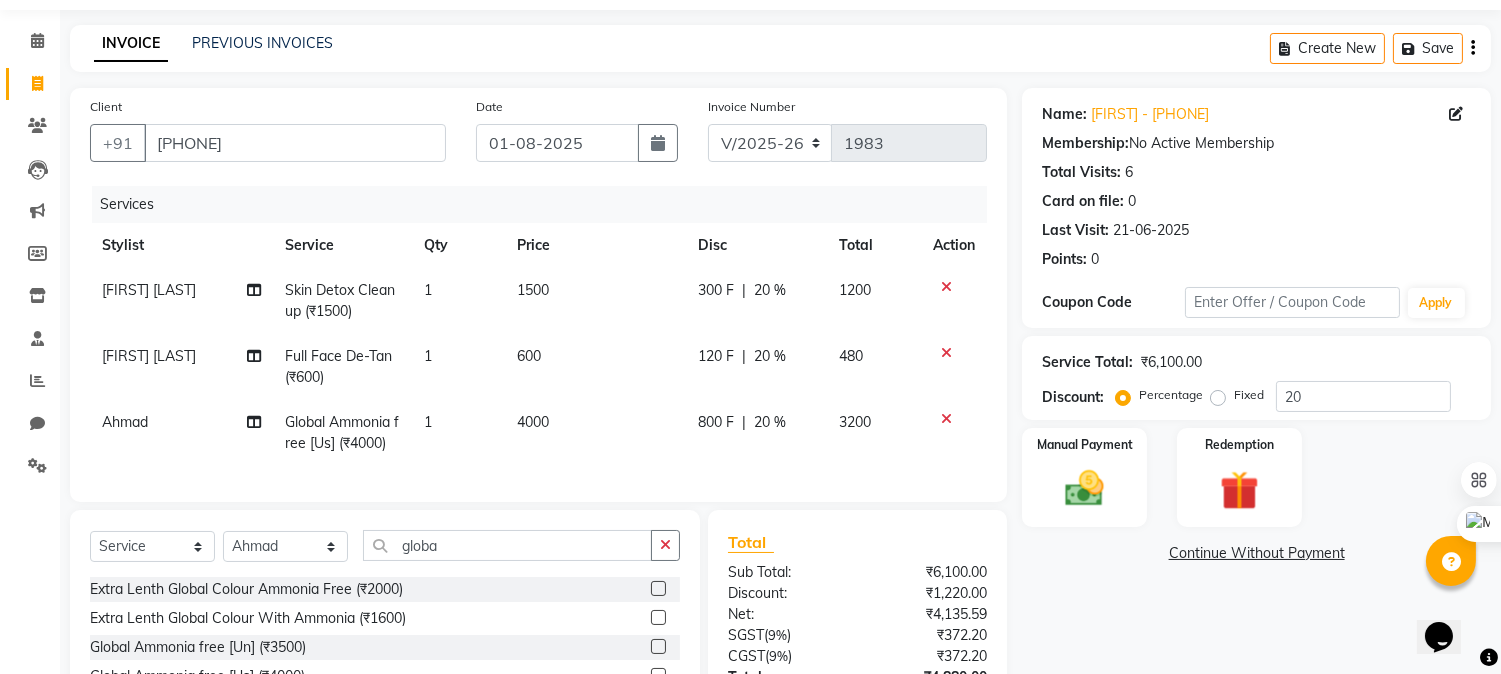 click on "Total Visits:  6" 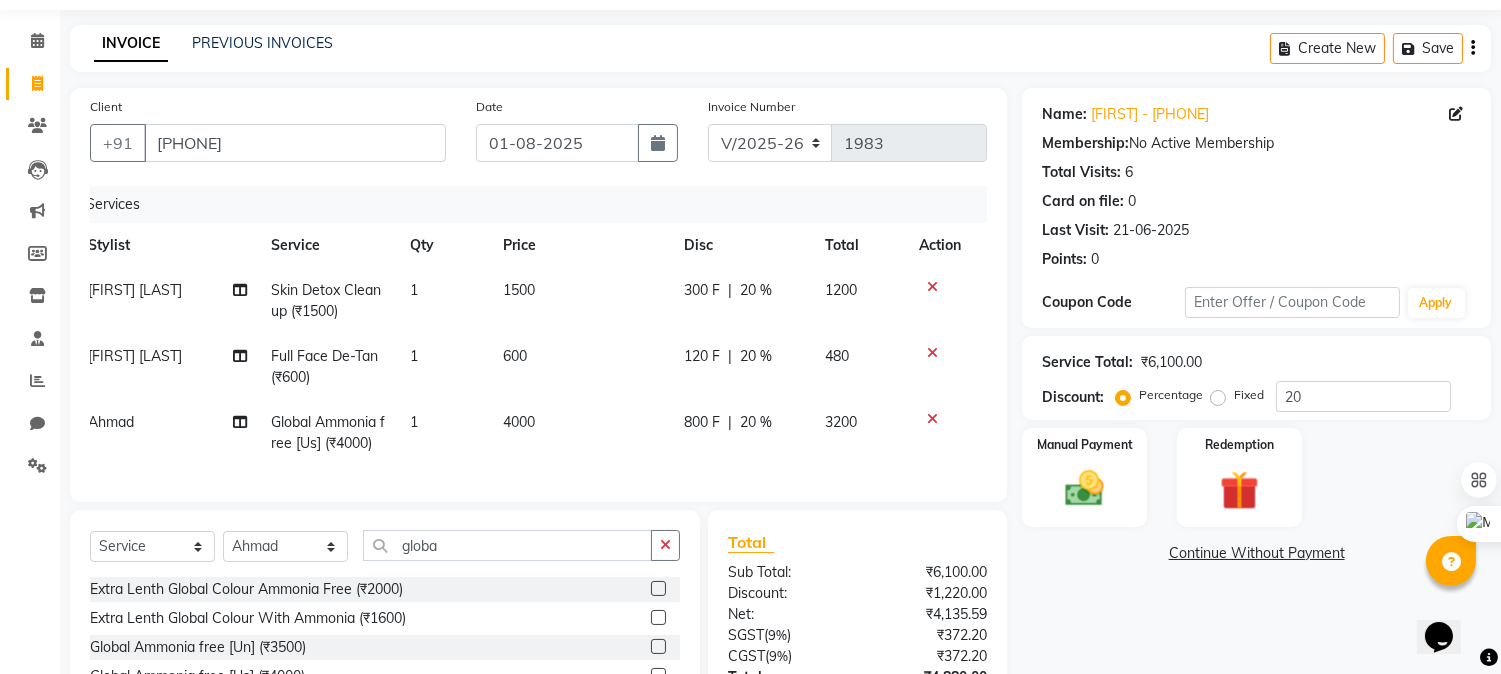 scroll, scrollTop: 0, scrollLeft: 0, axis: both 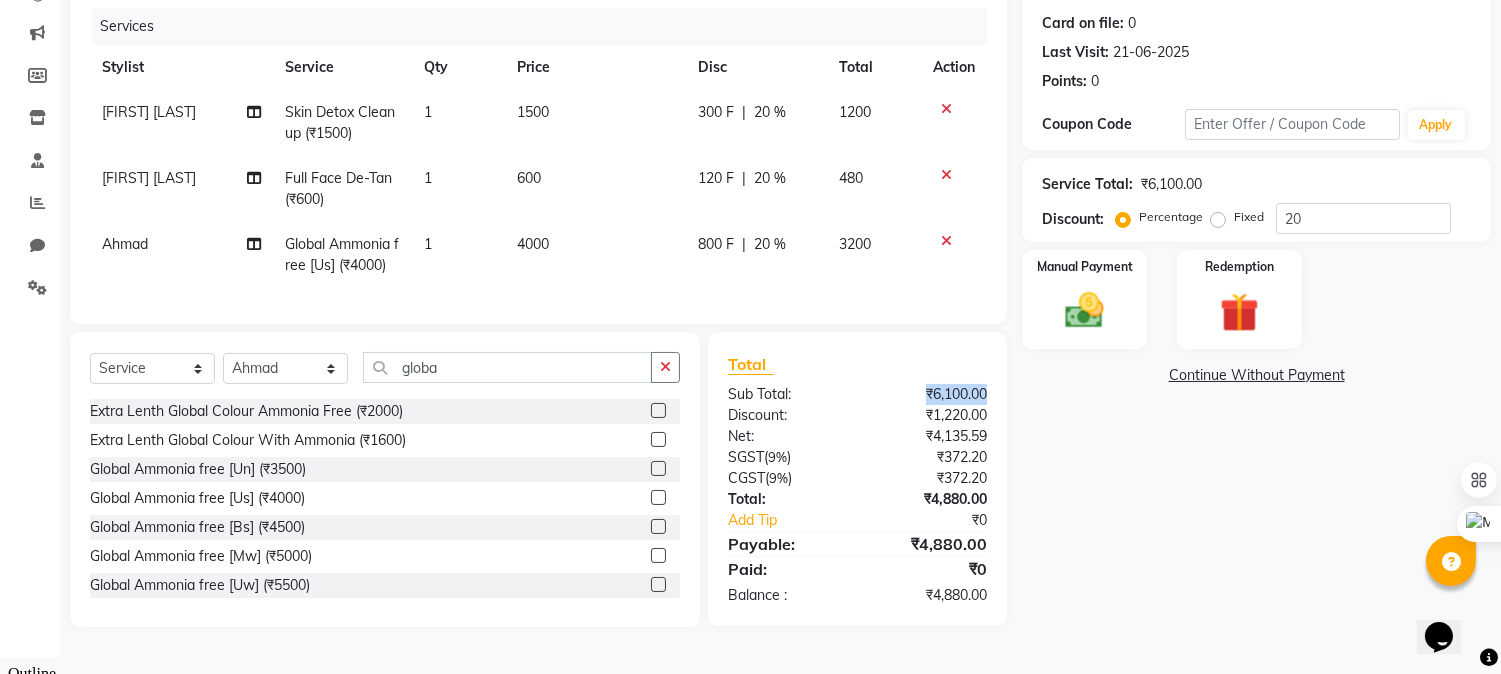 drag, startPoint x: 925, startPoint y: 410, endPoint x: 994, endPoint y: 406, distance: 69.115845 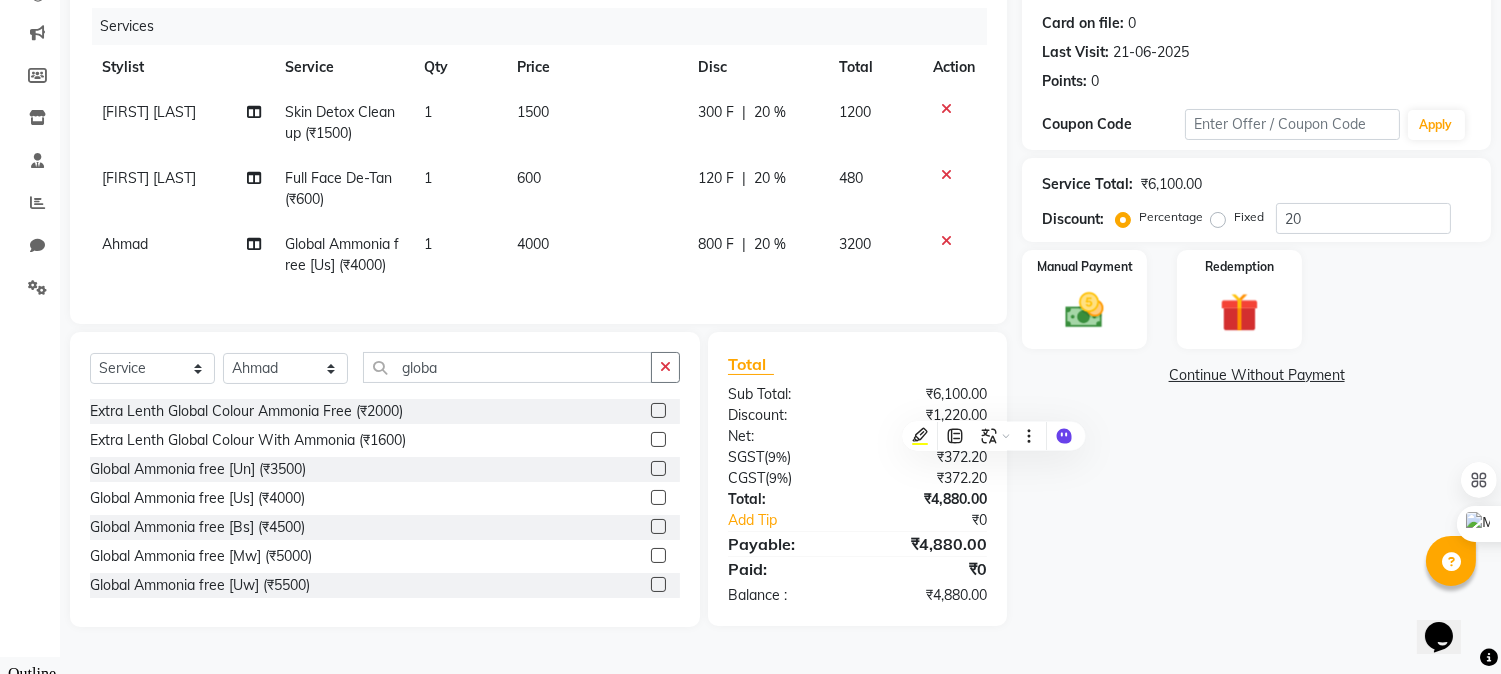click on "Name: Prathmesh - 7731 Membership:  No Active Membership  Total Visits:  6 Card on file:  0 Last Visit:   21-06-2025 Points:   0  Coupon Code Apply Service Total:  ₹6,100.00  Discount:  Percentage   Fixed  20 Manual Payment Redemption  Continue Without Payment" 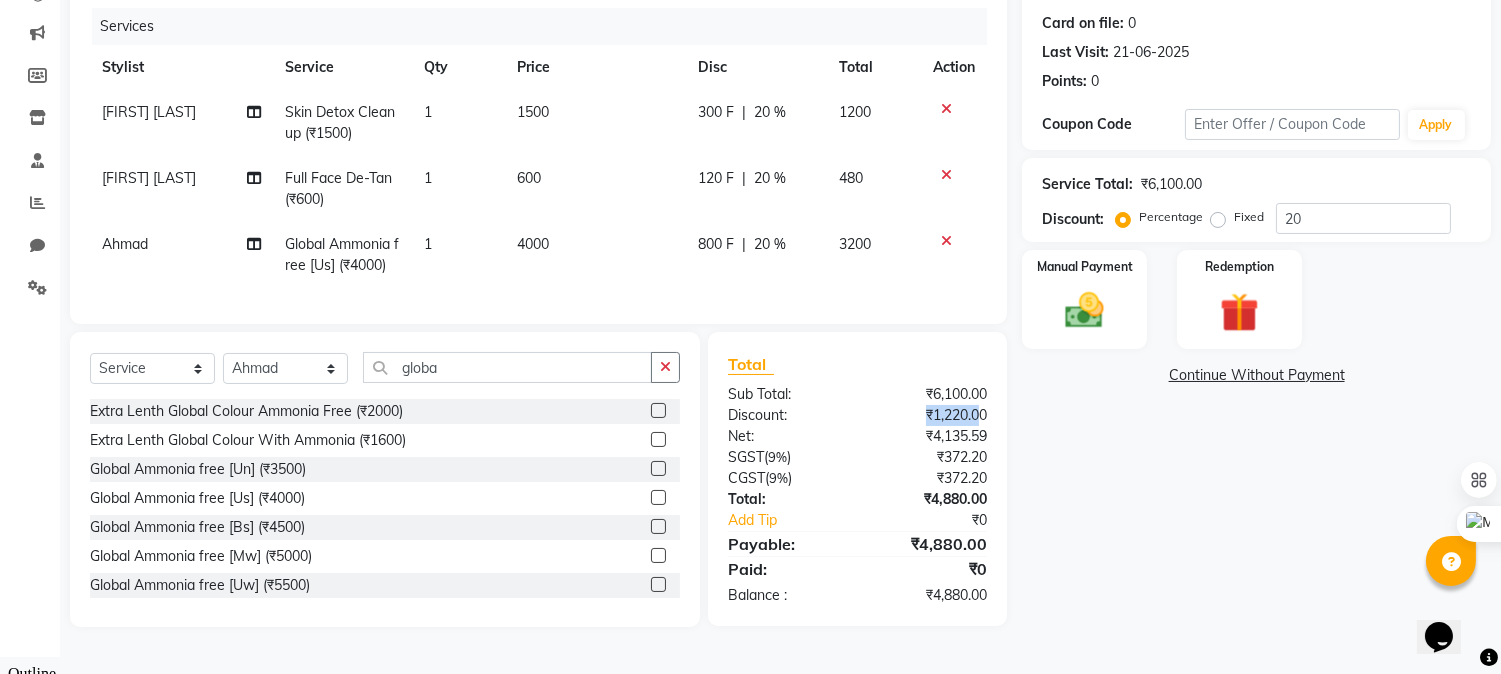 drag, startPoint x: 925, startPoint y: 437, endPoint x: 980, endPoint y: 430, distance: 55.443665 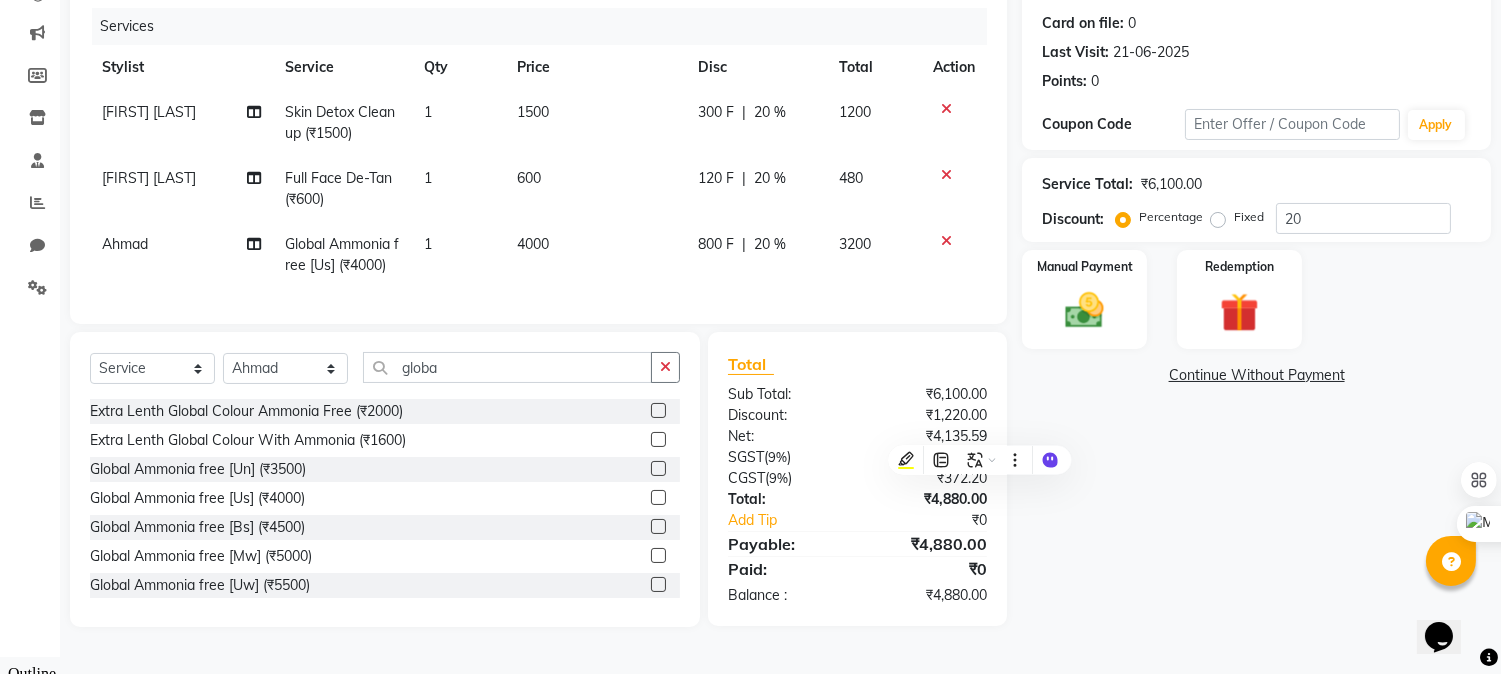 click on "Name: Prathmesh - 7731 Membership:  No Active Membership  Total Visits:  6 Card on file:  0 Last Visit:   21-06-2025 Points:   0  Coupon Code Apply Service Total:  ₹6,100.00  Discount:  Percentage   Fixed  20 Manual Payment Redemption  Continue Without Payment" 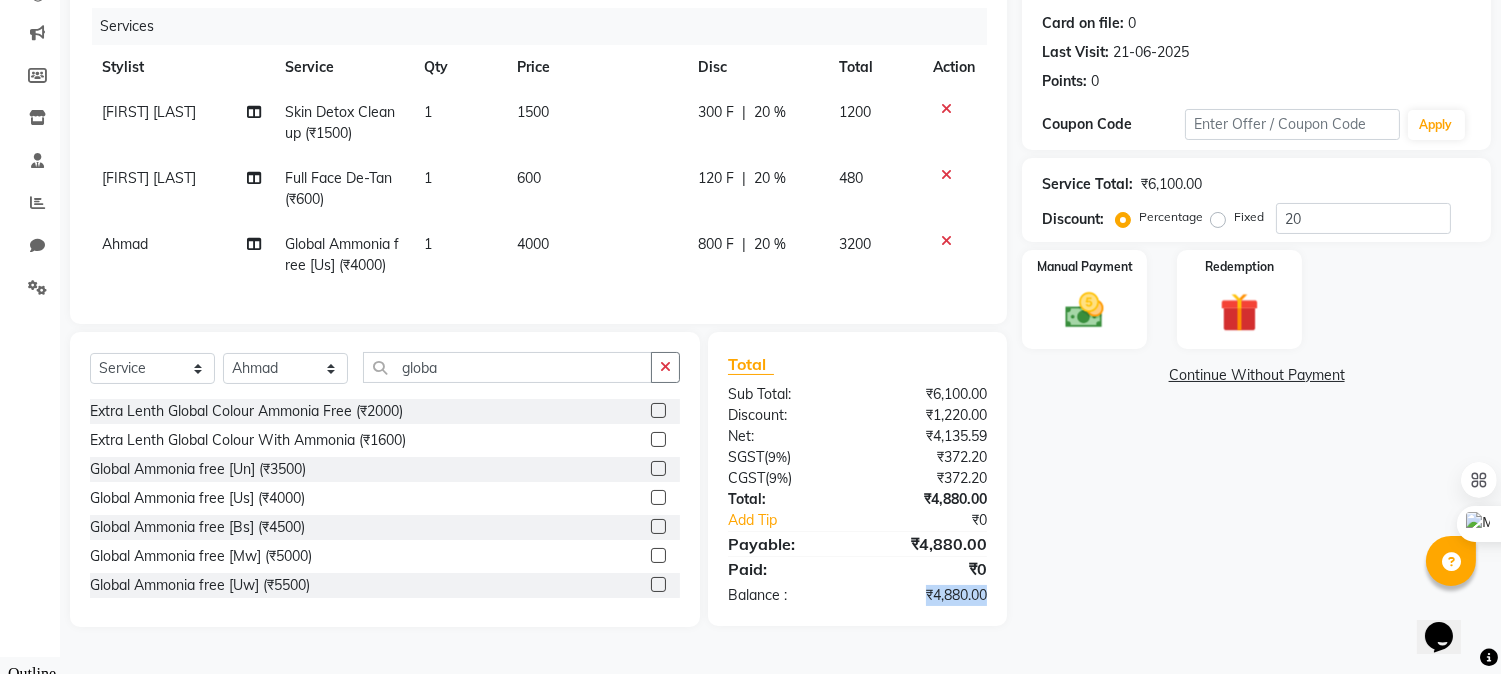 drag, startPoint x: 921, startPoint y: 615, endPoint x: 990, endPoint y: 611, distance: 69.115845 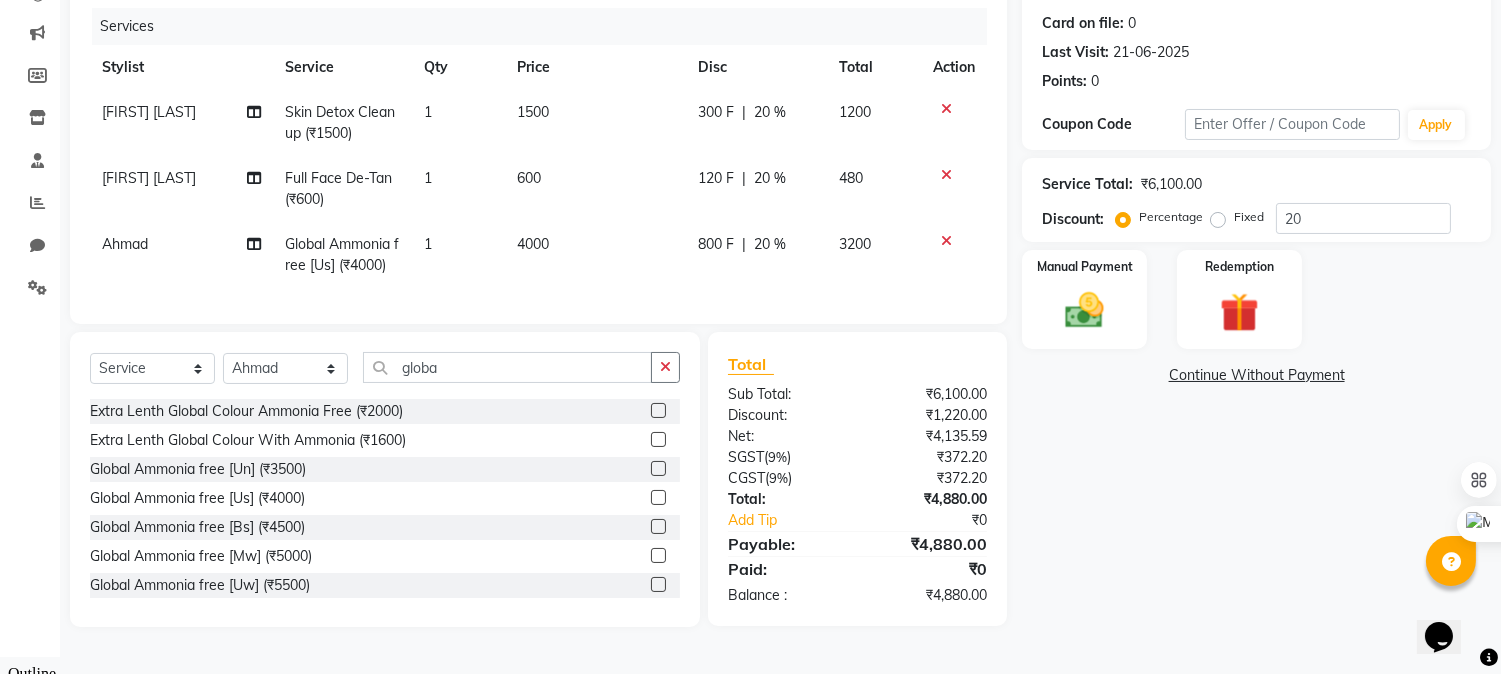 click on "Name: Prathmesh - 7731 Membership:  No Active Membership  Total Visits:  6 Card on file:  0 Last Visit:   21-06-2025 Points:   0  Coupon Code Apply Service Total:  ₹6,100.00  Discount:  Percentage   Fixed  20 Manual Payment Redemption  Continue Without Payment" 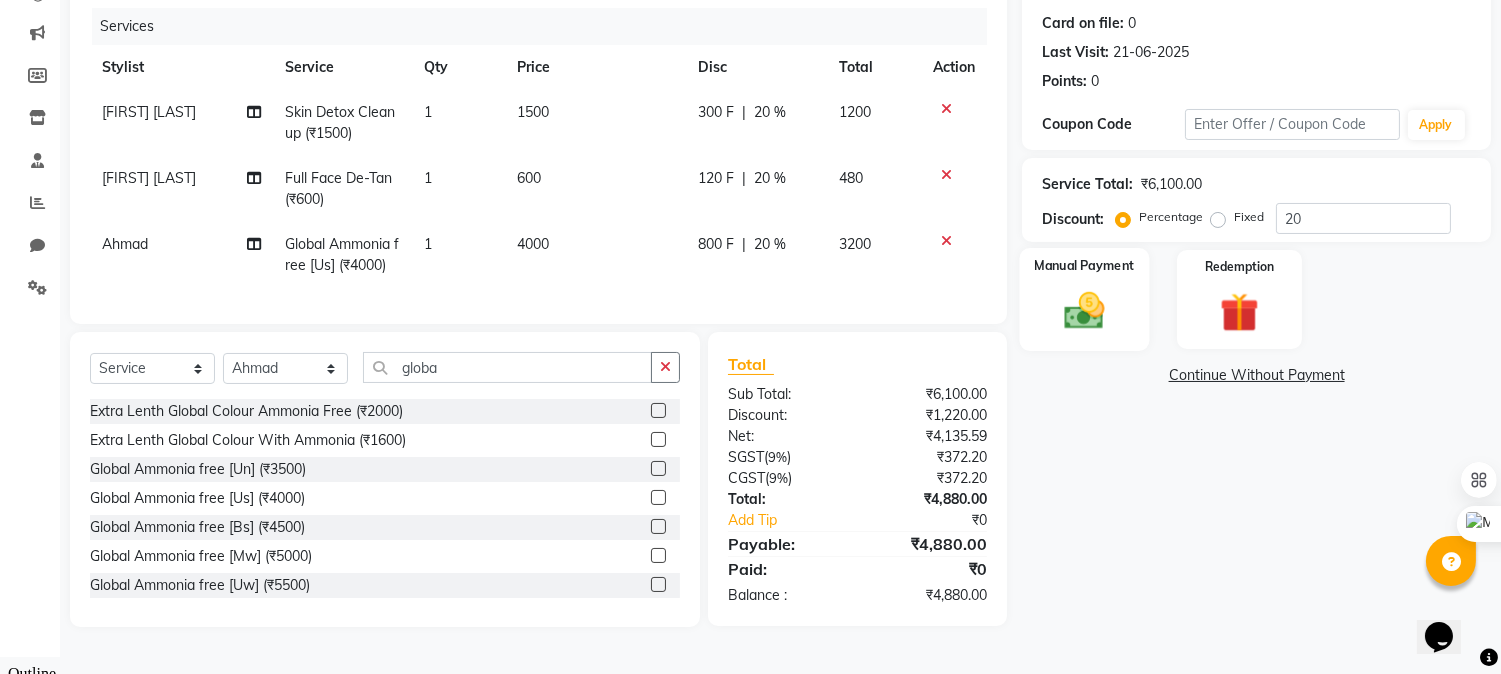 click 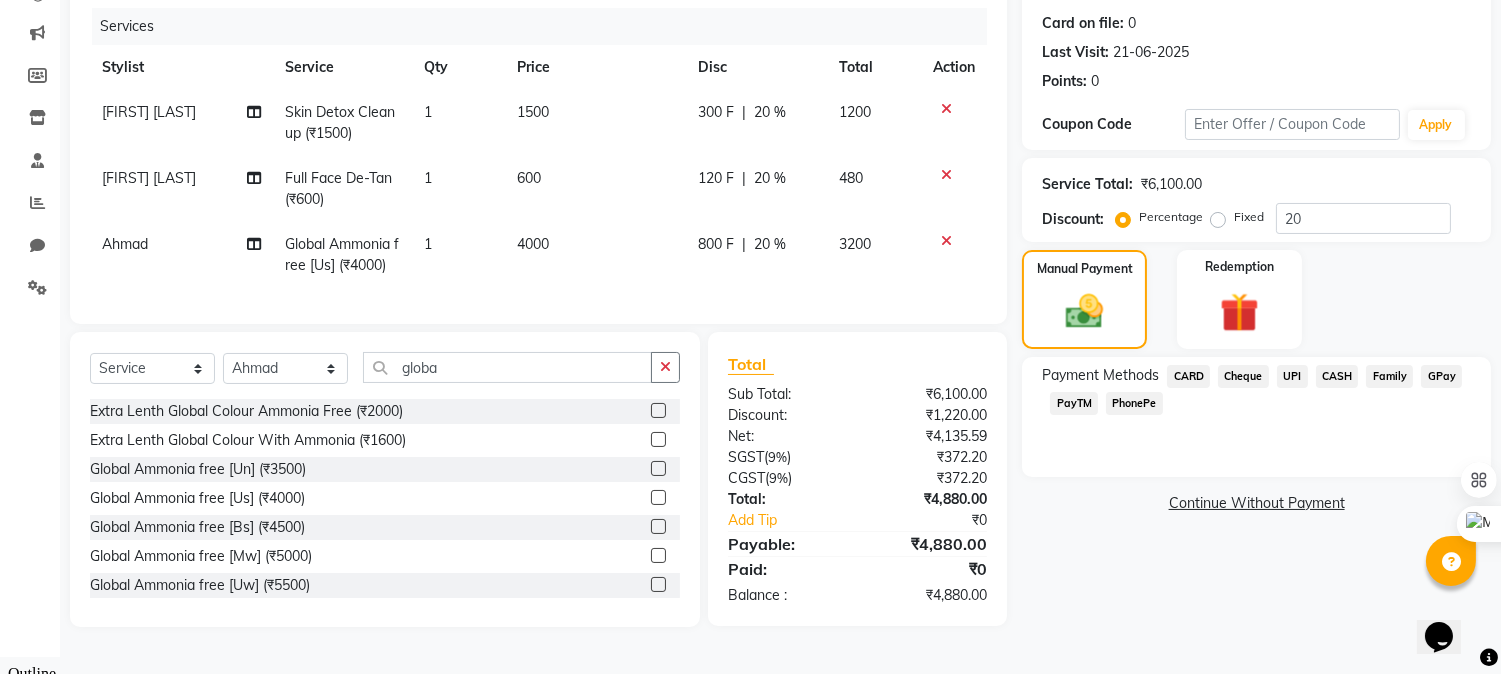 click on "CARD" 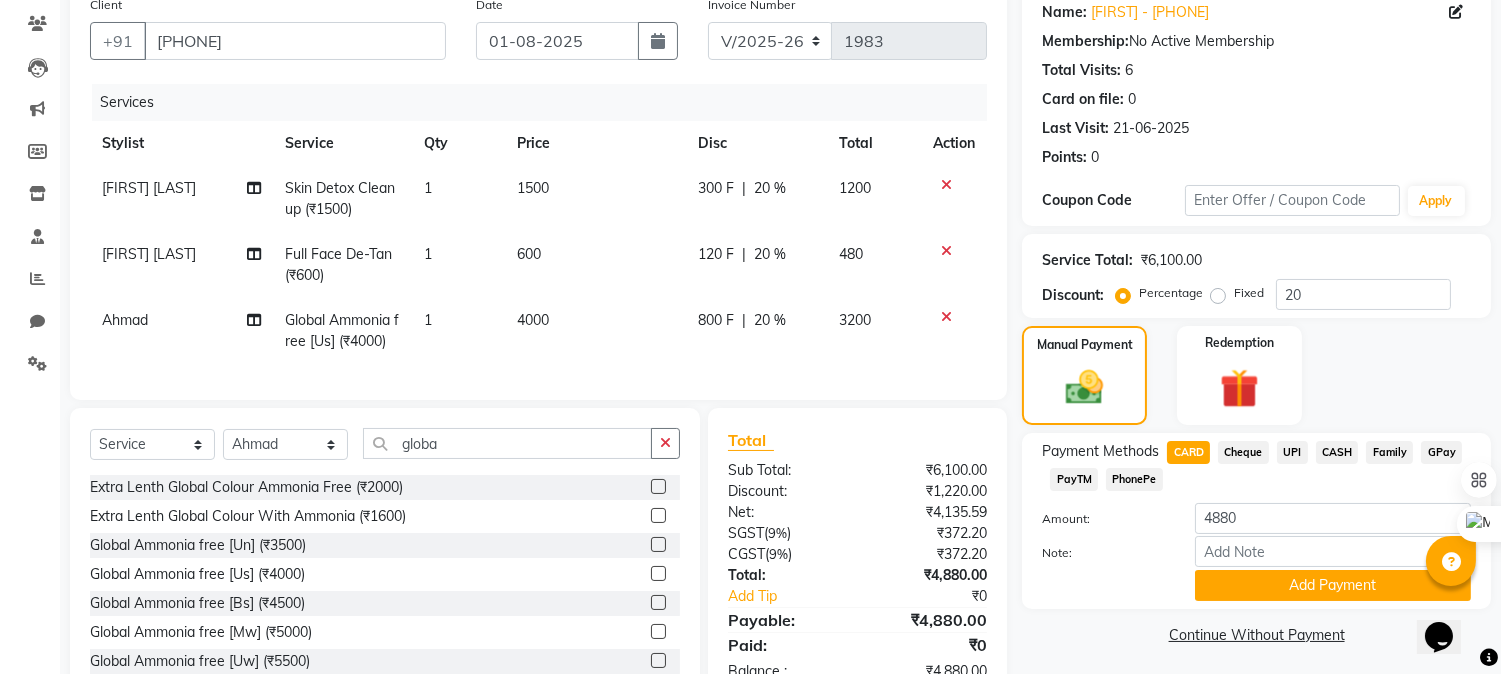scroll, scrollTop: 0, scrollLeft: 0, axis: both 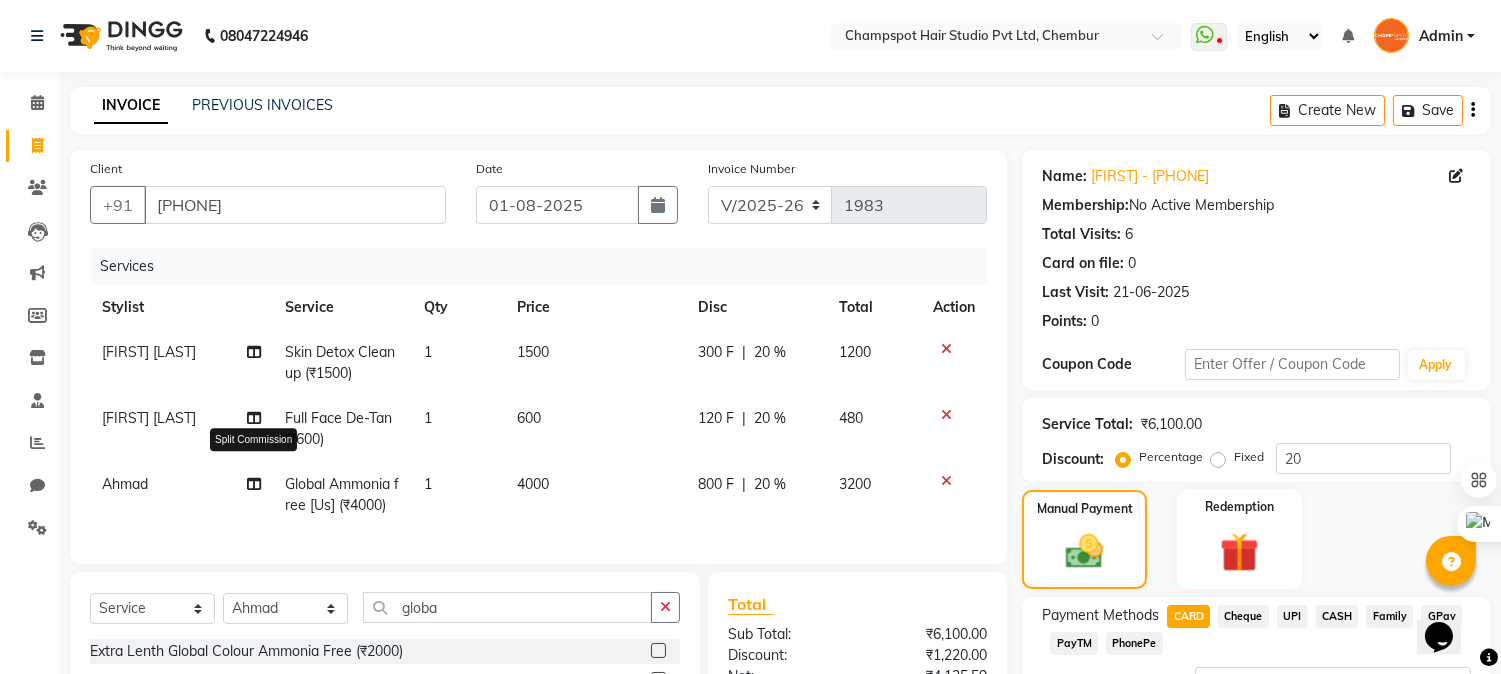 click 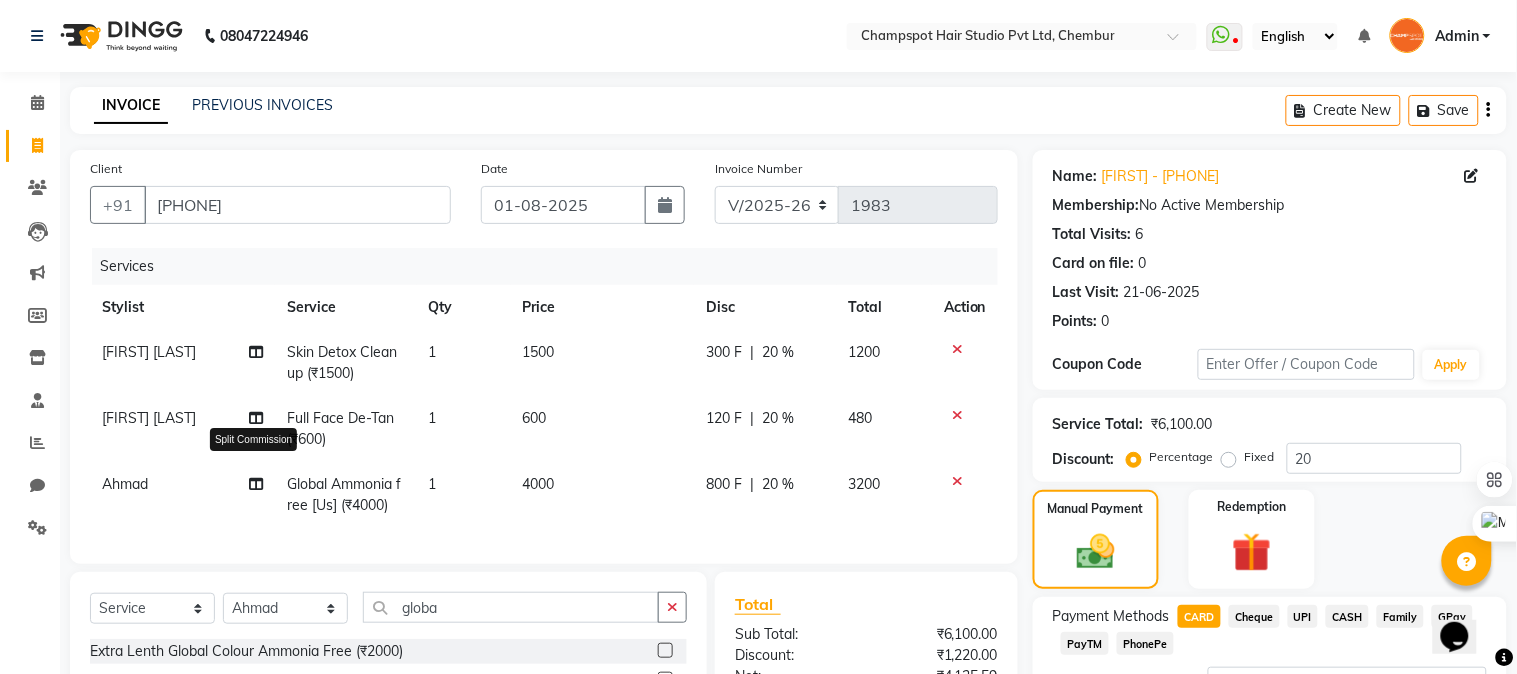 select on "69009" 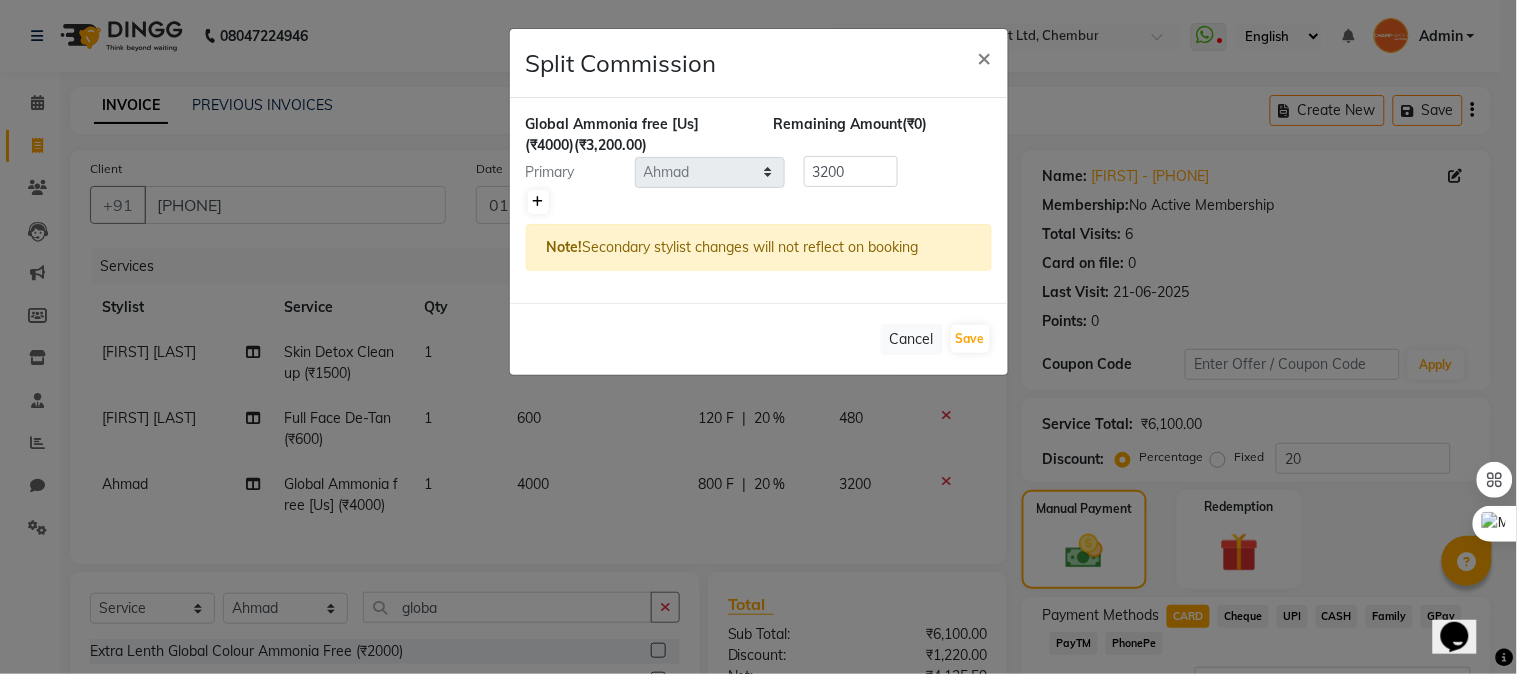 click 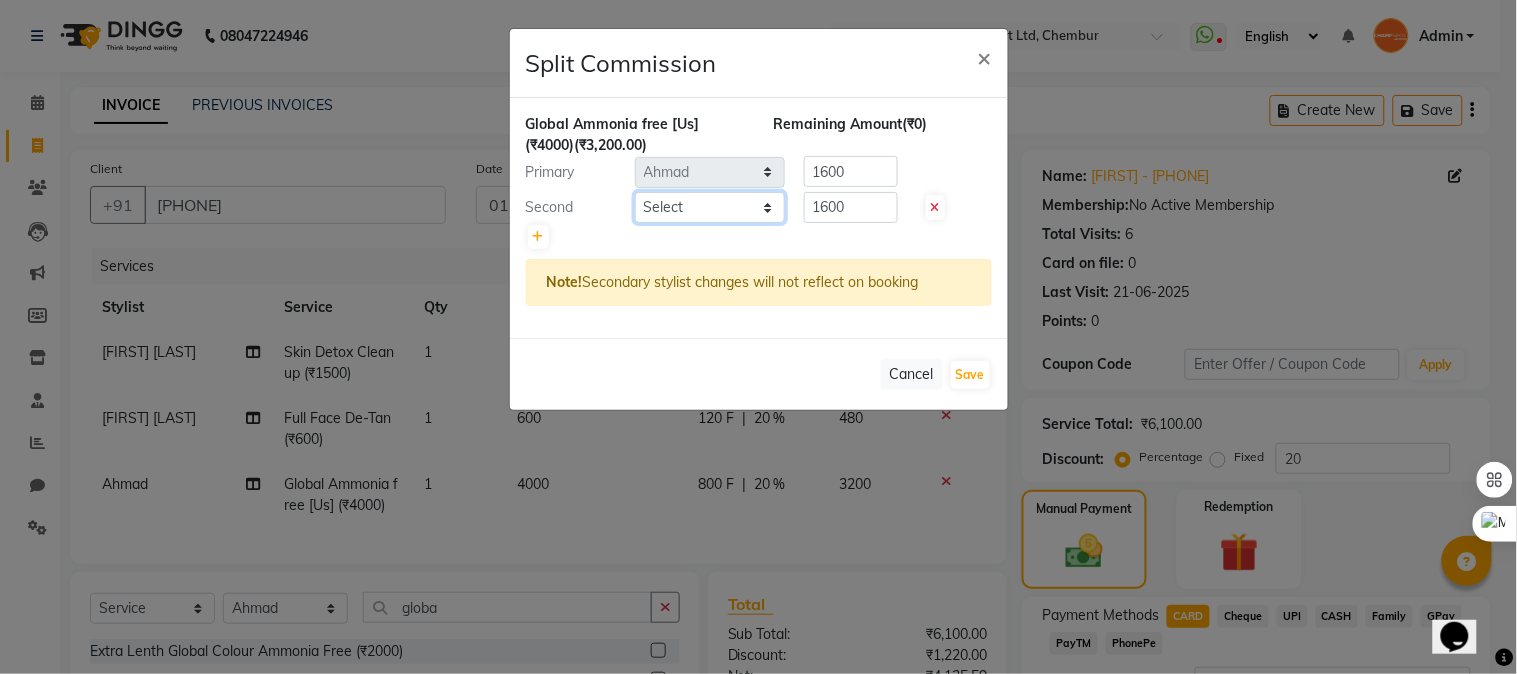 click on "Select  Admin   Ahmad   Bhavesh Limbachia   Falak Shaikh   	Hemant Limbachia   Mamta Divekar   Mukhtar   Shamshad" 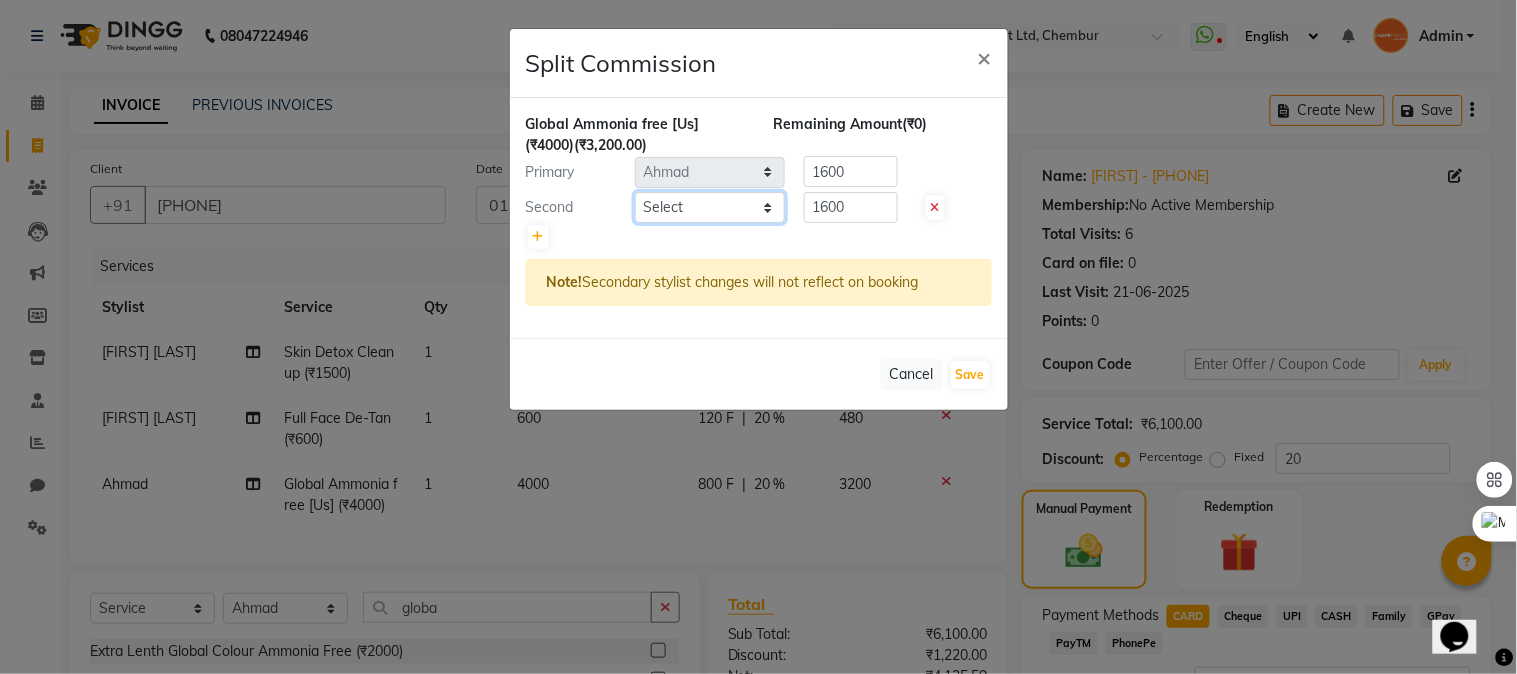 select on "69008" 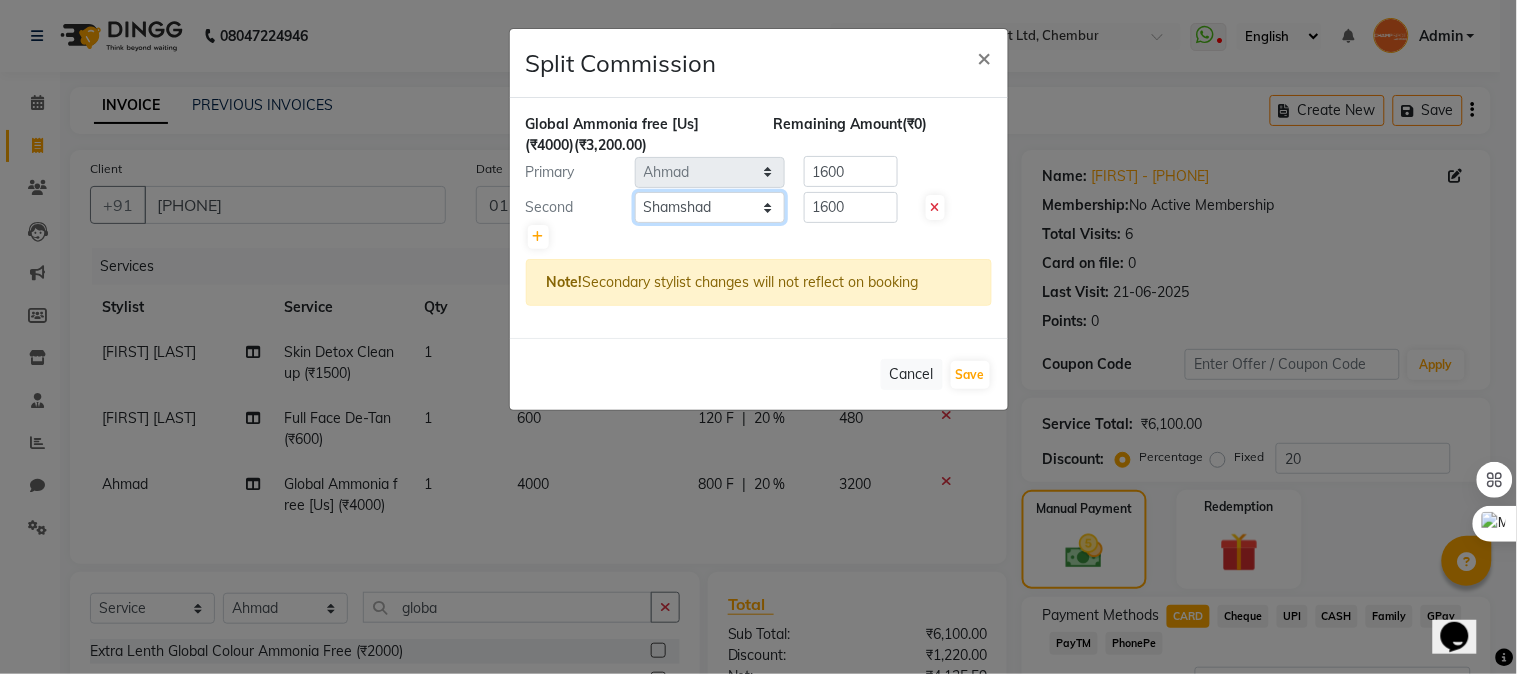 click on "Select  Admin   Ahmad   Bhavesh Limbachia   Falak Shaikh   	Hemant Limbachia   Mamta Divekar   Mukhtar   Shamshad" 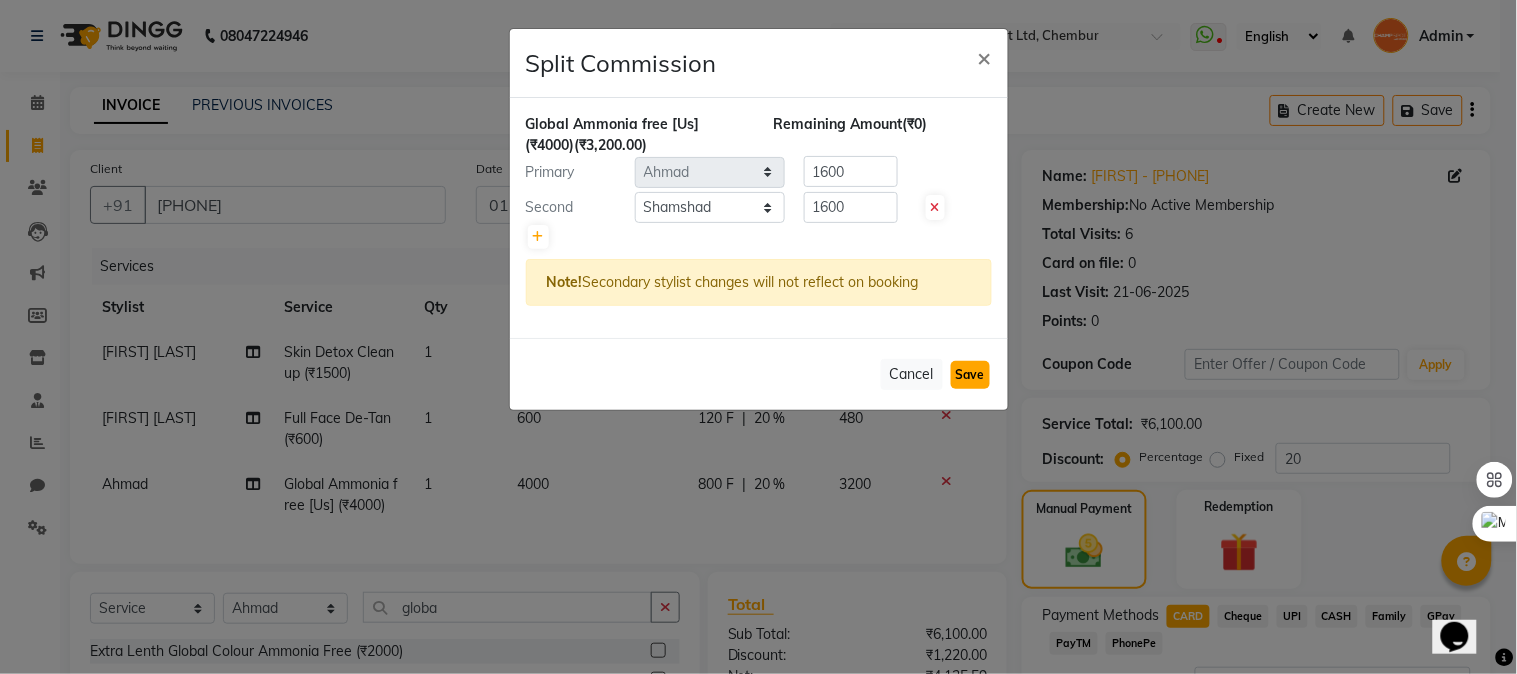 click on "Save" 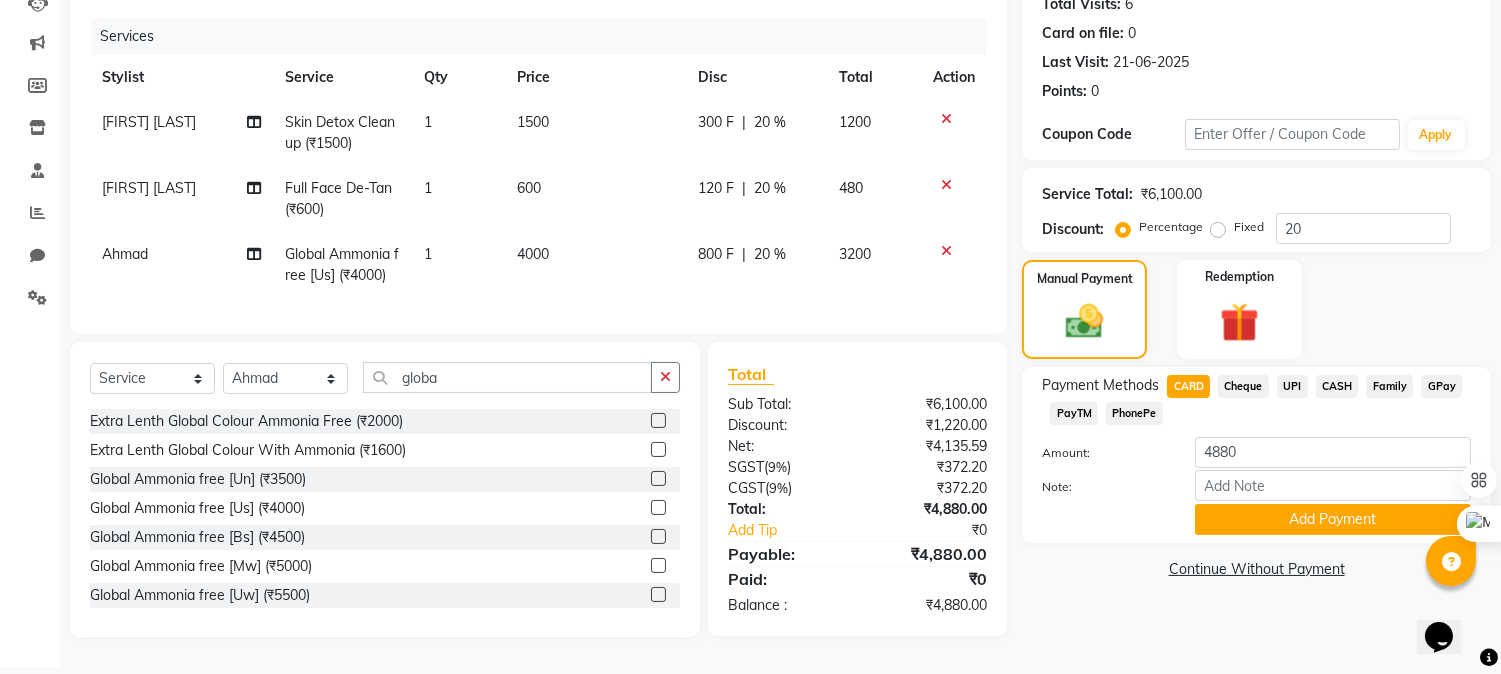 scroll, scrollTop: 240, scrollLeft: 0, axis: vertical 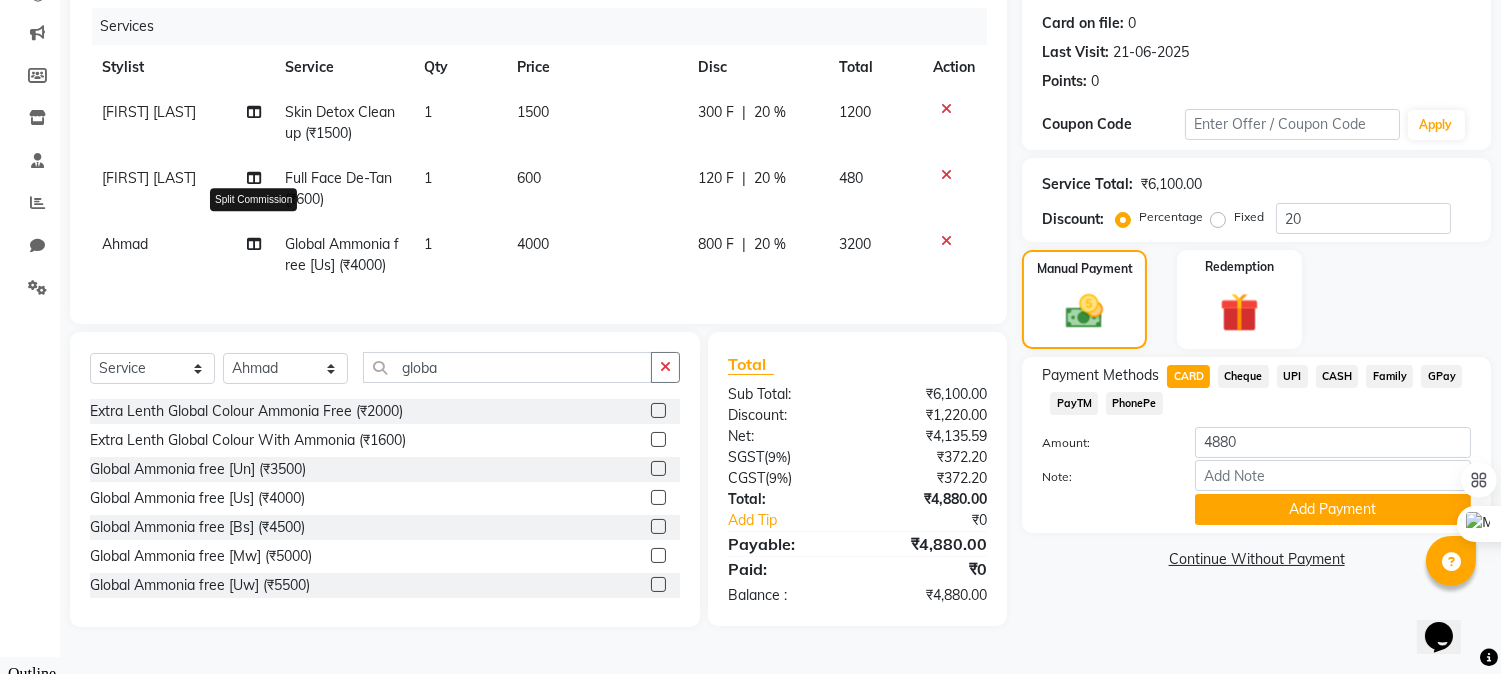 click 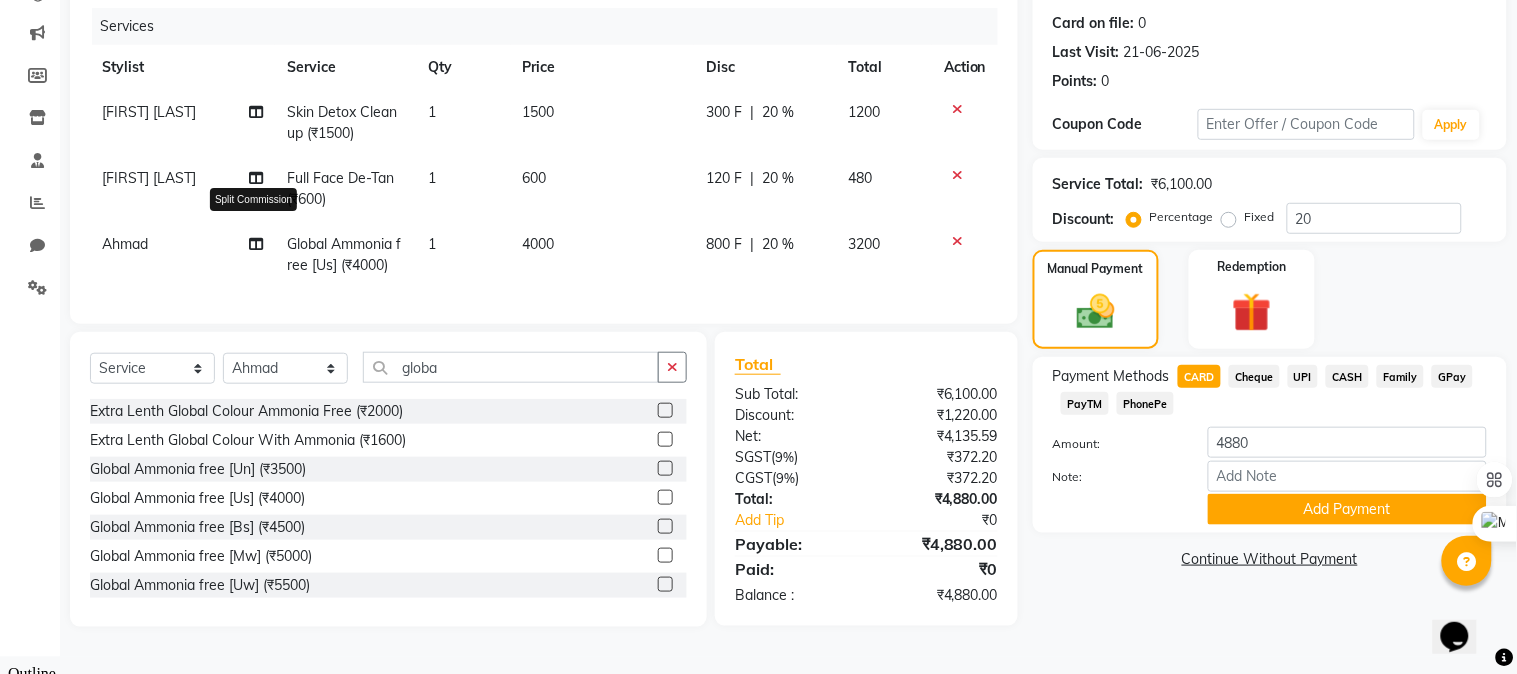 select on "69009" 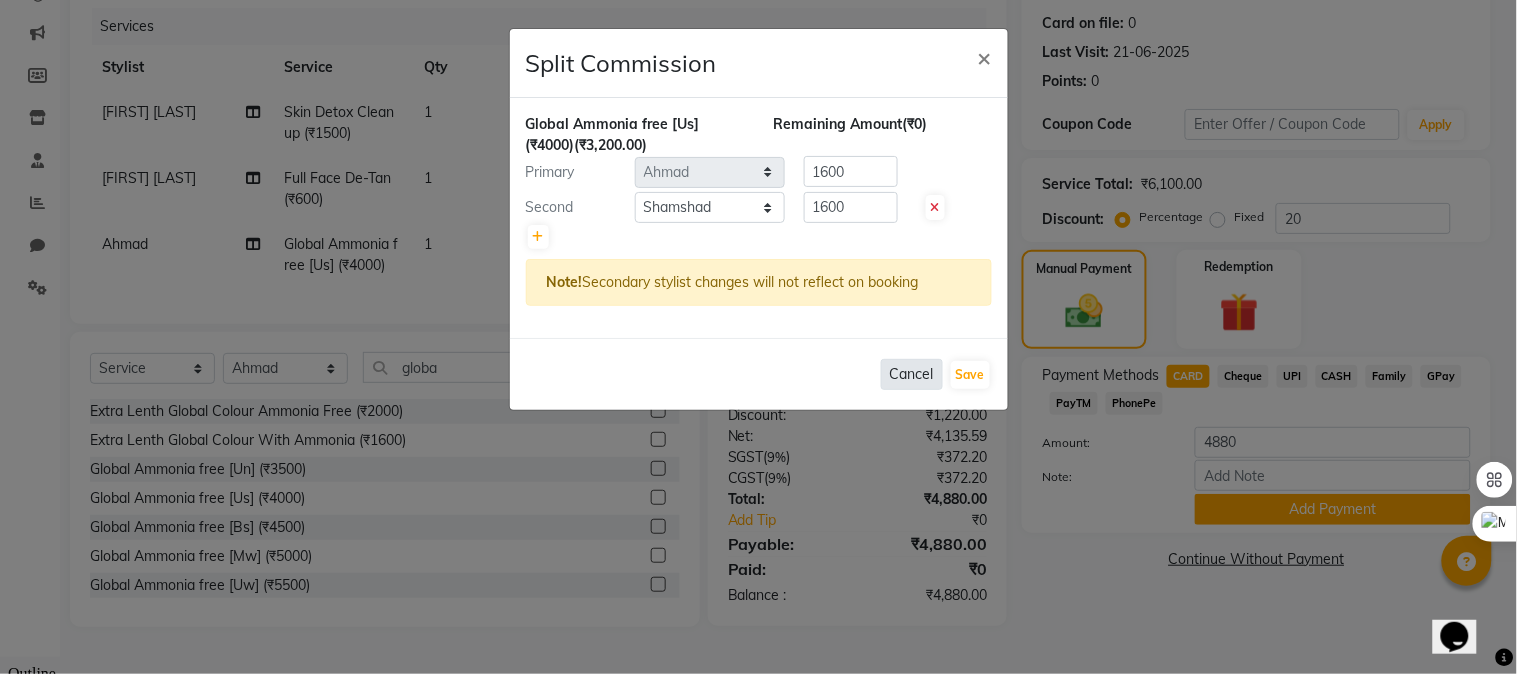 click on "Cancel" 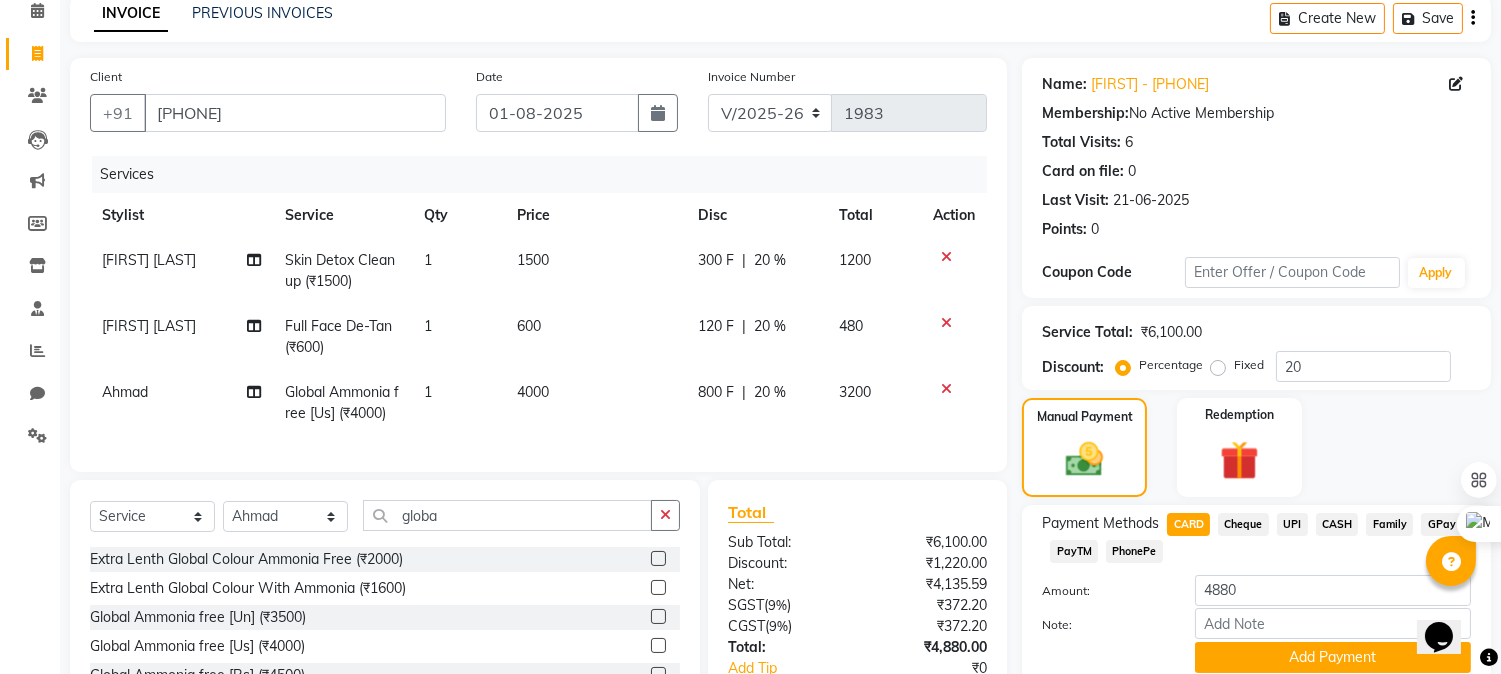 scroll, scrollTop: 17, scrollLeft: 0, axis: vertical 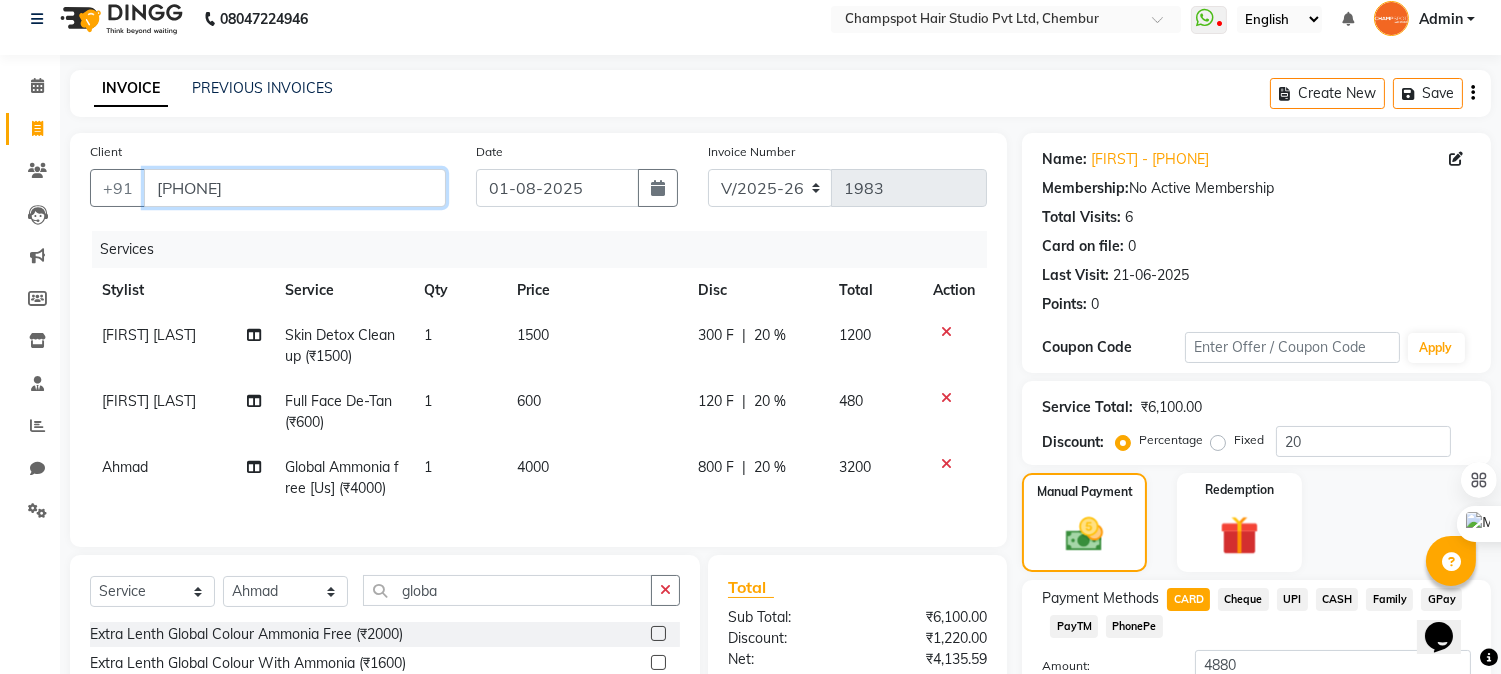 drag, startPoint x: 214, startPoint y: 172, endPoint x: 2, endPoint y: 186, distance: 212.46176 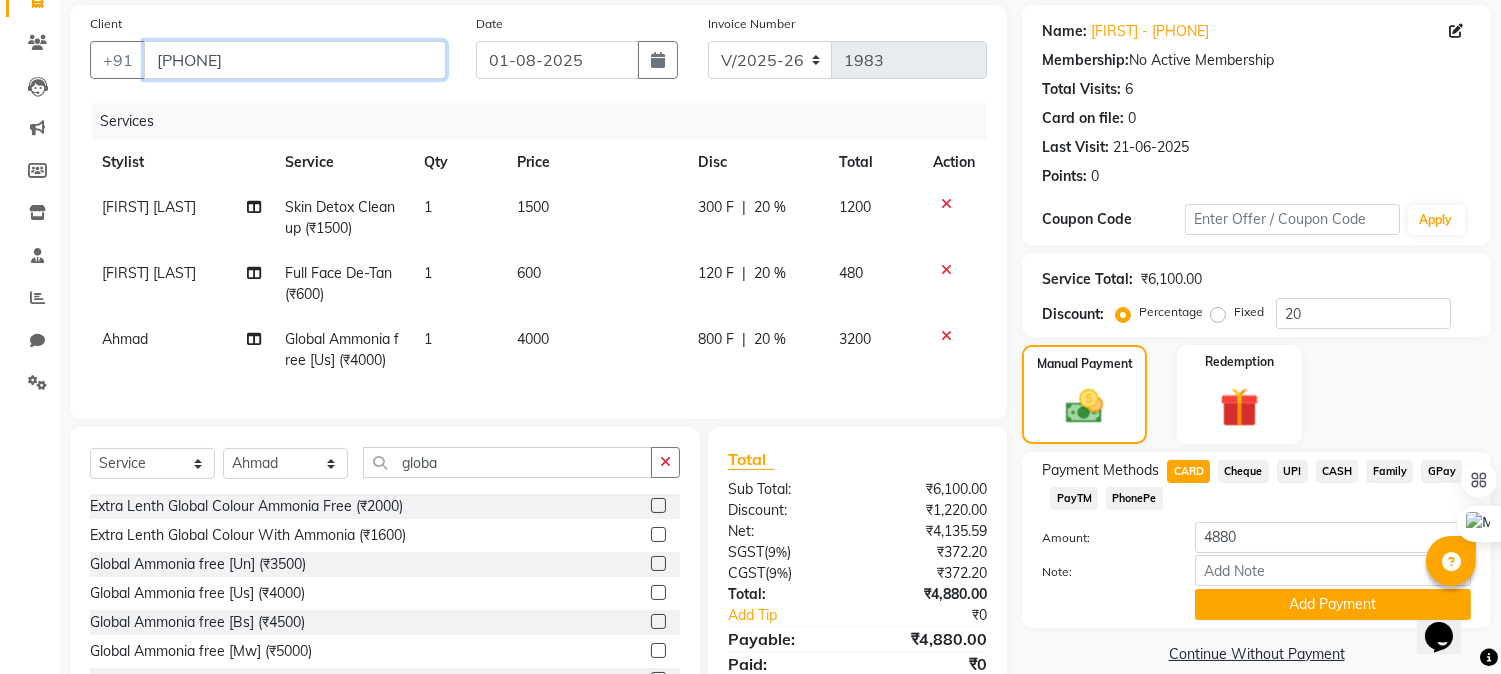scroll, scrollTop: 240, scrollLeft: 0, axis: vertical 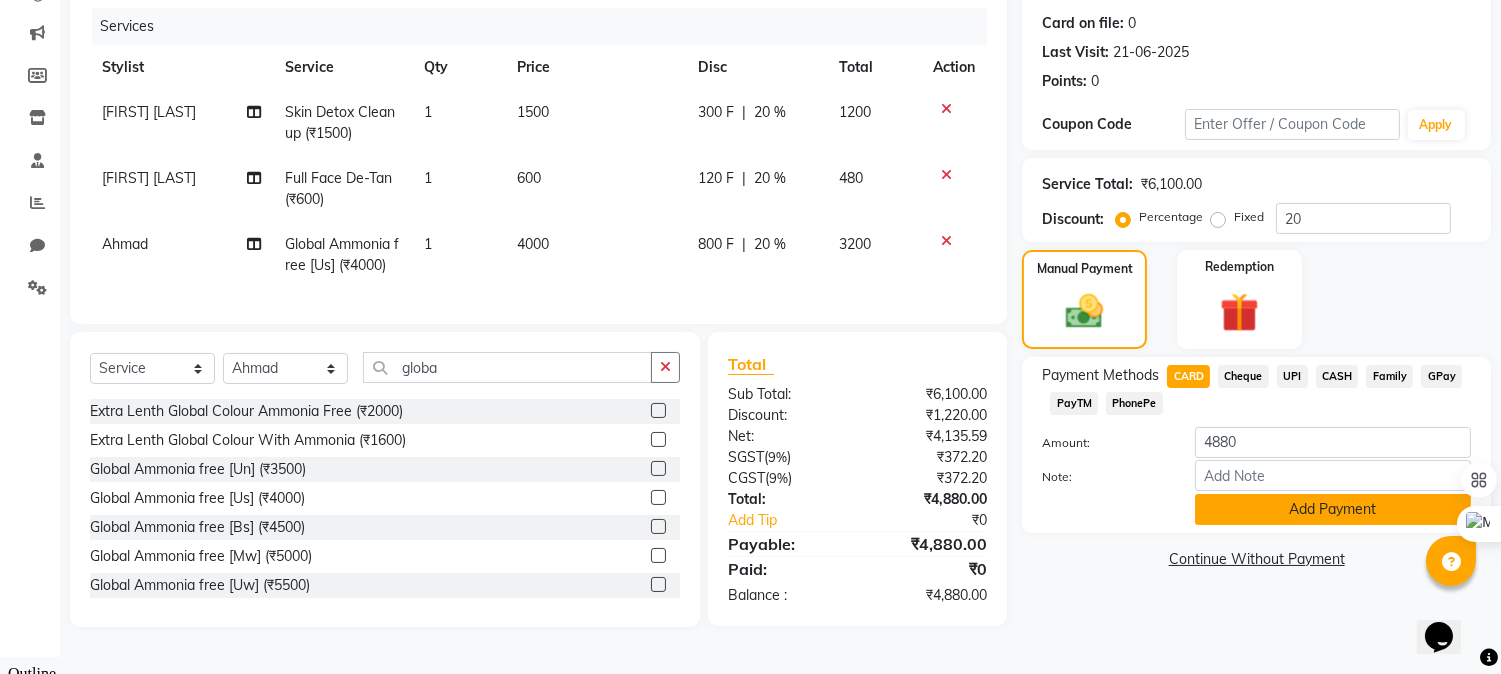click on "Add Payment" 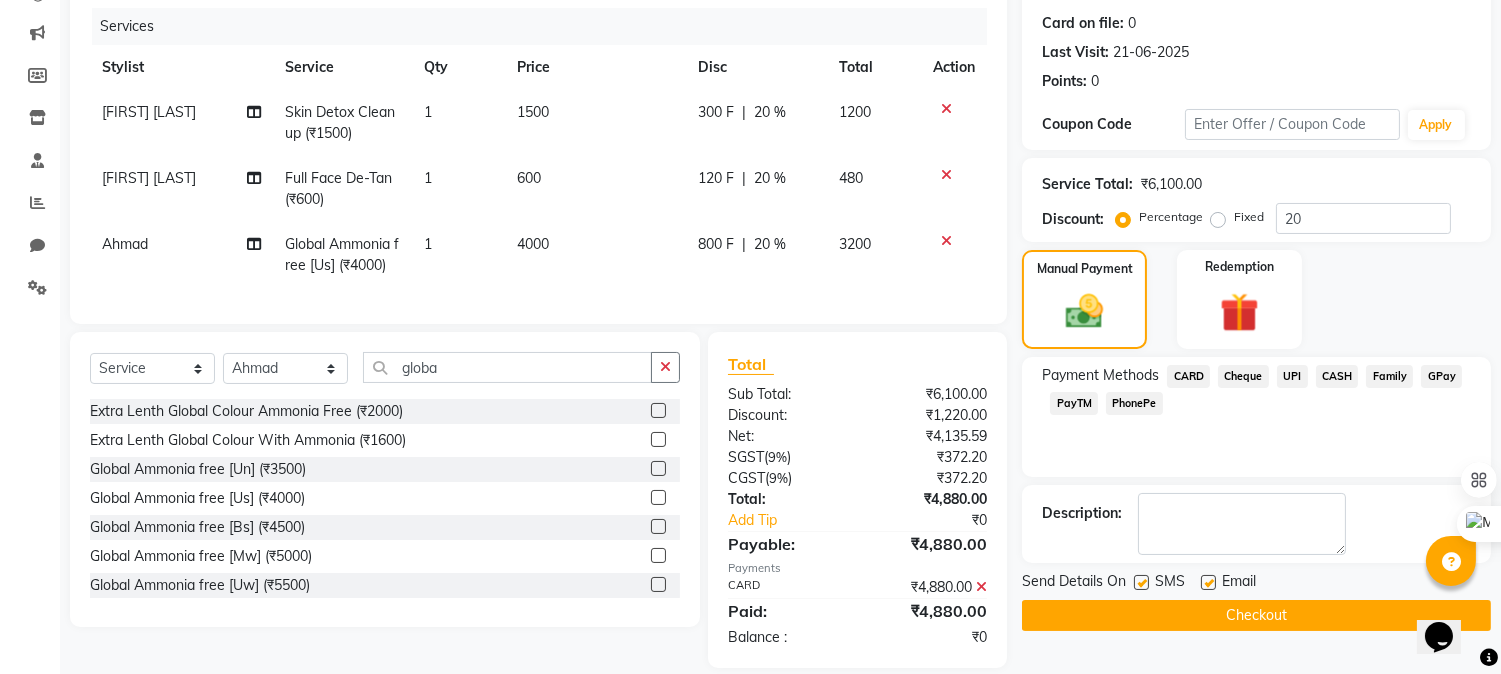 click on "Checkout" 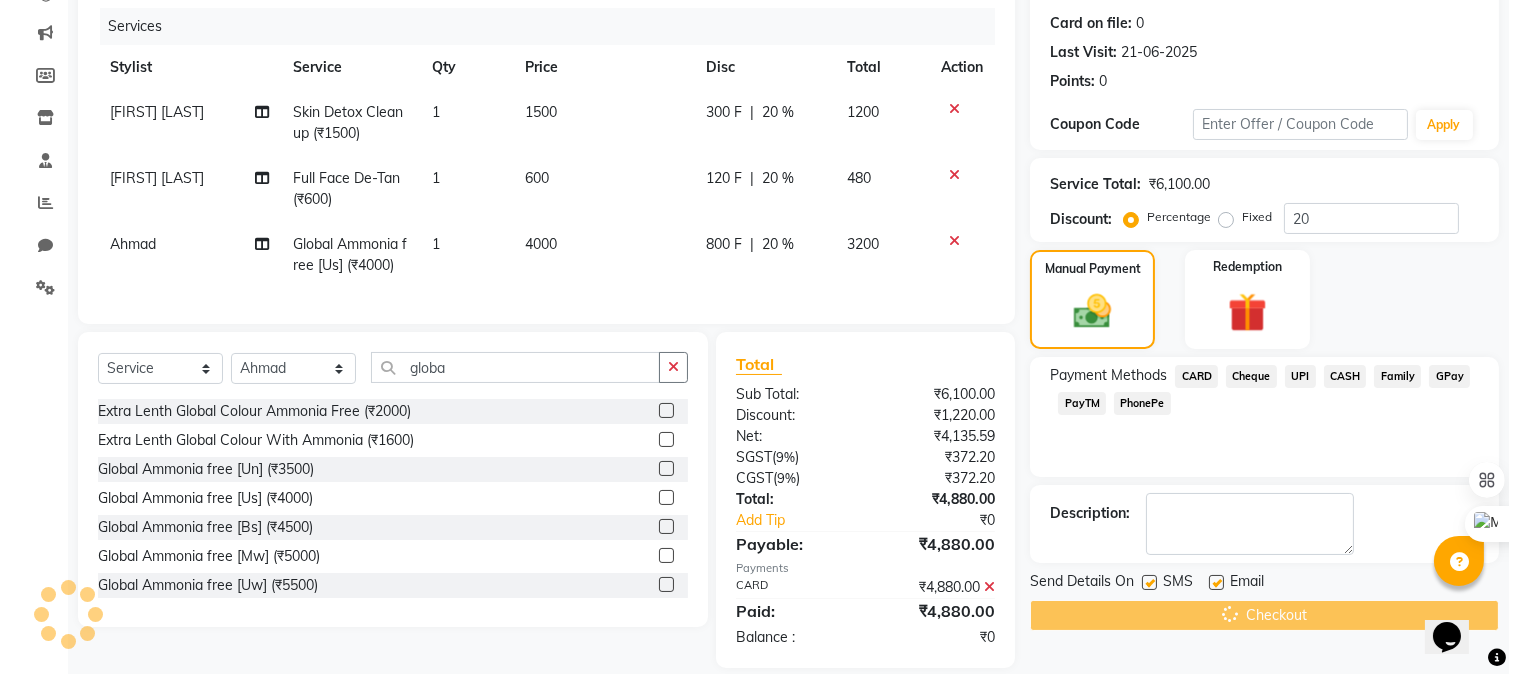 scroll, scrollTop: 0, scrollLeft: 0, axis: both 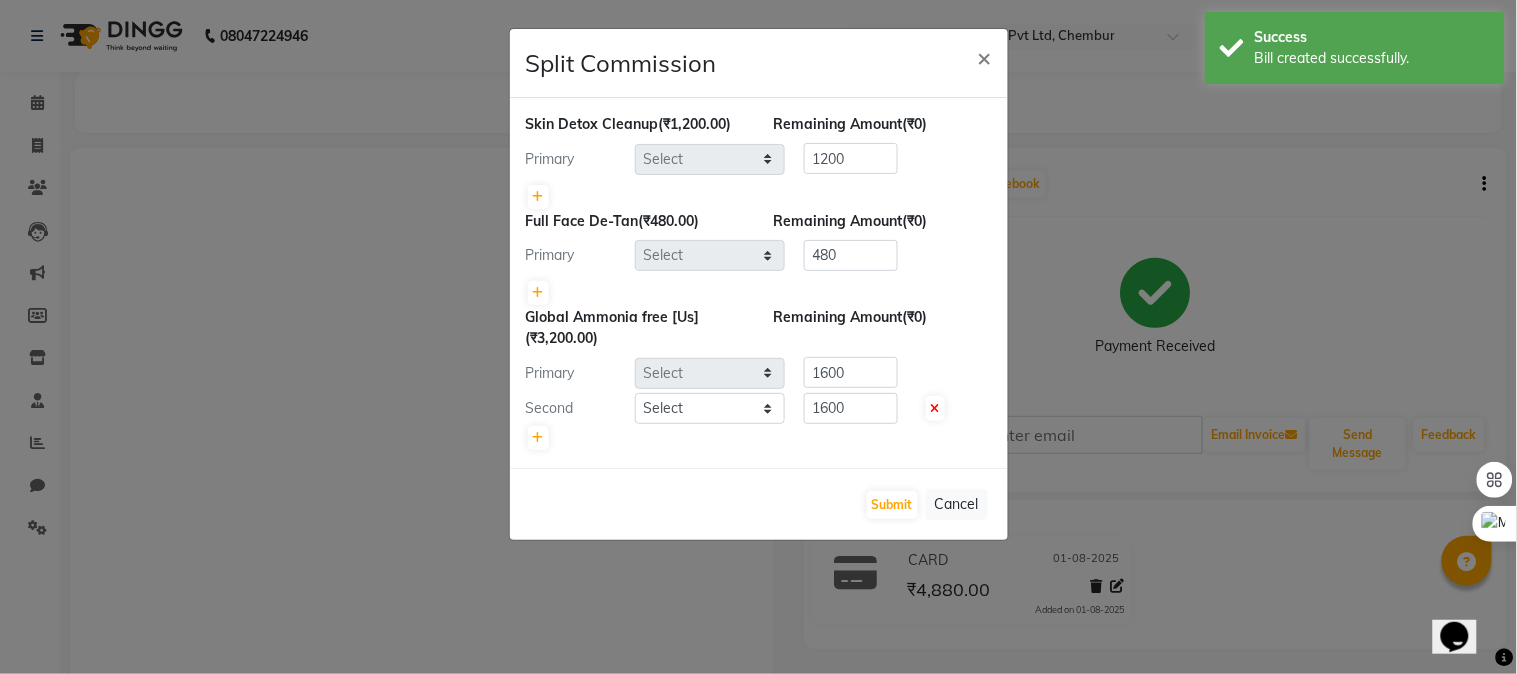 select on "70454" 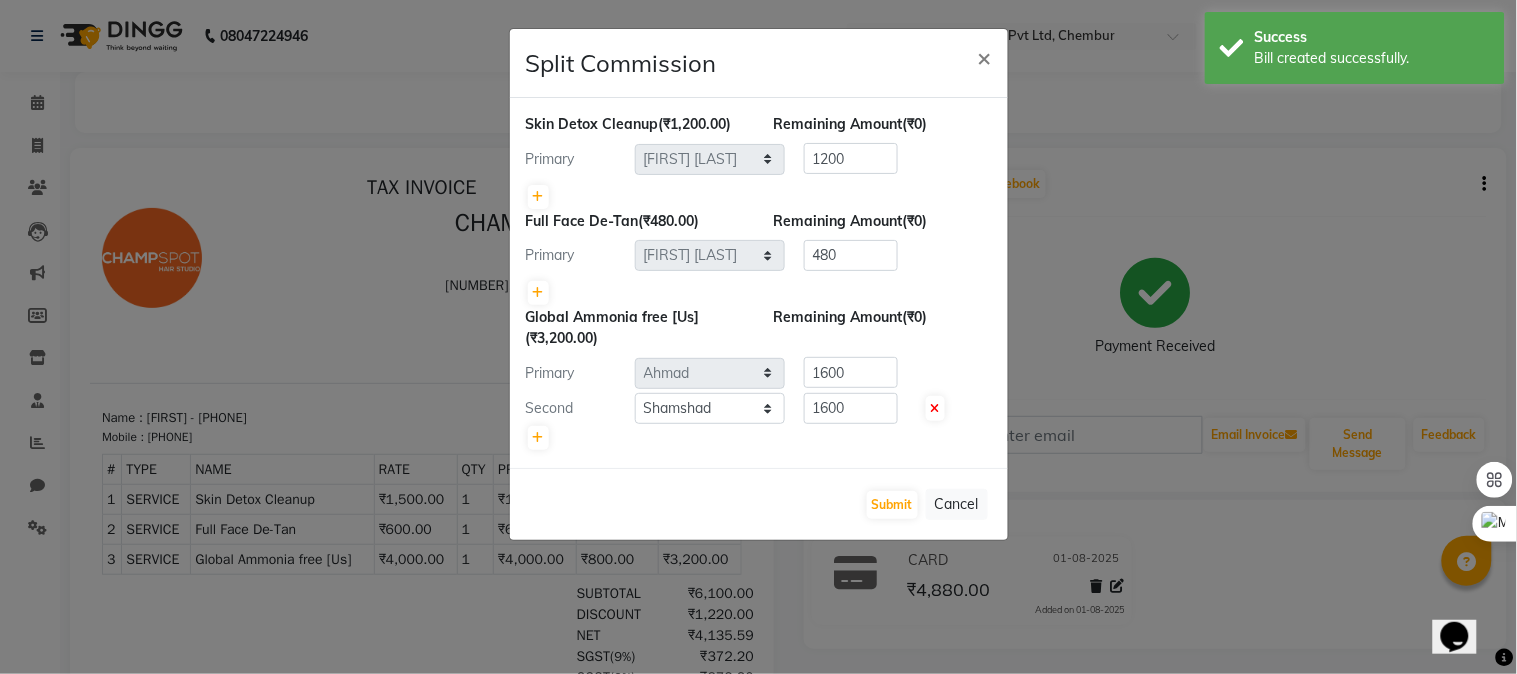 scroll, scrollTop: 0, scrollLeft: 0, axis: both 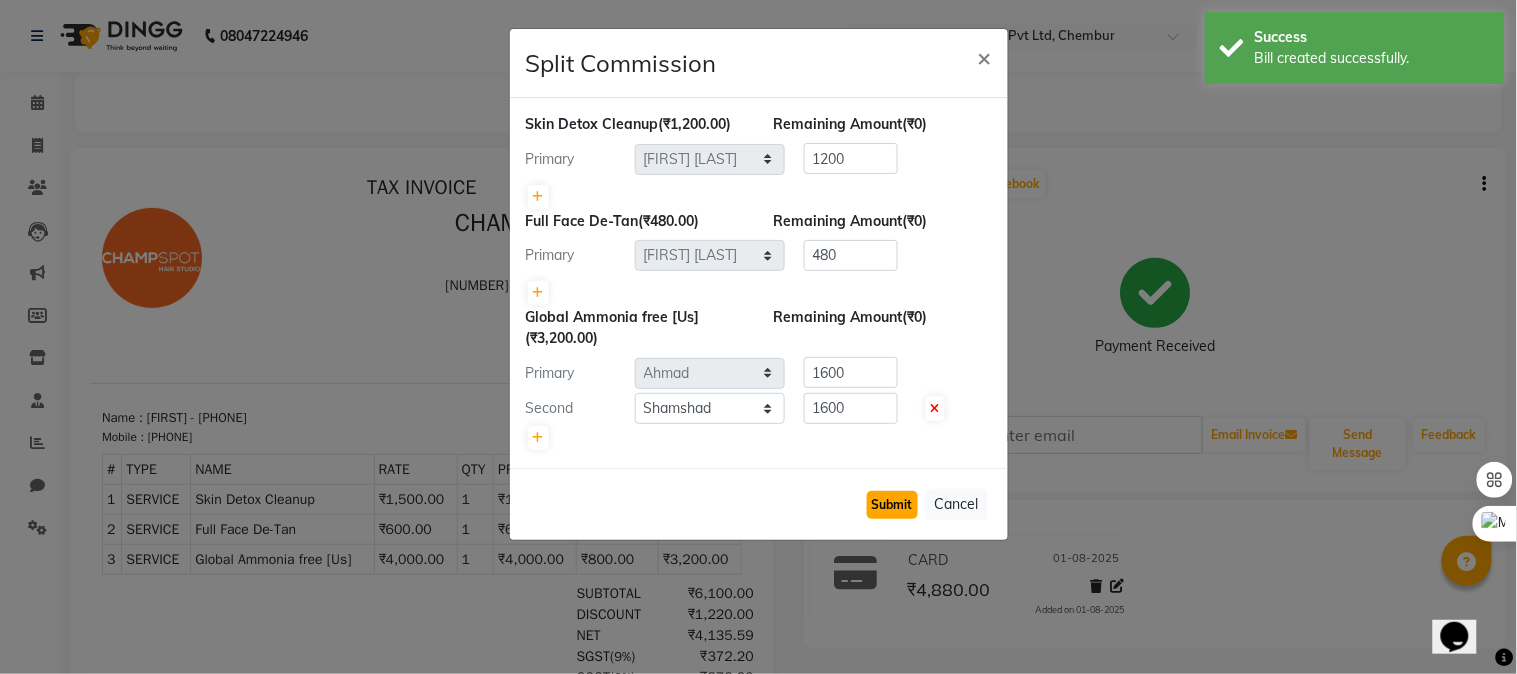click on "Submit" 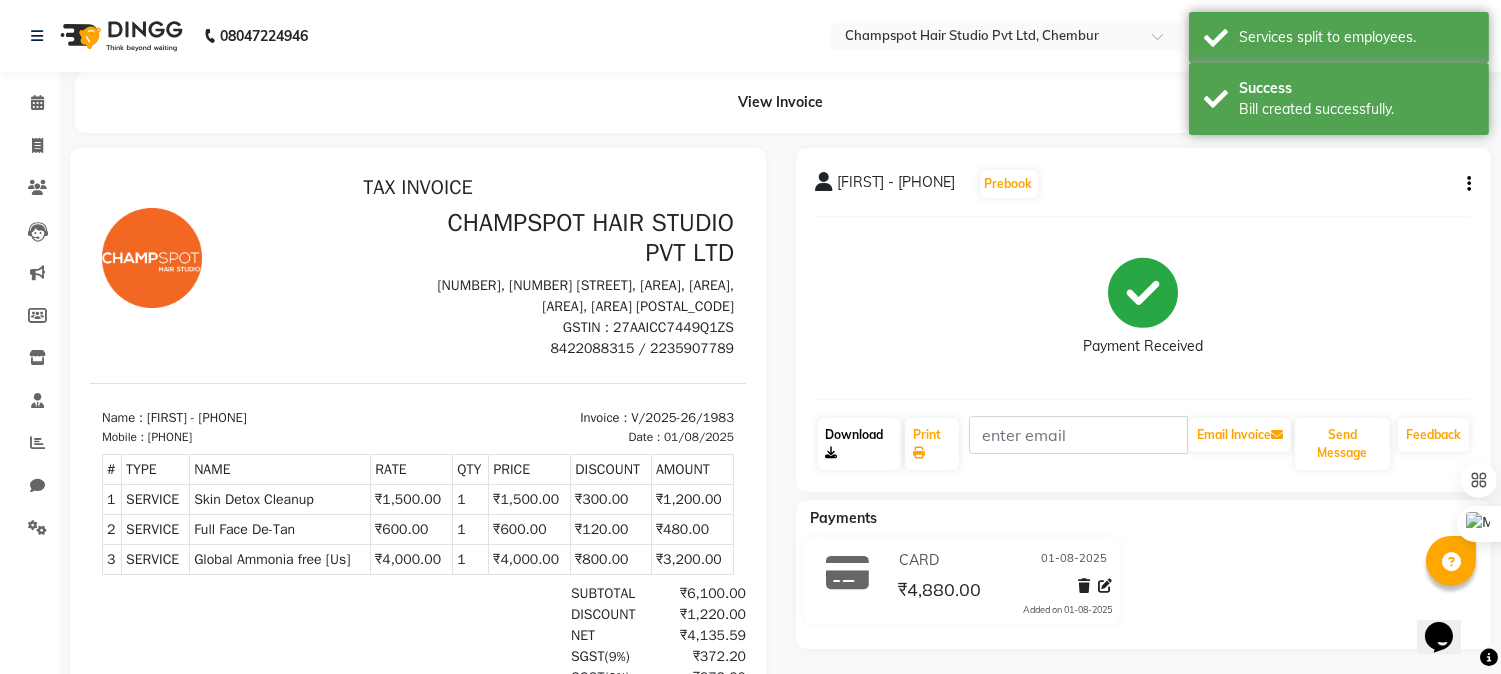 click on "Download" 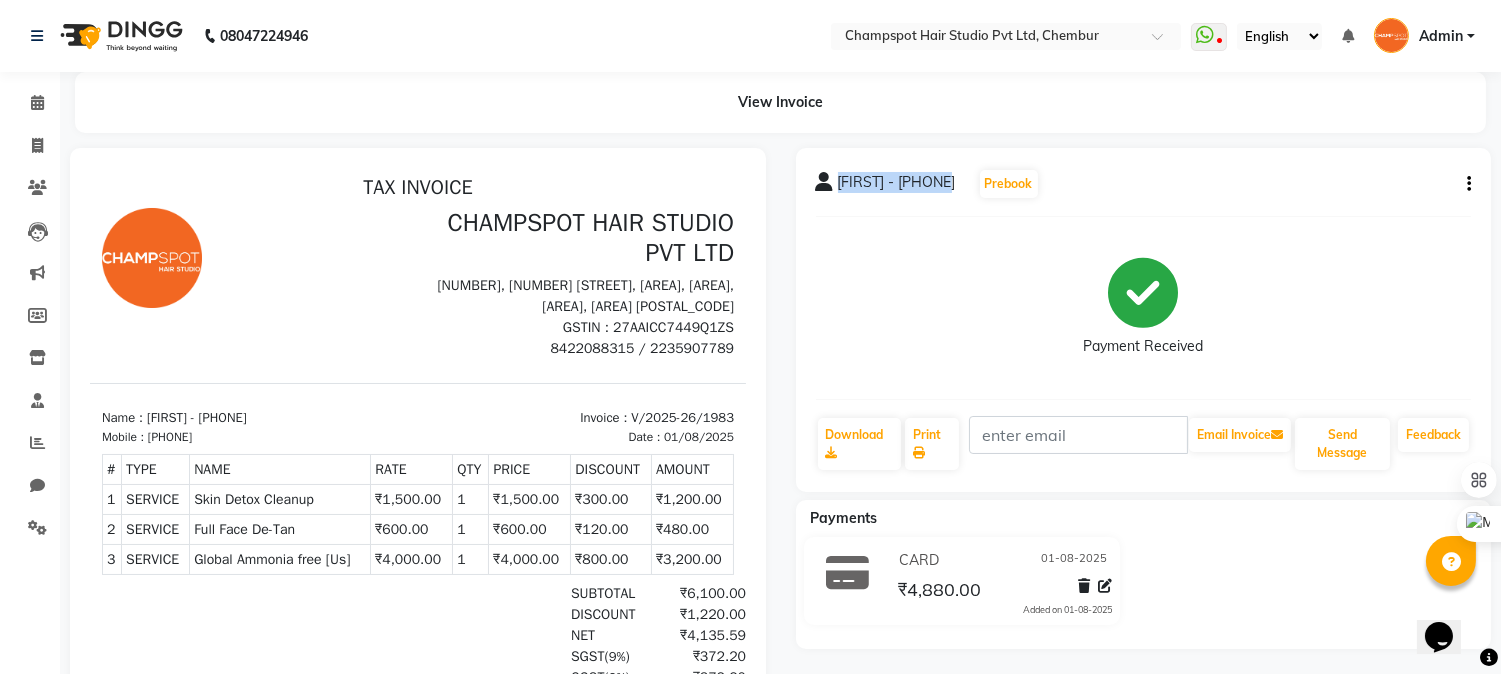 drag, startPoint x: 835, startPoint y: 177, endPoint x: 977, endPoint y: 188, distance: 142.42542 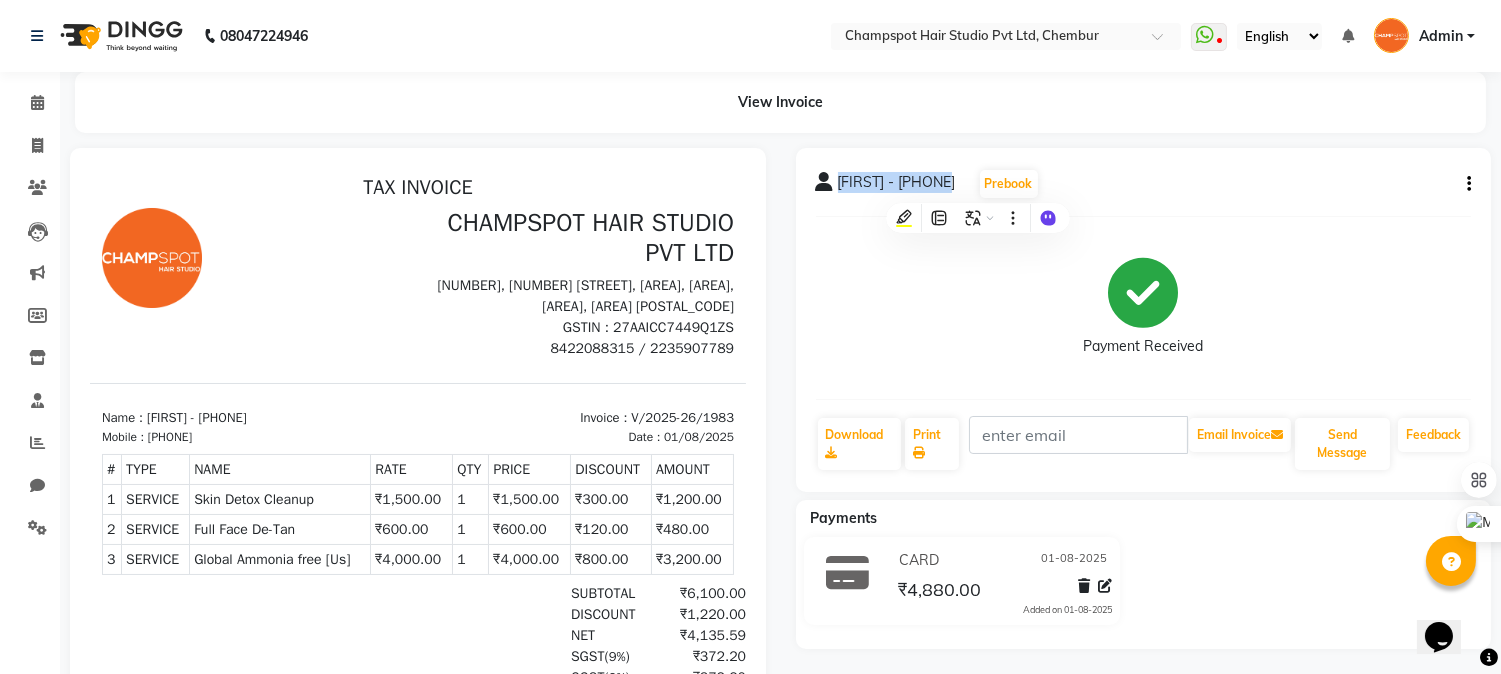 copy on "PRATHMESH - 7731" 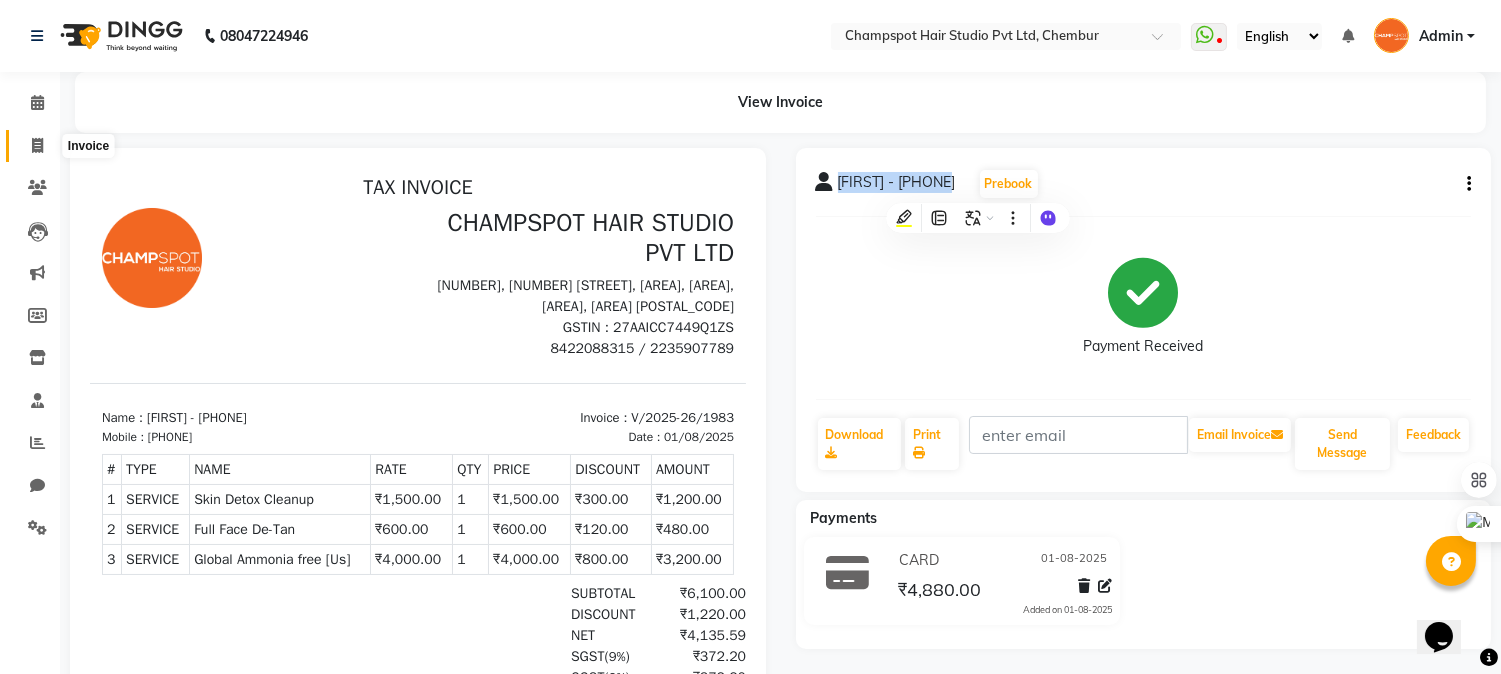 click 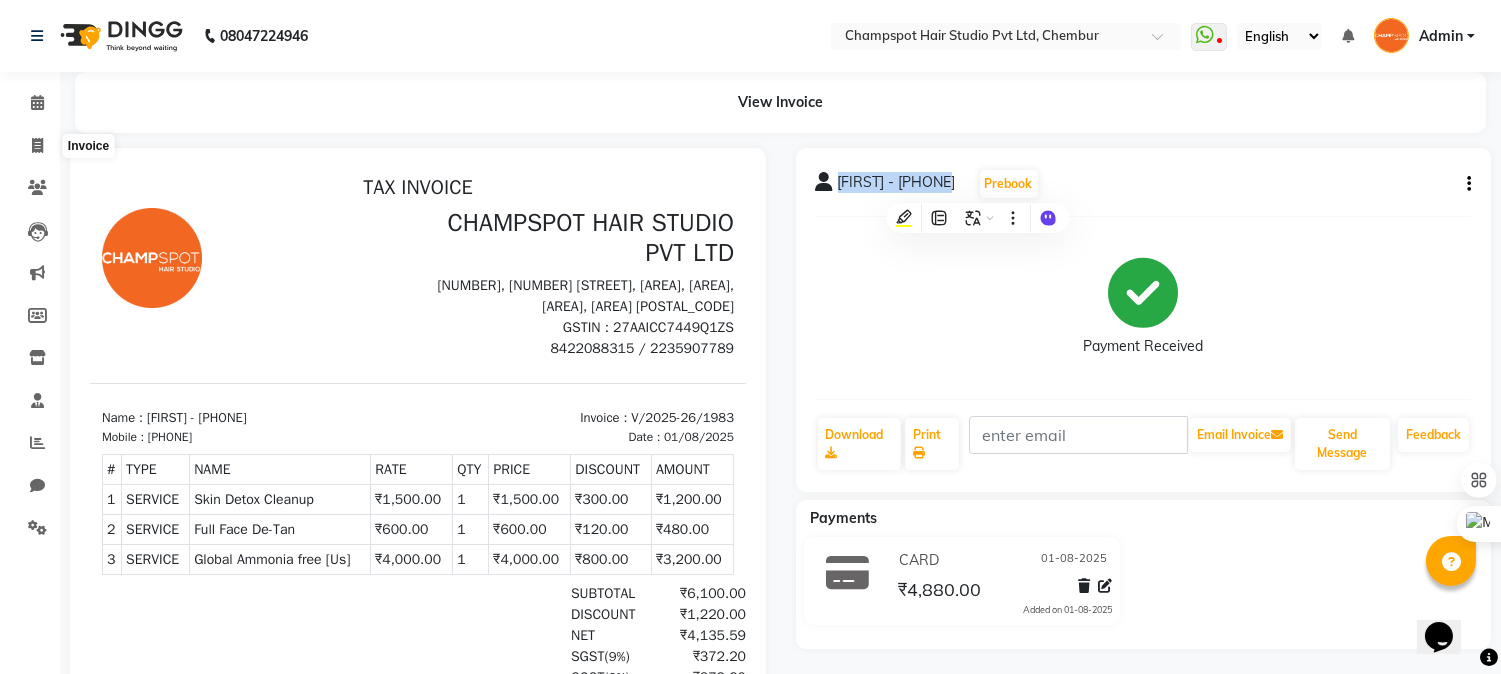 select on "service" 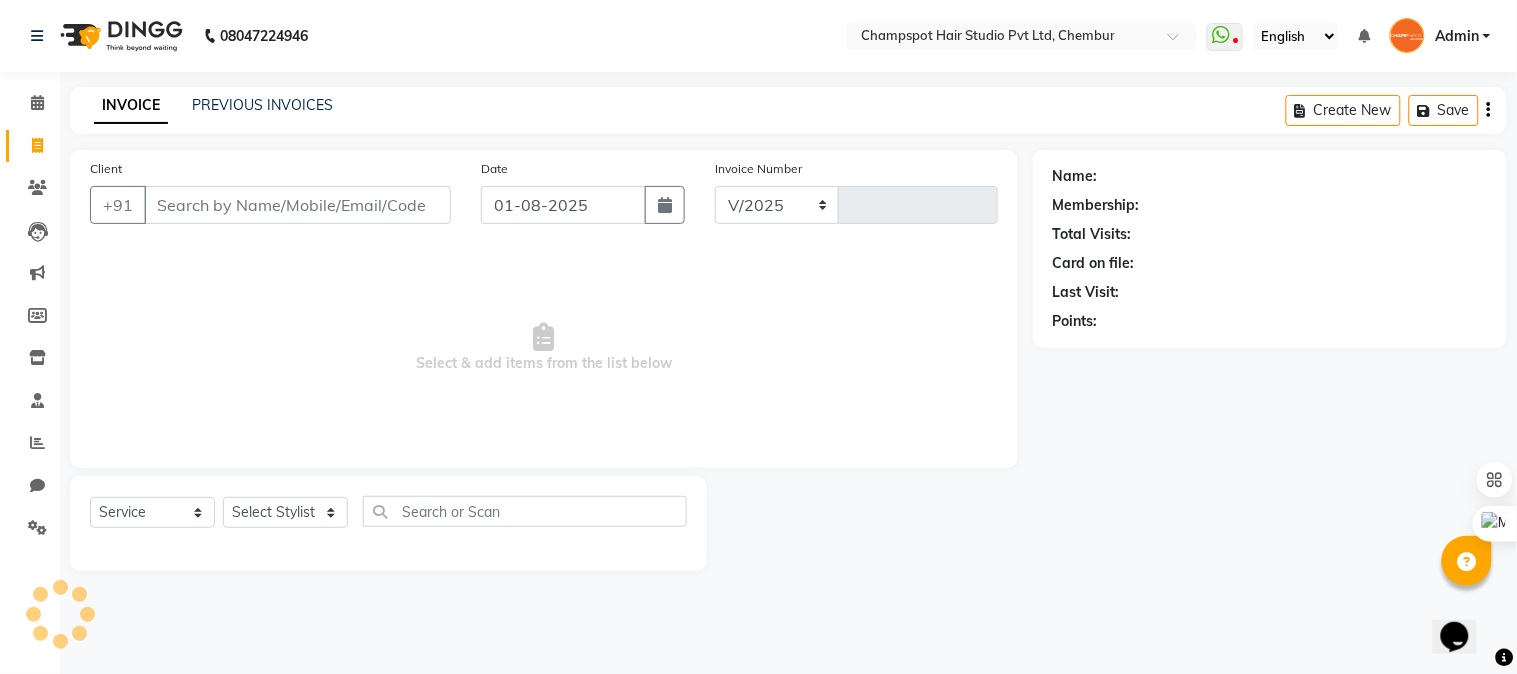 select on "7690" 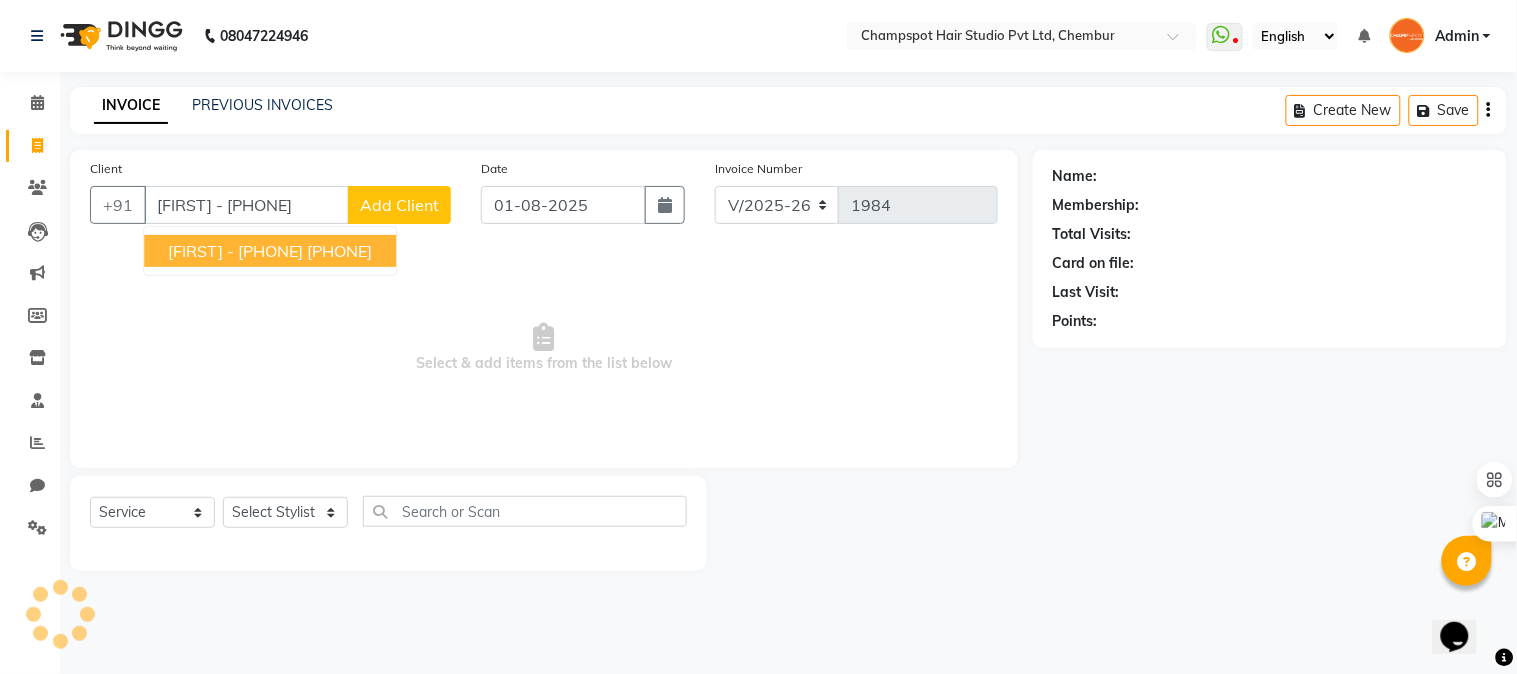 click on "PRATHMESH - 7731" at bounding box center [235, 251] 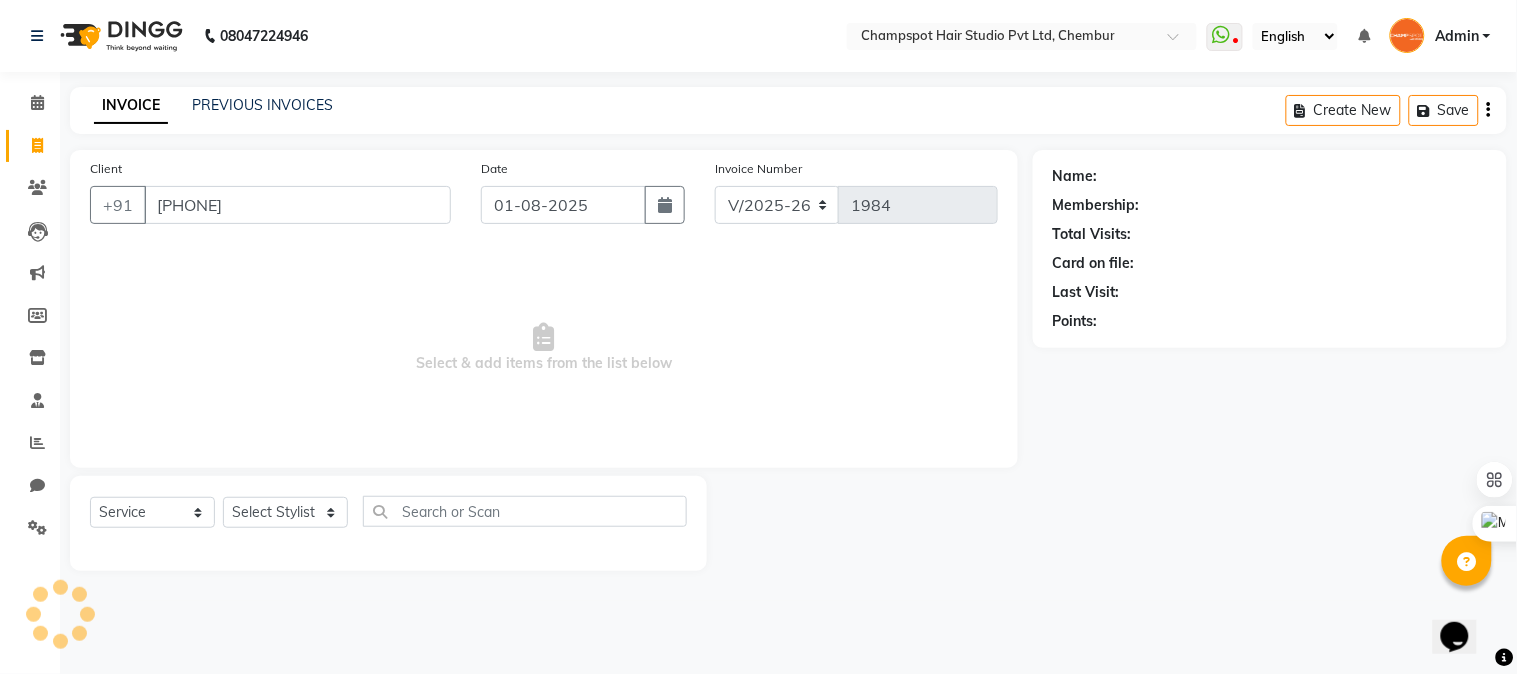 type on "9820507731" 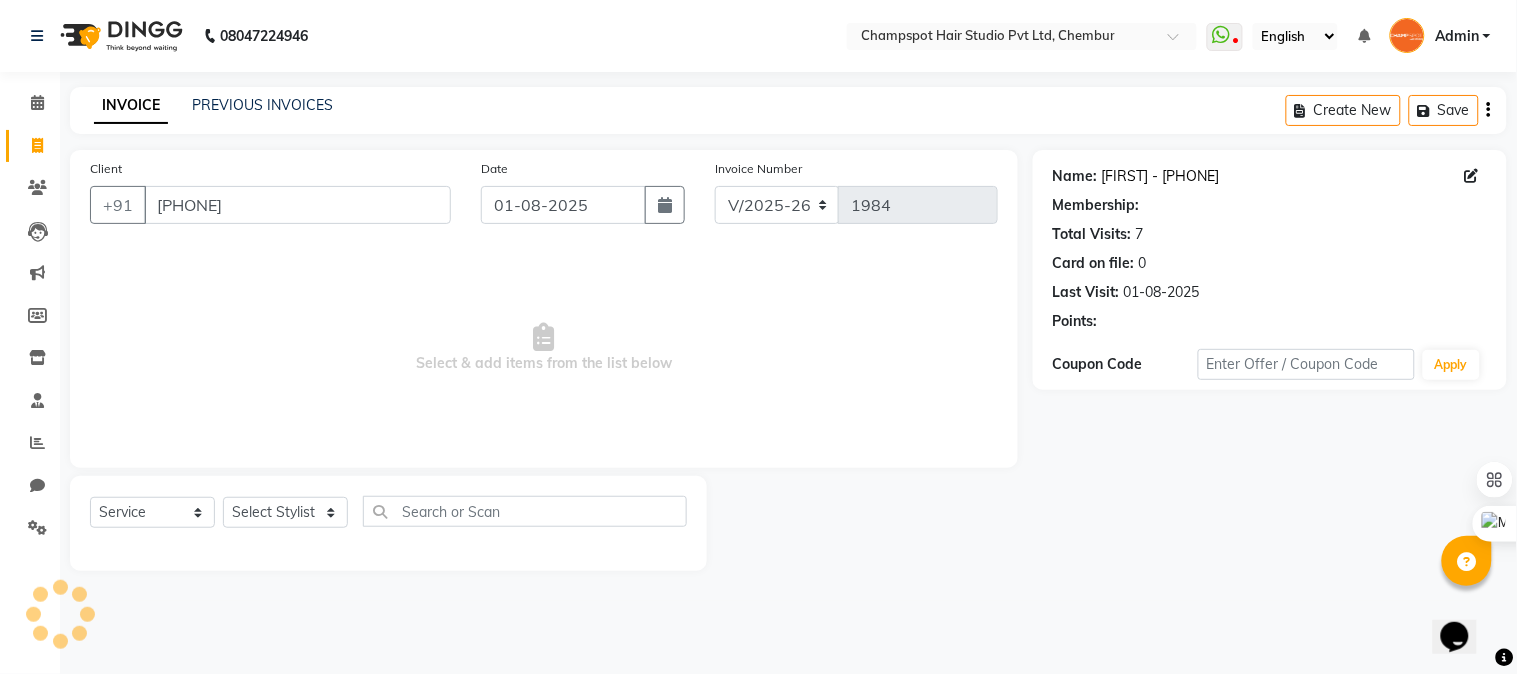 click on "Prathmesh - 7731" 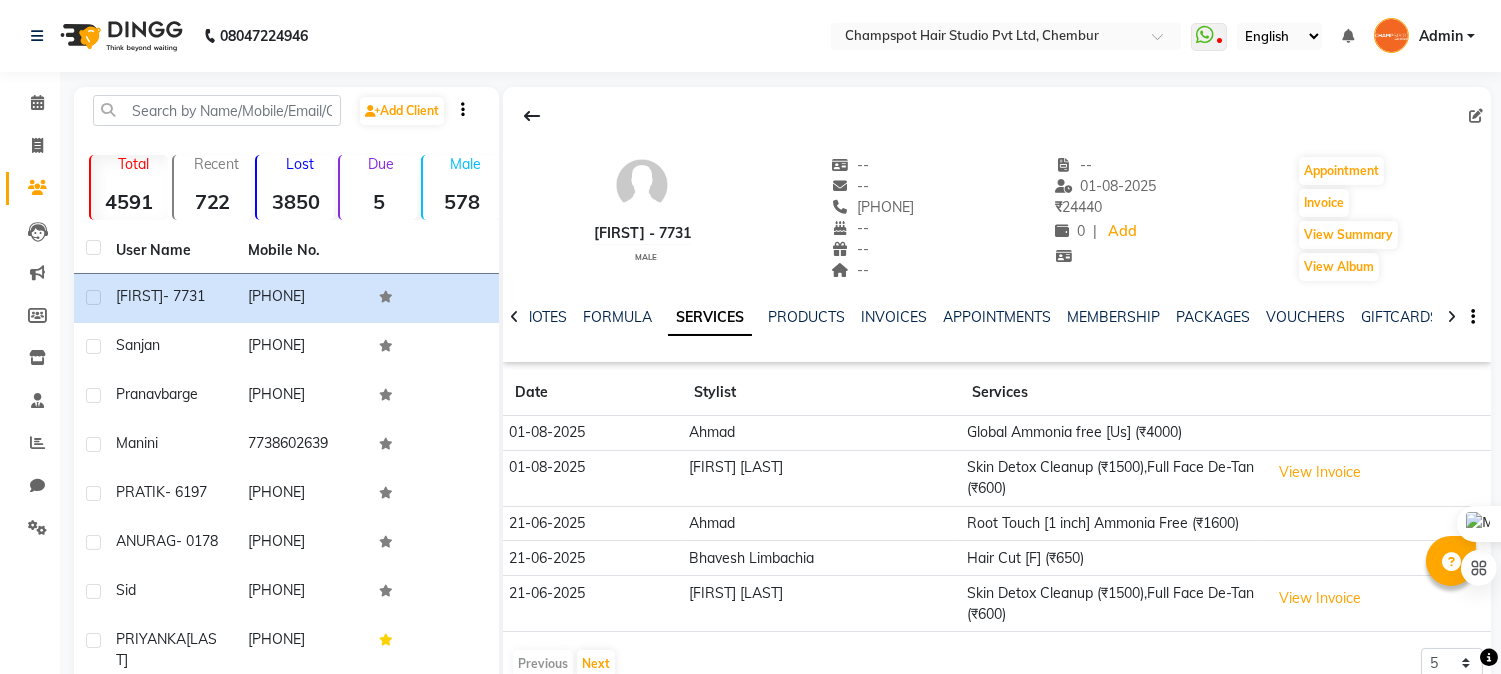 scroll, scrollTop: 0, scrollLeft: 0, axis: both 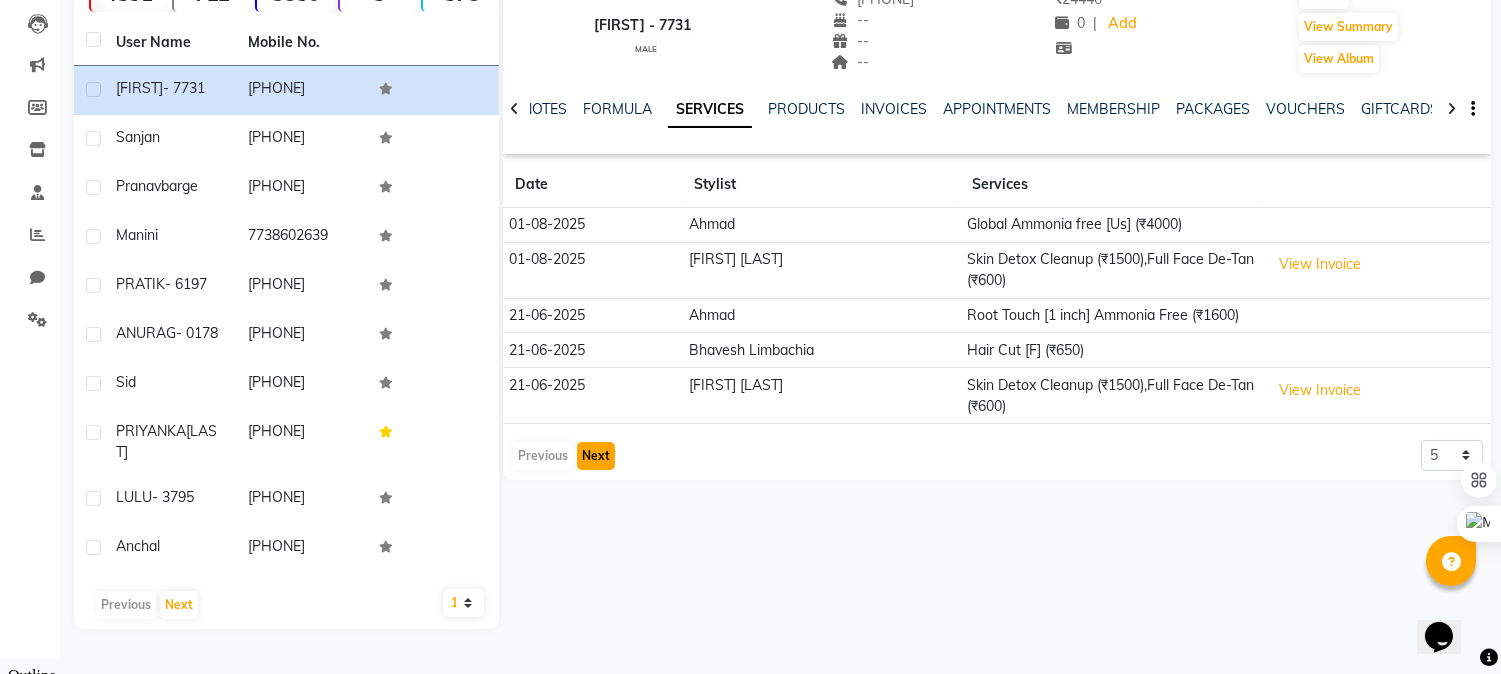 click on "Next" 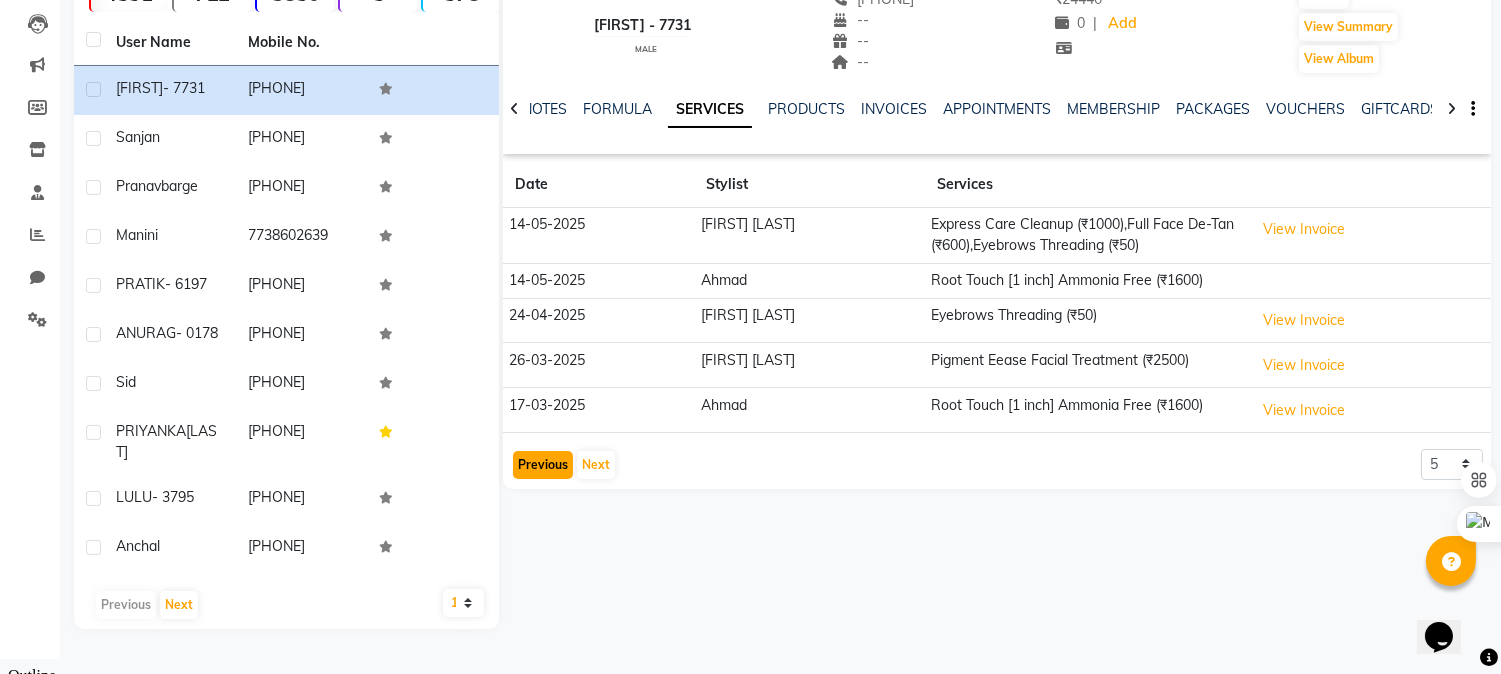 click on "Previous" 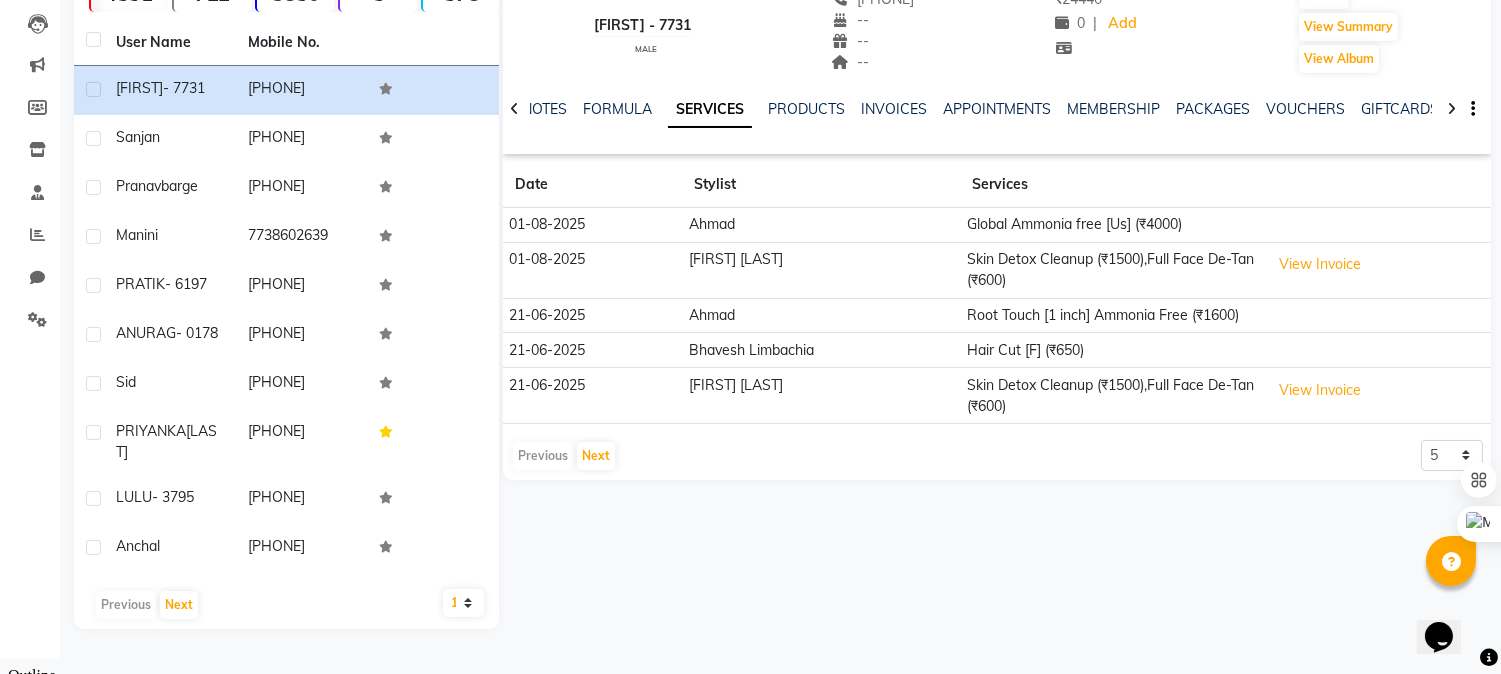 click on "Root Touch [1 inch] Ammonia Free (₹1600)" 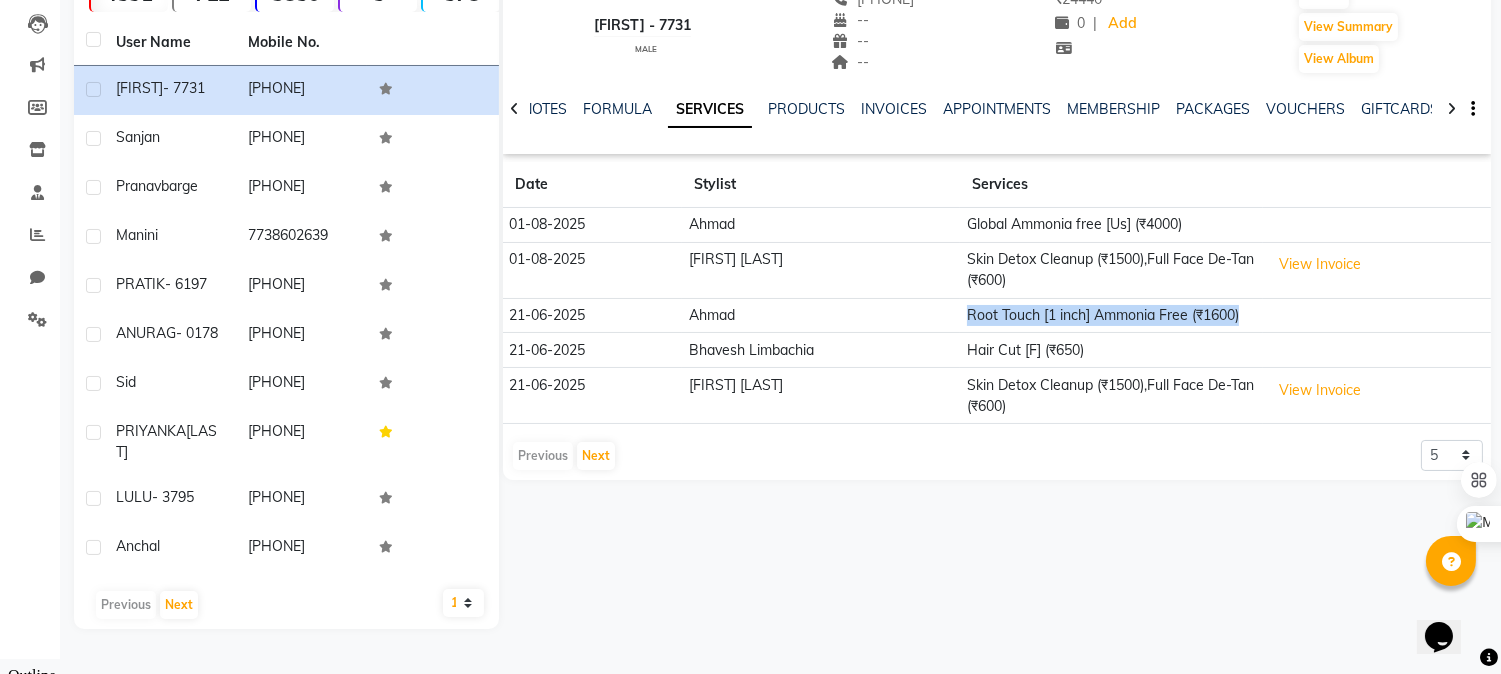 drag, startPoint x: 957, startPoint y: 311, endPoint x: 1262, endPoint y: 316, distance: 305.041 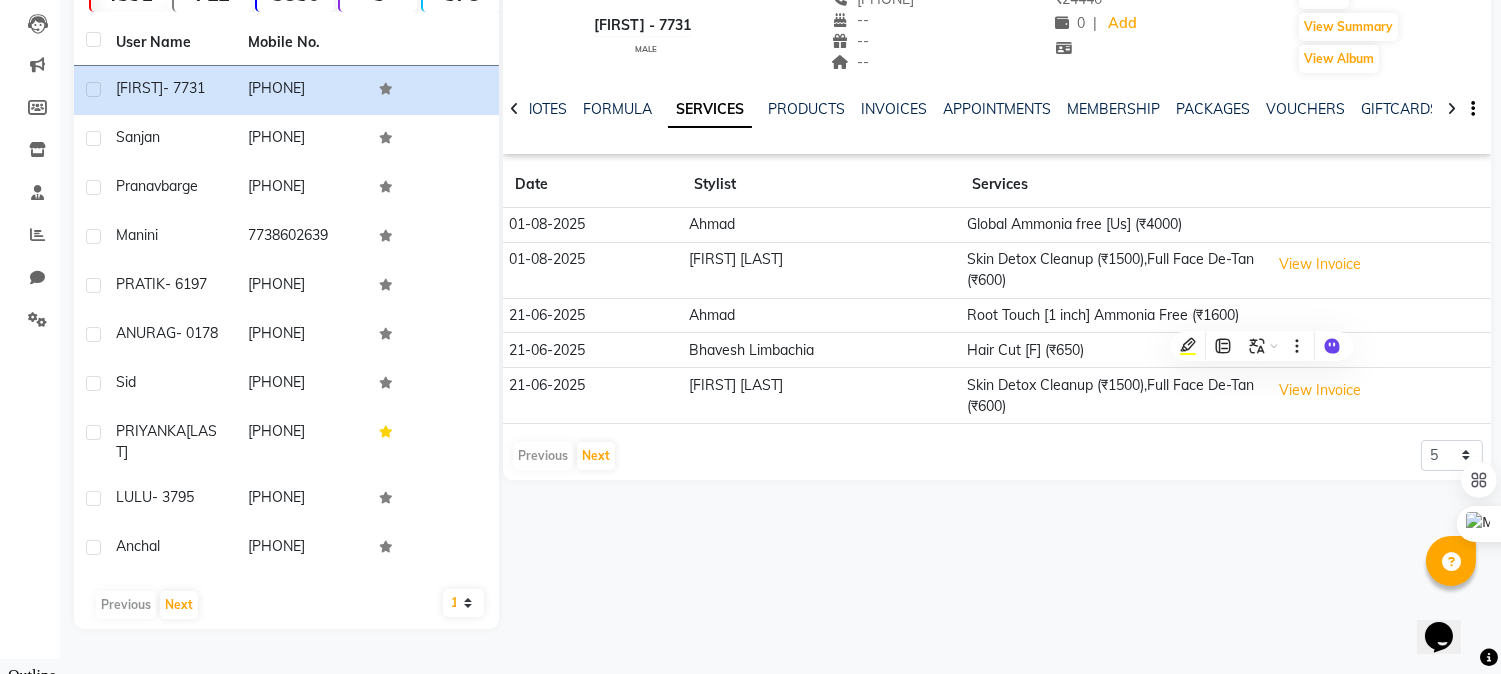 click 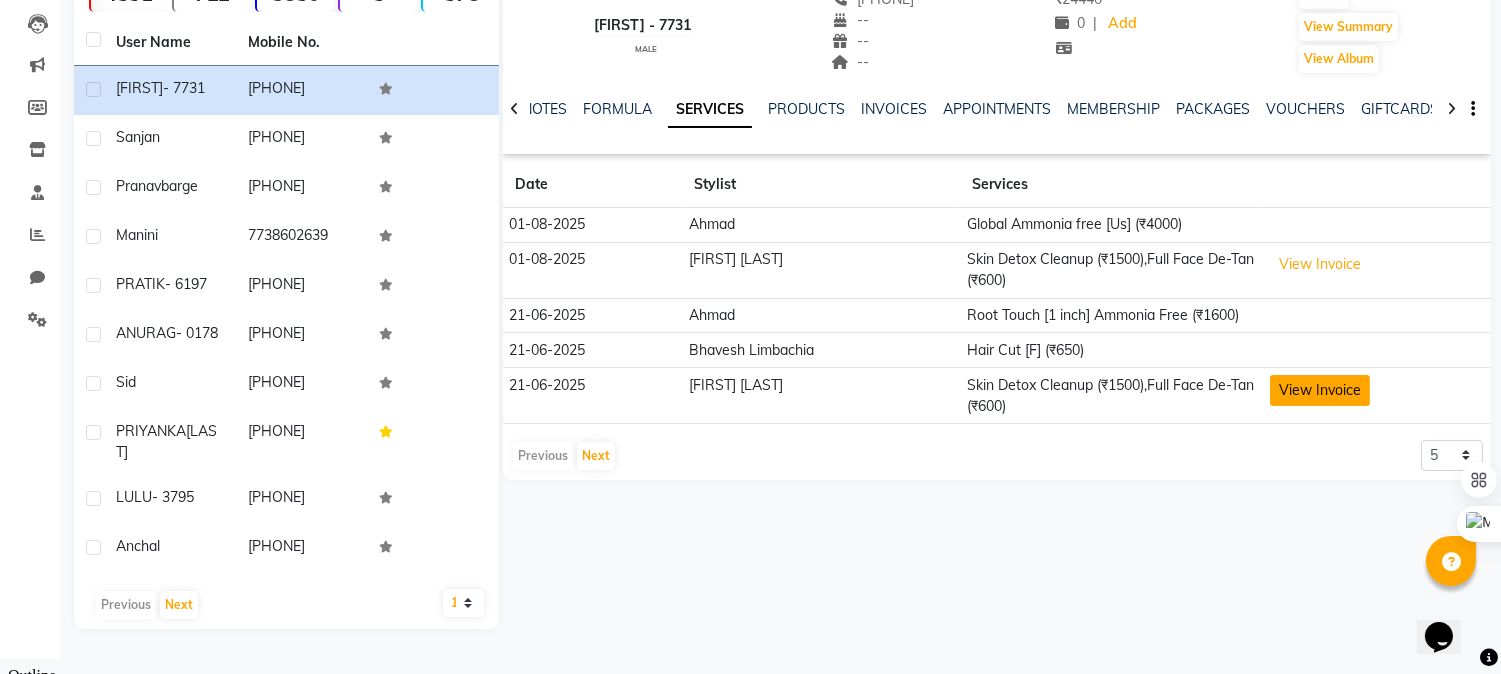click on "View Invoice" 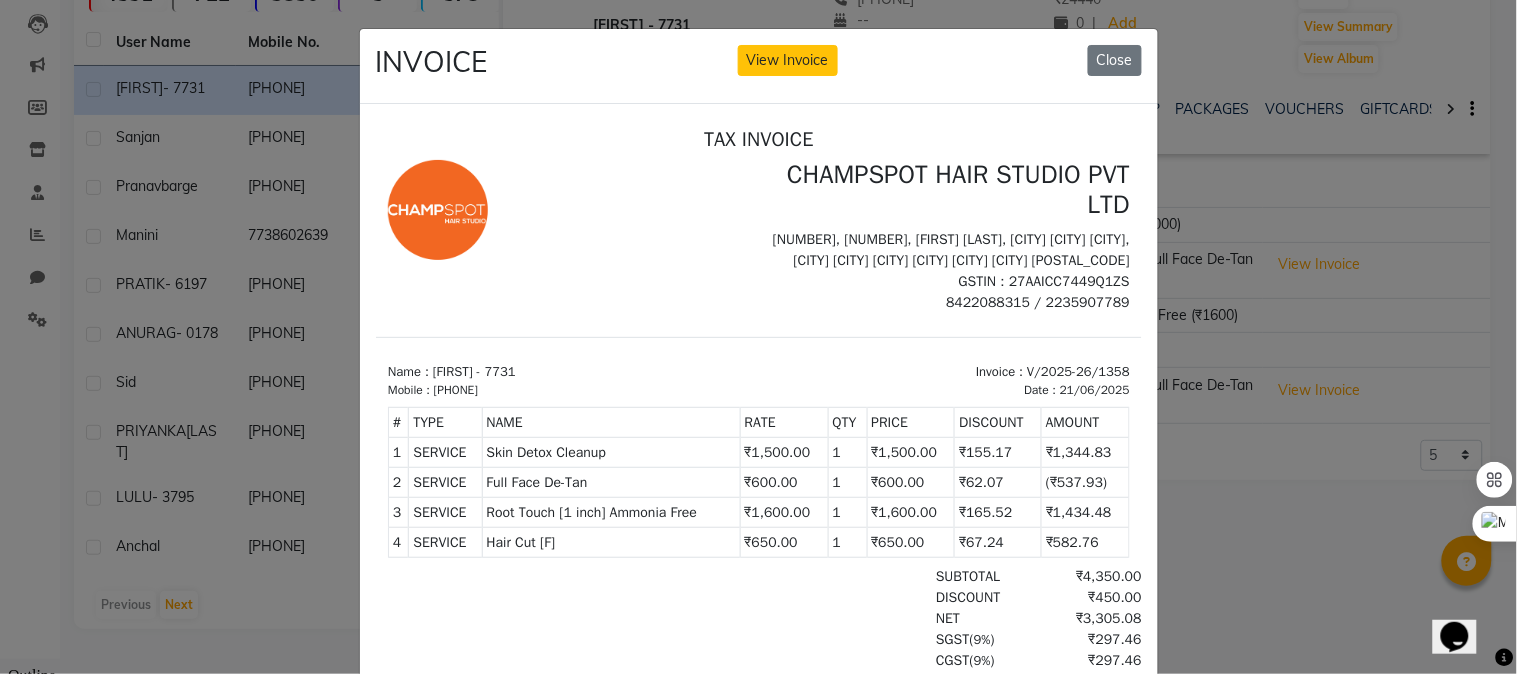 scroll, scrollTop: 16, scrollLeft: 0, axis: vertical 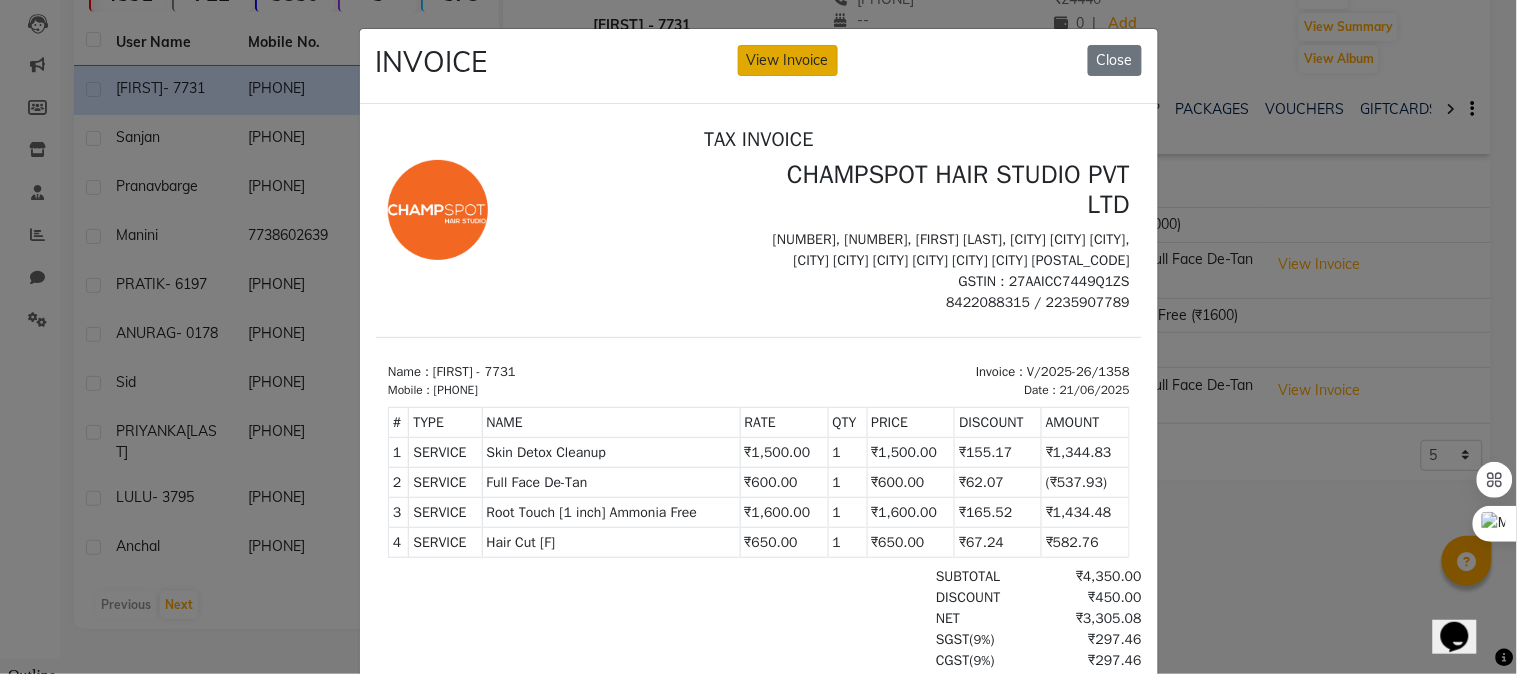 click on "View Invoice" 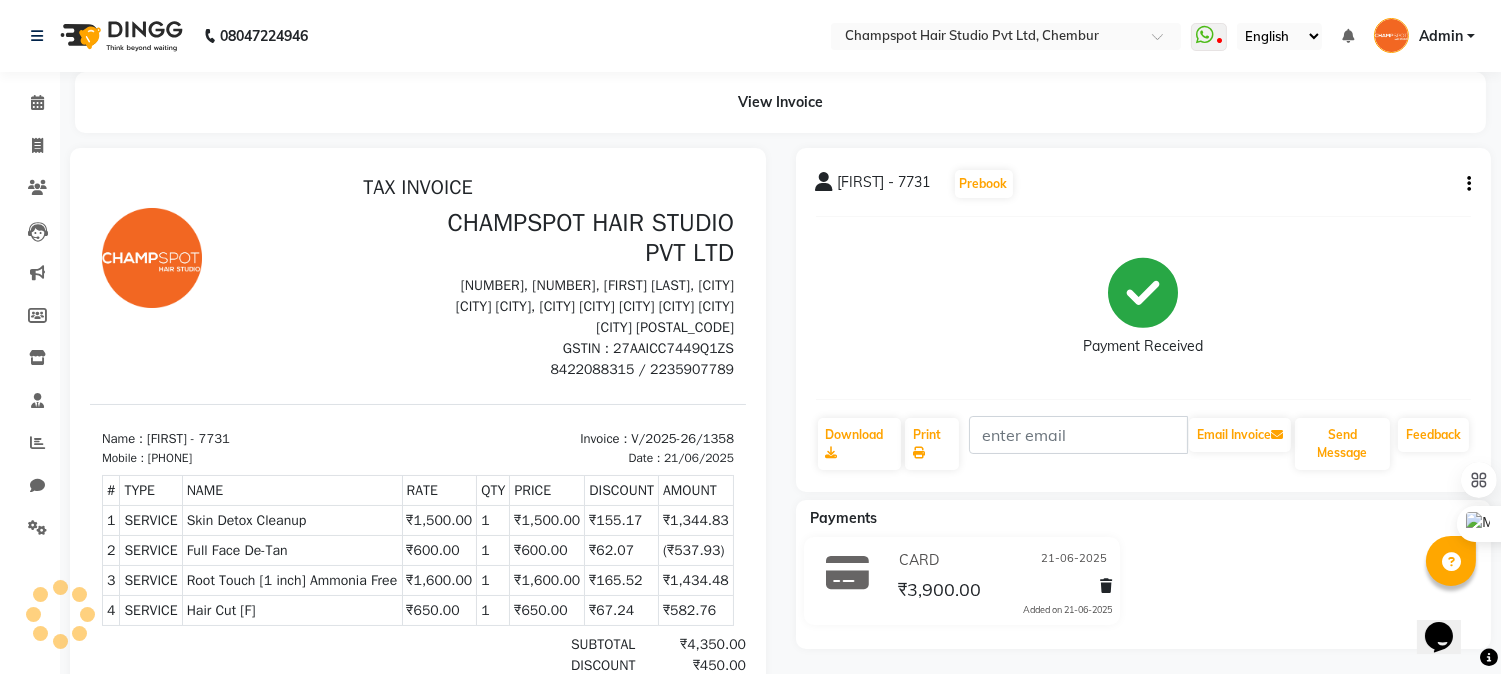 scroll, scrollTop: 0, scrollLeft: 0, axis: both 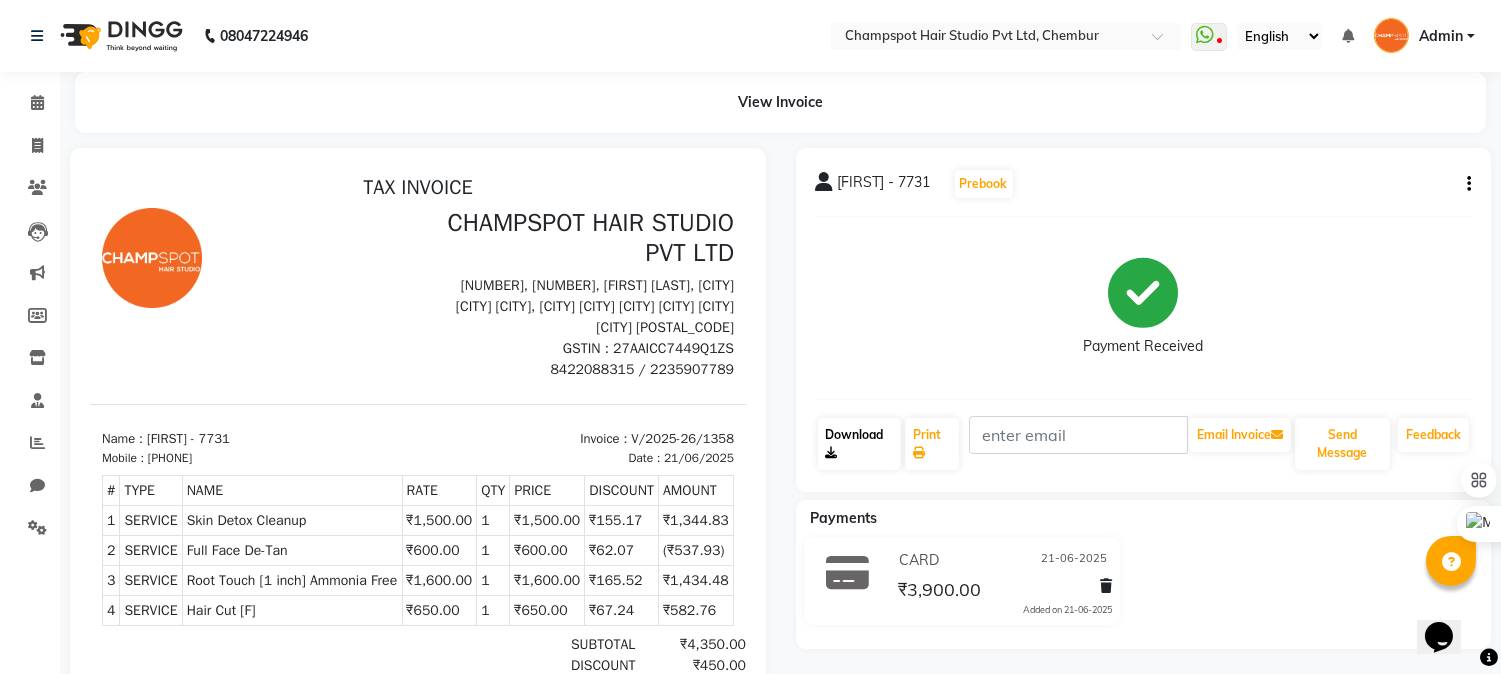 click on "Download" 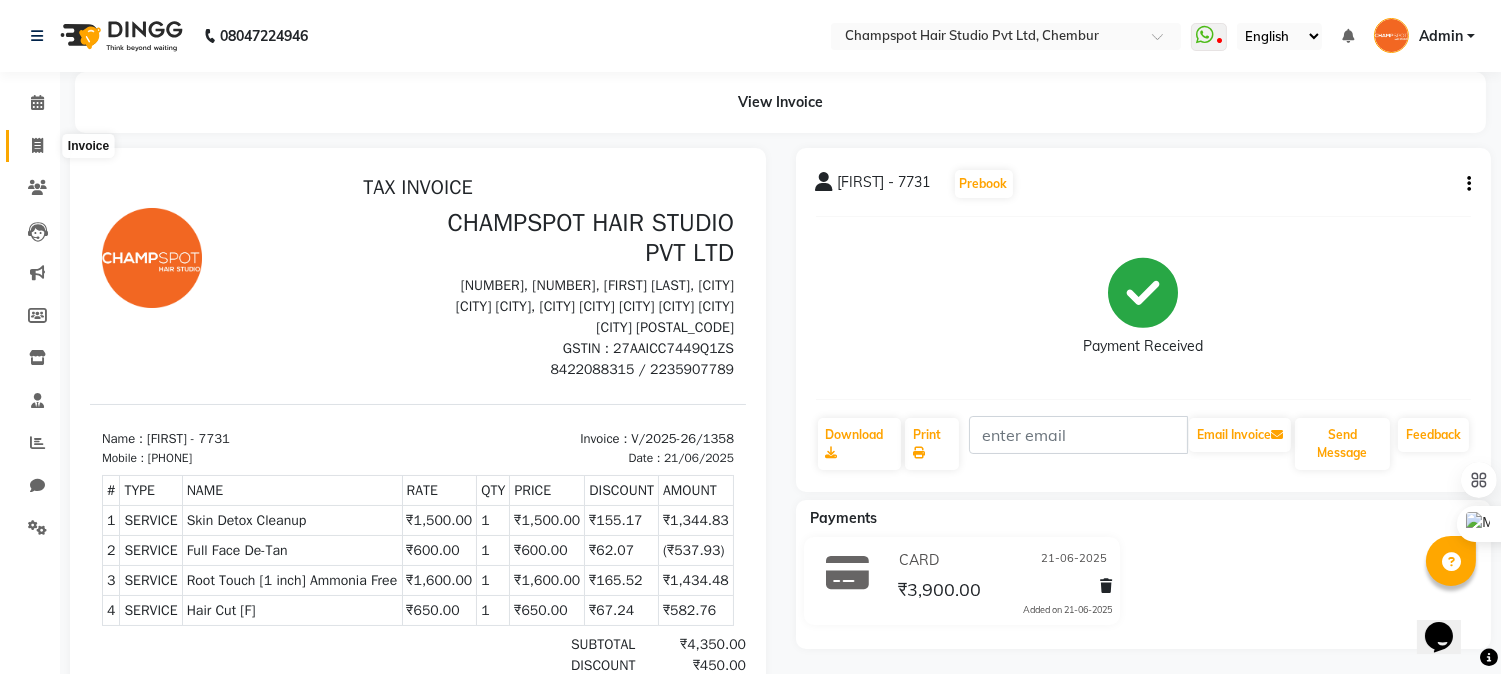 click 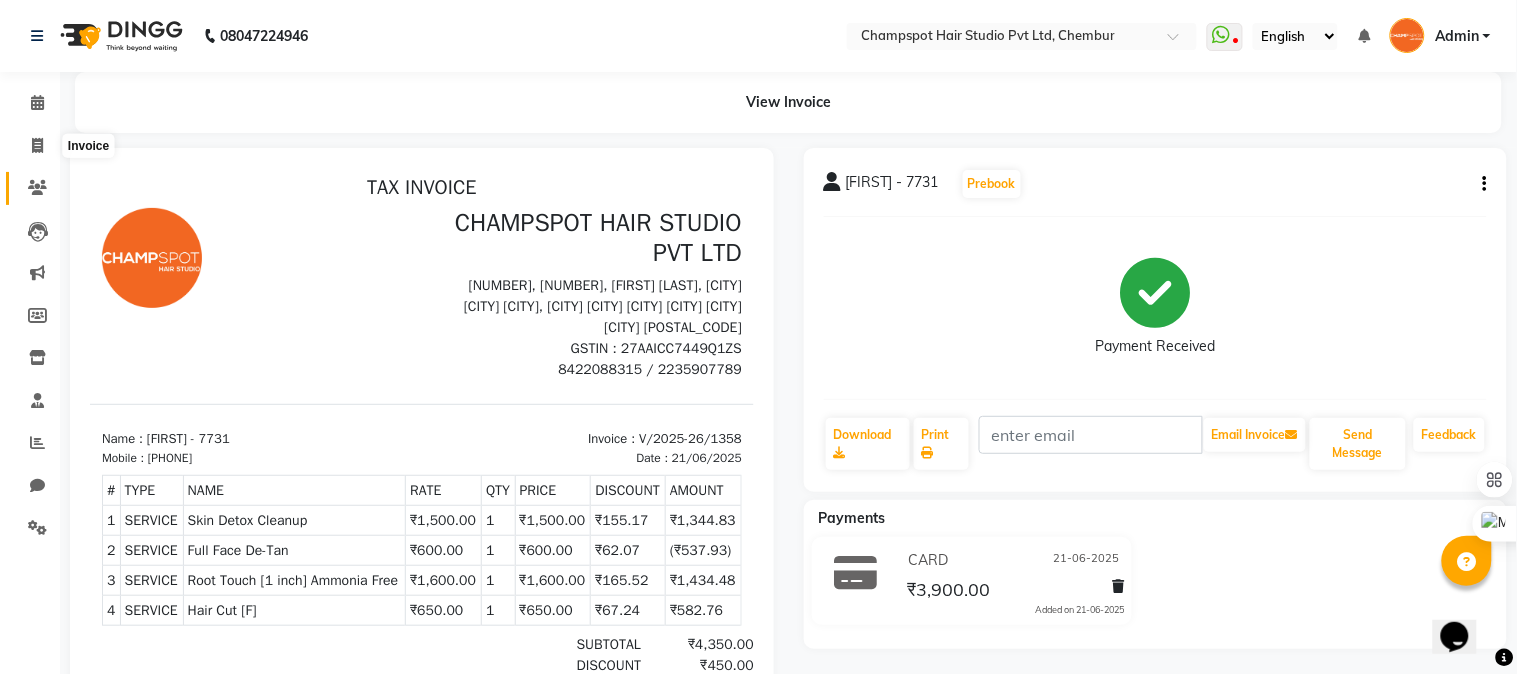 select on "service" 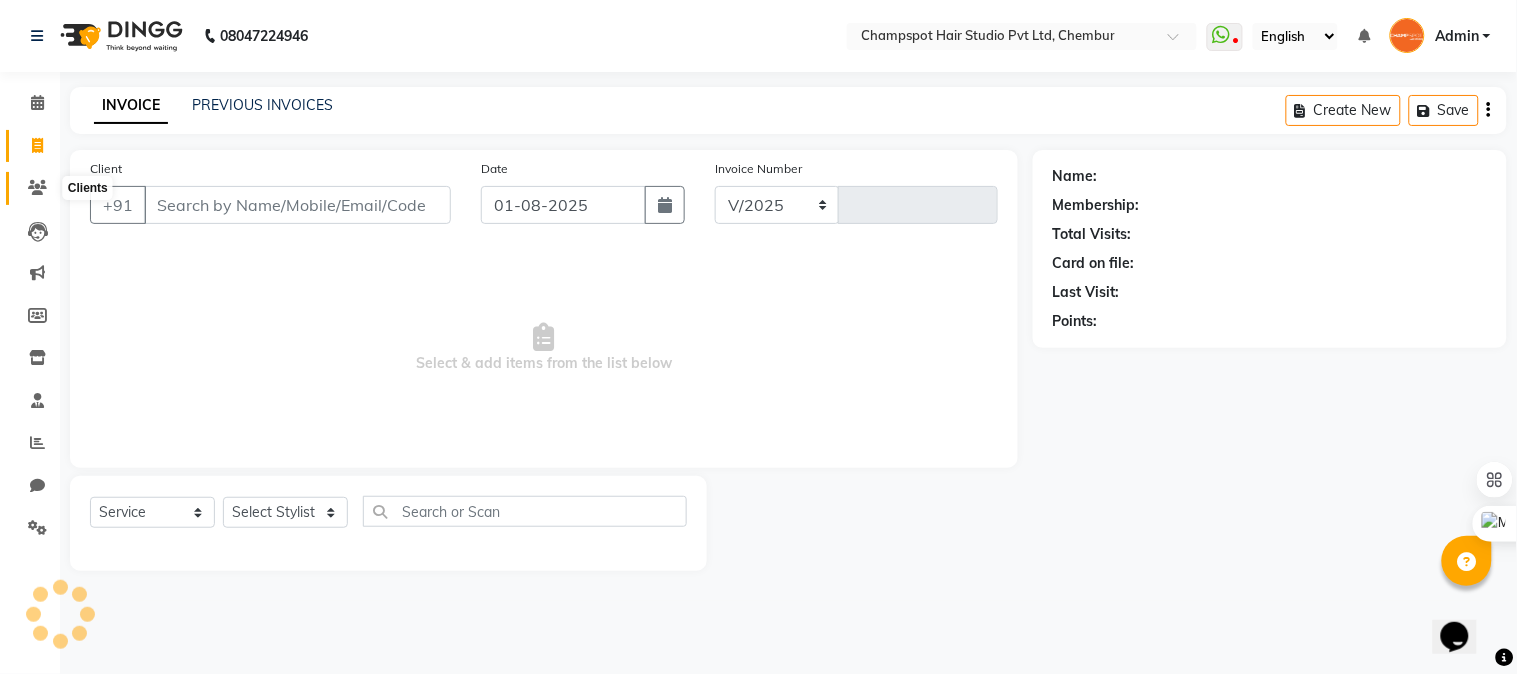 select on "7690" 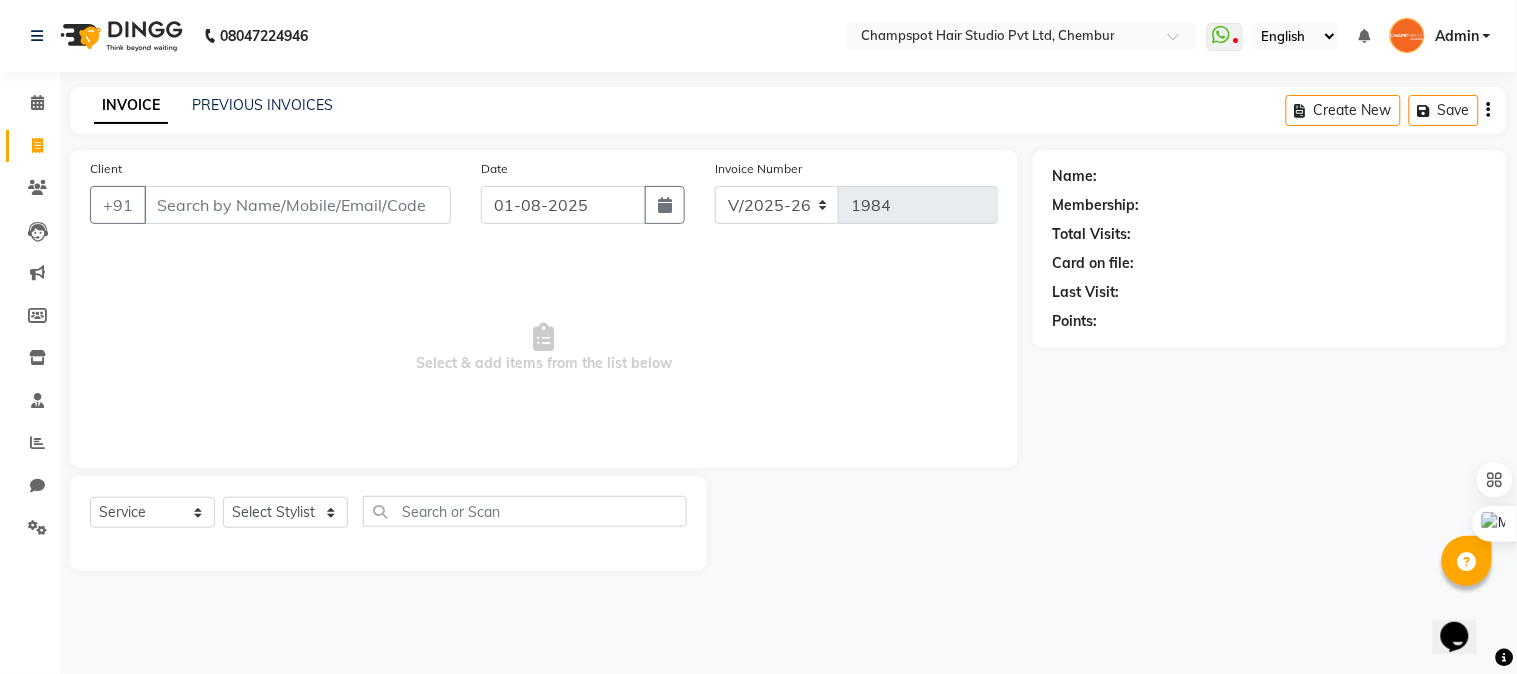click on "Client" at bounding box center [297, 205] 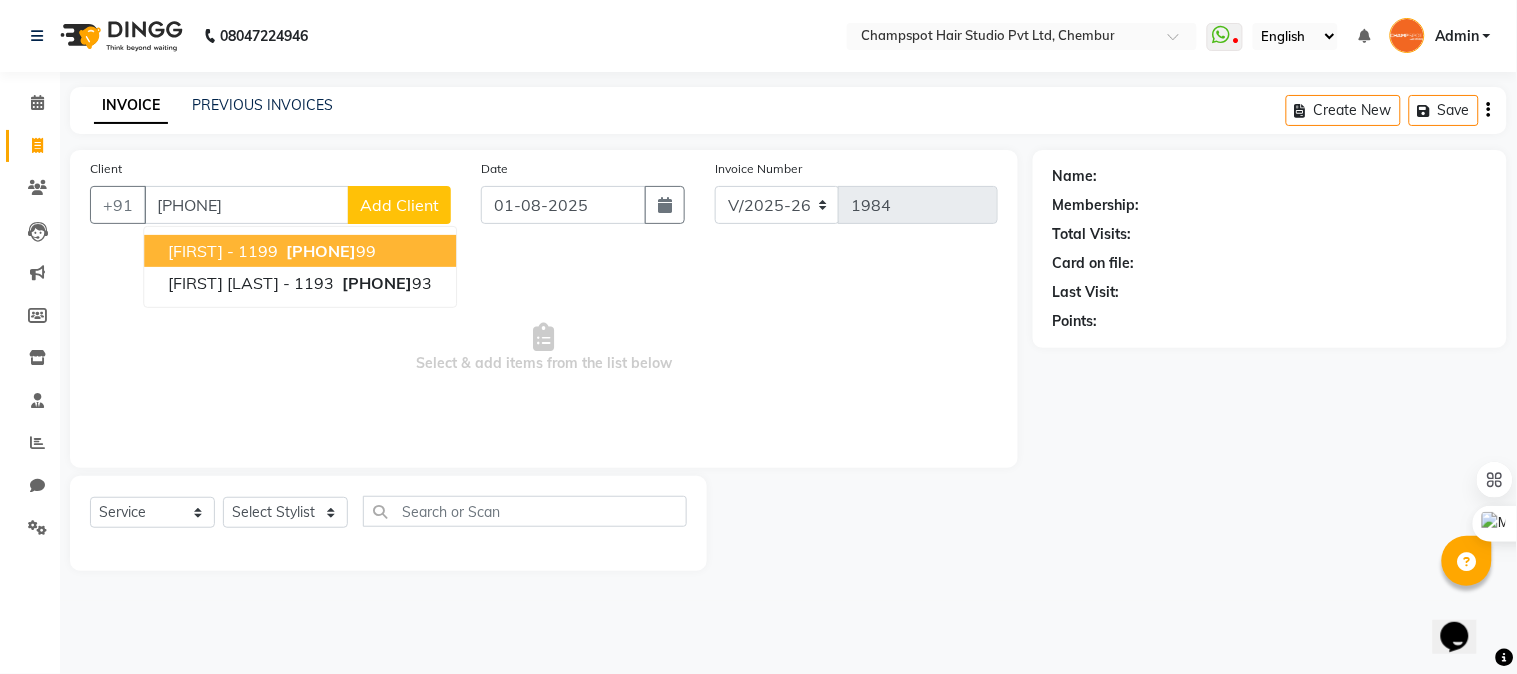 click on "[FIRST] - 1199   [PHONE]" at bounding box center [300, 251] 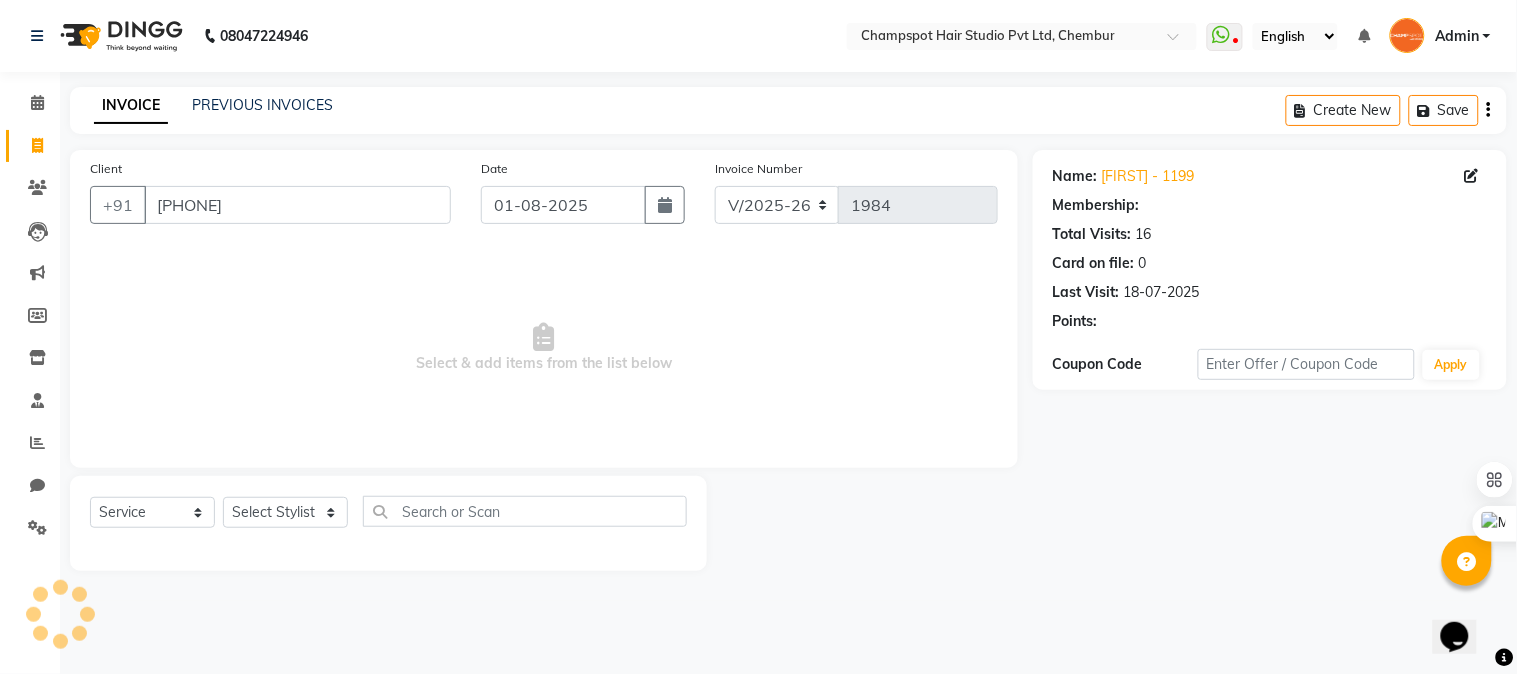 select on "2: Object" 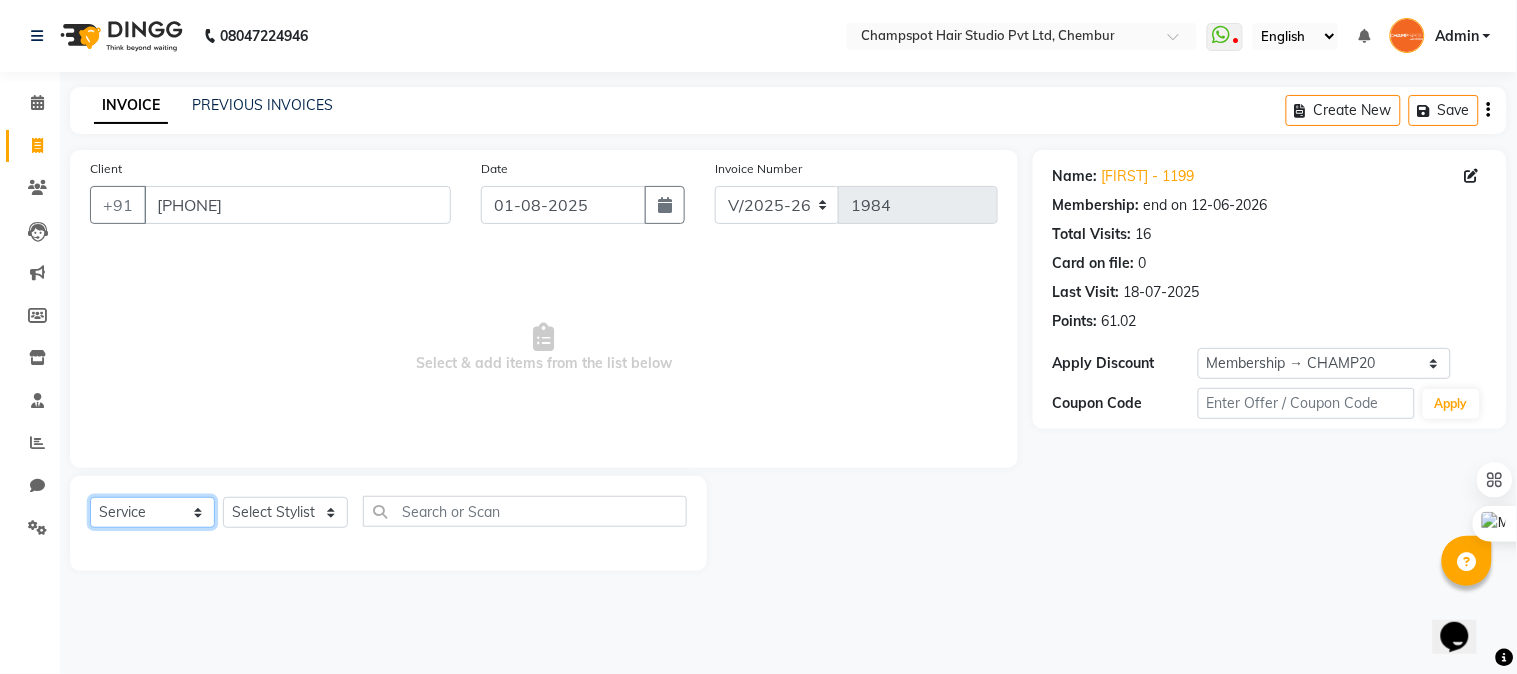 click on "Select  Service  Product  Membership  Package Voucher Prepaid Gift Card" 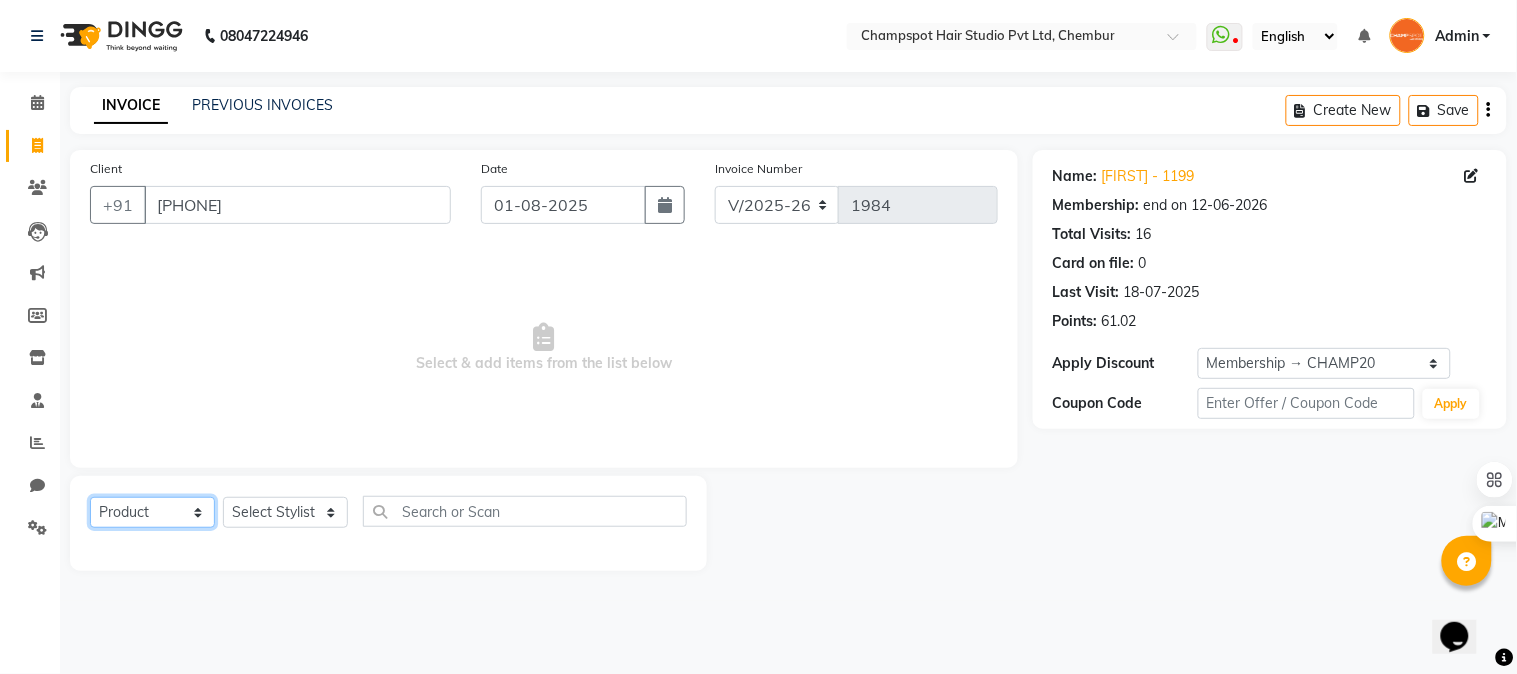 click on "Select  Service  Product  Membership  Package Voucher Prepaid Gift Card" 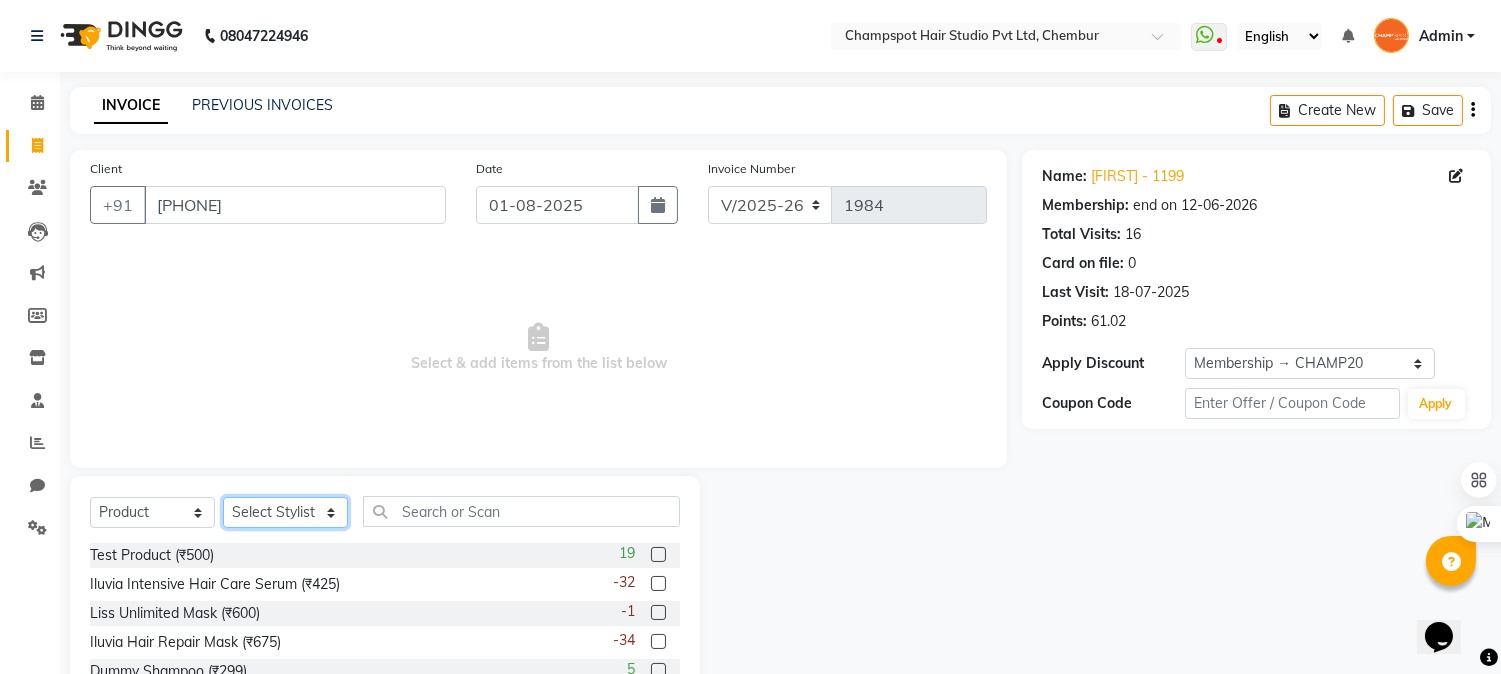 click on "Select Stylist Admin [FIRST] [LAST] [FIRST] [LAST] 	[FIRST] [LAST] [FIRST] [LAST] [FIRST] [LAST] [FIRST] [LAST]" 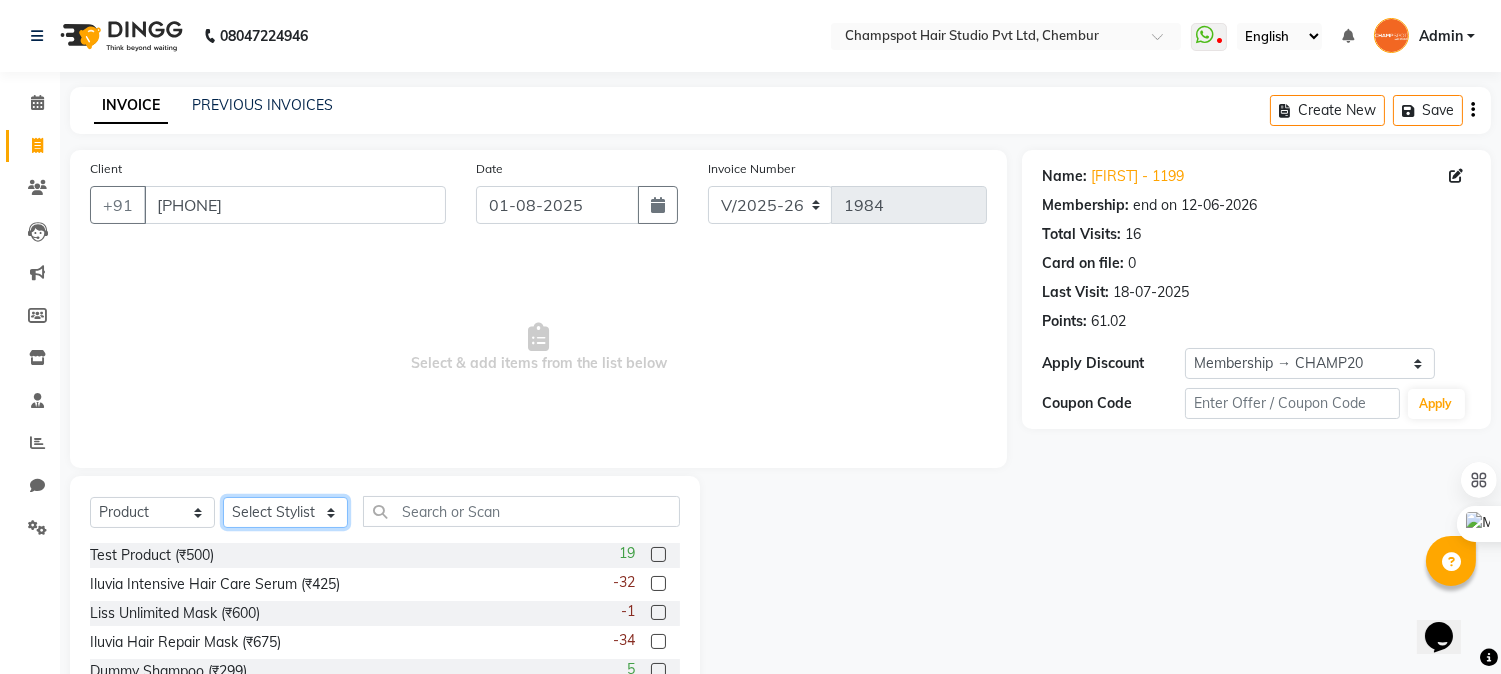 select on "68266" 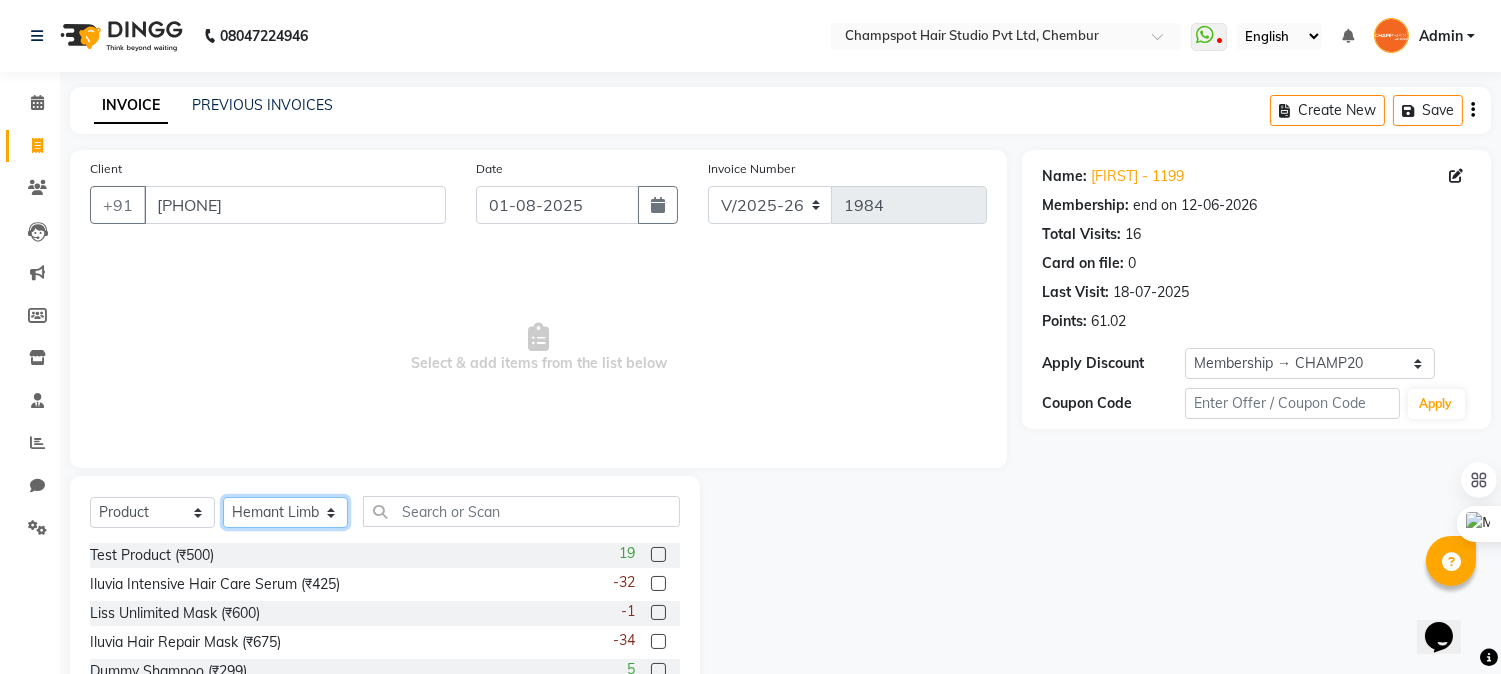 click on "Select Stylist Admin [FIRST] [LAST] [FIRST] [LAST] 	[FIRST] [LAST] [FIRST] [LAST] [FIRST] [LAST] [FIRST] [LAST]" 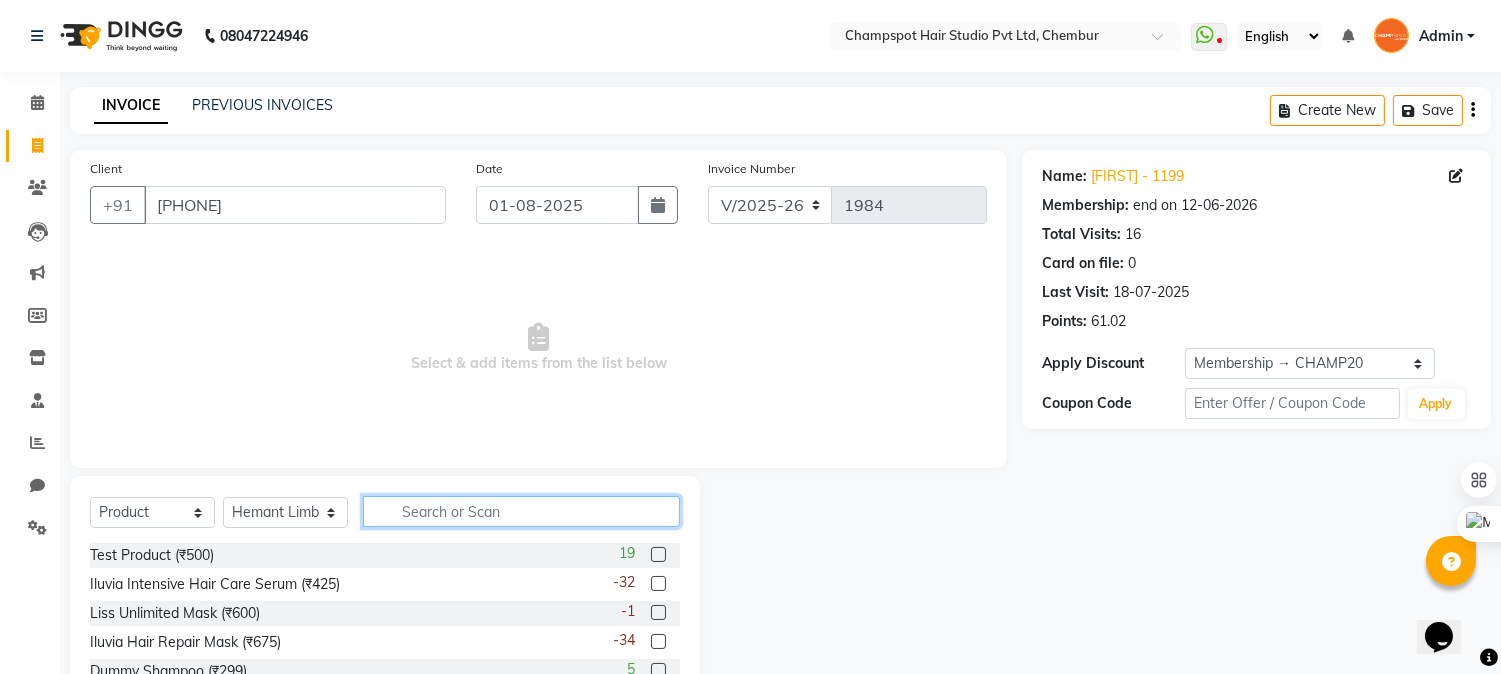 click 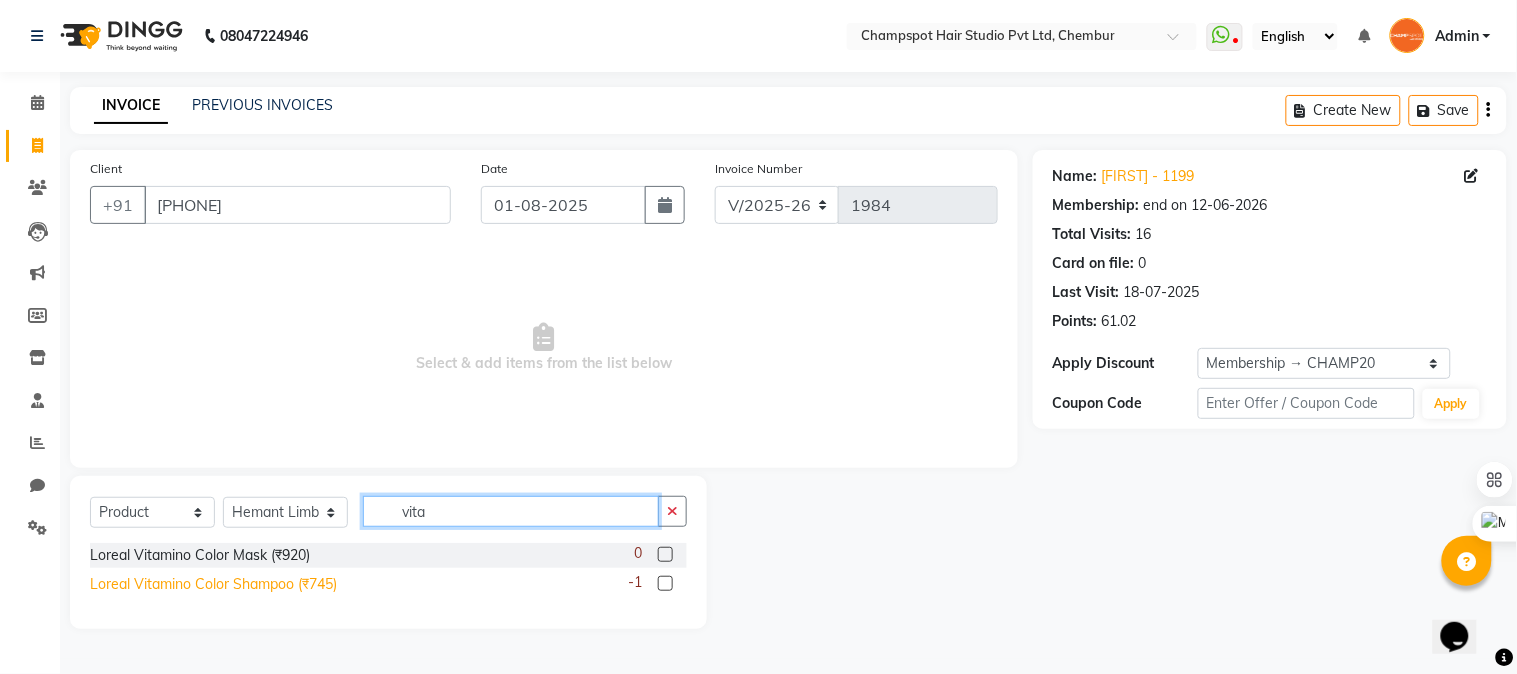 type on "vita" 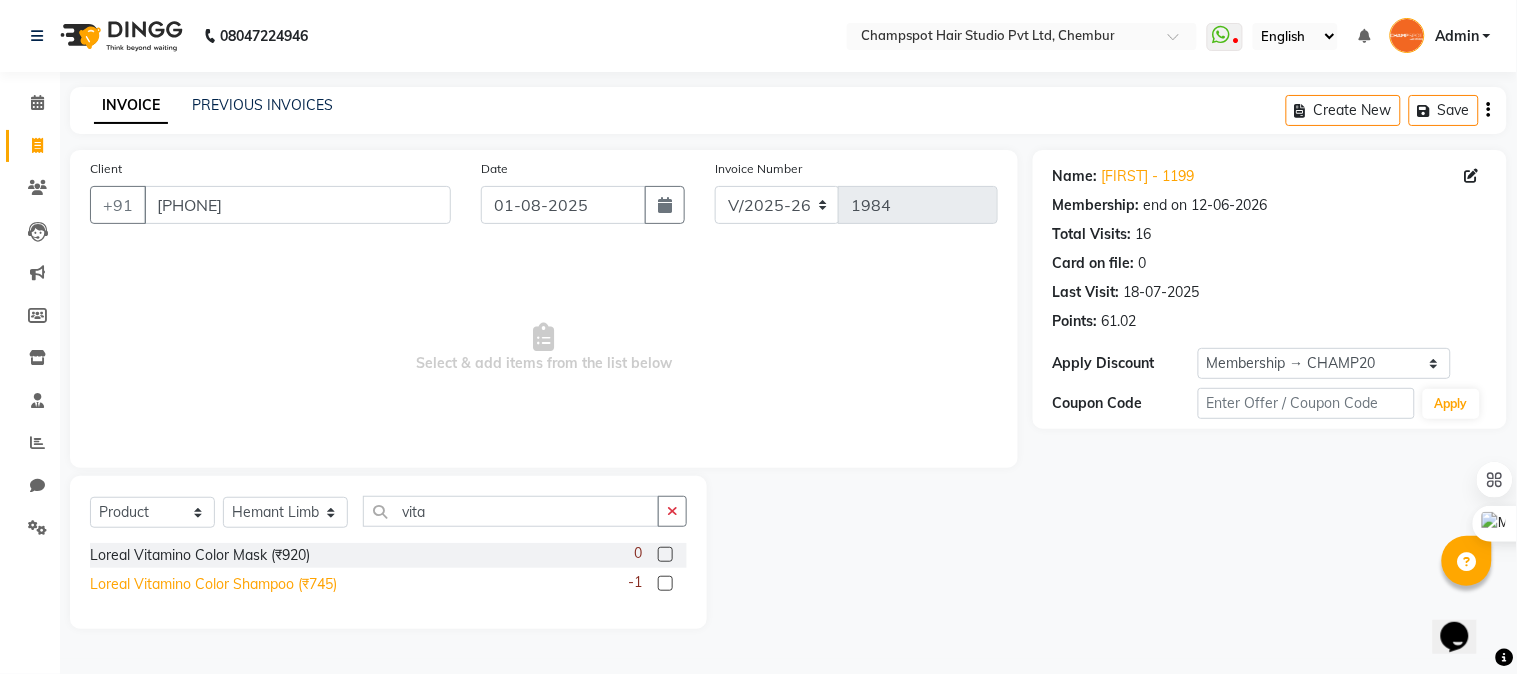 click on "Loreal Vitamino Color Shampoo (₹745)" 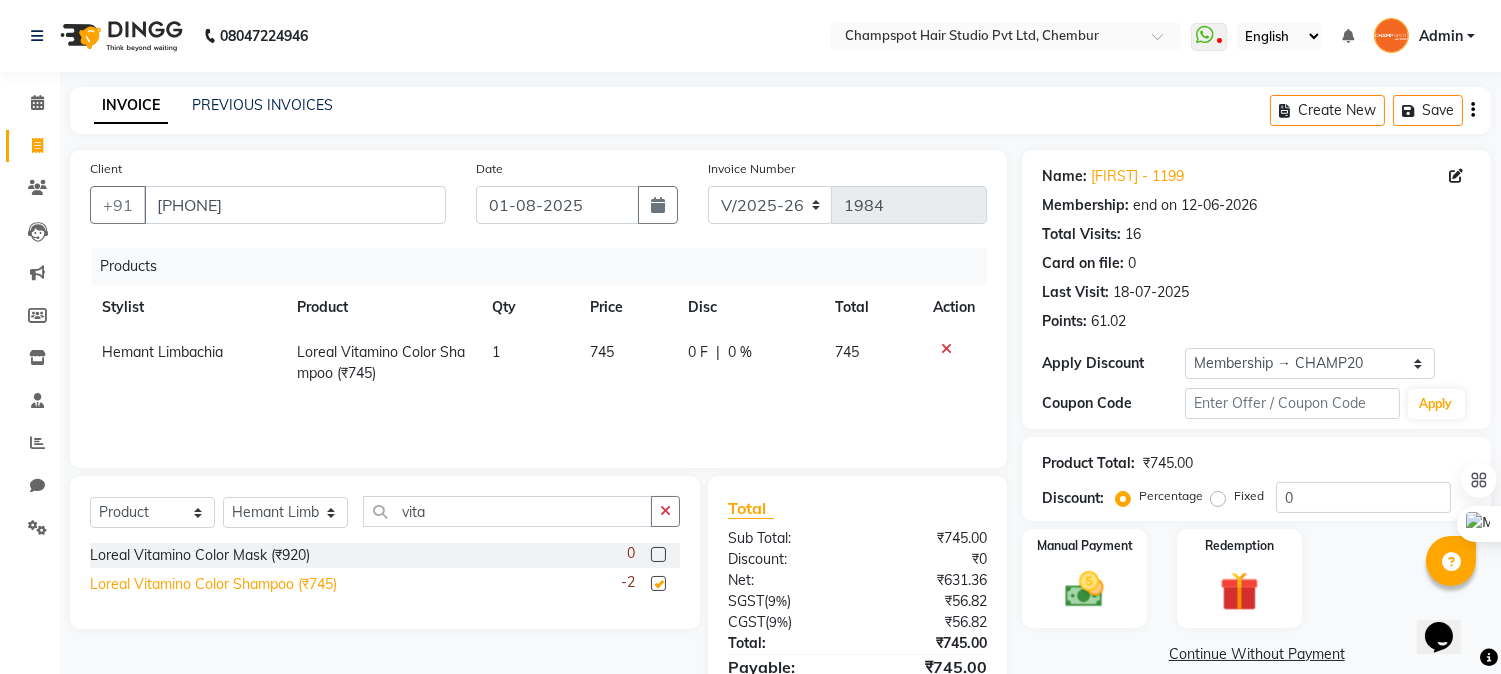 checkbox on "false" 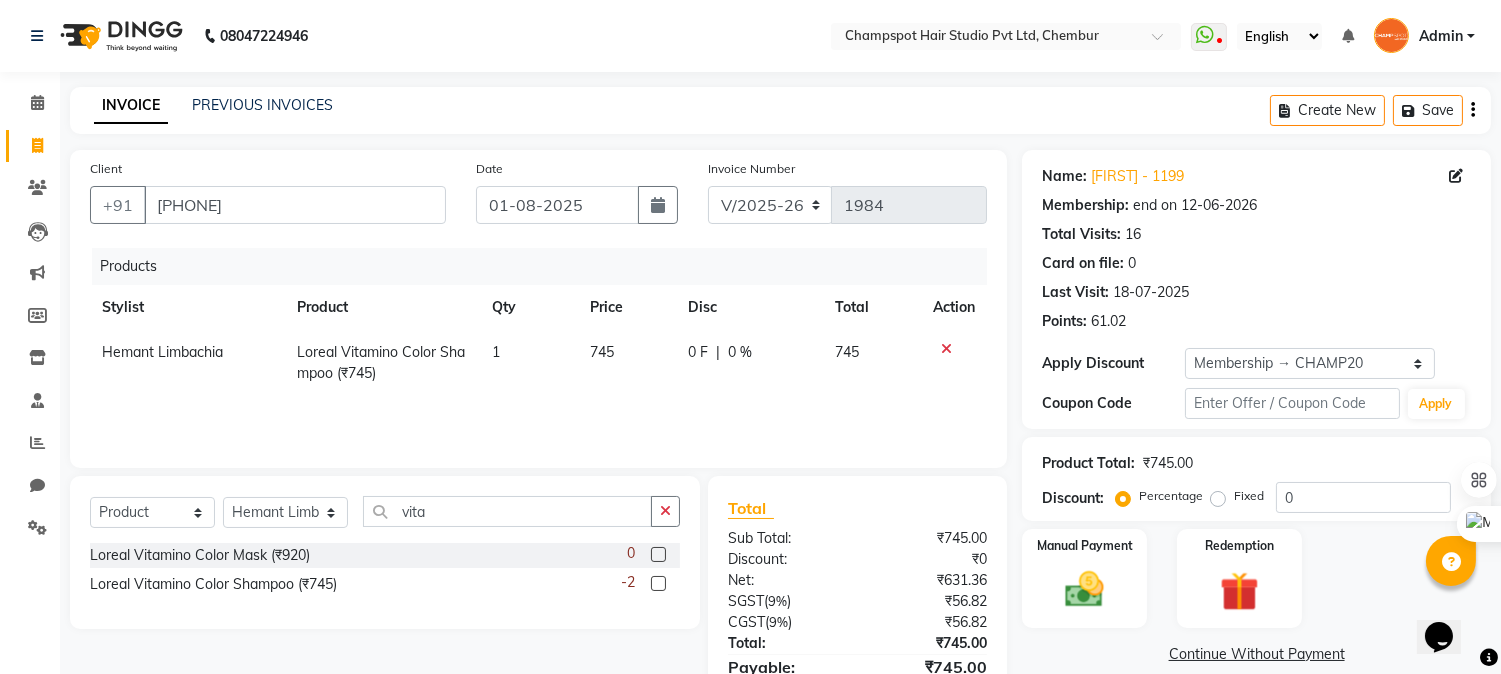 click on "745" 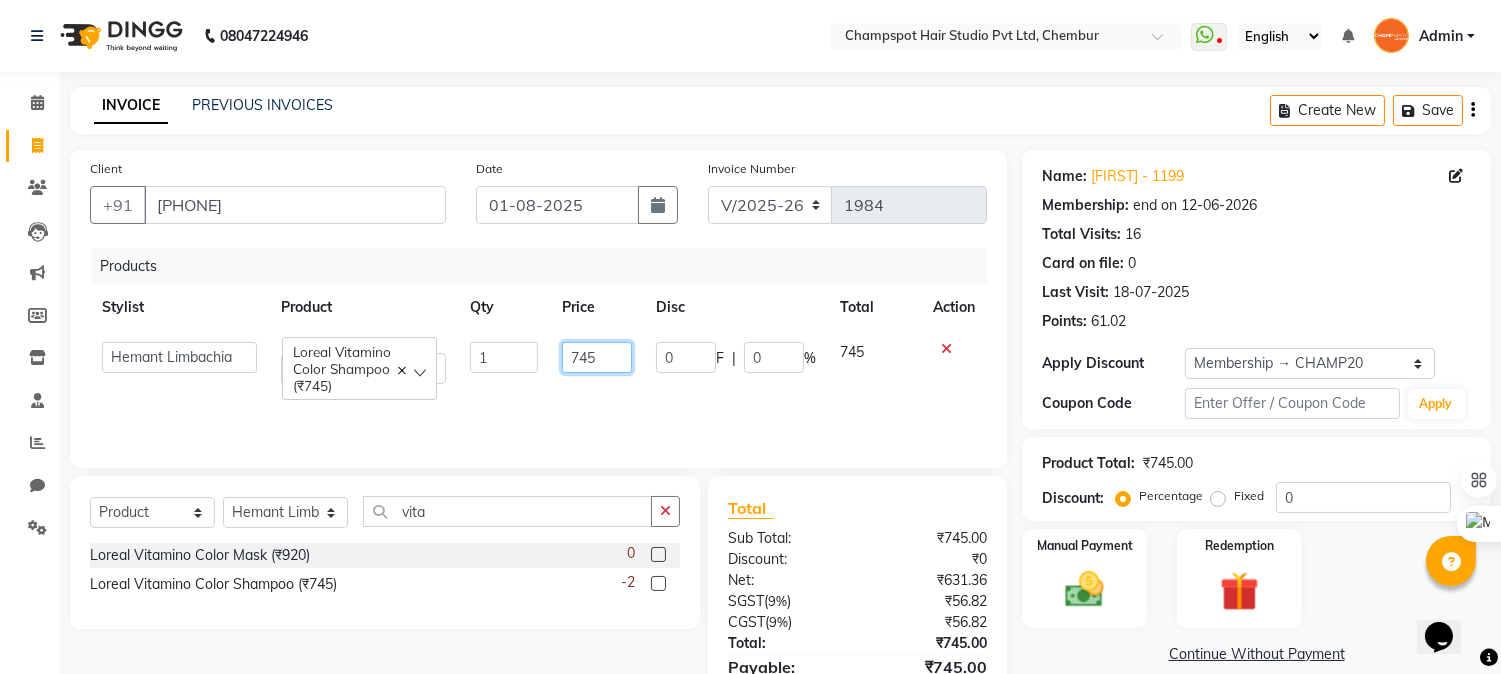 click on "745" 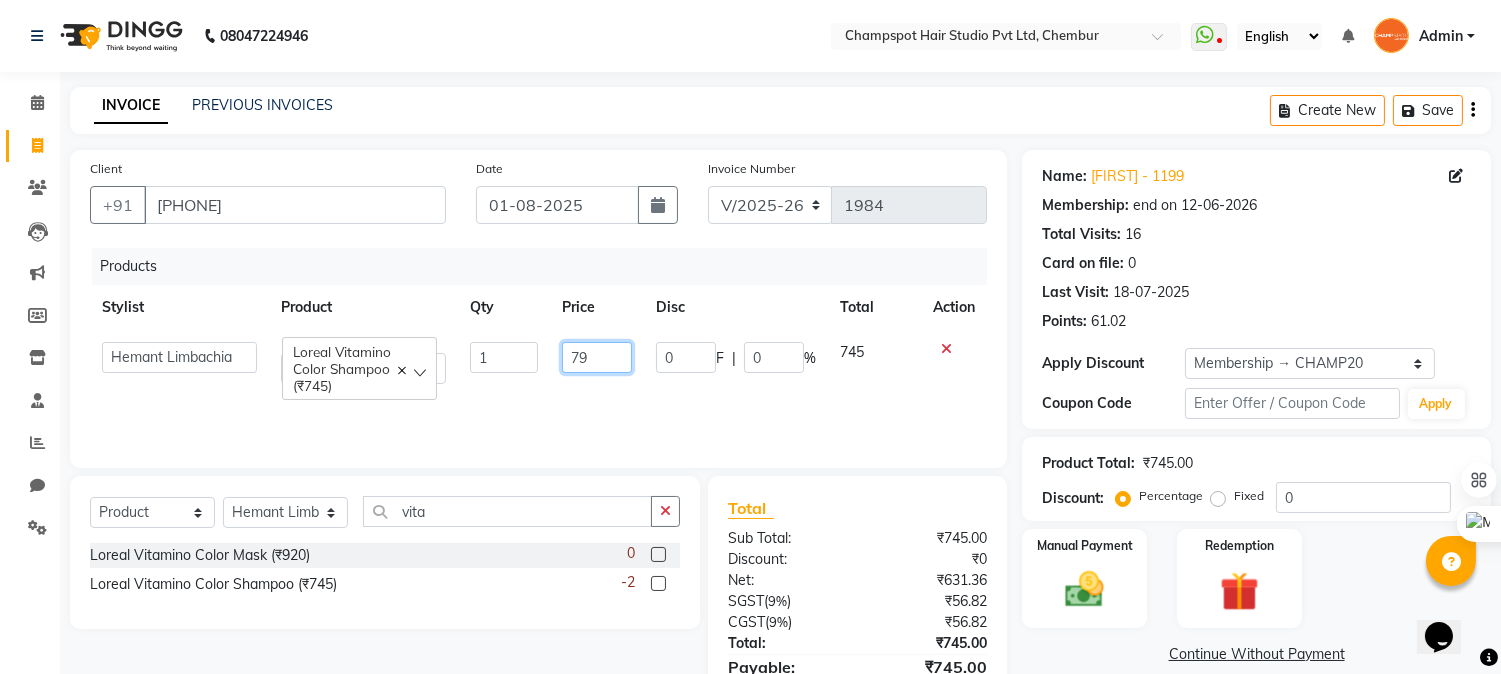 type on "790" 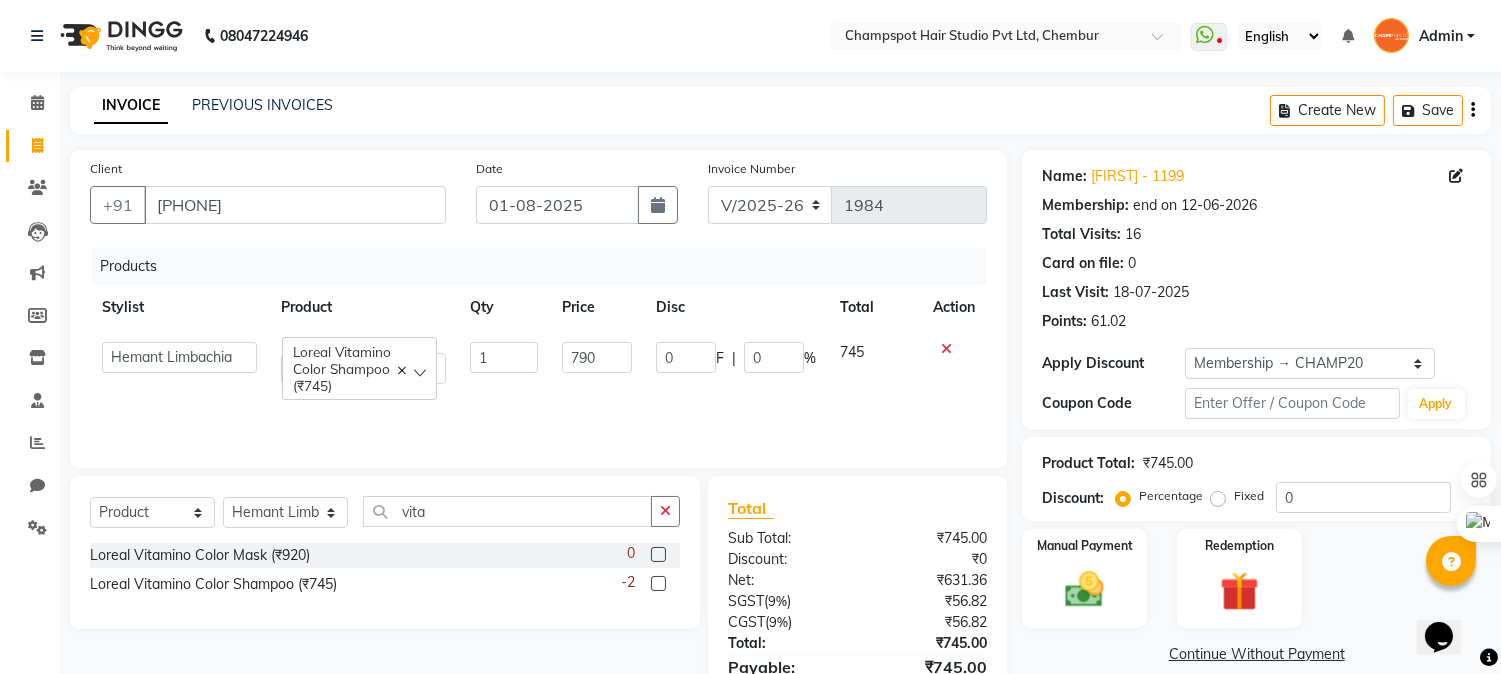 click on "Total Visits:  16" 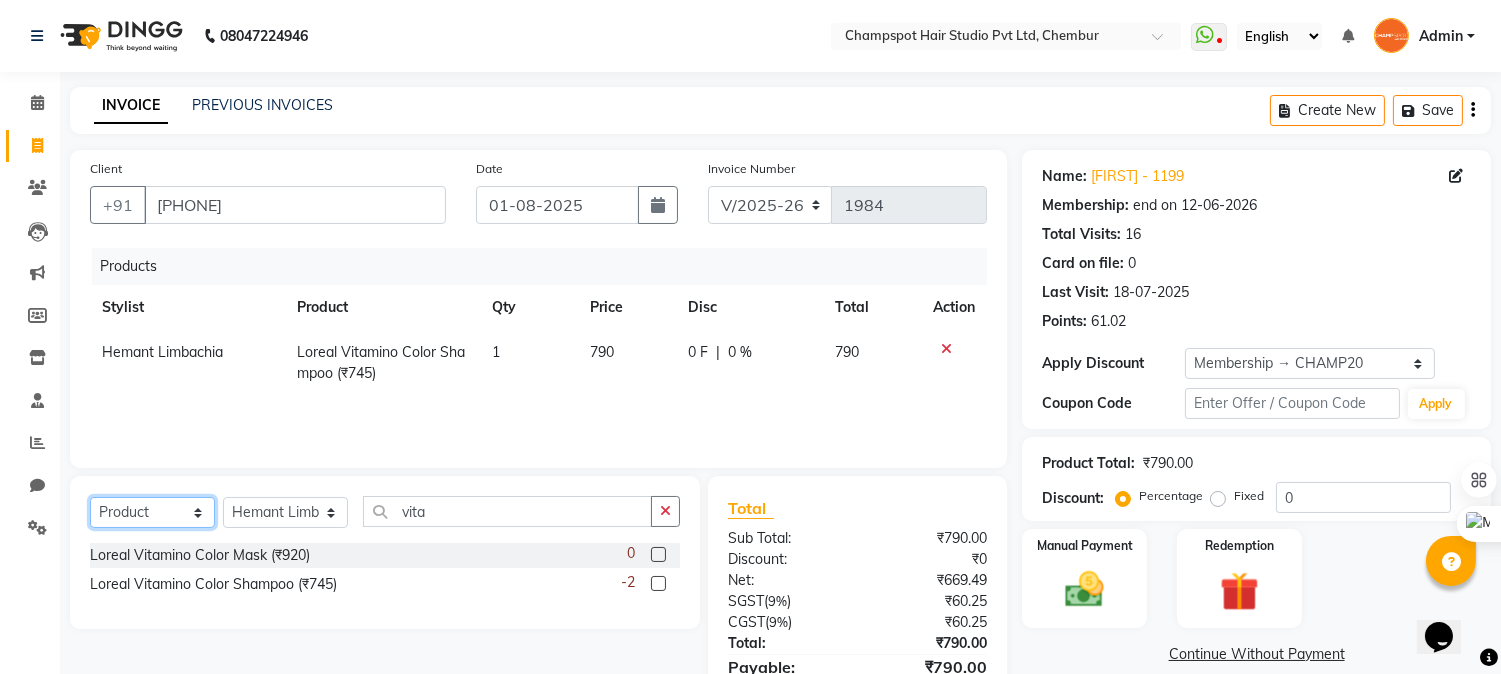 click on "Select  Service  Product  Membership  Package Voucher Prepaid Gift Card" 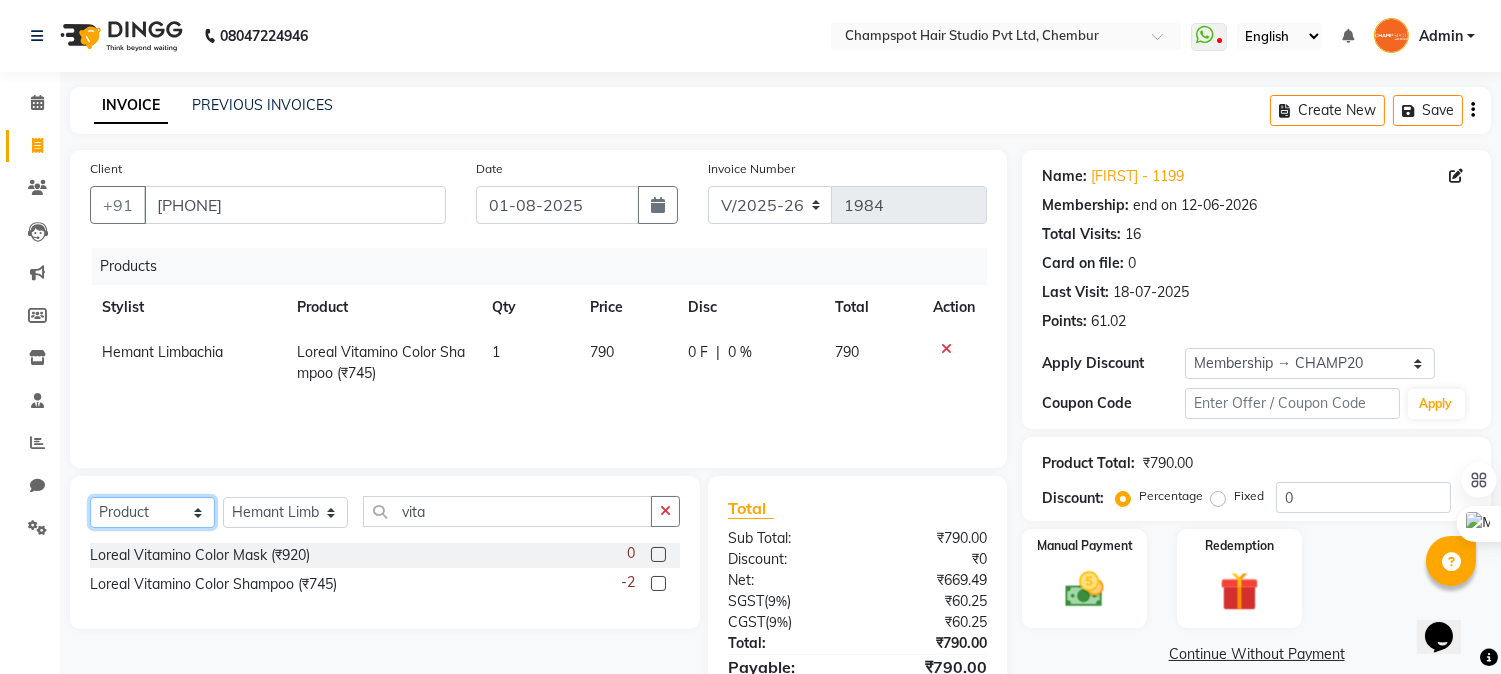 select on "service" 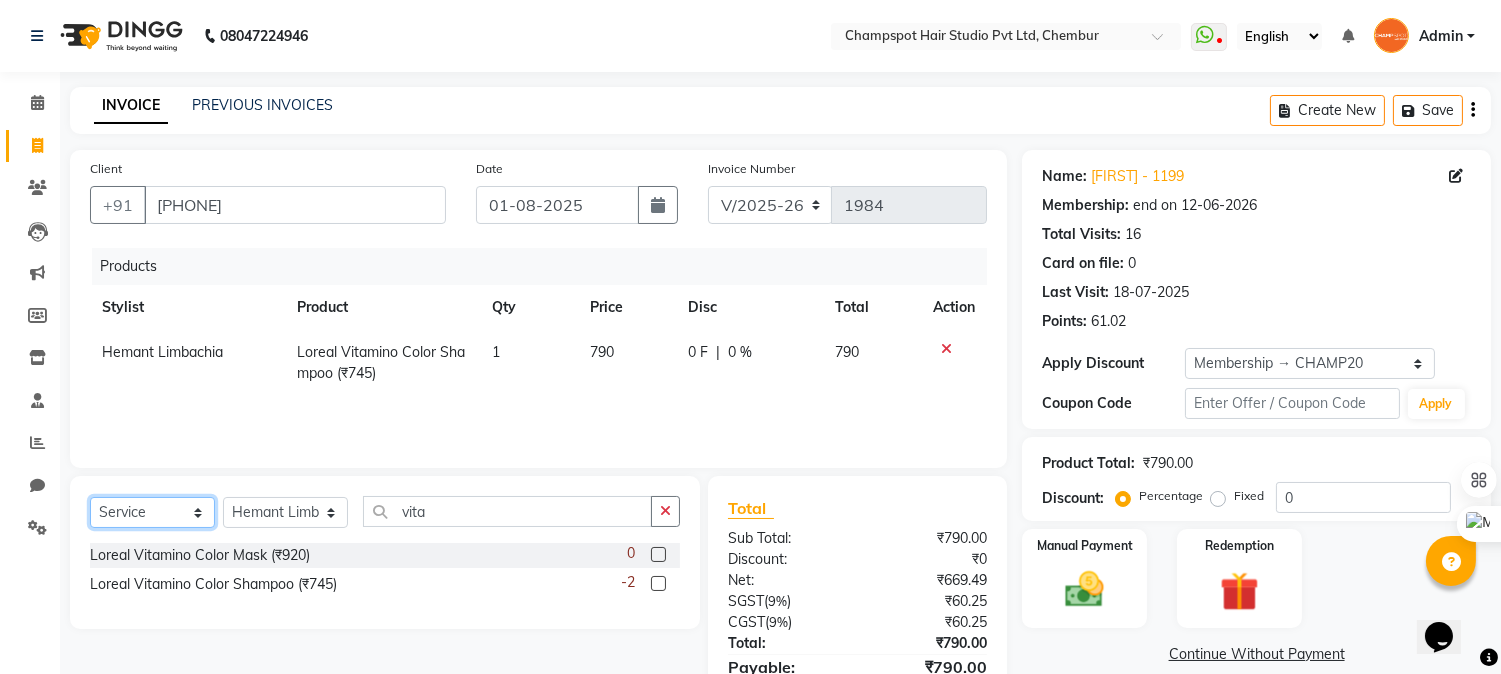 click on "Select  Service  Product  Membership  Package Voucher Prepaid Gift Card" 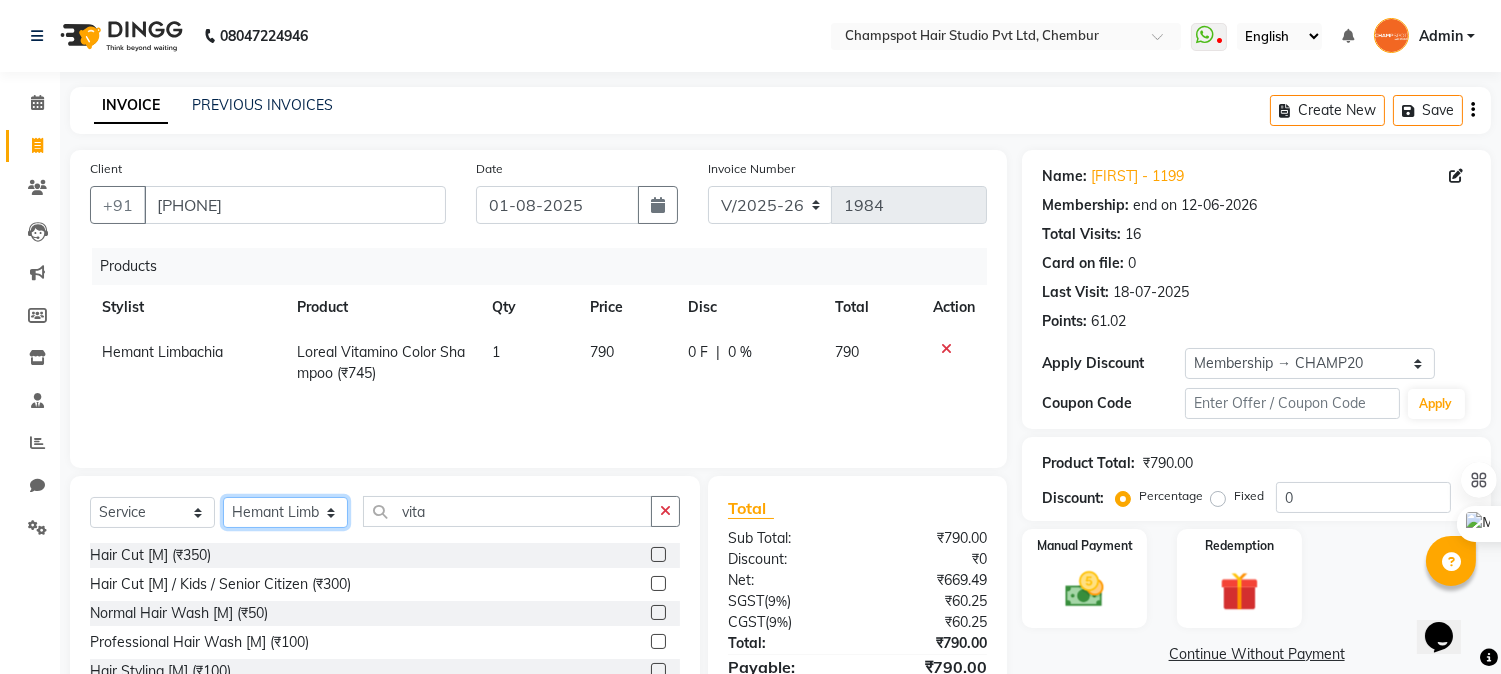 click on "Select Stylist Admin [FIRST] [LAST] [FIRST] [LAST] 	[FIRST] [LAST] [FIRST] [LAST] [FIRST] [LAST] [FIRST] [LAST]" 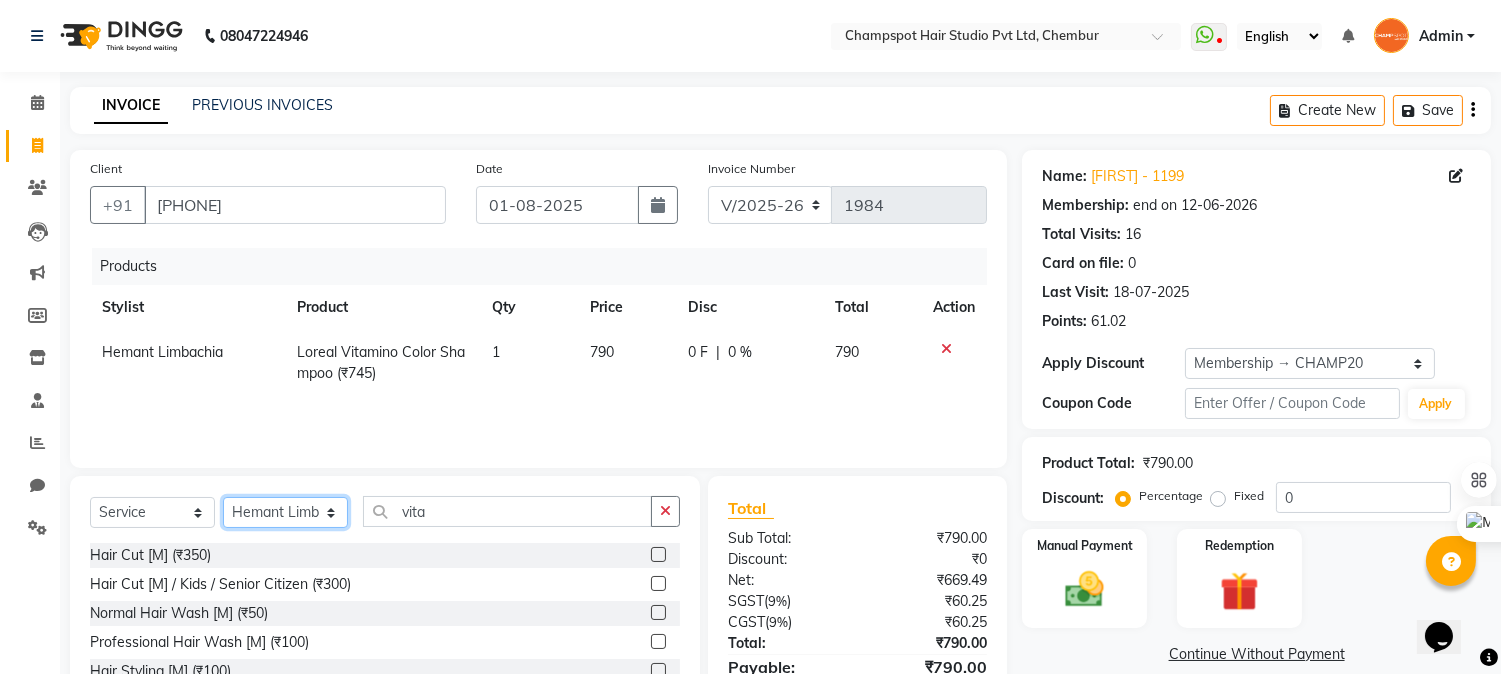 select on "69007" 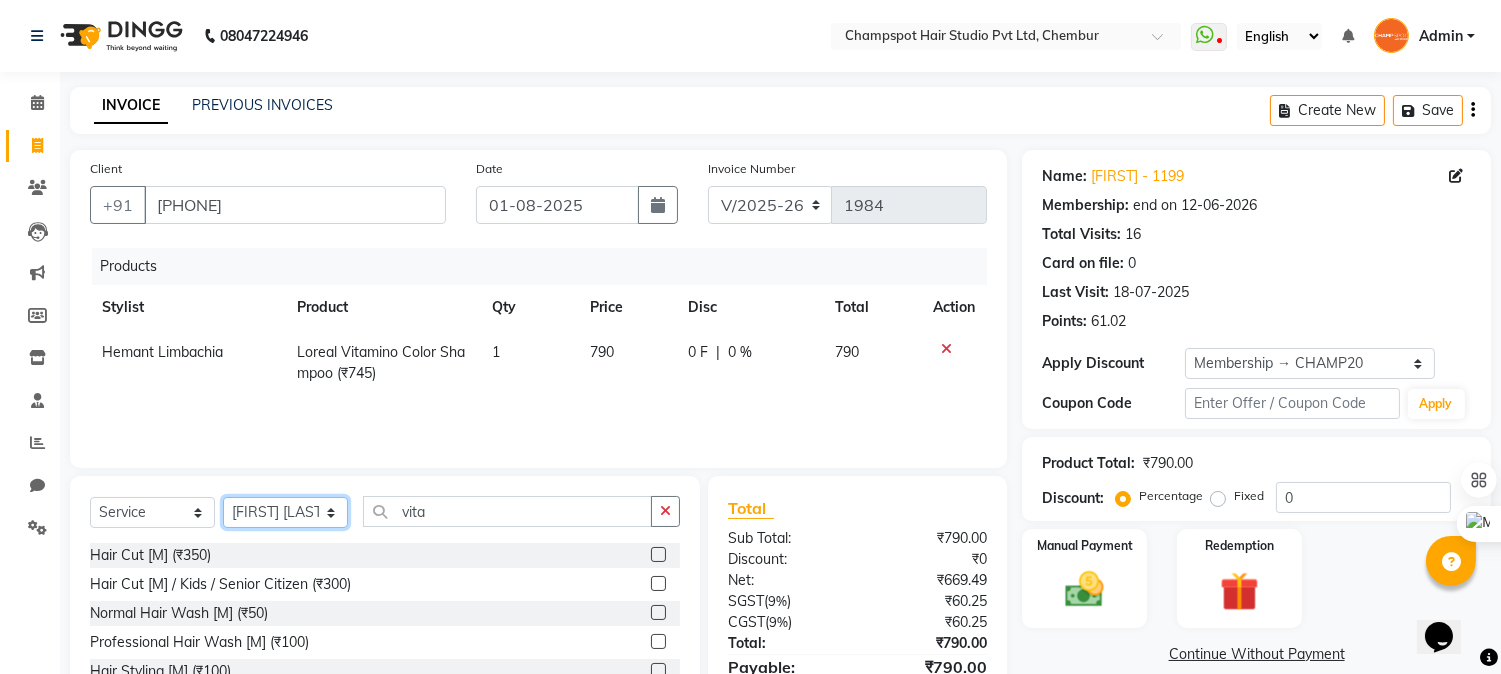 click on "Select Stylist Admin [FIRST] [LAST] [FIRST] [LAST] 	[FIRST] [LAST] [FIRST] [LAST] [FIRST] [LAST] [FIRST] [LAST]" 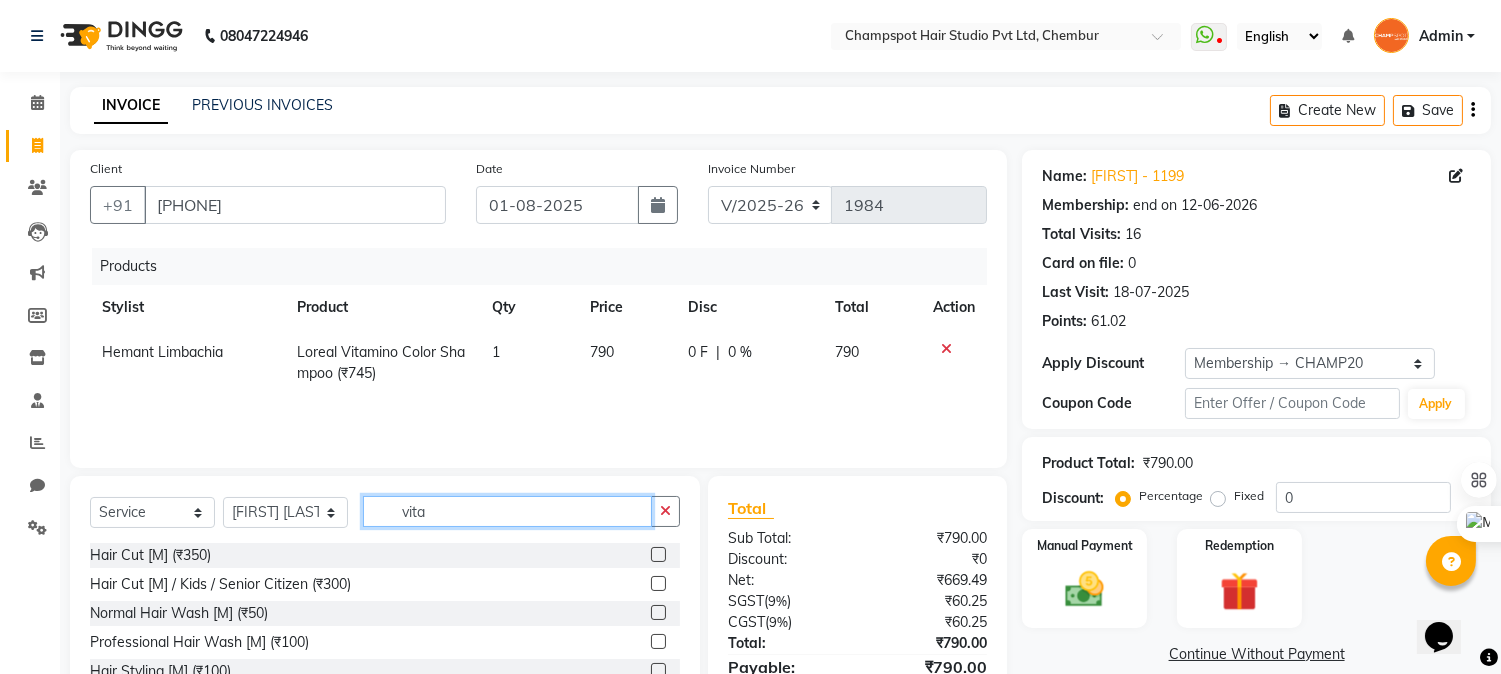drag, startPoint x: 454, startPoint y: 507, endPoint x: 321, endPoint y: 515, distance: 133.24039 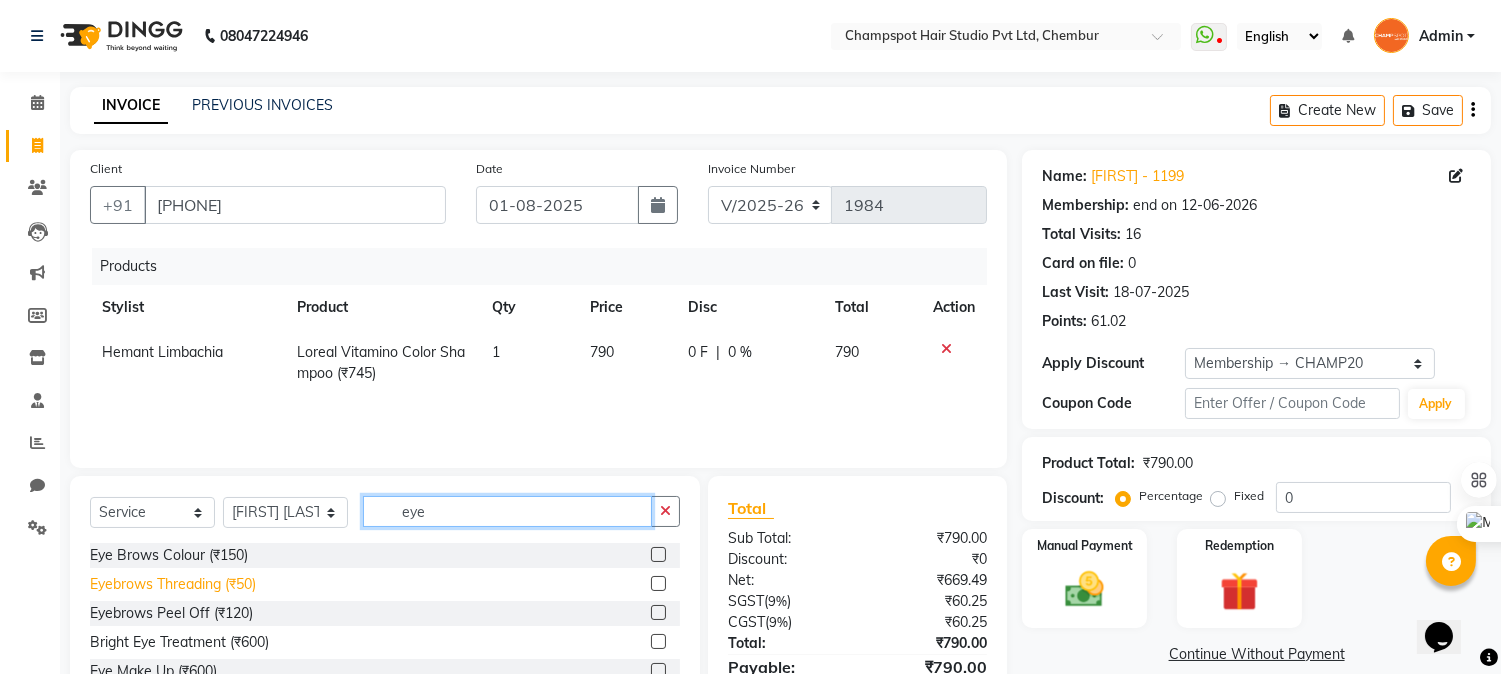 type on "eye" 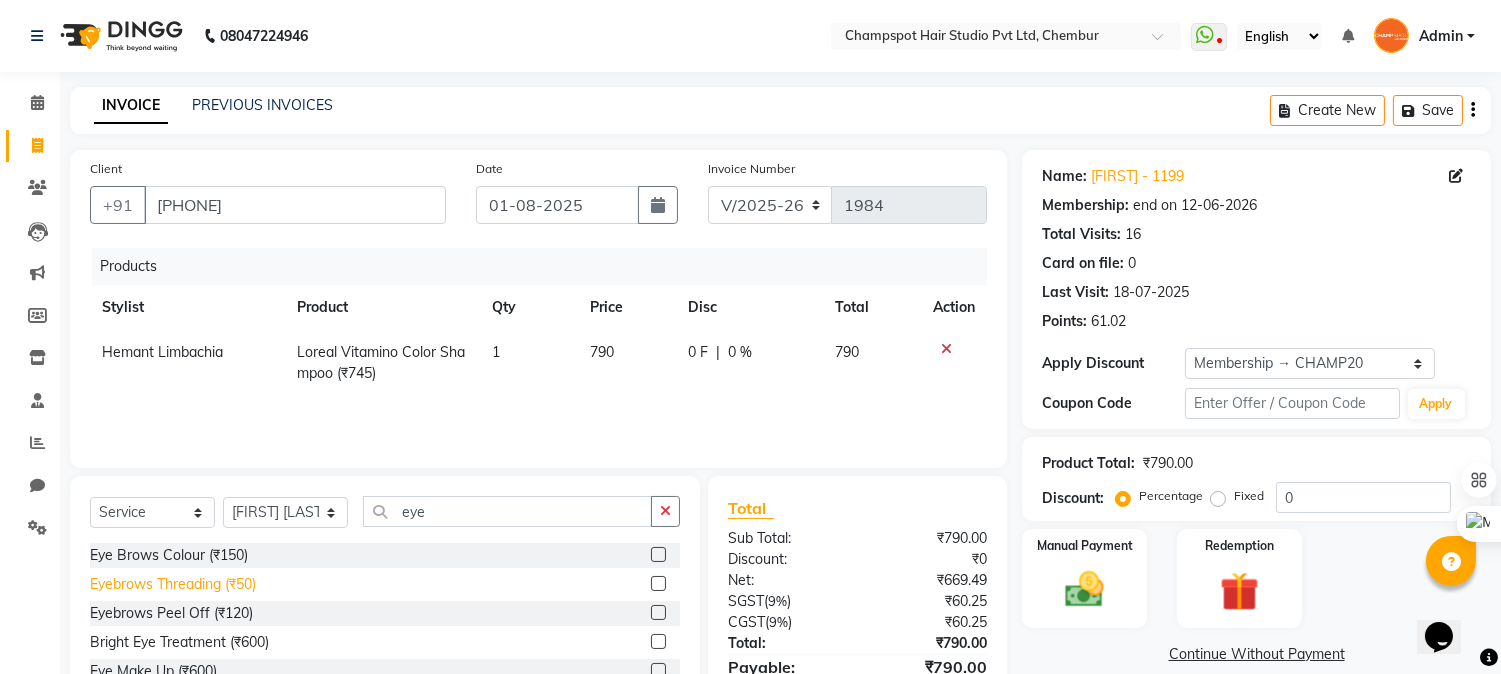 click on "Eyebrows Threading (₹50)" 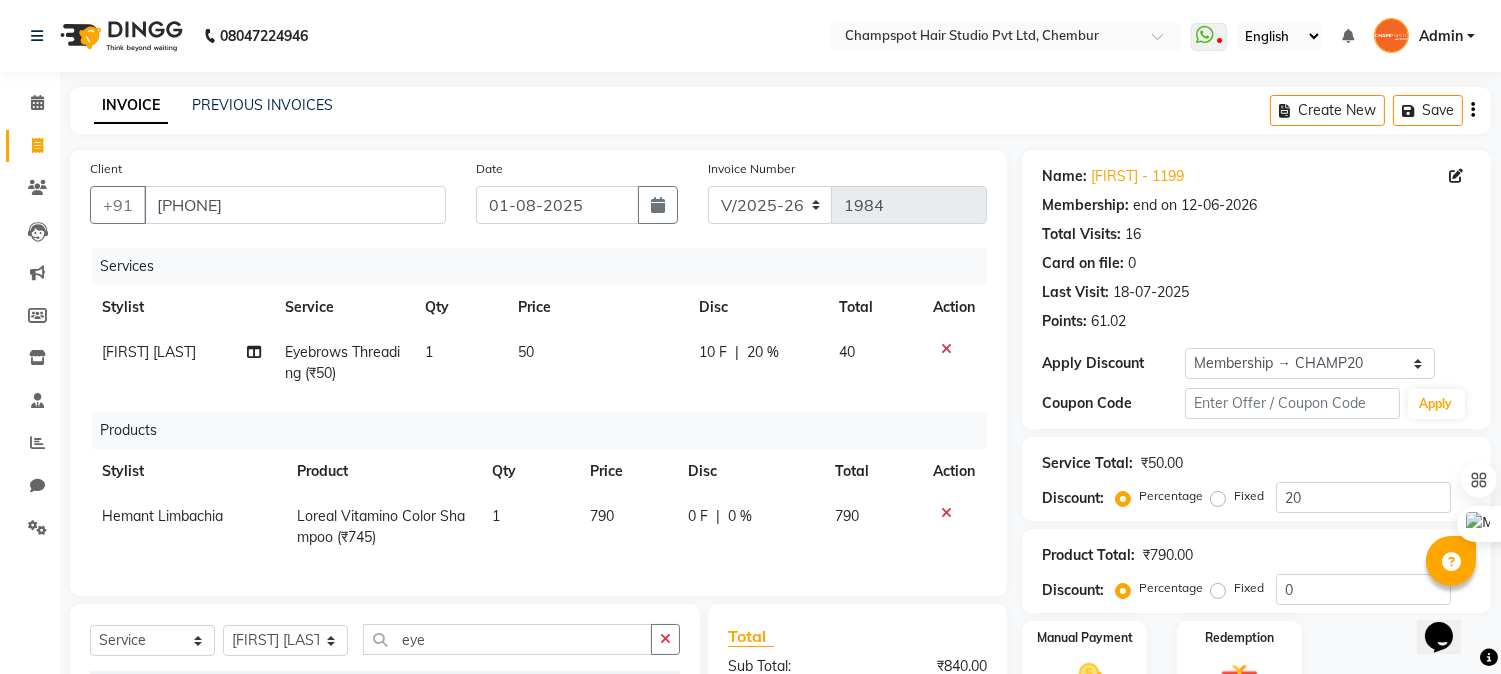 checkbox on "false" 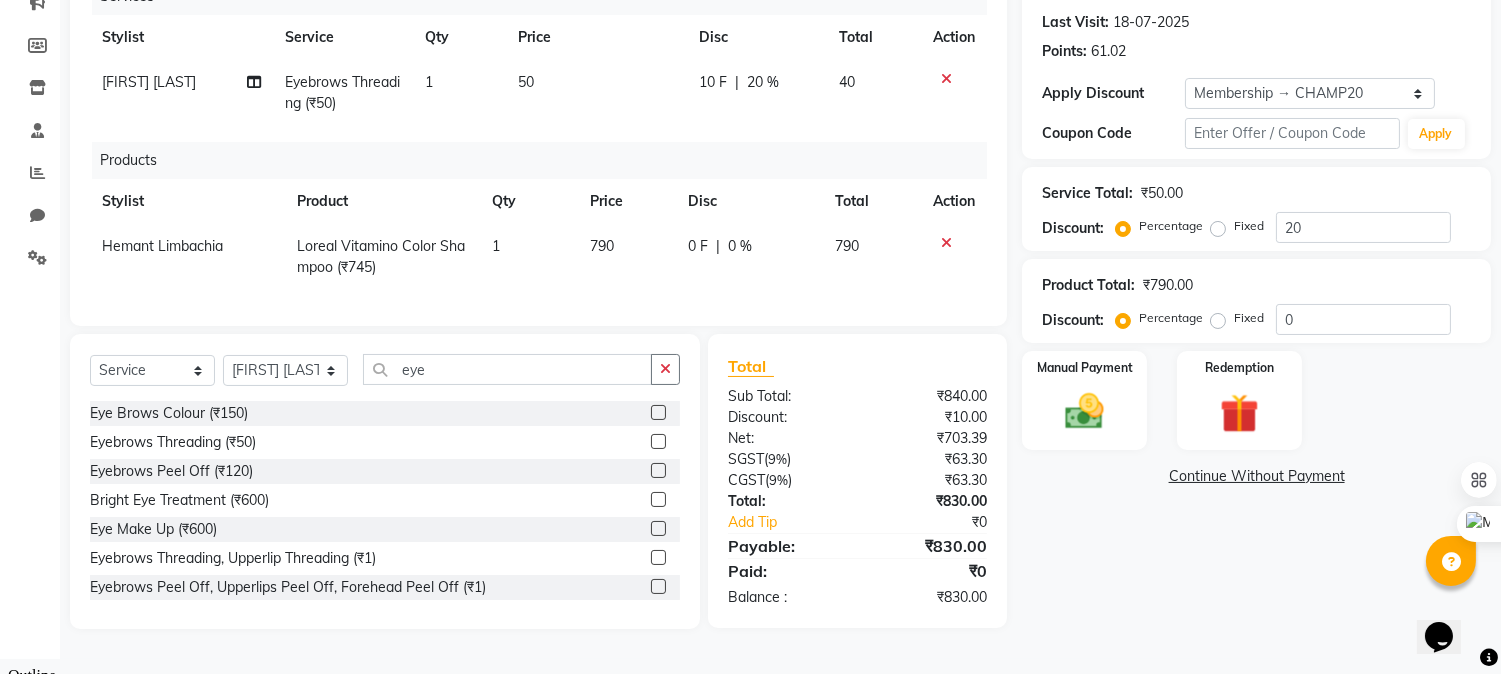 scroll, scrollTop: 271, scrollLeft: 0, axis: vertical 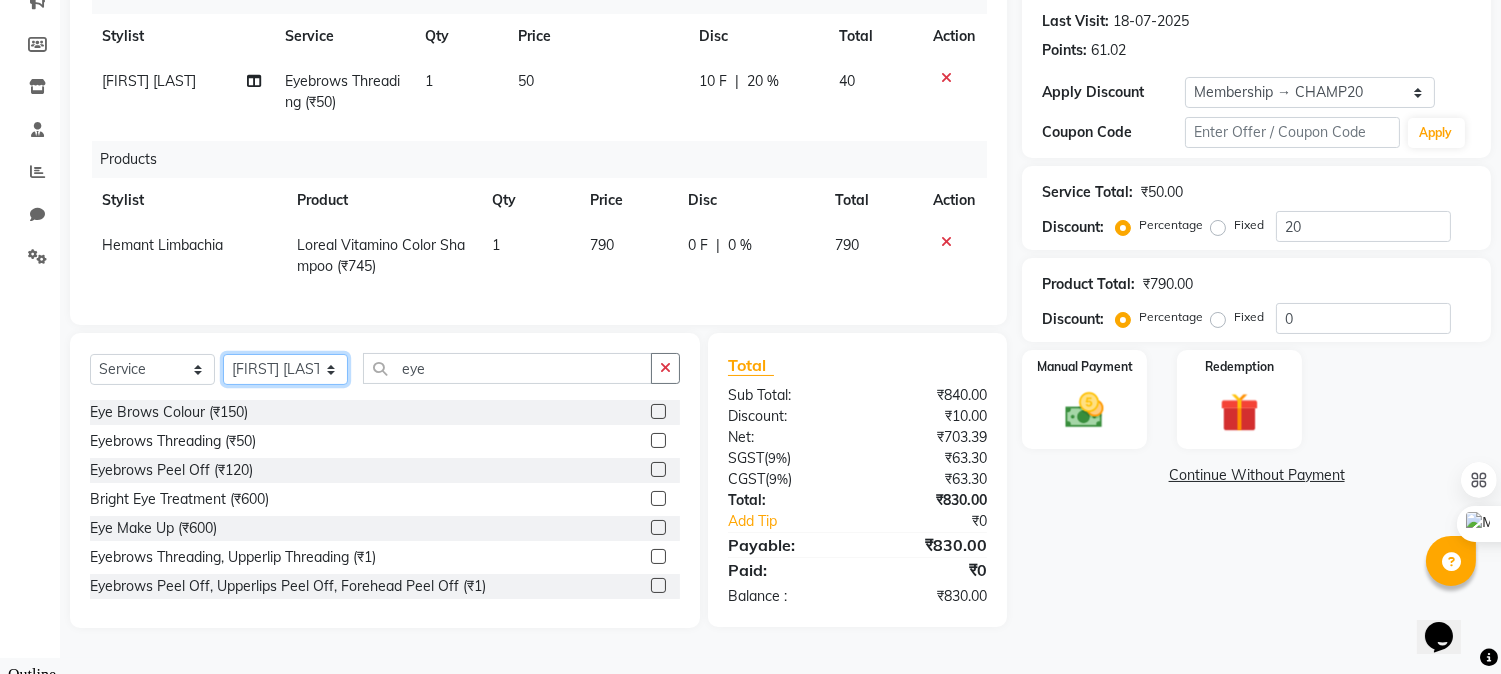 click on "Select Stylist Admin [FIRST] [LAST] [FIRST] [LAST] 	[FIRST] [LAST] [FIRST] [LAST] [FIRST] [LAST] [FIRST] [LAST]" 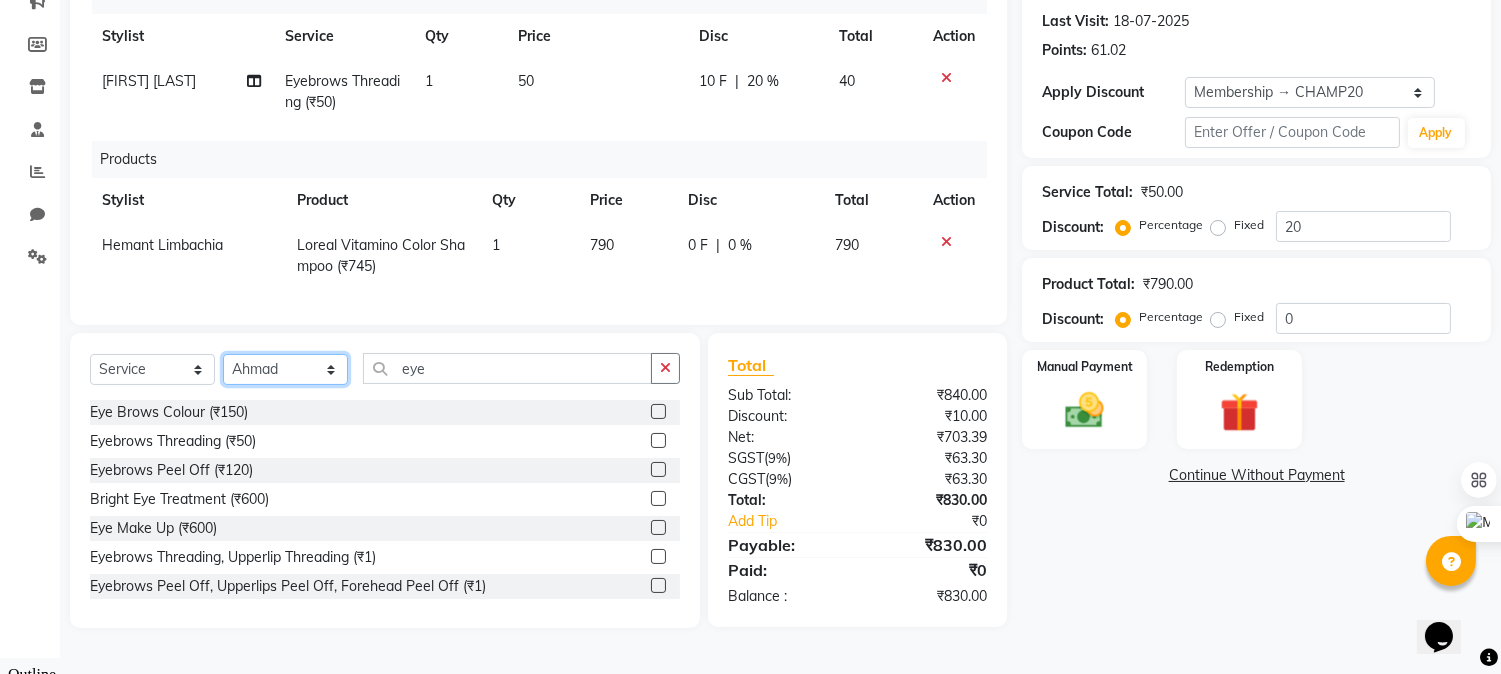 click on "Select Stylist Admin [FIRST] [LAST] [FIRST] [LAST] 	[FIRST] [LAST] [FIRST] [LAST] [FIRST] [LAST] [FIRST] [LAST]" 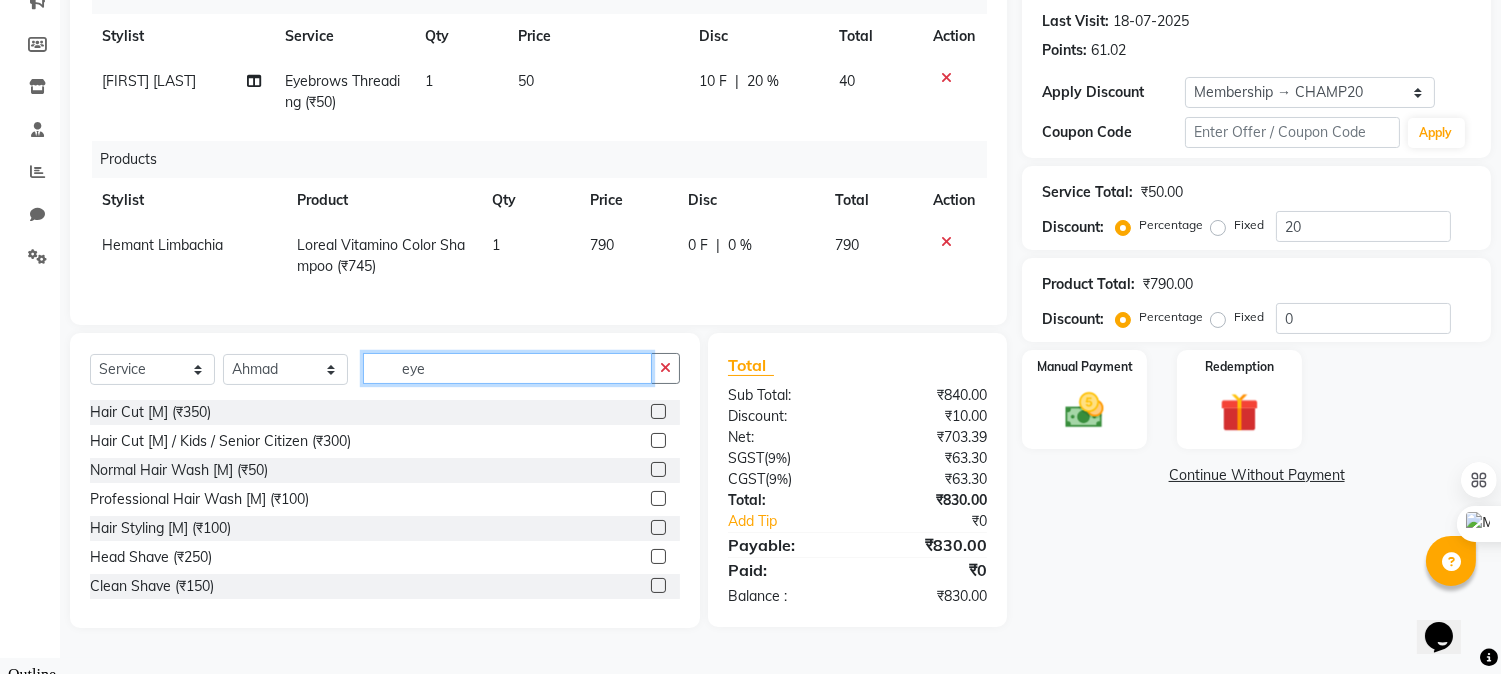 drag, startPoint x: 452, startPoint y: 376, endPoint x: 305, endPoint y: 403, distance: 149.45903 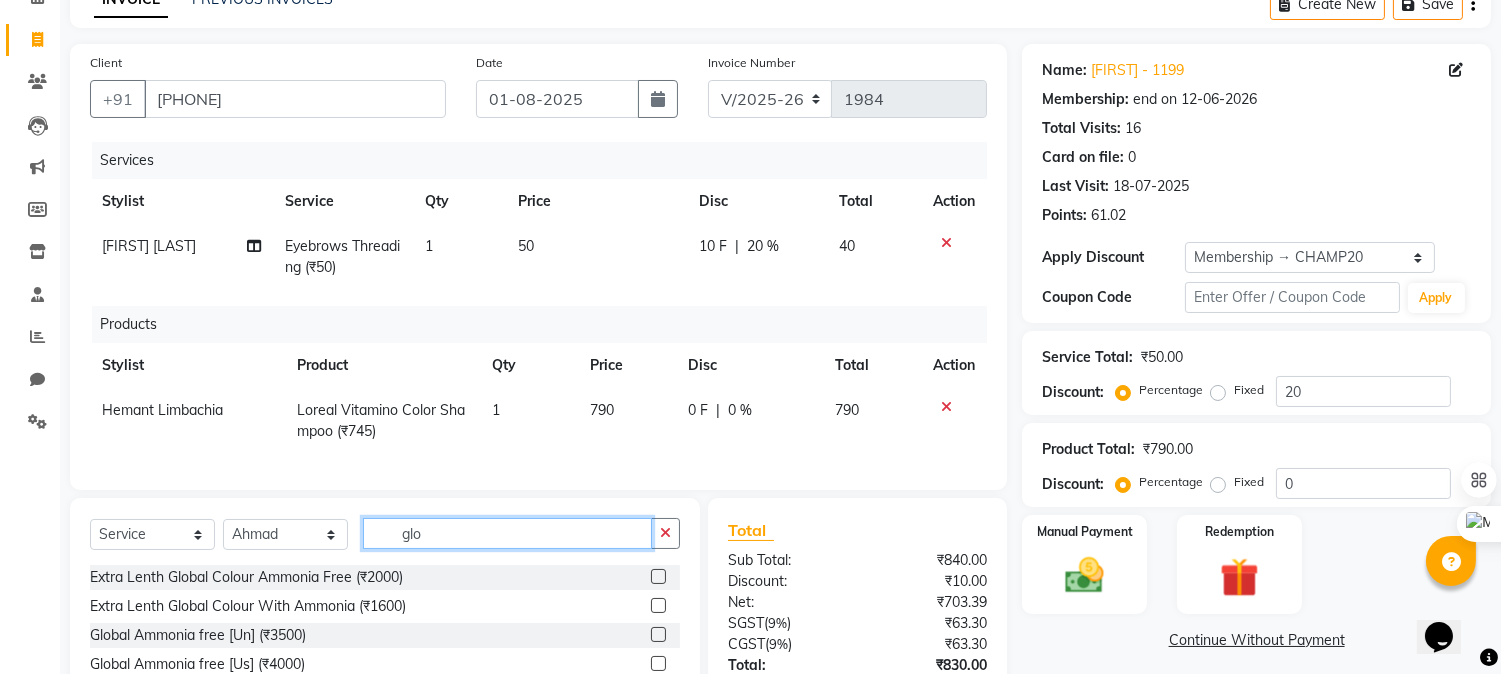 scroll, scrollTop: 160, scrollLeft: 0, axis: vertical 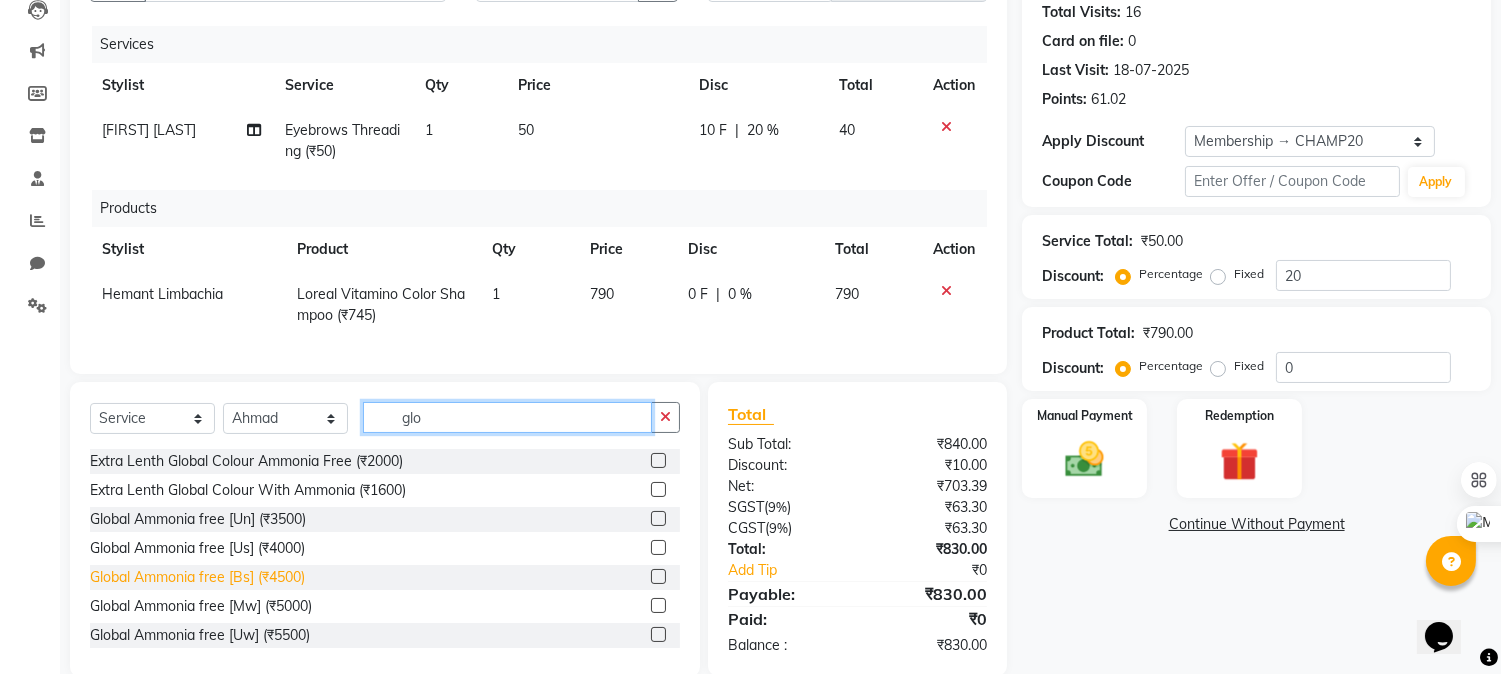 type on "glo" 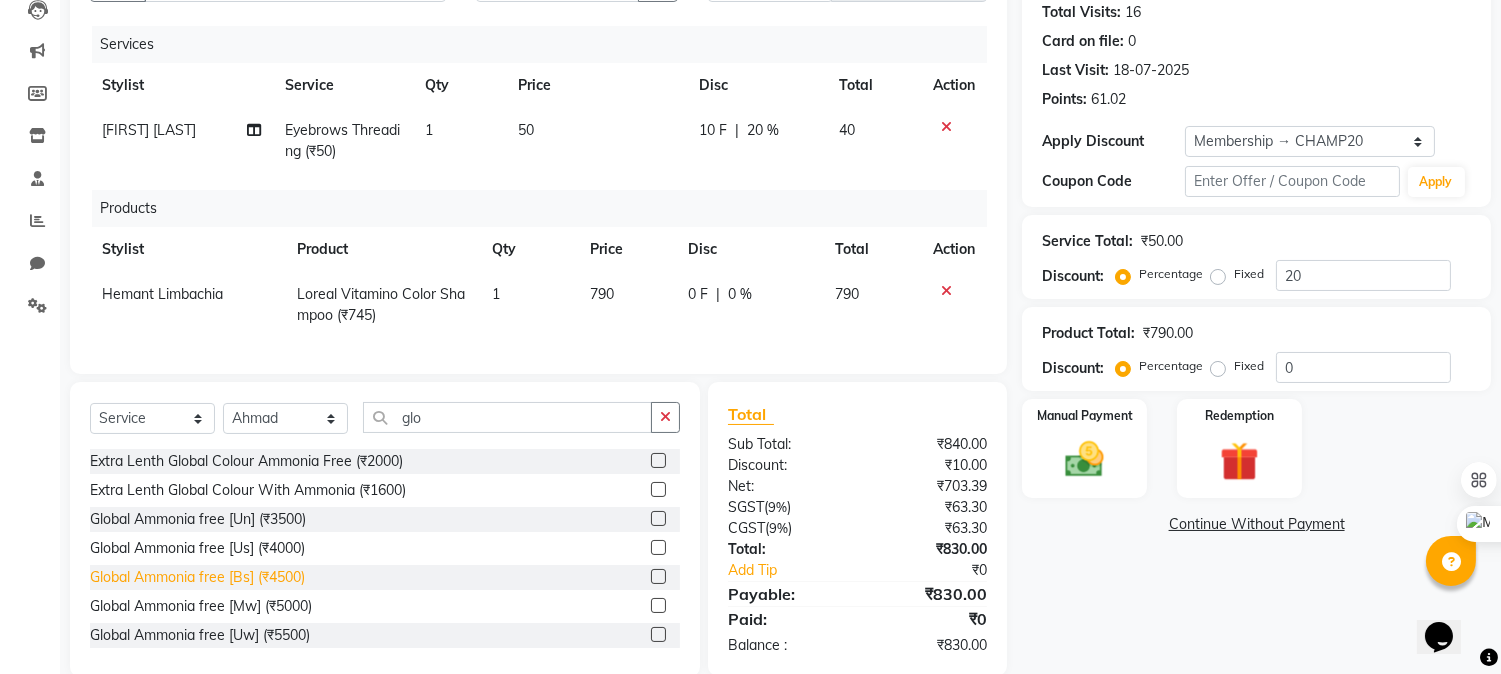 click on "Global Ammonia free [Bs] (₹4500)" 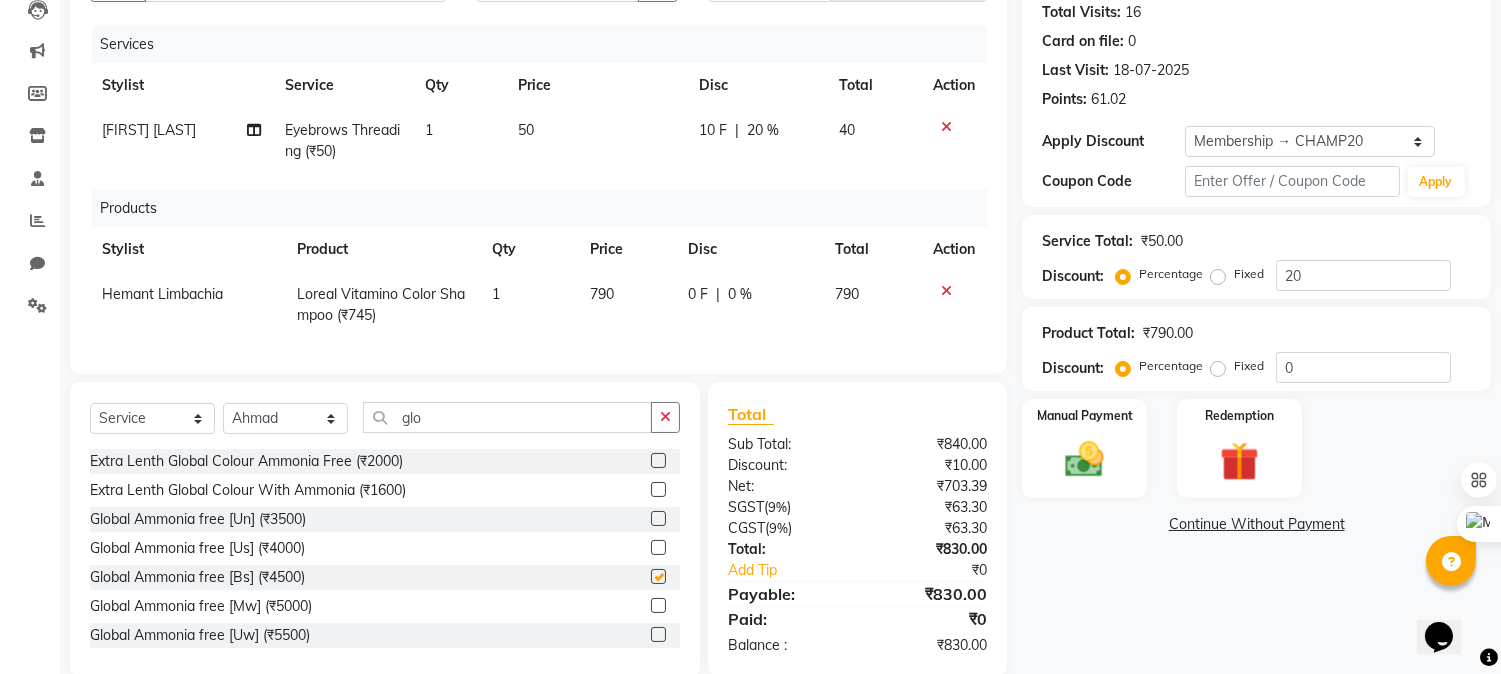 checkbox on "false" 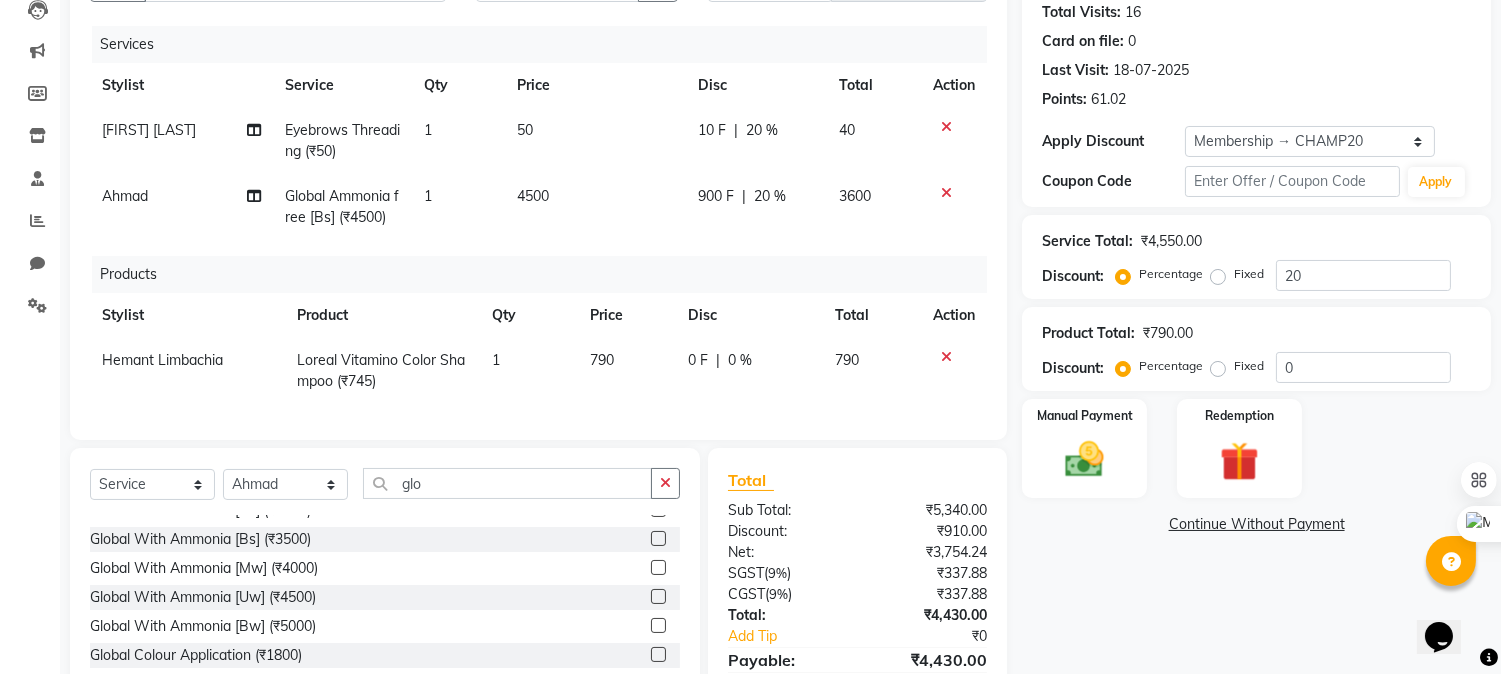 scroll, scrollTop: 350, scrollLeft: 0, axis: vertical 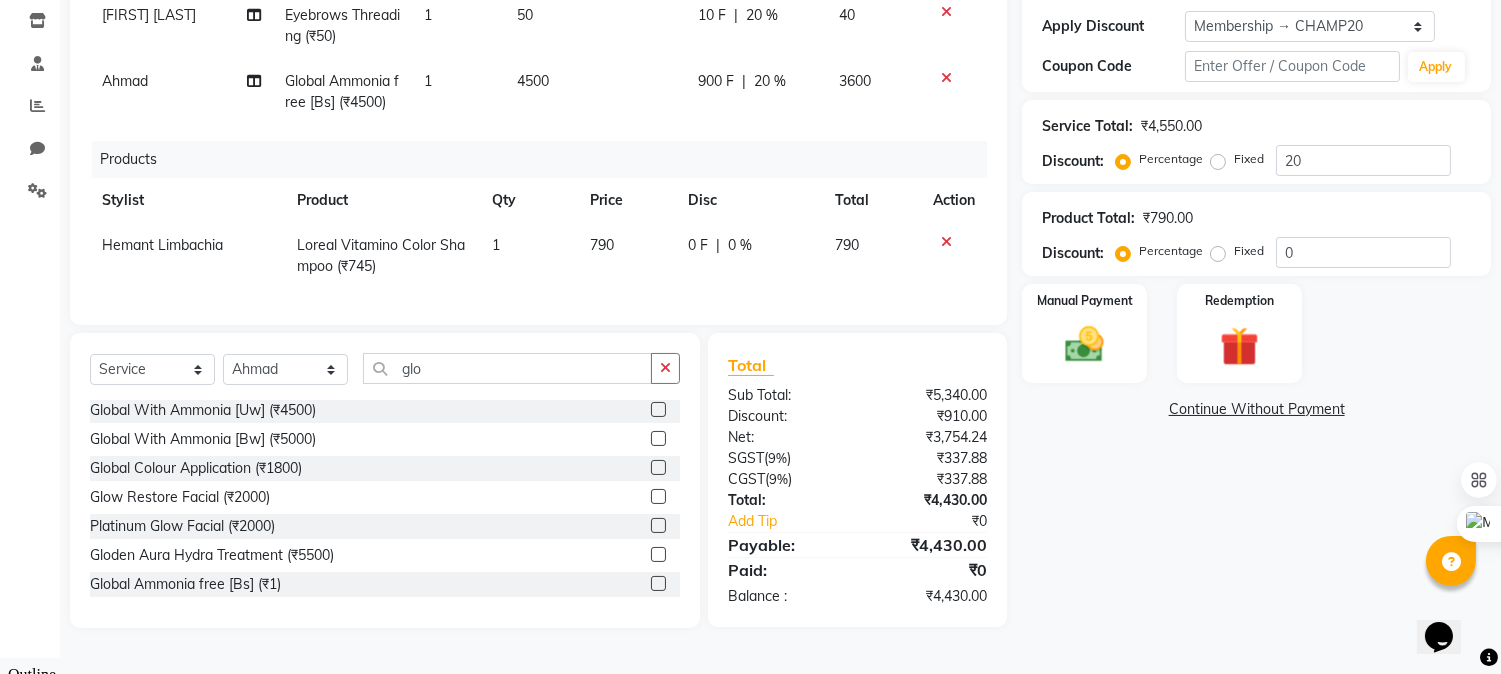 click on "₹4,430.00" 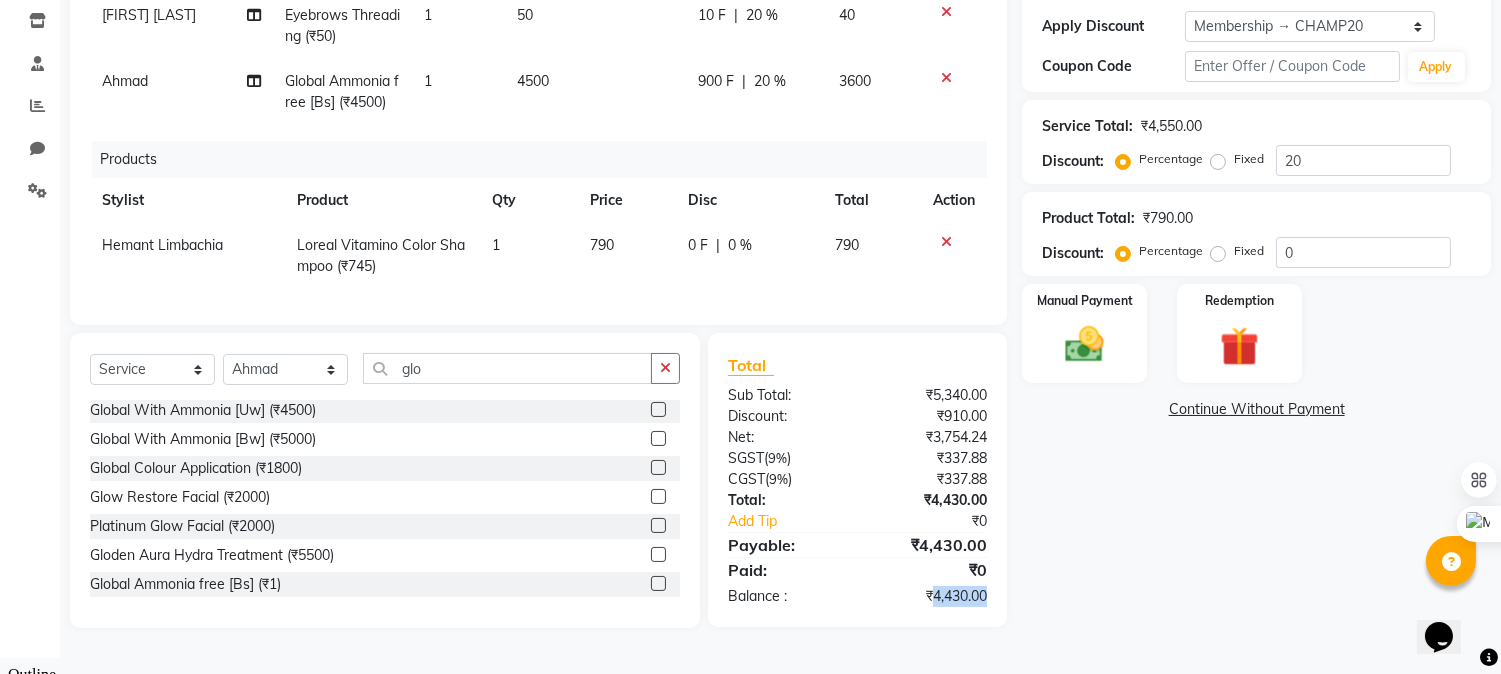 click on "₹4,430.00" 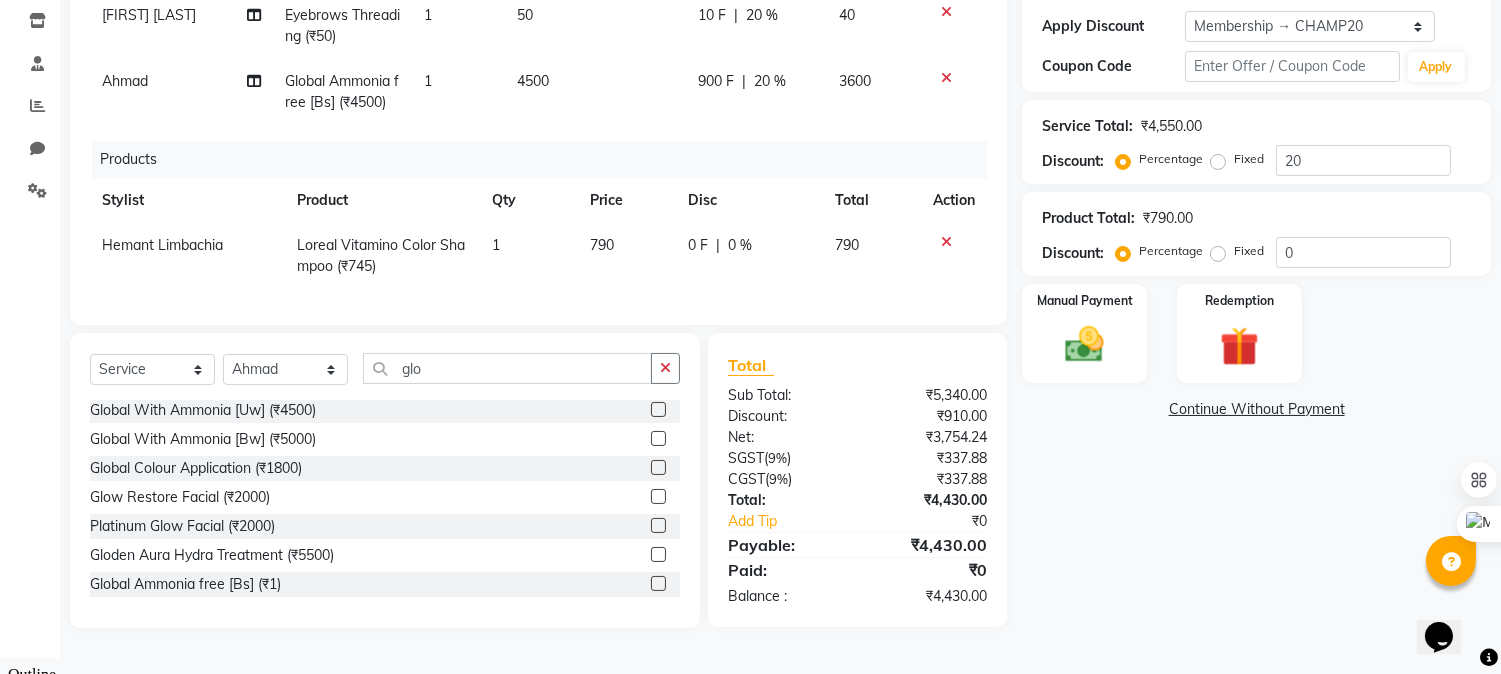 click on "Name: [FIRST] - 1199 Membership: end on 12-06-2026 Total Visits:  16 Card on file:  0 Last Visit:   18-07-2025 Points:   61.02  Apply Discount Select Membership → CHAMP20  Loyalty → Loyality level 1  Coupon Code Apply Service Total:  ₹4,550.00  Discount:  Percentage   Fixed  20 Product Total:  ₹790.00  Discount:  Percentage   Fixed  0 Manual Payment Redemption  Continue Without Payment" 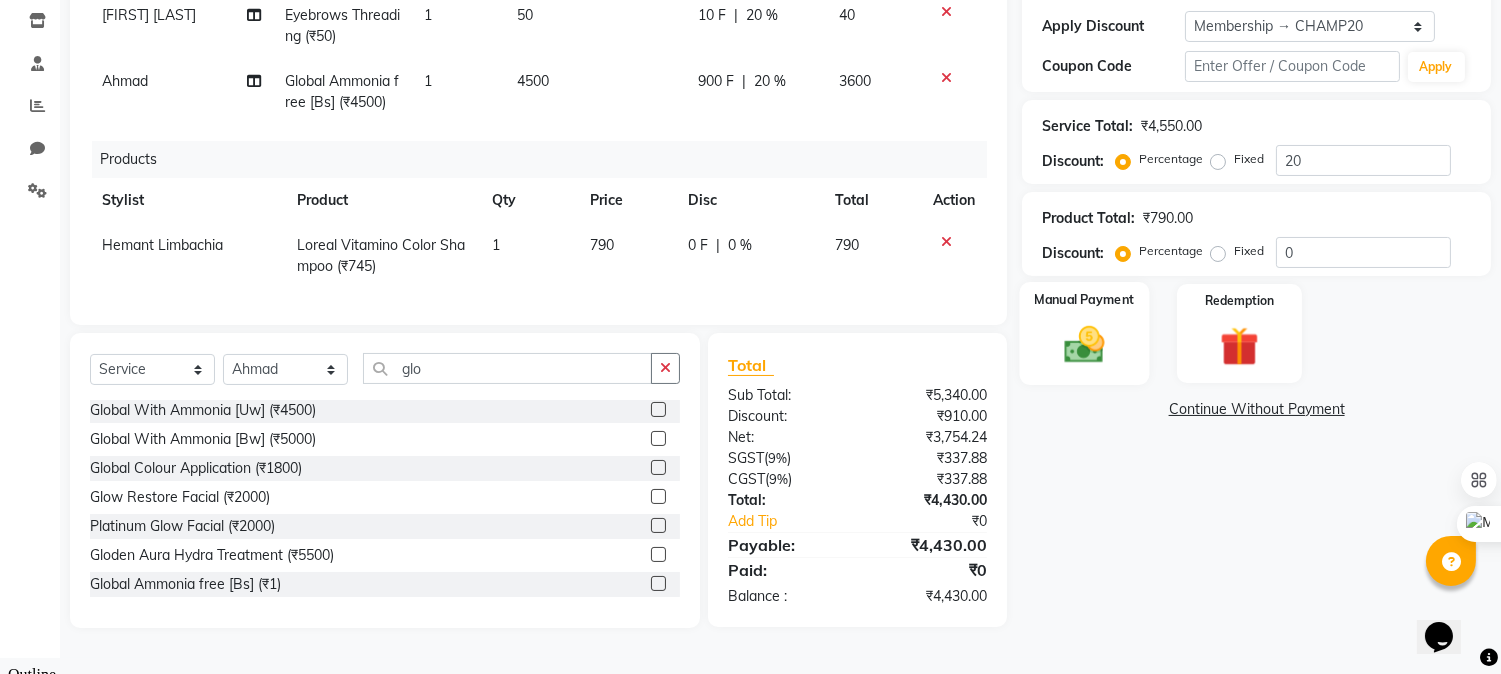 click 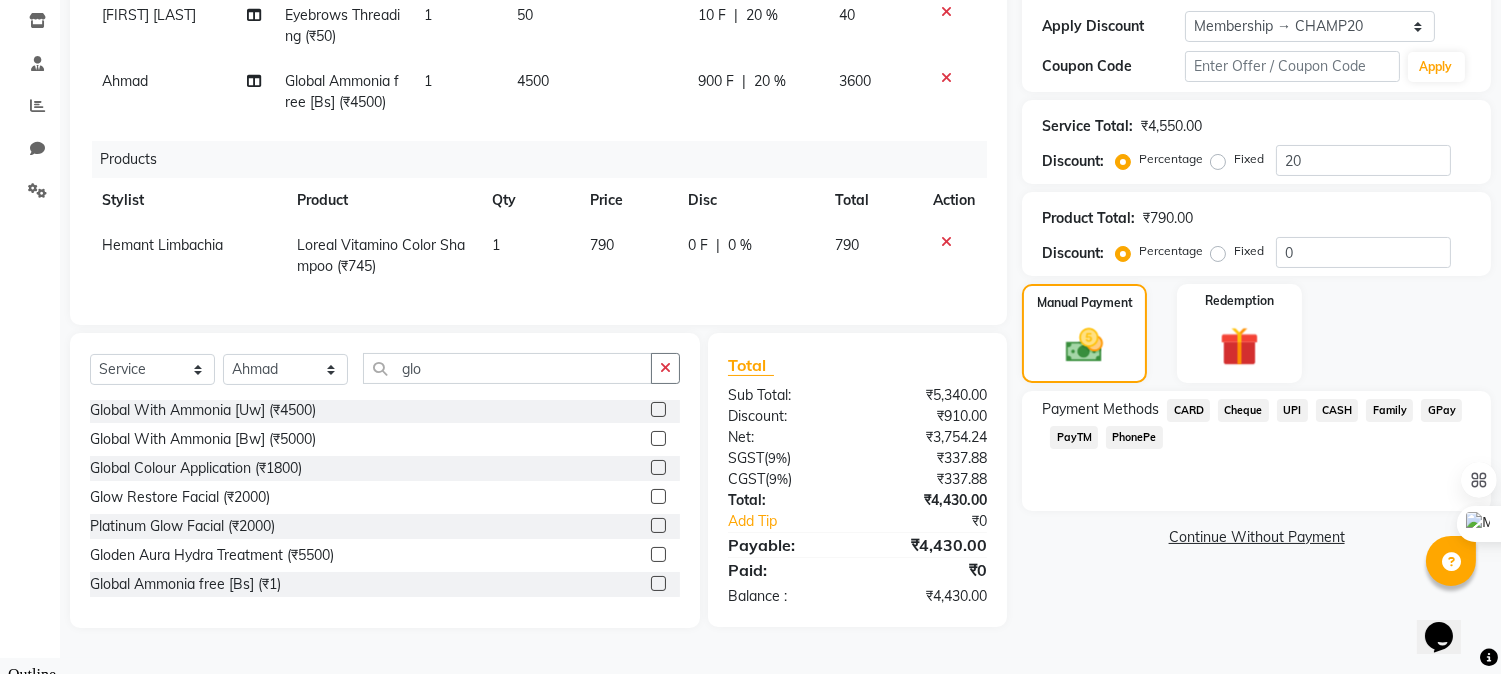 click on "UPI" 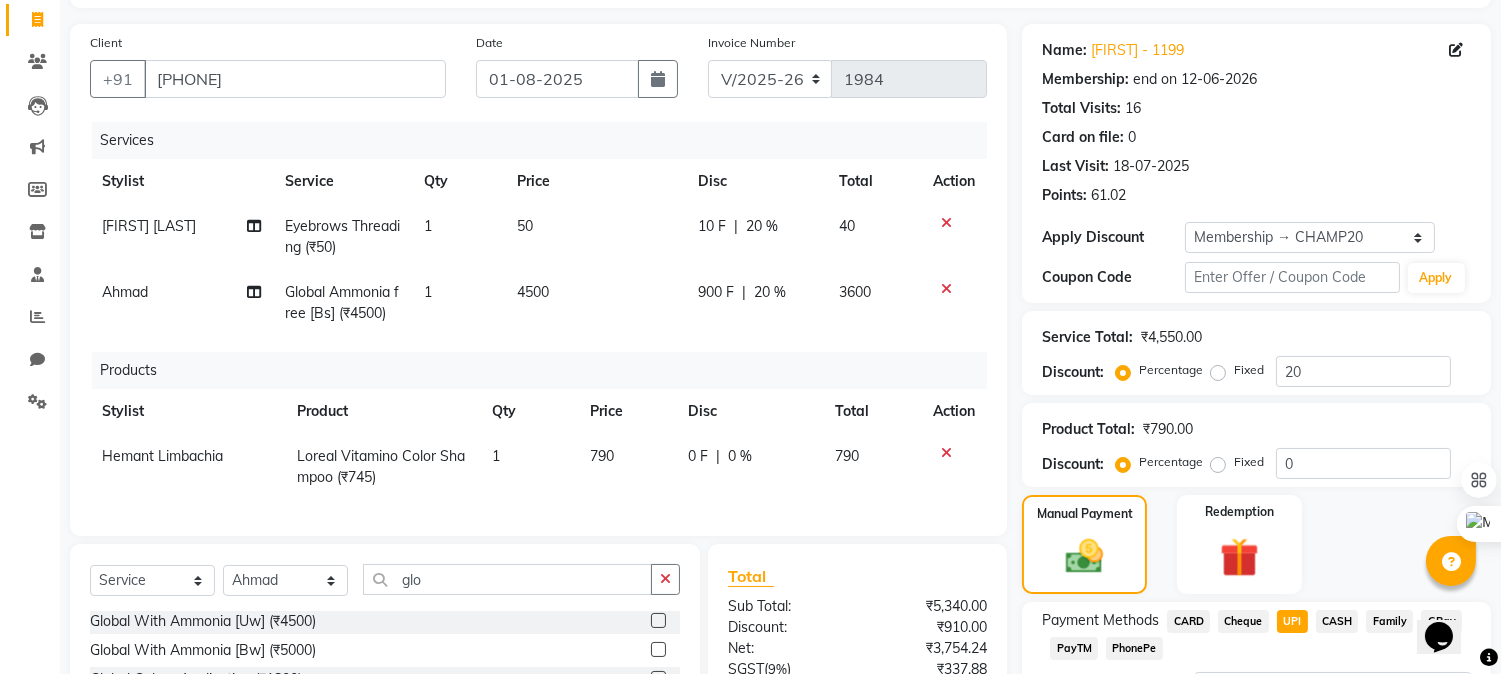 scroll, scrollTop: 337, scrollLeft: 0, axis: vertical 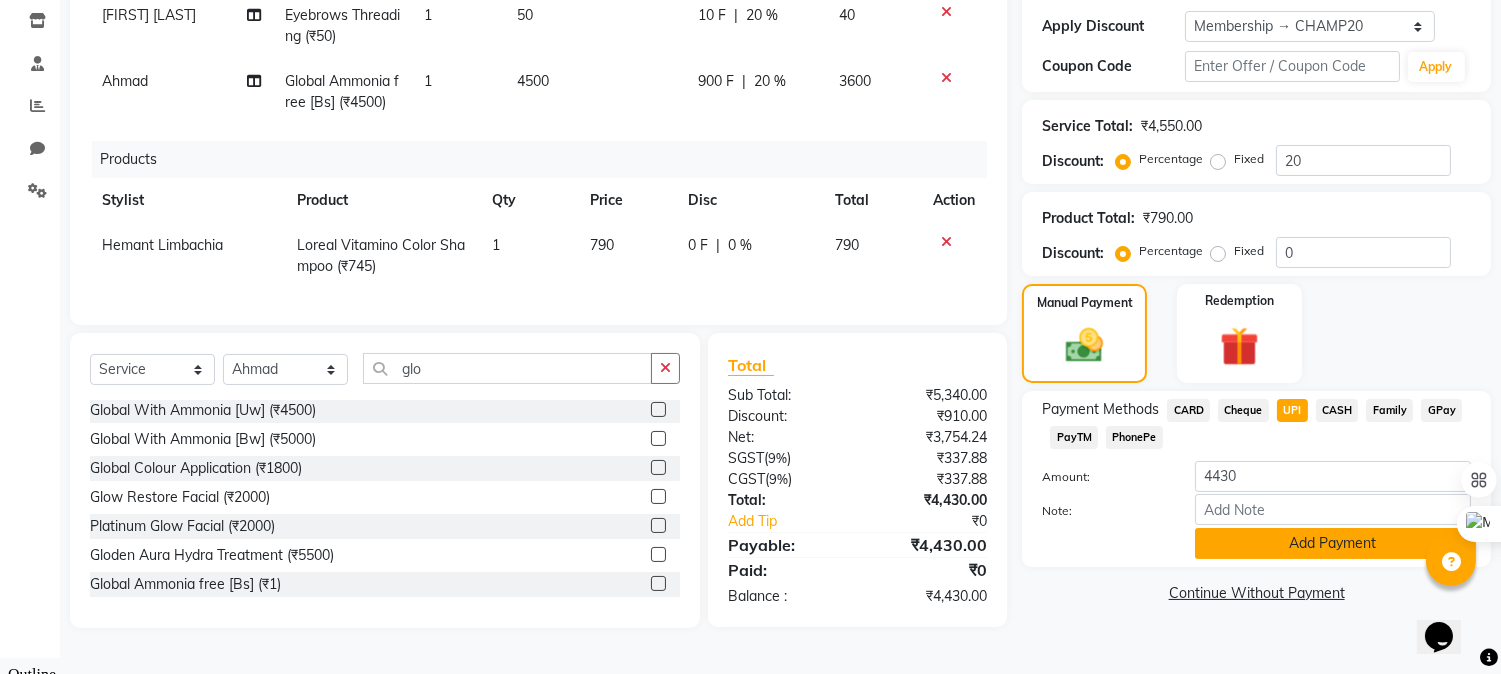 click on "Add Payment" 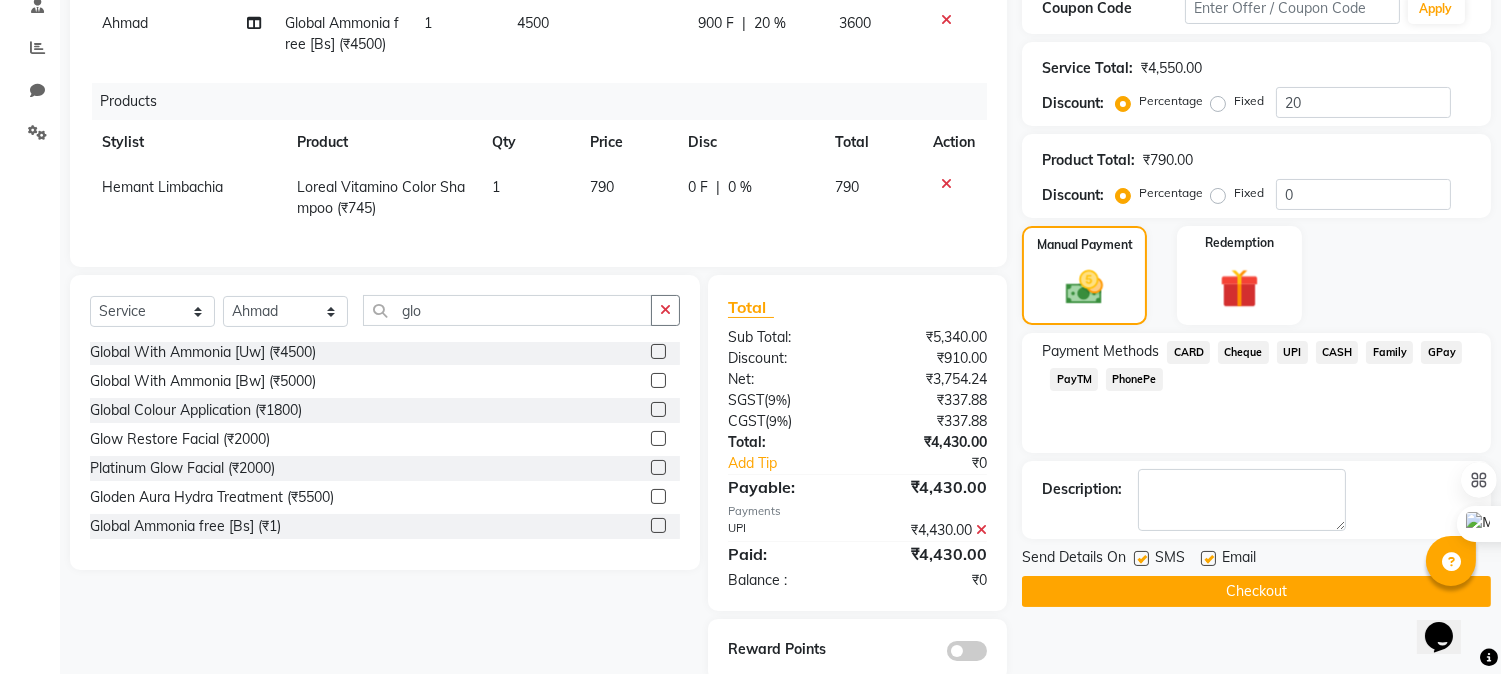 scroll, scrollTop: 448, scrollLeft: 0, axis: vertical 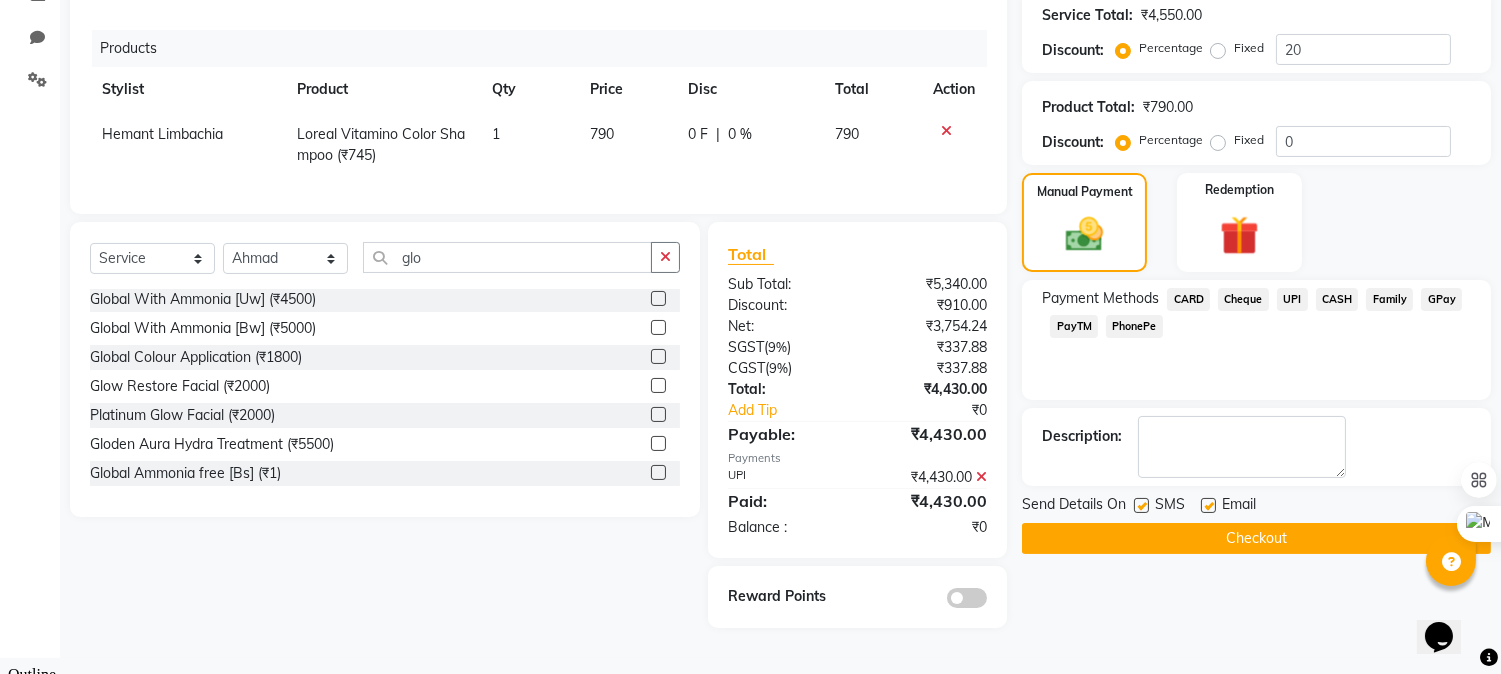 click on "Checkout" 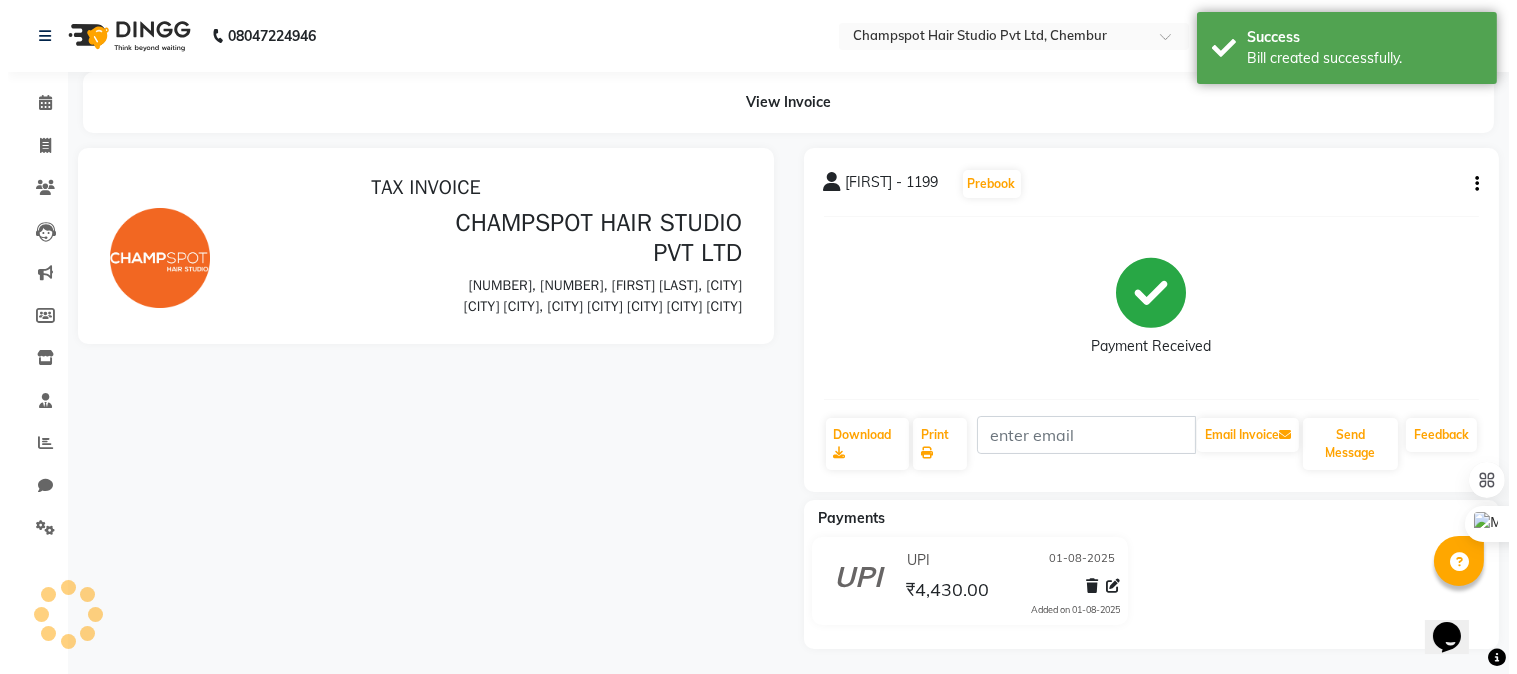 scroll, scrollTop: 0, scrollLeft: 0, axis: both 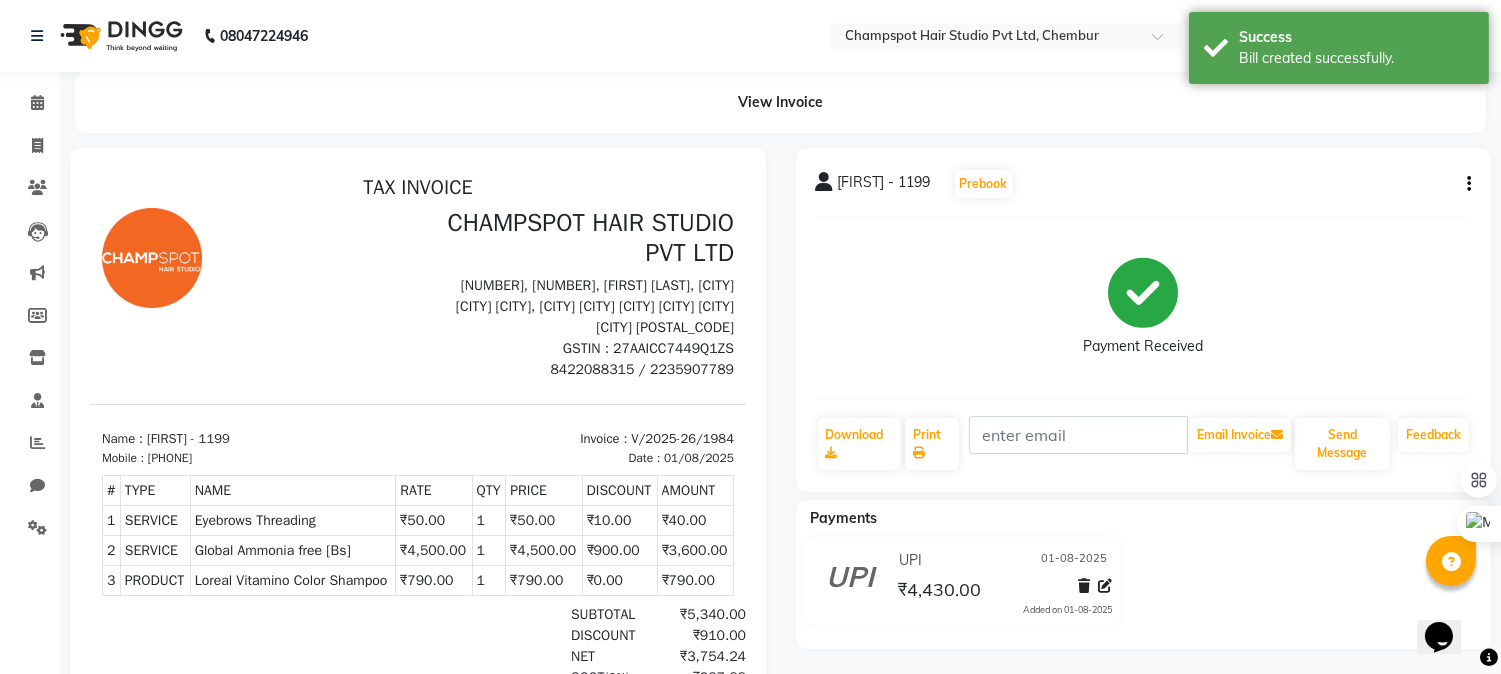 click 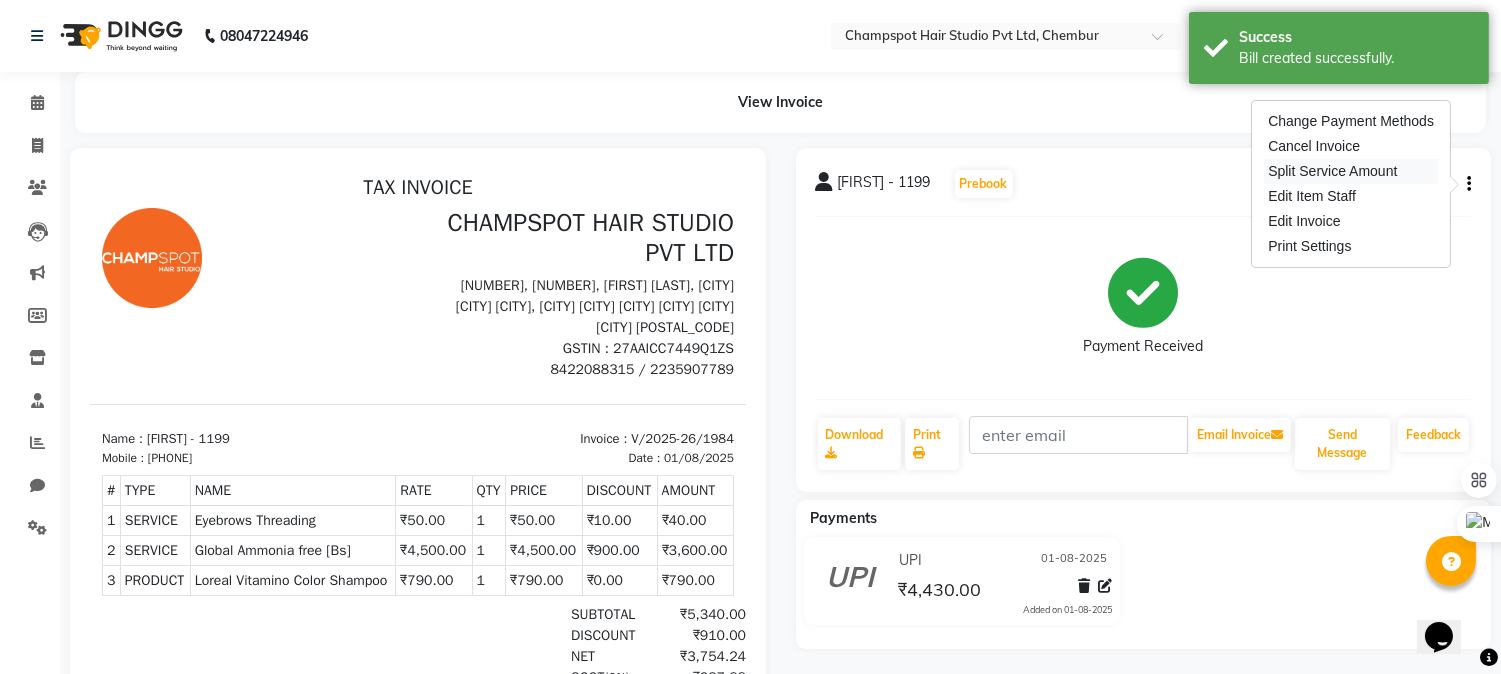 click on "Split Service Amount" at bounding box center [1351, 171] 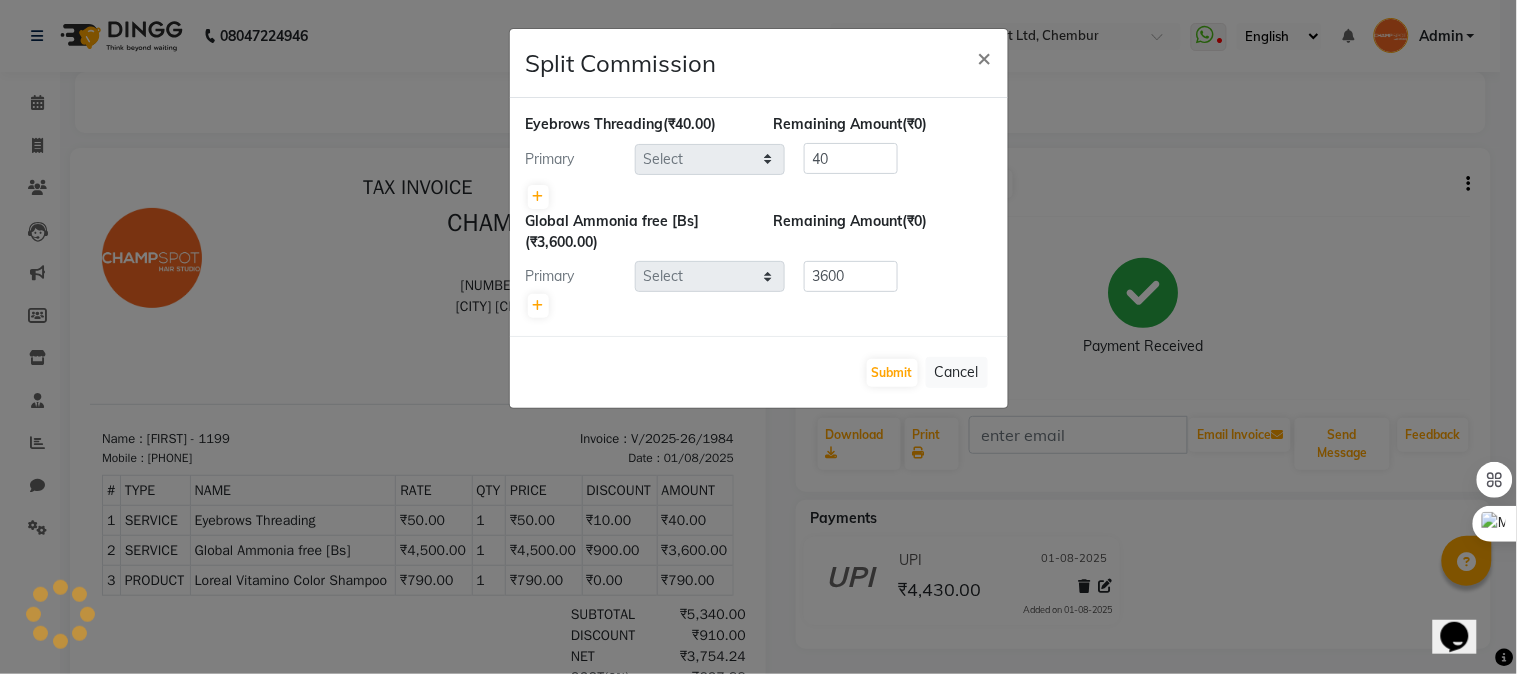select on "69007" 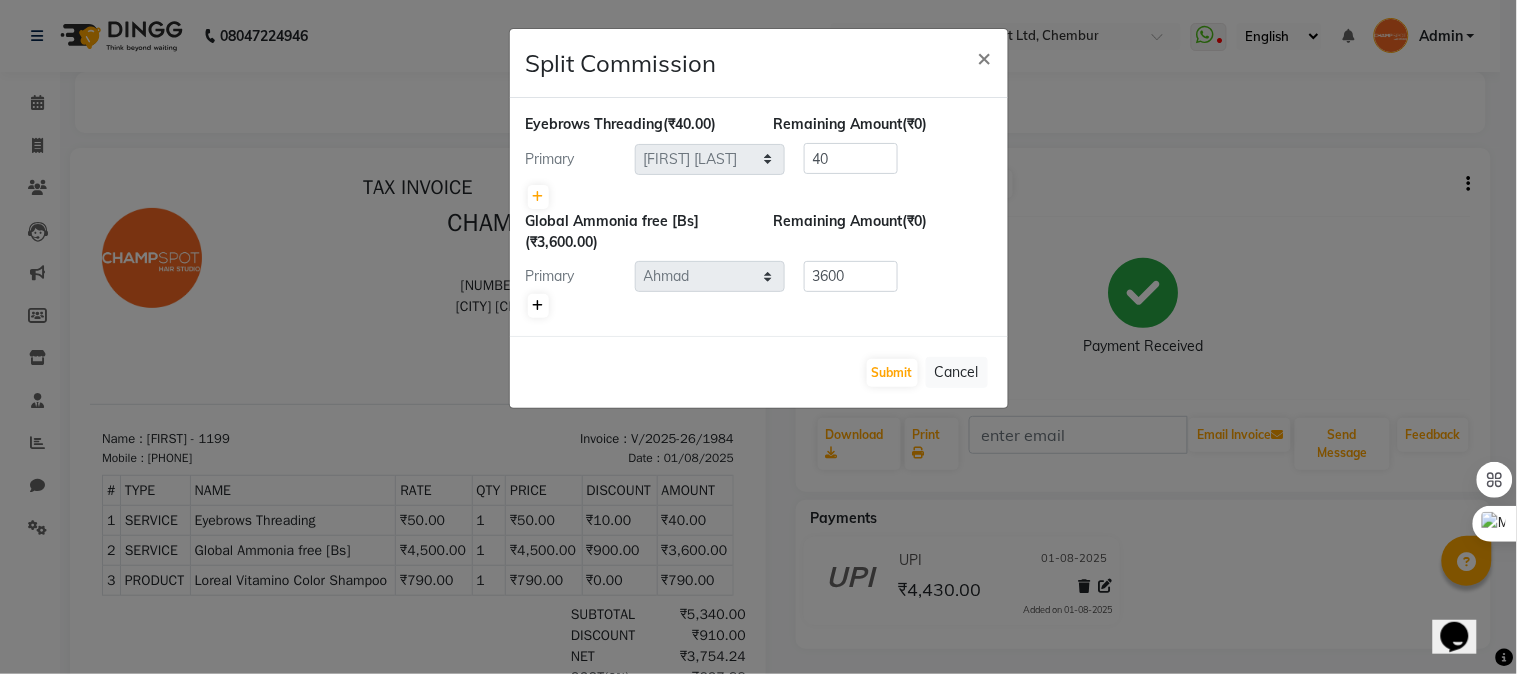 click 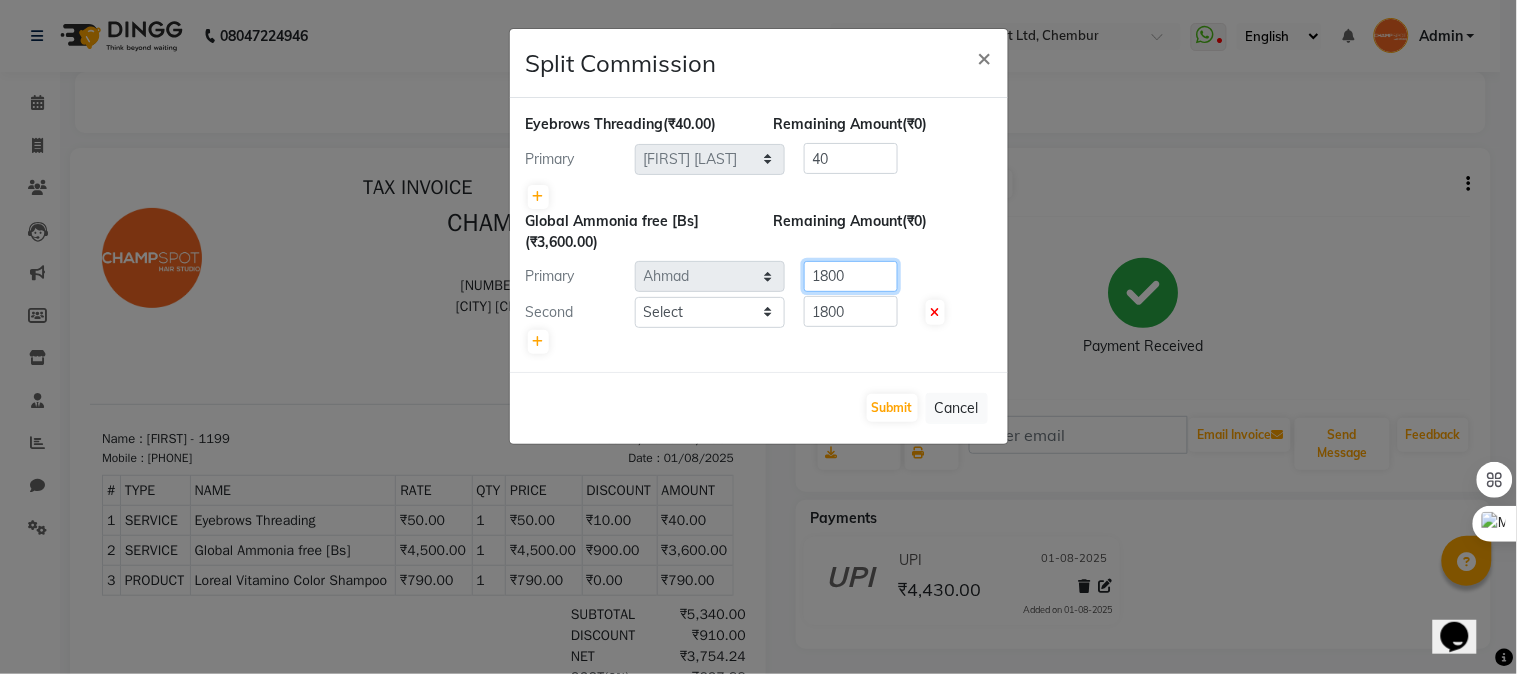 click on "Primary Select Admin [FIRST] [LAST] [FIRST] [LAST] 	[FIRST] [LAST] [FIRST] [LAST] [FIRST] [LAST] [FIRST] [LAST]  1800" 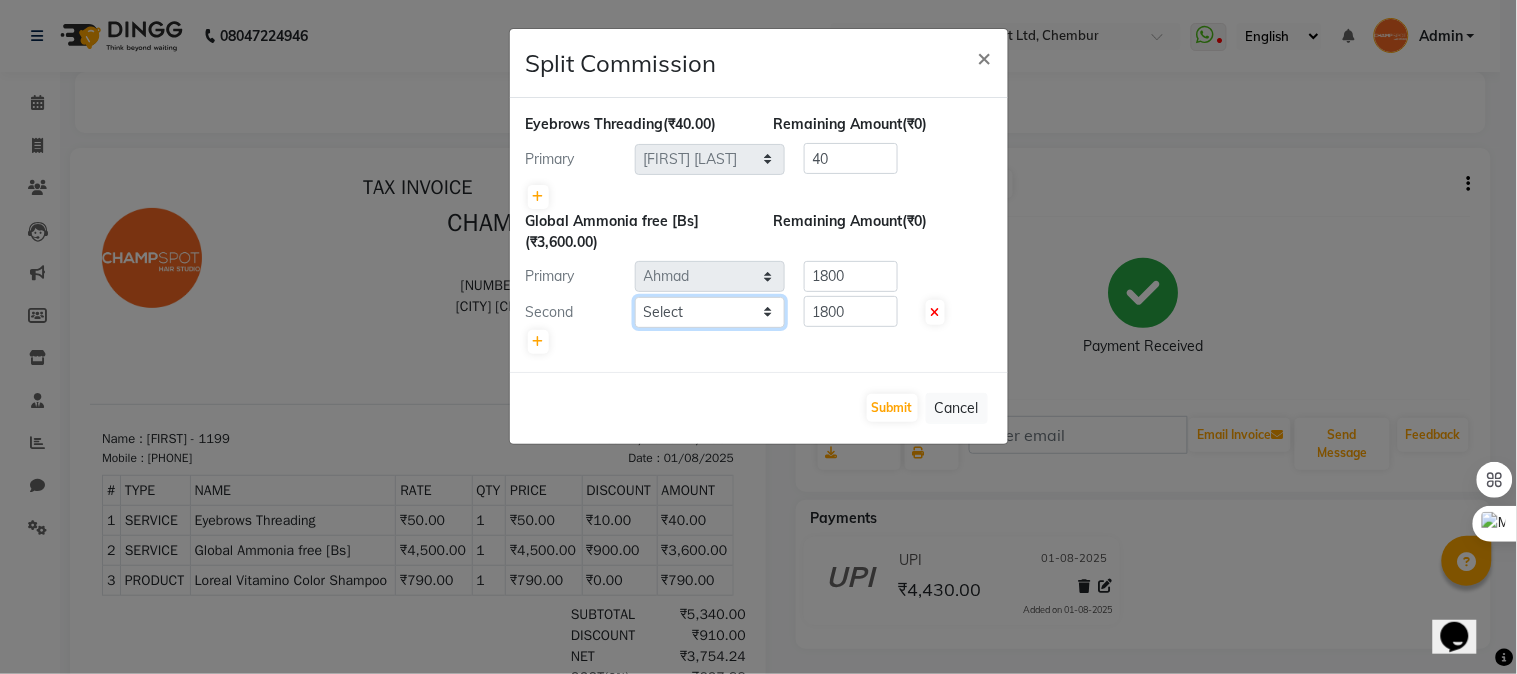 click on "Select Admin [FIRST] [LAST] [FIRST] [LAST] 	[FIRST] [LAST] [FIRST] [LAST] [FIRST] [LAST] [FIRST] [LAST]" 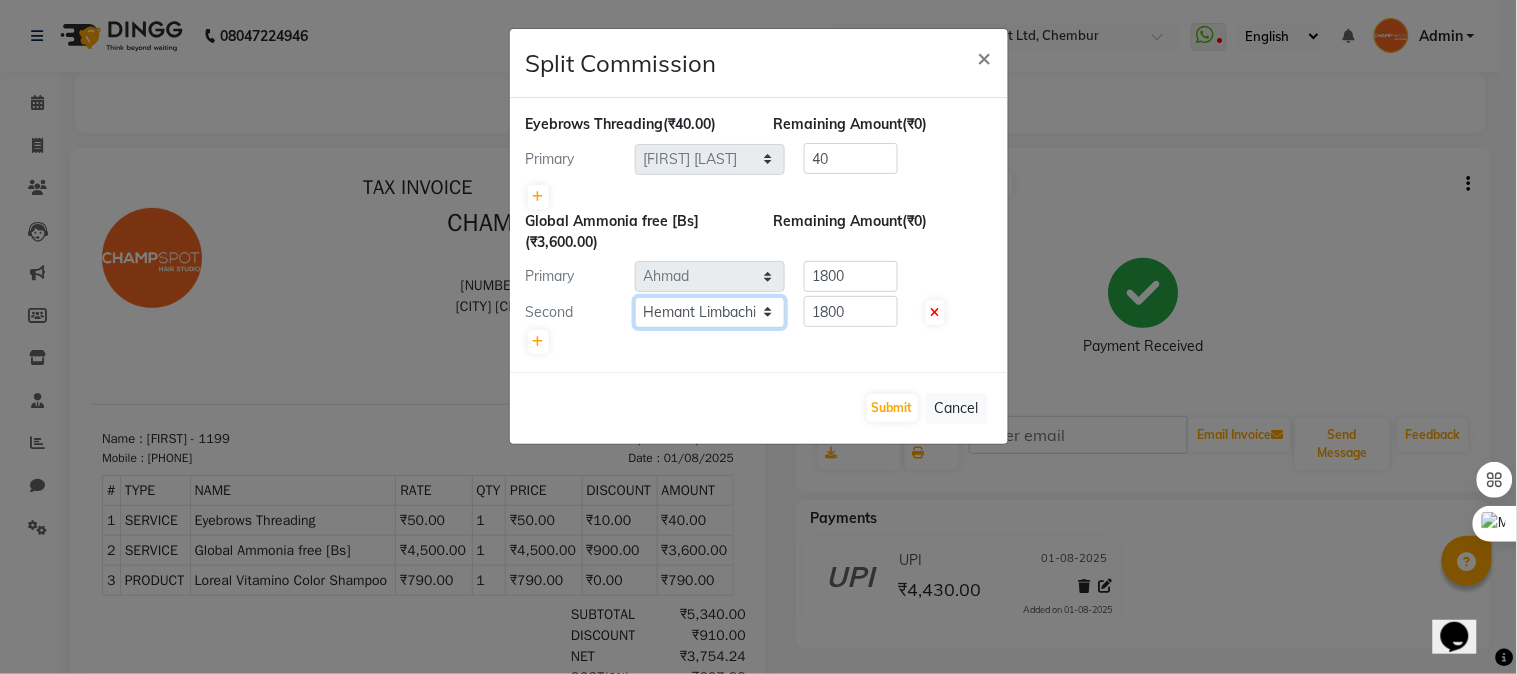 click on "Select Admin [FIRST] [LAST] [FIRST] [LAST] 	[FIRST] [LAST] [FIRST] [LAST] [FIRST] [LAST] [FIRST] [LAST]" 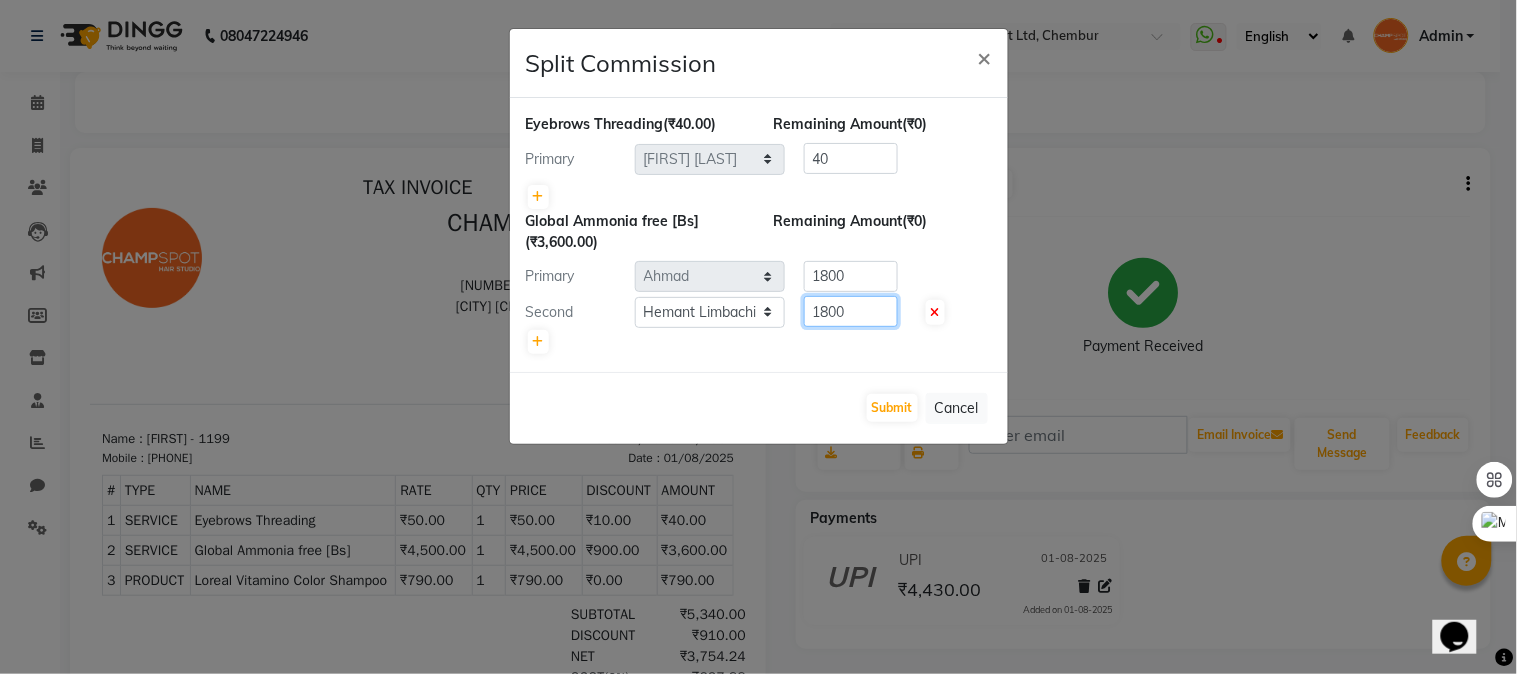drag, startPoint x: 861, startPoint y: 311, endPoint x: 690, endPoint y: 305, distance: 171.10522 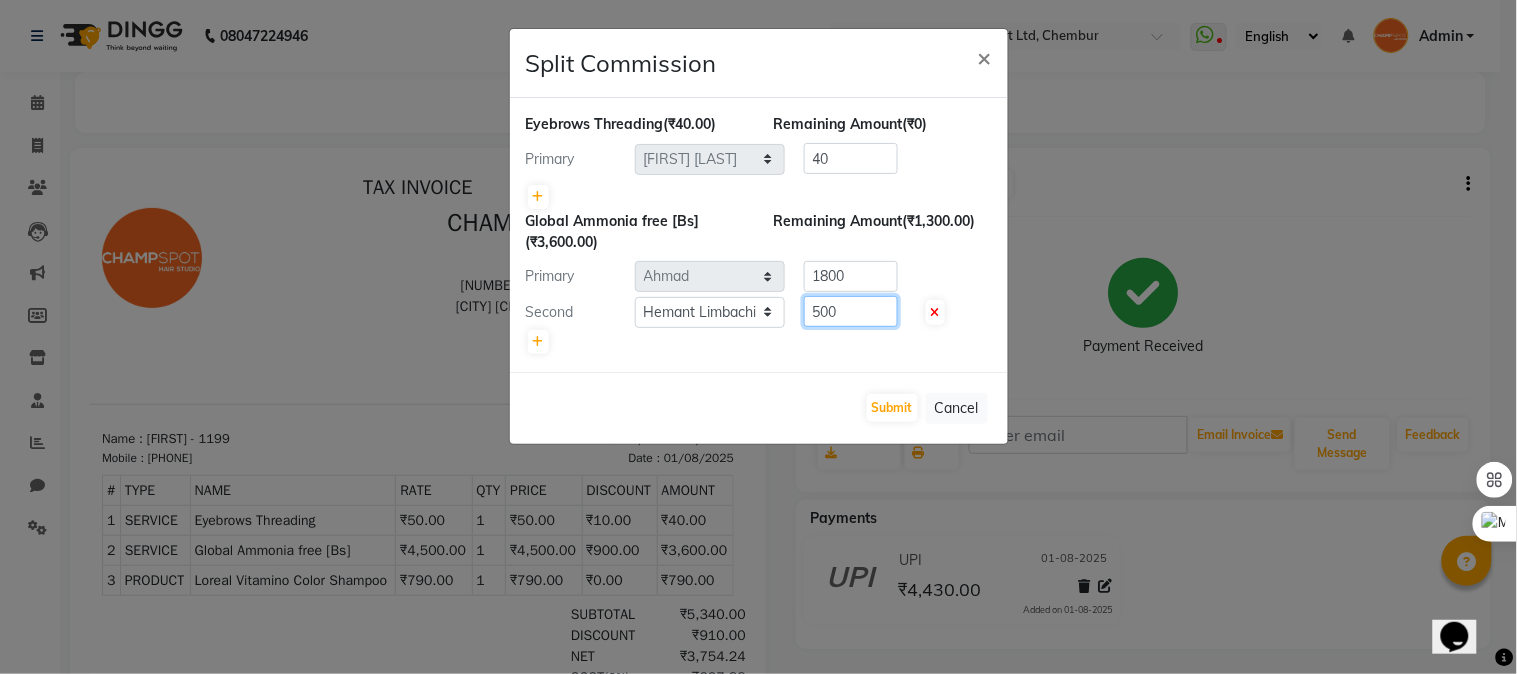 type on "500" 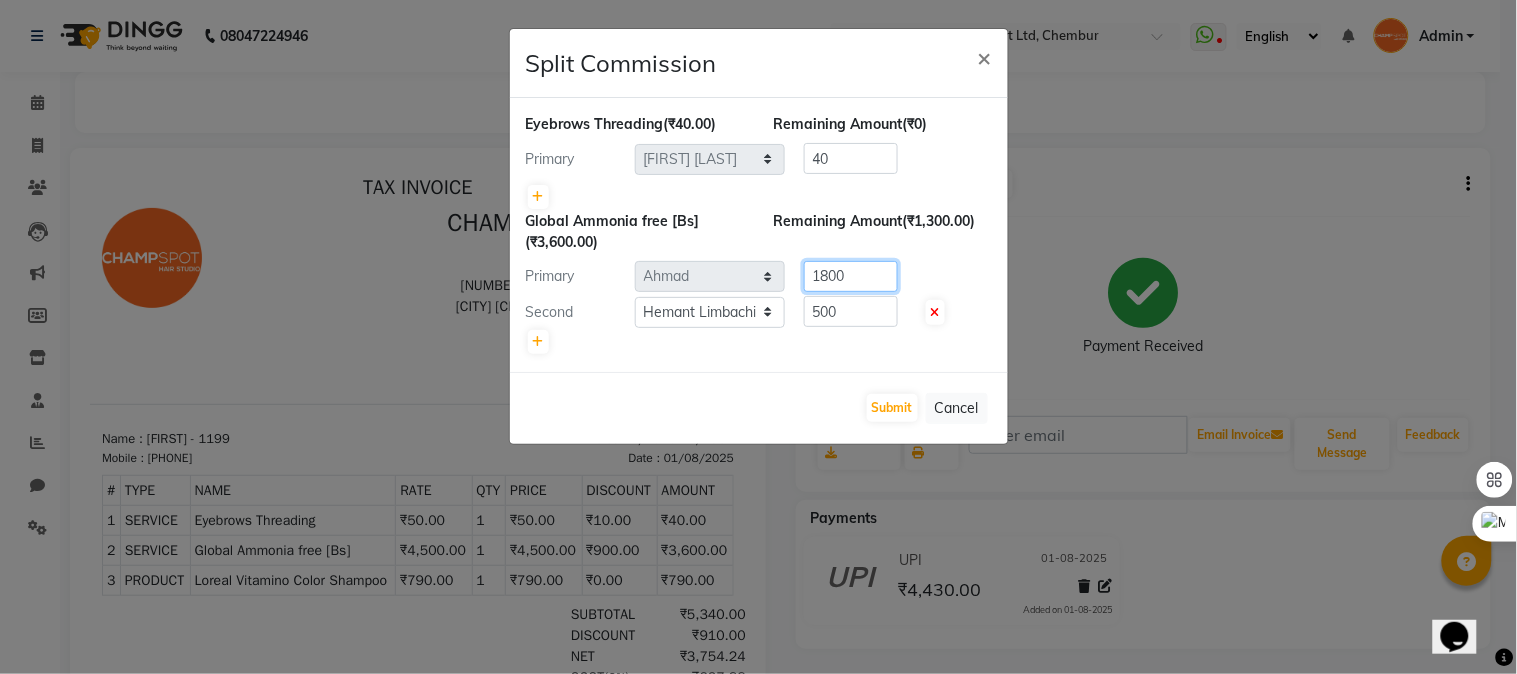 click on "Primary Select Admin [FIRST] [LAST] [FIRST] [LAST] 	[FIRST] [LAST] [FIRST] [LAST] [FIRST] [LAST] [FIRST] [LAST]  1800" 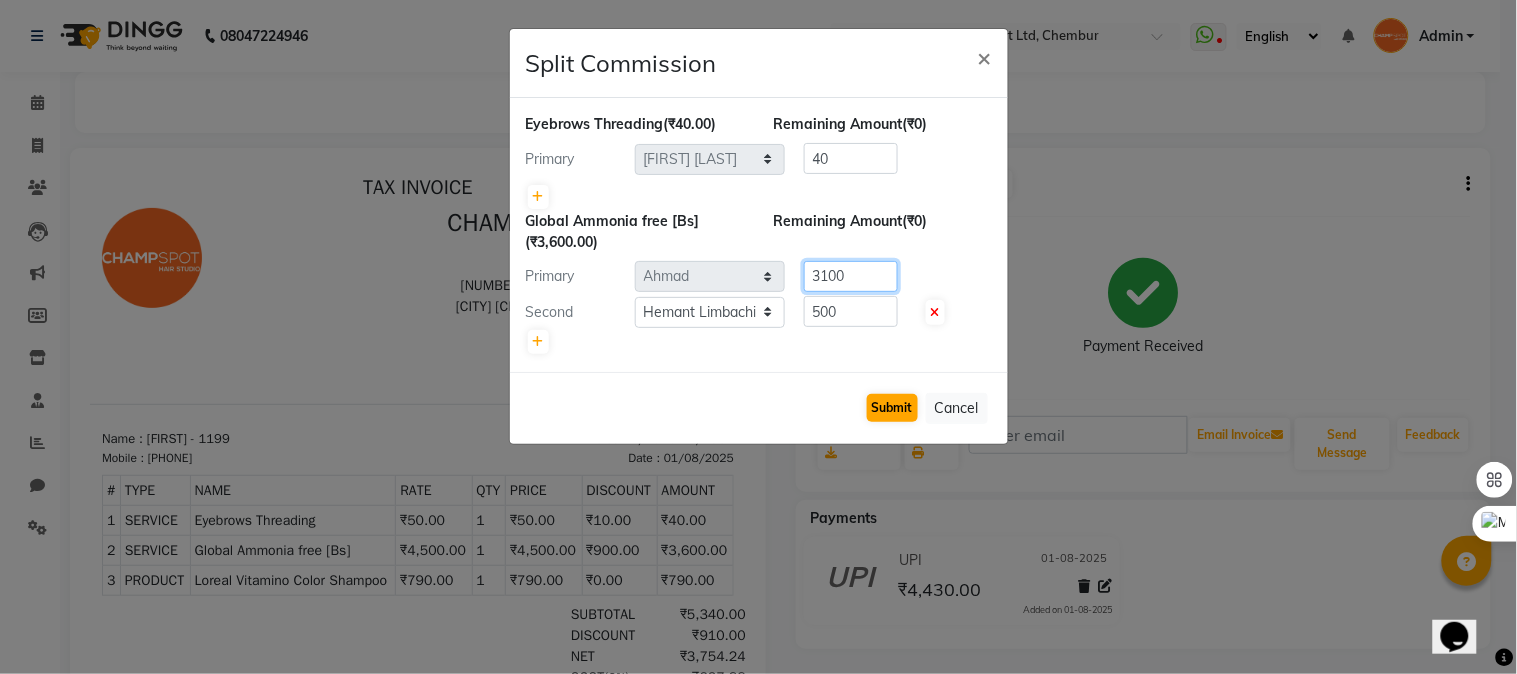 type on "3100" 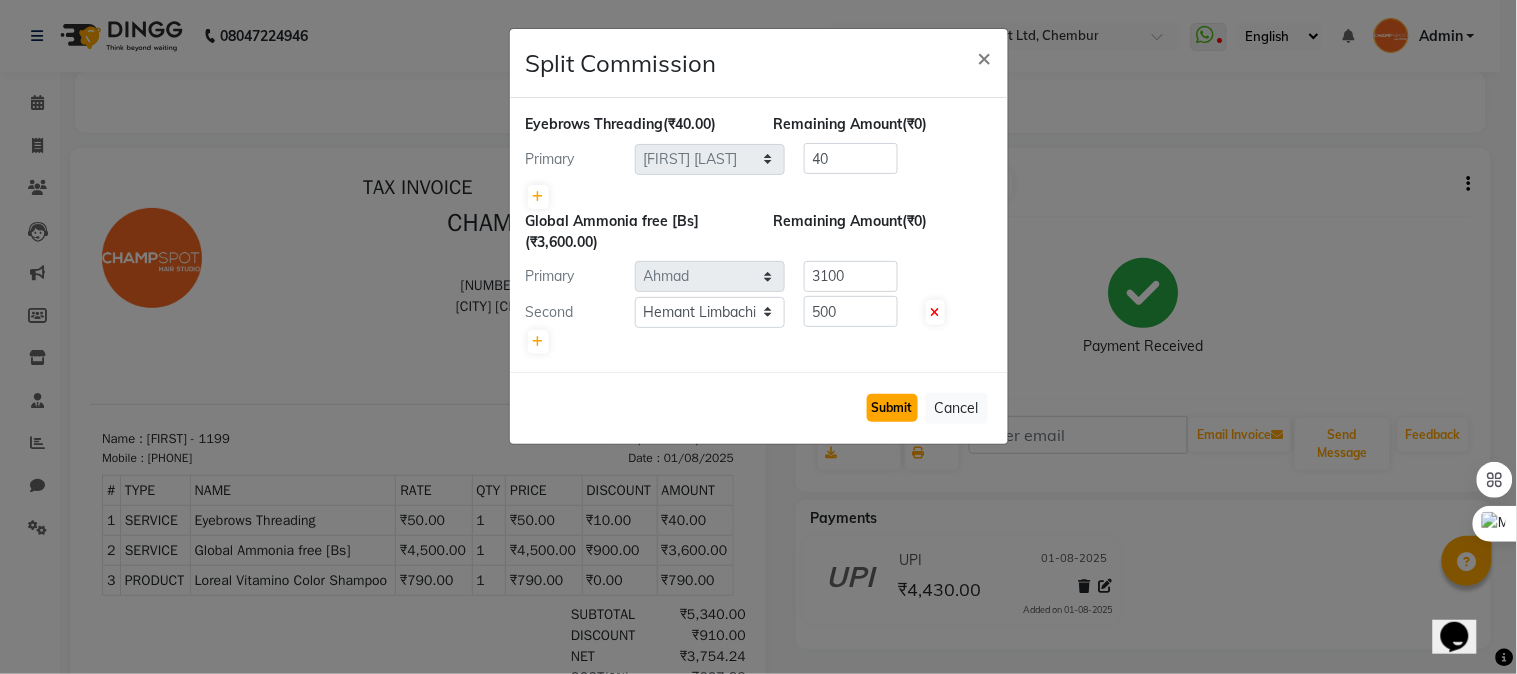 click on "Submit" 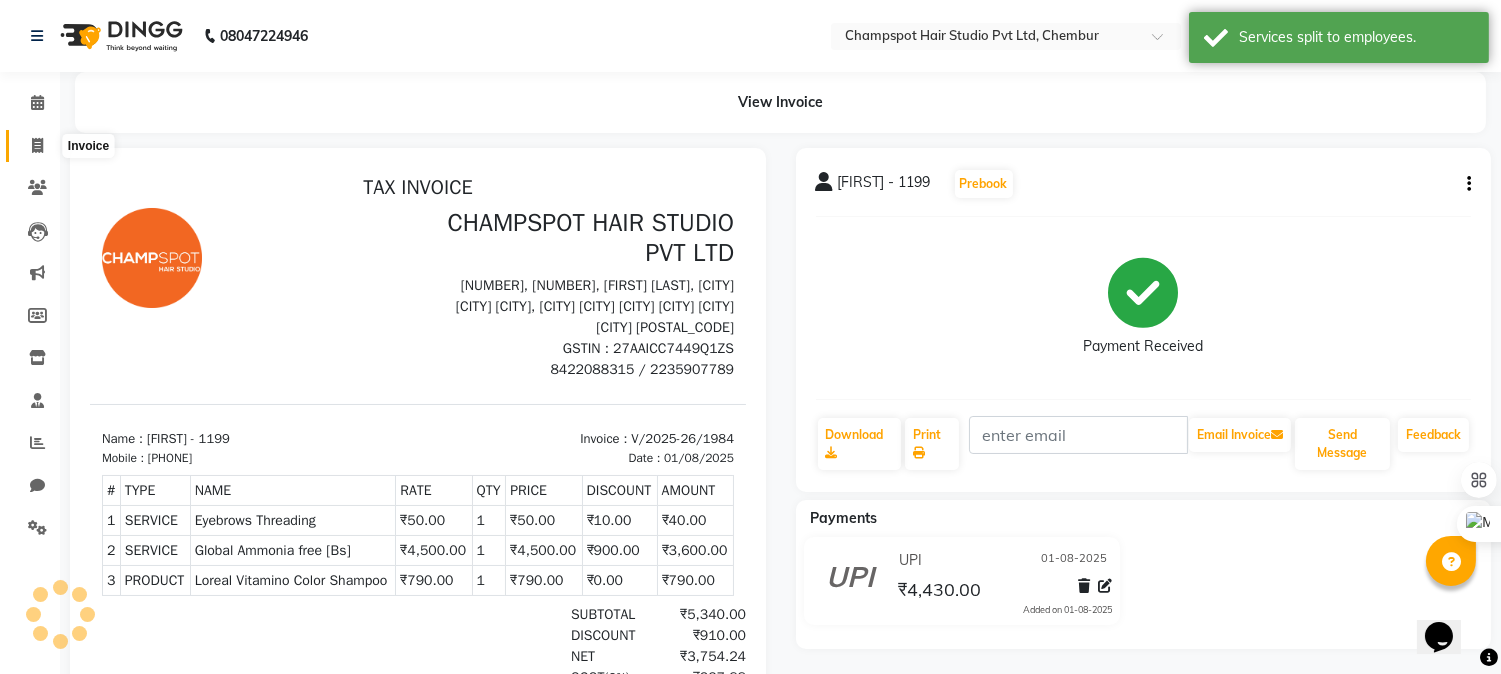 click 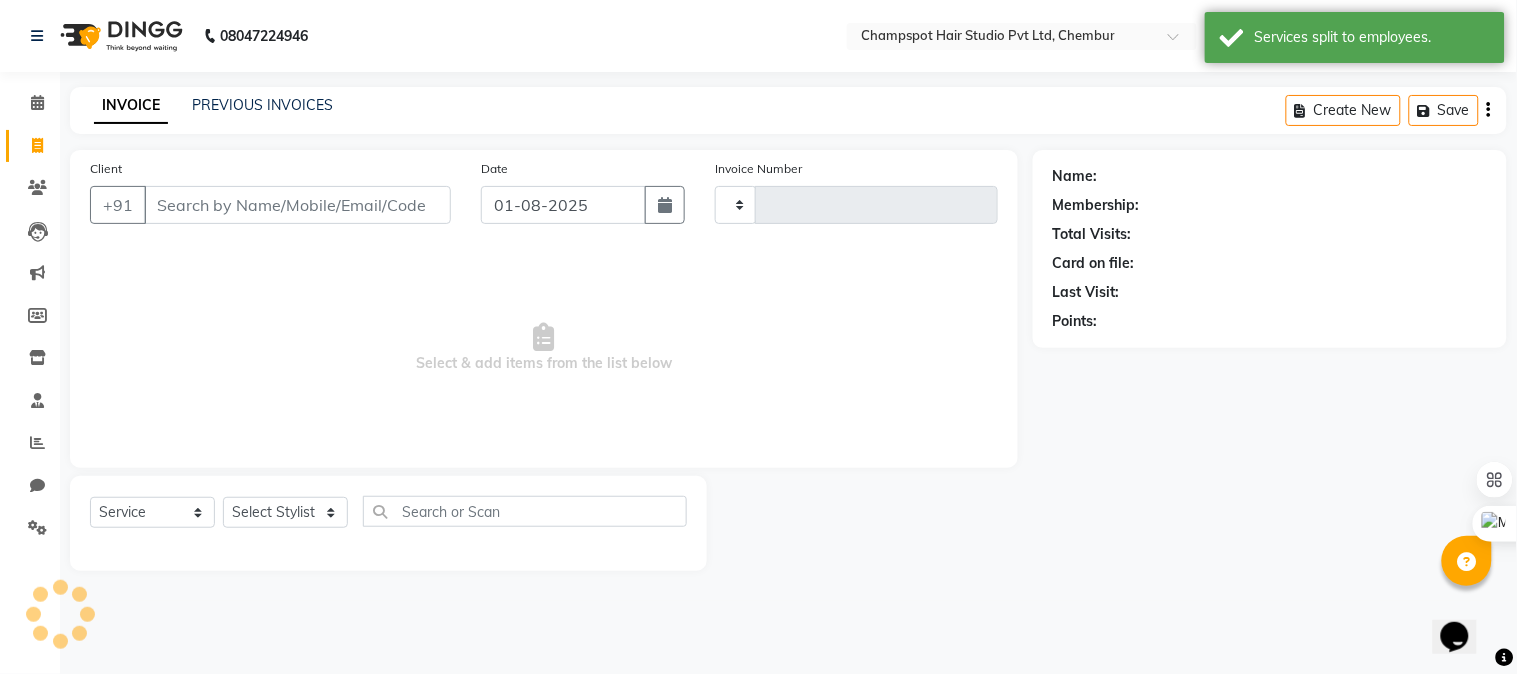 type on "1985" 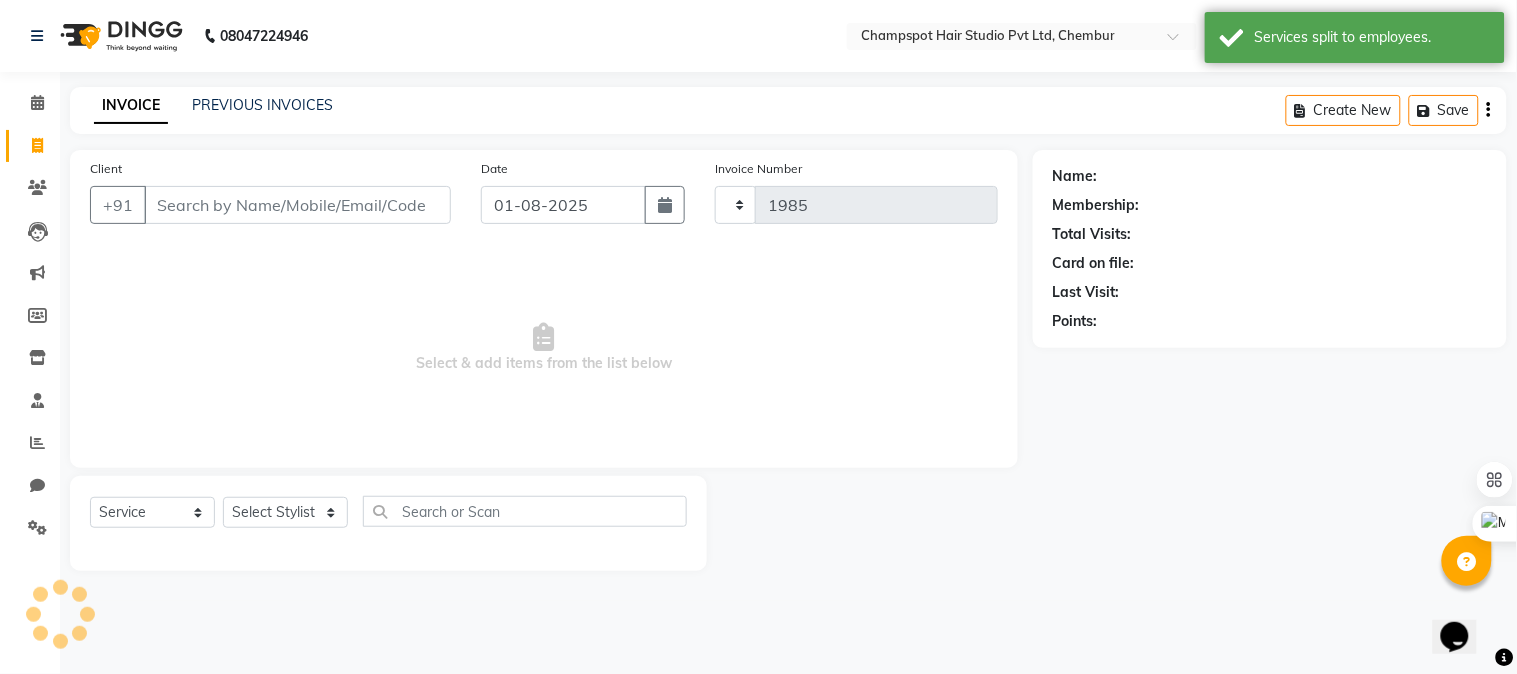 select on "7690" 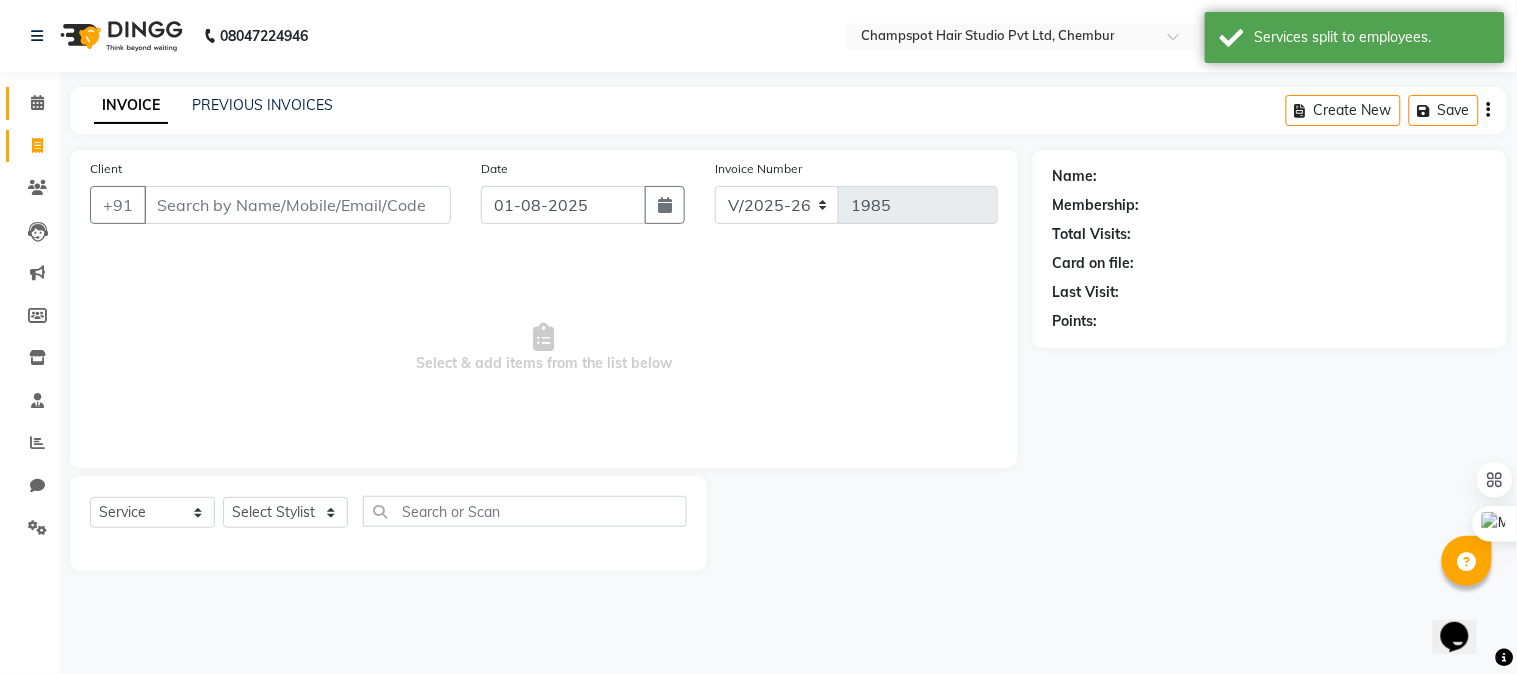 click on "Calendar" 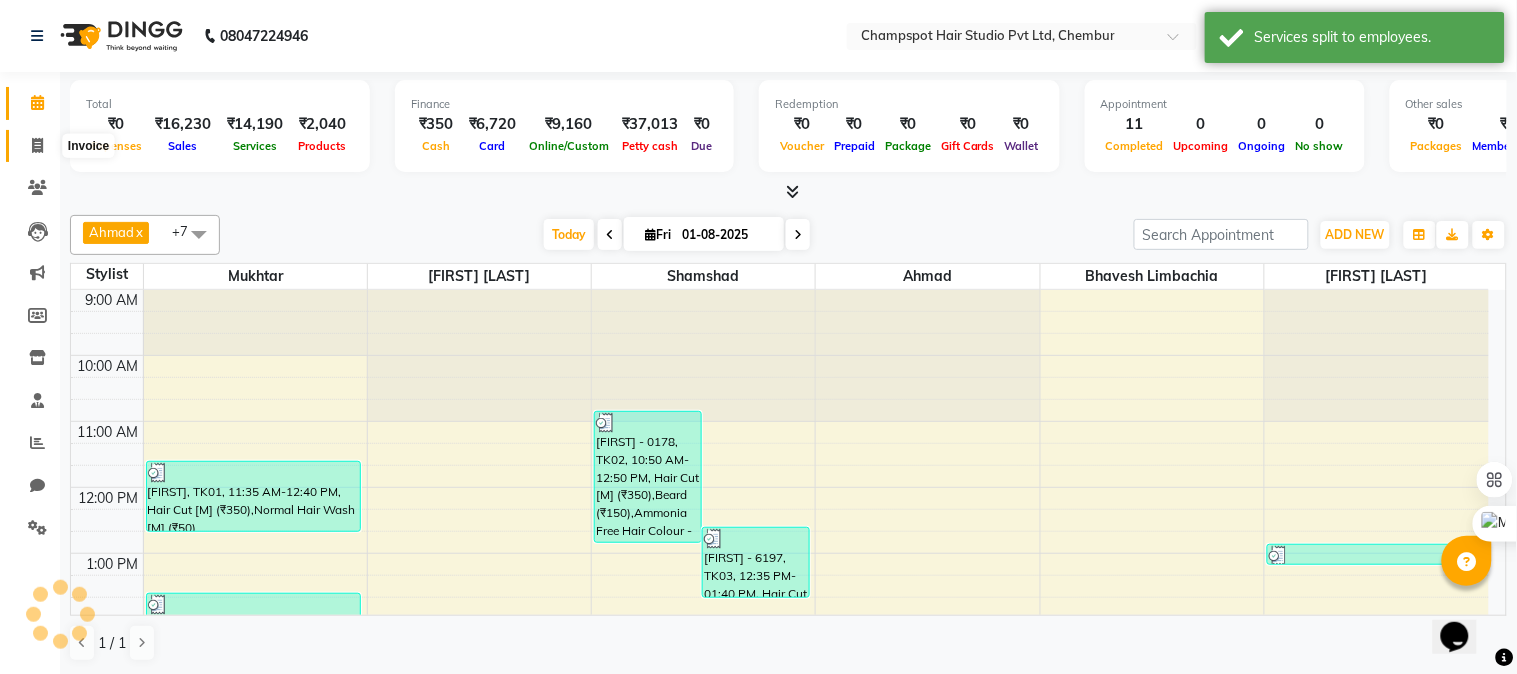 click 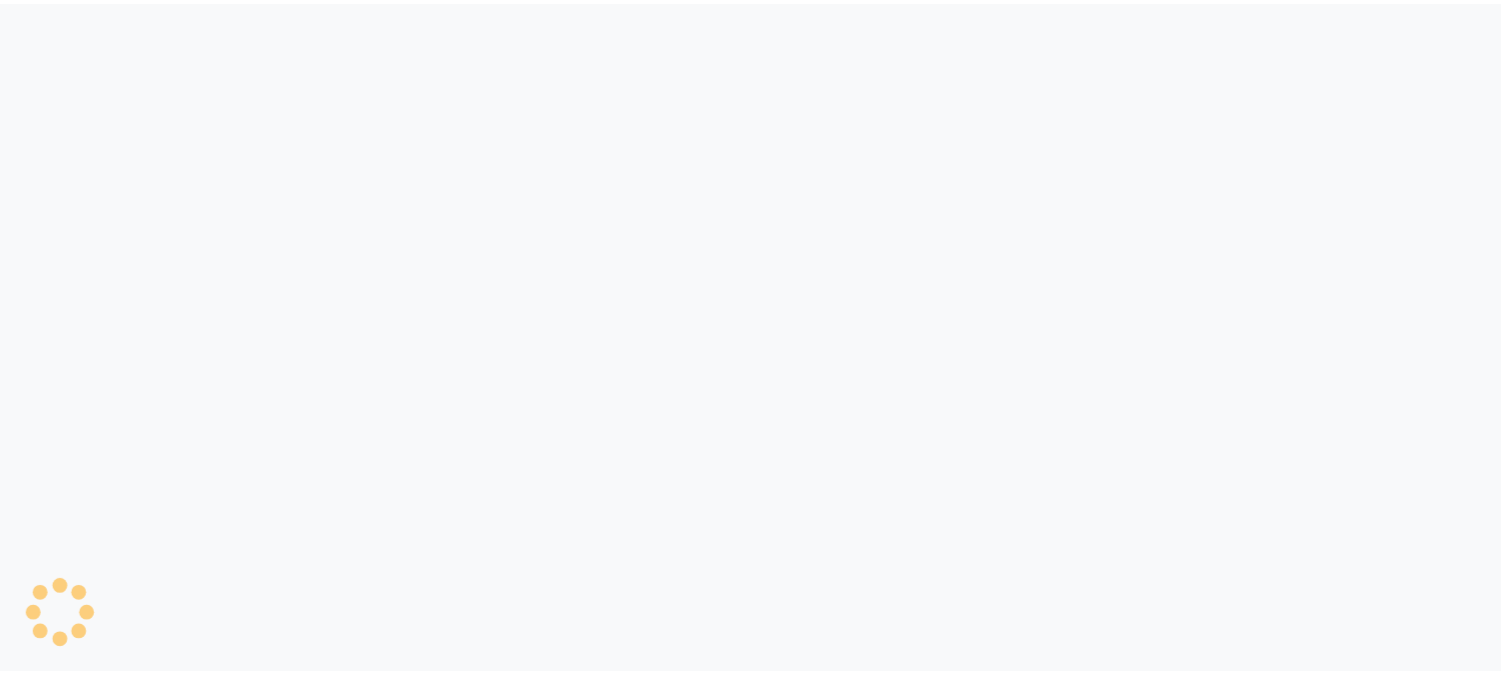 scroll, scrollTop: 0, scrollLeft: 0, axis: both 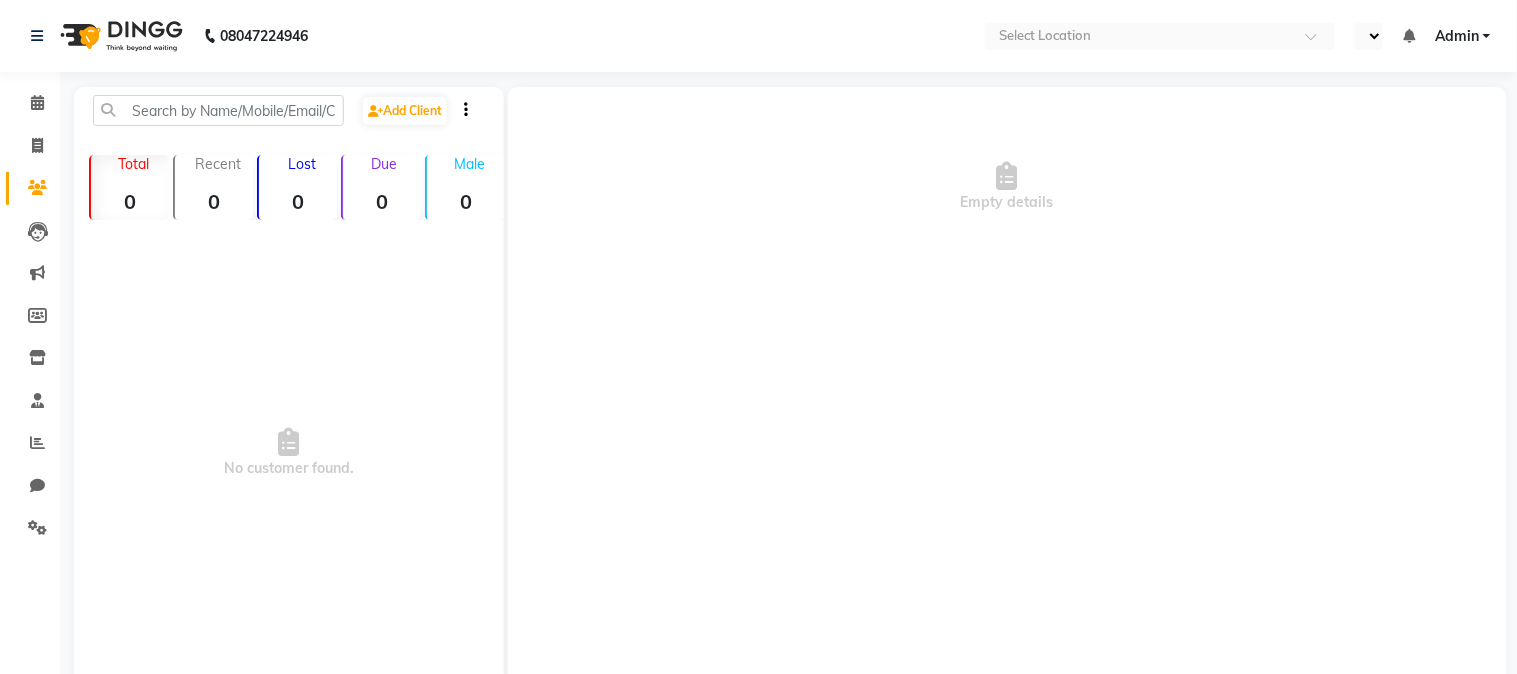 select on "en" 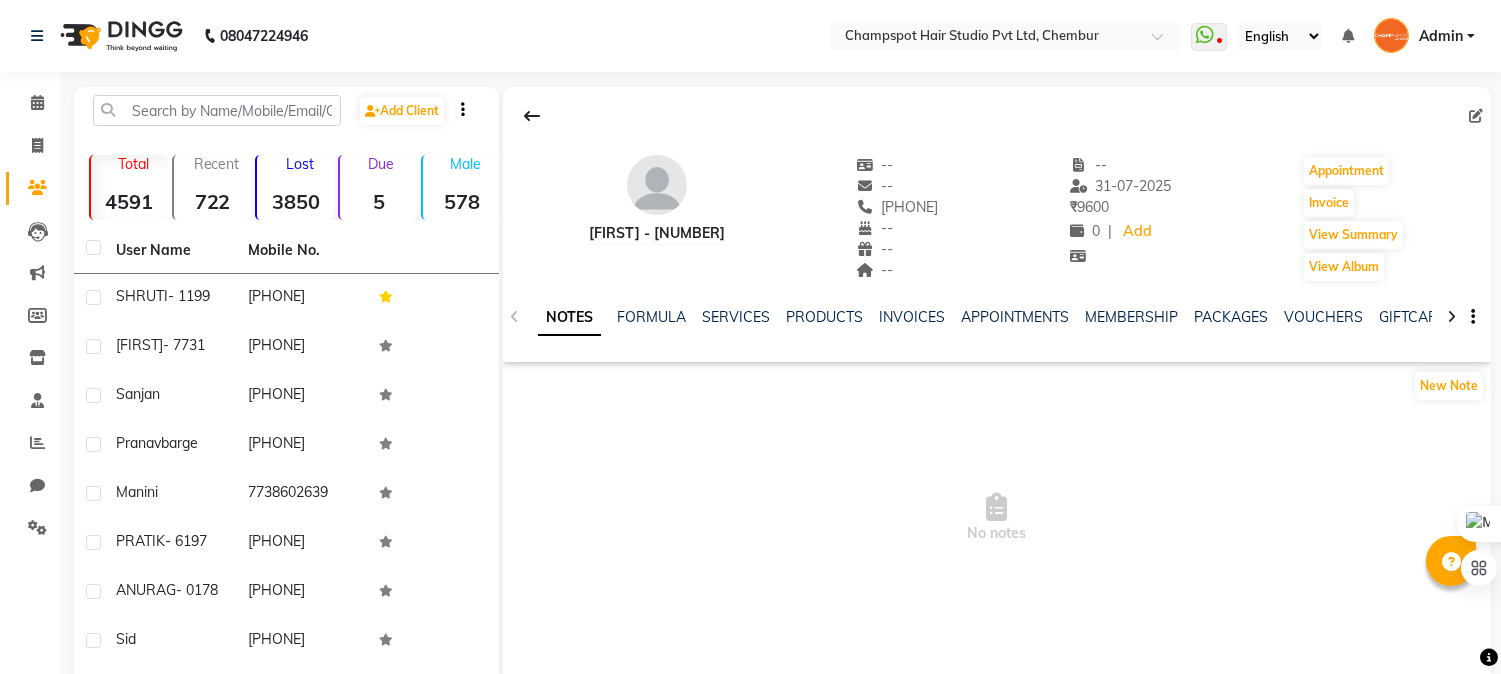 scroll, scrollTop: 0, scrollLeft: 0, axis: both 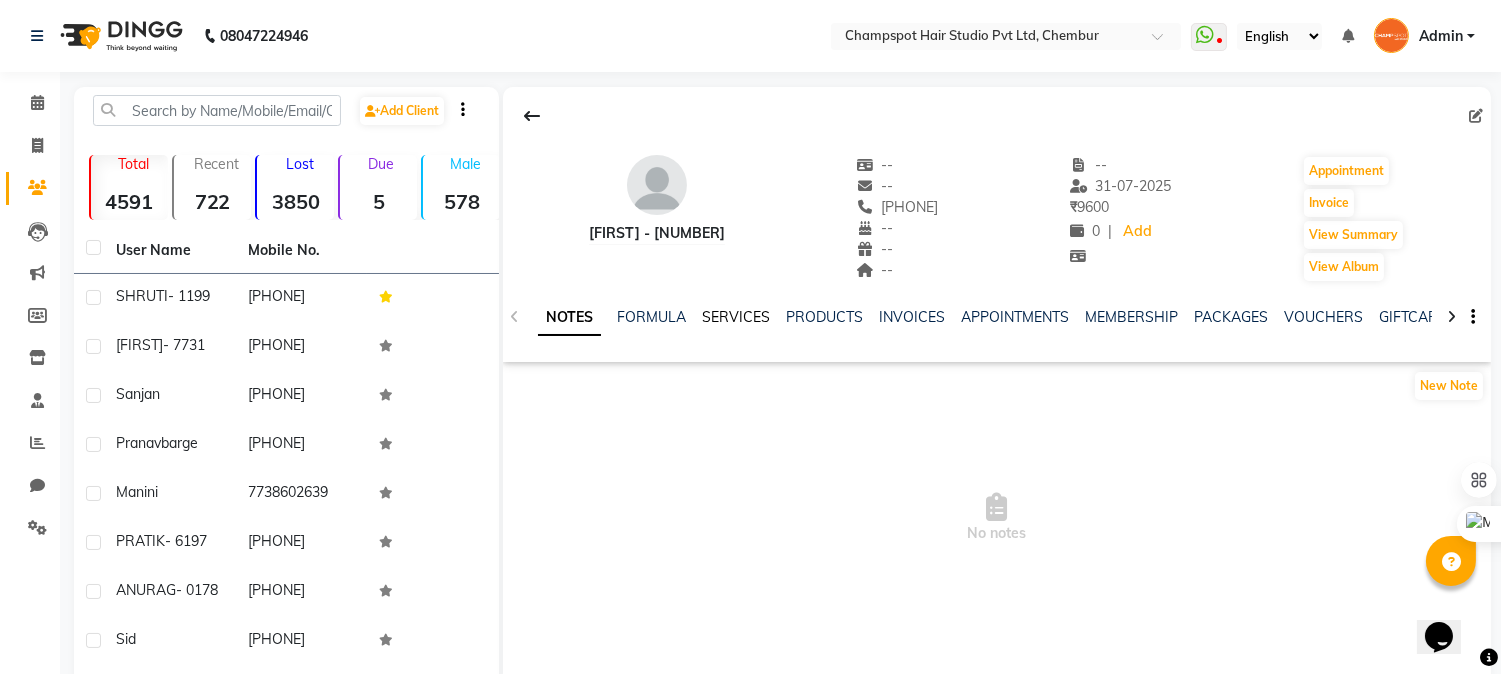 click on "SERVICES" 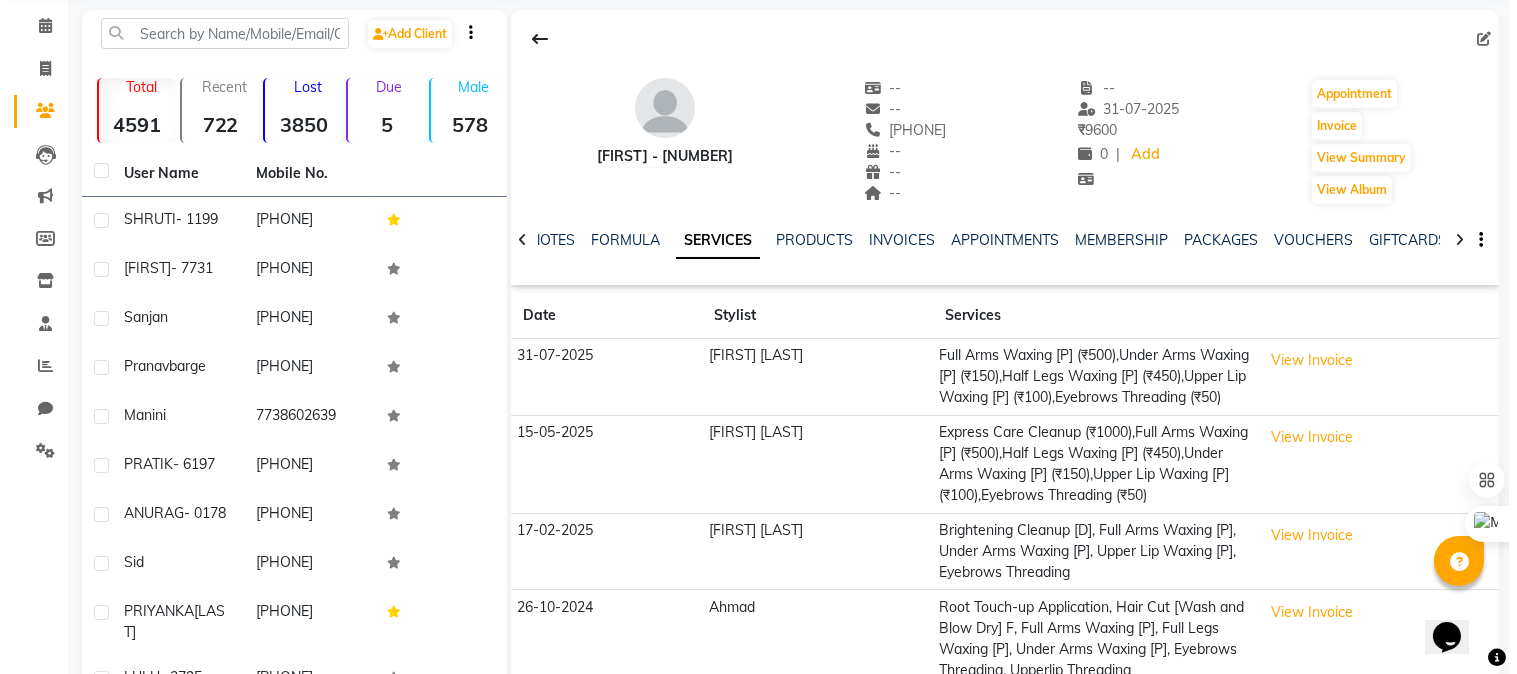 scroll, scrollTop: 111, scrollLeft: 0, axis: vertical 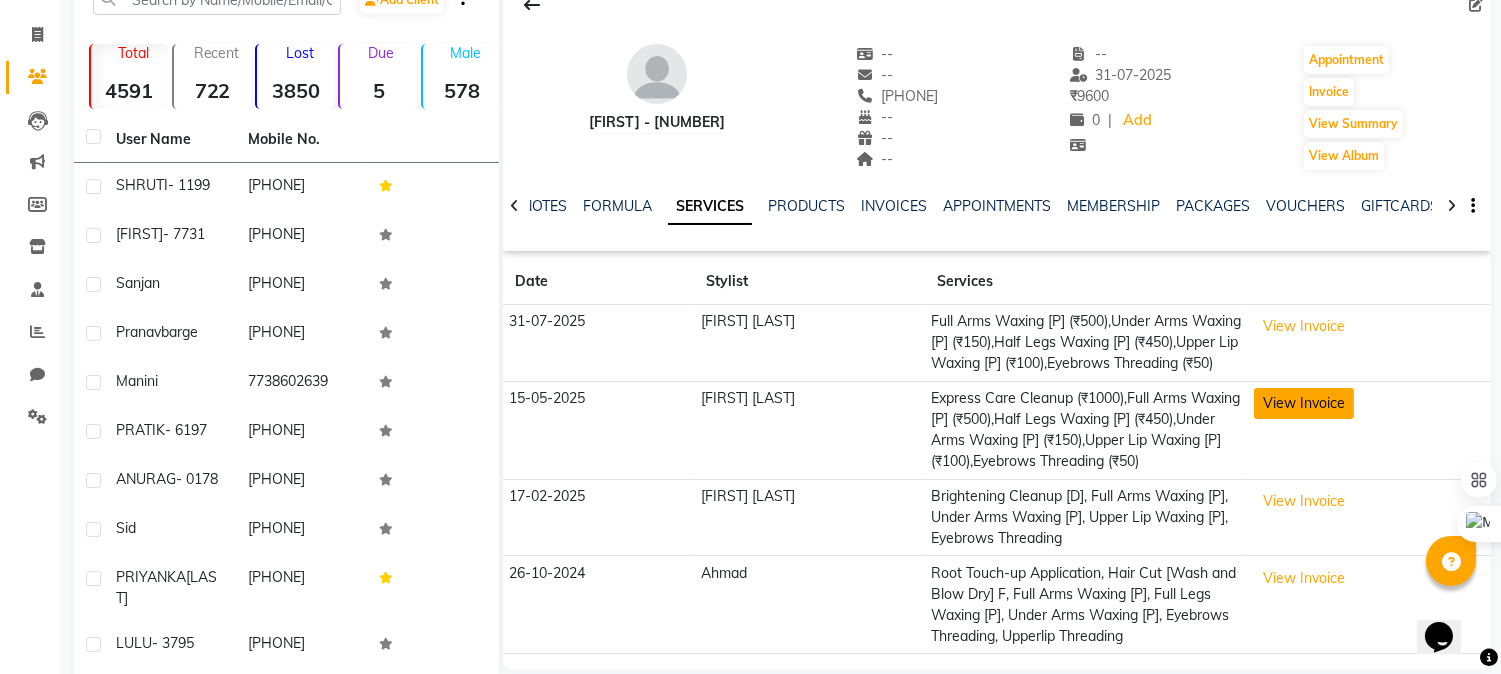 click on "View Invoice" 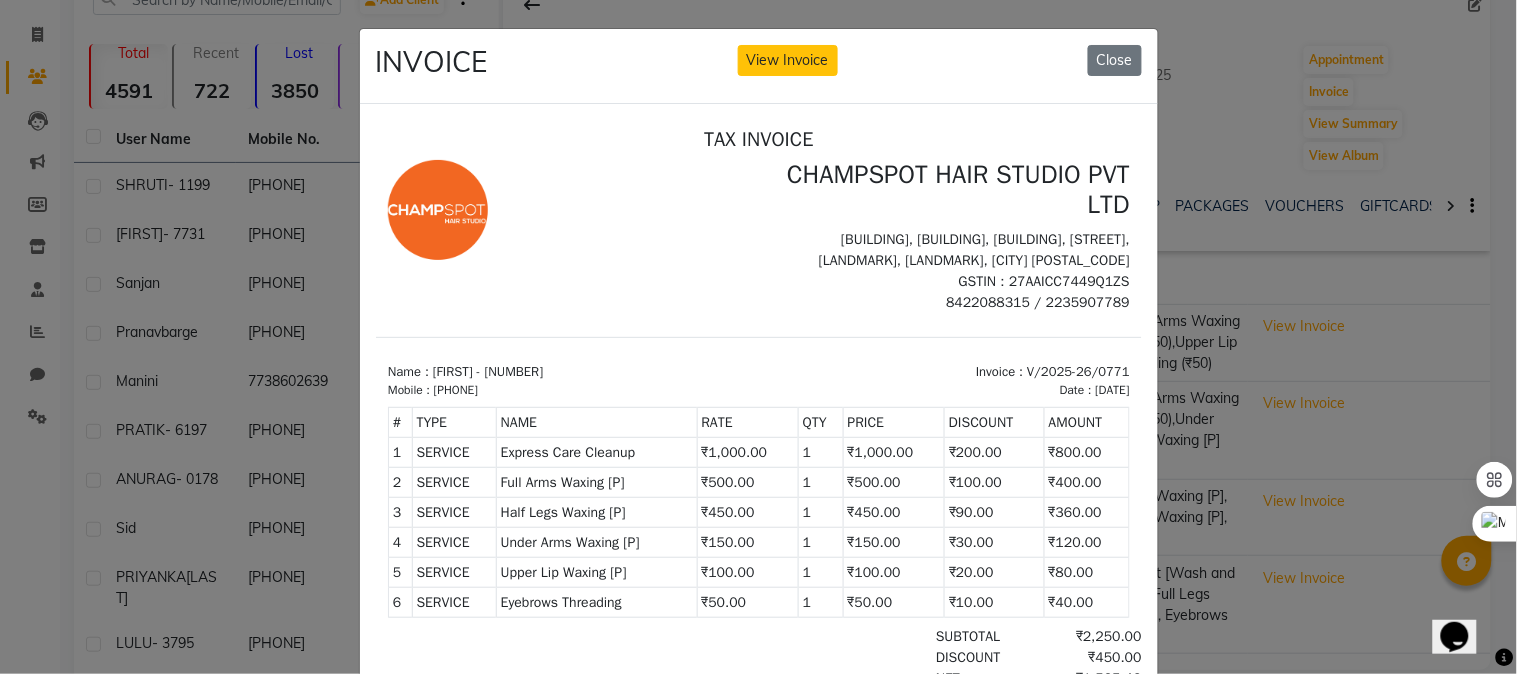 scroll, scrollTop: 15, scrollLeft: 0, axis: vertical 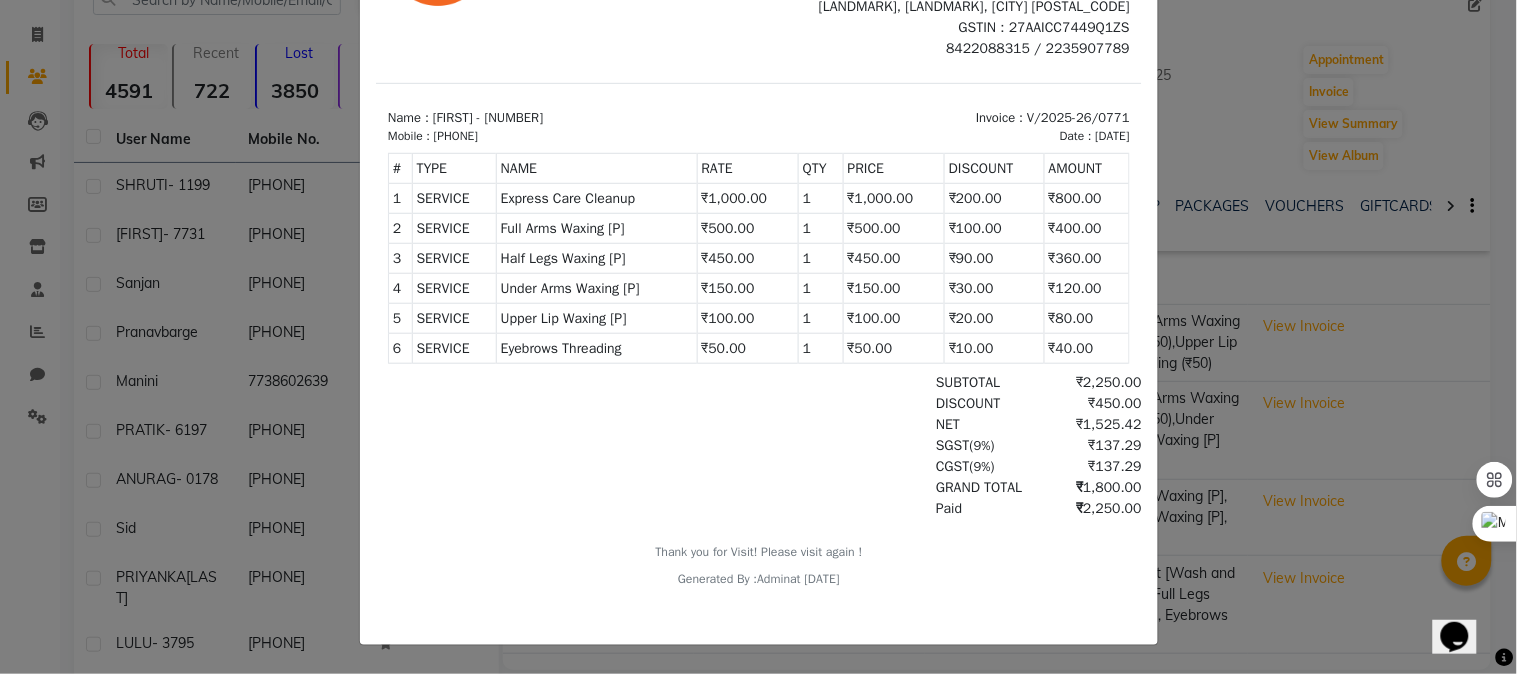 click on "₹2,250.00" at bounding box center [1086, 508] 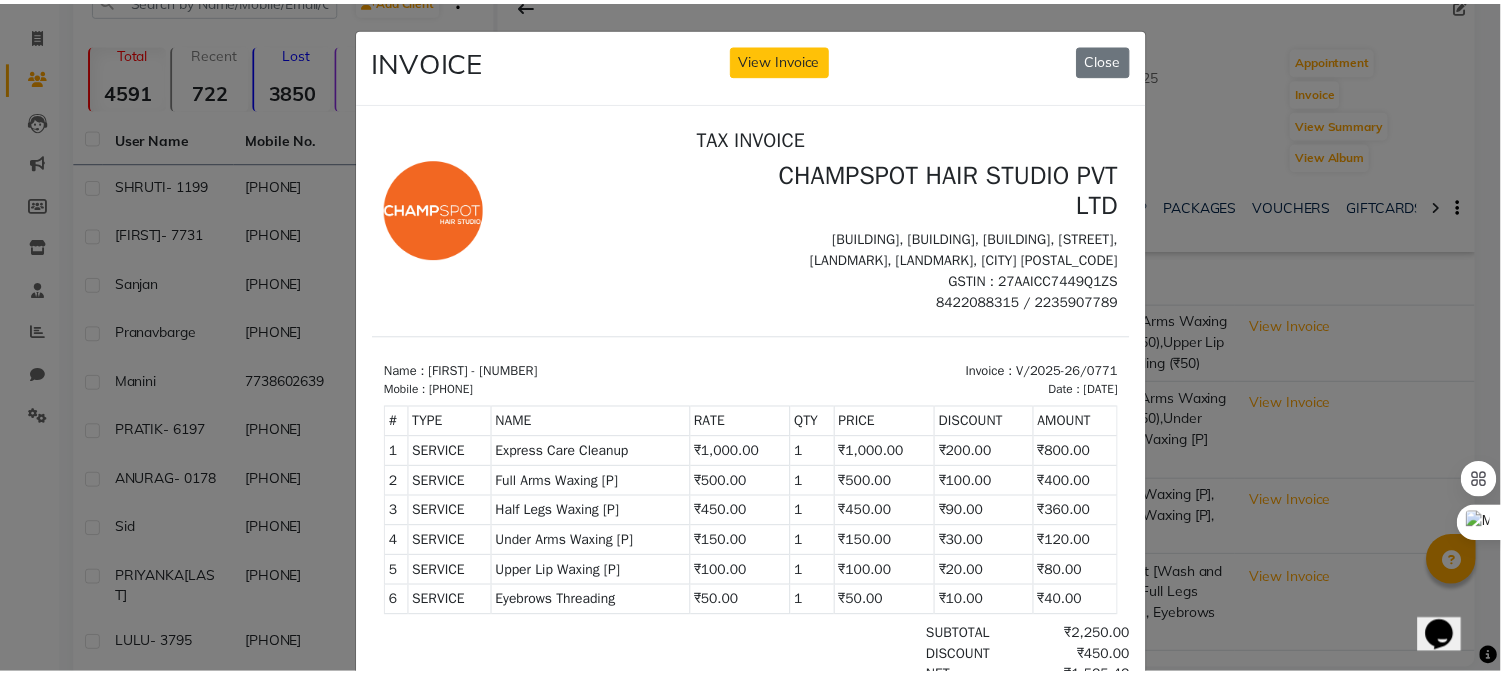 scroll, scrollTop: 0, scrollLeft: 0, axis: both 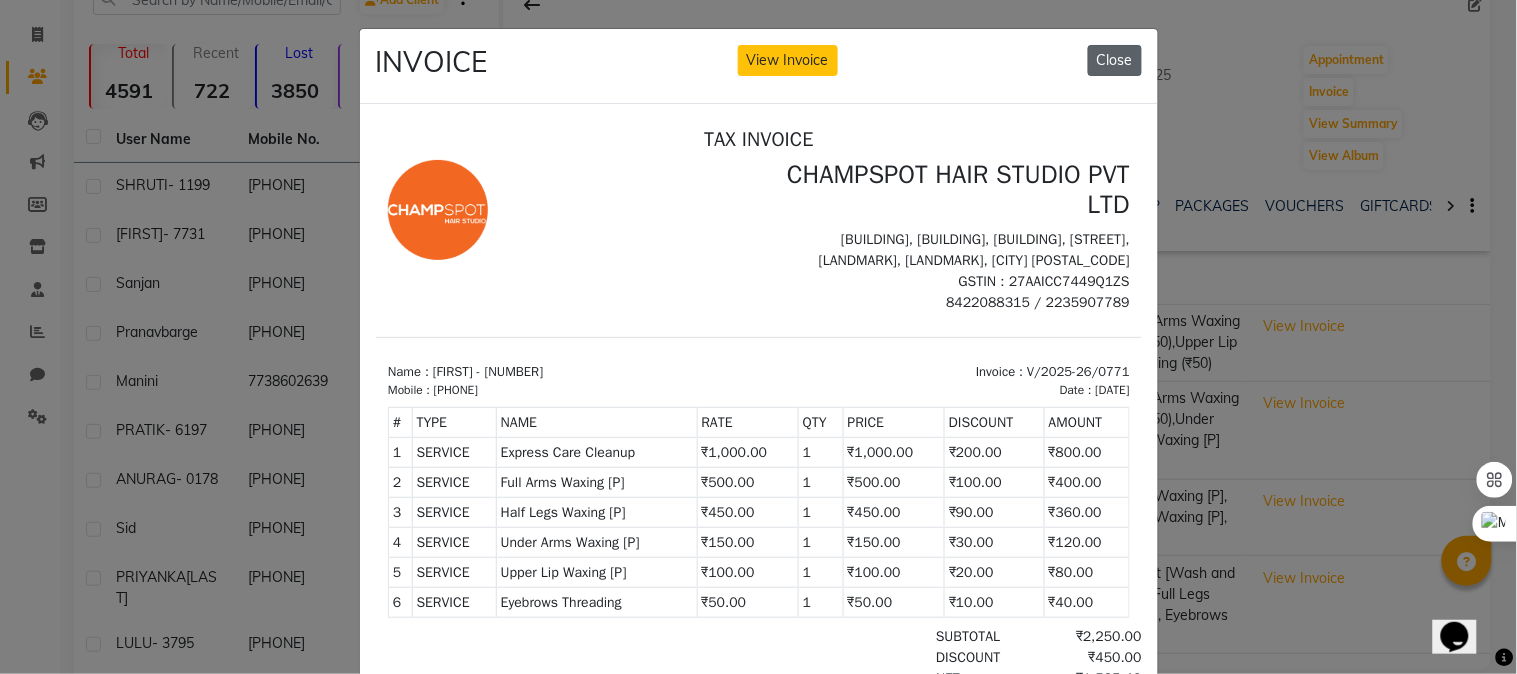 click on "Close" 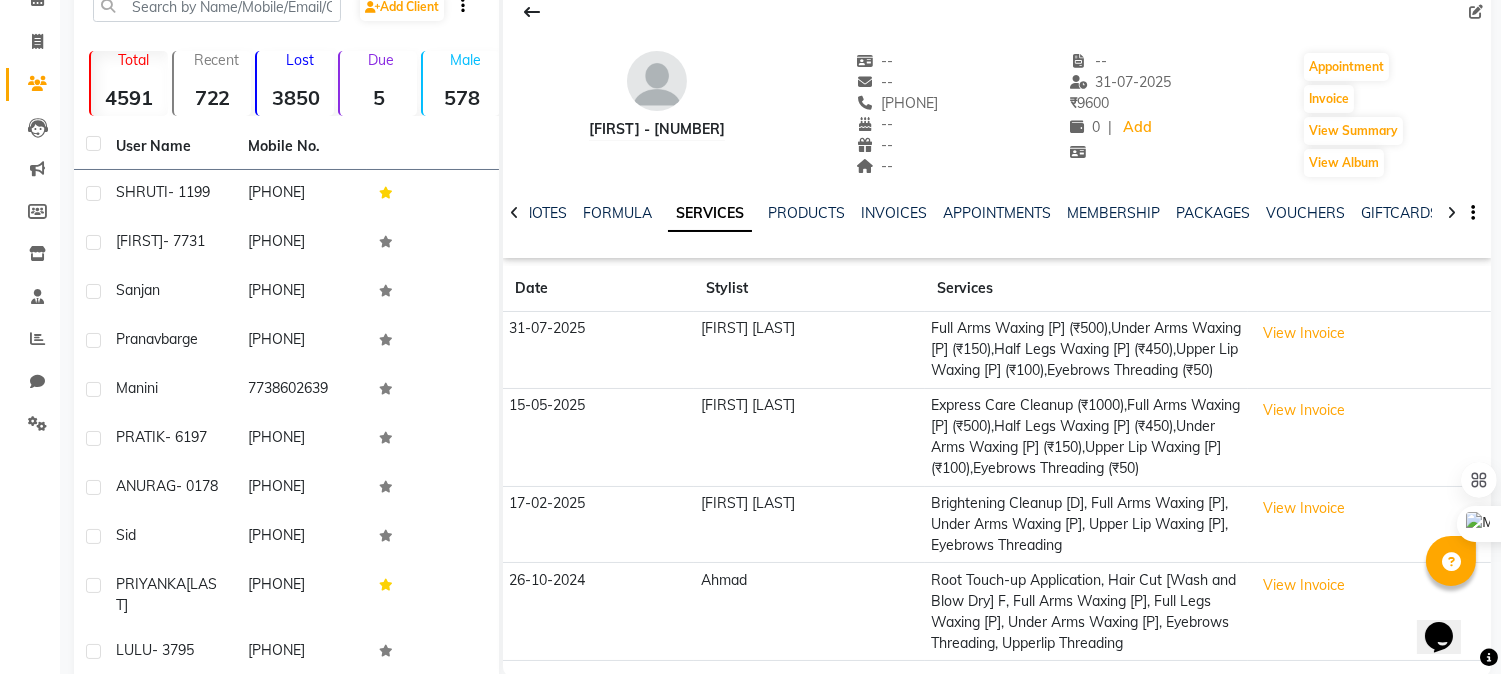 scroll, scrollTop: 0, scrollLeft: 0, axis: both 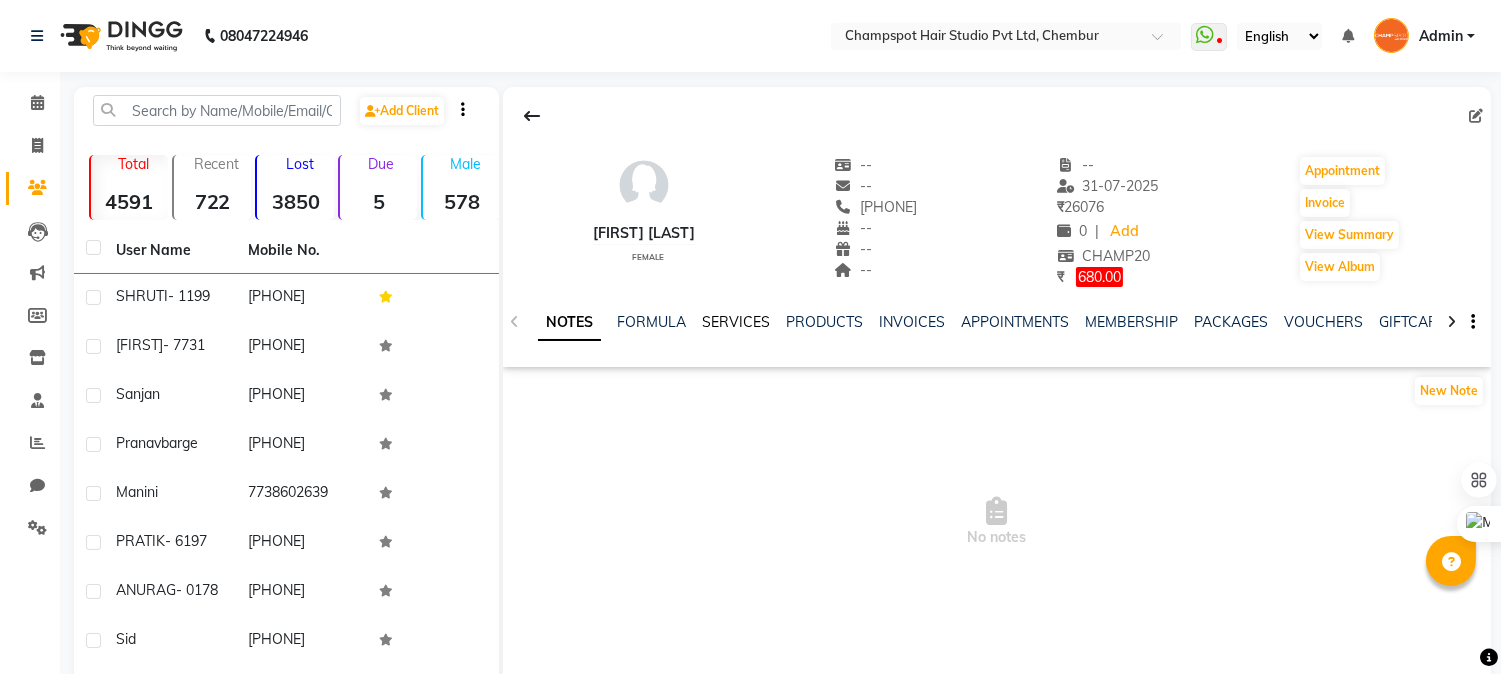 click on "SERVICES" 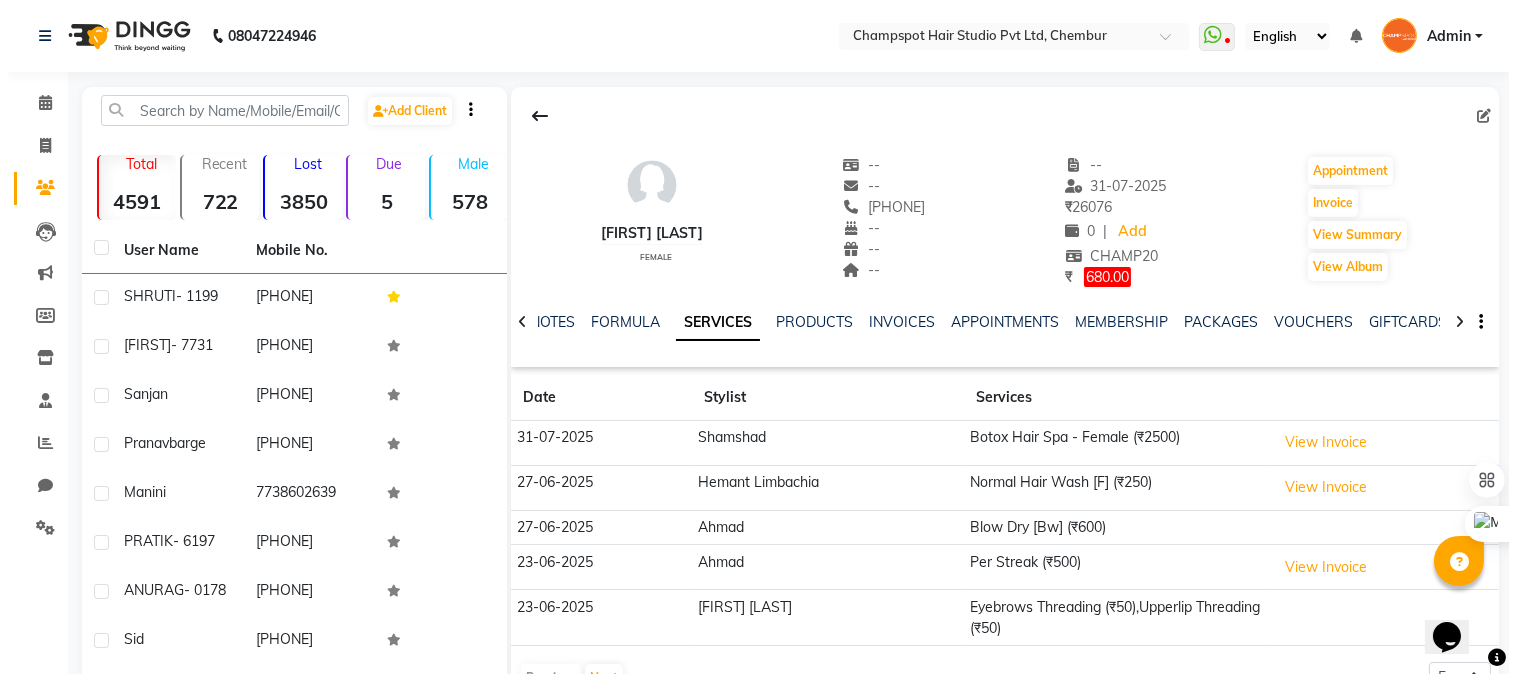 scroll, scrollTop: 0, scrollLeft: 0, axis: both 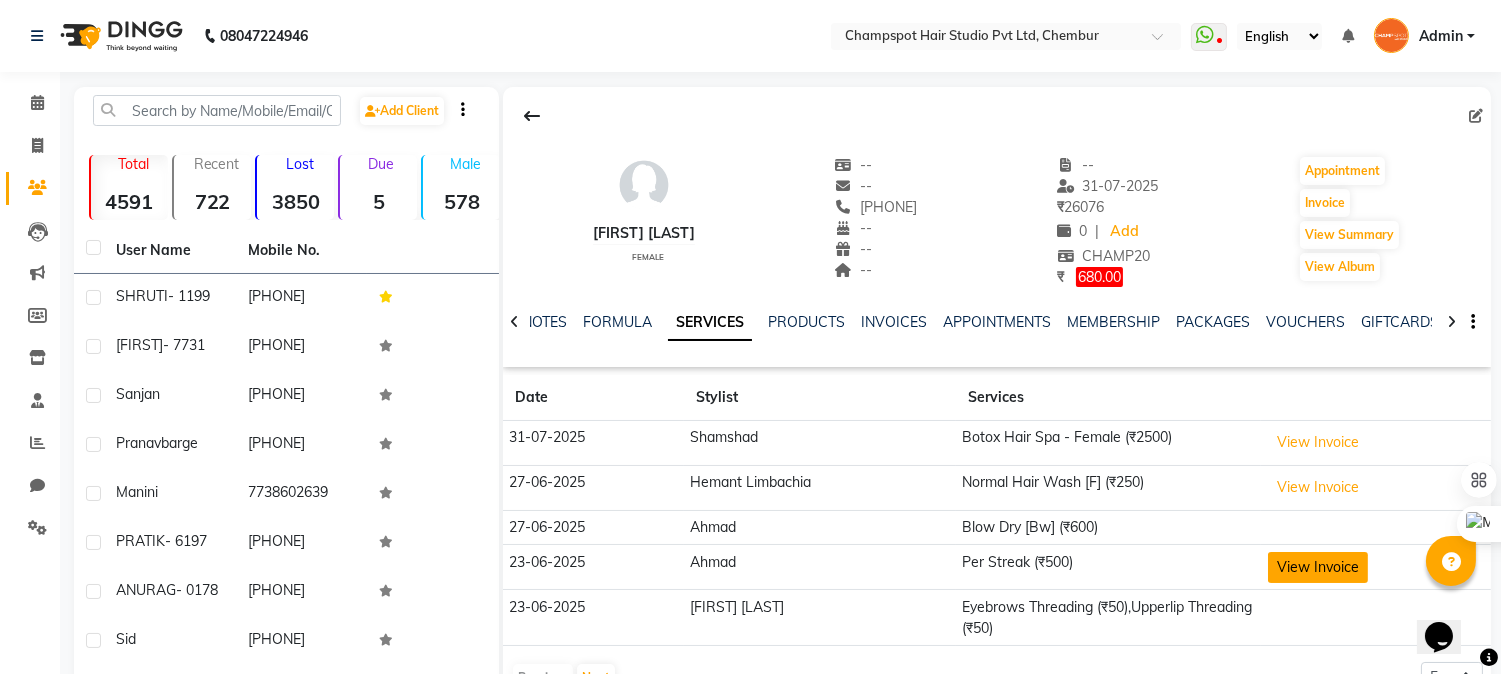 click on "View Invoice" 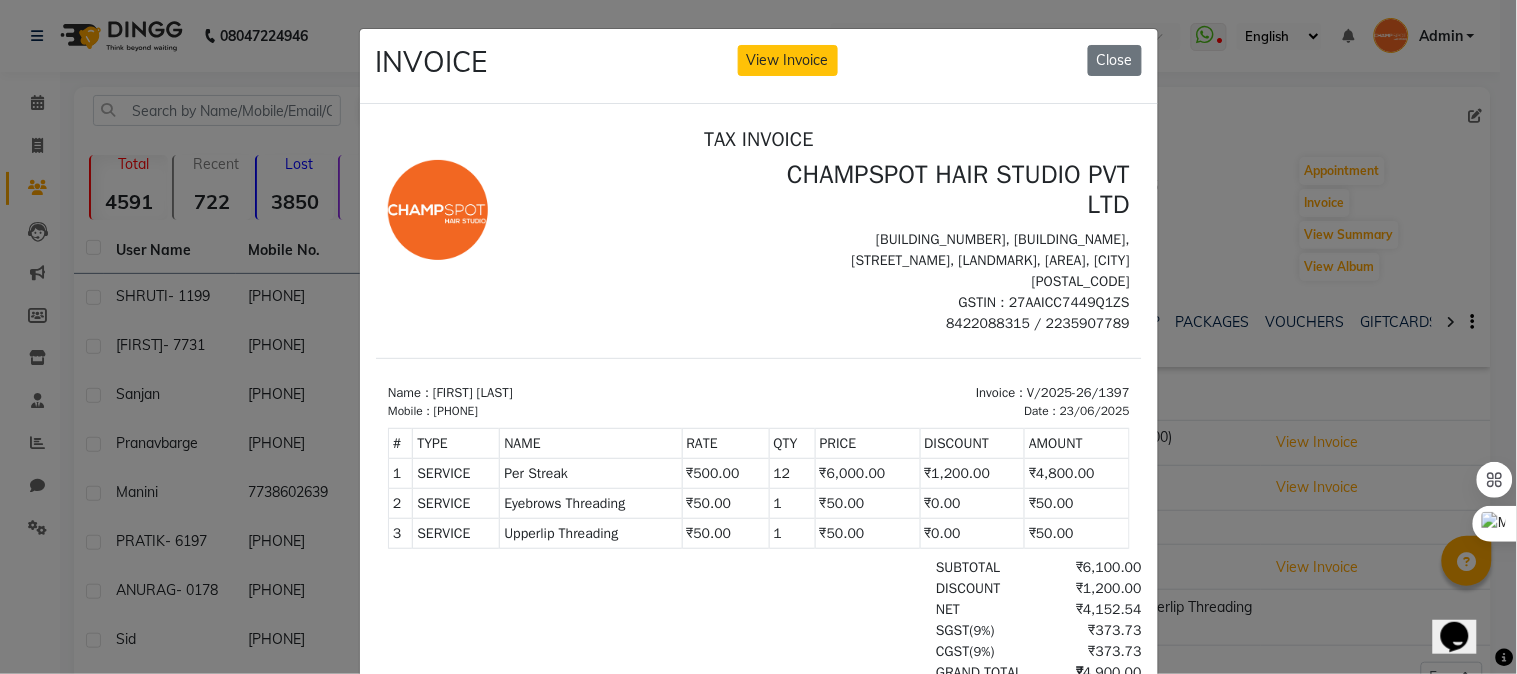 scroll, scrollTop: 16, scrollLeft: 0, axis: vertical 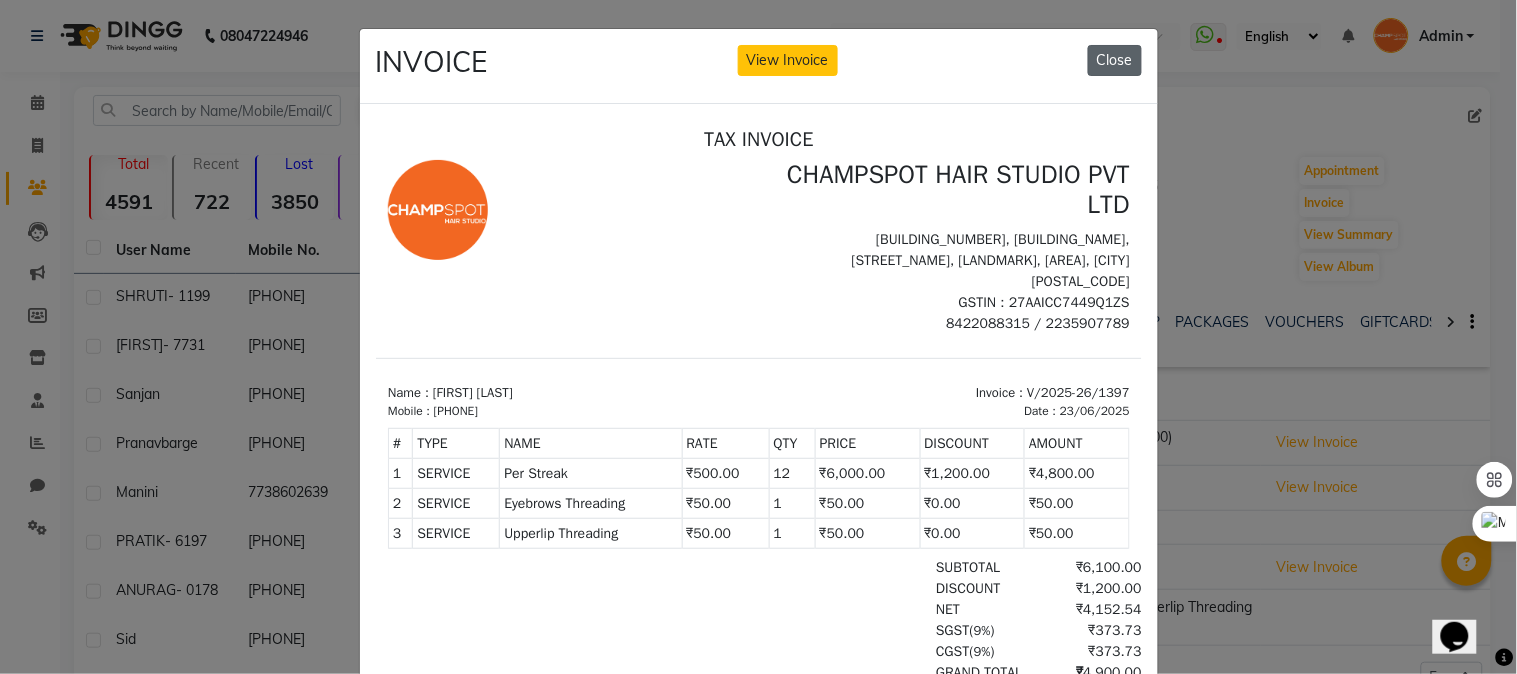 click on "Close" 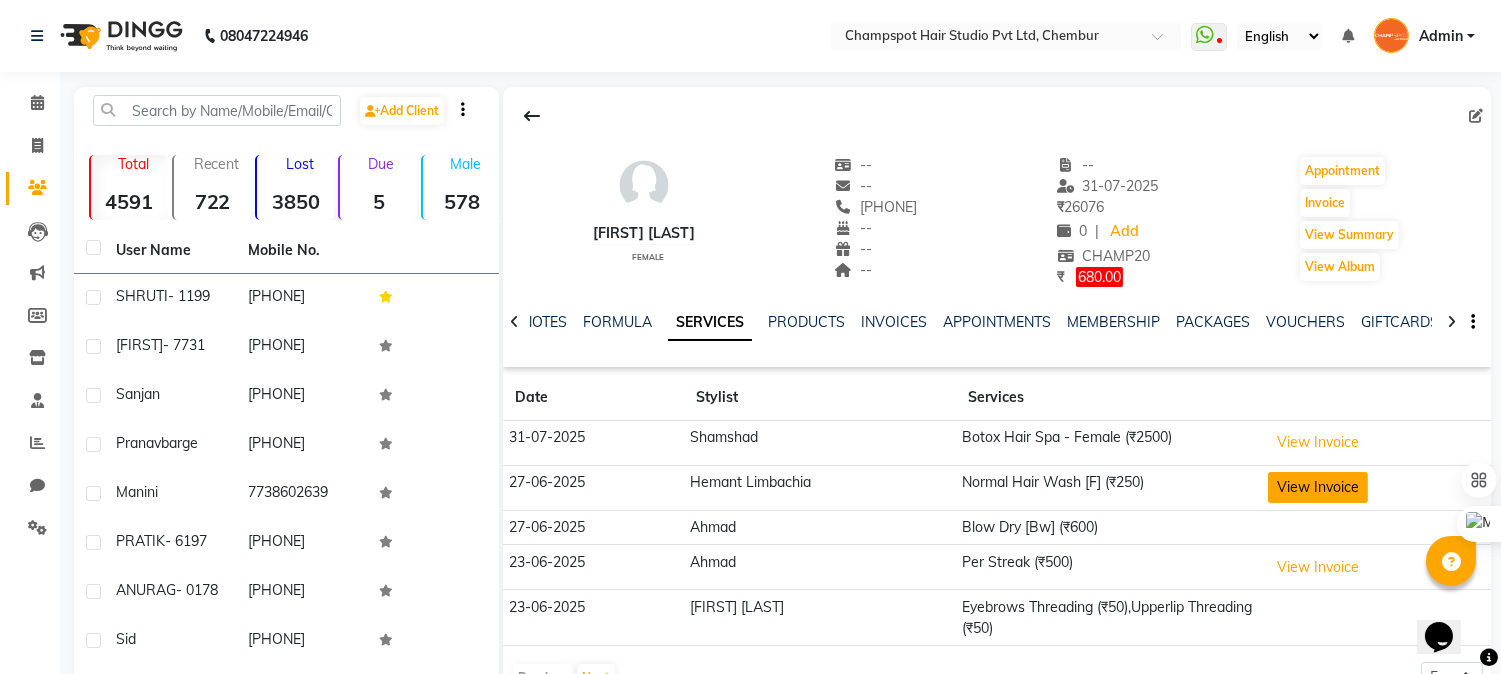 click on "View Invoice" 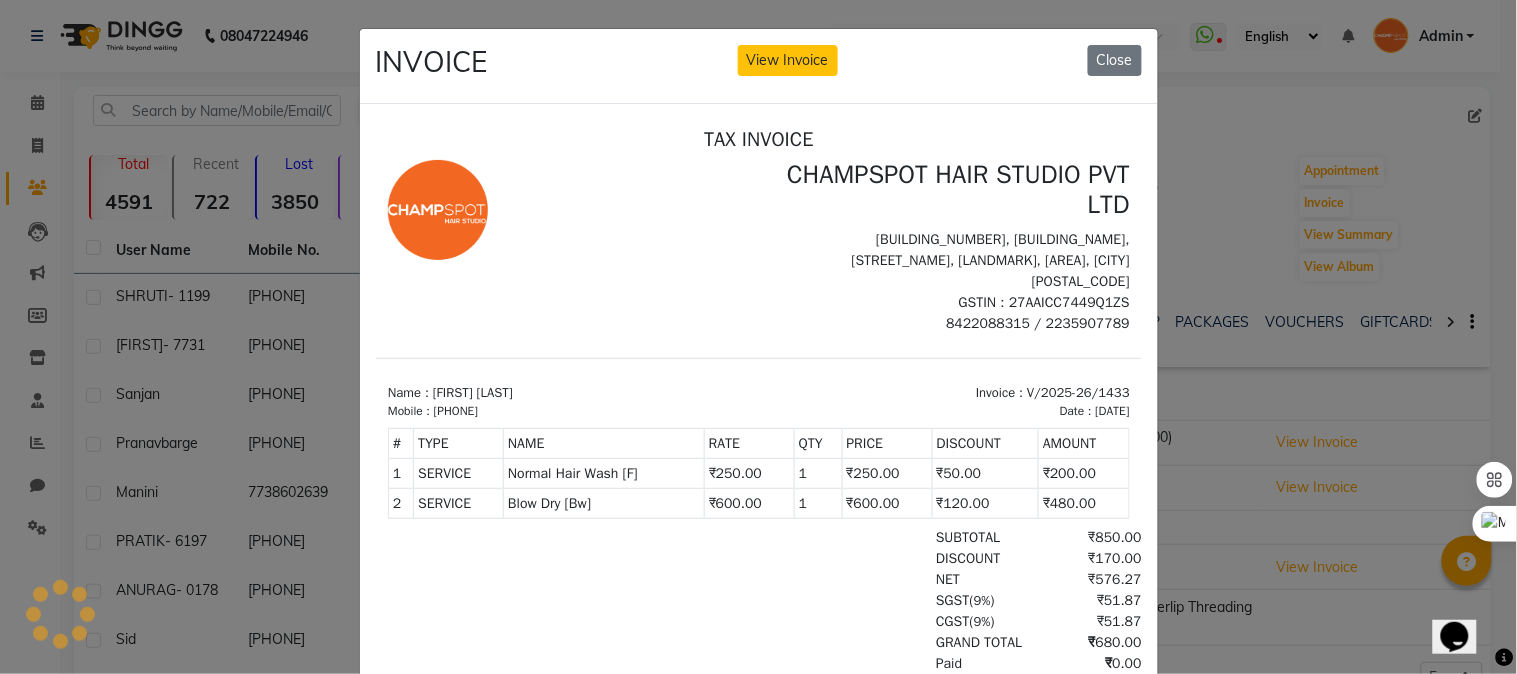 scroll, scrollTop: 0, scrollLeft: 0, axis: both 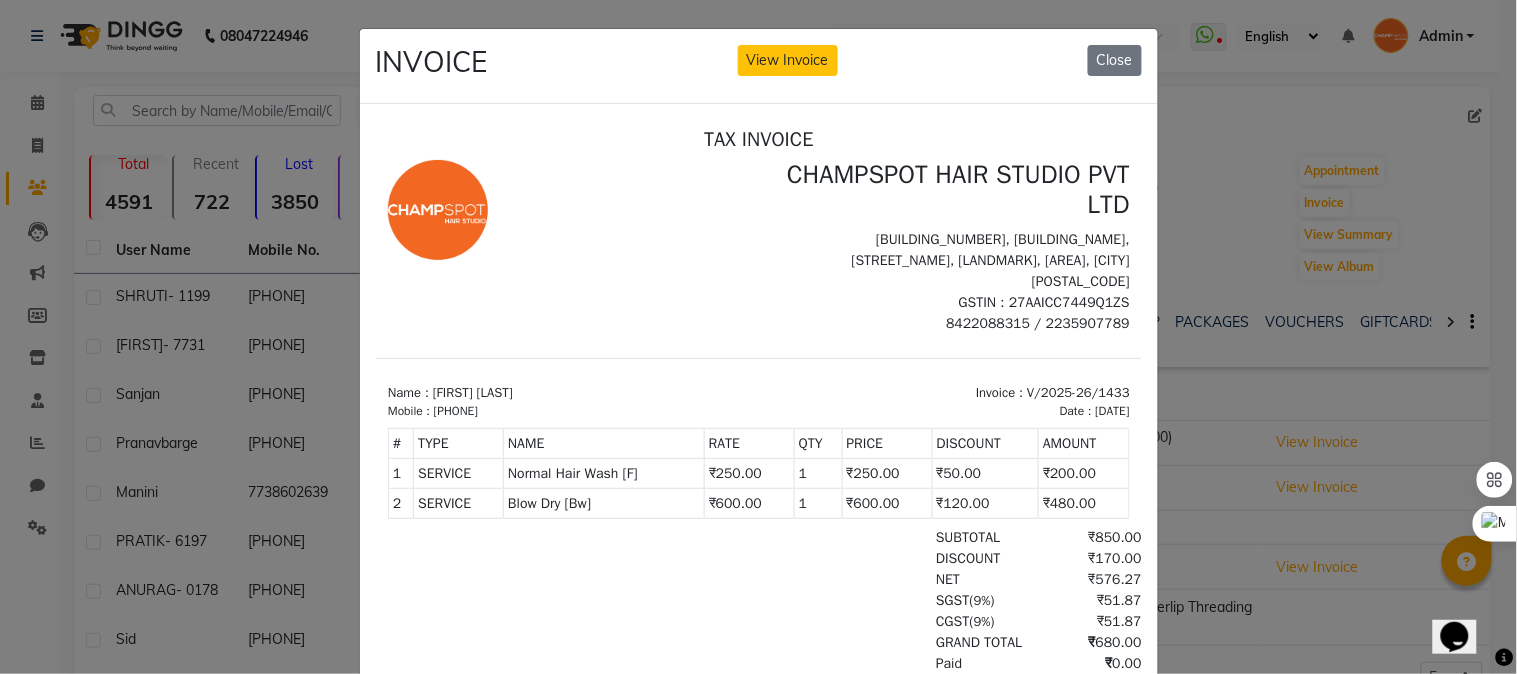 click on "[DATE]" at bounding box center [1111, 410] 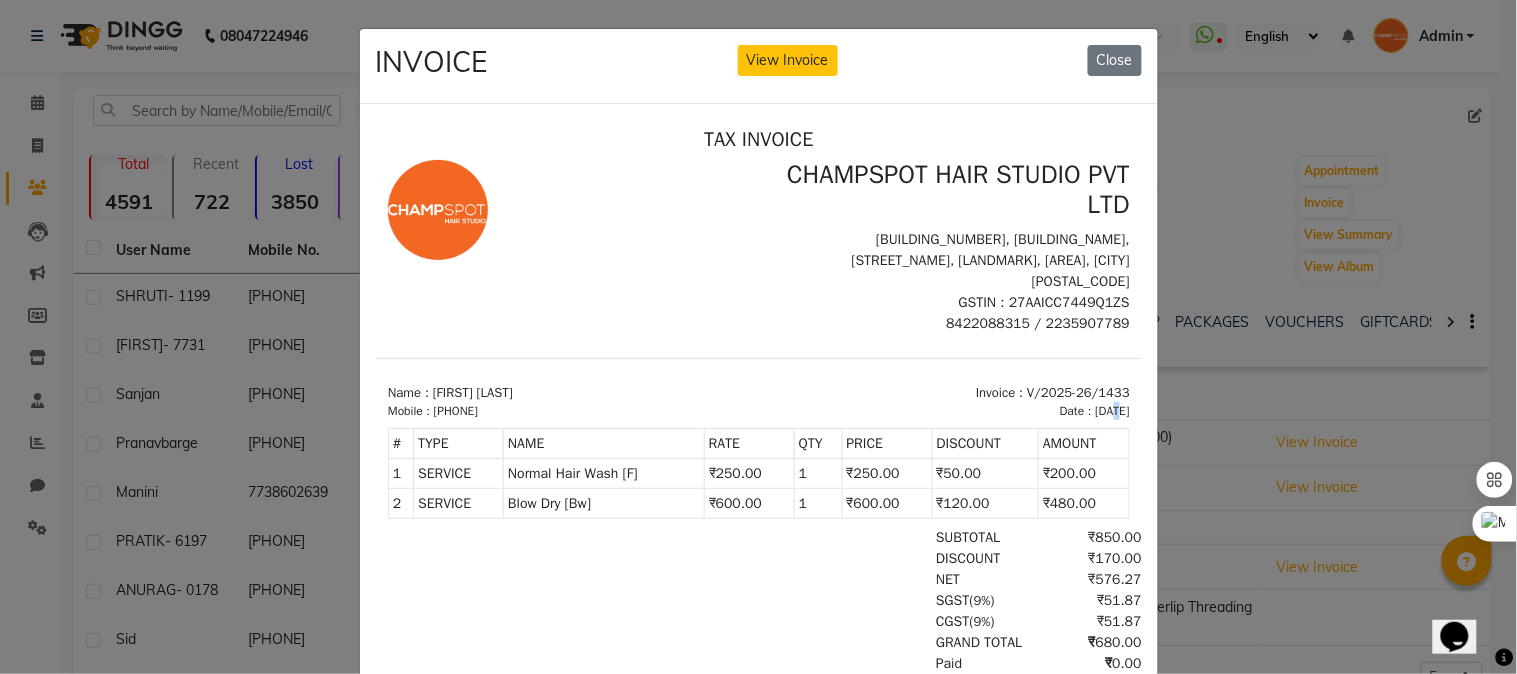 click on "[DATE]" at bounding box center (1111, 410) 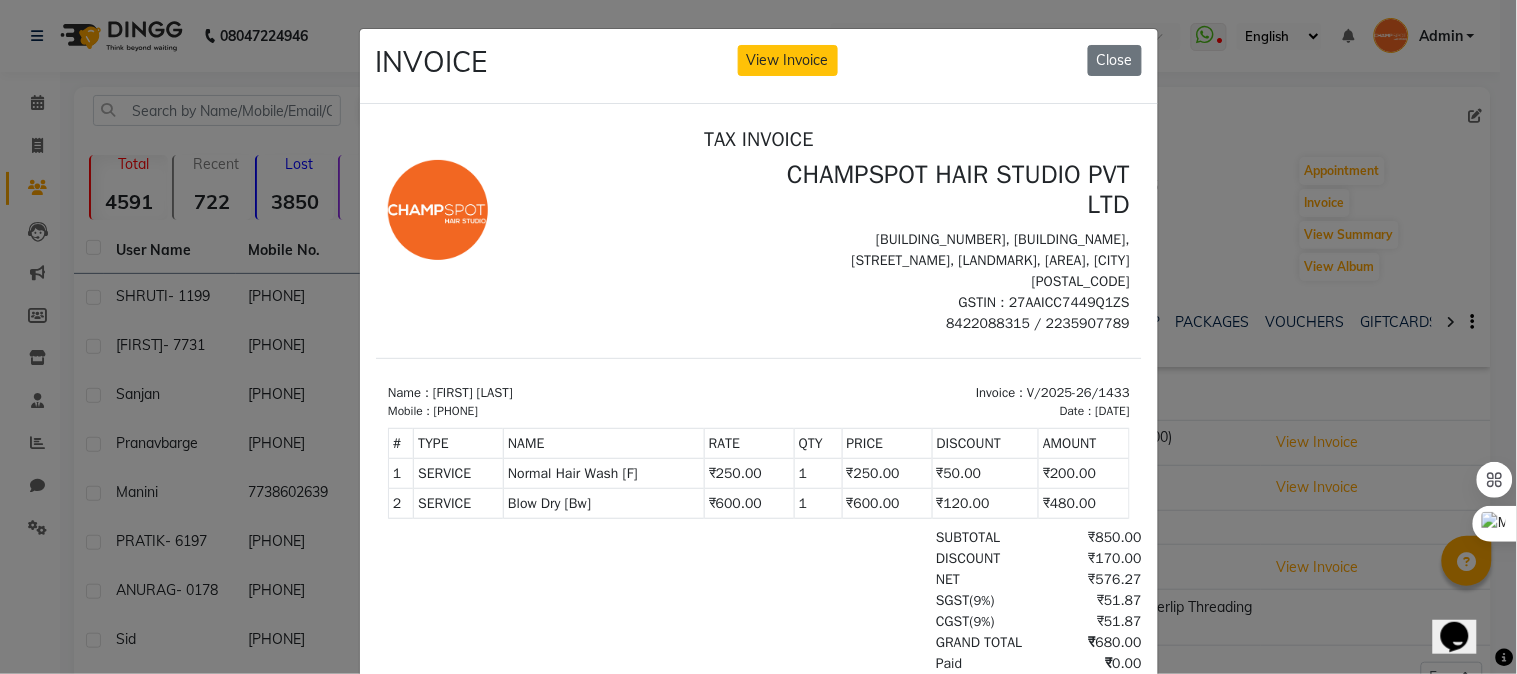 click on "Invoice : [INVOICE]
Date  :
[DATE]" at bounding box center (949, 401) 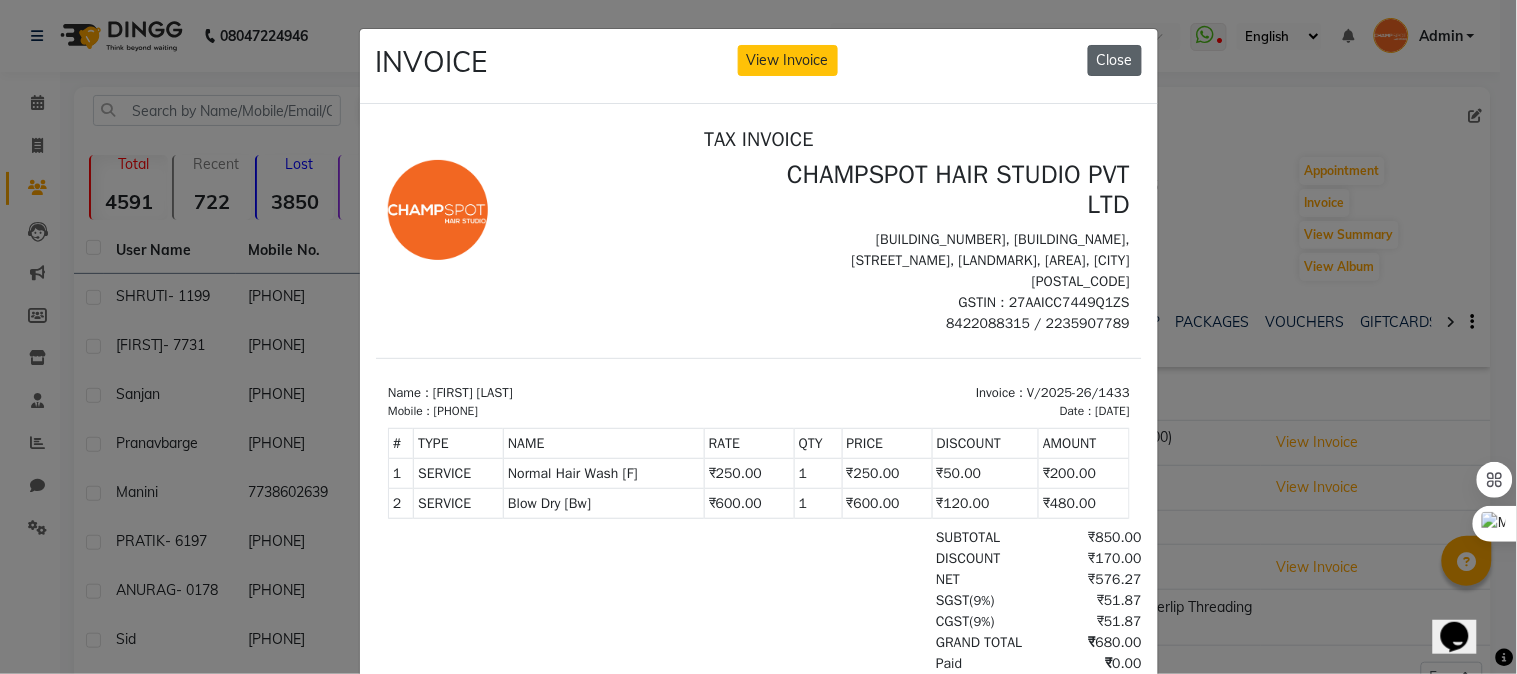 drag, startPoint x: 1110, startPoint y: 61, endPoint x: 726, endPoint y: 19, distance: 386.29004 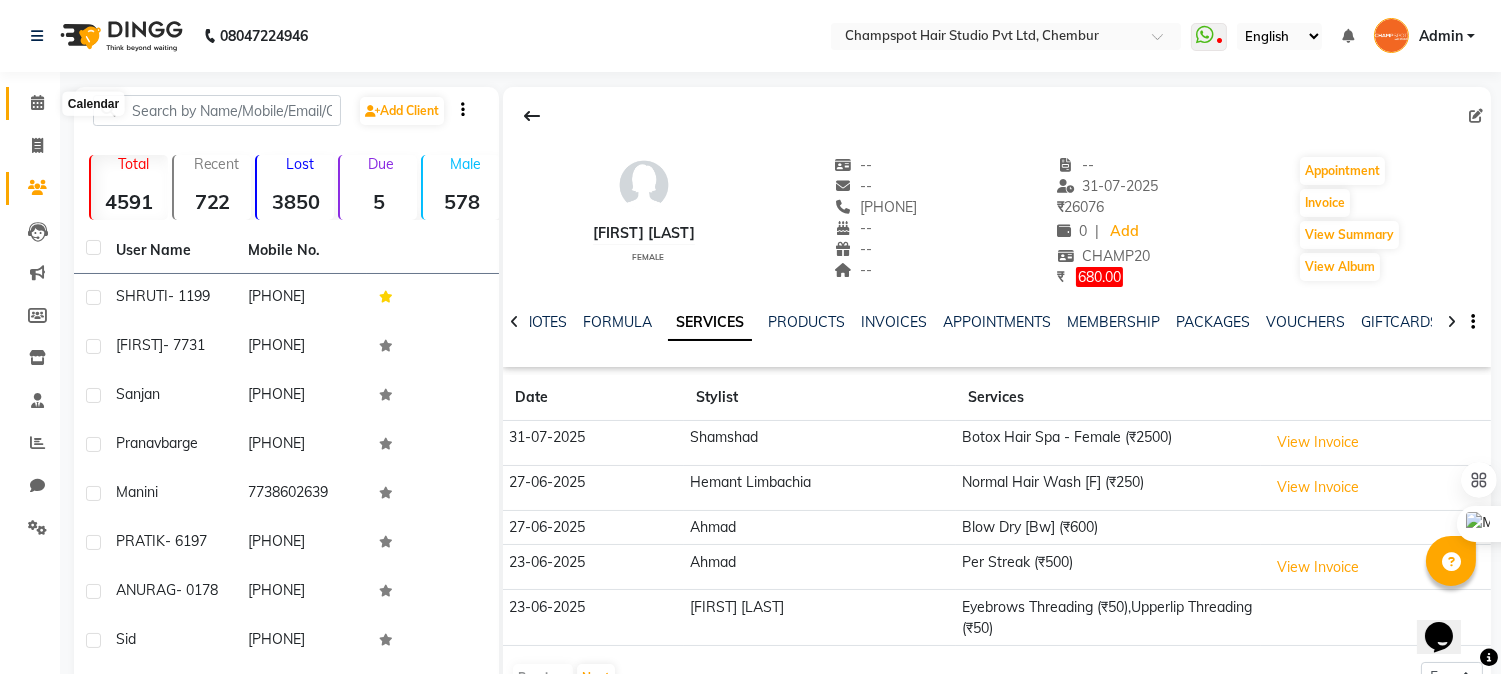 click 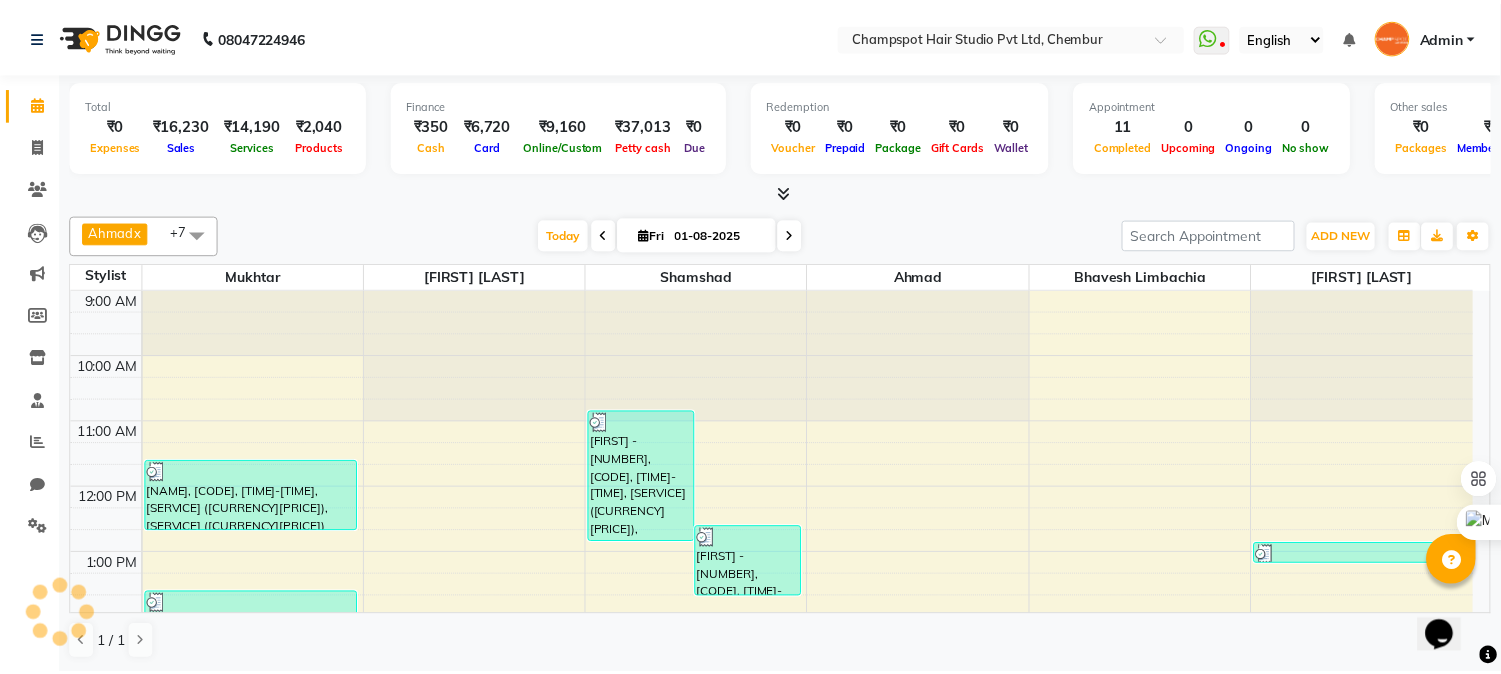 scroll, scrollTop: 0, scrollLeft: 0, axis: both 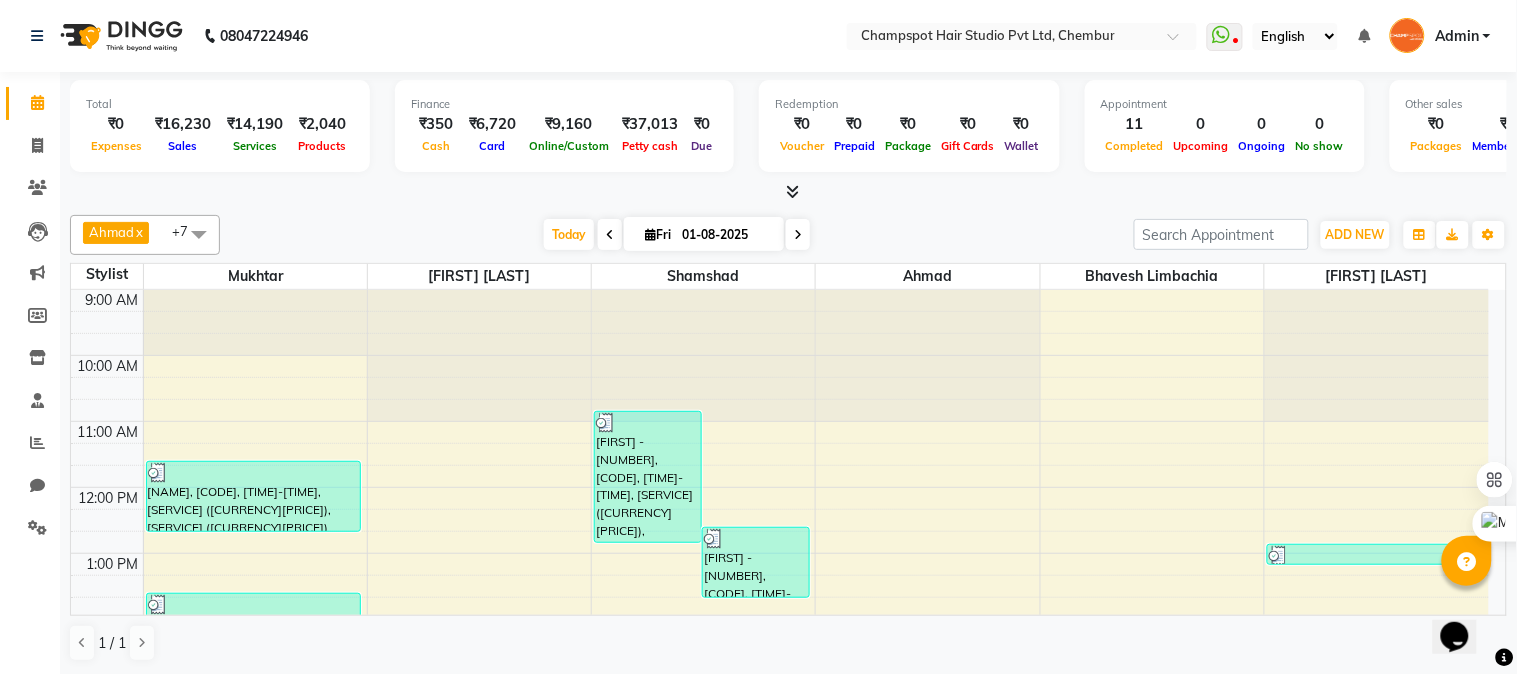 click at bounding box center (792, 191) 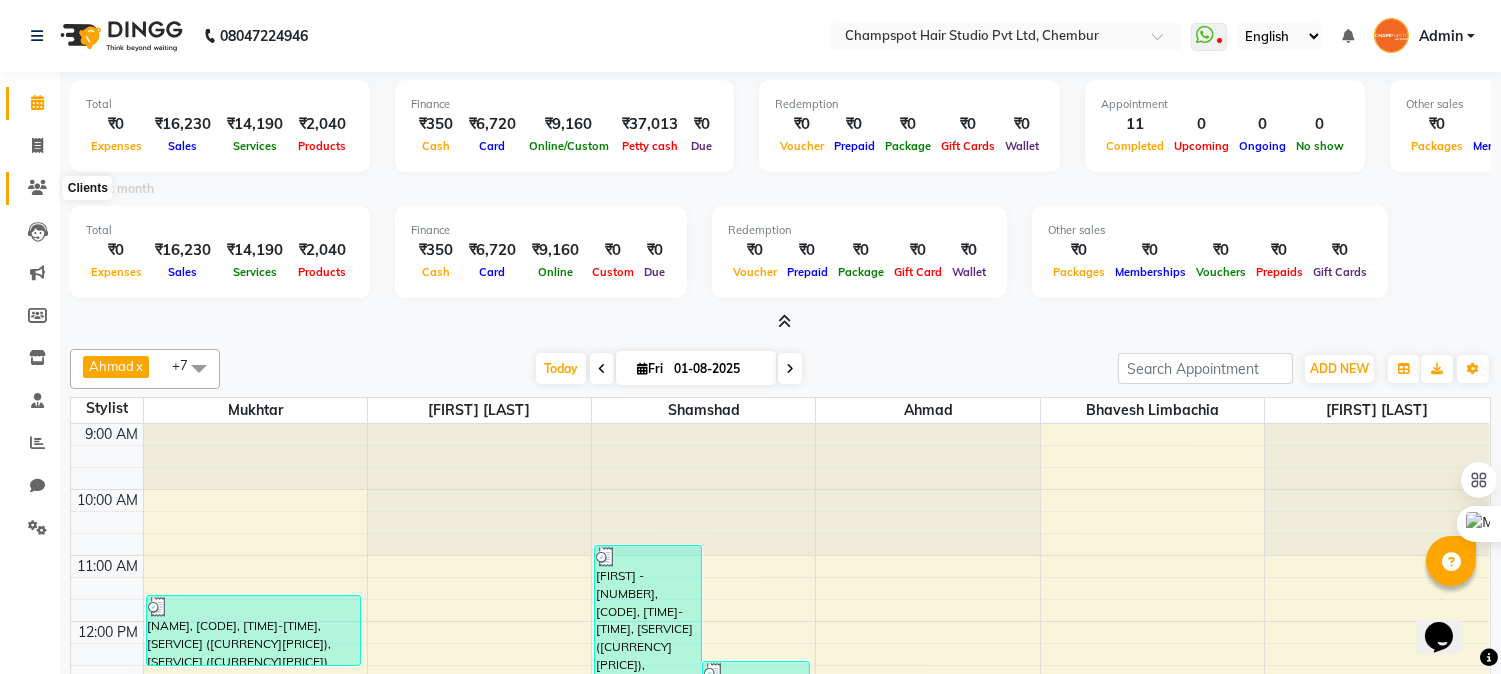 click 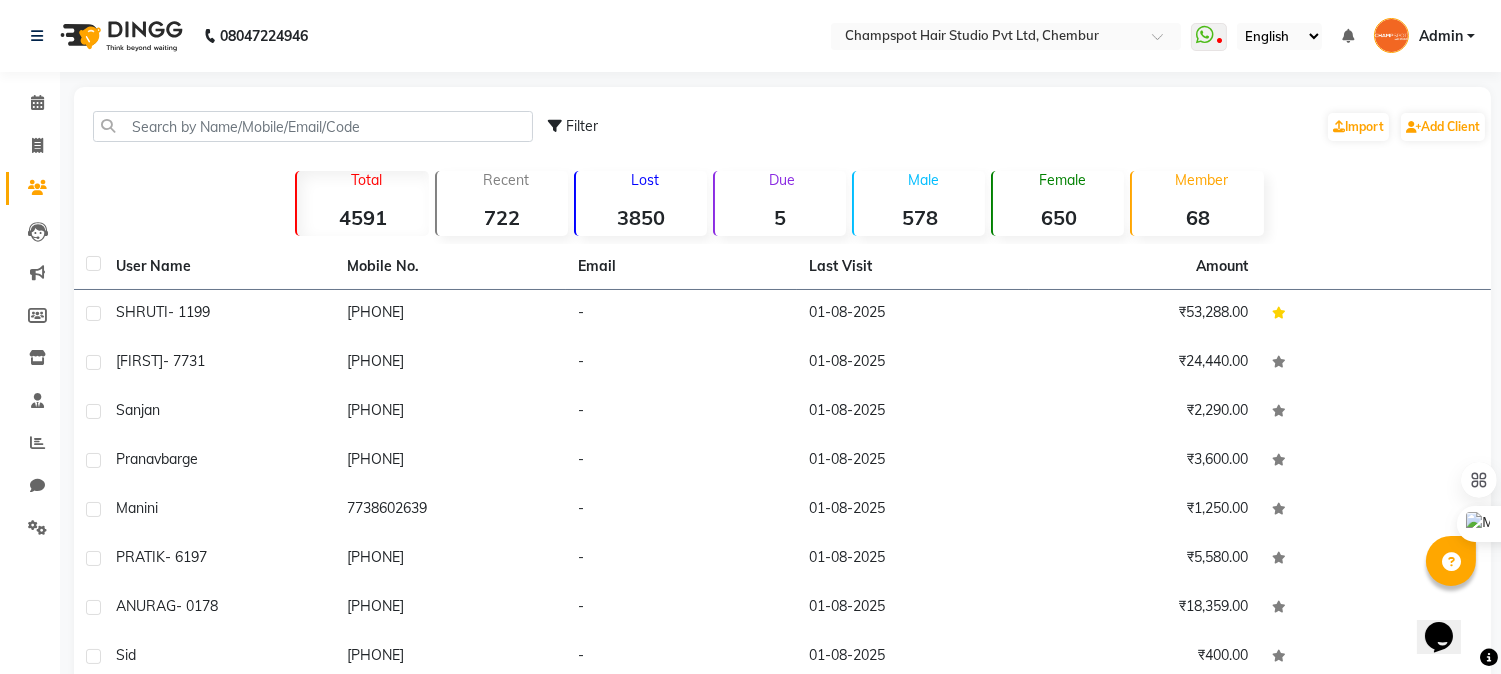 click on "Due" 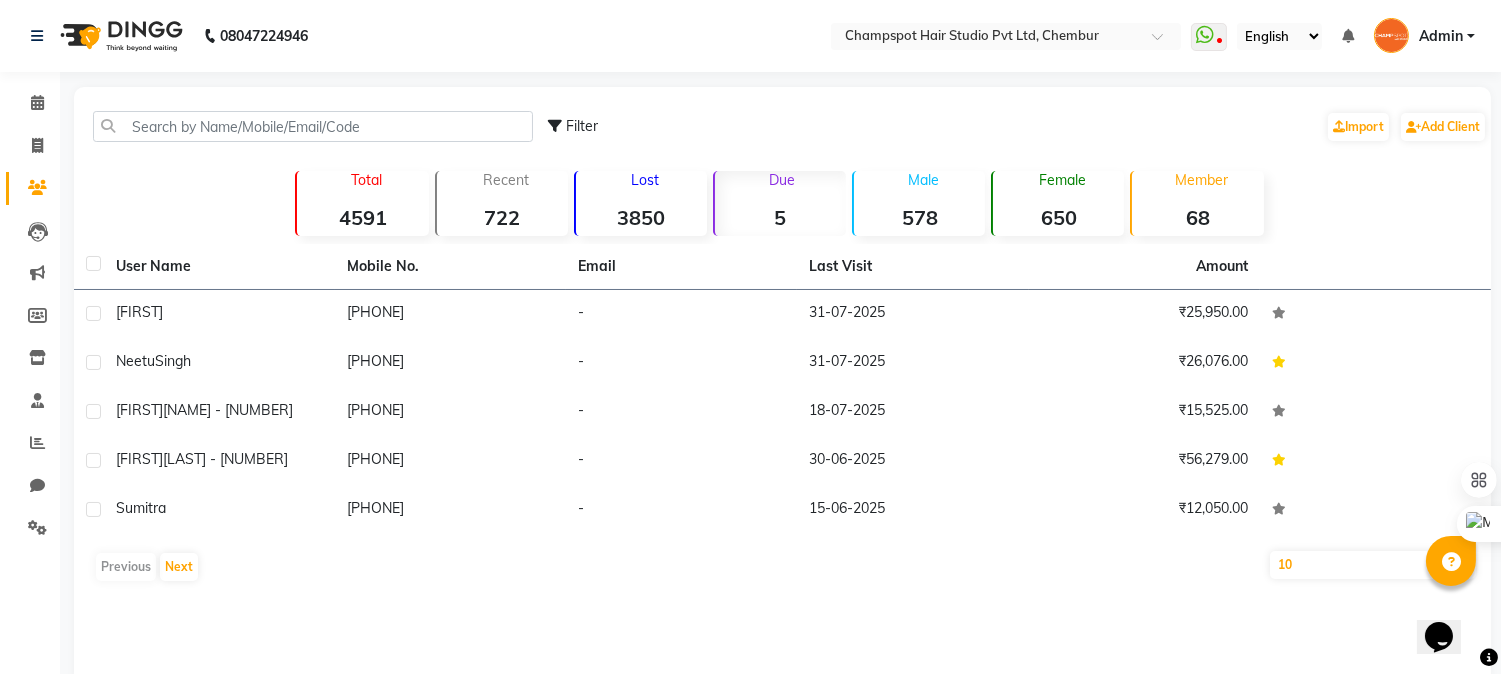 click on "Previous   Next" 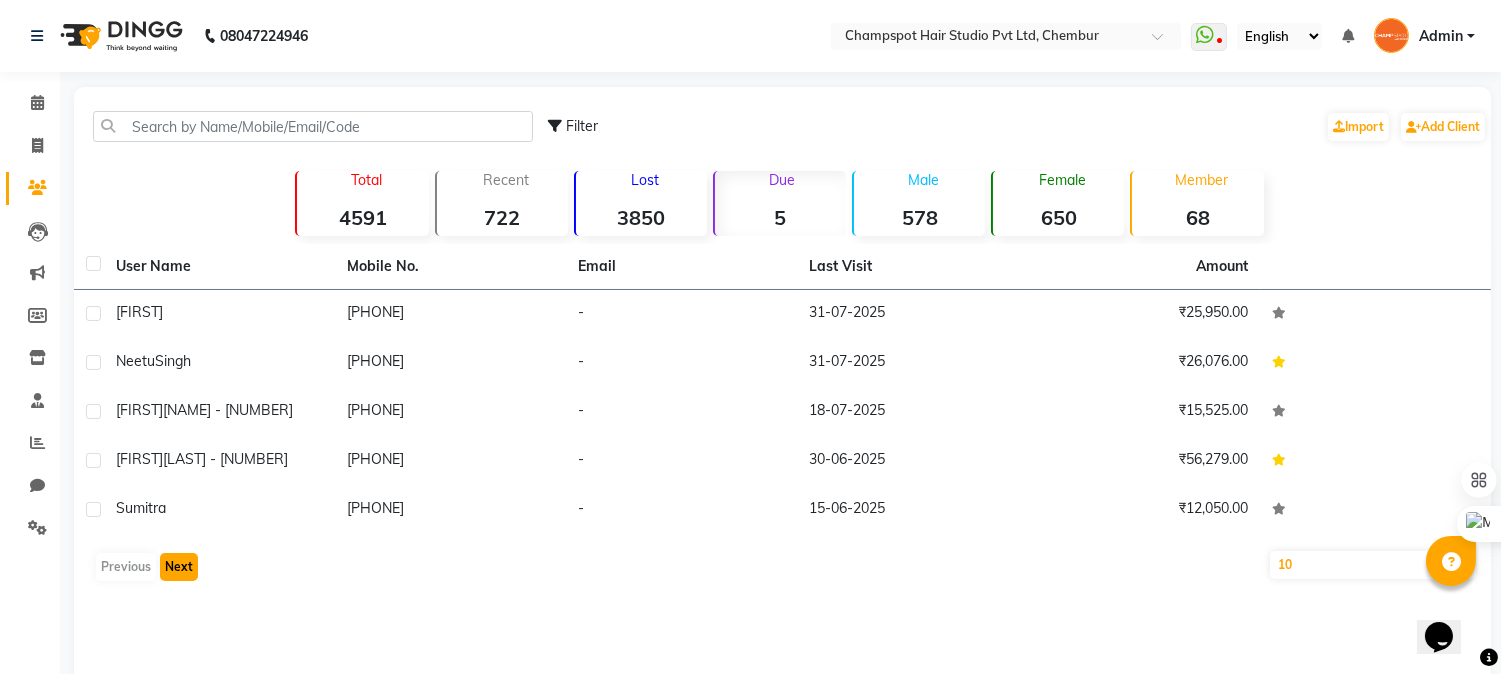 click on "Next" 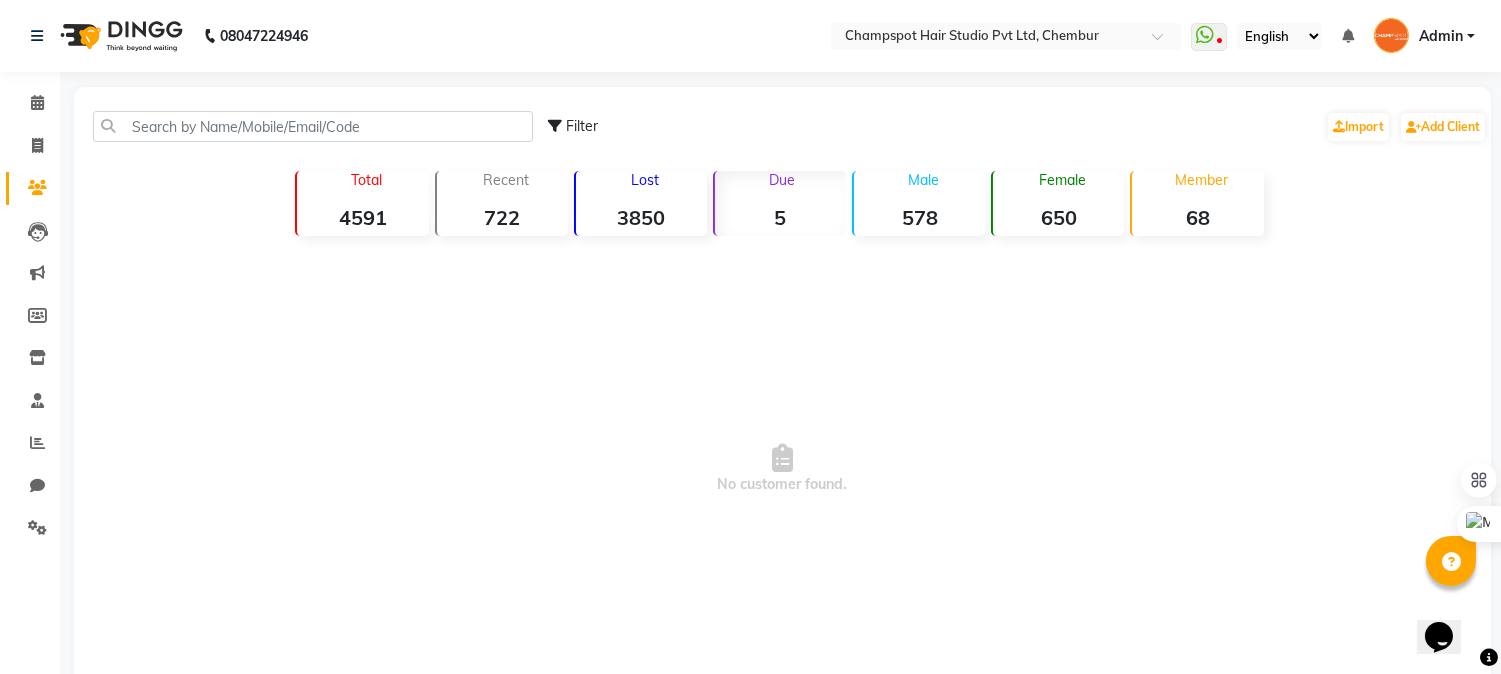 click on "5" 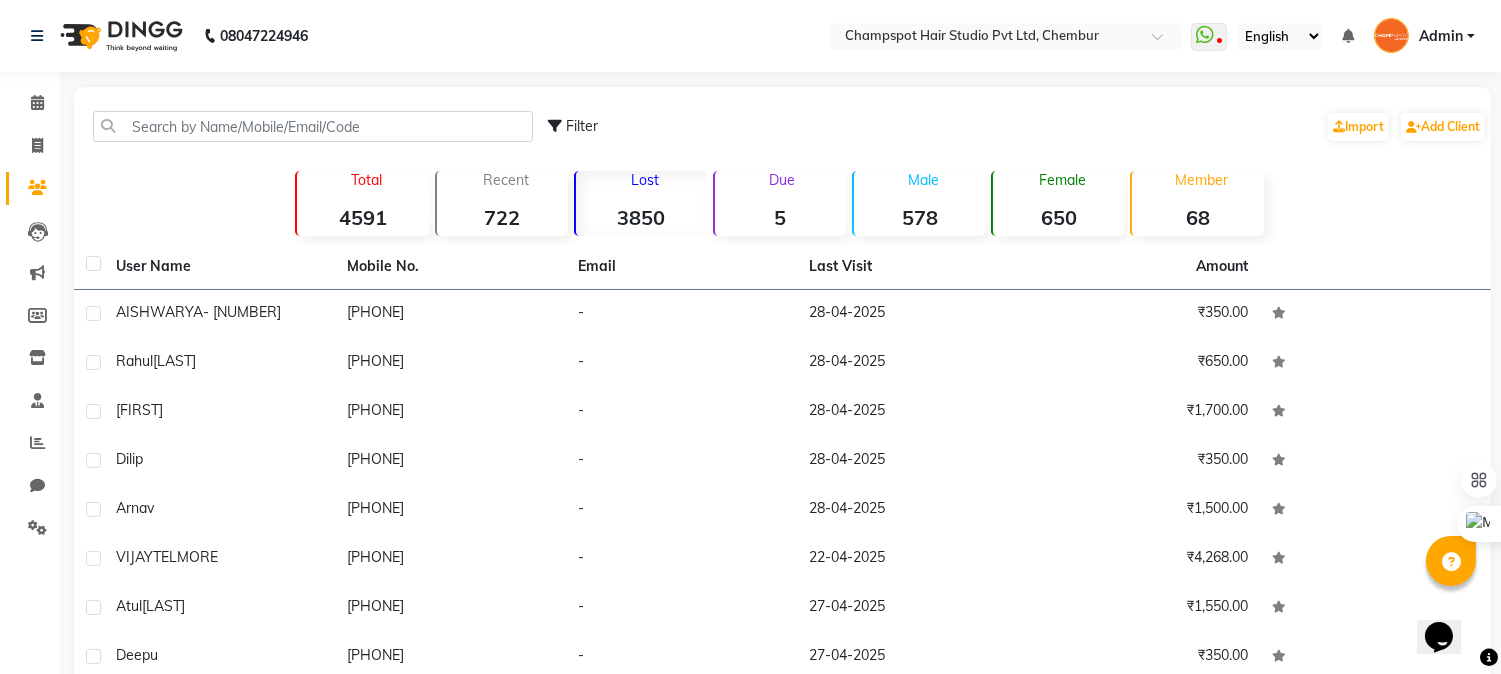 click on "Due" 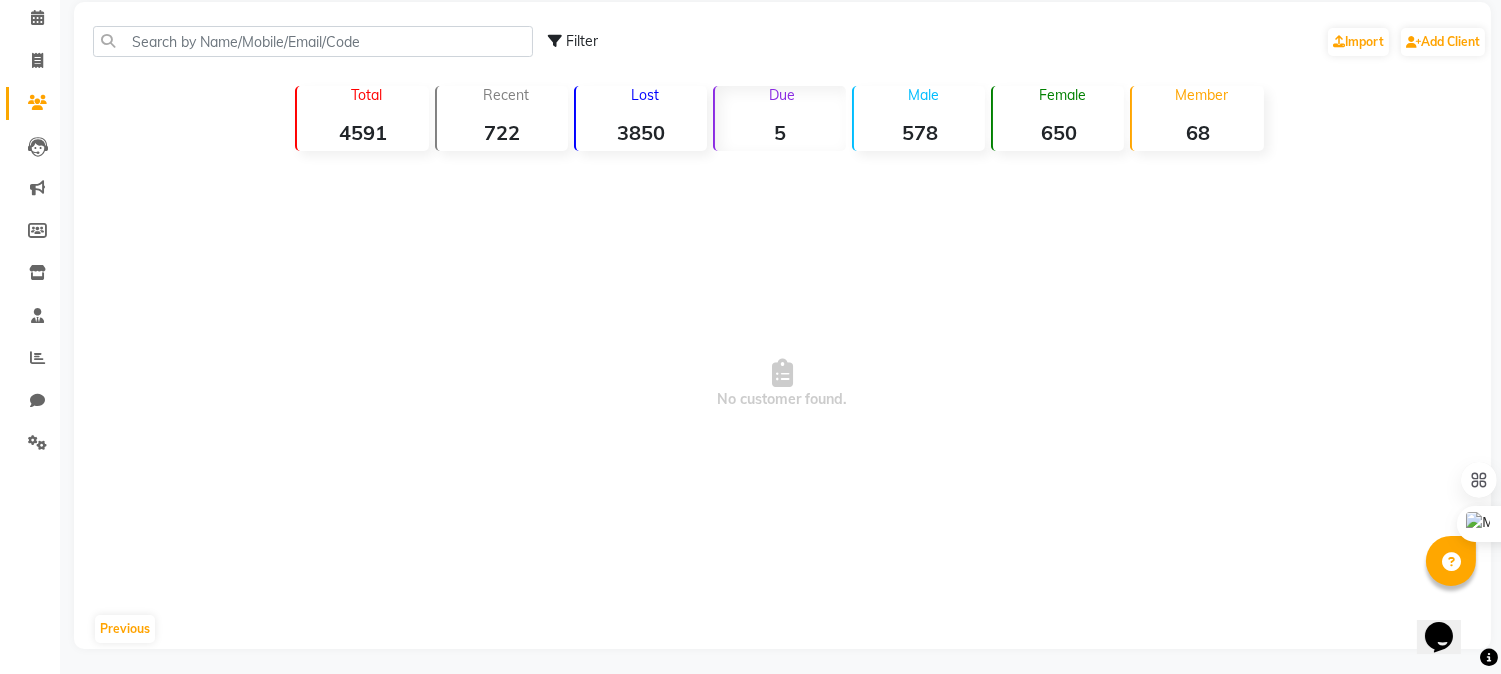 scroll, scrollTop: 88, scrollLeft: 0, axis: vertical 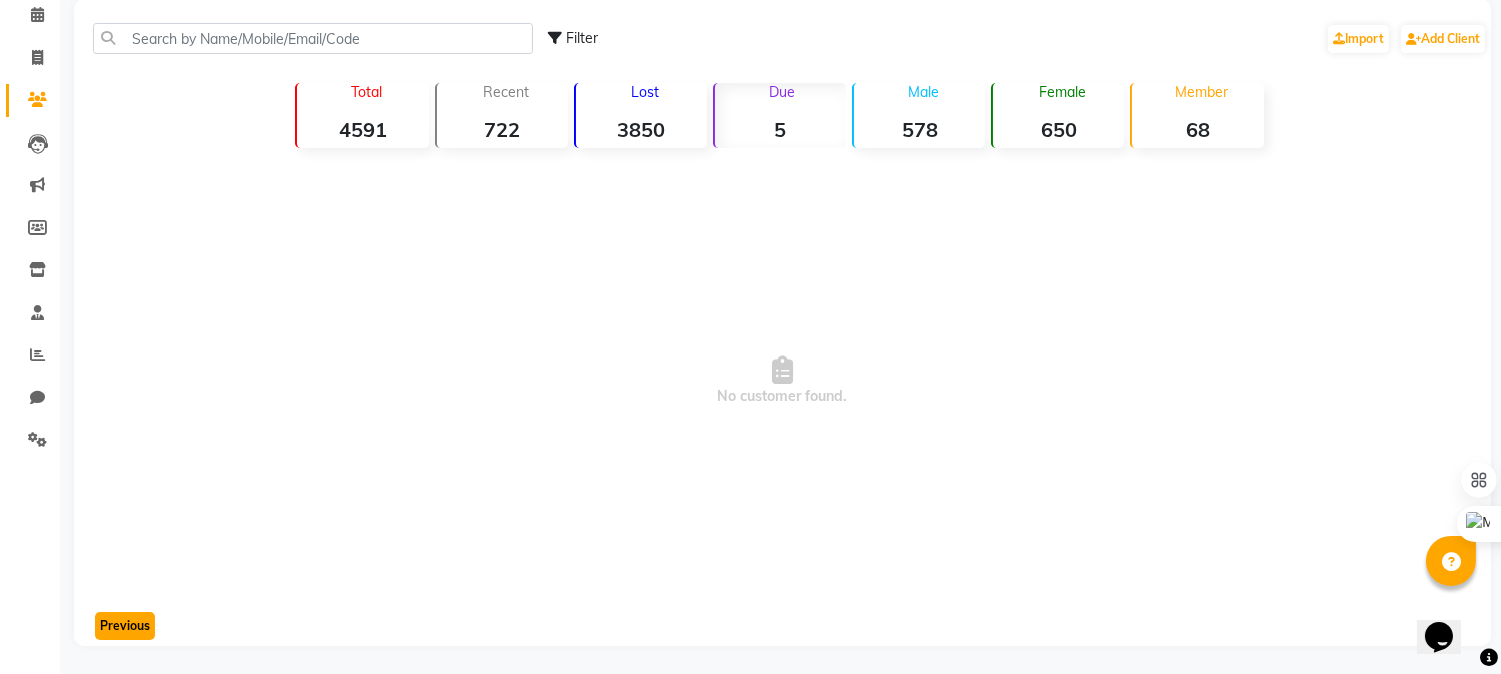 click on "Previous" 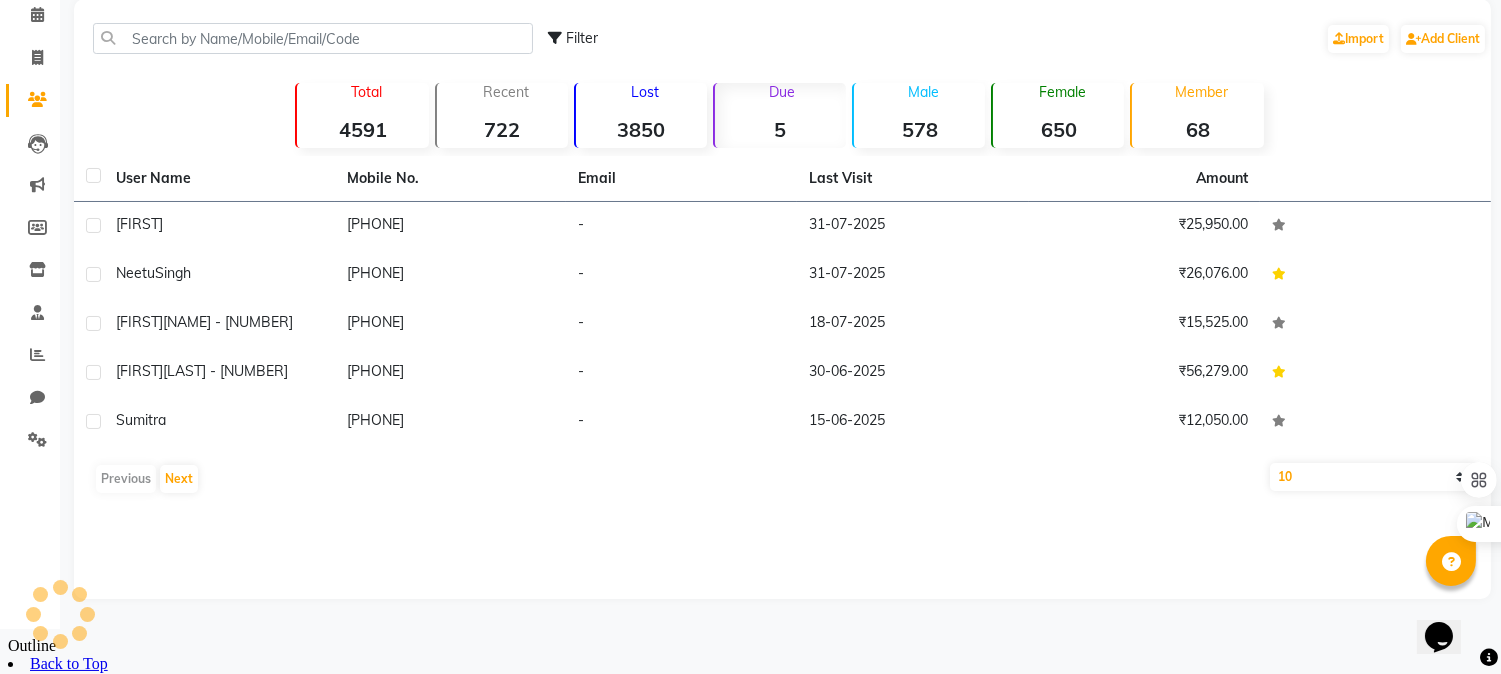 scroll, scrollTop: 42, scrollLeft: 0, axis: vertical 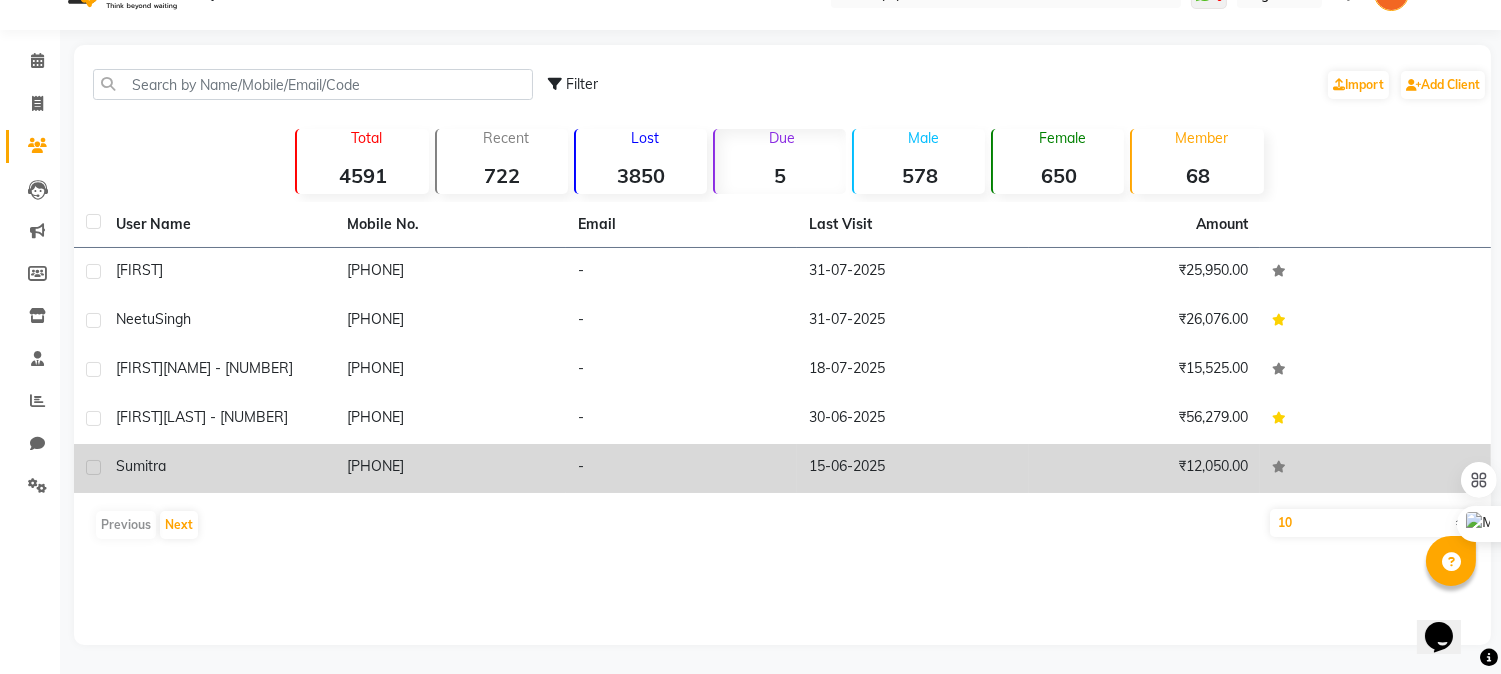 click on "Sumitra" 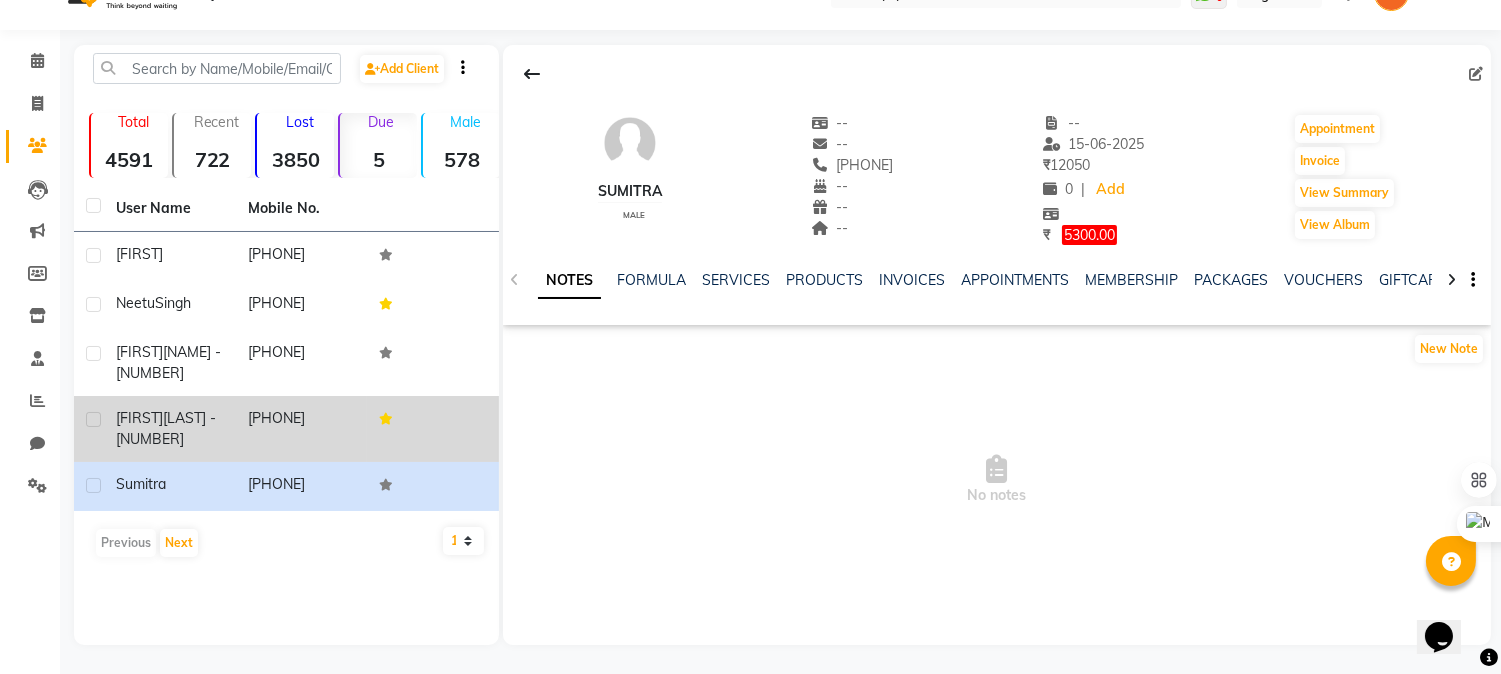 click on "[LAST] - [NUMBER]" 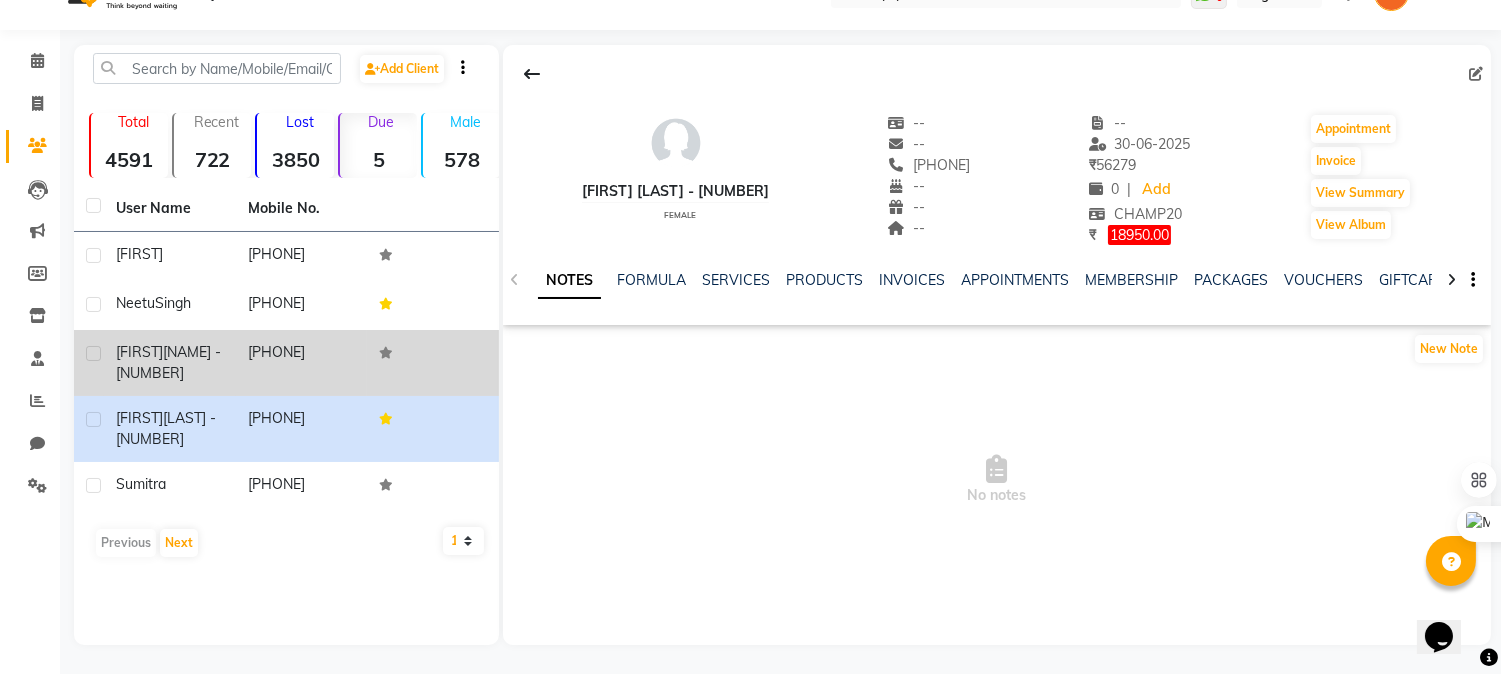 click on "[FIRST]" 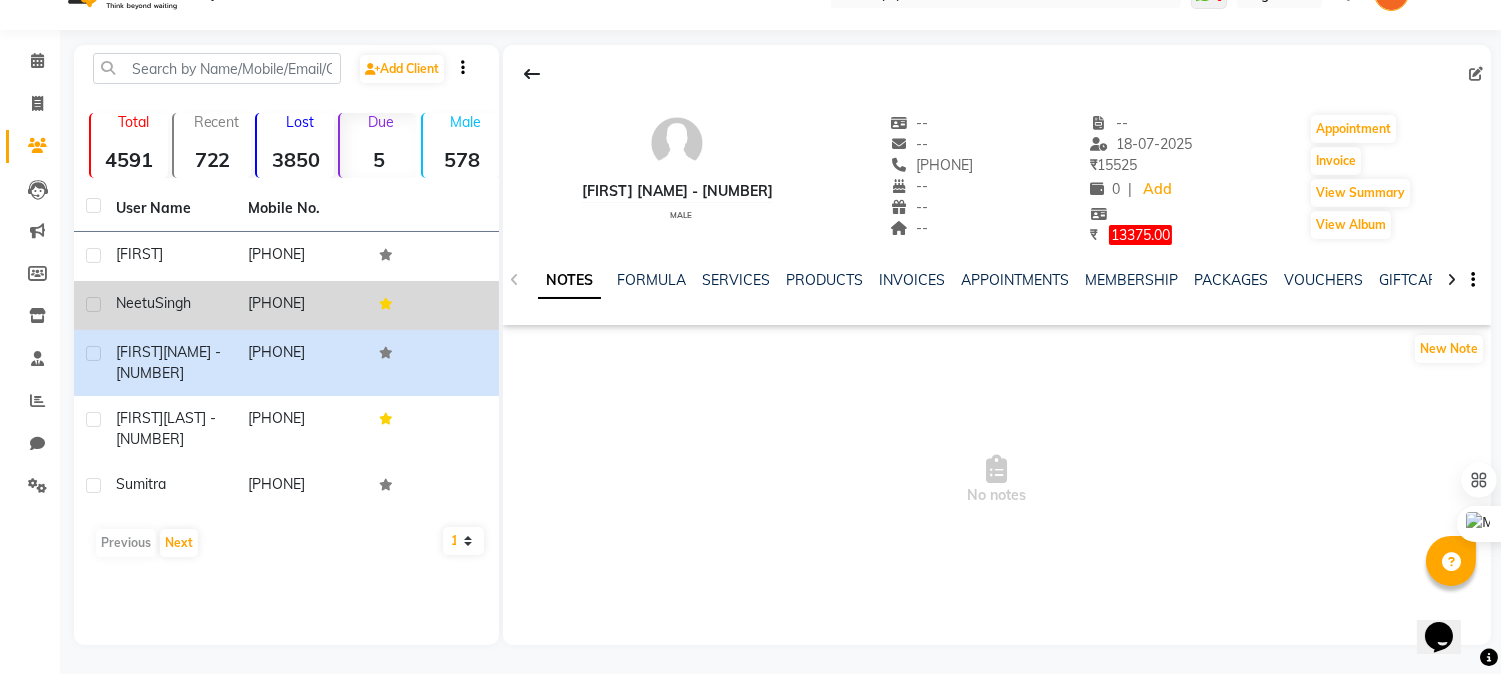click on "[FIRST]  [LAST]" 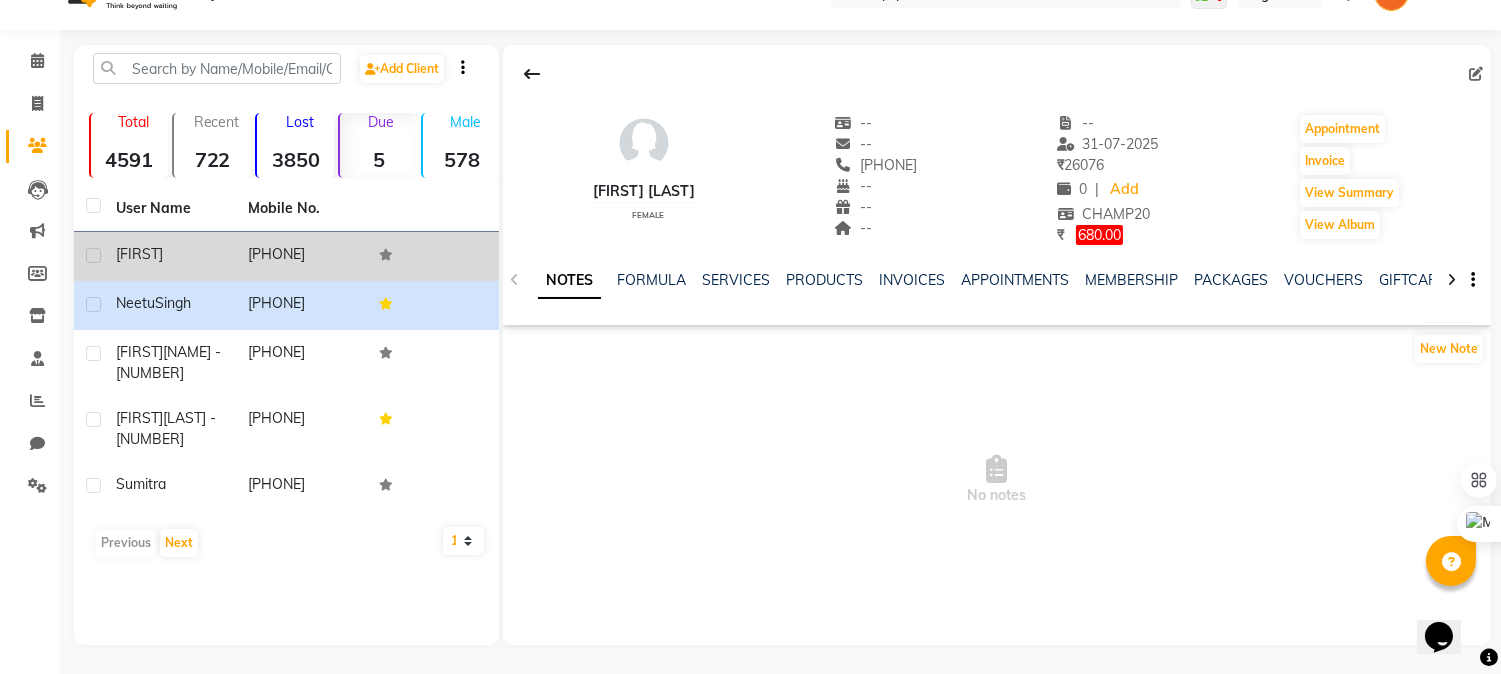 click on "[FIRST]" 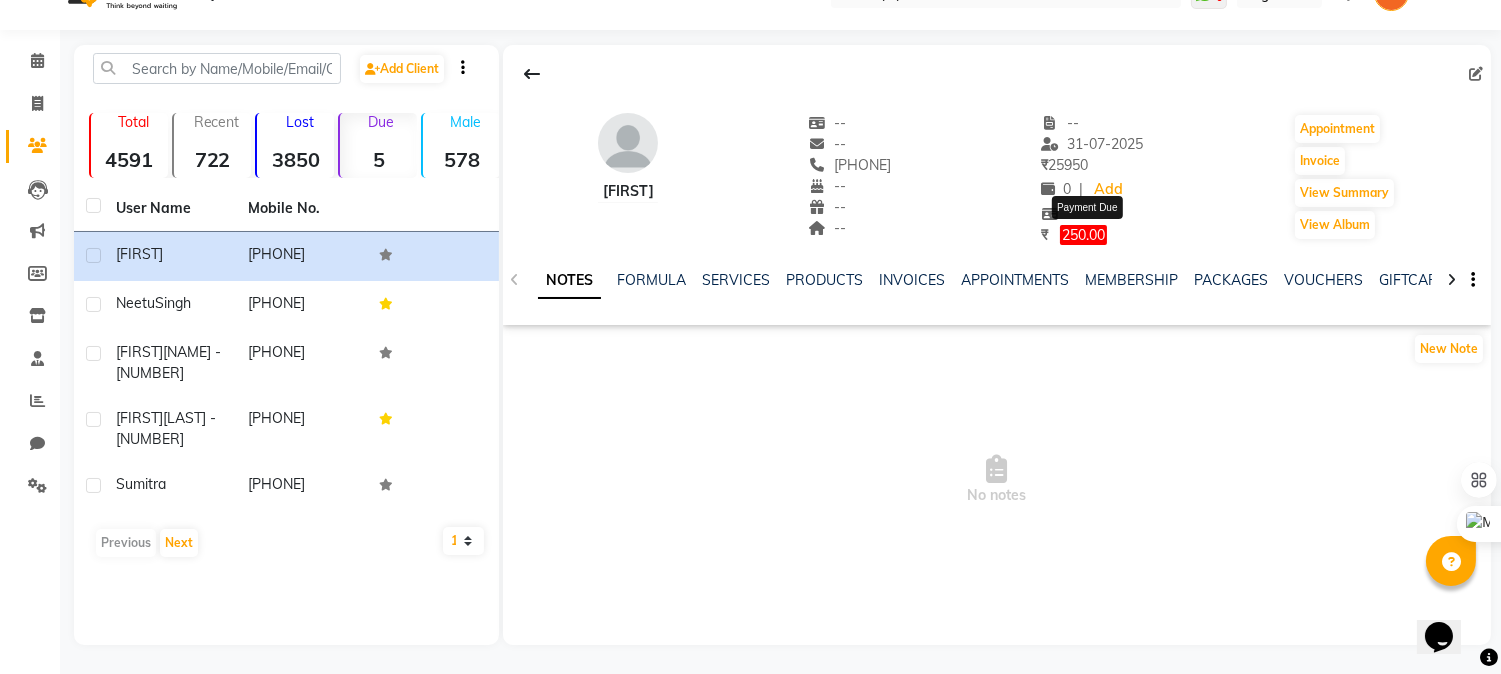 click on "250.00" 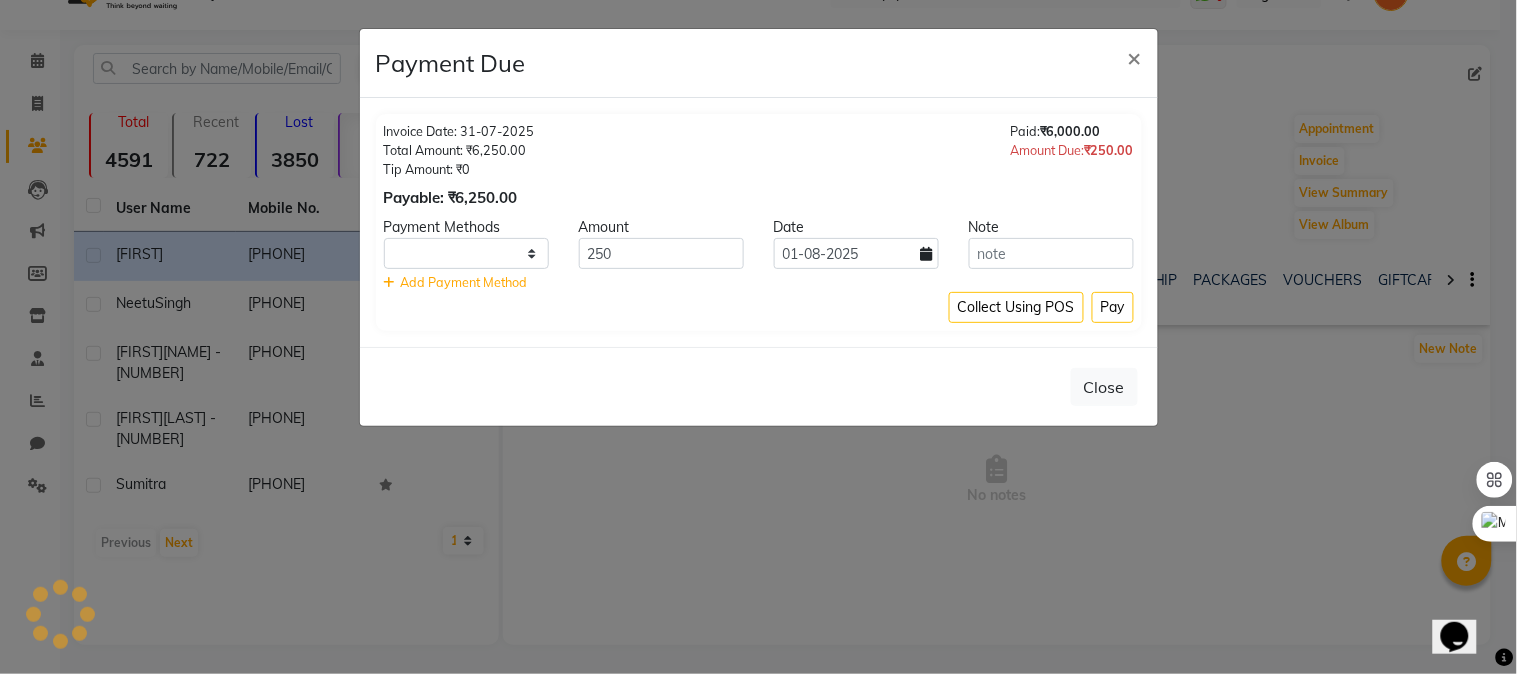 select on "1" 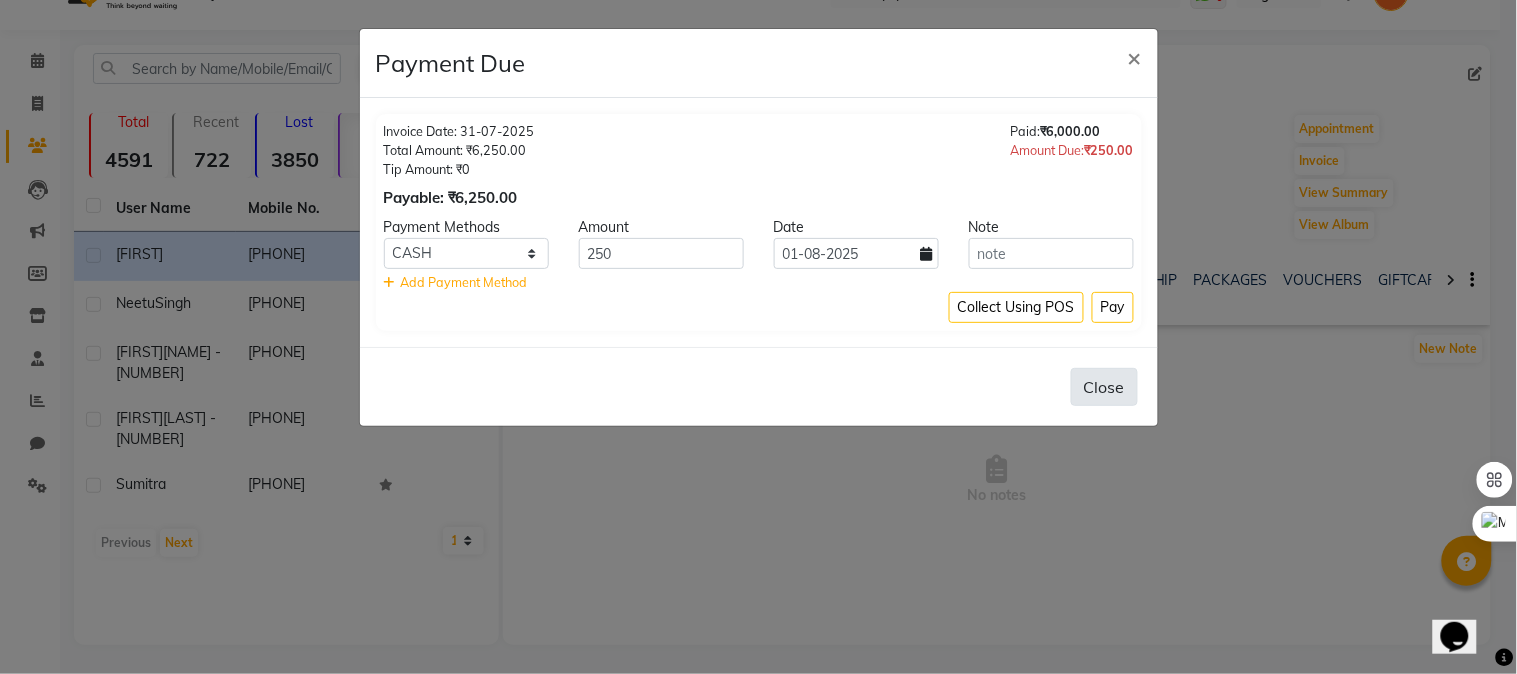 click on "Close" 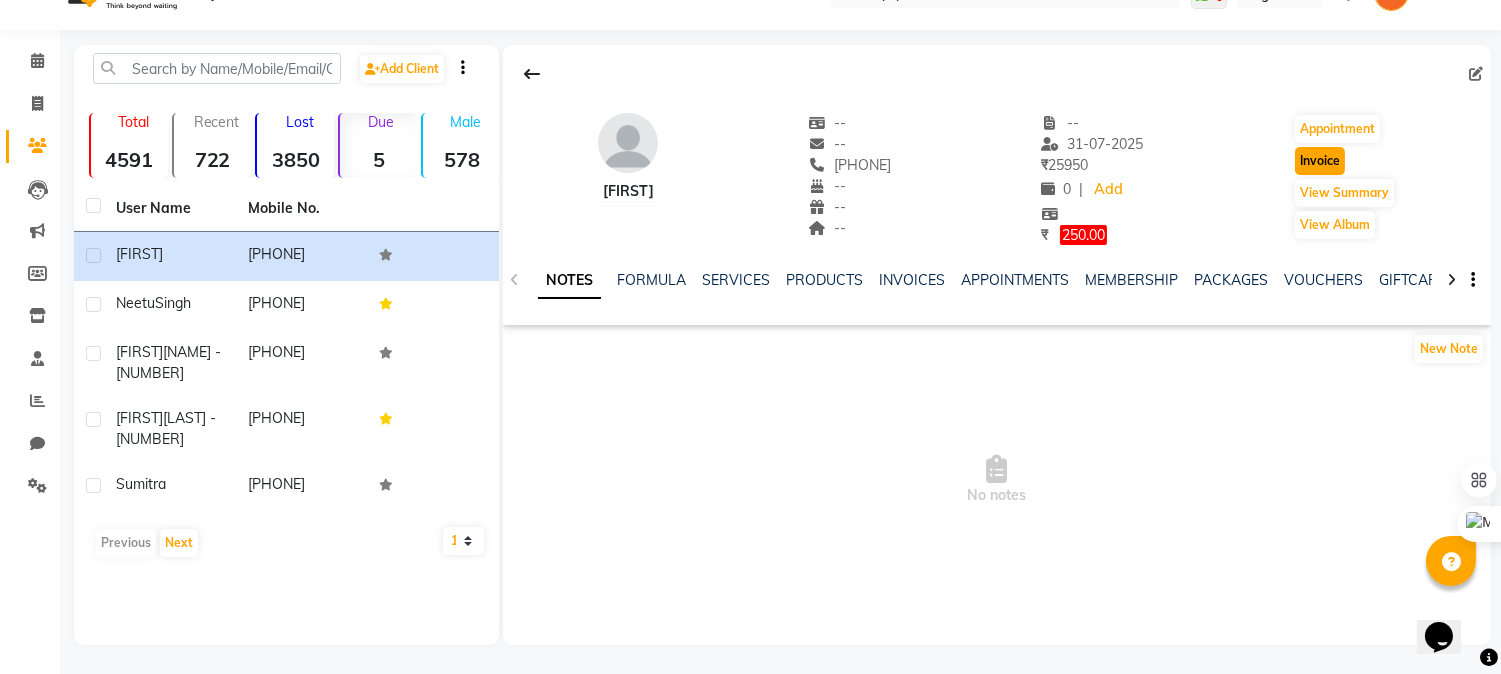 click on "Invoice" 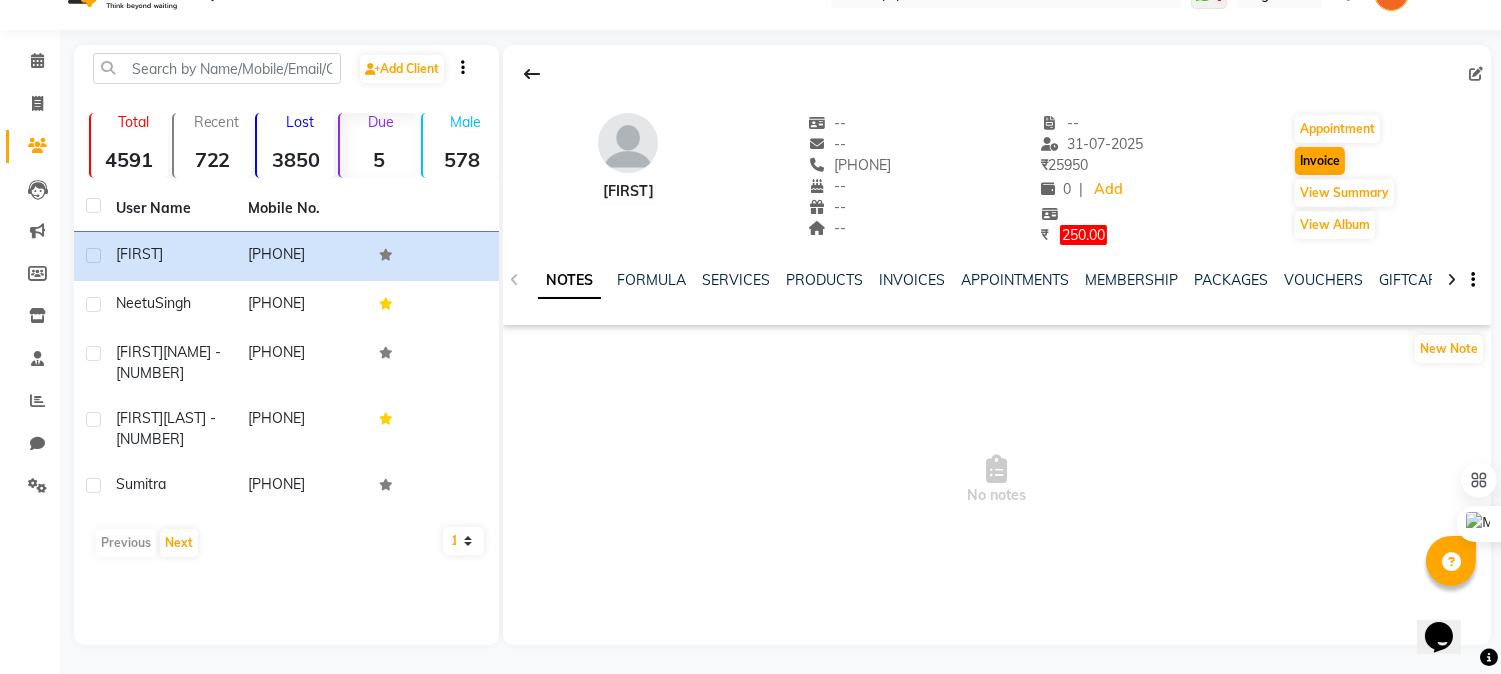 select on "7690" 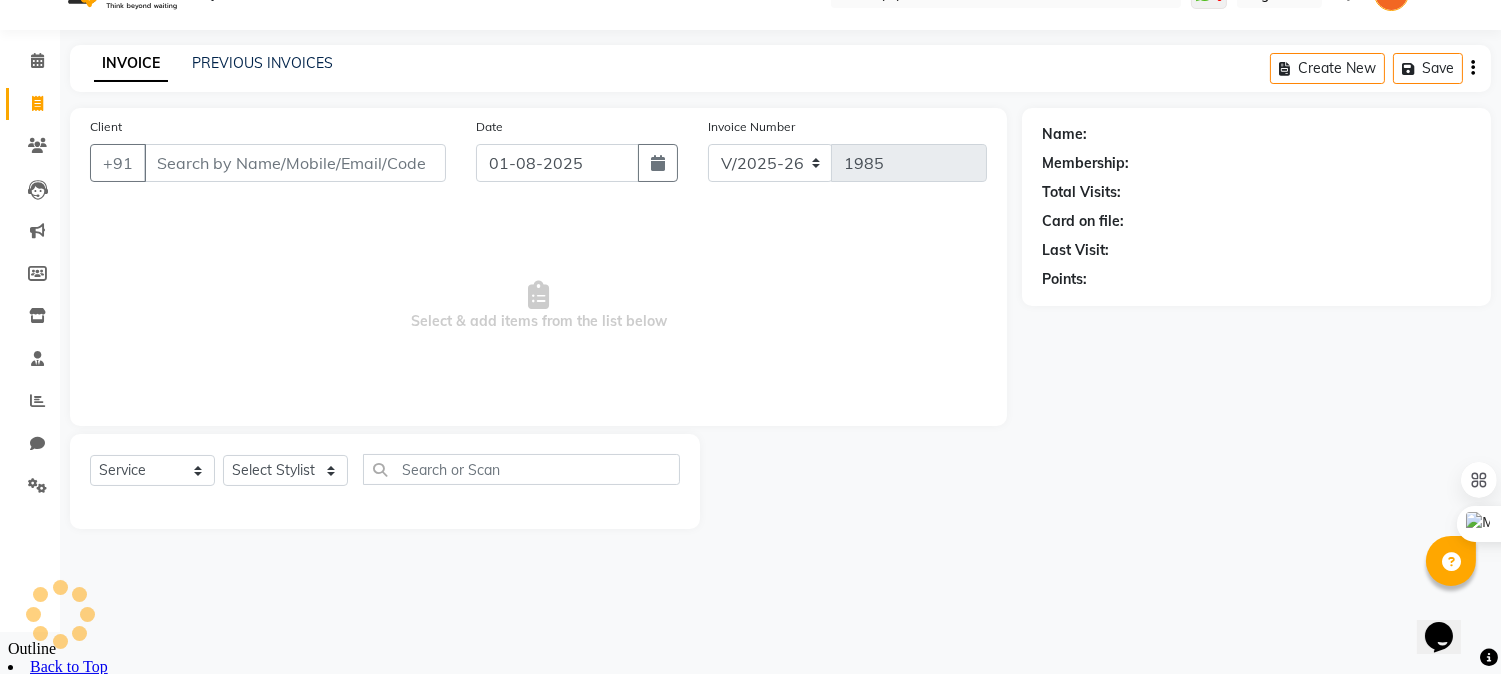 scroll, scrollTop: 0, scrollLeft: 0, axis: both 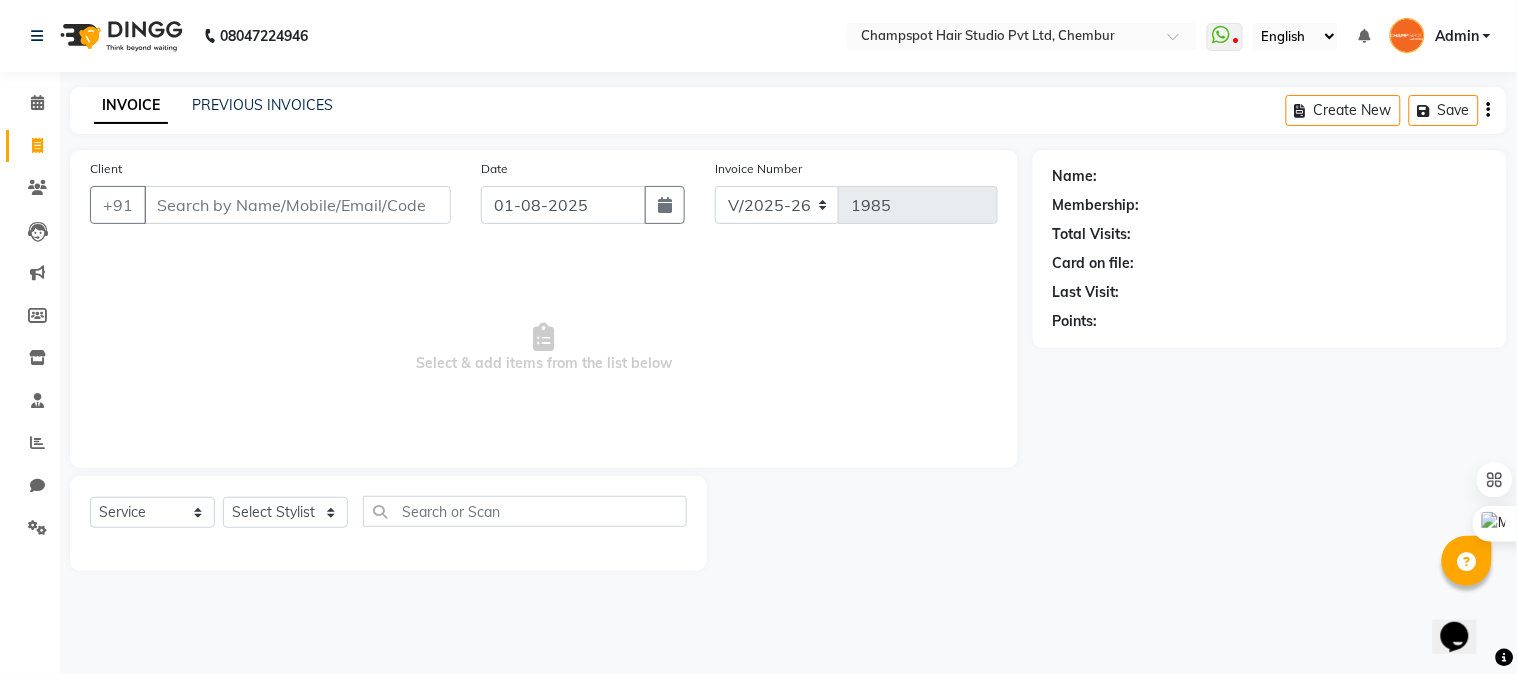 type on "[PHONE]" 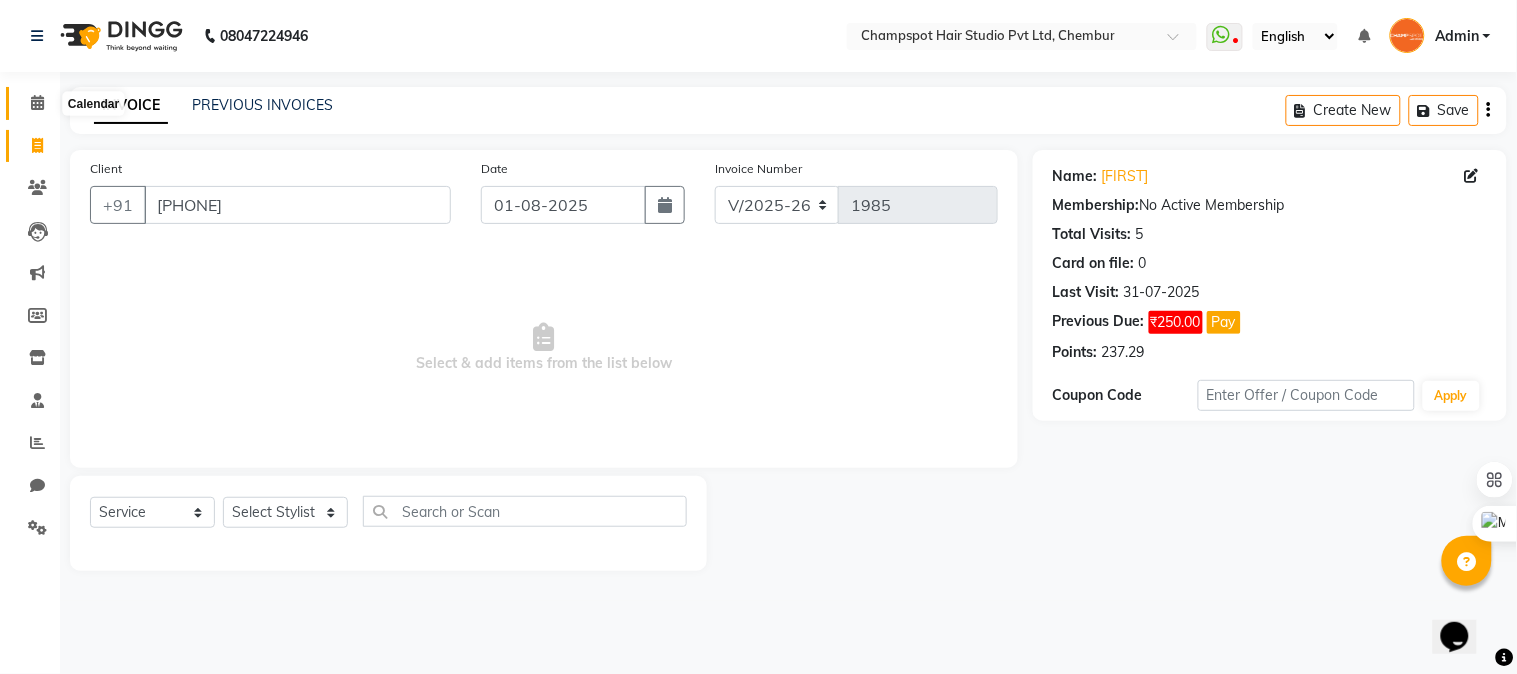 click 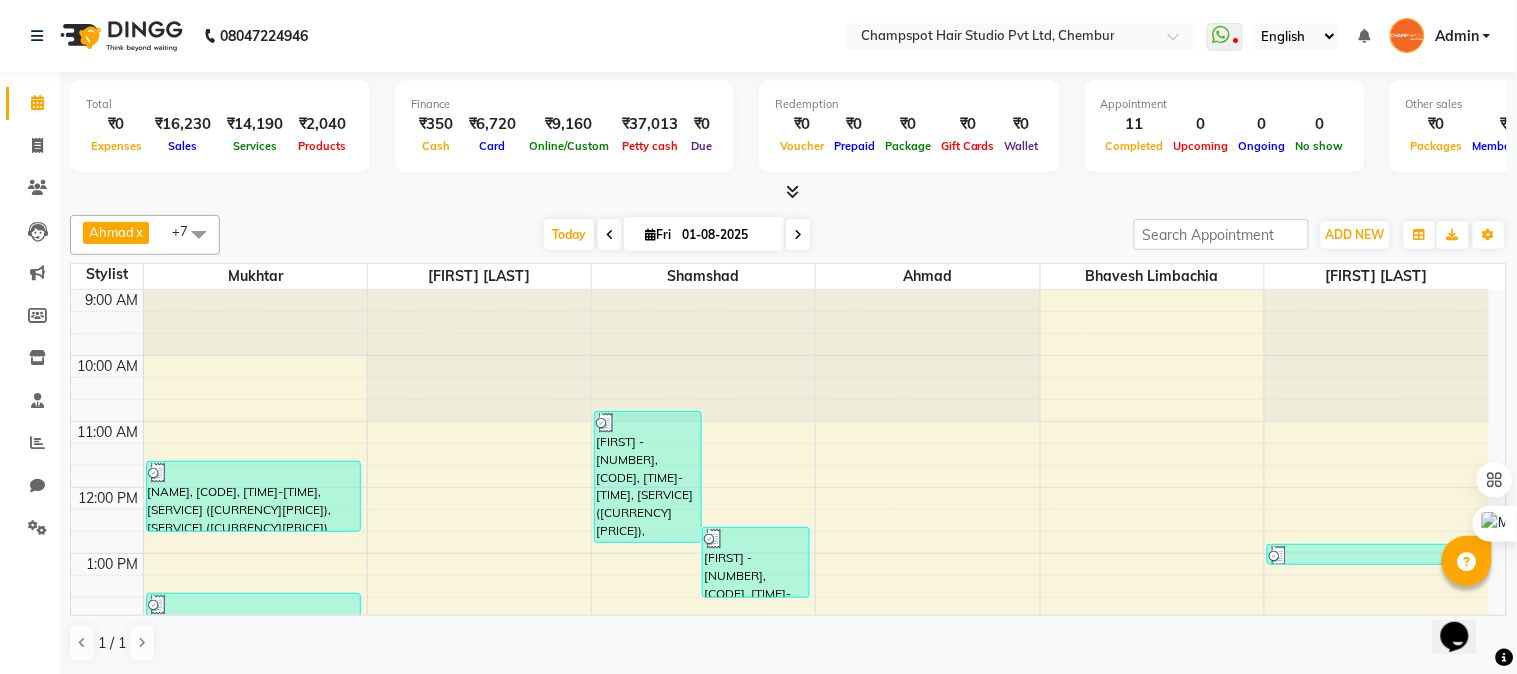 click at bounding box center (792, 191) 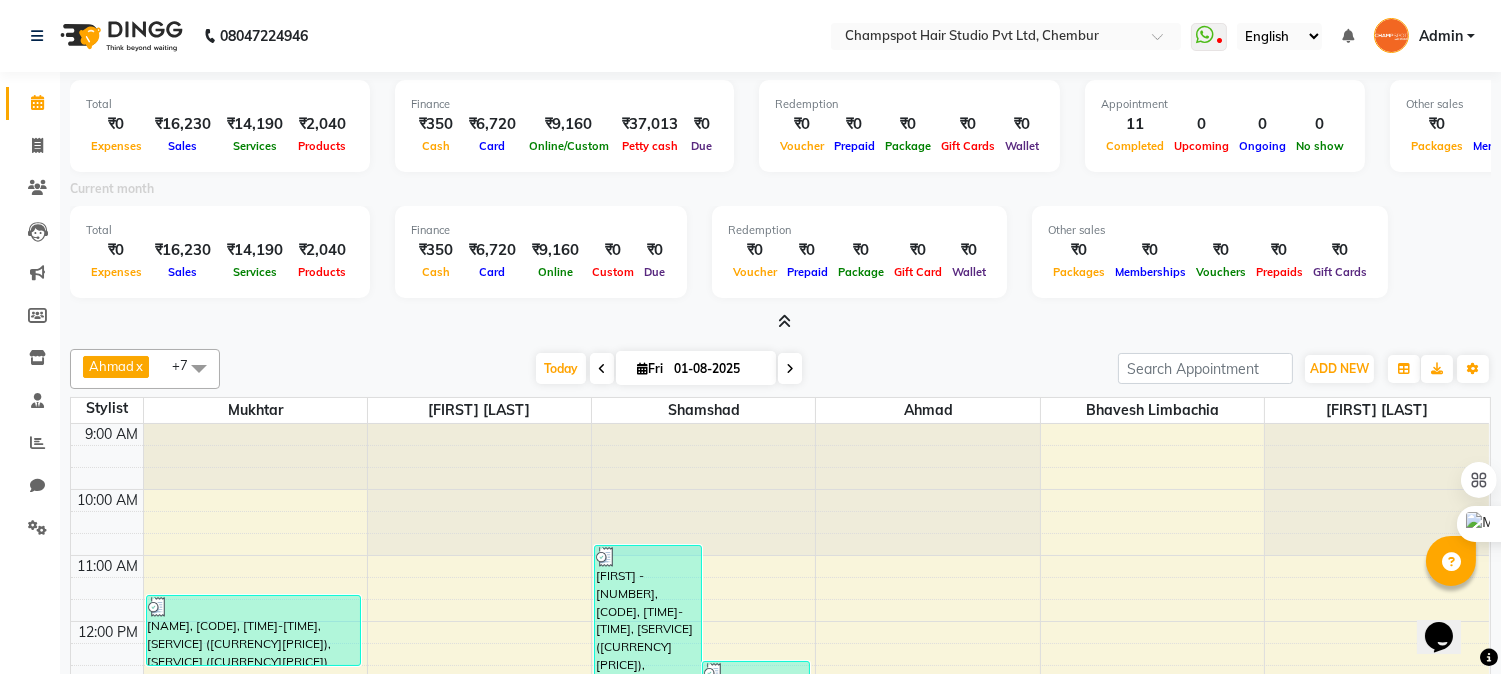 click at bounding box center [784, 321] 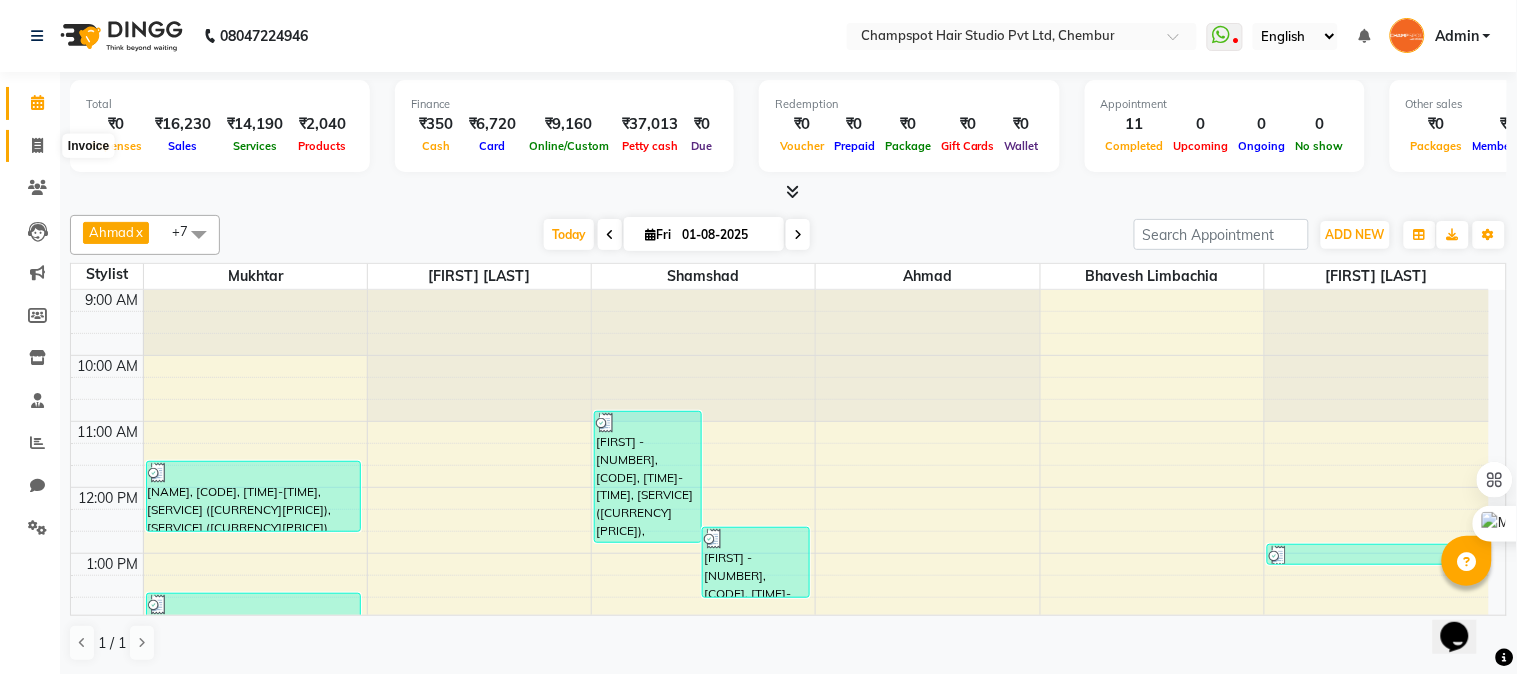 click 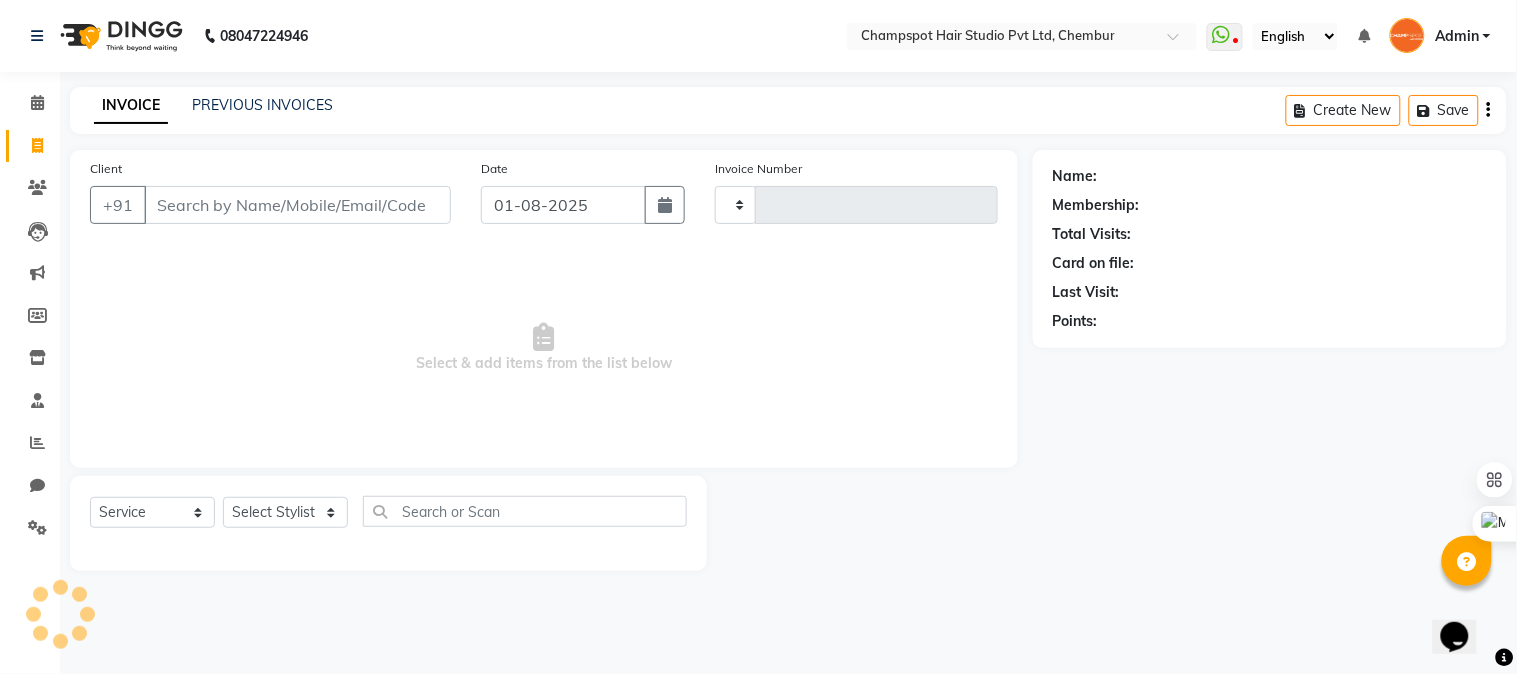type on "1985" 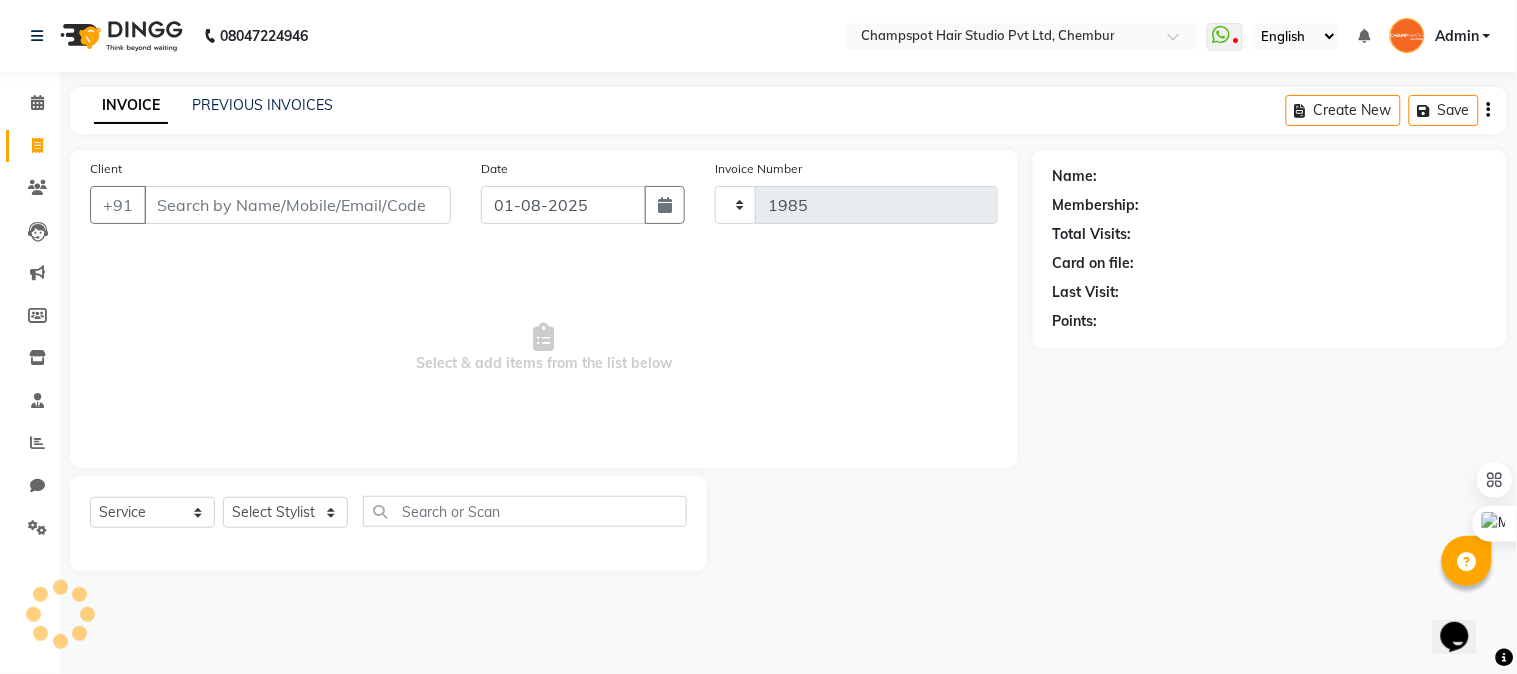 select on "7690" 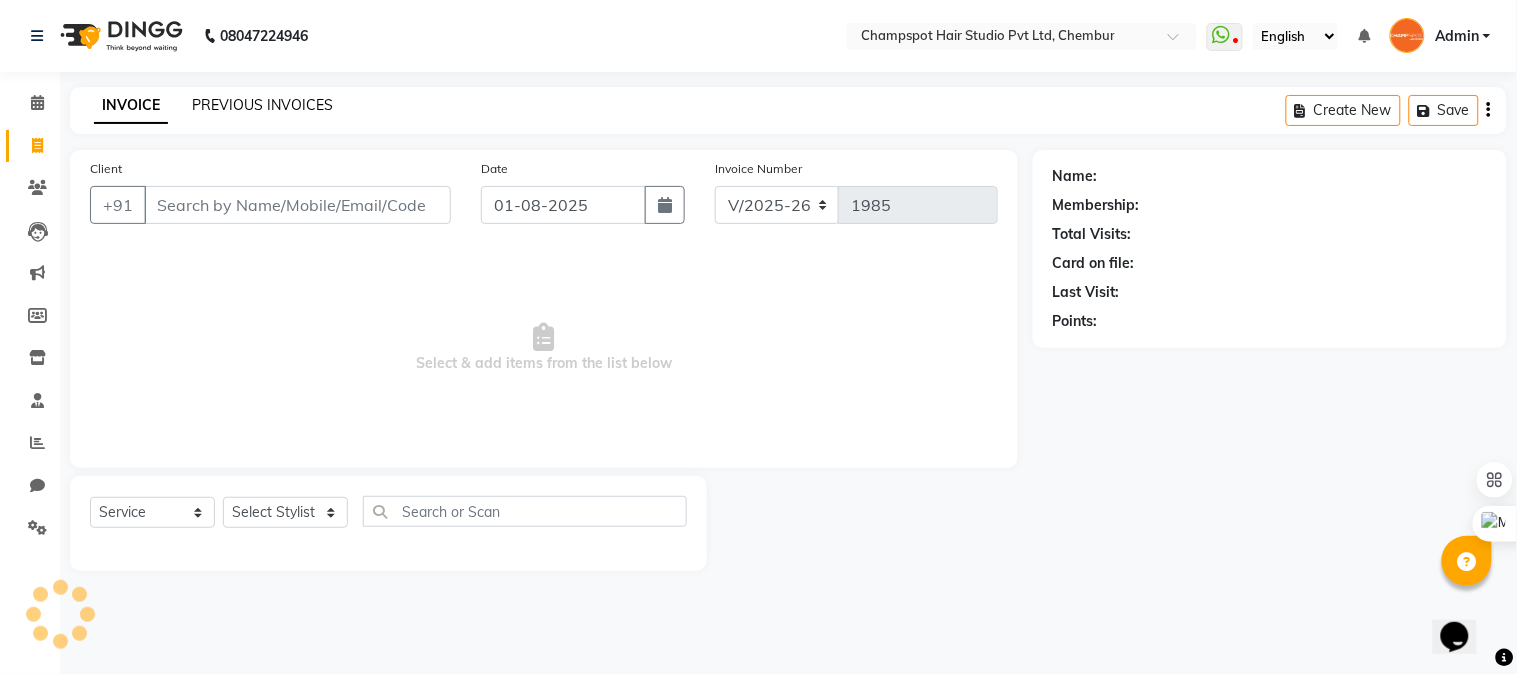 click on "PREVIOUS INVOICES" 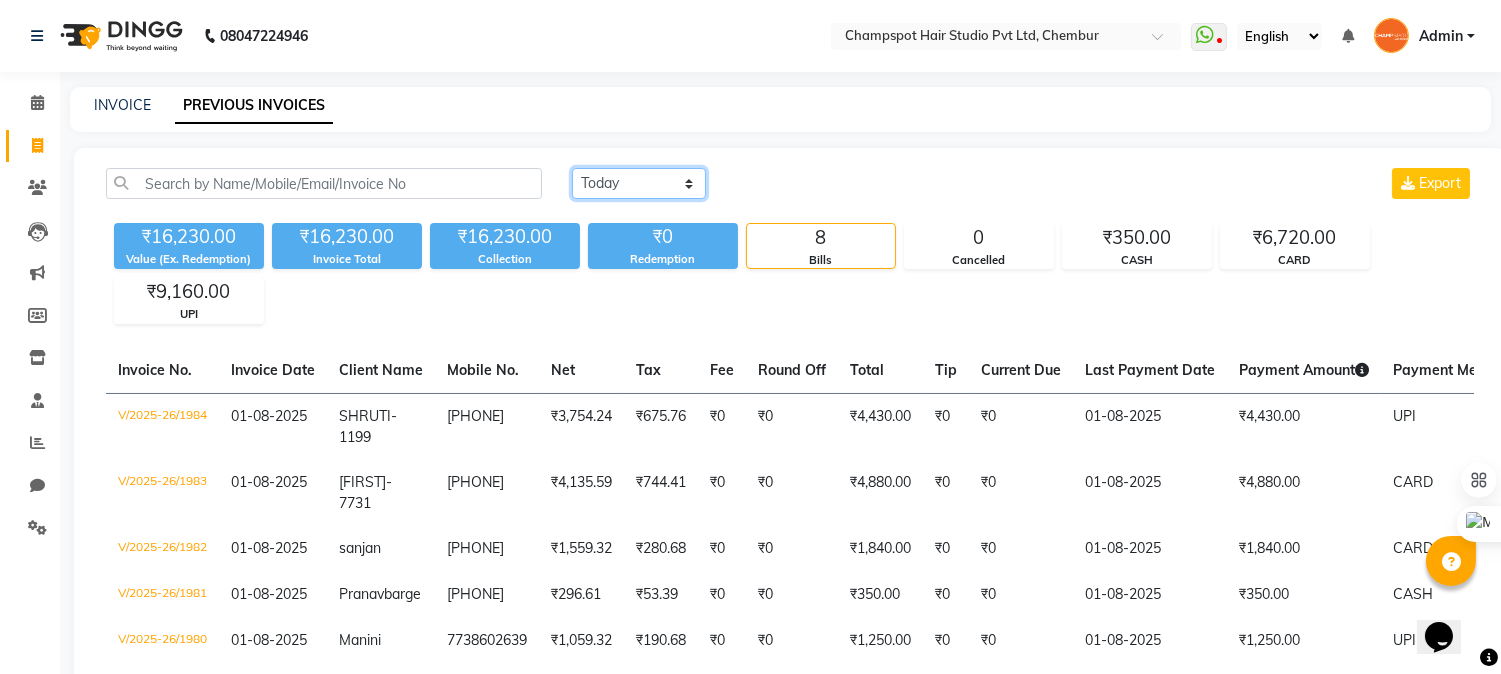 drag, startPoint x: 622, startPoint y: 183, endPoint x: 624, endPoint y: 196, distance: 13.152946 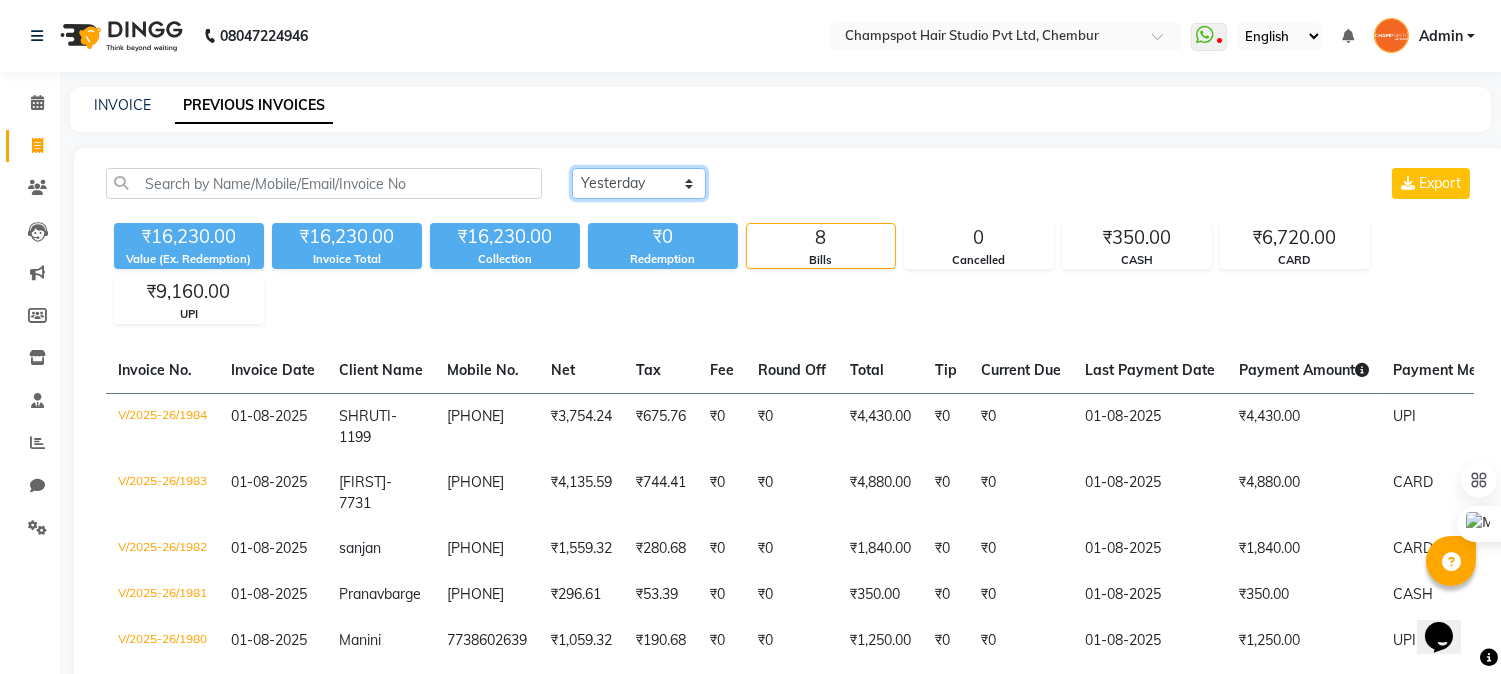 click on "Today Yesterday Custom Range" 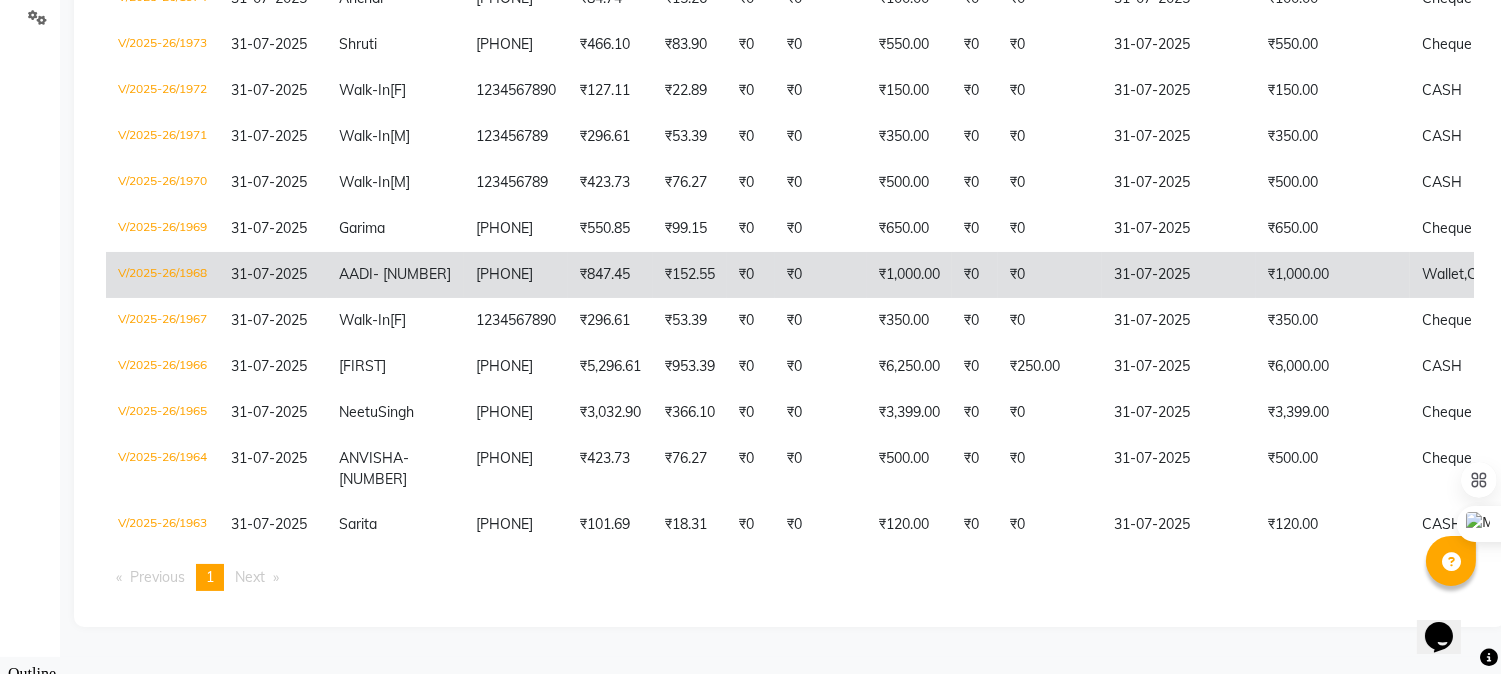 scroll, scrollTop: 545, scrollLeft: 0, axis: vertical 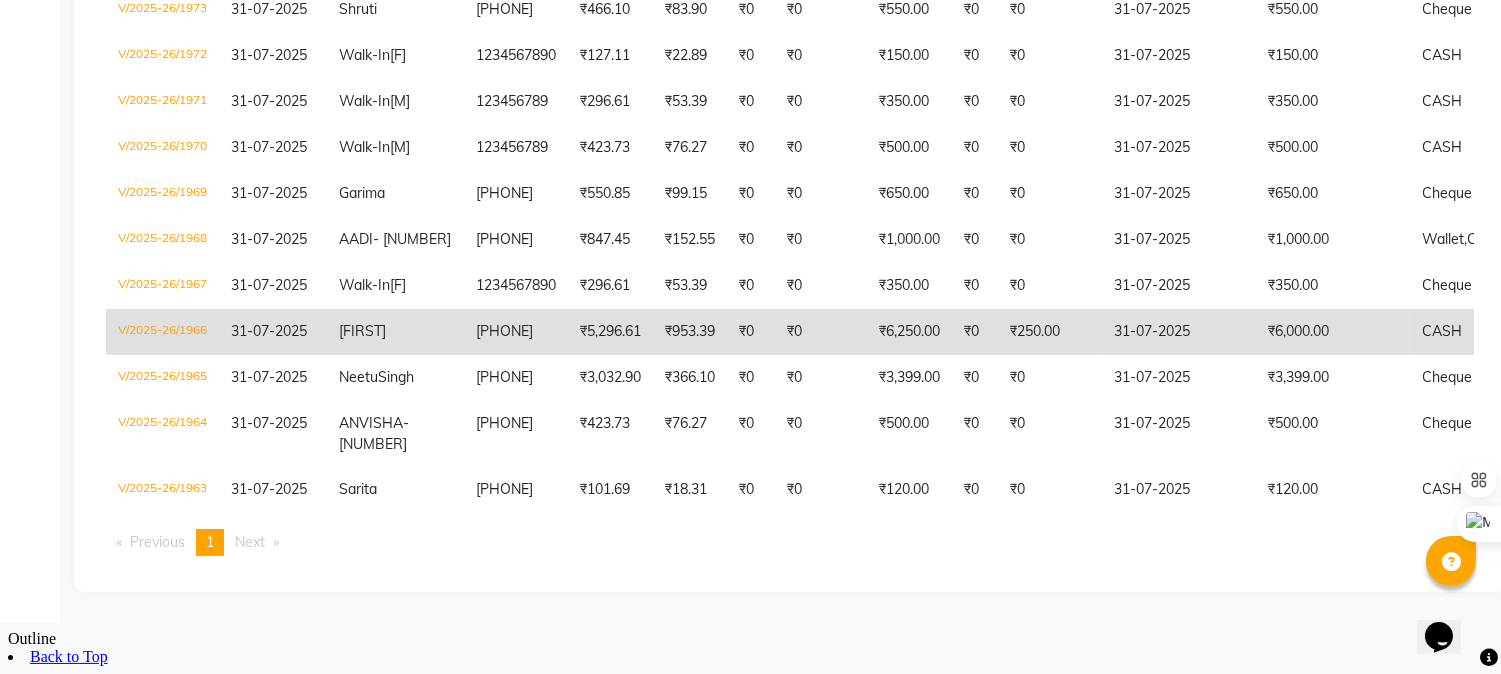 click on "[FIRST]" 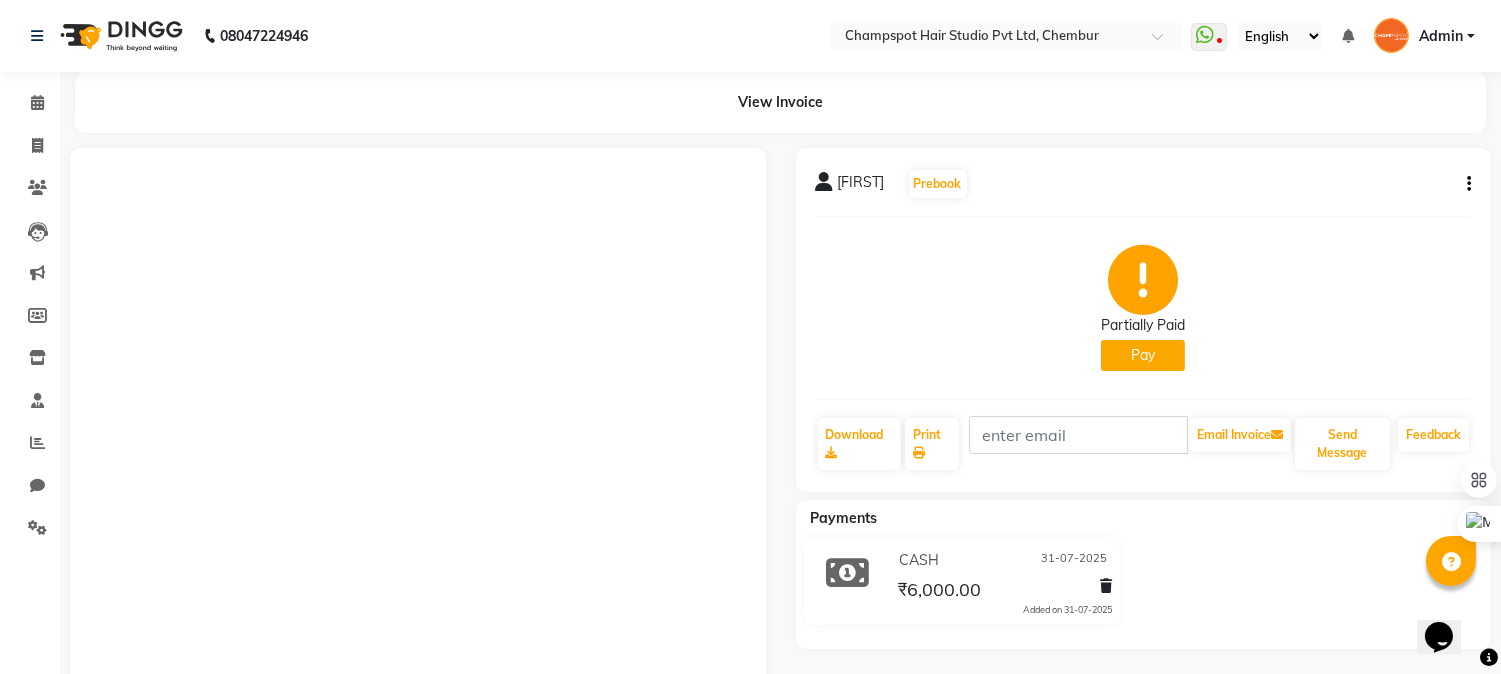 scroll, scrollTop: 0, scrollLeft: 0, axis: both 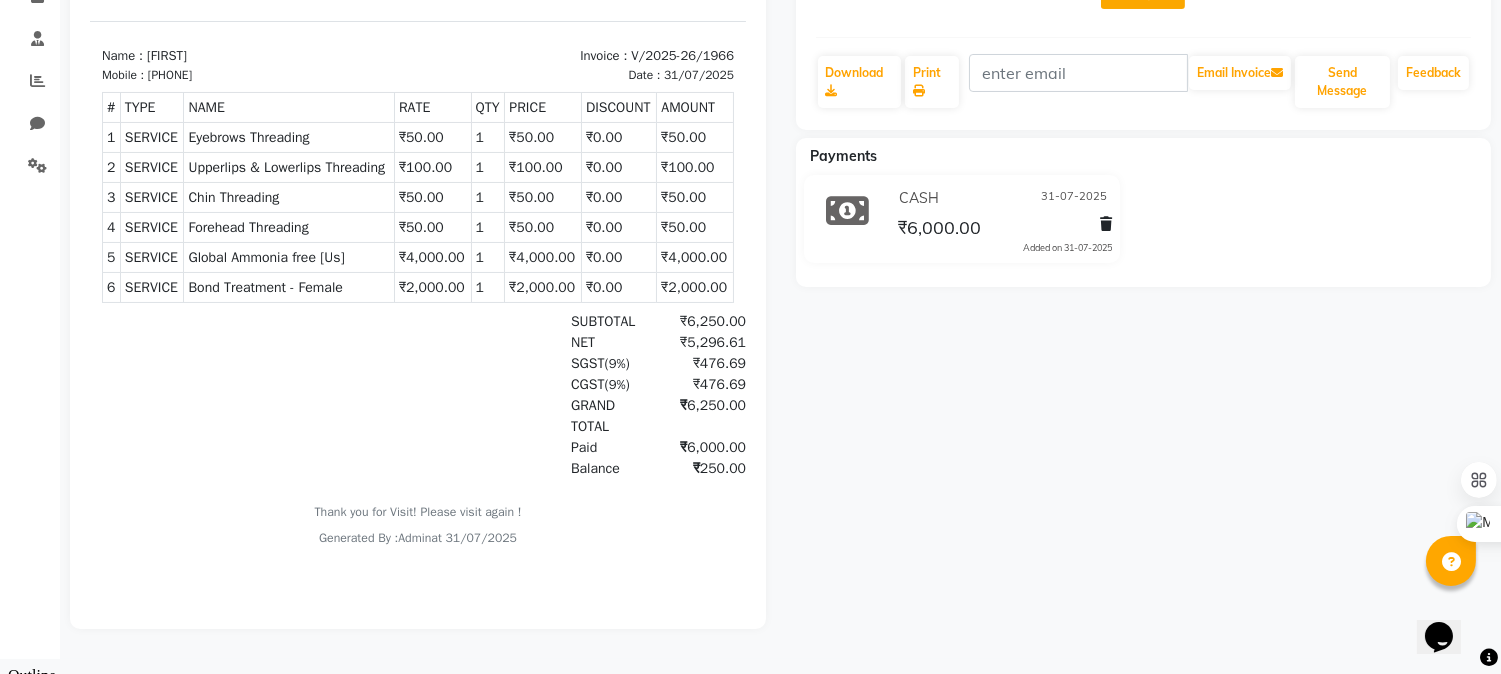 click on "₹250.00" at bounding box center (699, 469) 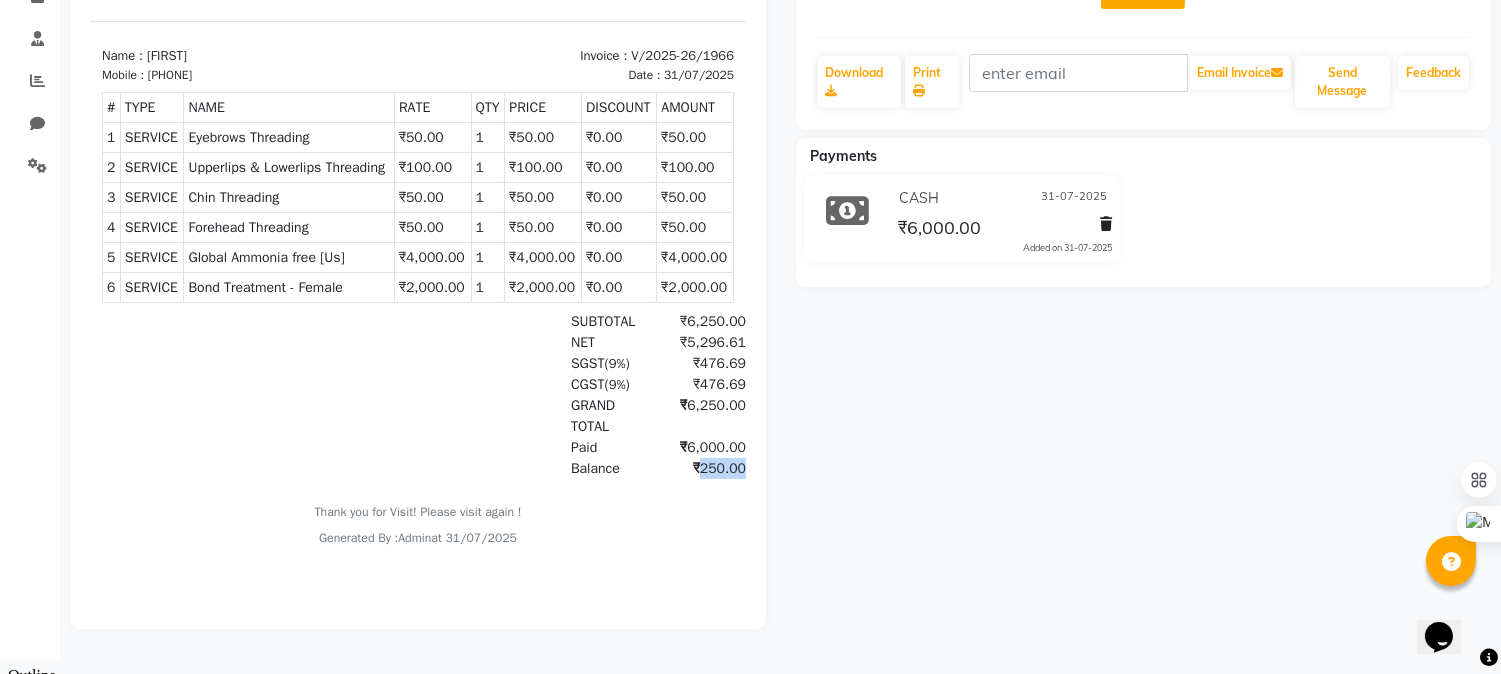 click on "₹250.00" at bounding box center (699, 469) 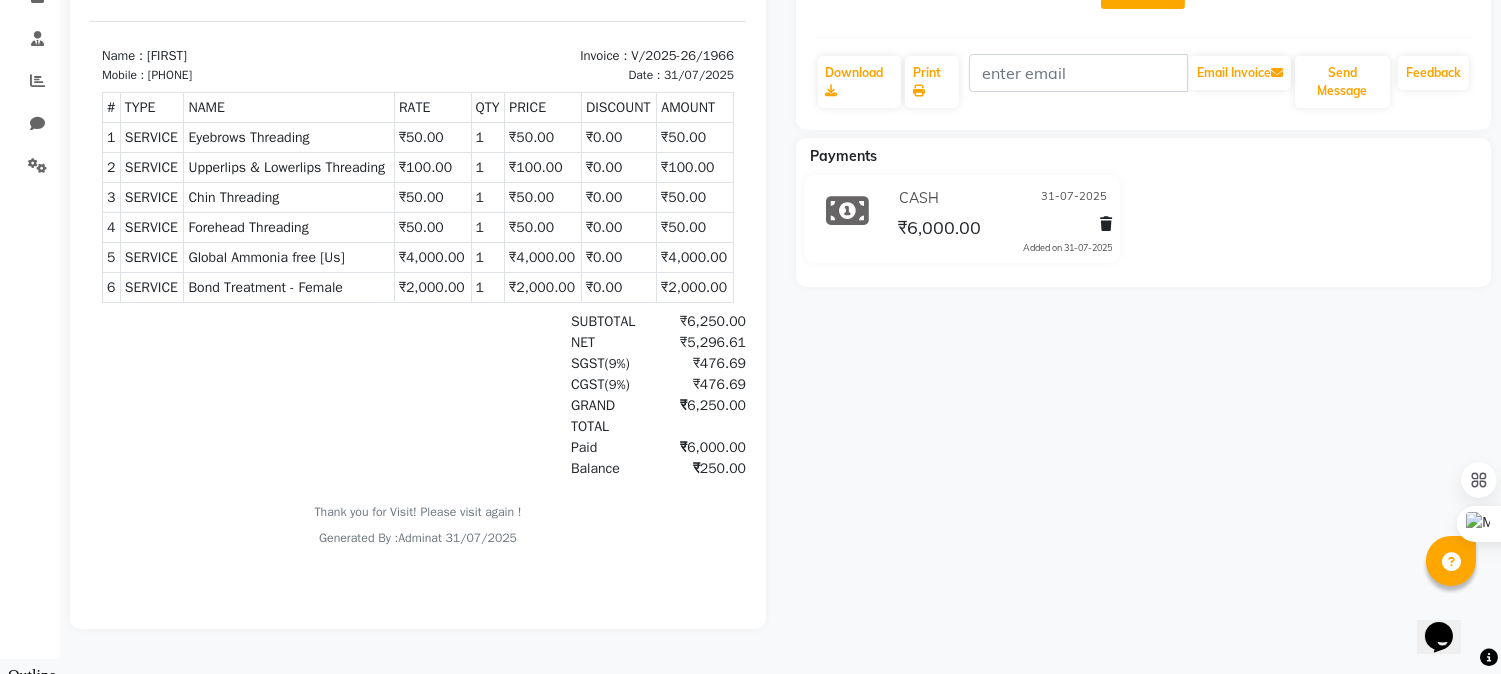 click on "₹250.00" at bounding box center [699, 469] 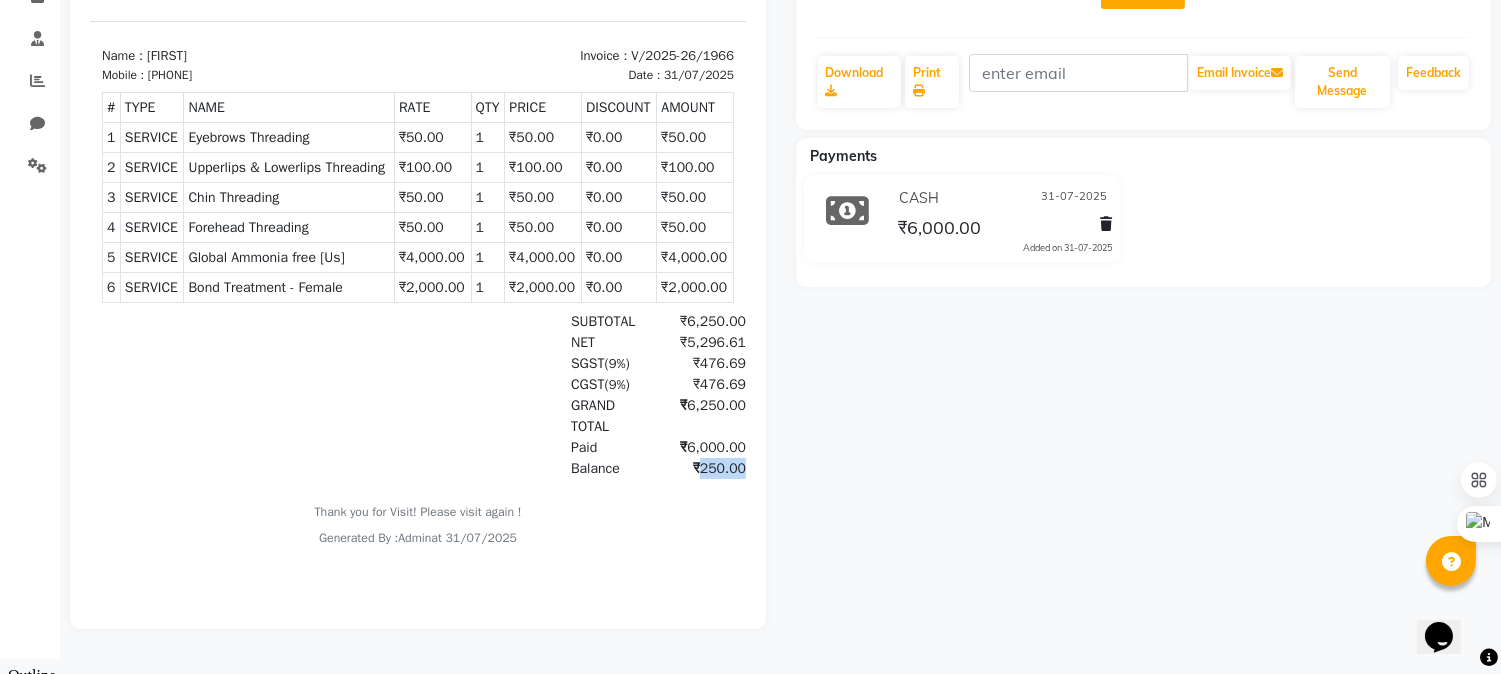 click on "₹250.00" at bounding box center (699, 469) 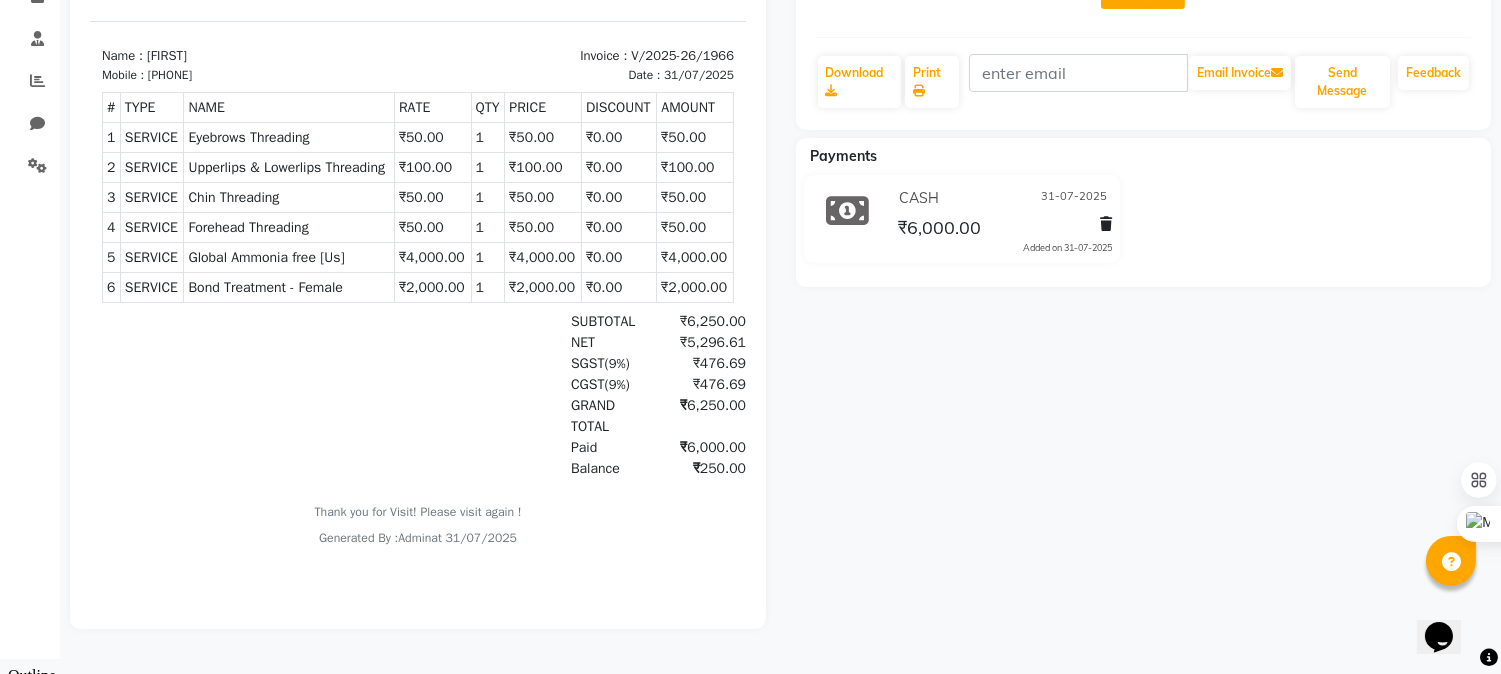 click on "GRAND TOTAL
₹6,250.00" at bounding box center (523, 417) 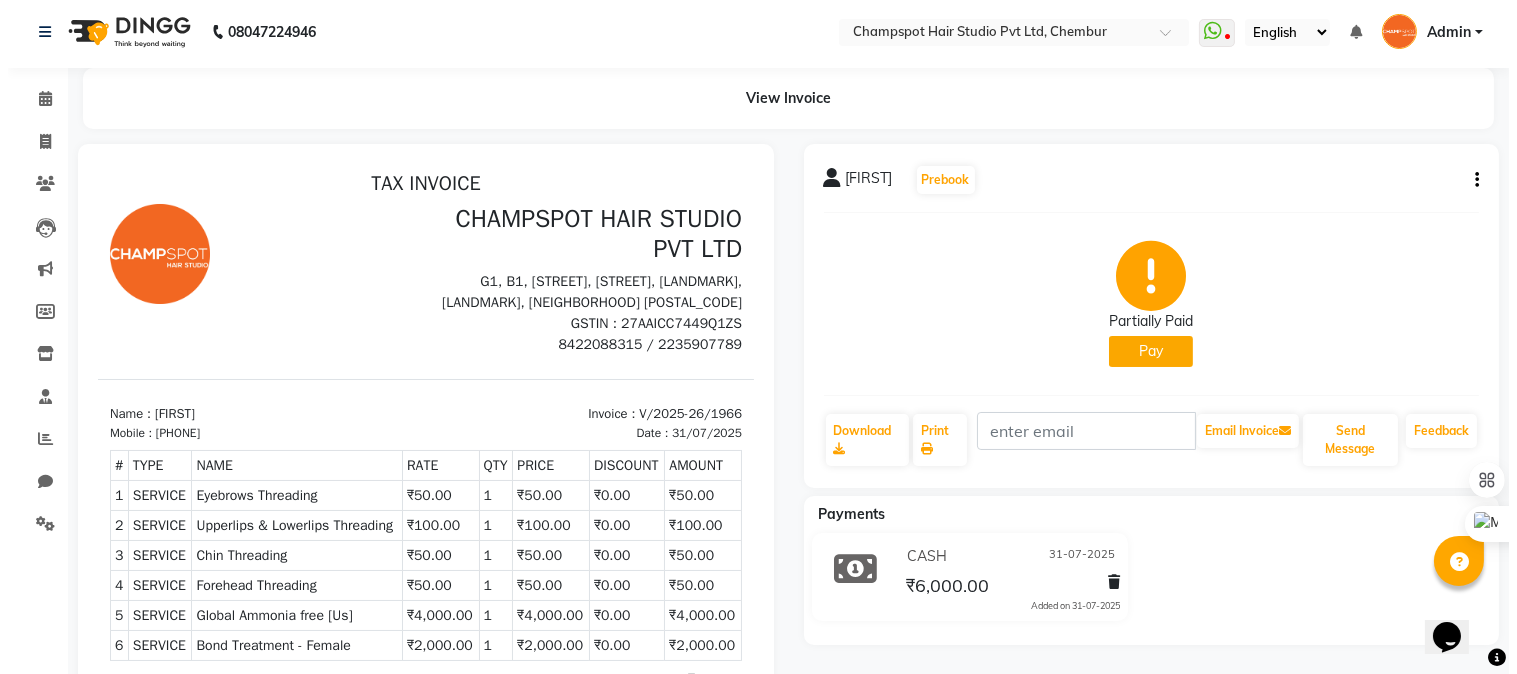scroll, scrollTop: 0, scrollLeft: 0, axis: both 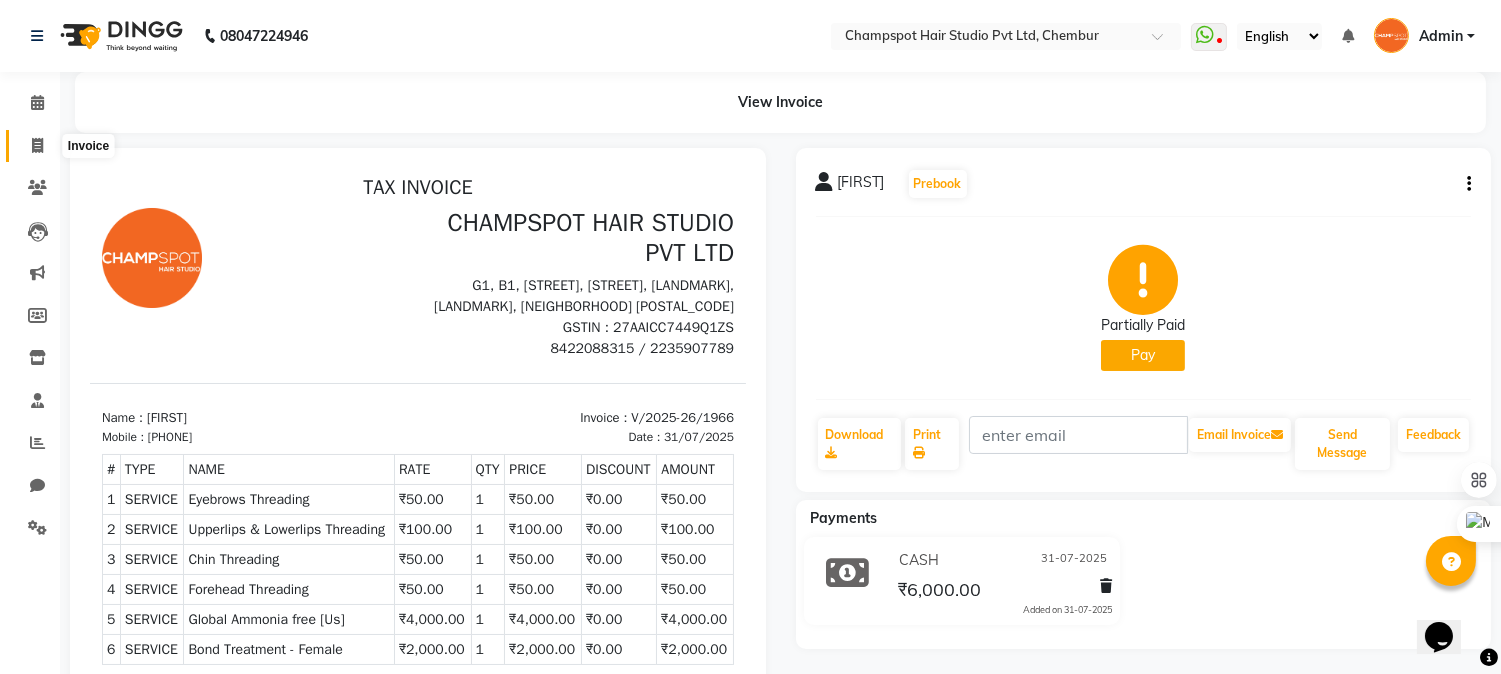 click 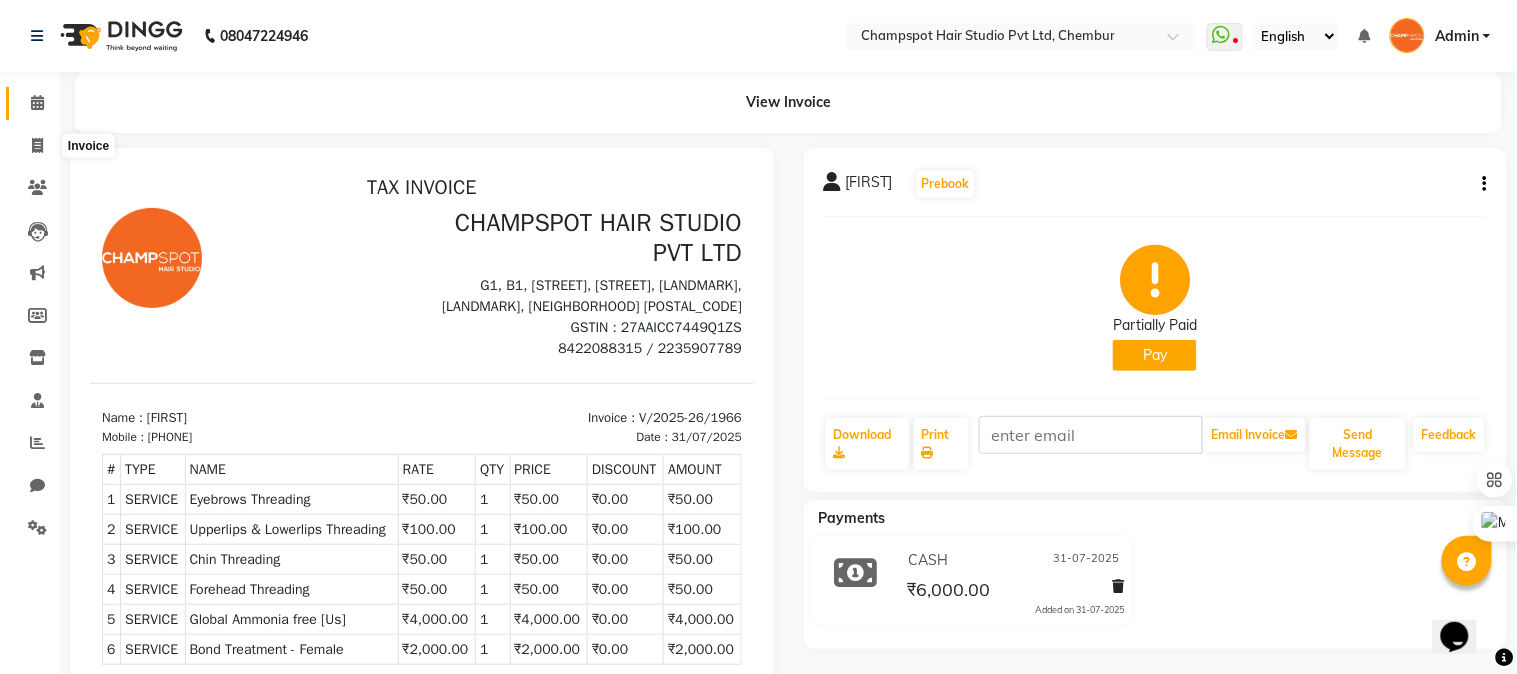 select on "7690" 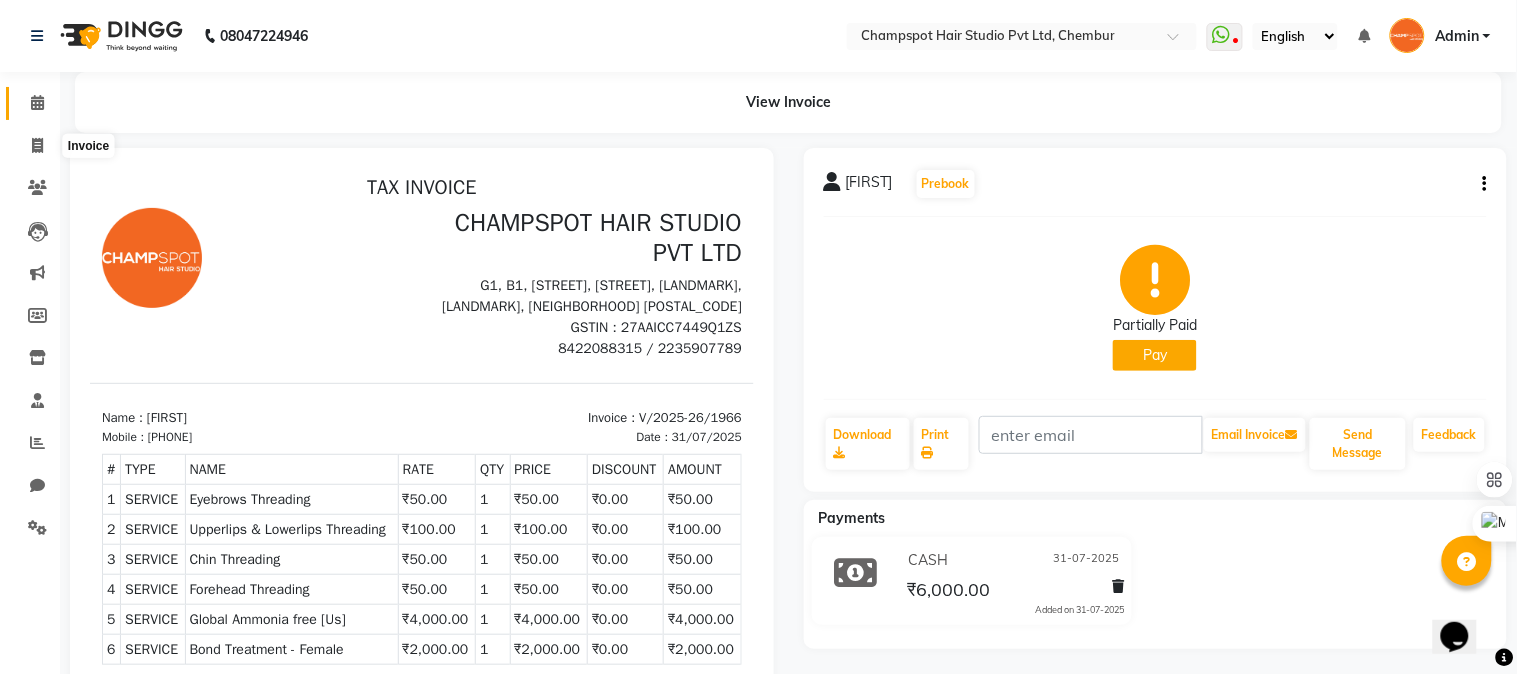 select on "service" 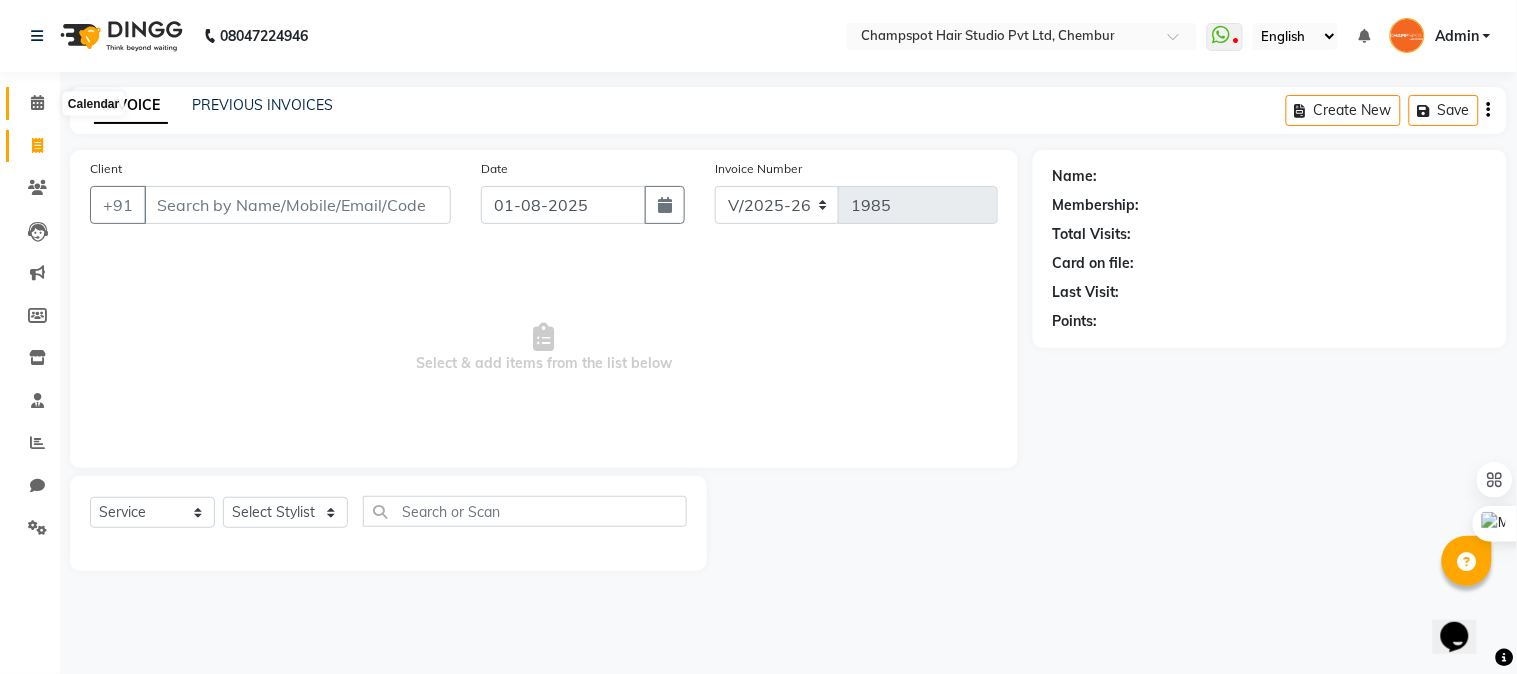 click 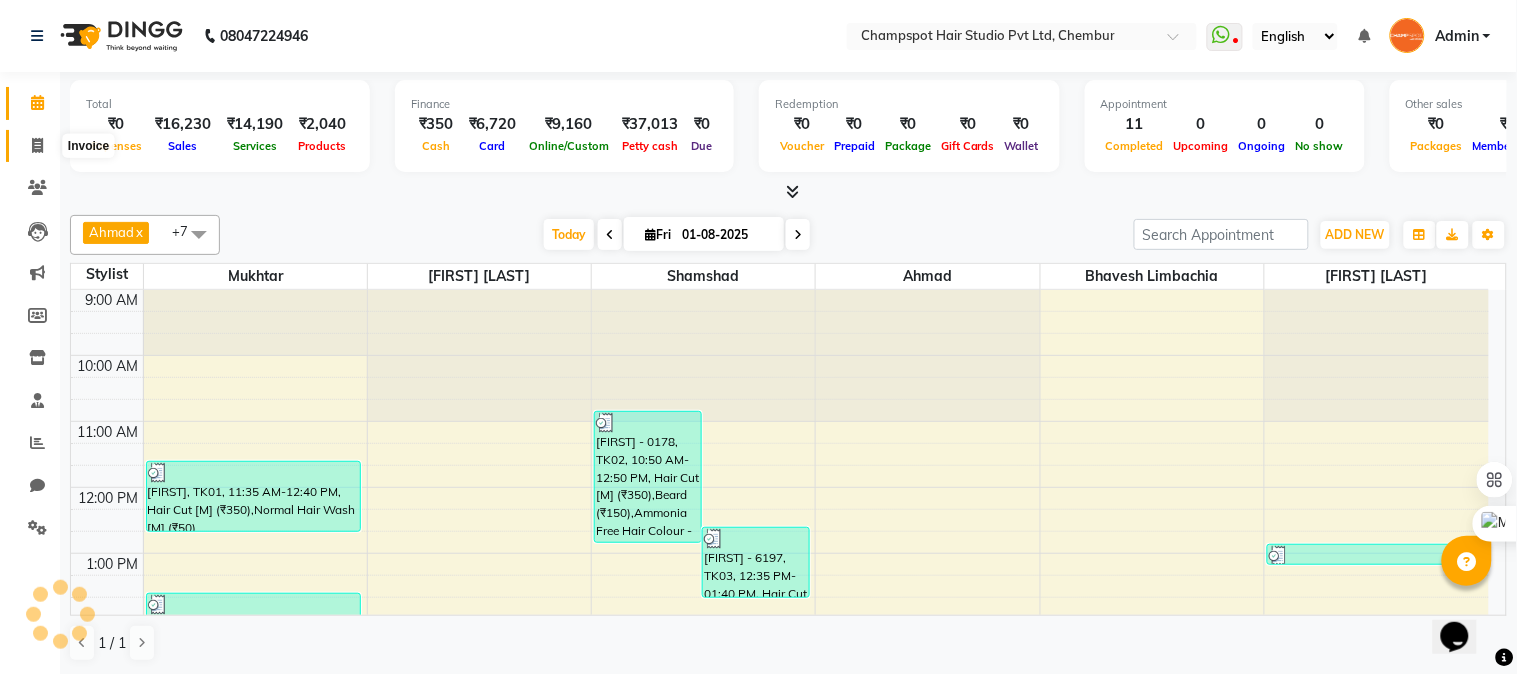 click 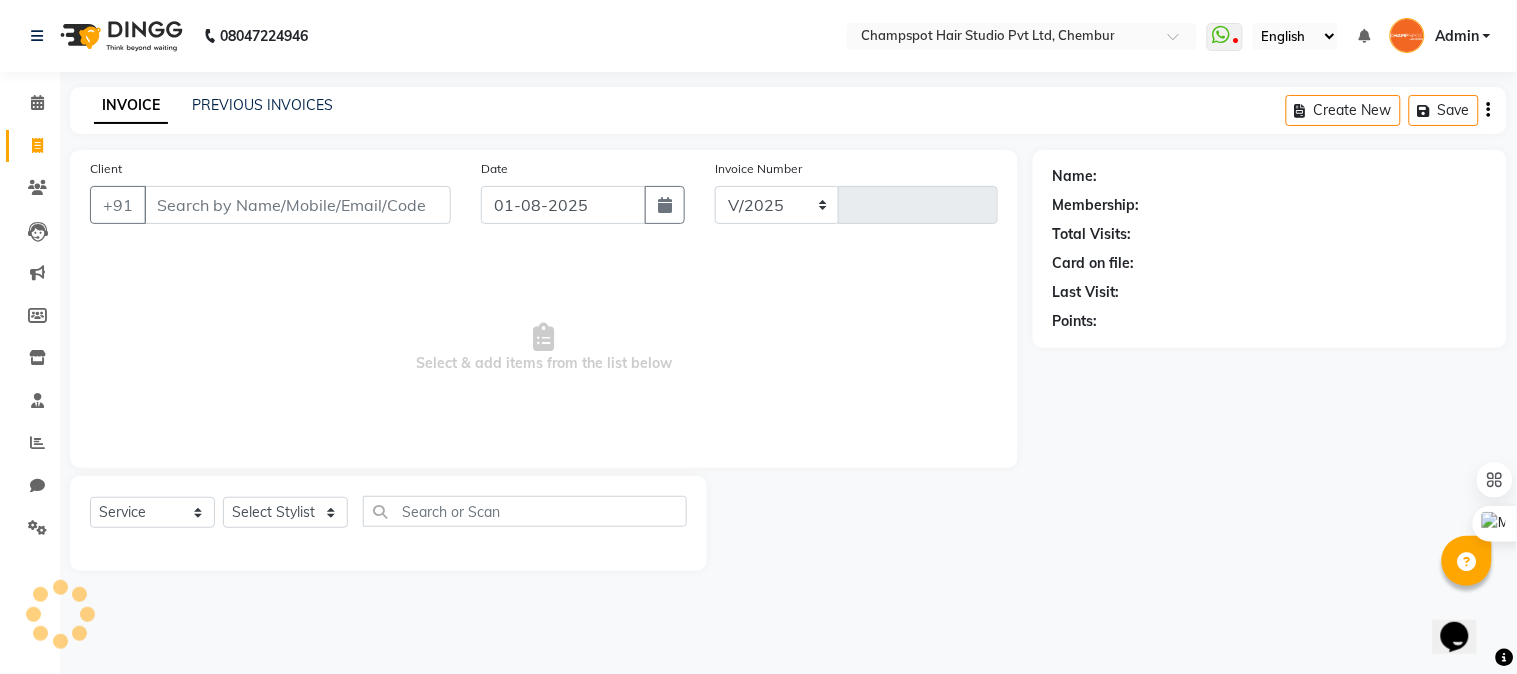 select on "7690" 